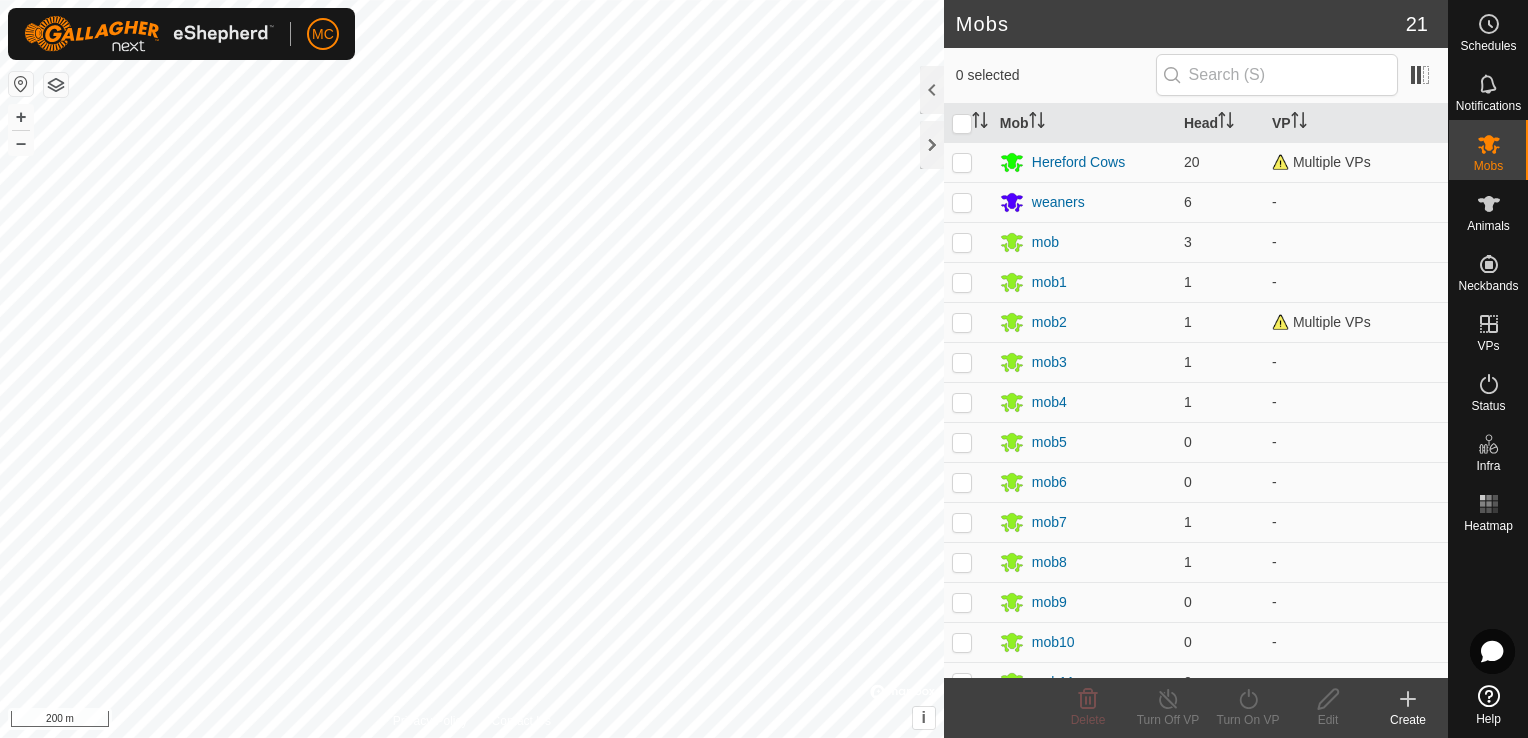 scroll, scrollTop: 0, scrollLeft: 0, axis: both 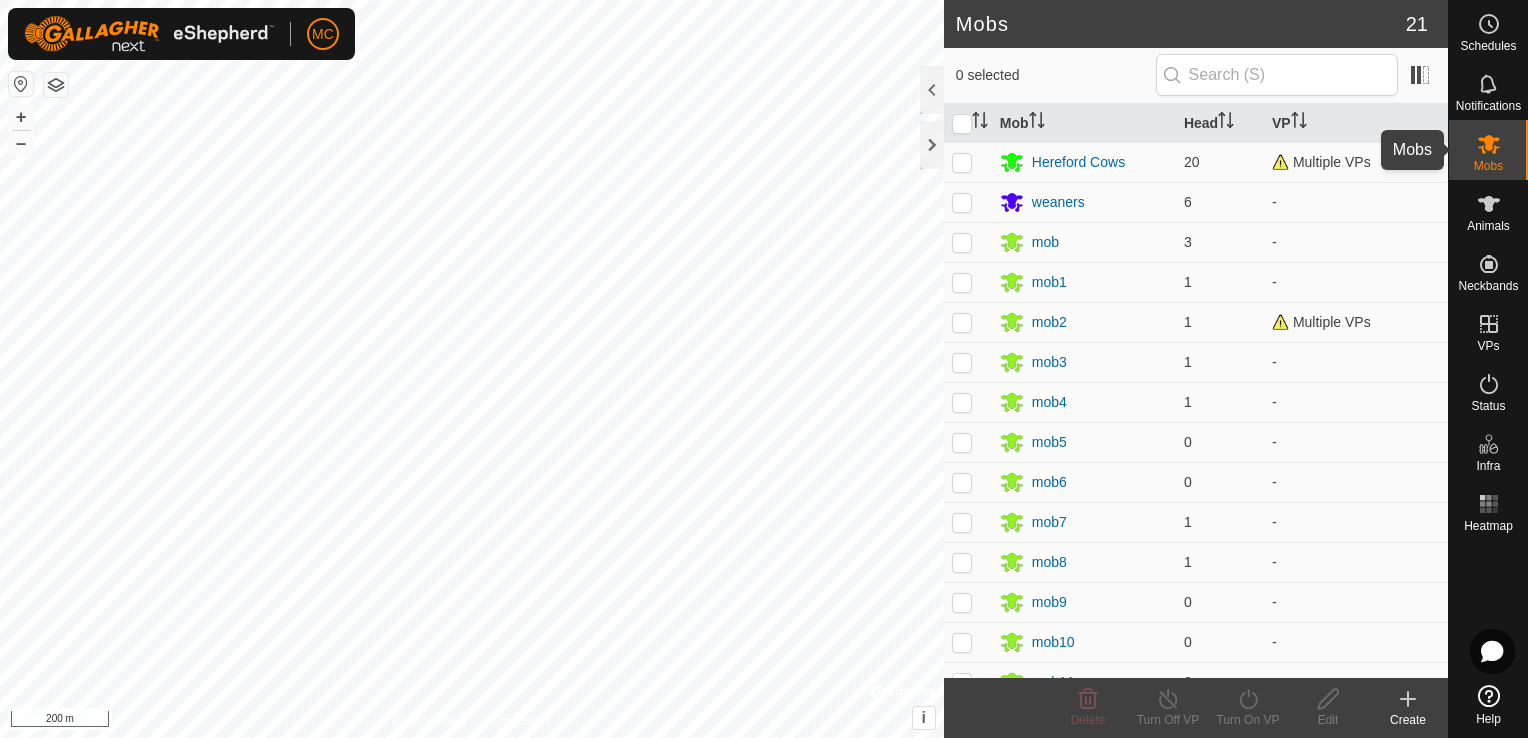 click on "Mobs" at bounding box center [1488, 166] 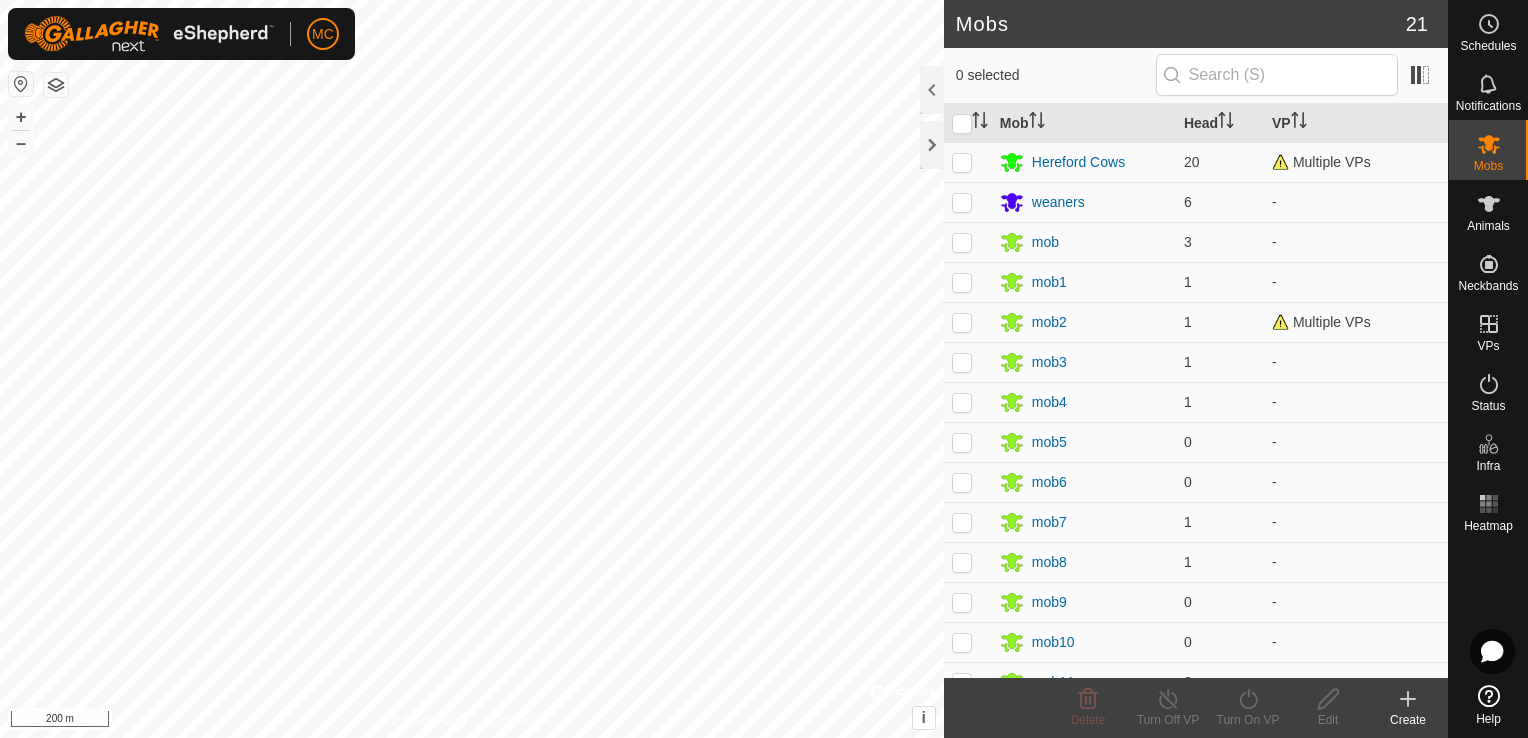 click on "MC Schedules Notifications Mobs Animals Neckbands VPs Status Infra Heatmap Help Mobs 21  0 selected   Mob   Head   VP  Hereford Cows 20 Multiple VPs weaners 6  -  mob 3  -  mob1 1  -  mob2 1 Multiple VPs mob3 1  -  mob4 1  -  mob5 0  -  mob6 0  -  mob7 1  -  mob8 1  -  mob9 0  -  mob10 0  -  mob11 0  -  mob12 0  -  mob13 1  -  mob14 1  -  mob15 1  -  mob16 10  -  mob17 2  -  mob18 6  -  Delete  Turn Off VP   Turn On VP   Edit   Create  Privacy Policy Contact Us + – ⇧ i ©  Mapbox , ©  OpenStreetMap ,  Improve this map 200 m" at bounding box center (764, 369) 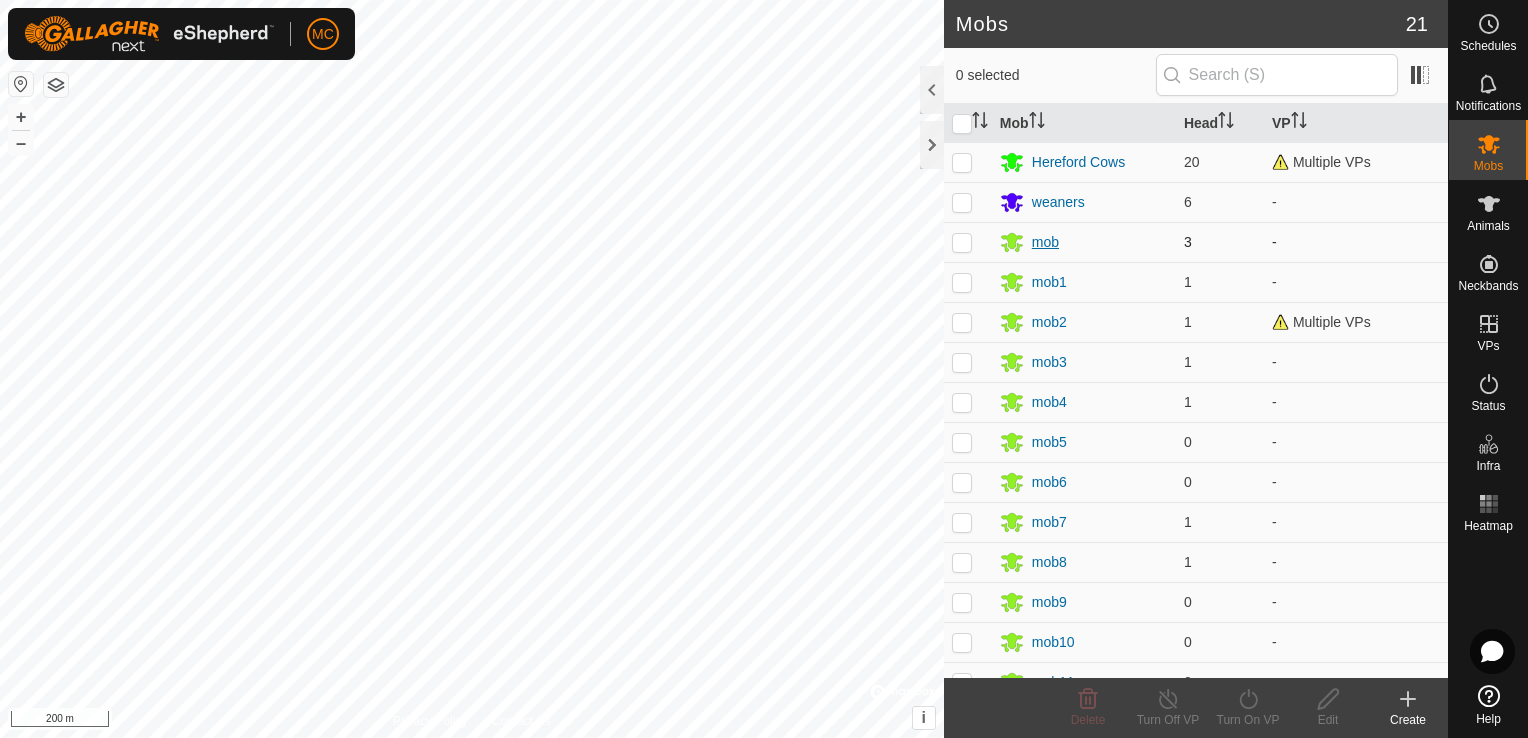 click on "mob" at bounding box center [1045, 242] 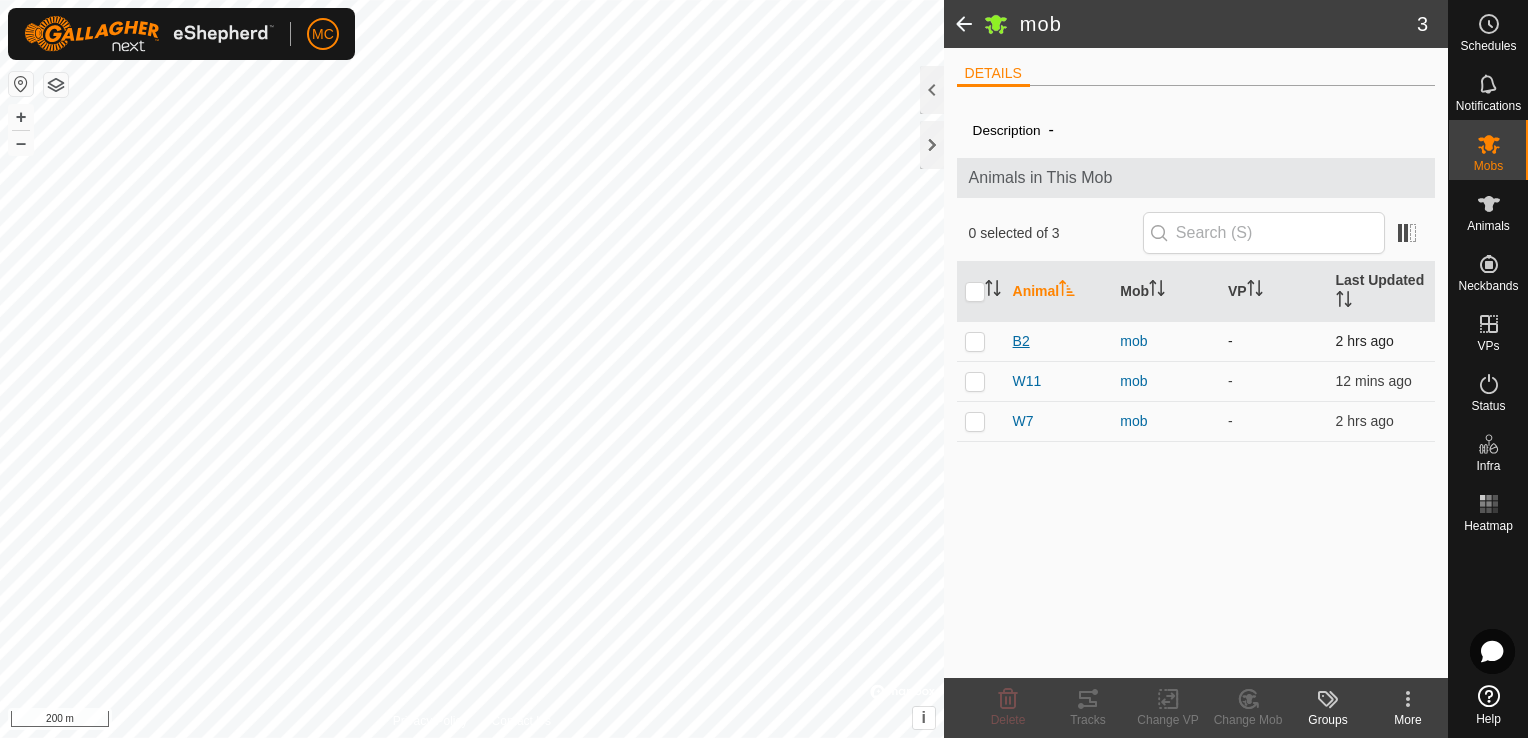 click on "B2" at bounding box center (1021, 341) 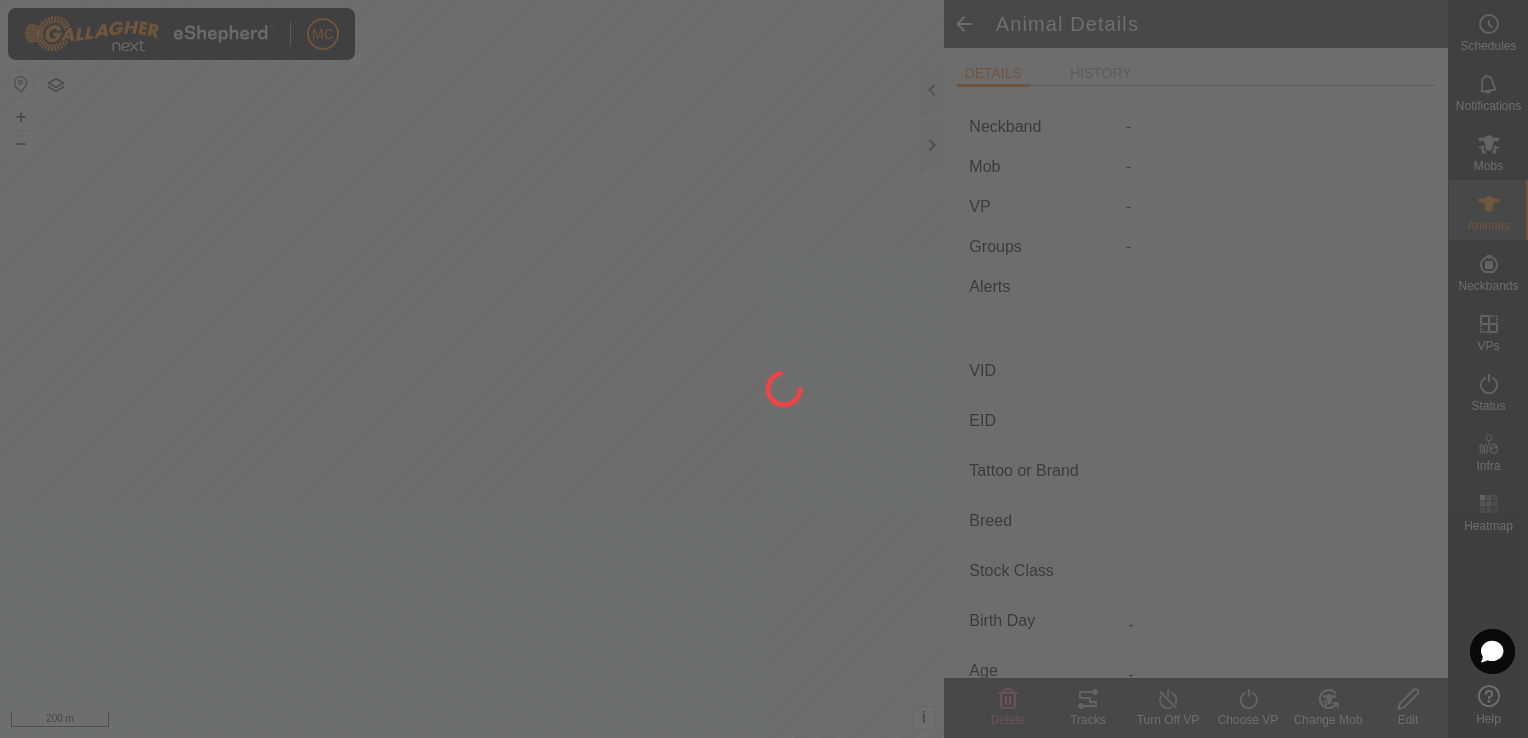 type on "B2" 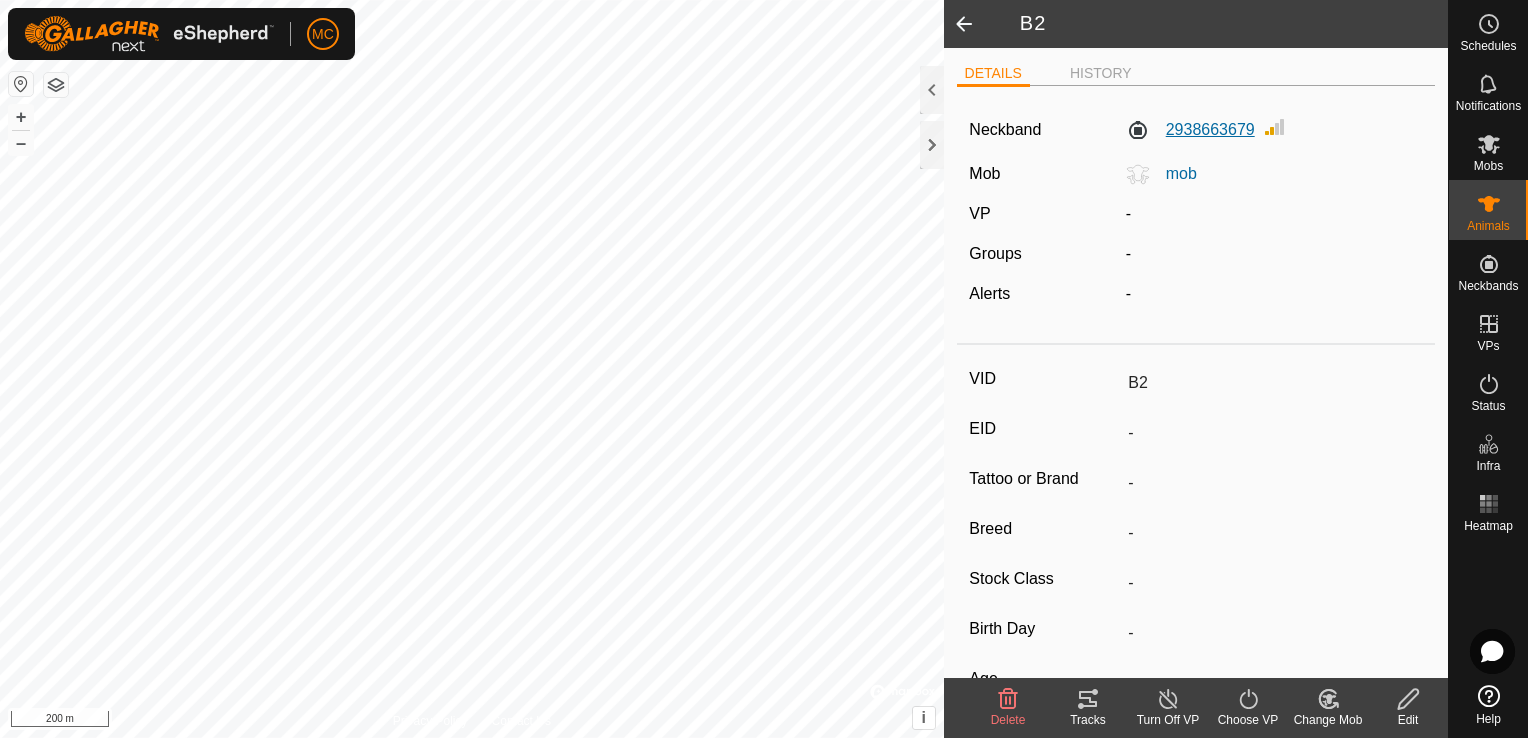 click on "2938663679" 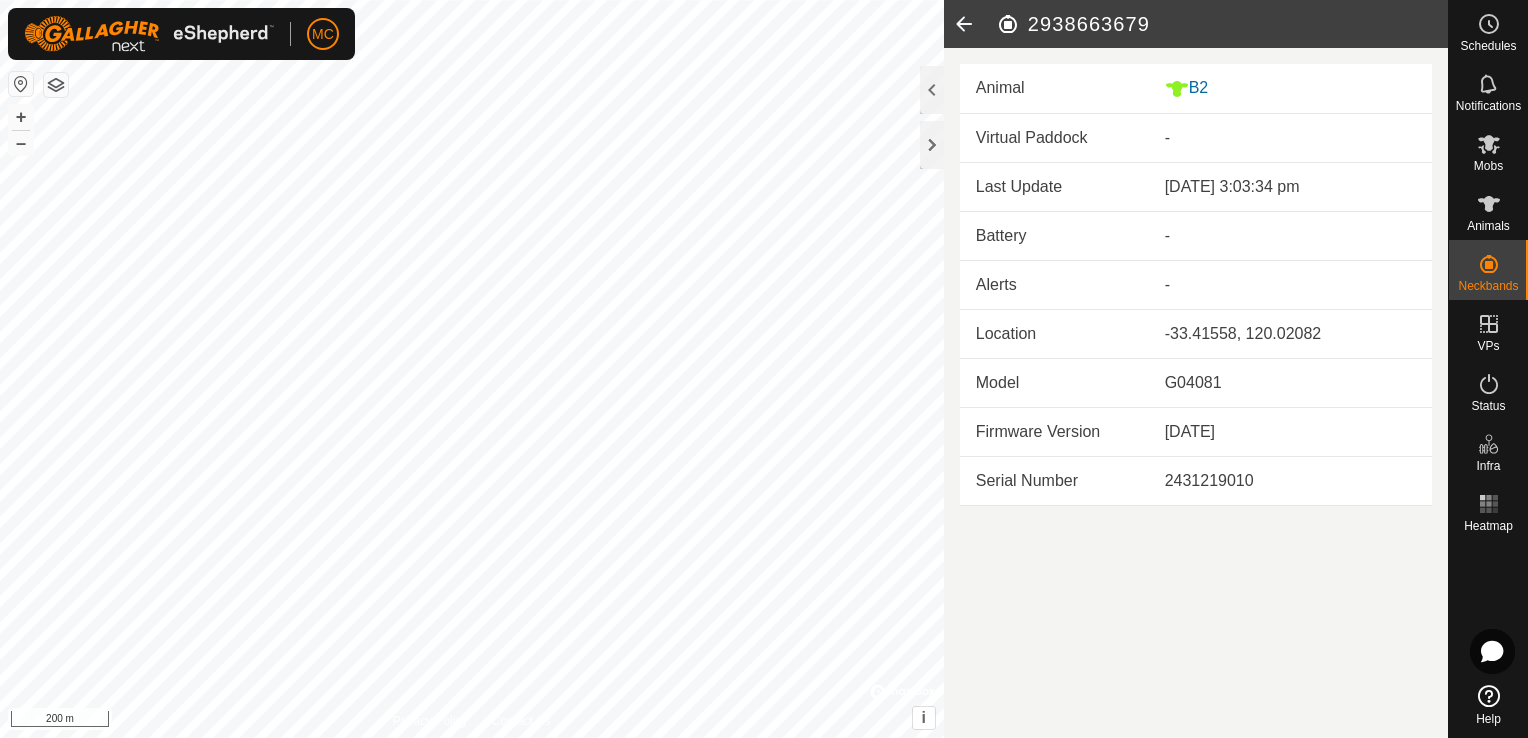 click 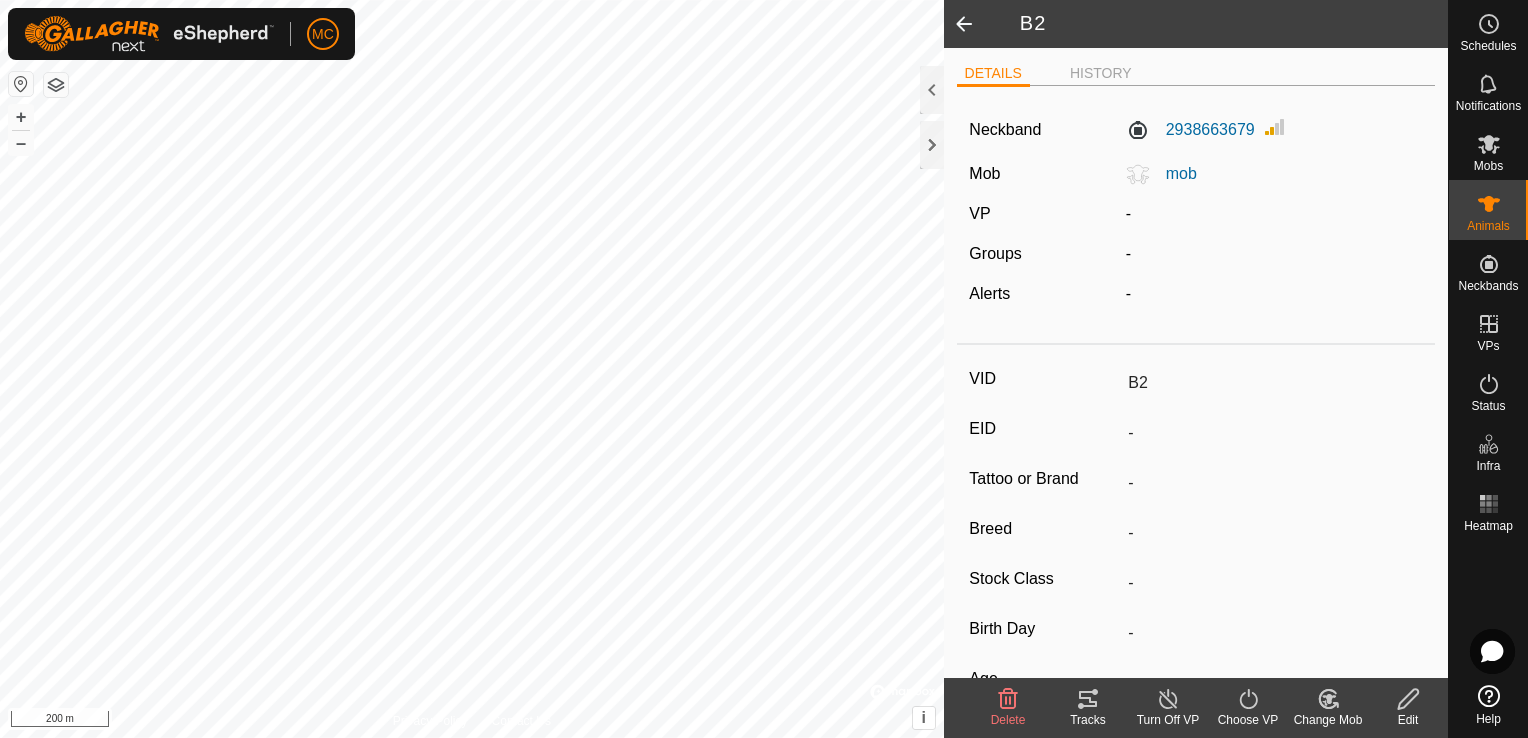 click 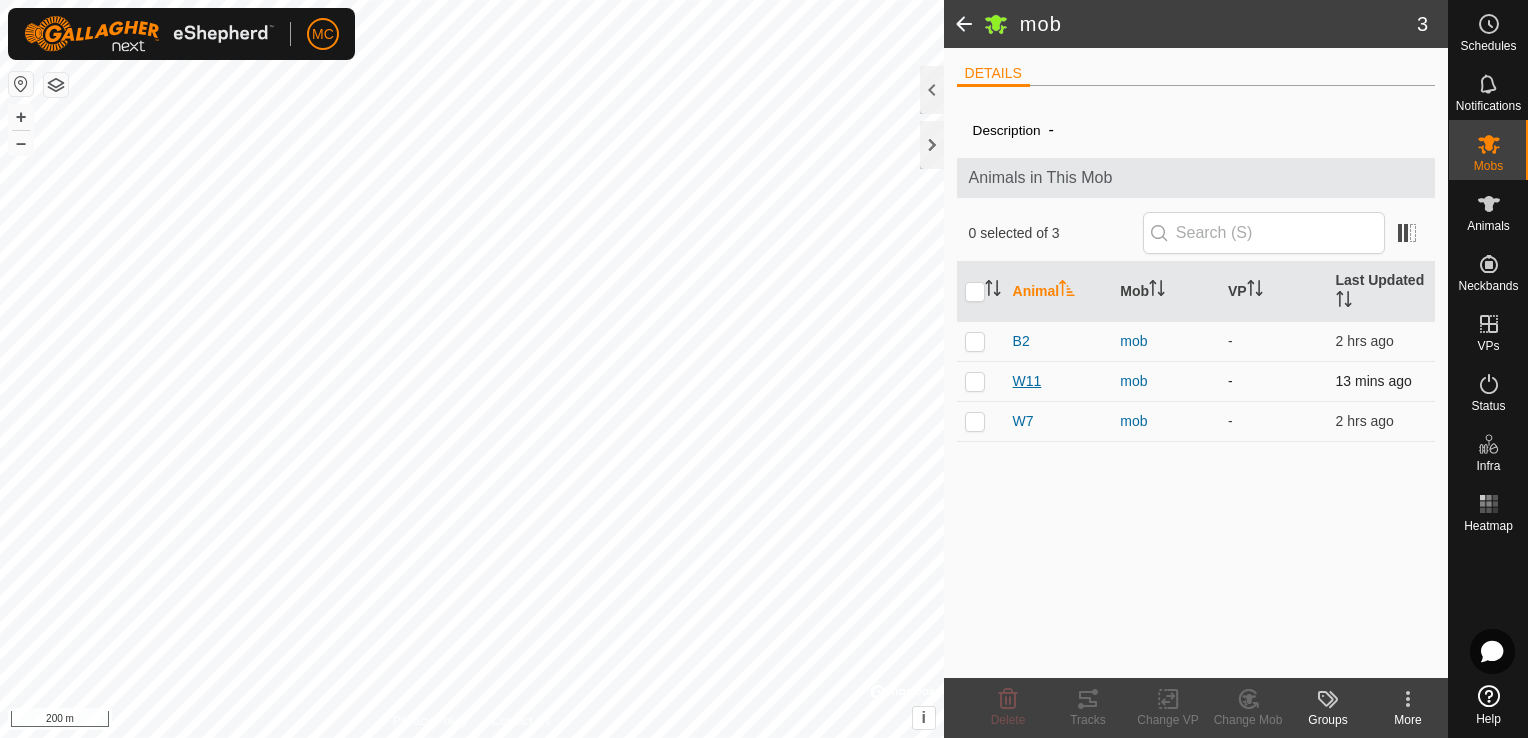 click on "W11" at bounding box center [1027, 381] 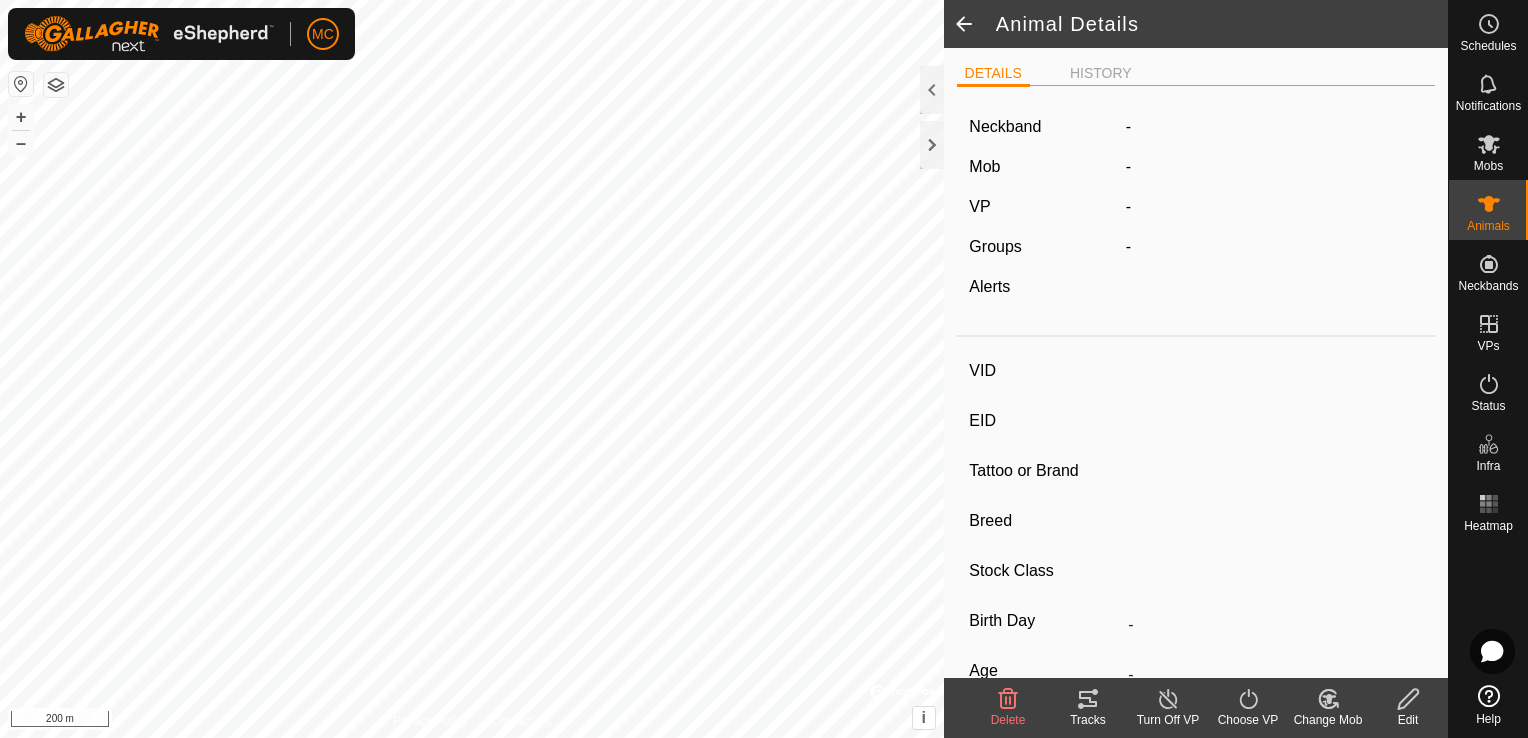 type on "W11" 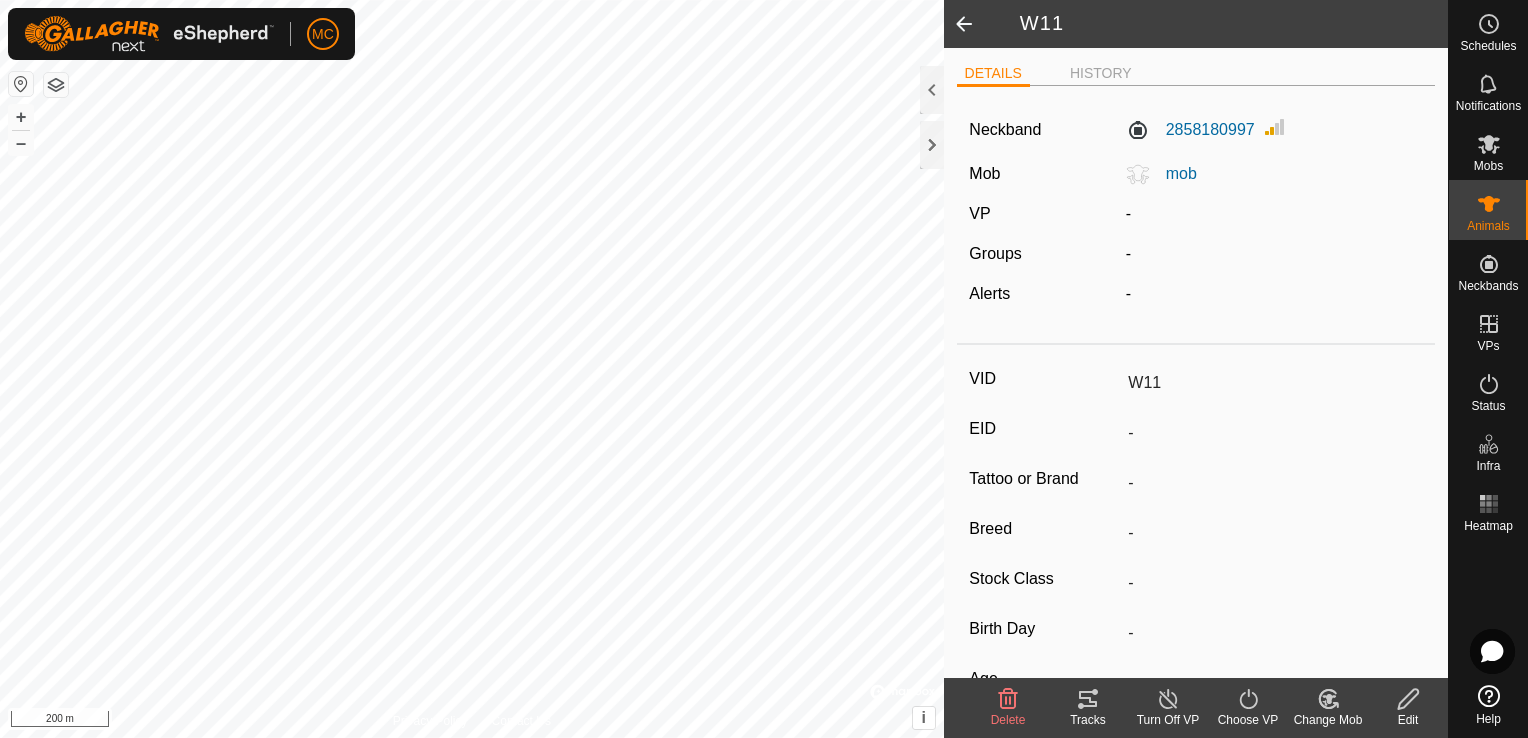 click 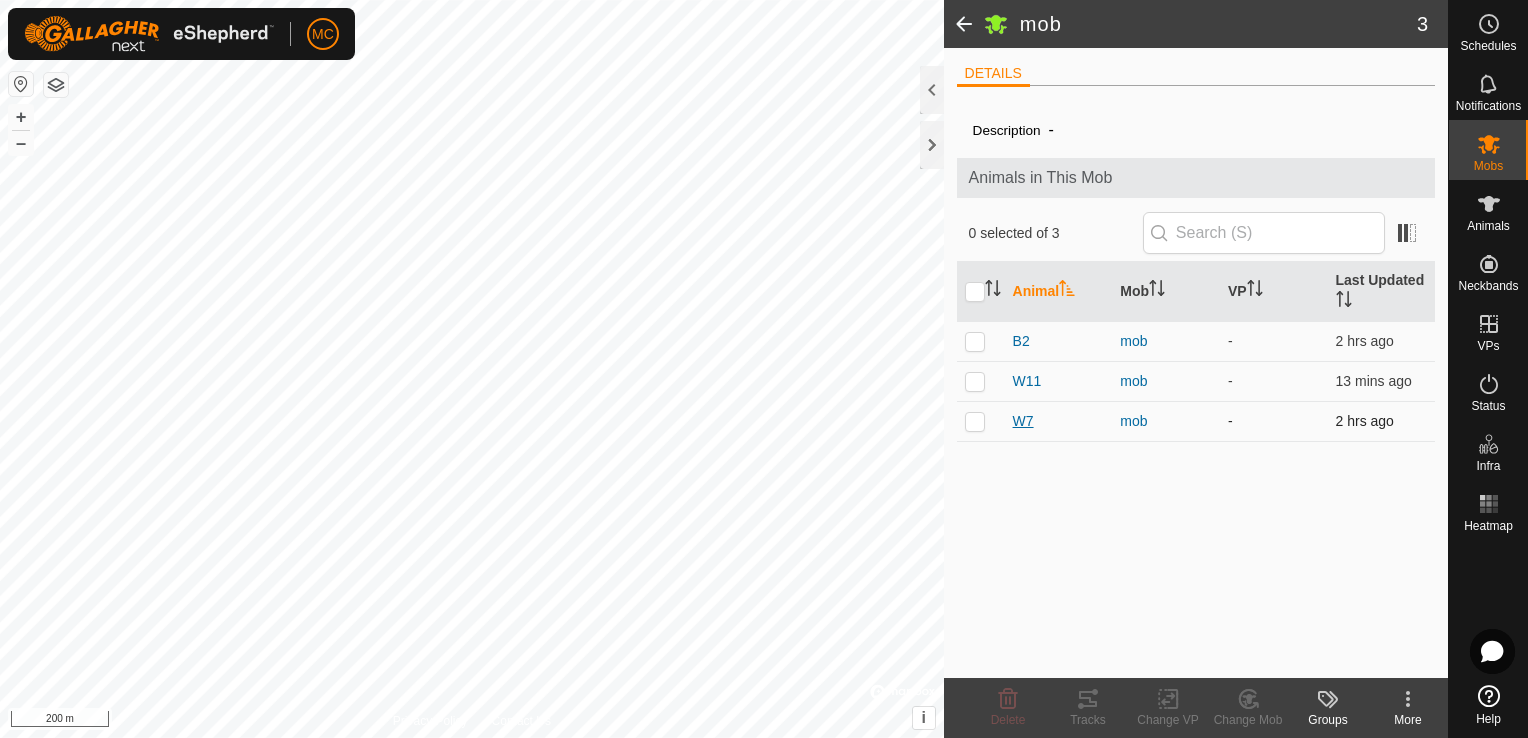 click on "W7" at bounding box center (1023, 421) 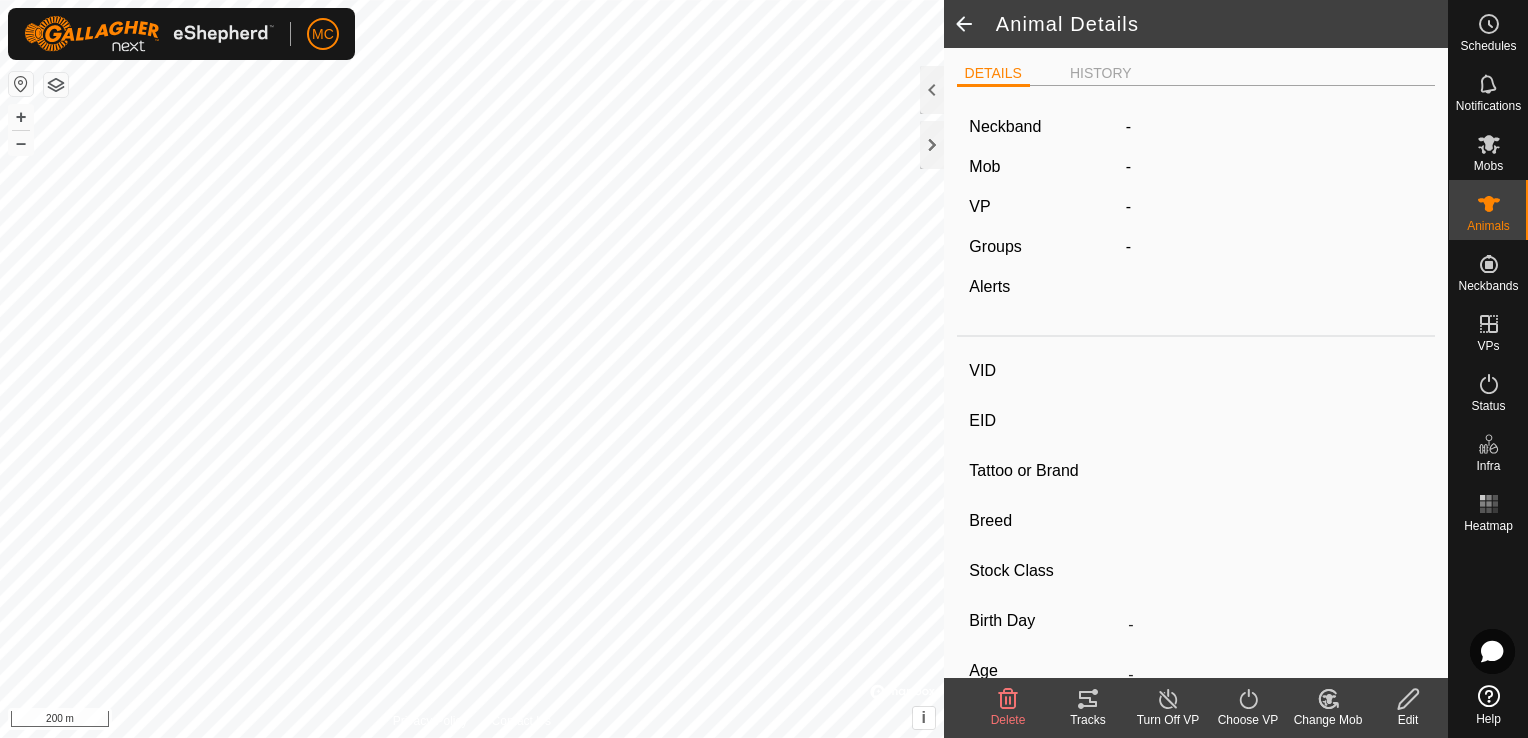 type on "W7" 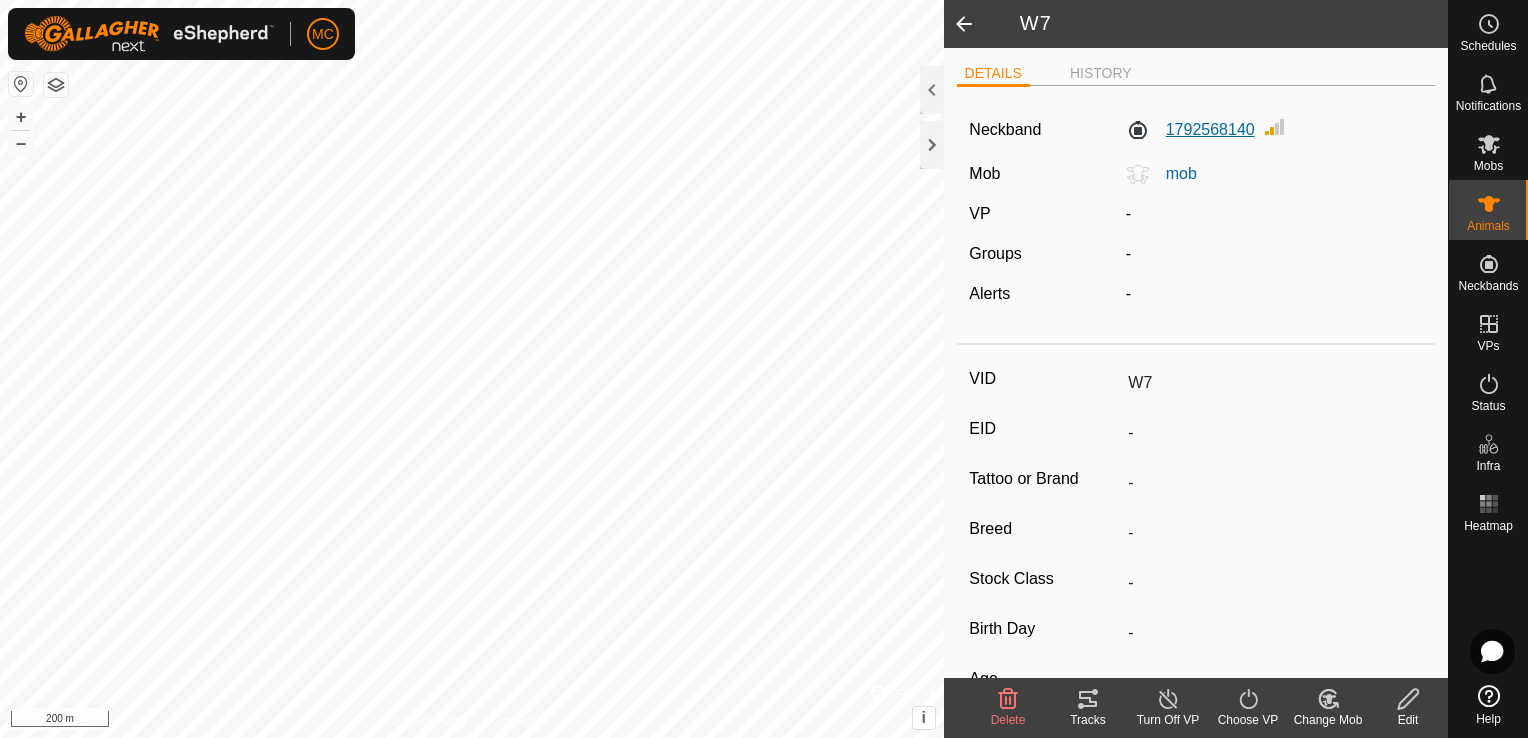 click on "1792568140" 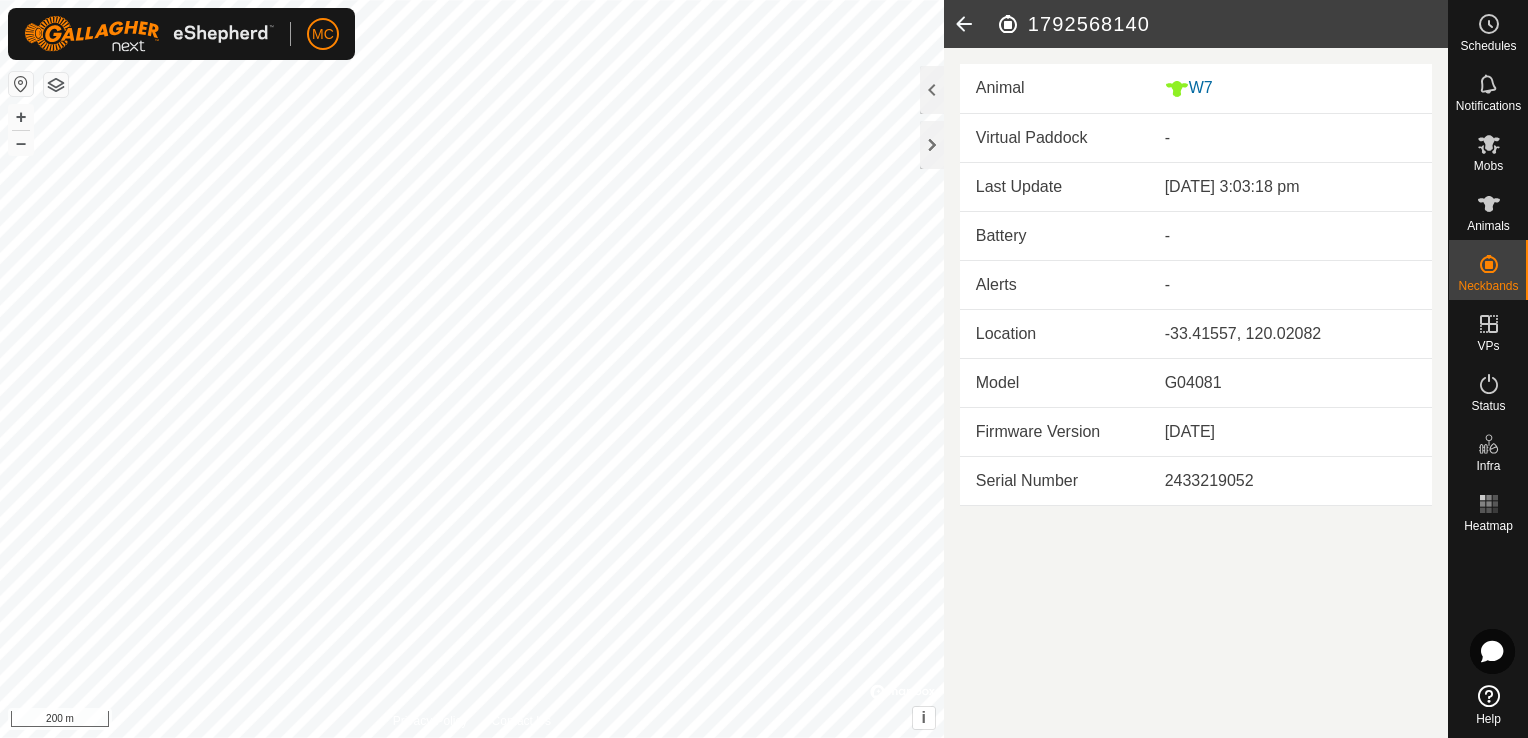 click 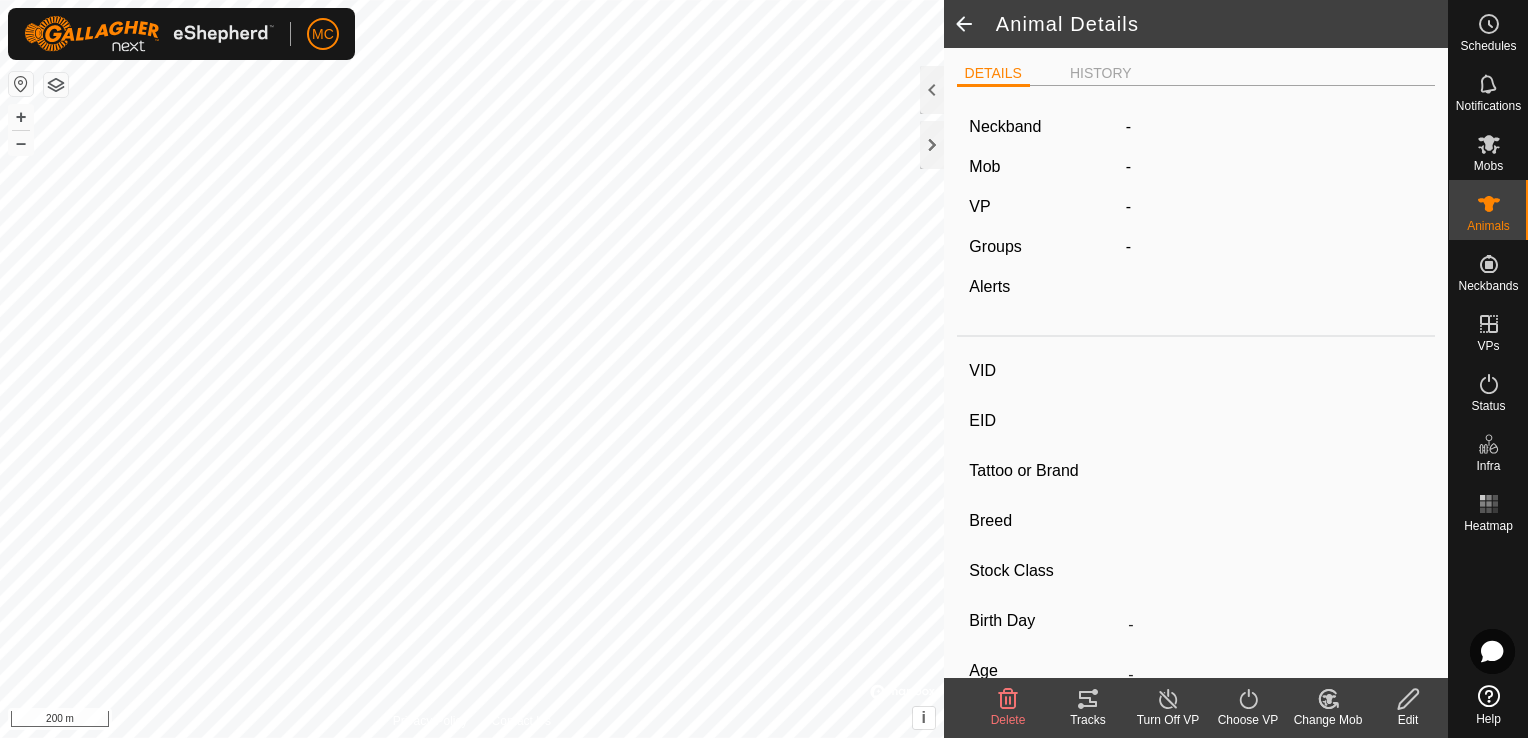 type on "W7" 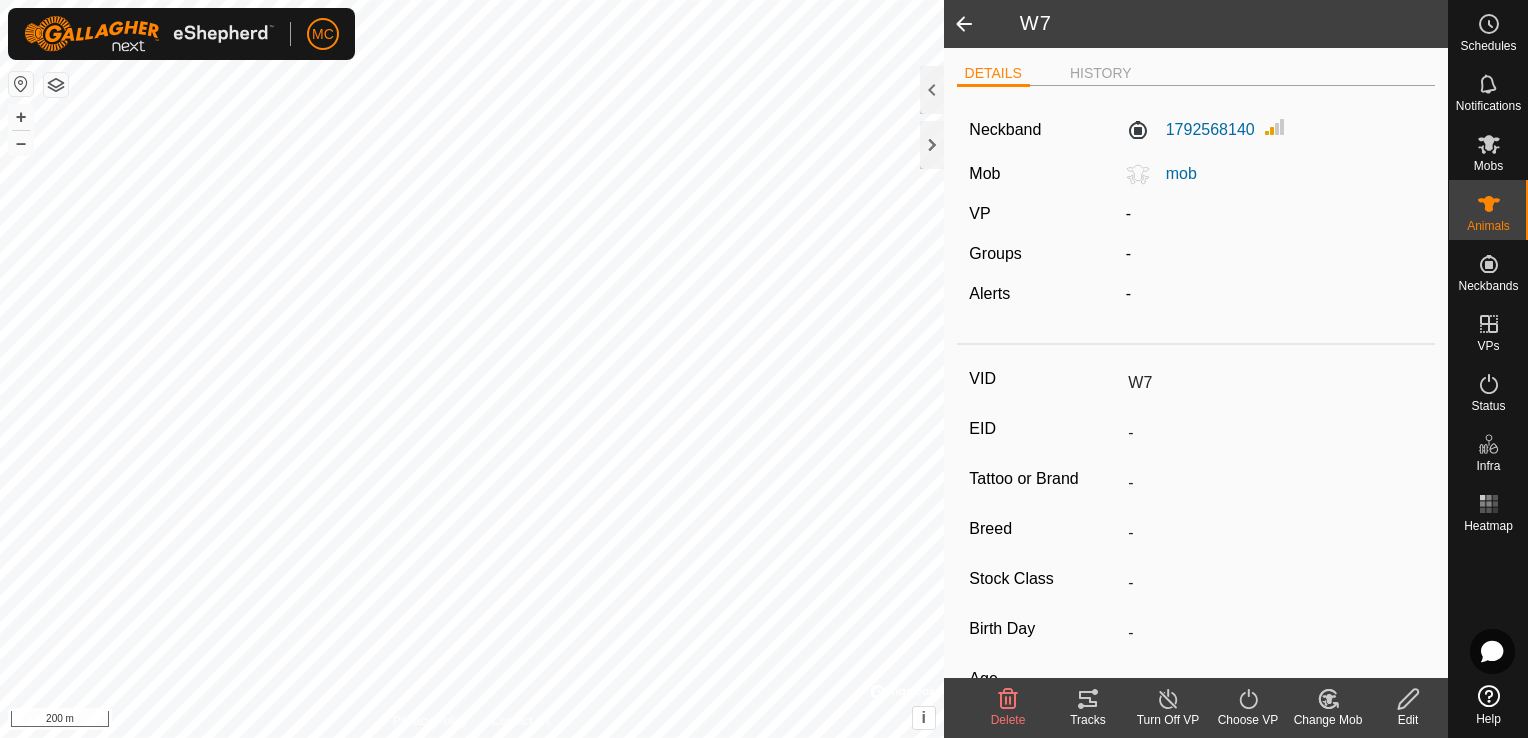 click 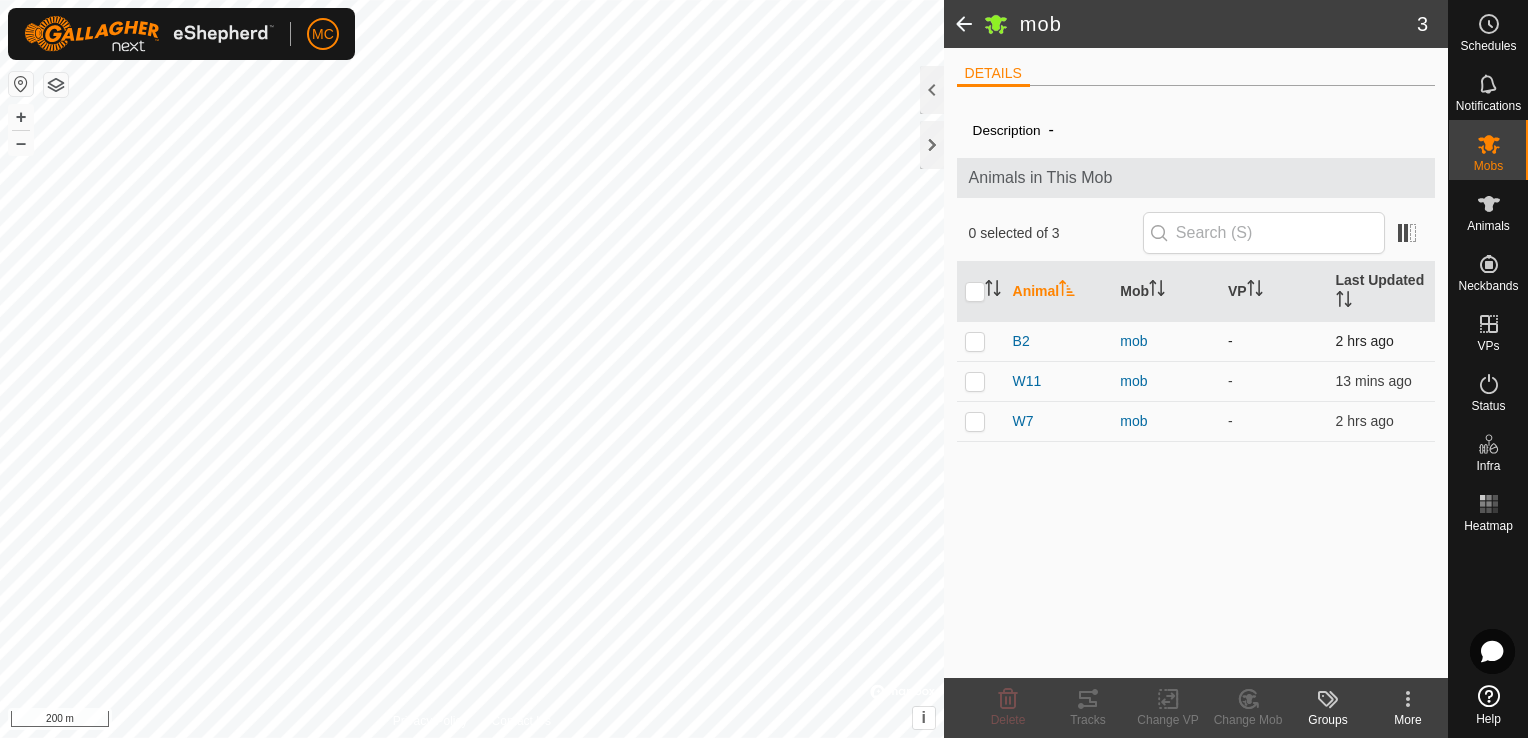 click at bounding box center (975, 341) 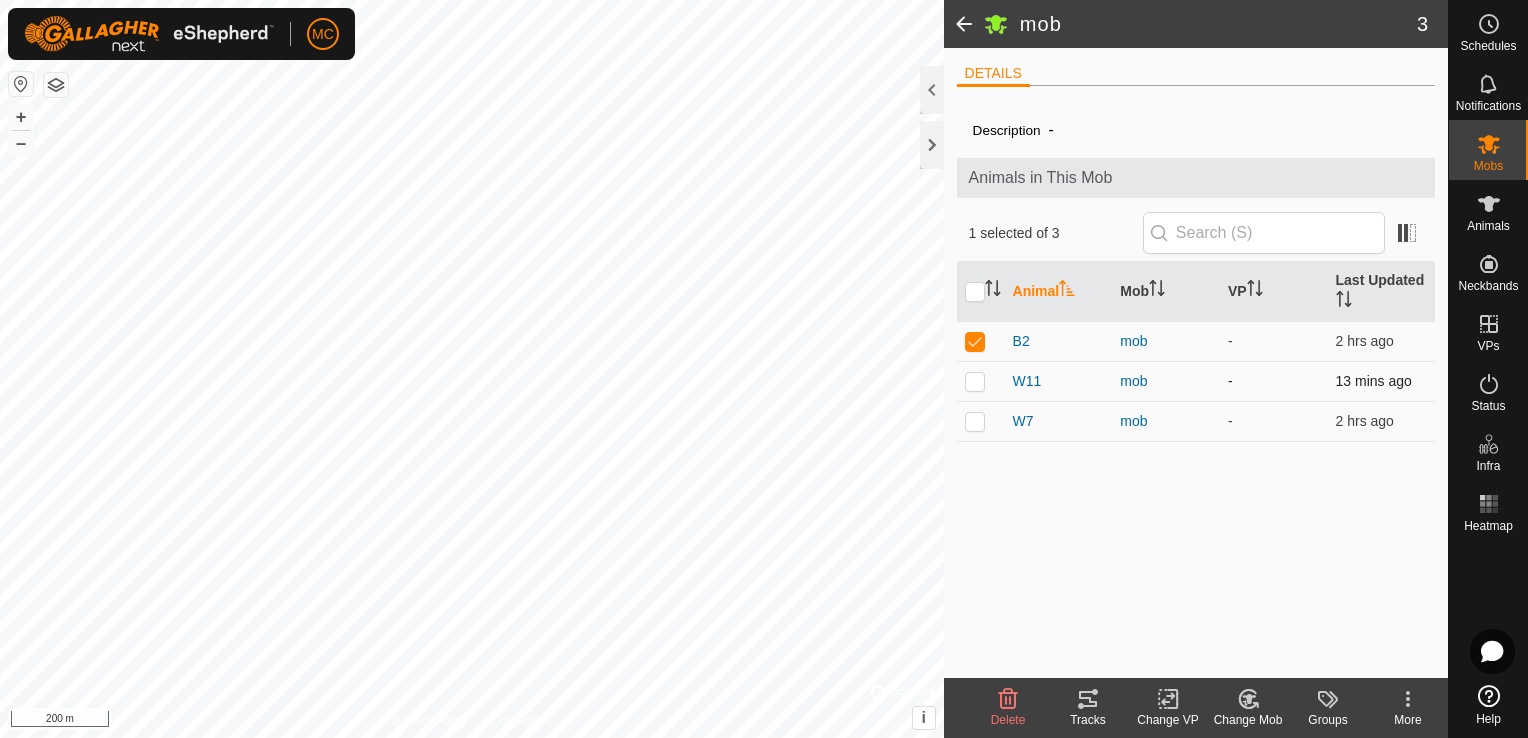 click at bounding box center [975, 381] 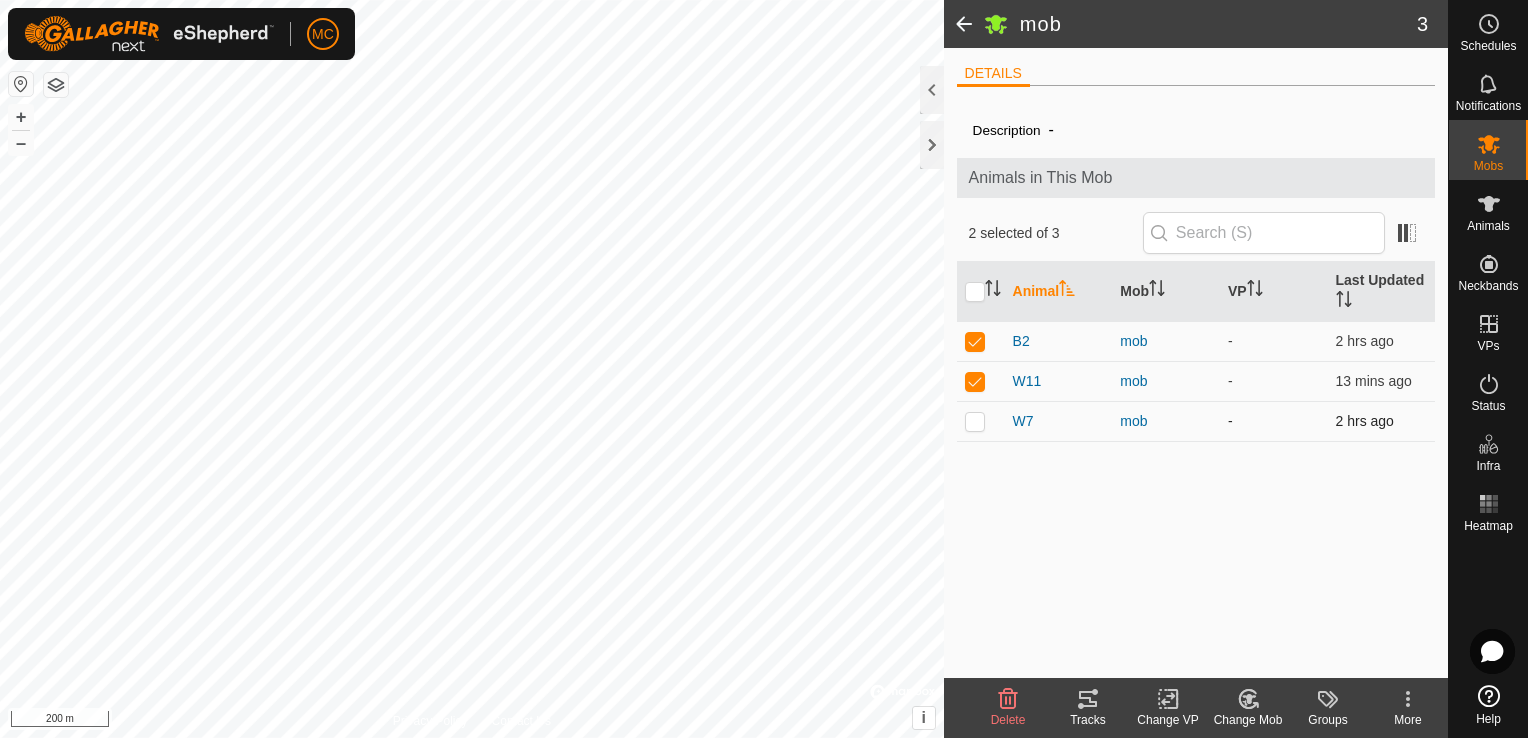 click at bounding box center [975, 421] 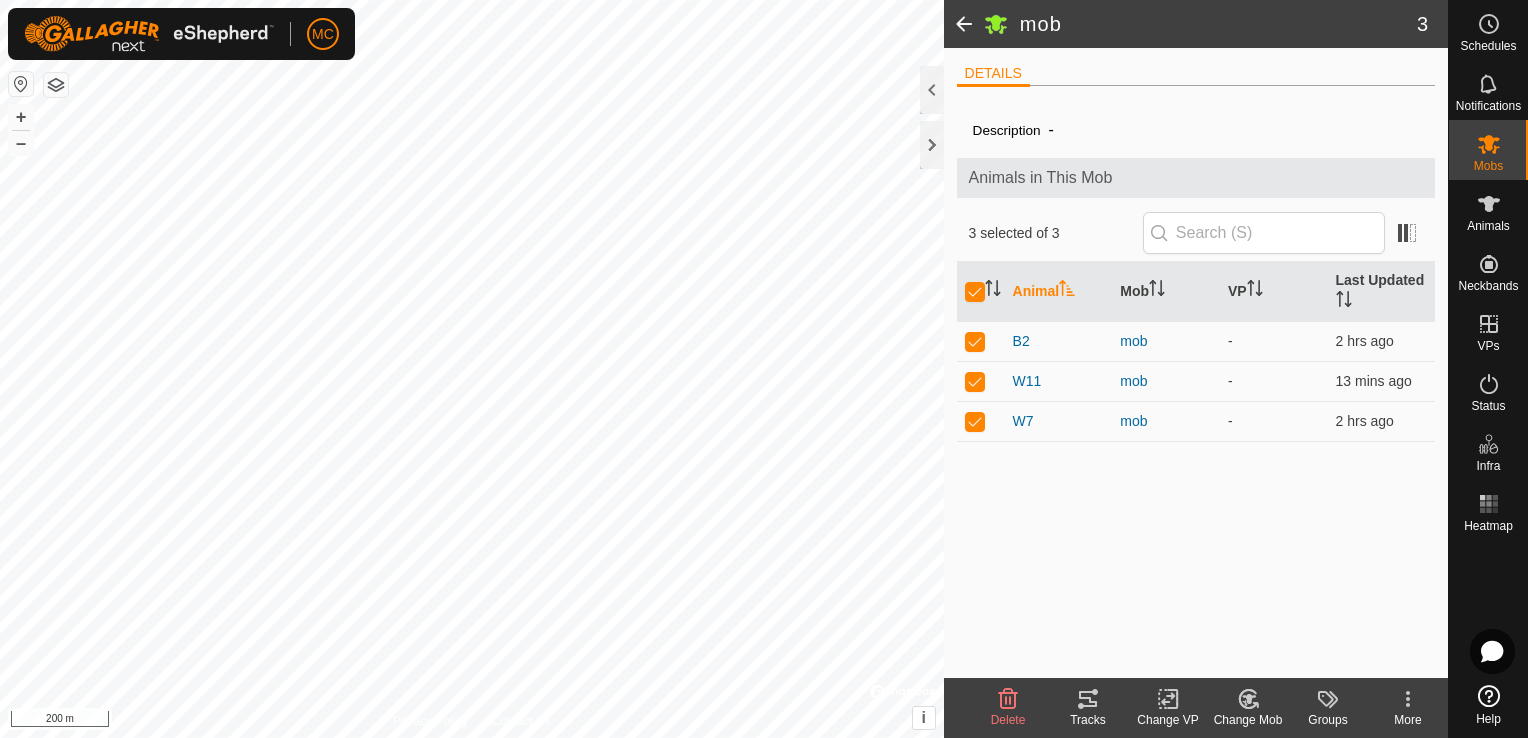 click 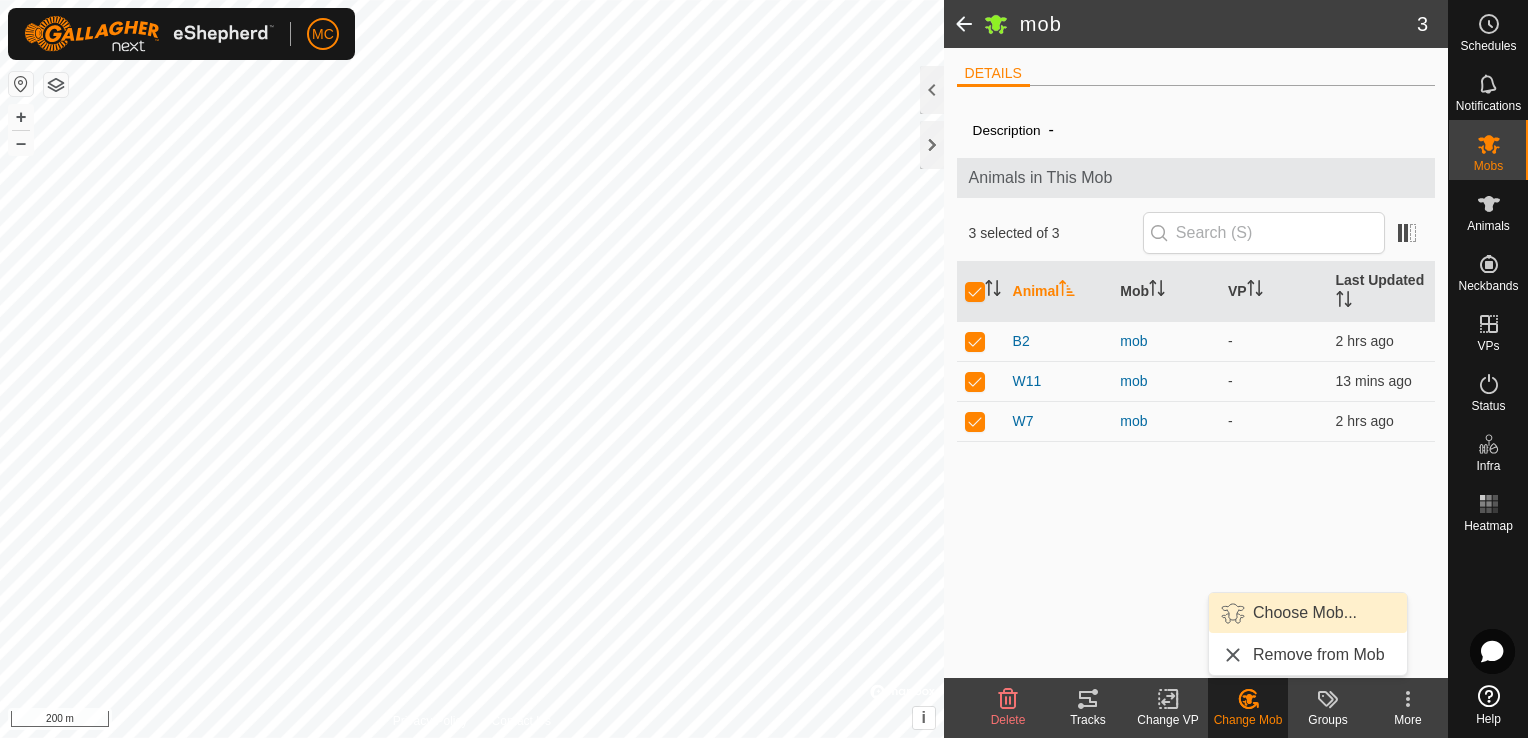 click on "Choose Mob..." at bounding box center (1308, 613) 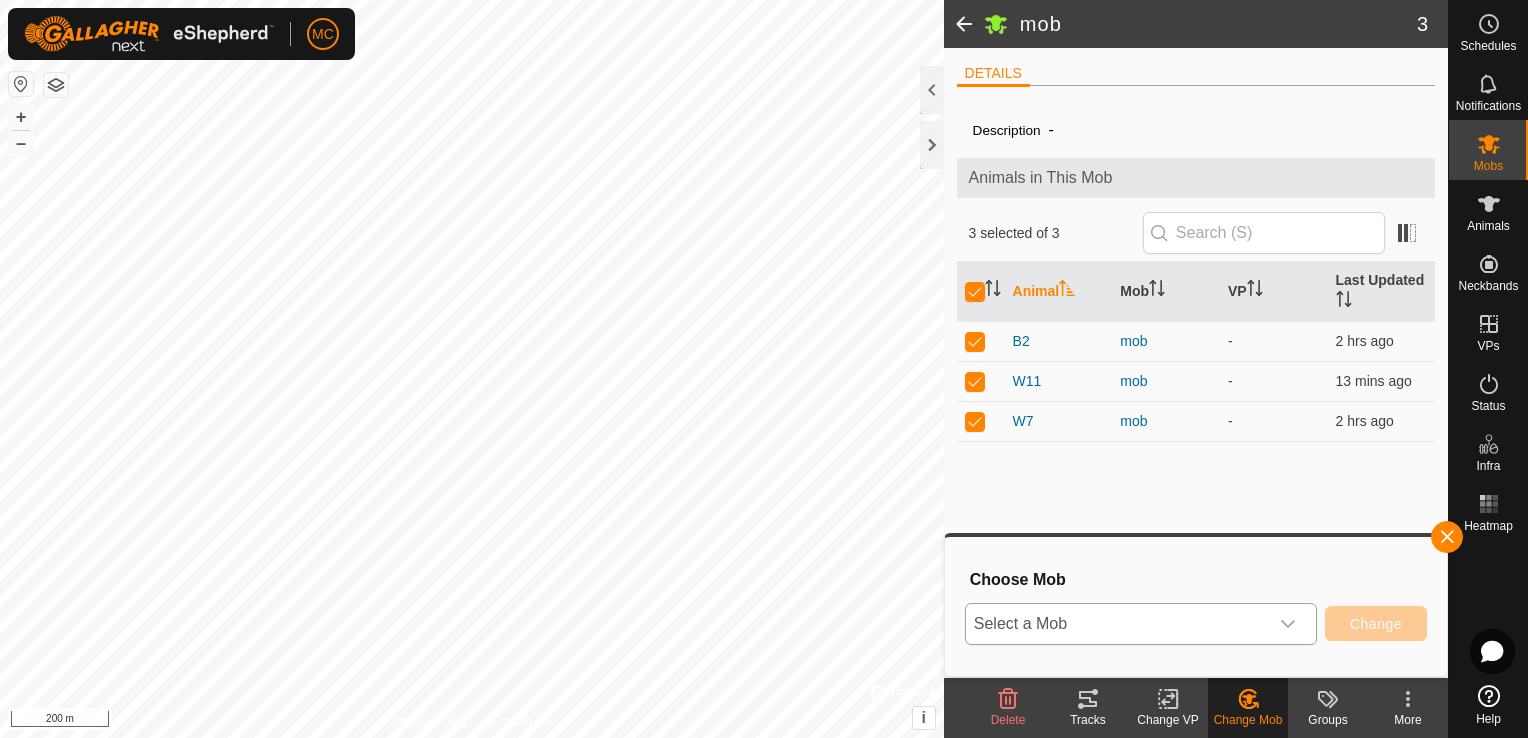 click 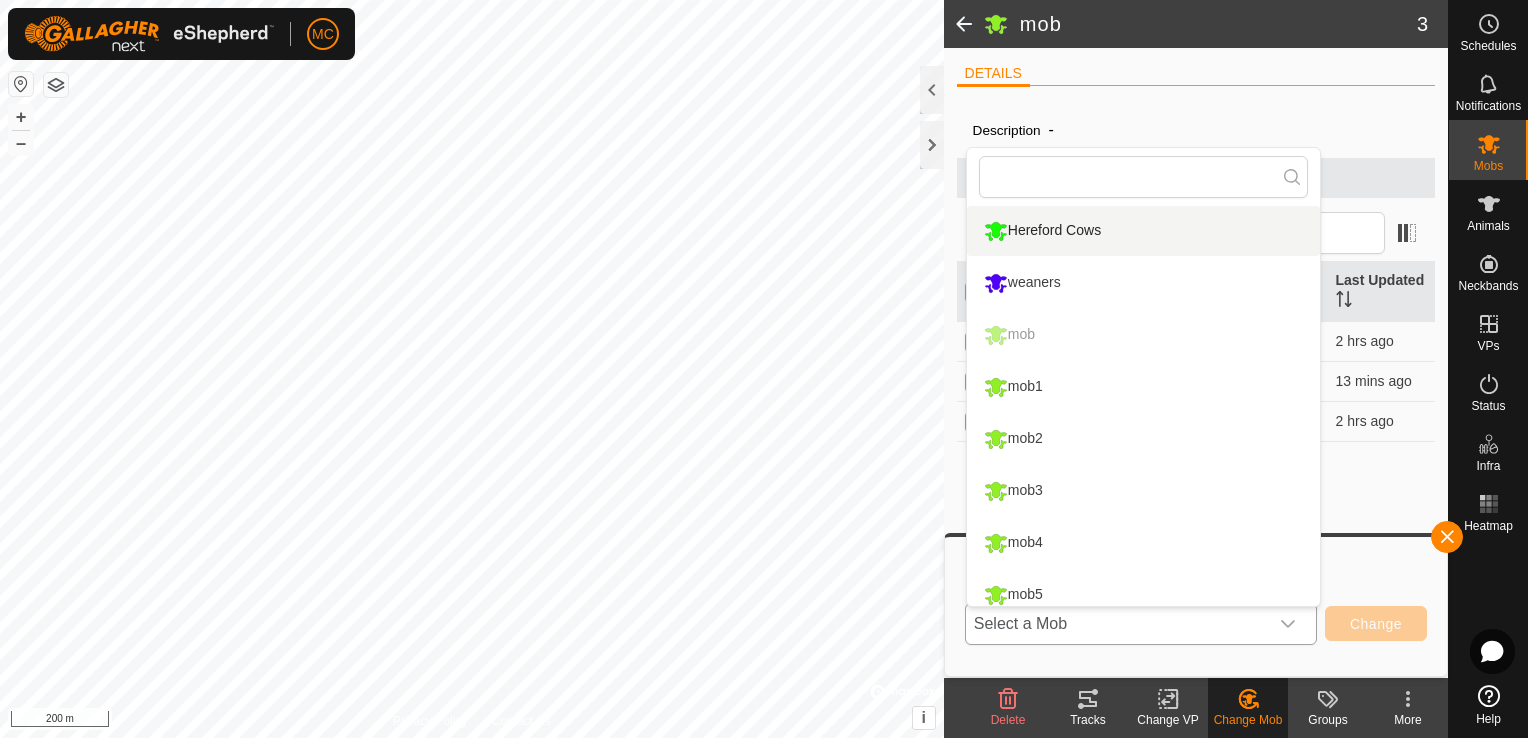 click on "Hereford Cows" at bounding box center (1143, 231) 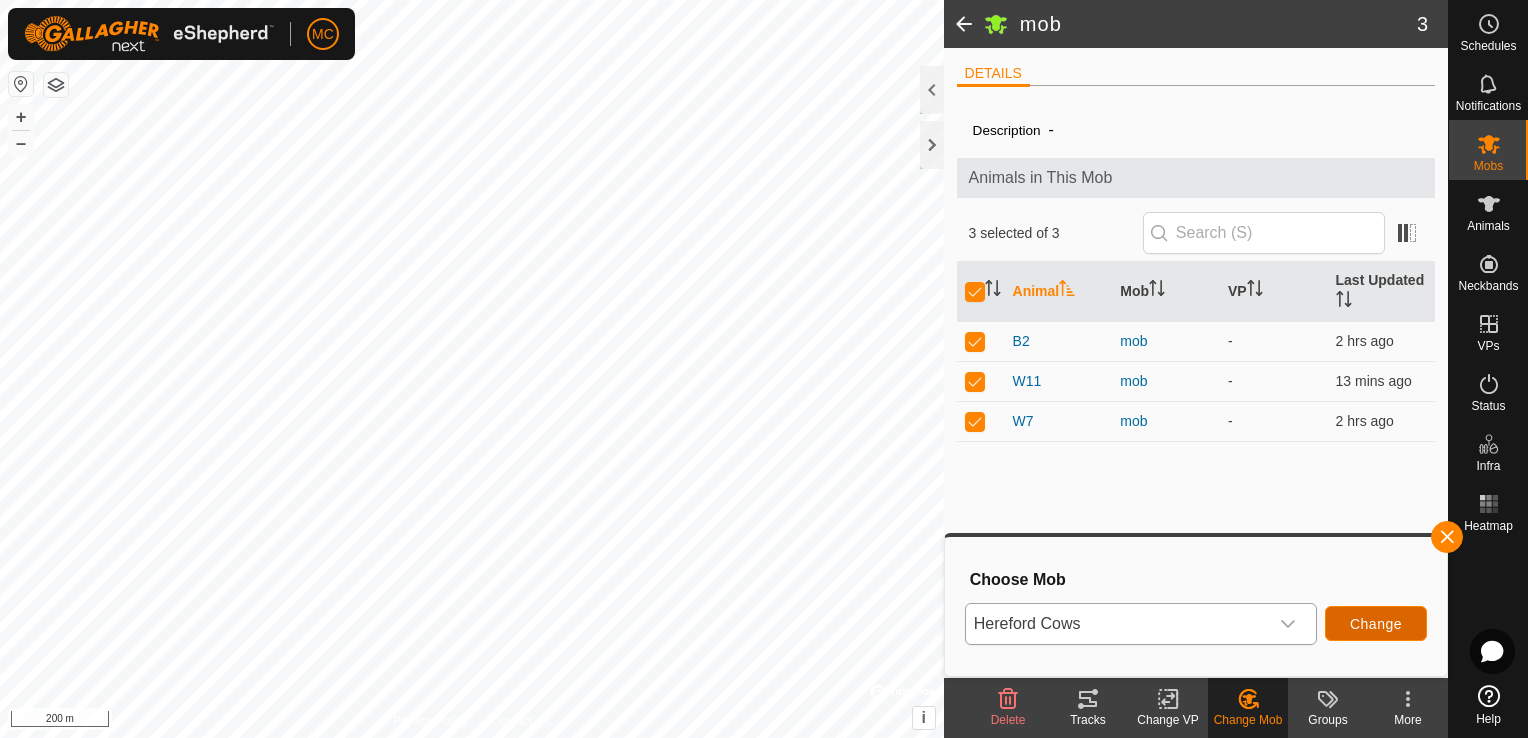 click on "Change" at bounding box center [1376, 624] 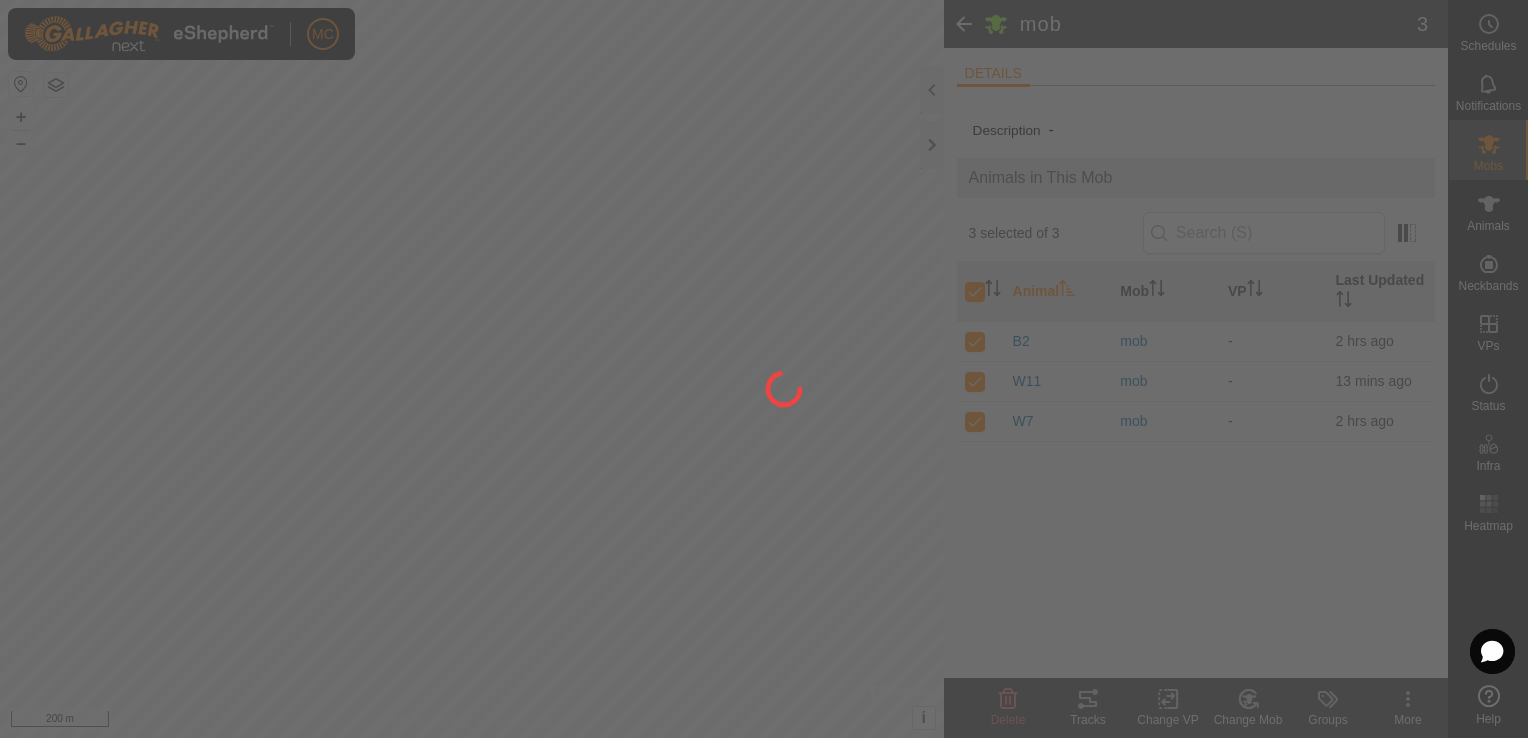 checkbox on "false" 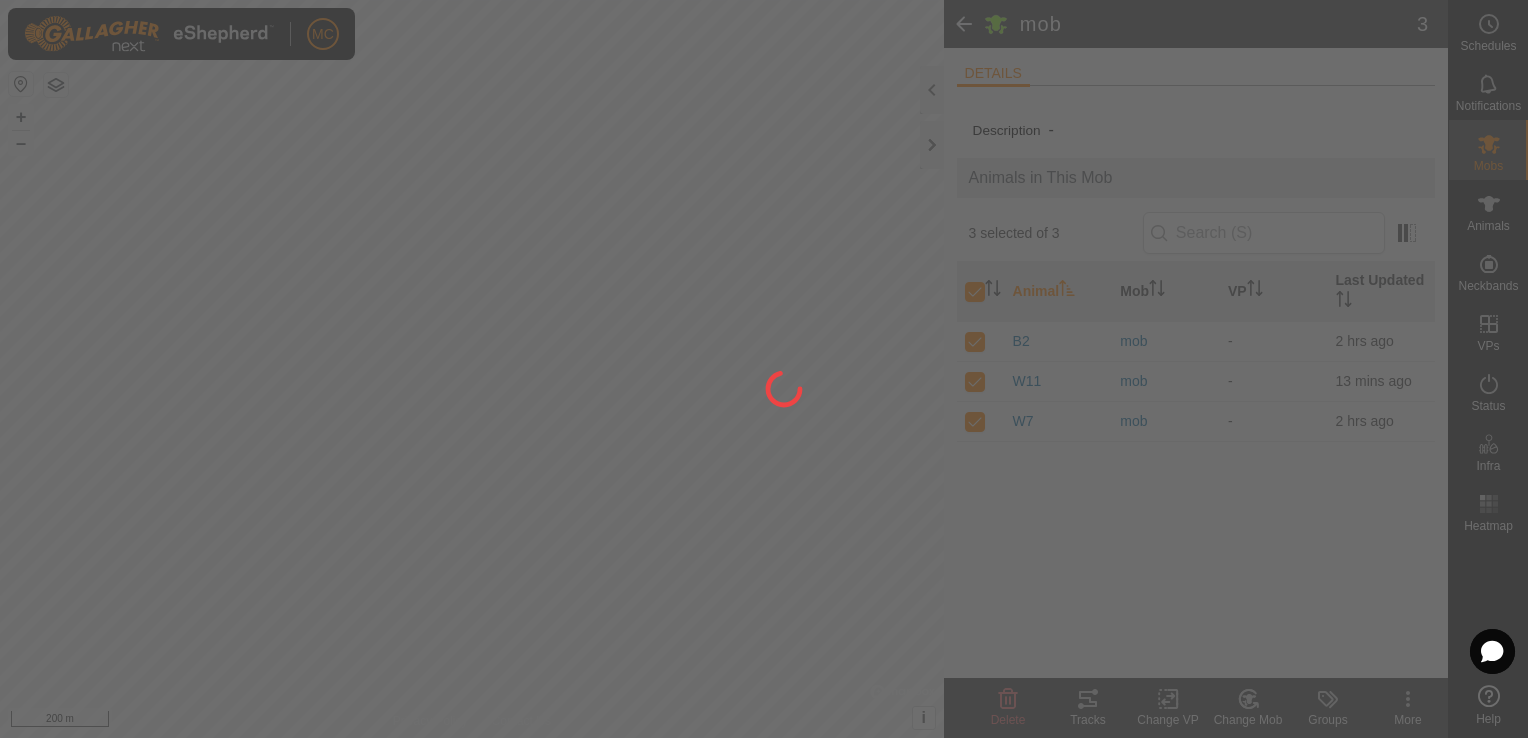 checkbox on "false" 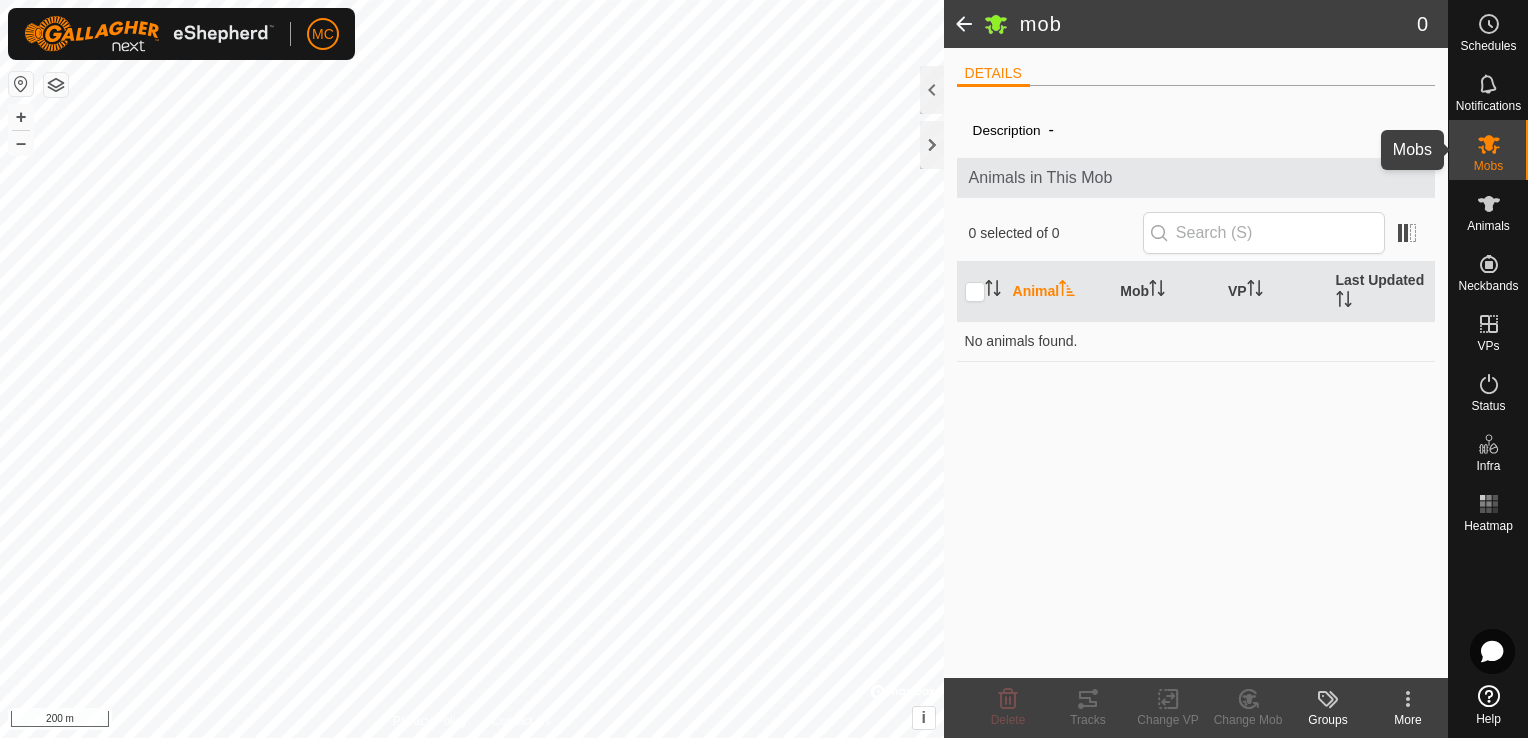 click 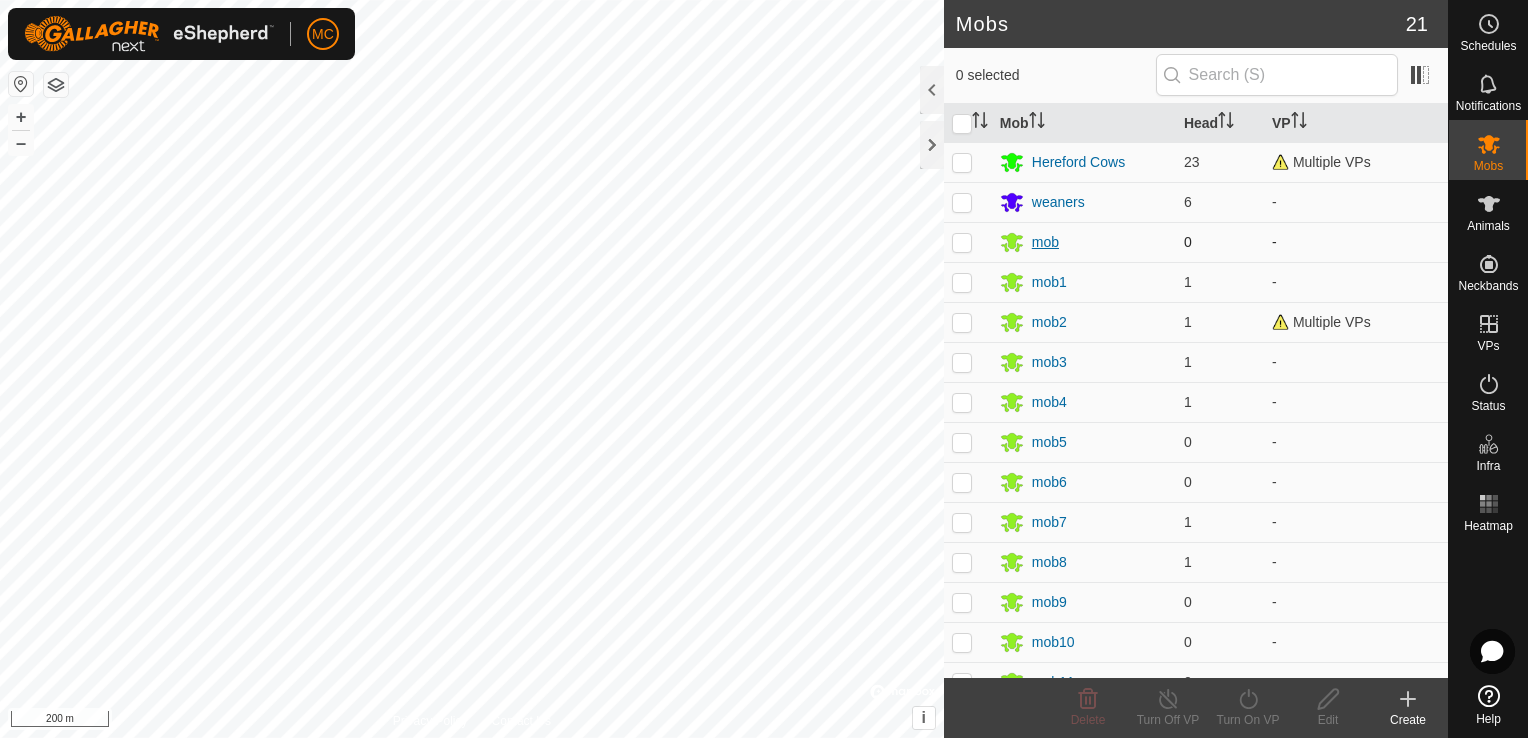 click on "mob" at bounding box center (1045, 242) 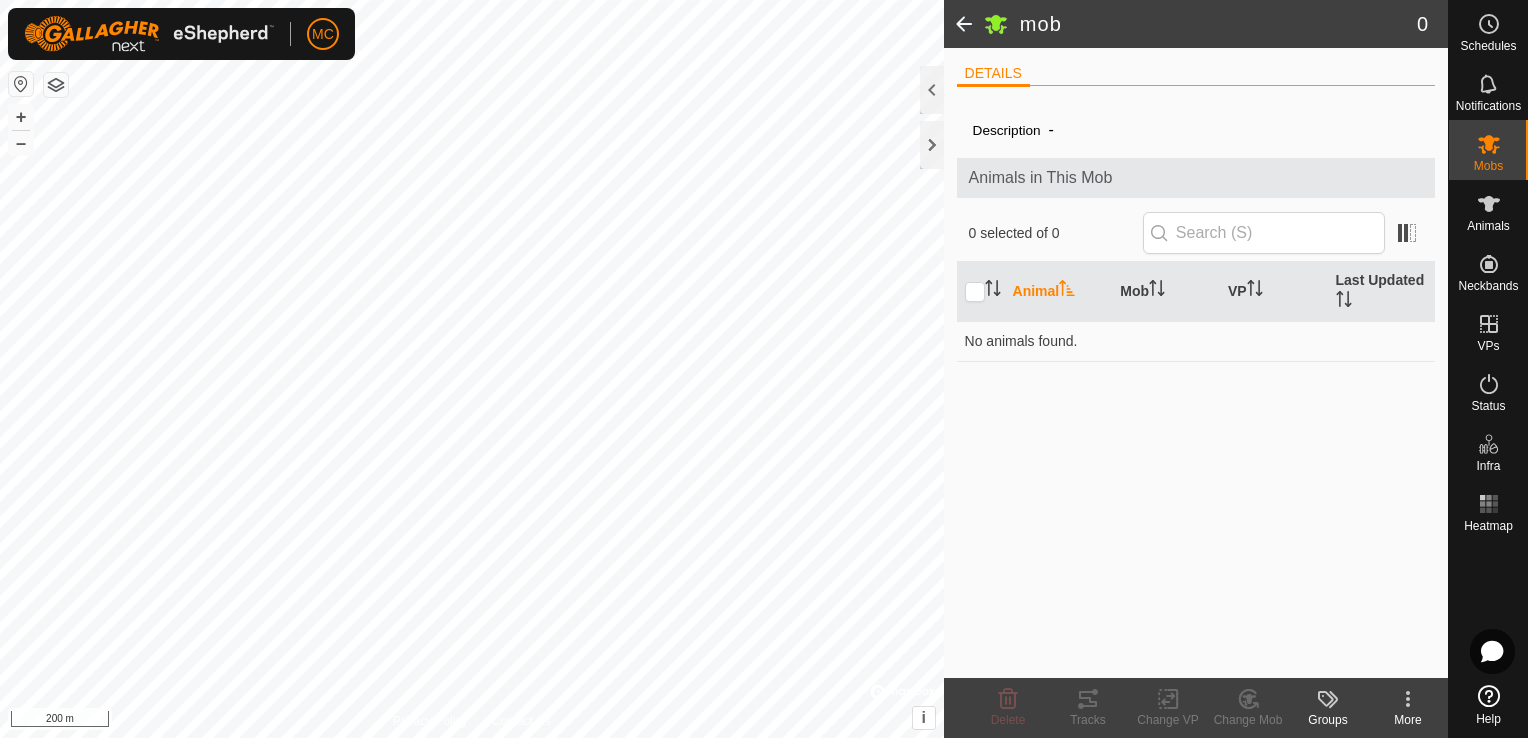 click 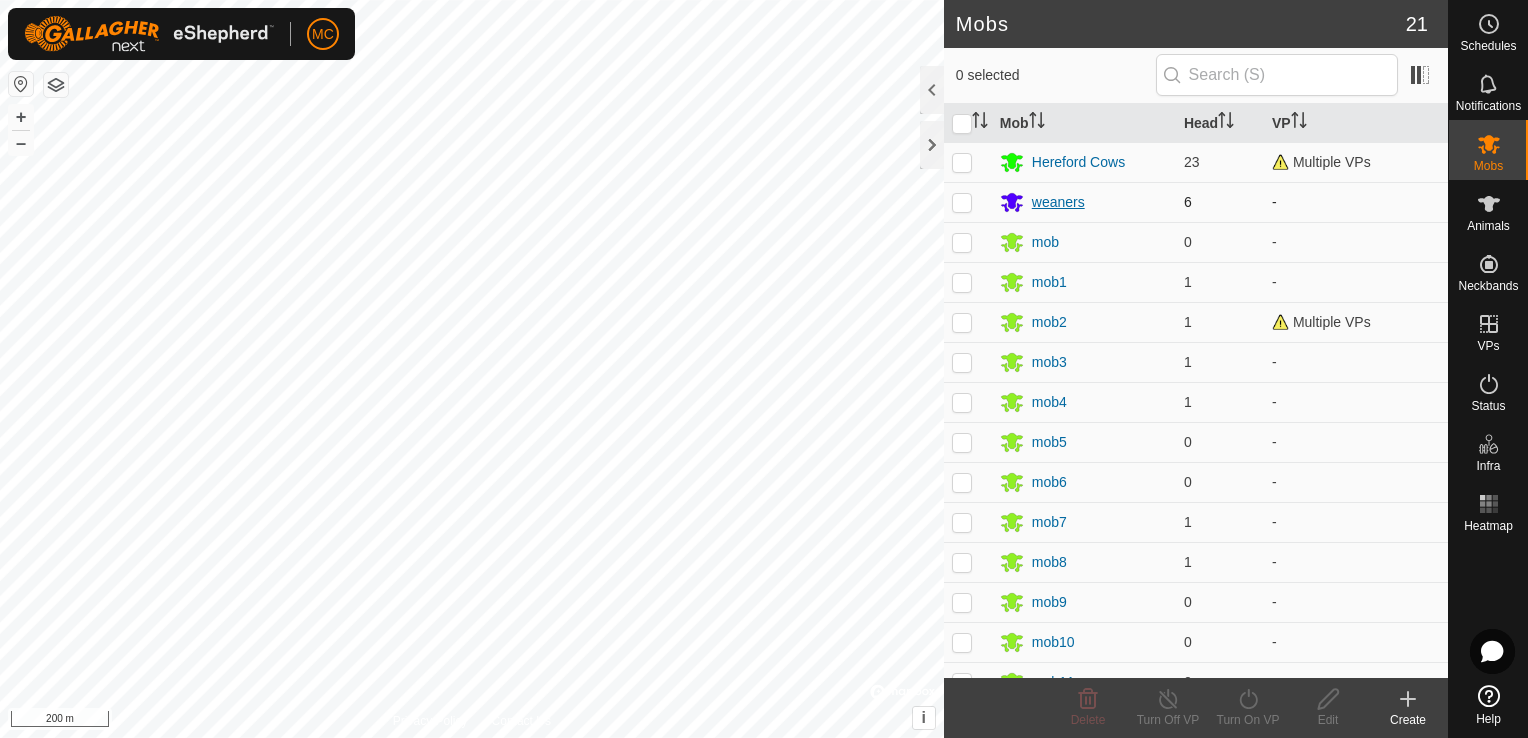 click on "weaners" at bounding box center [1058, 202] 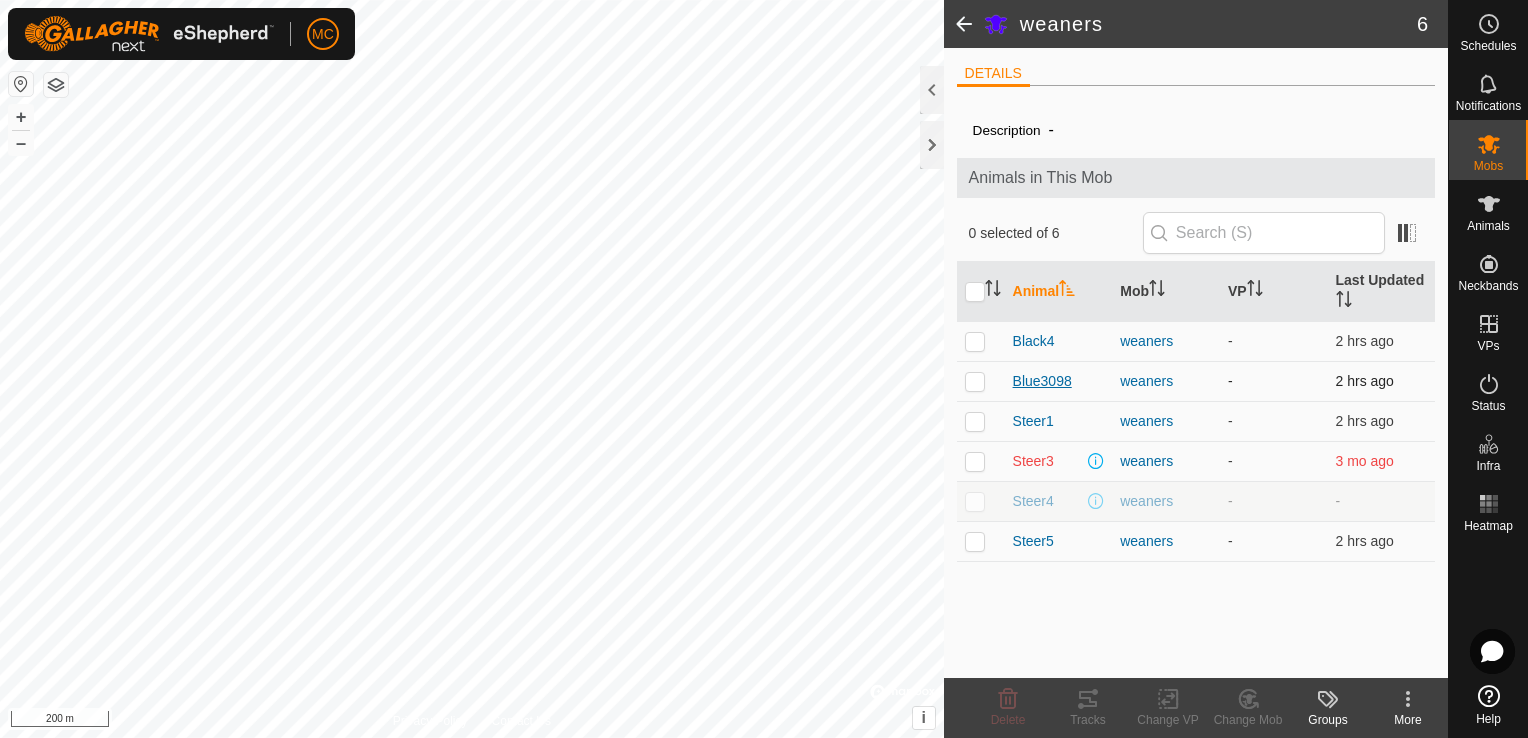 click on "Blue3098" at bounding box center (1042, 381) 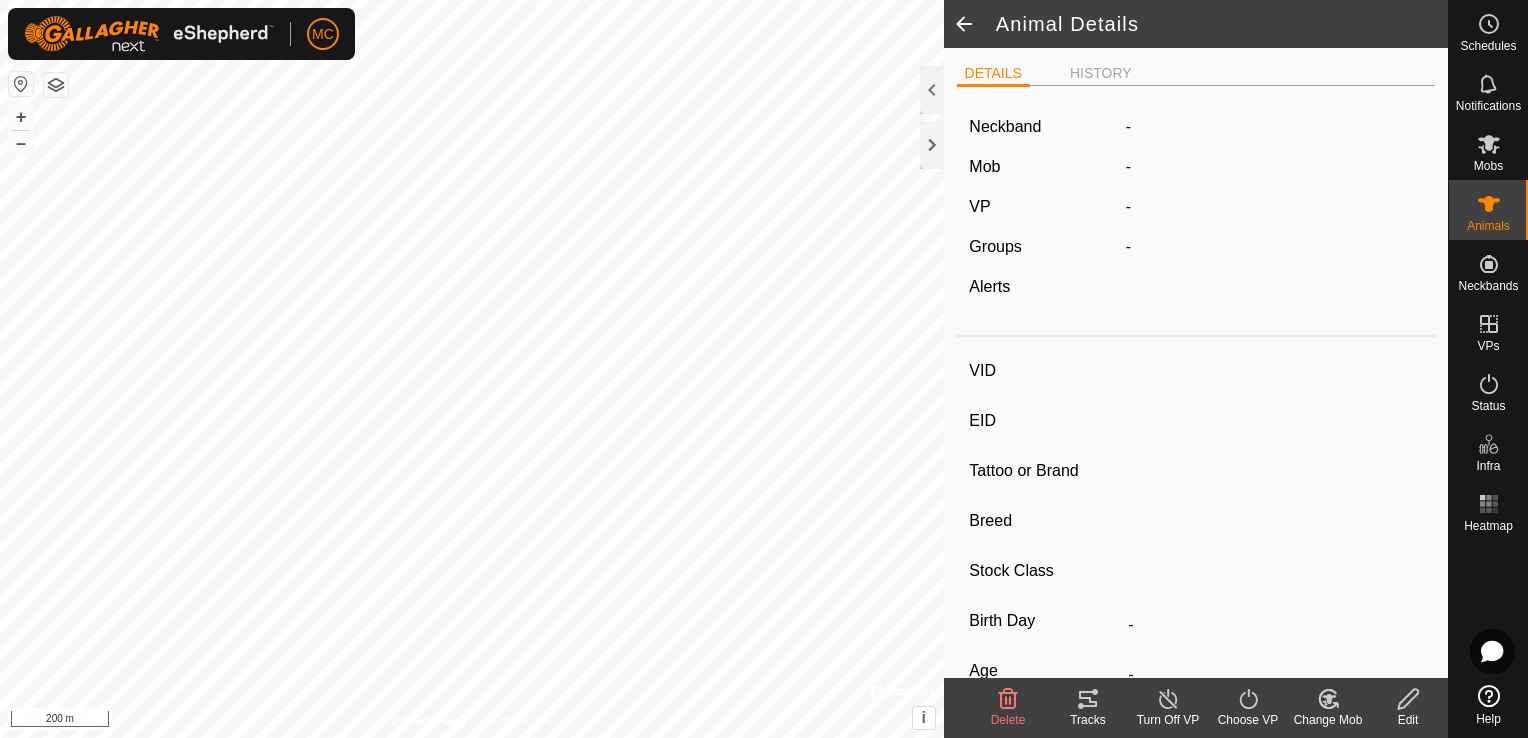 type on "Blue3098" 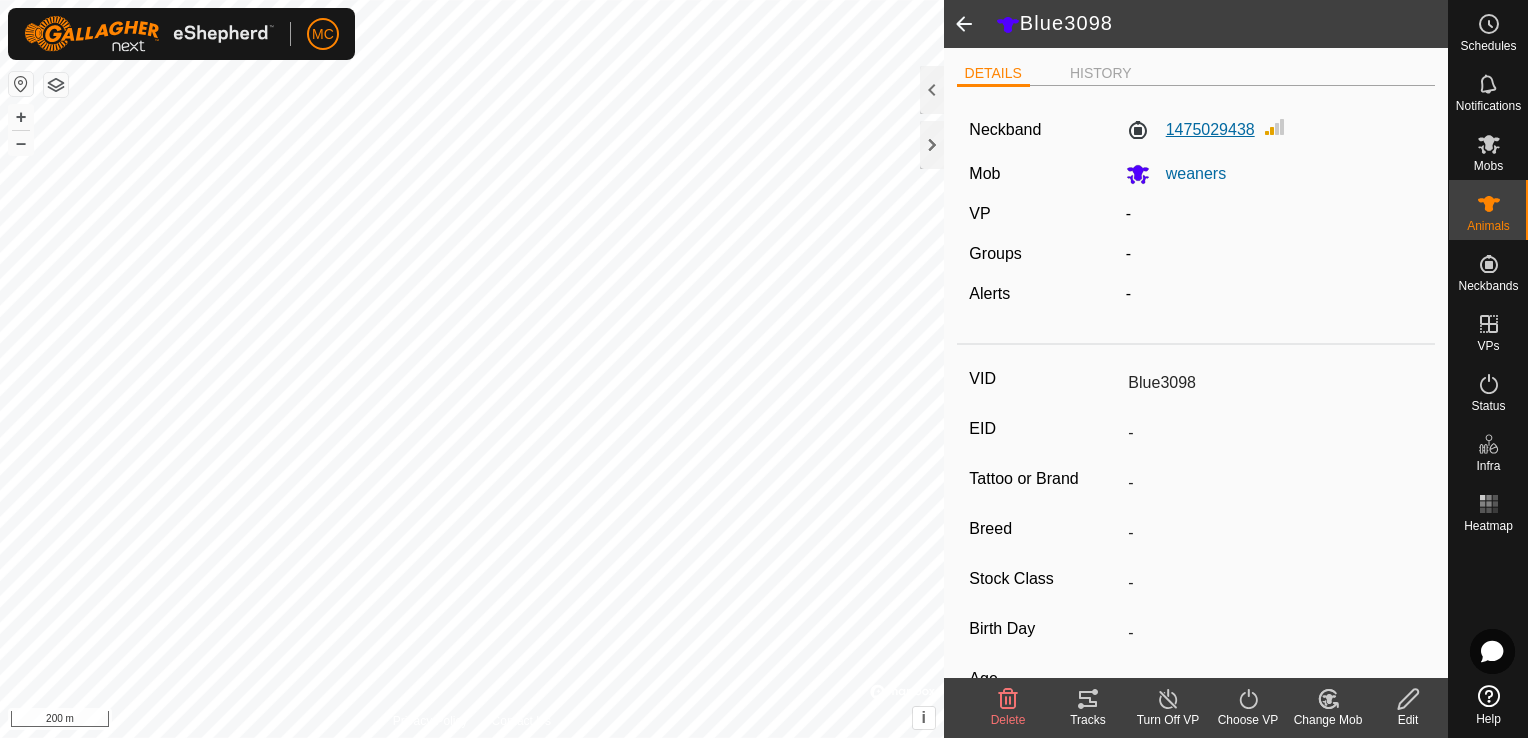click on "1475029438" 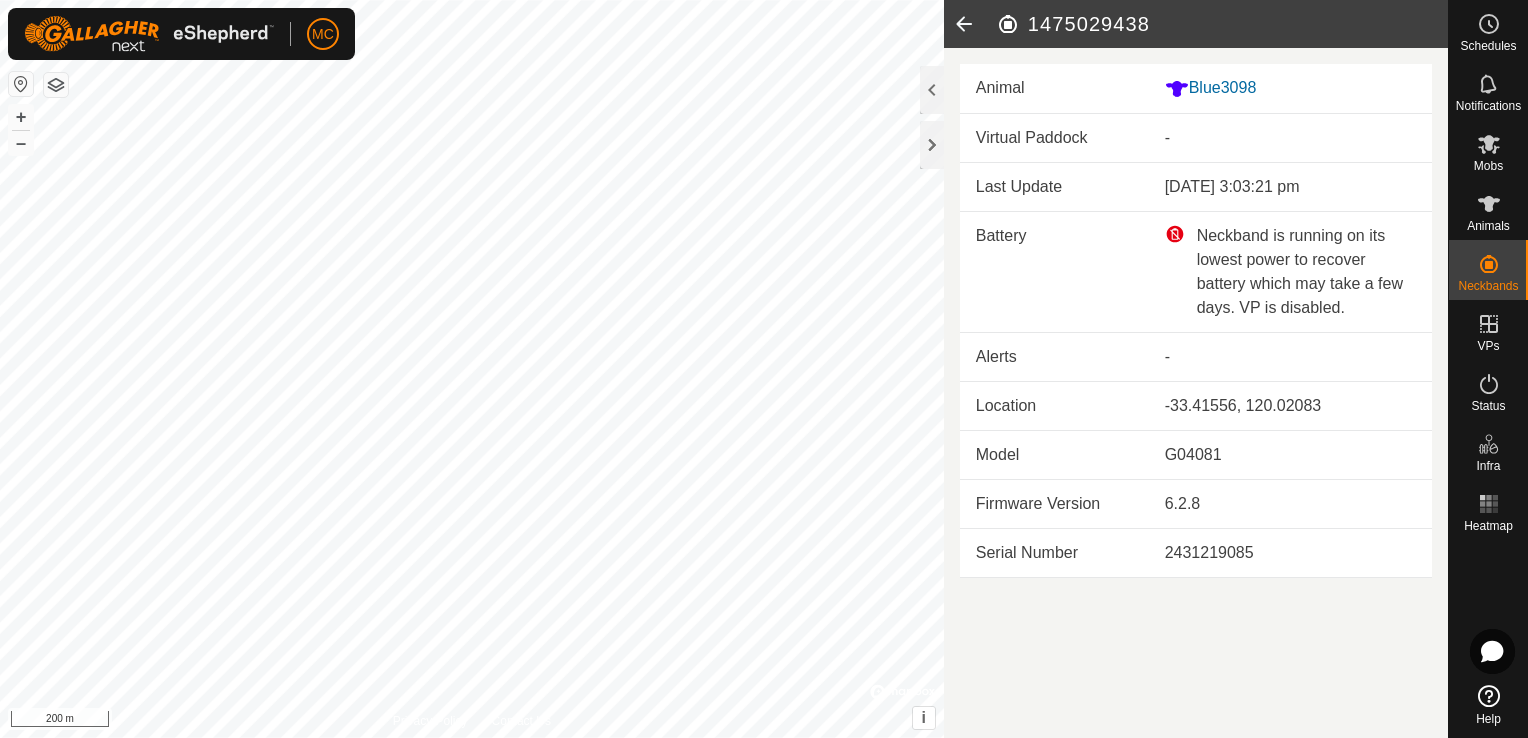 click 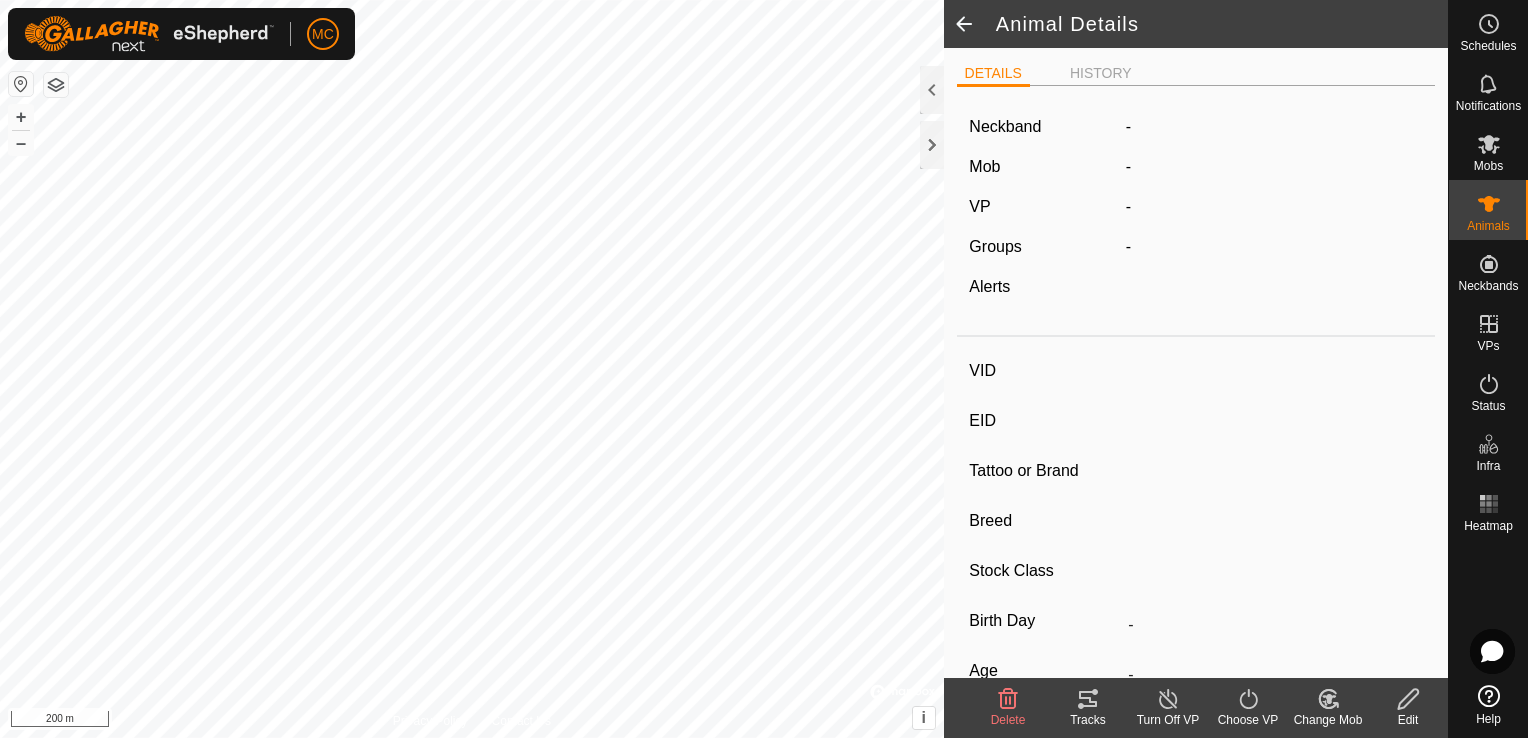 type on "Blue3098" 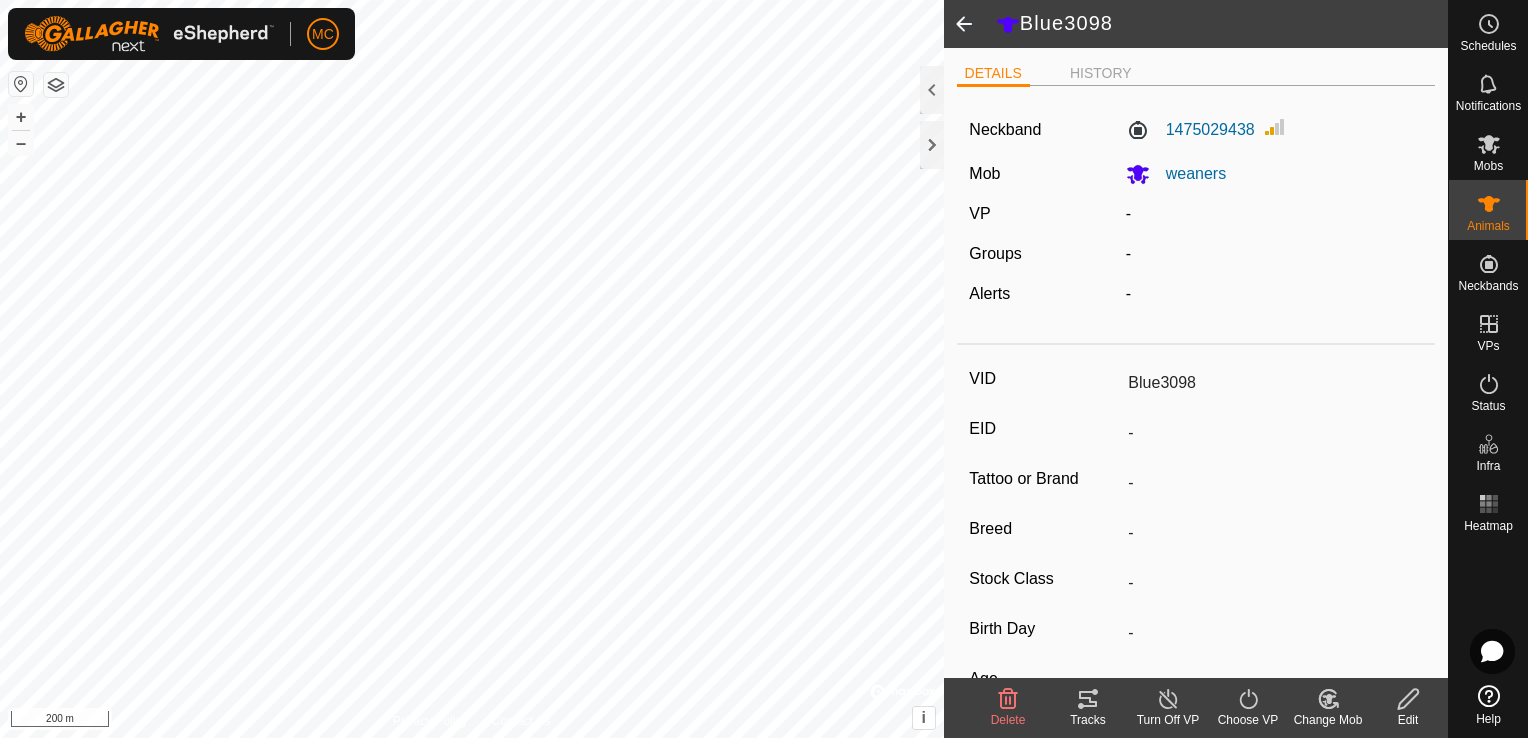 click 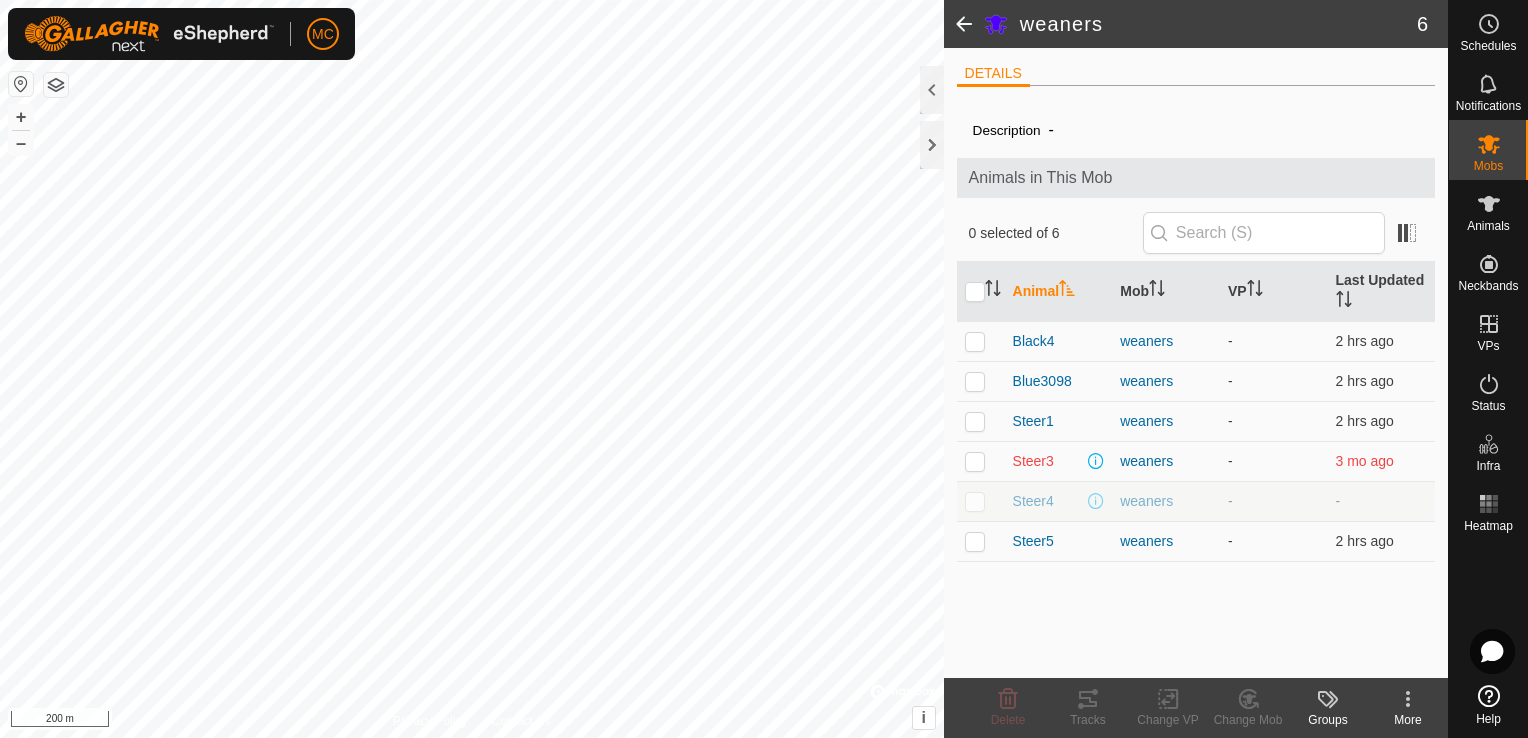 click 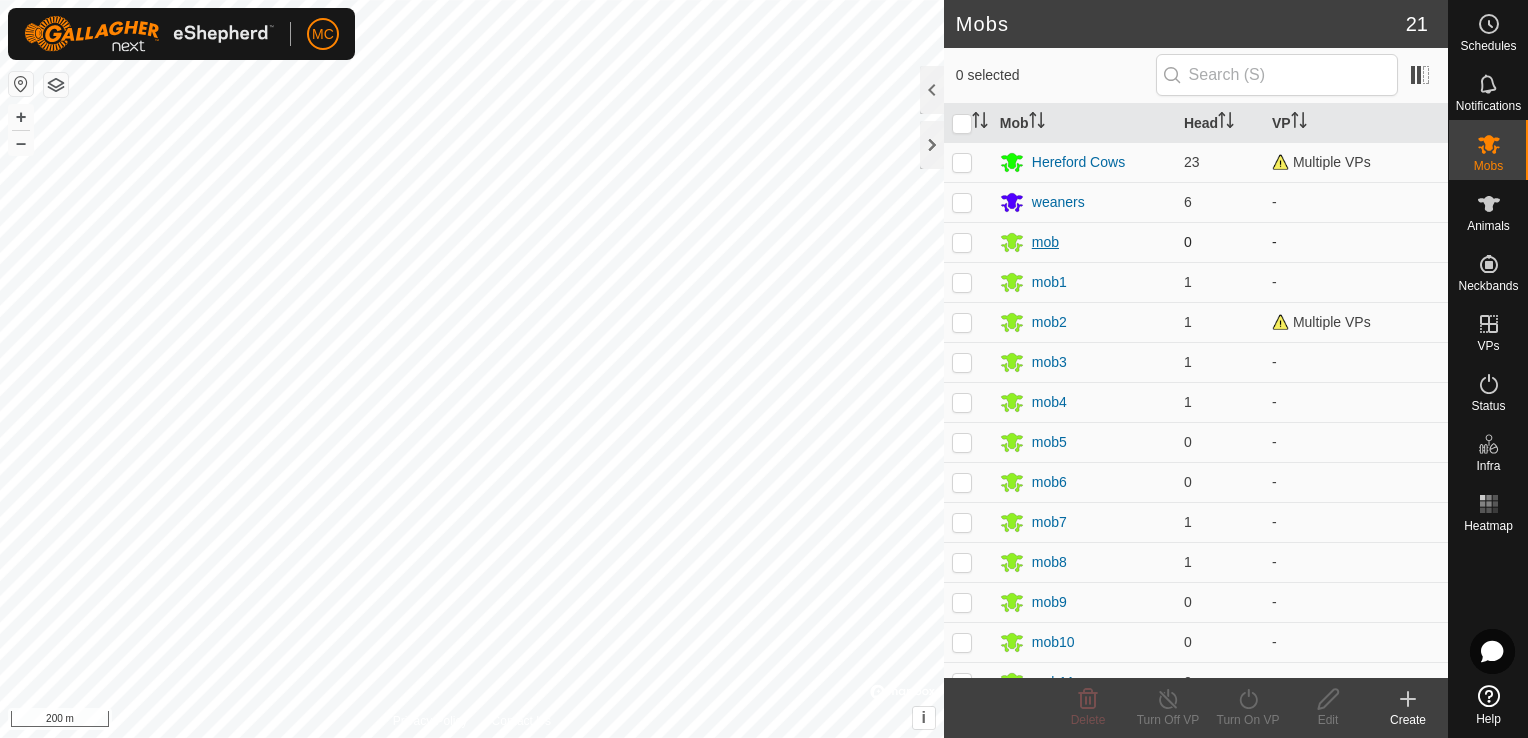 click on "mob" at bounding box center [1045, 242] 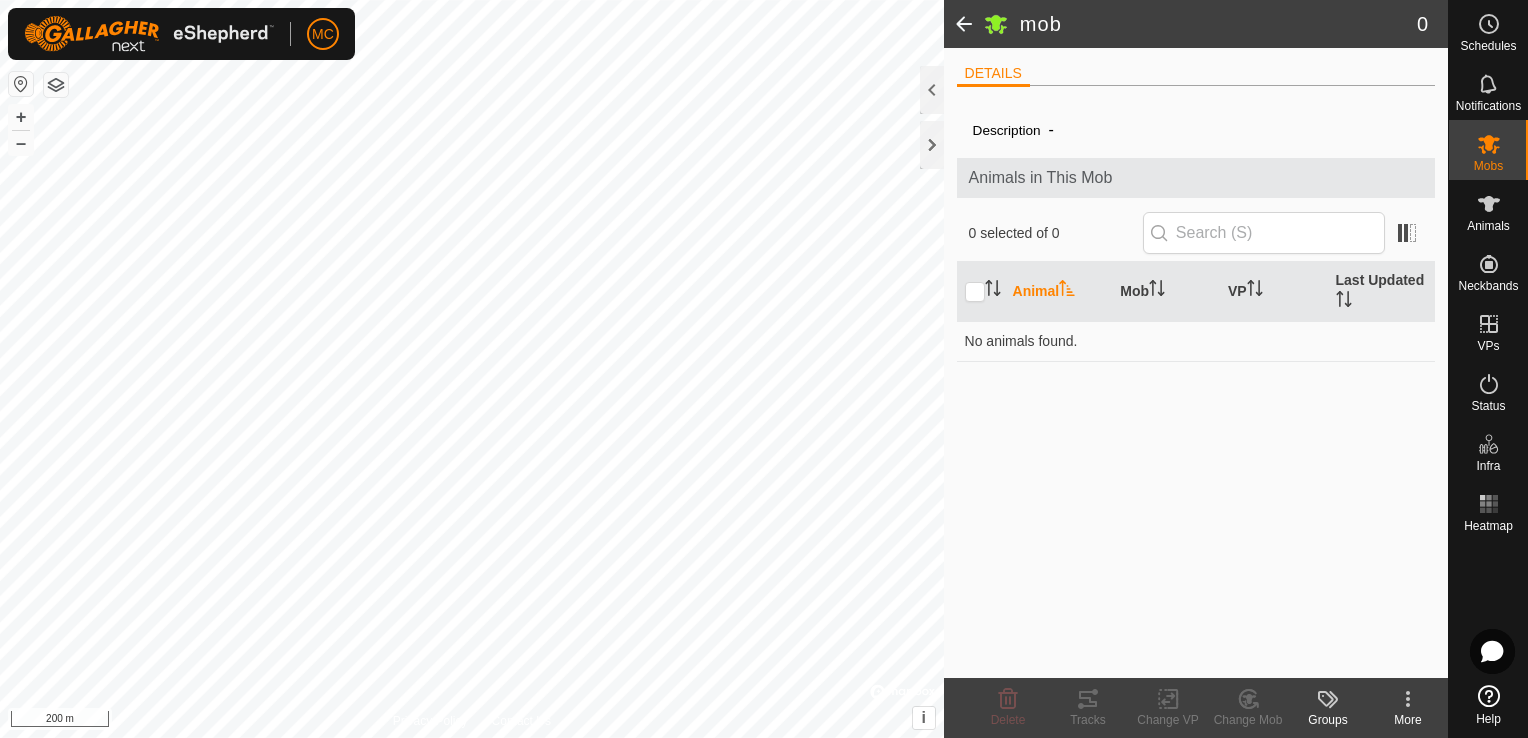 click 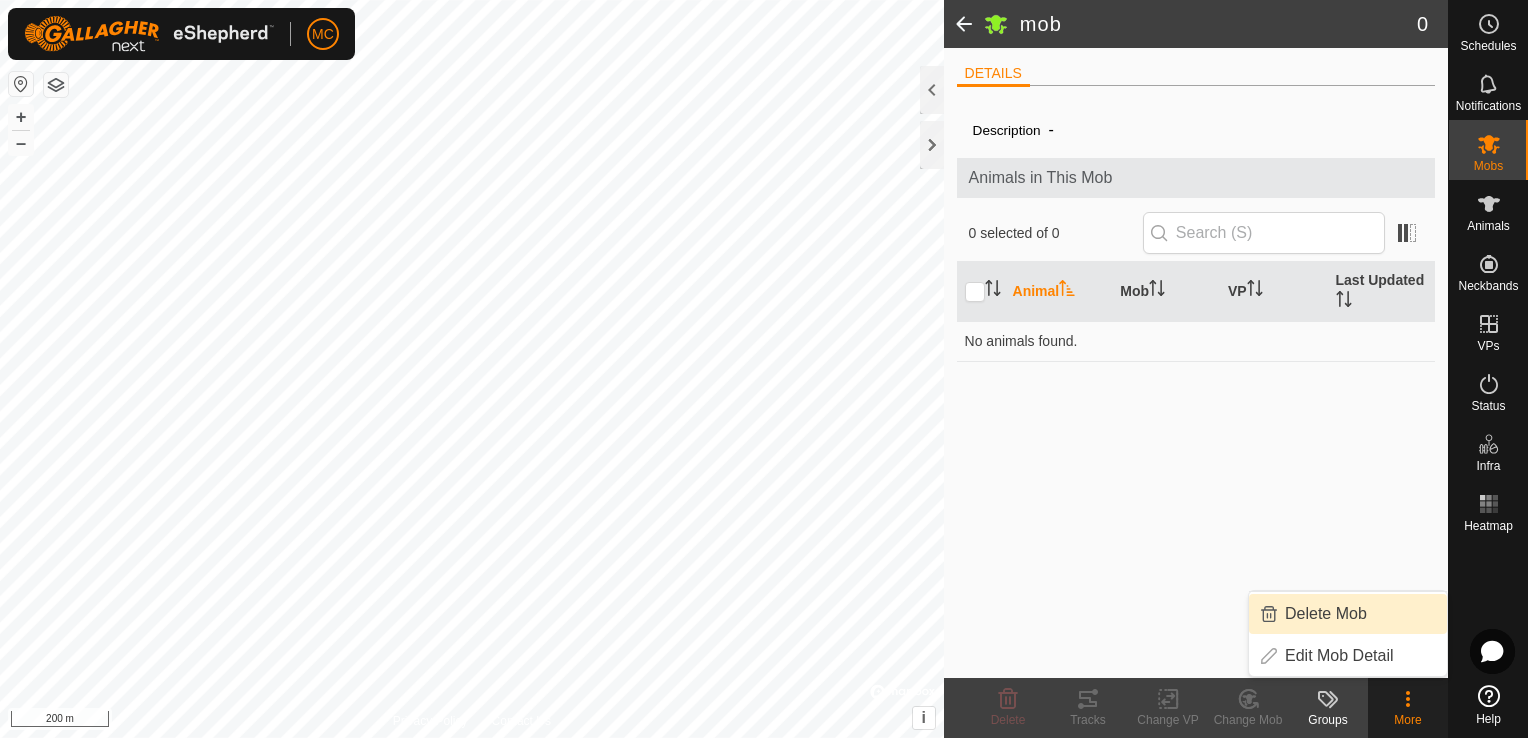 click on "Delete Mob" at bounding box center (1348, 614) 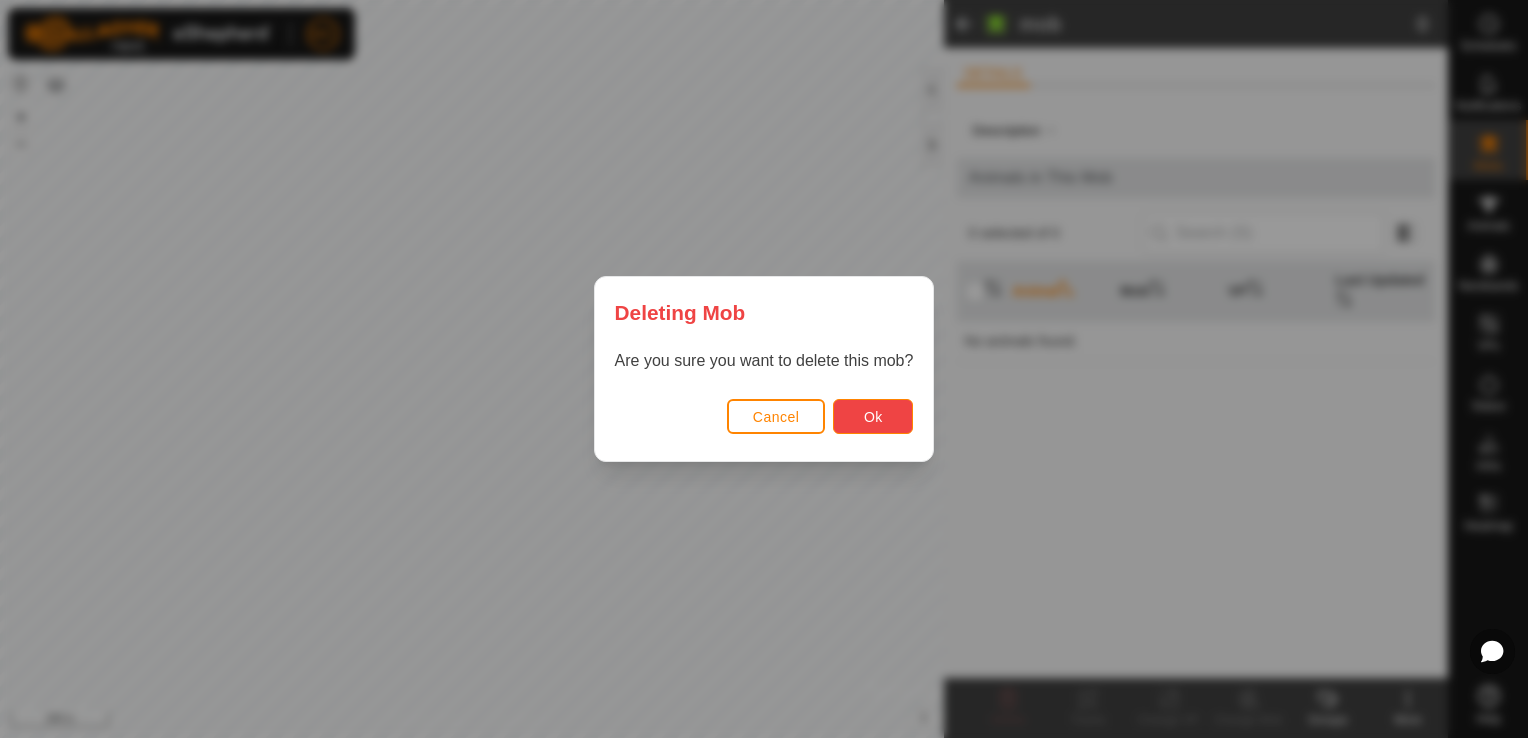 click on "Ok" at bounding box center (873, 416) 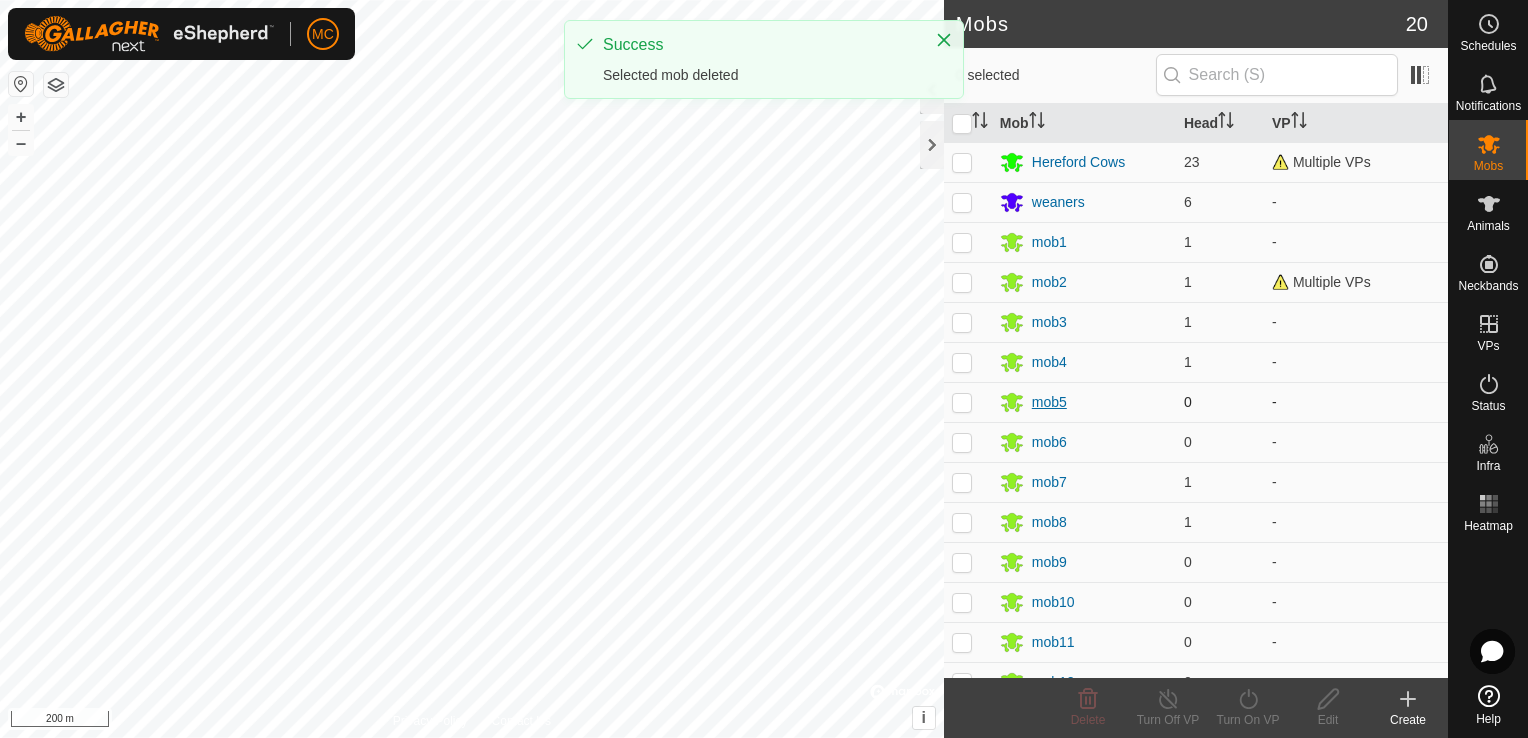 click on "mob5" at bounding box center (1049, 402) 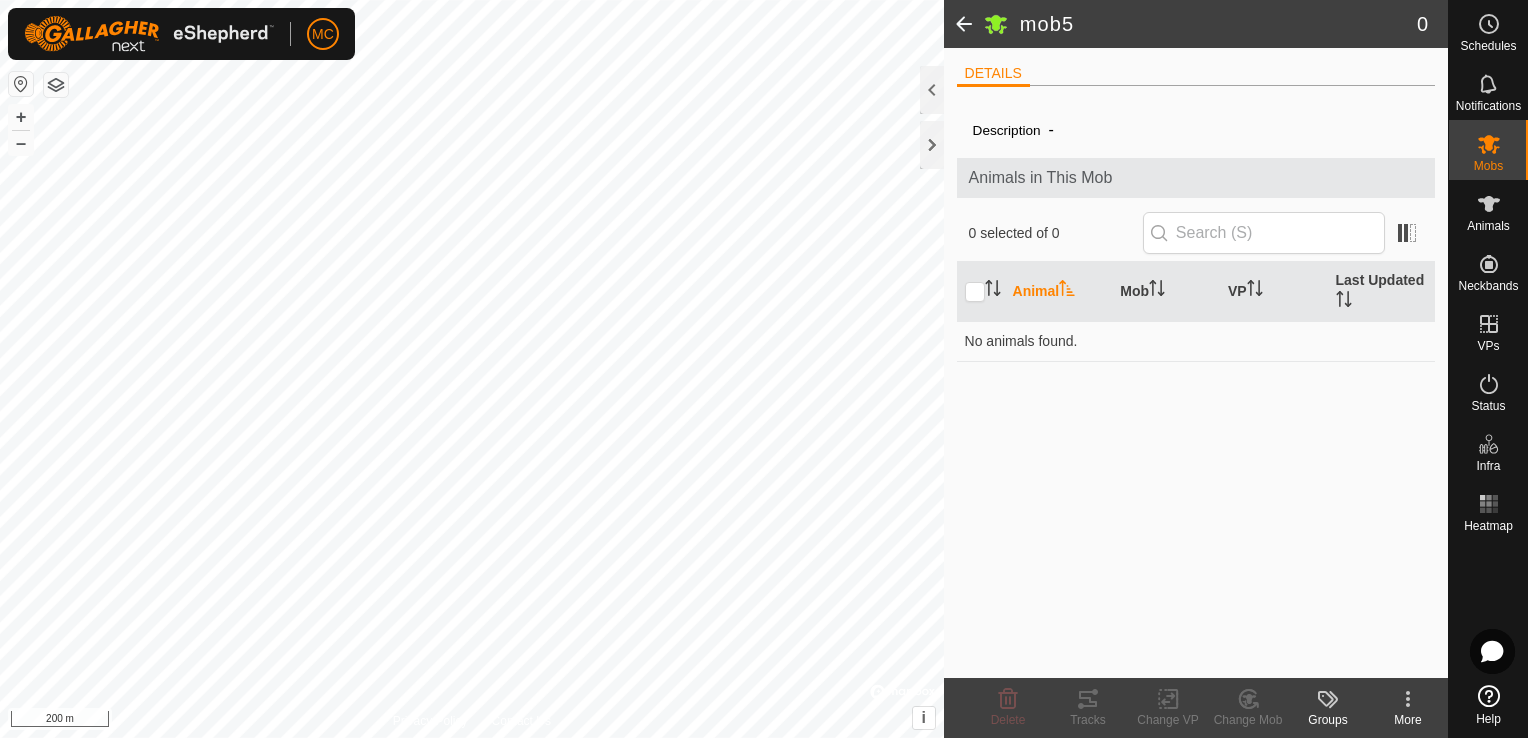 click 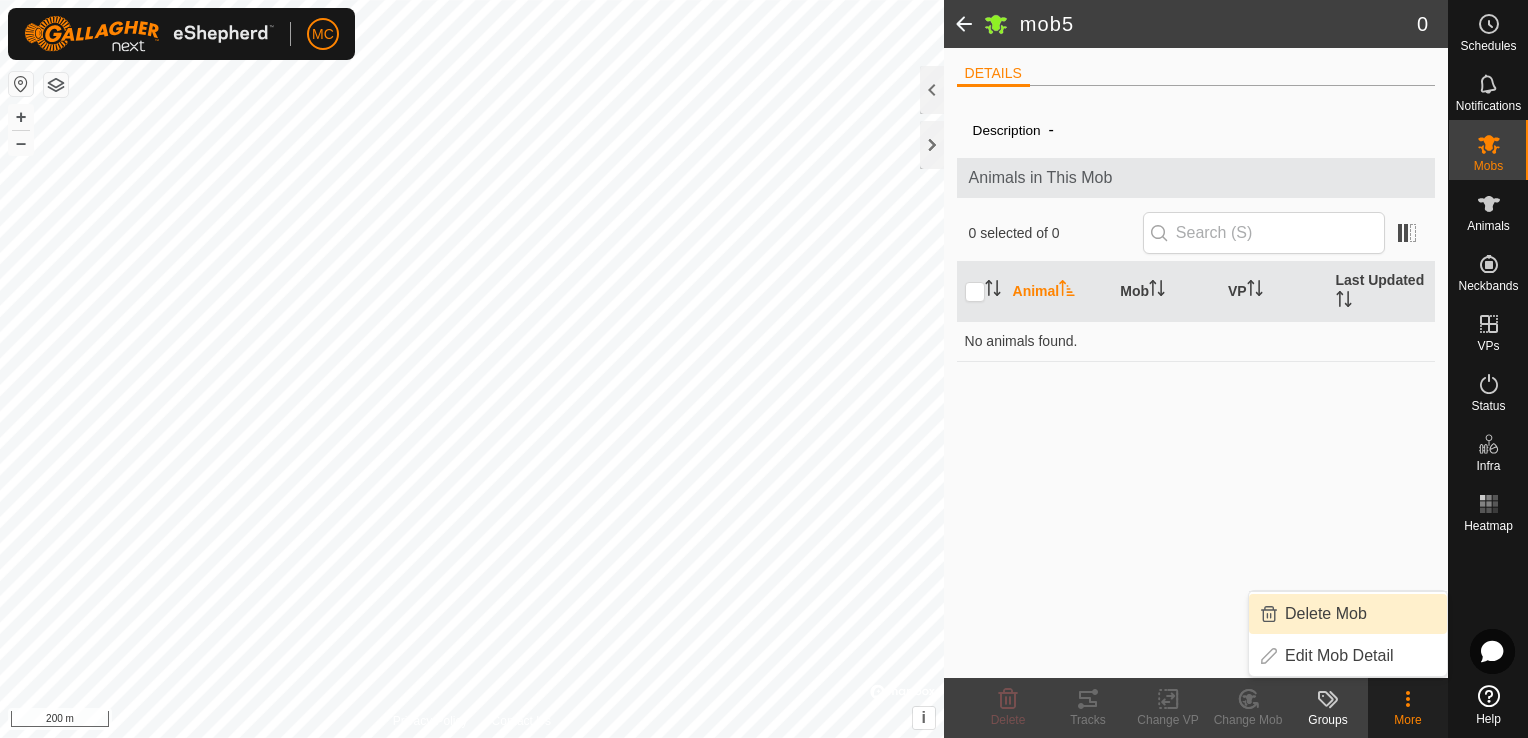 click on "Delete Mob" at bounding box center [1348, 614] 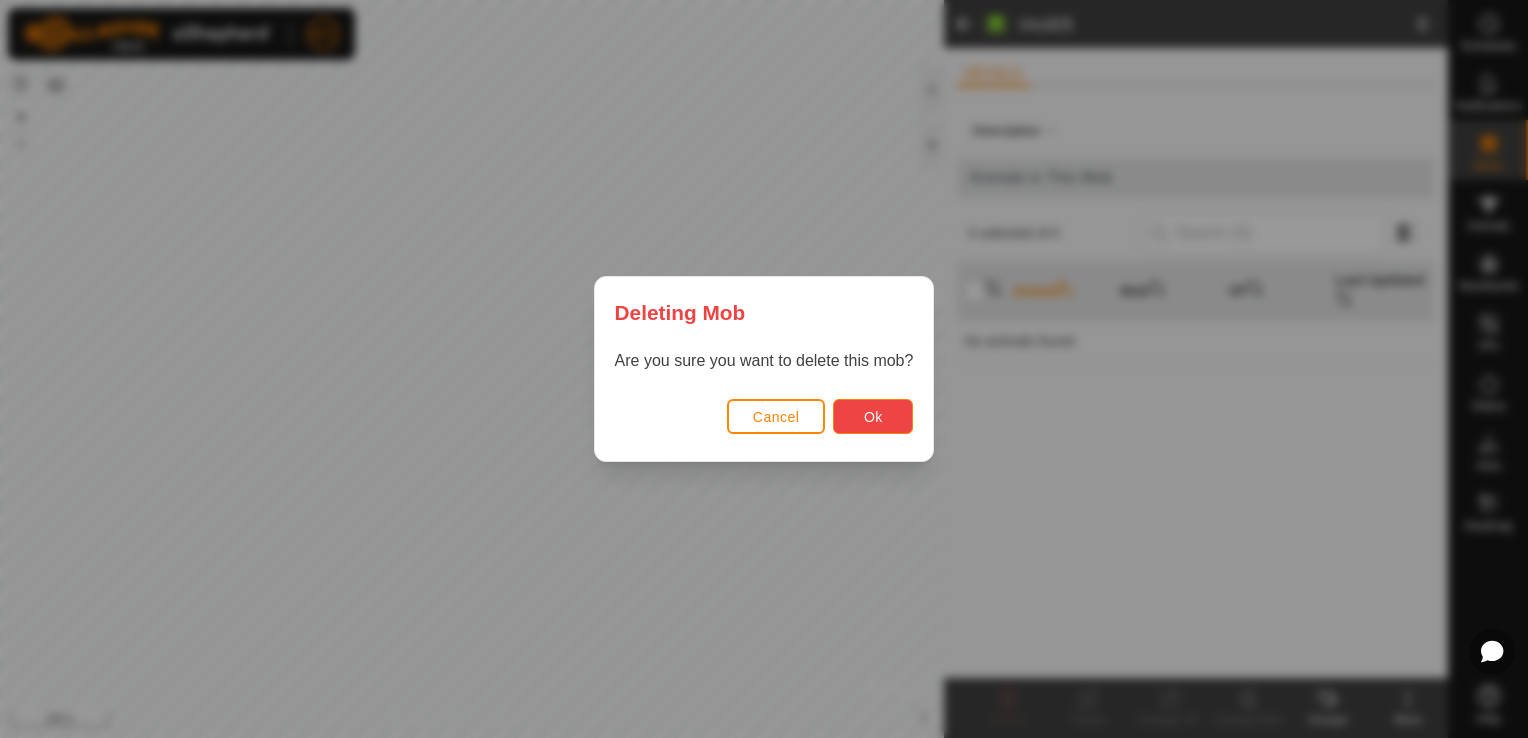 click on "Ok" at bounding box center [873, 416] 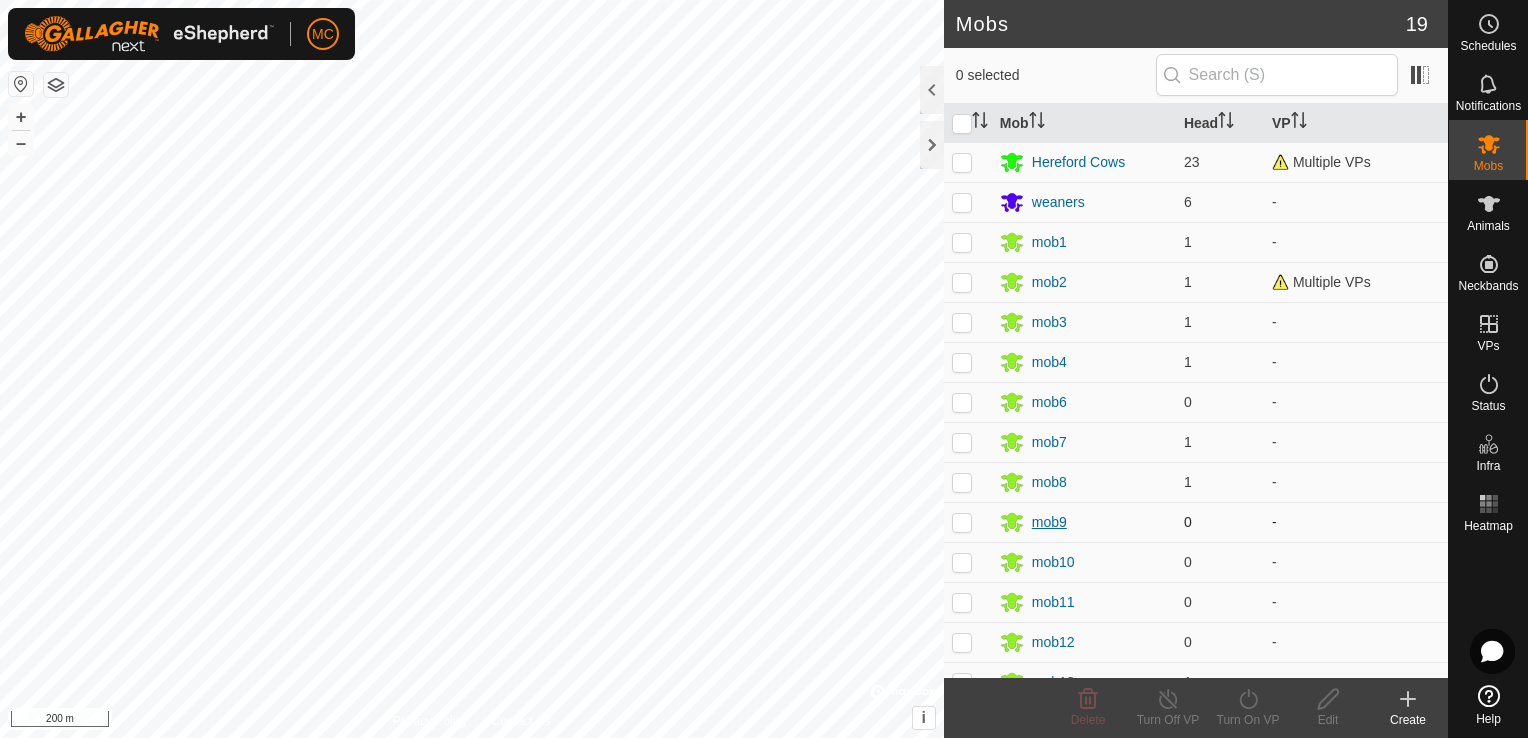 click on "mob9" at bounding box center (1049, 522) 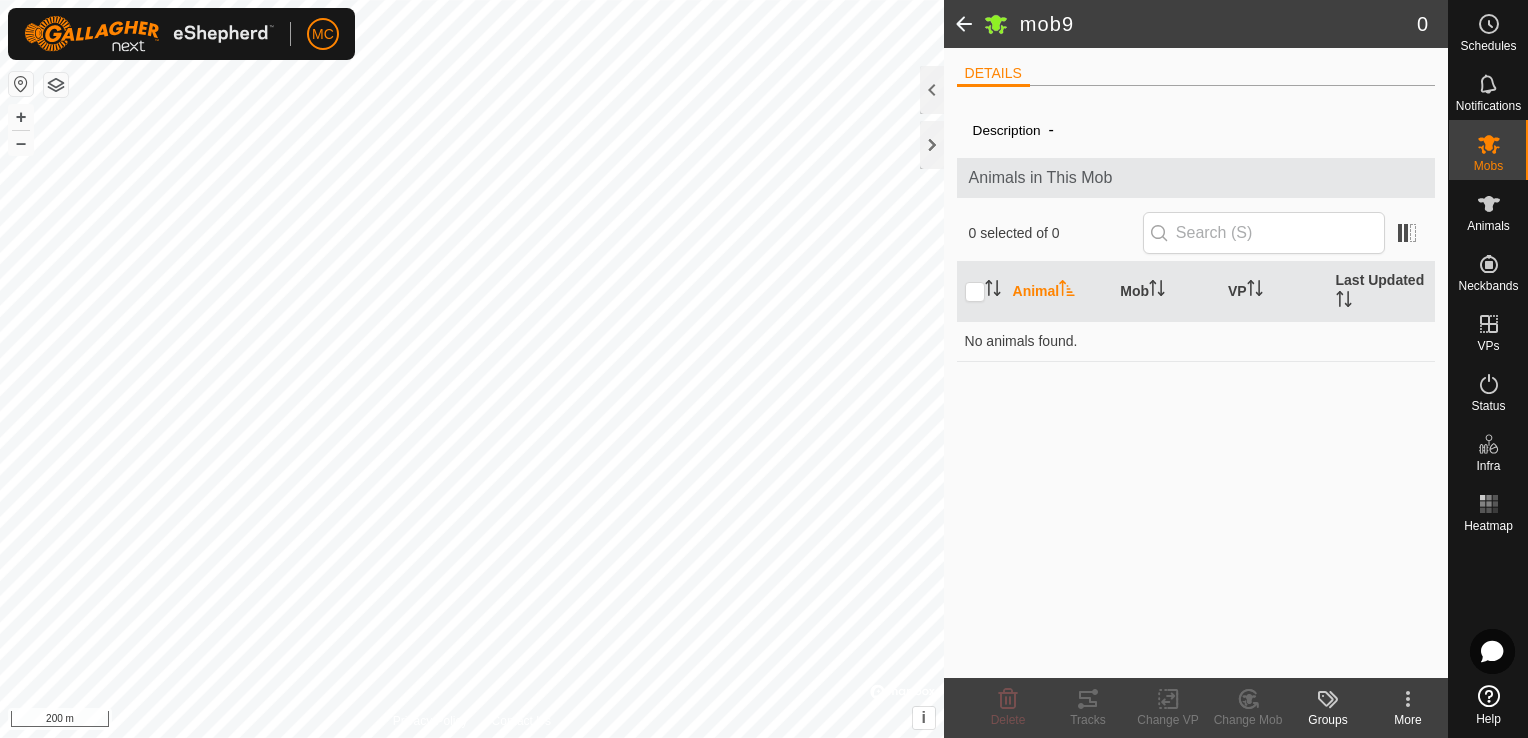 click 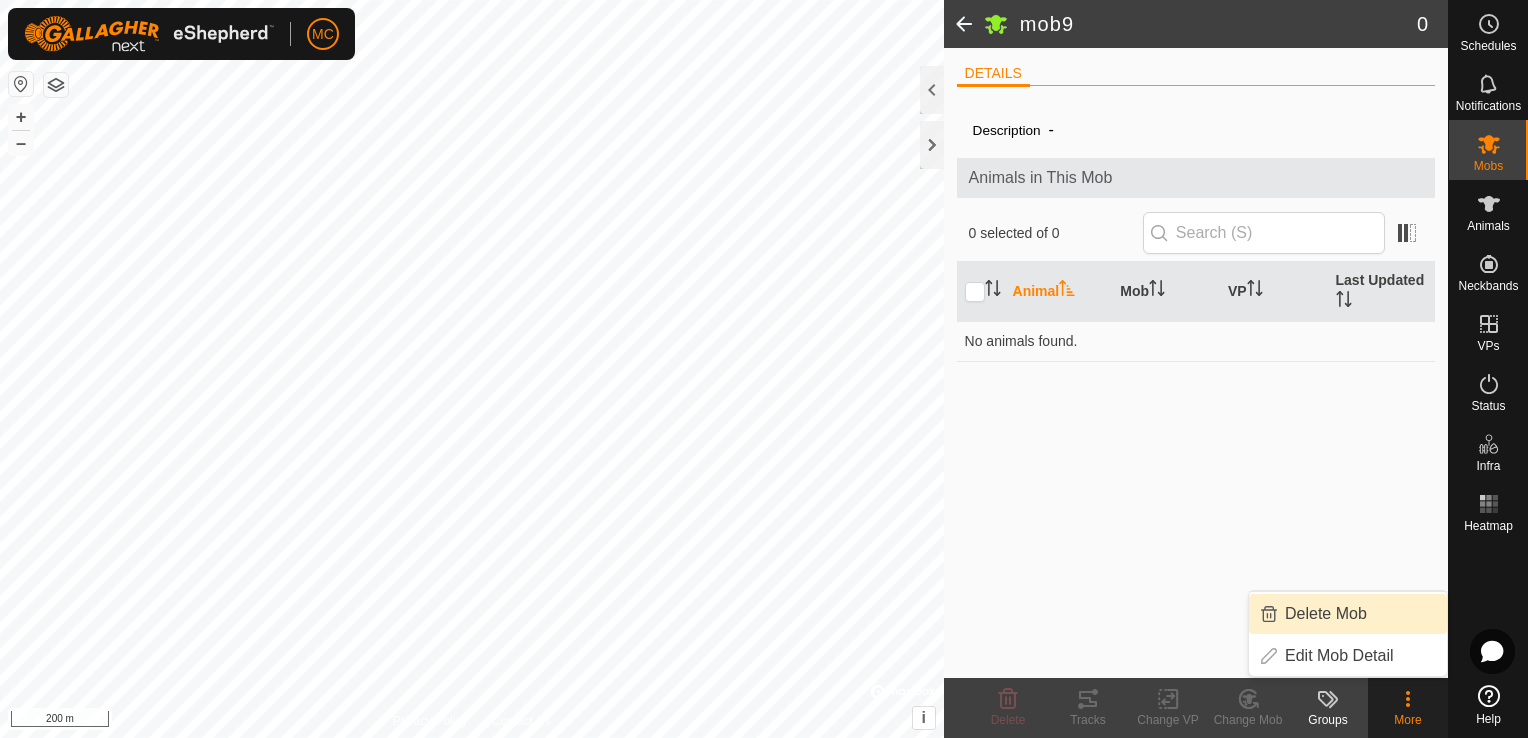 click on "Delete Mob" at bounding box center [1348, 614] 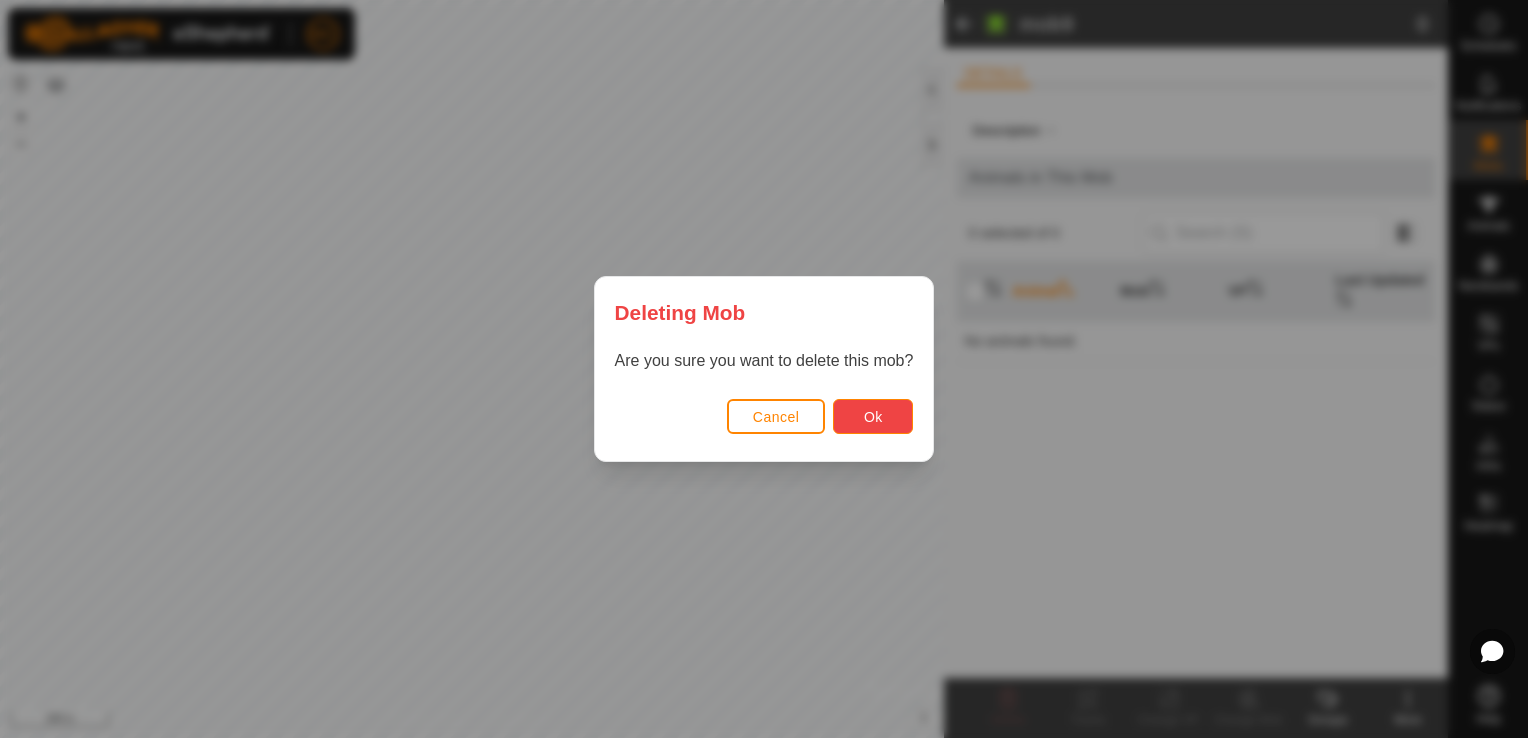 click on "Ok" at bounding box center (873, 416) 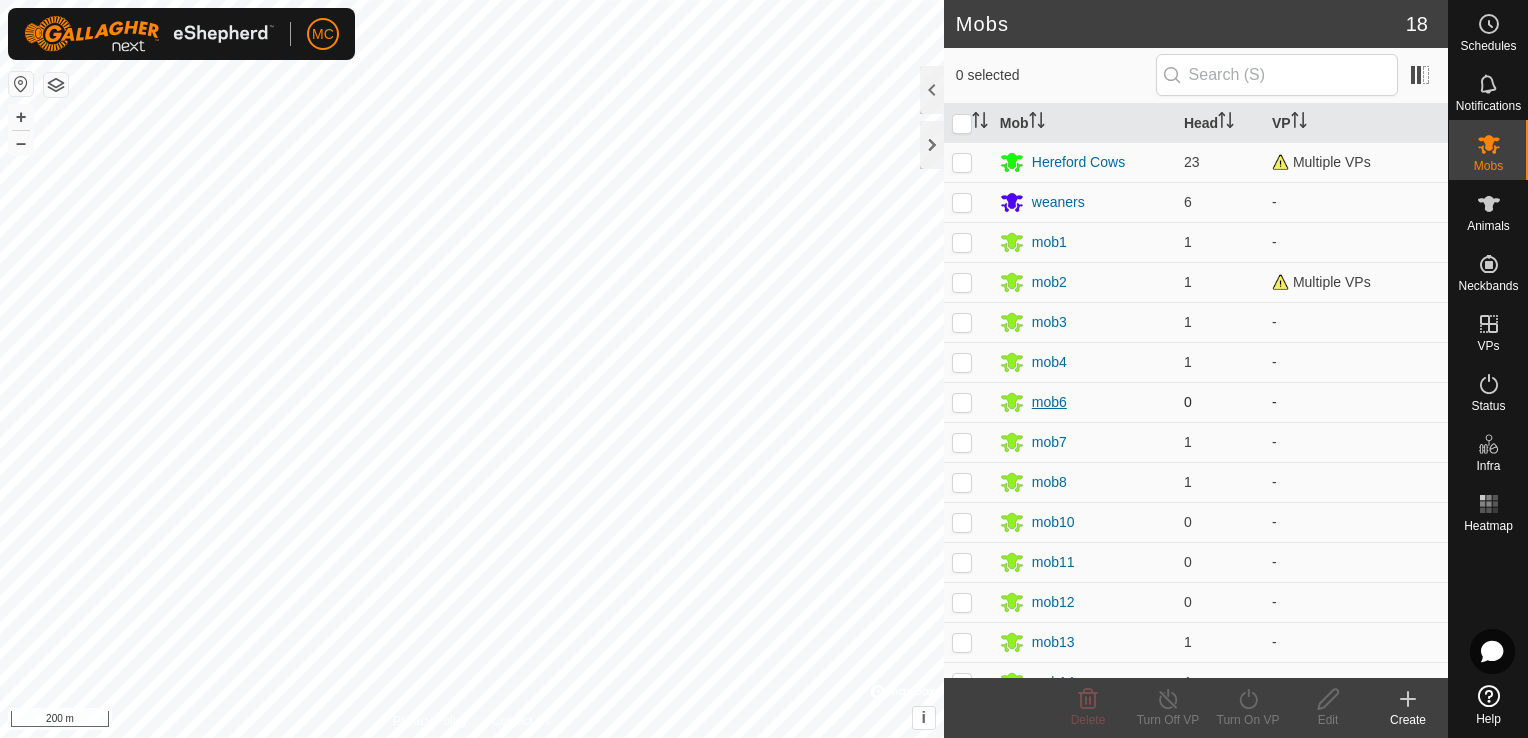click on "mob6" at bounding box center [1049, 402] 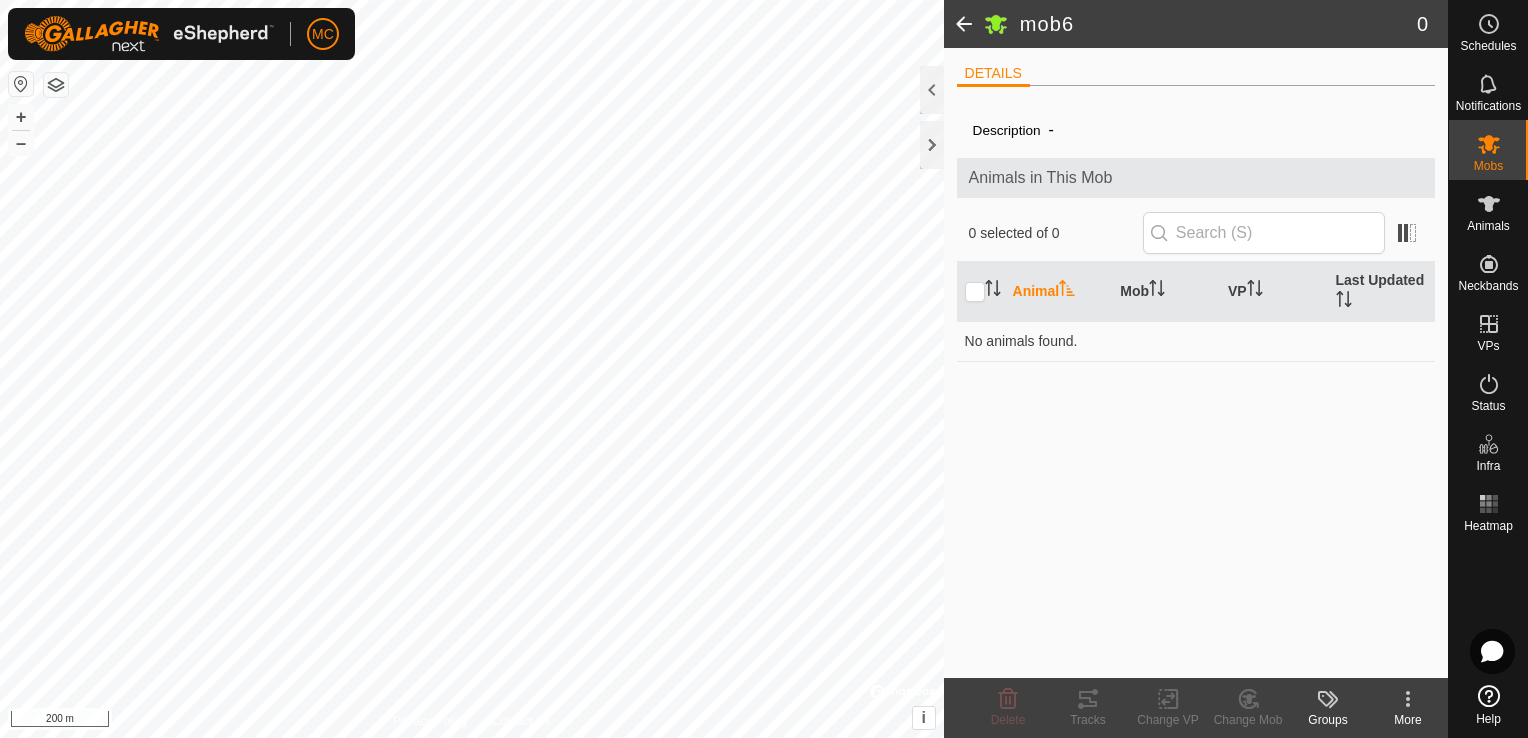click 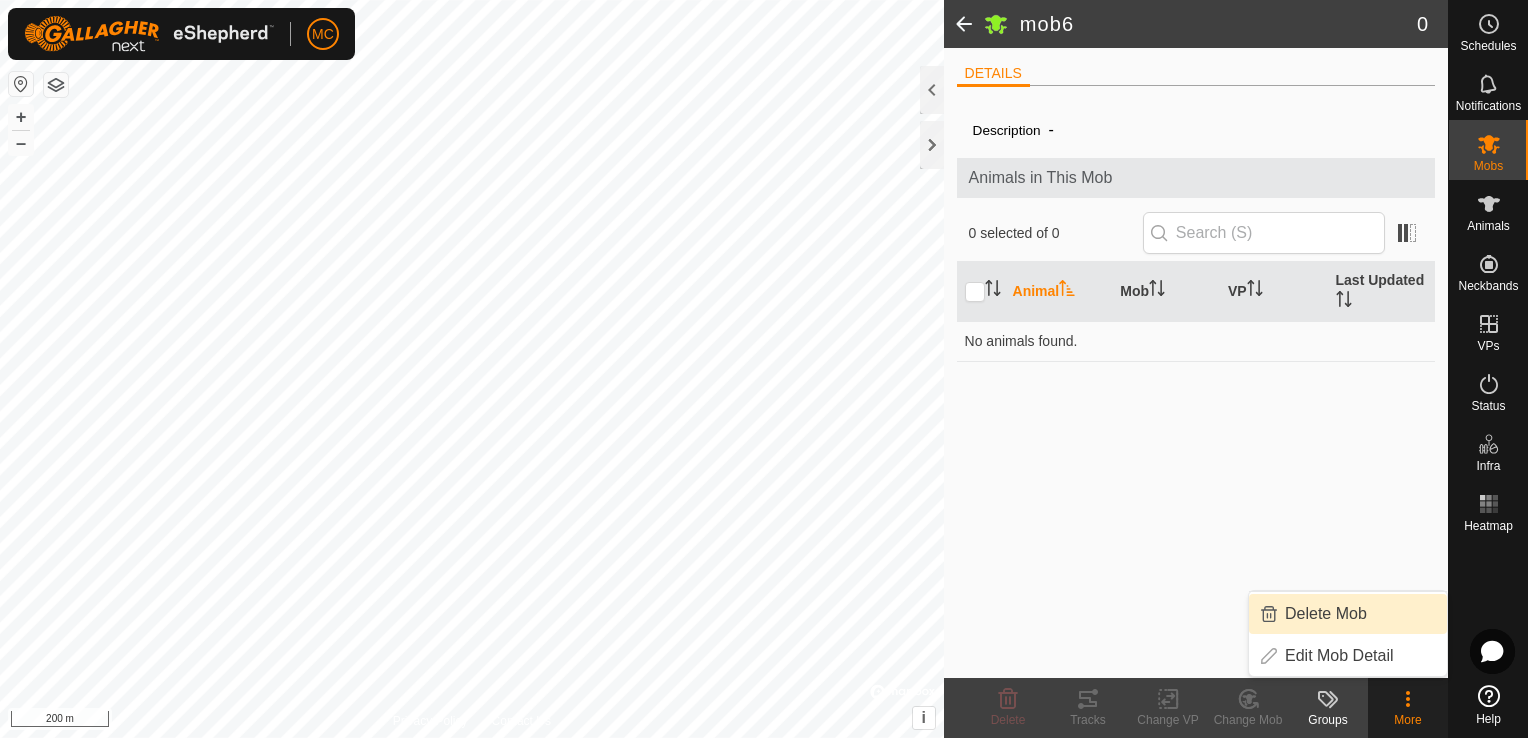 click on "Delete Mob" at bounding box center (1348, 614) 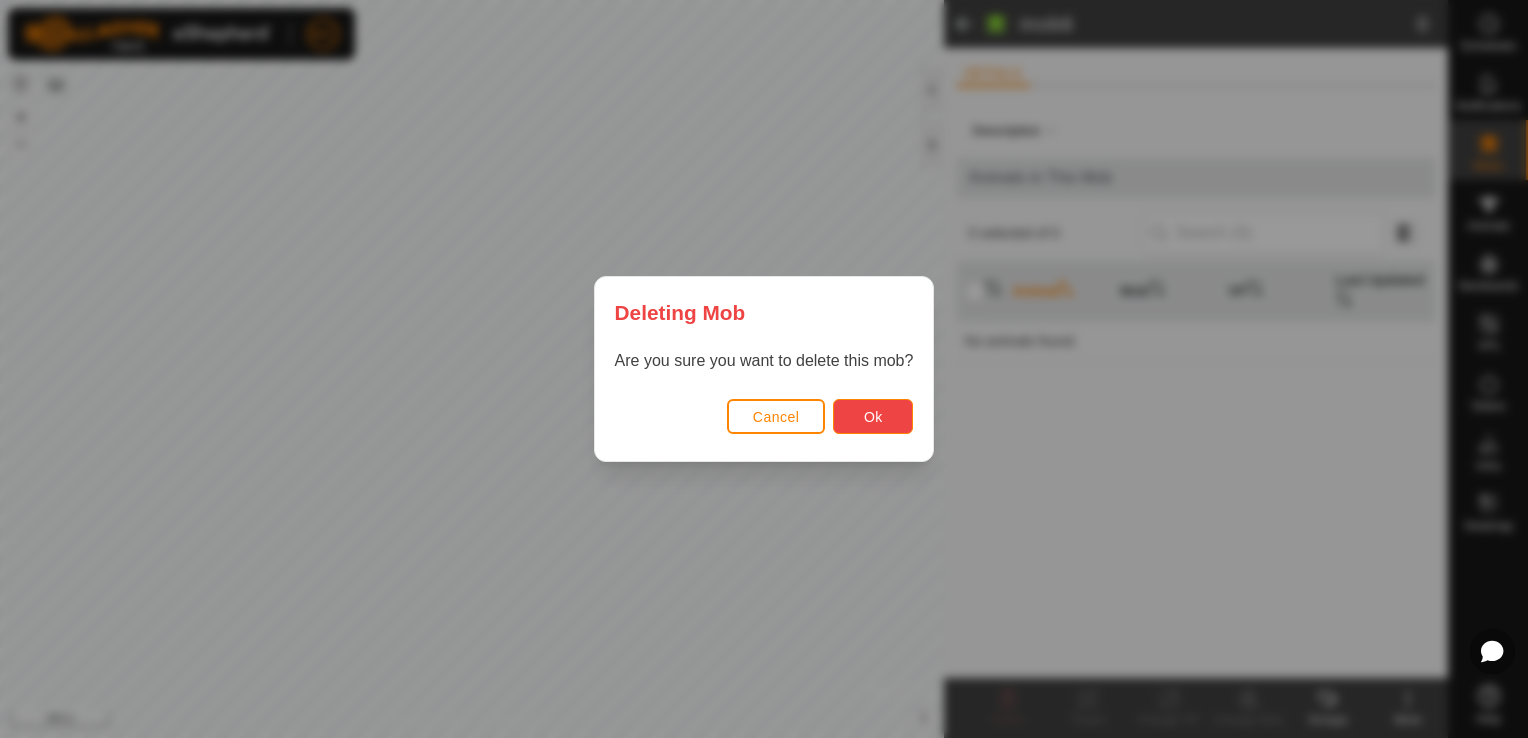 click on "Ok" at bounding box center [873, 416] 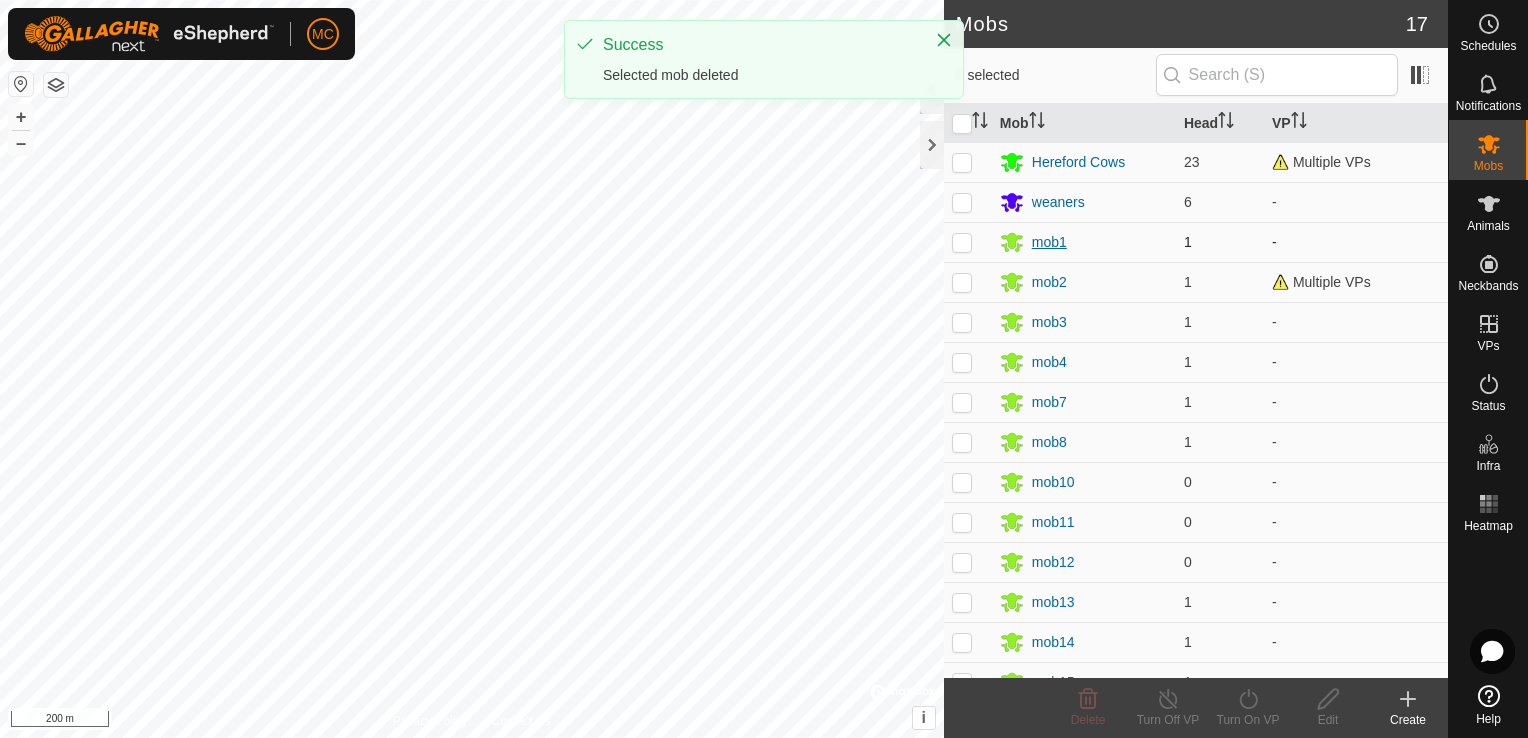 click on "mob1" at bounding box center (1049, 242) 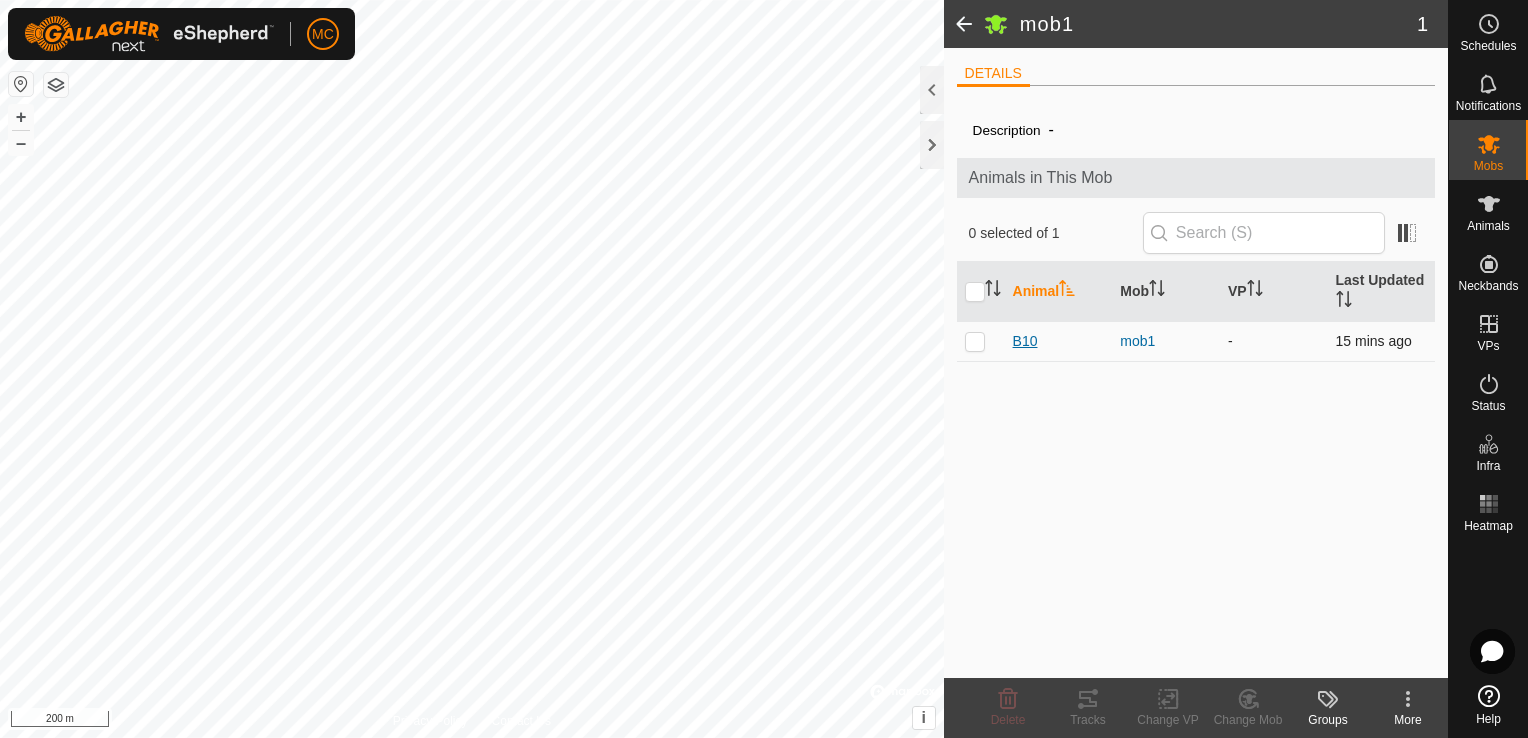 click on "B10" at bounding box center (1025, 341) 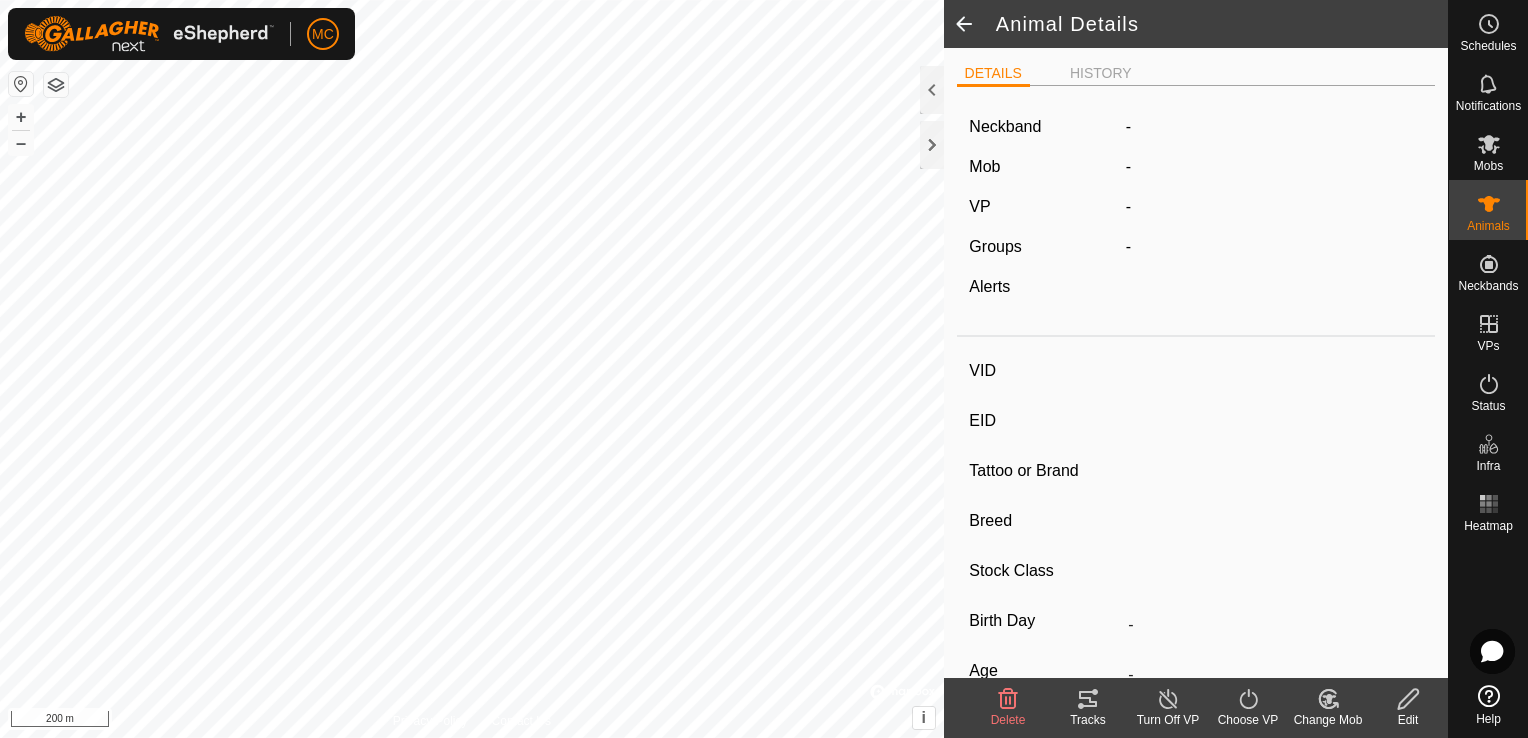 type on "B10" 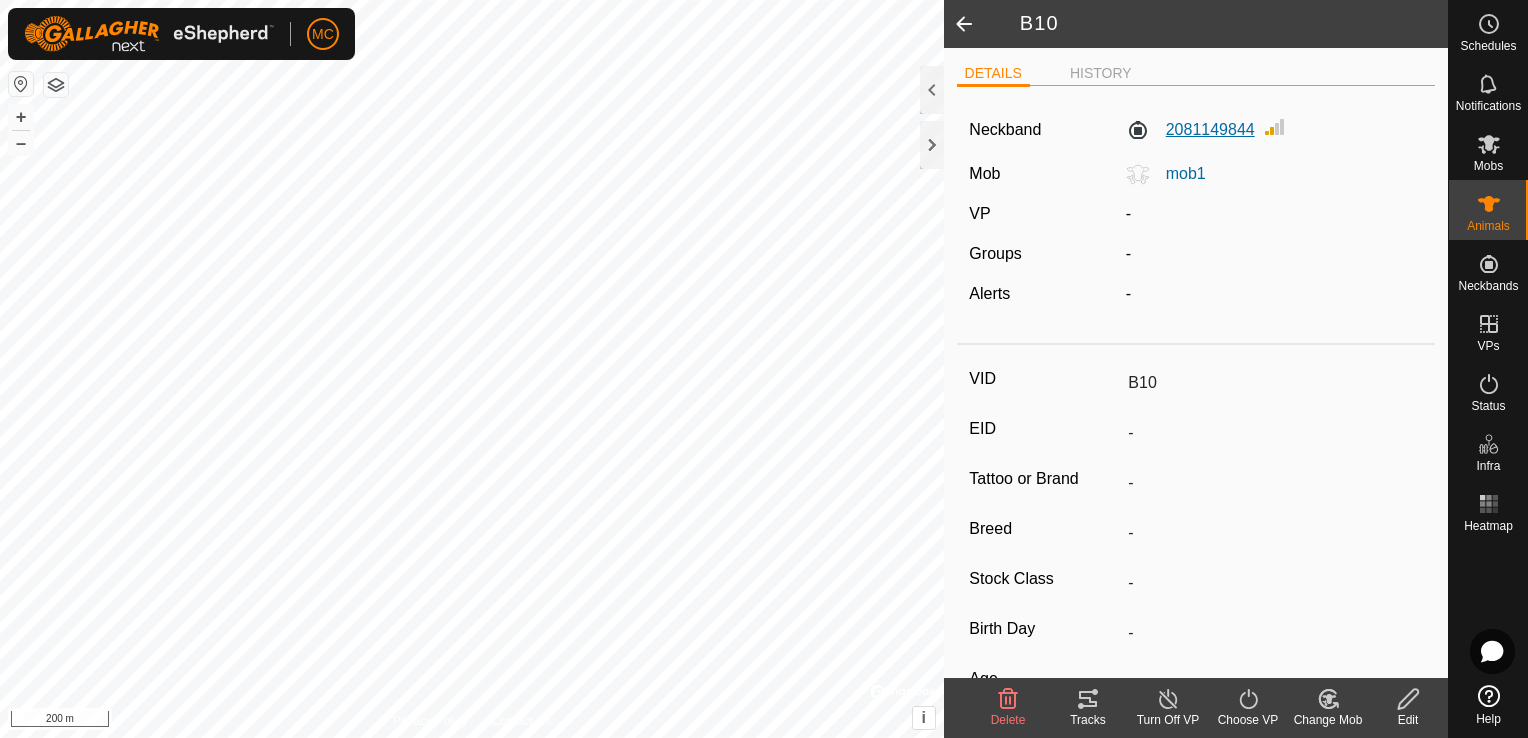 click on "2081149844" 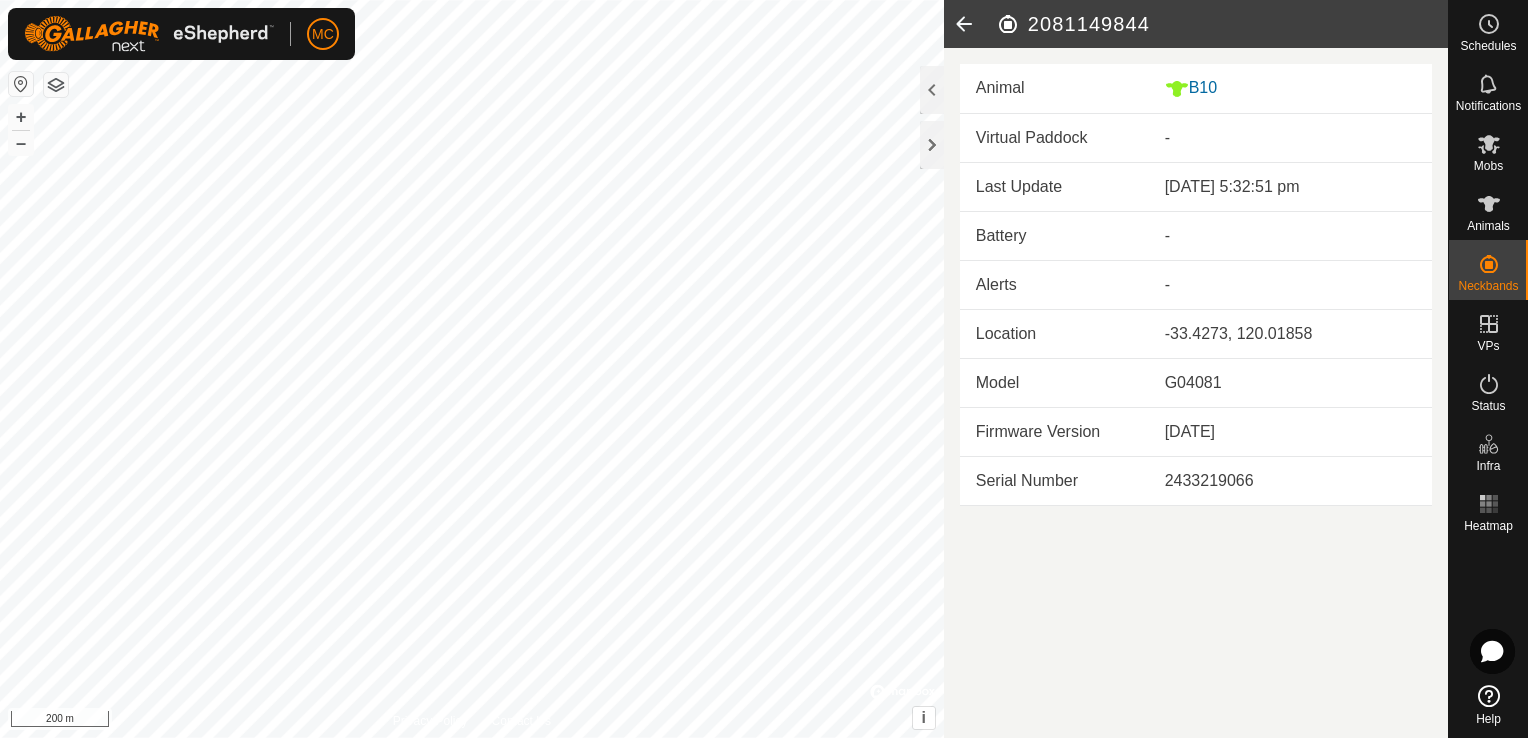 click 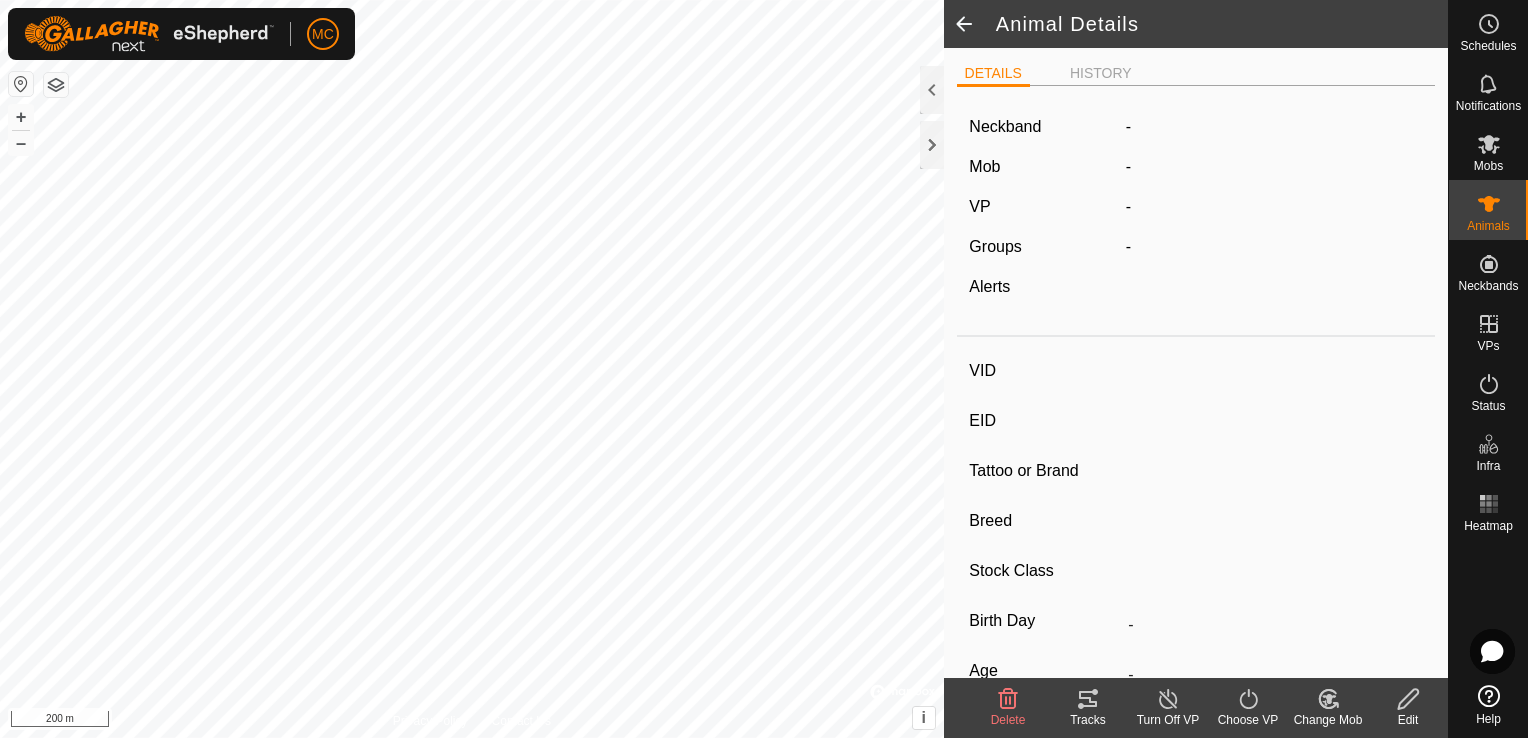 type on "B10" 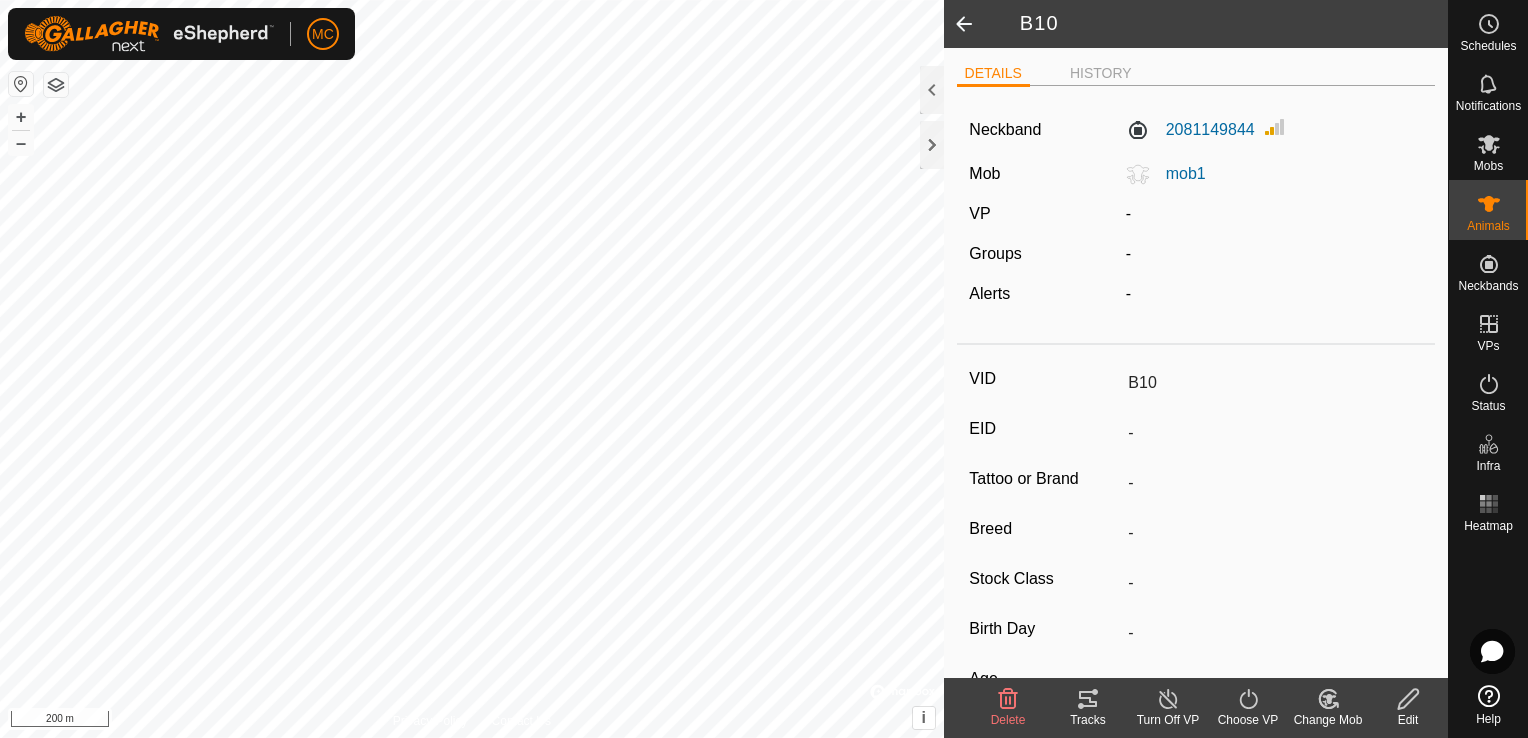 click 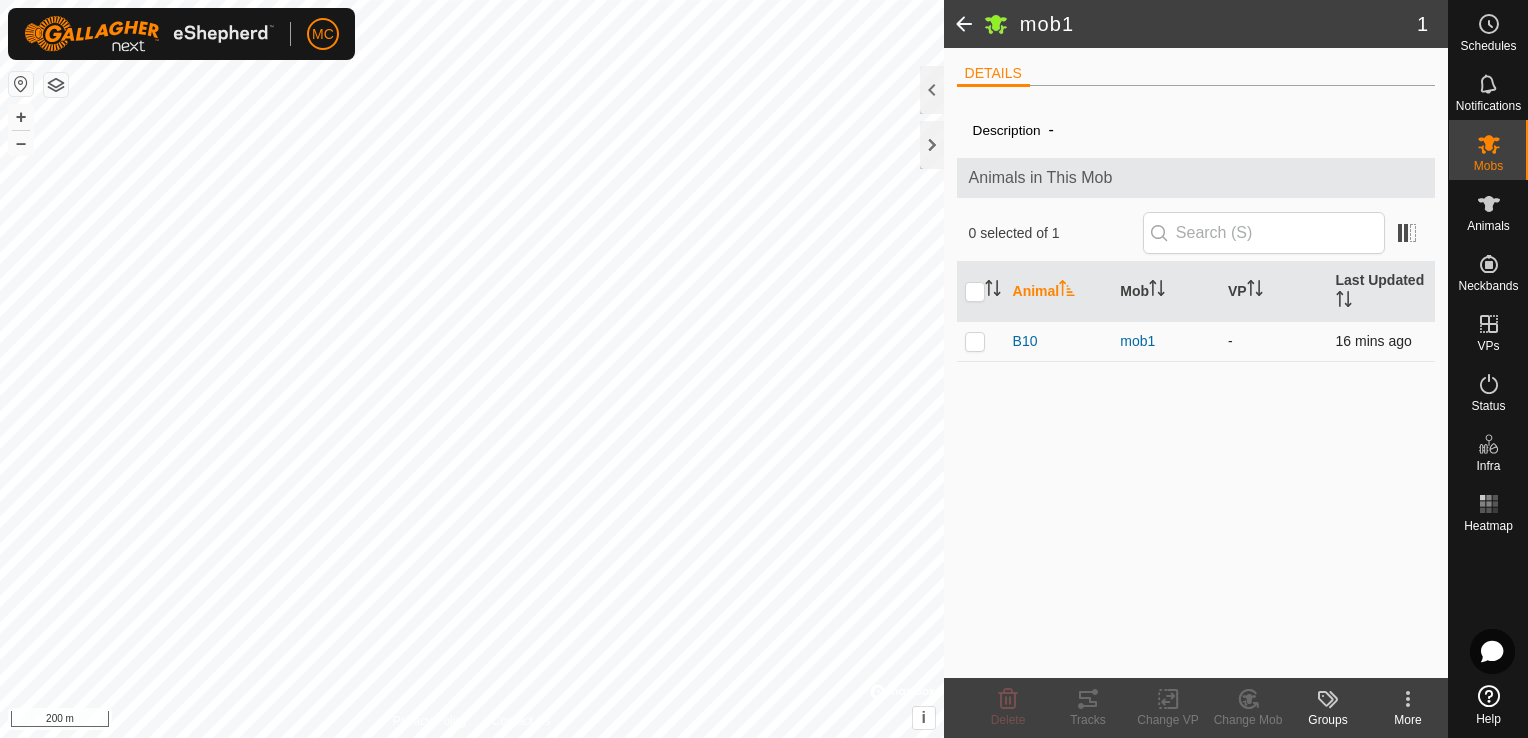 click at bounding box center (975, 341) 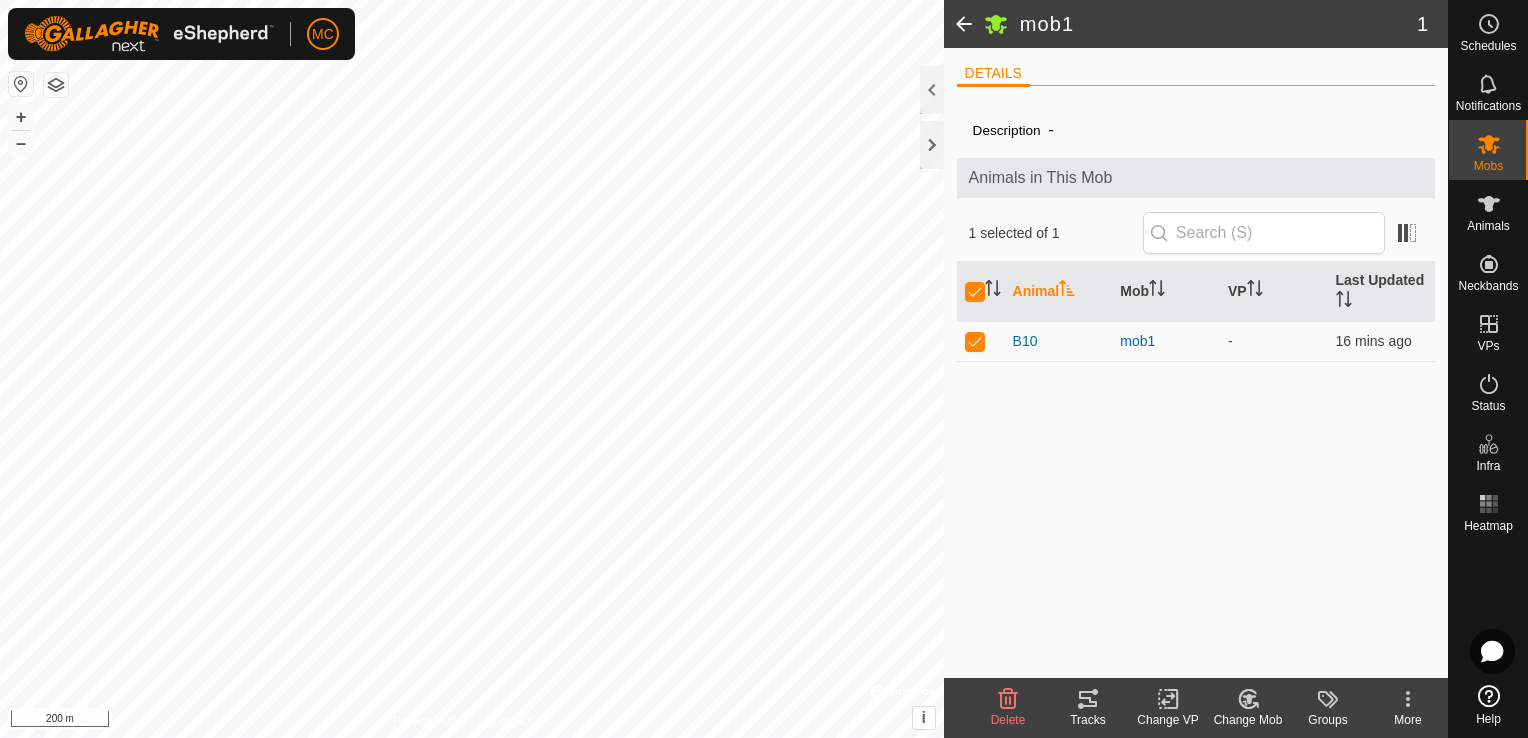 click 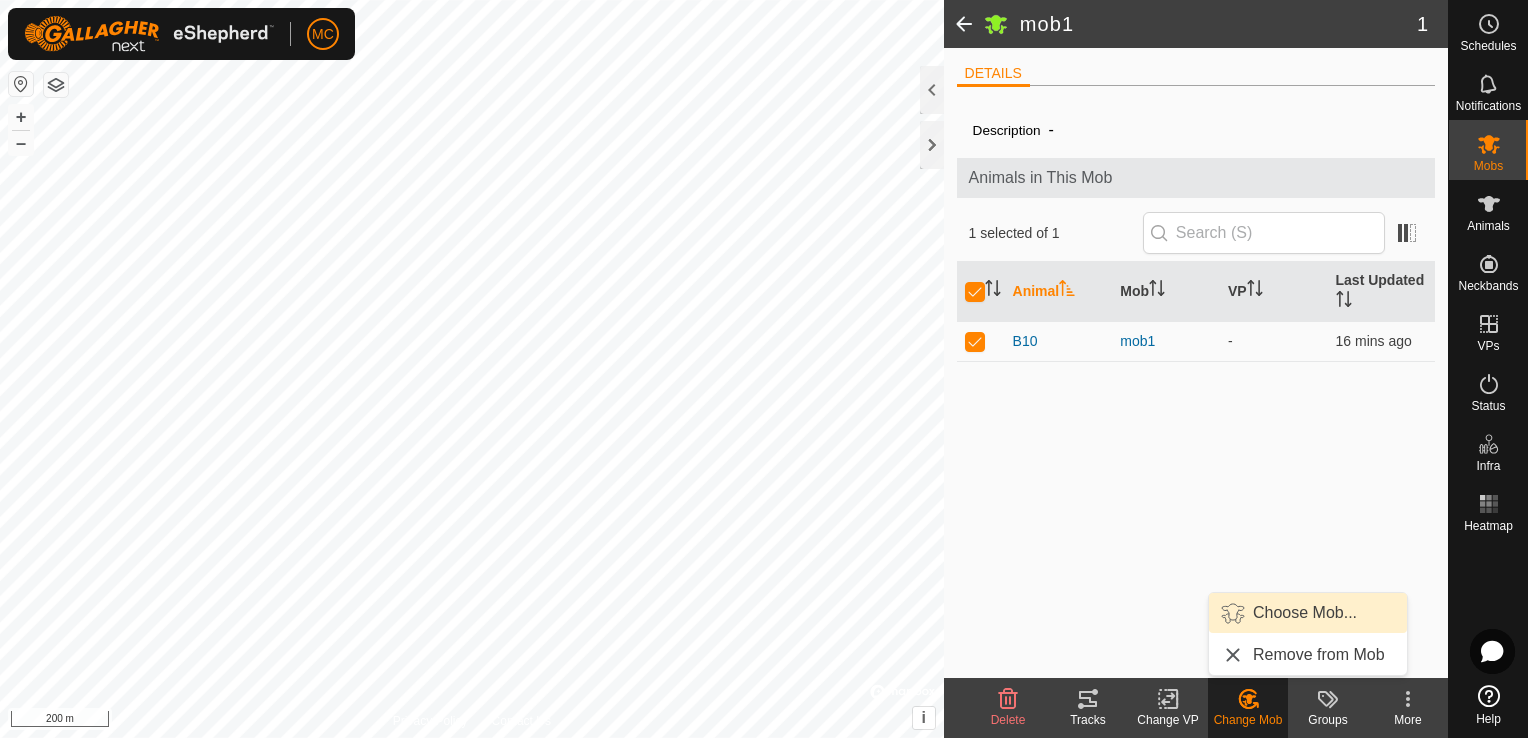 click on "Choose Mob..." at bounding box center [1308, 613] 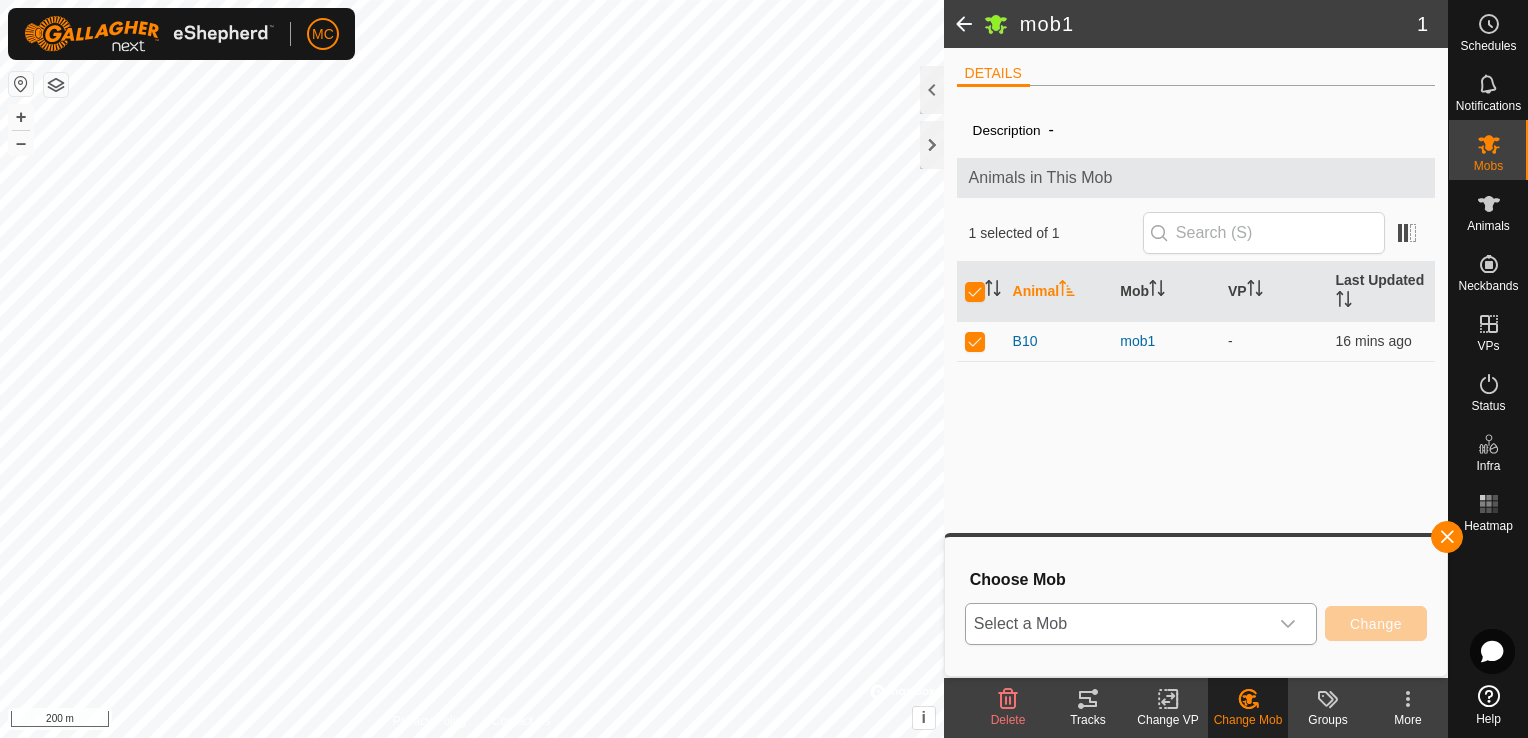click on "Select a Mob" at bounding box center [1117, 624] 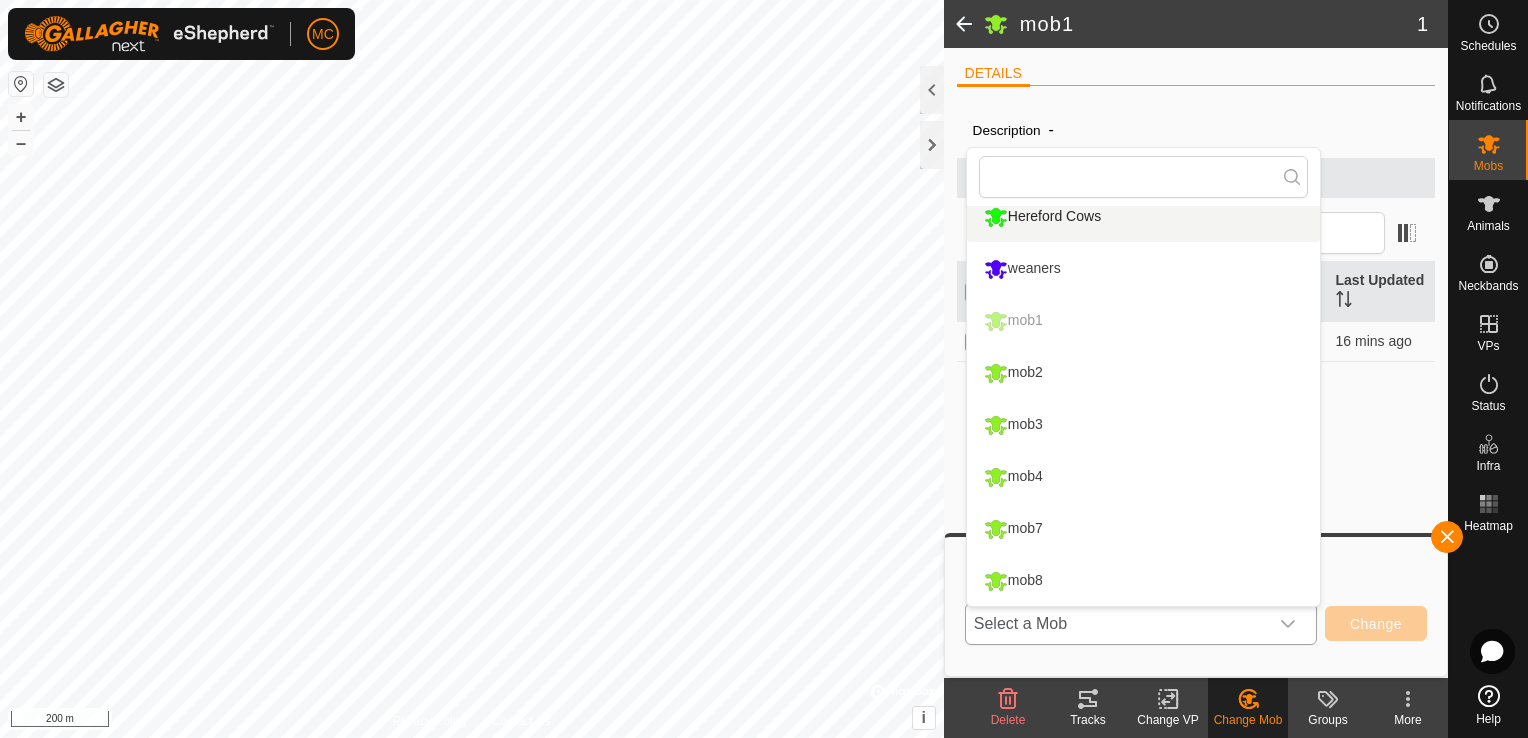scroll, scrollTop: 0, scrollLeft: 0, axis: both 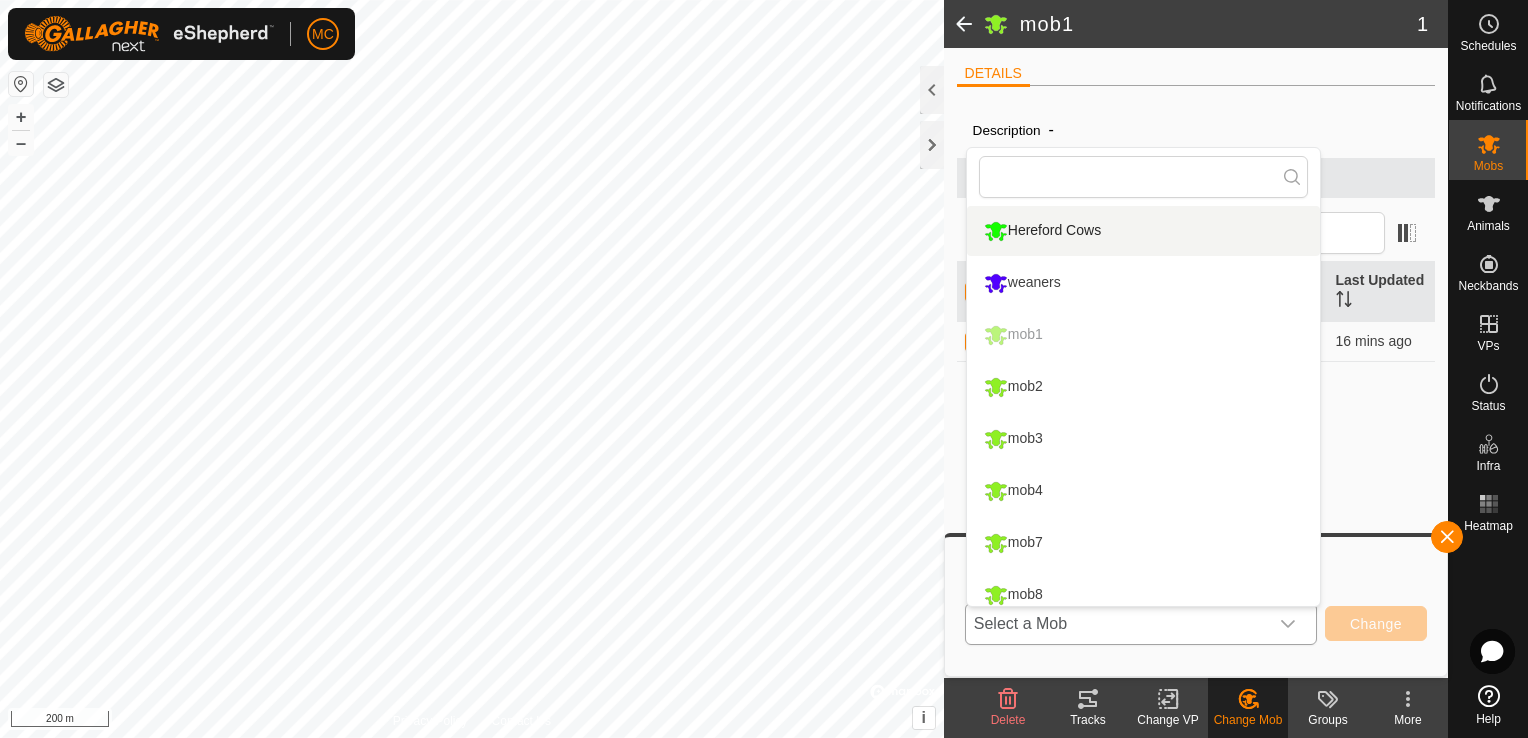 click on "Hereford Cows" at bounding box center (1143, 231) 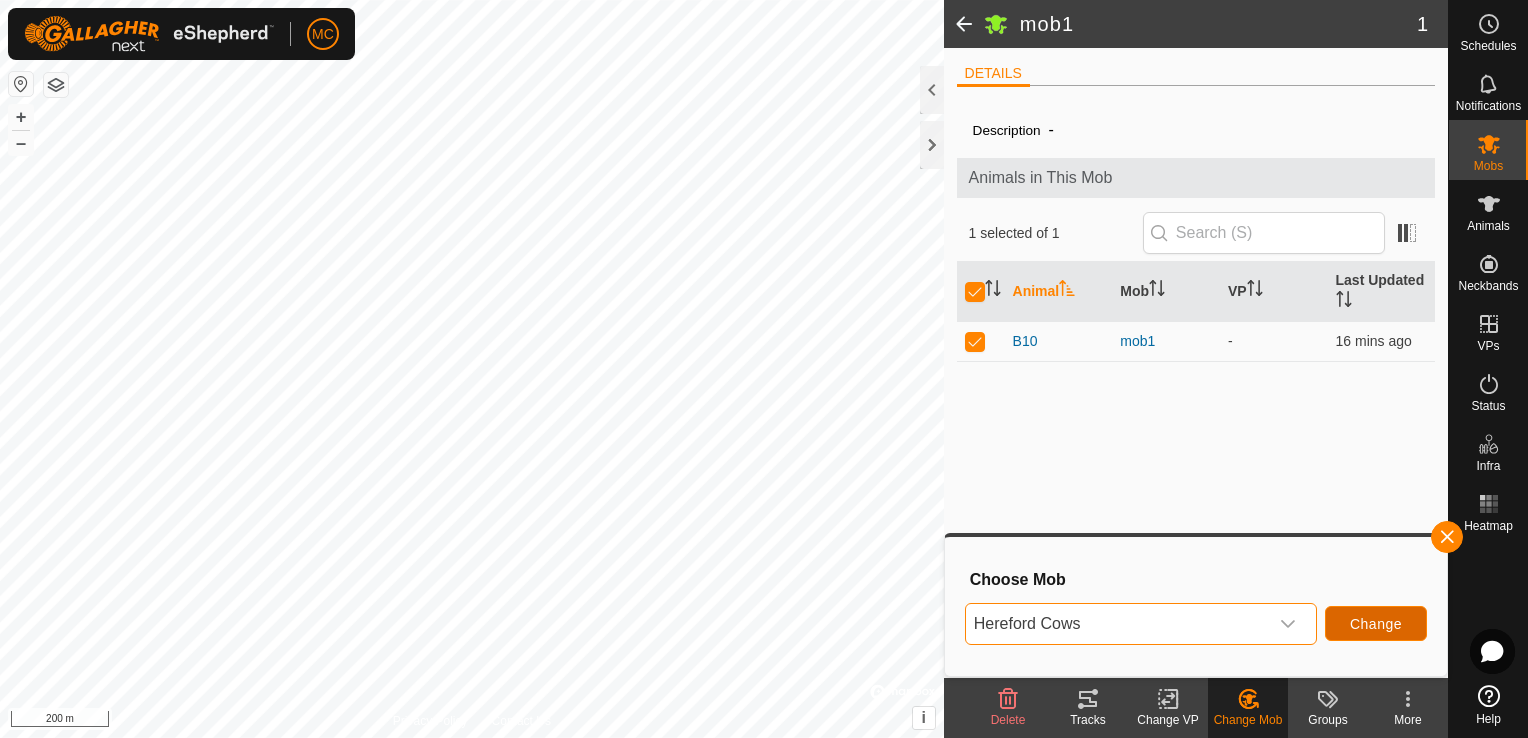 click on "Change" at bounding box center [1376, 623] 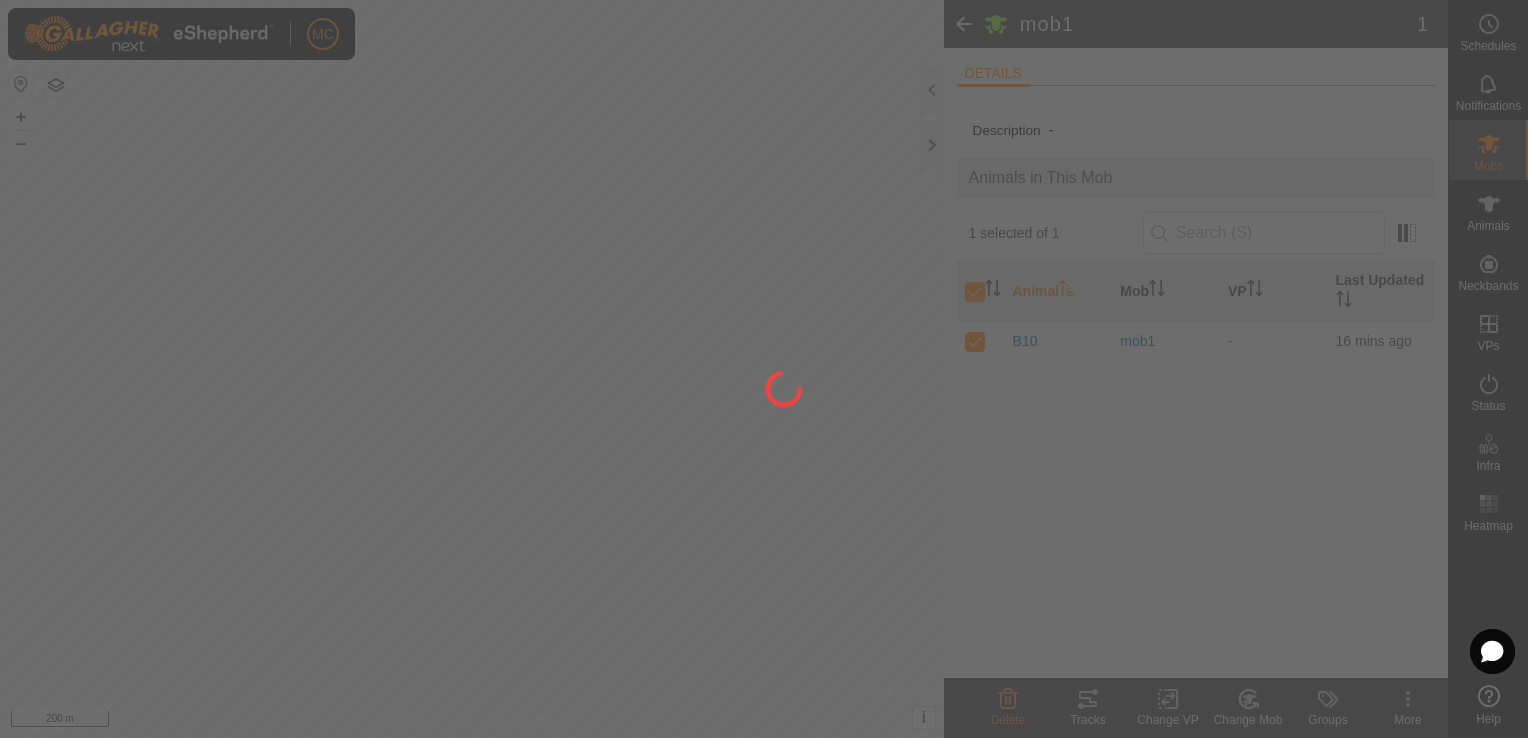 checkbox on "false" 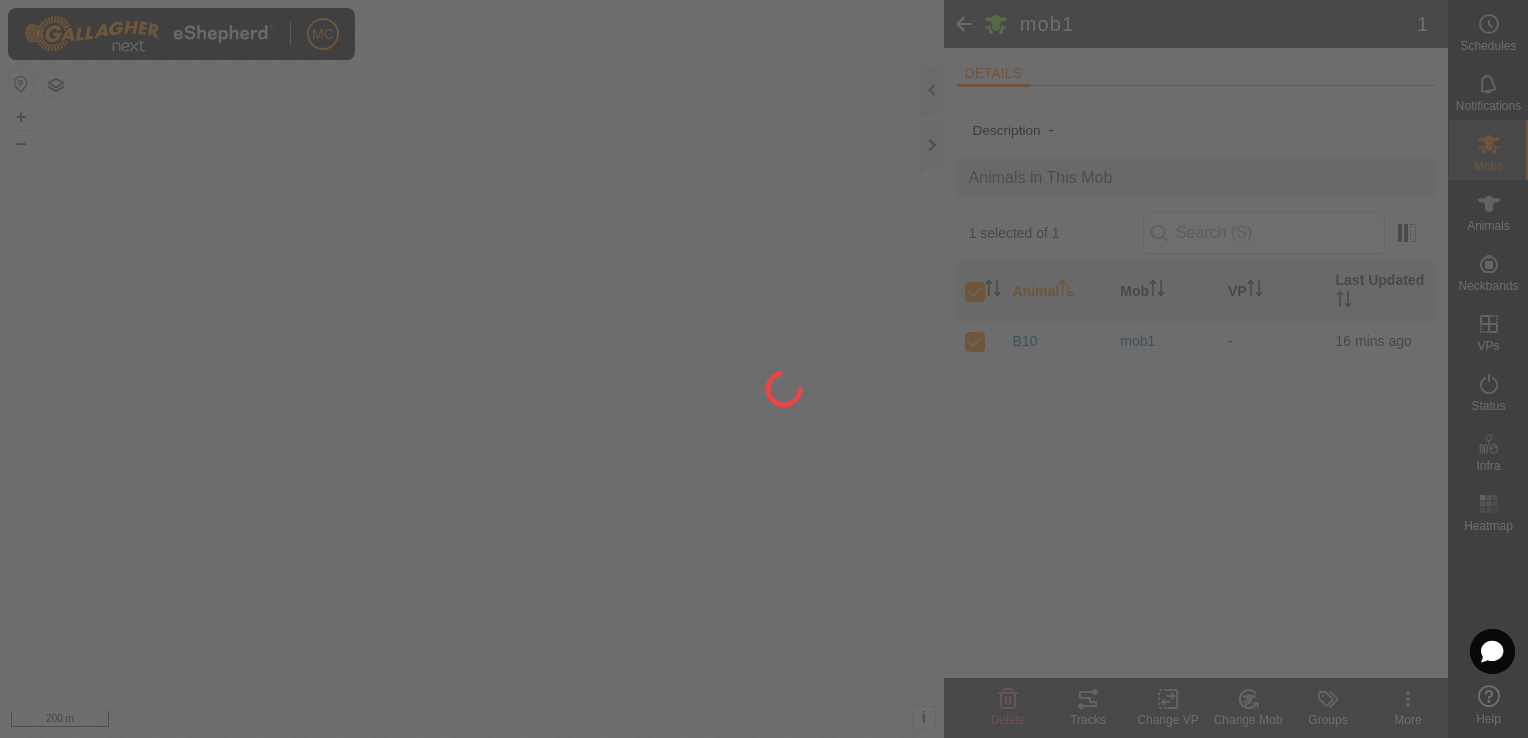 checkbox on "false" 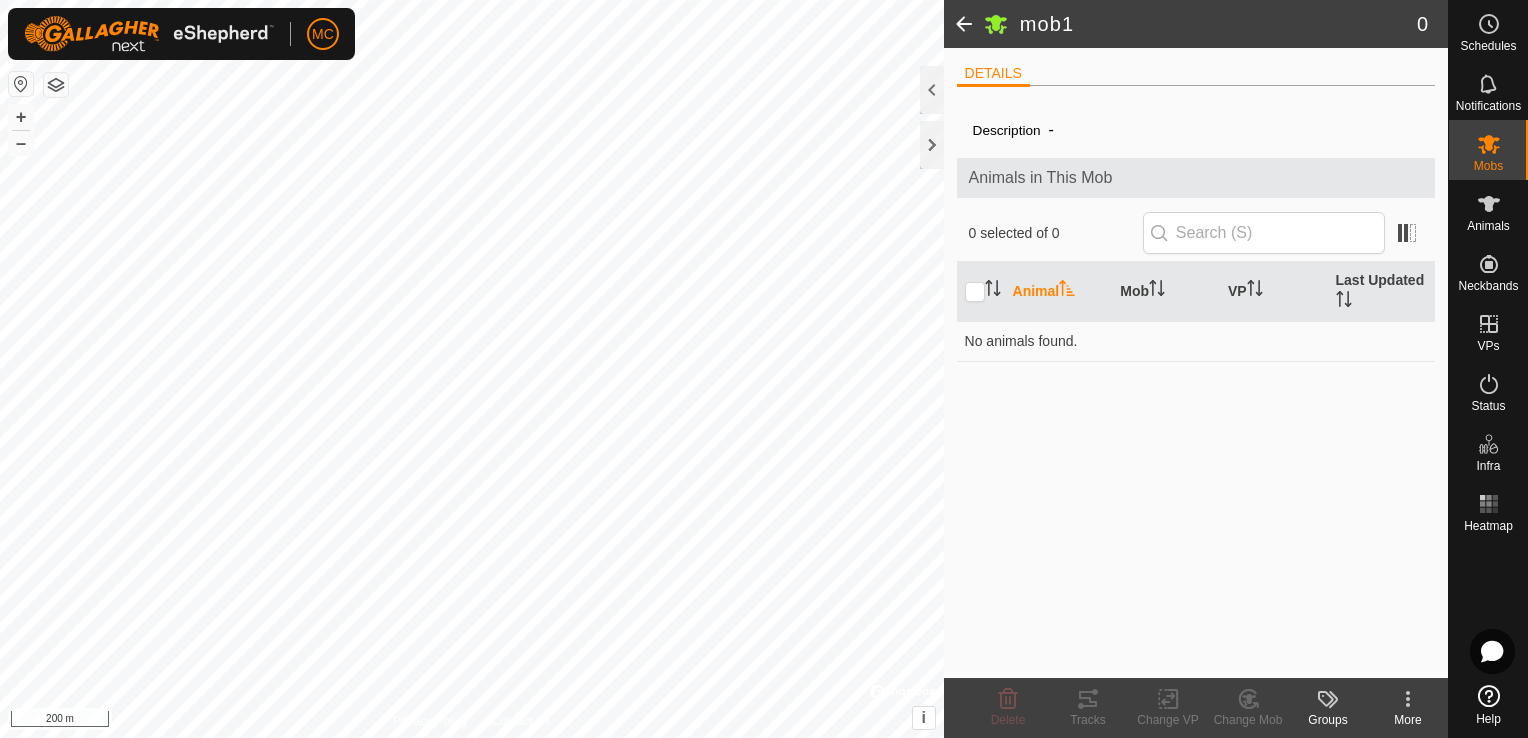 click 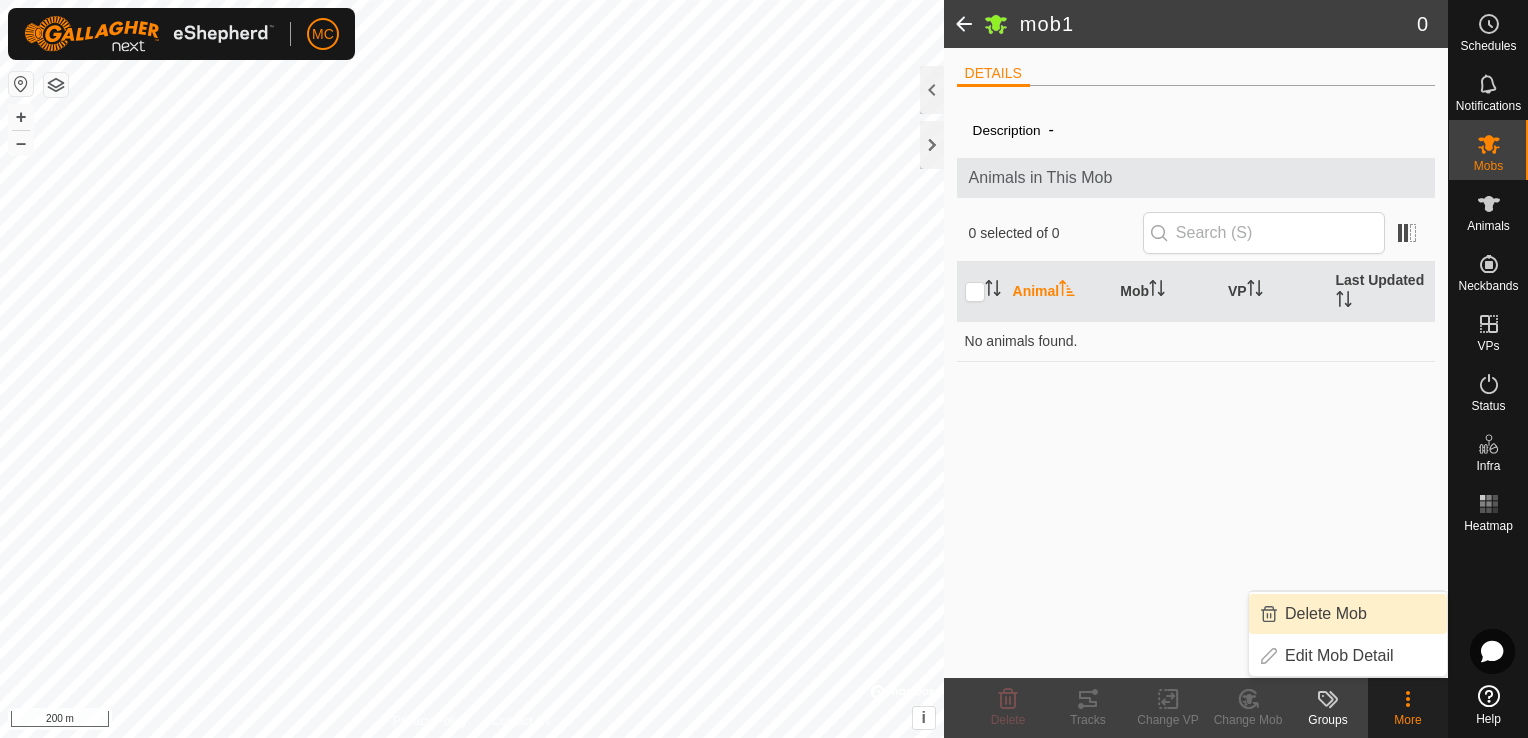 click on "Delete Mob" at bounding box center [1348, 614] 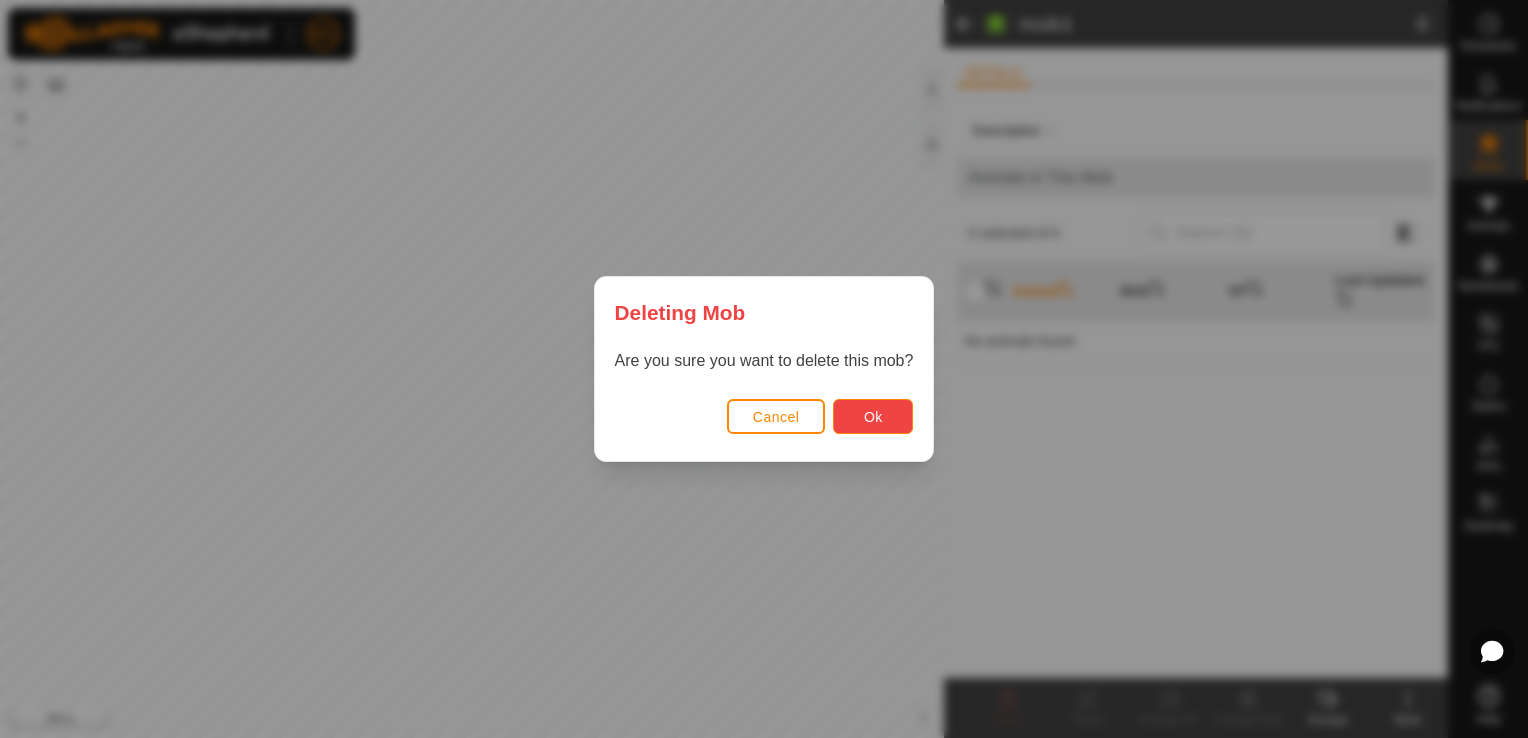 click on "Ok" at bounding box center (873, 417) 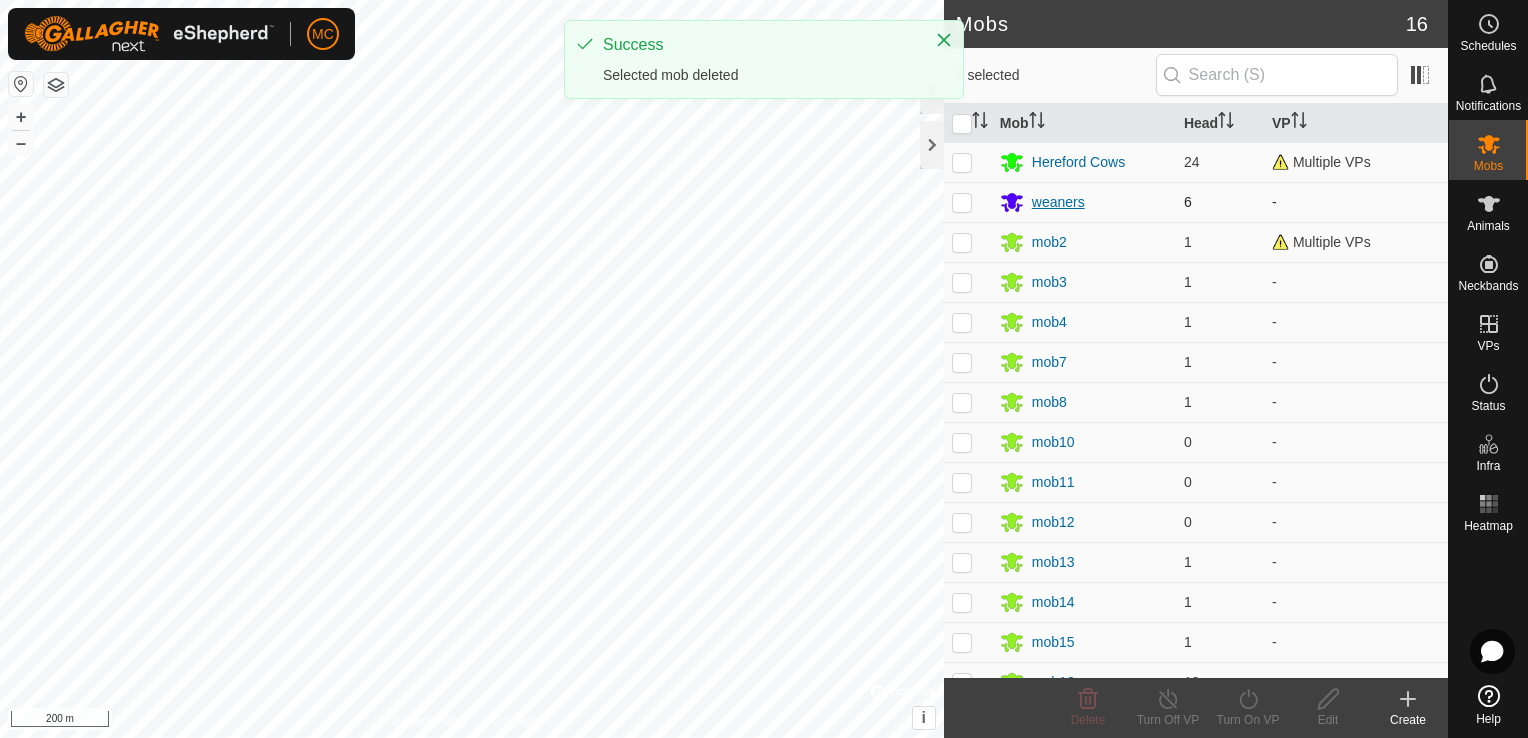 click on "weaners" at bounding box center (1084, 202) 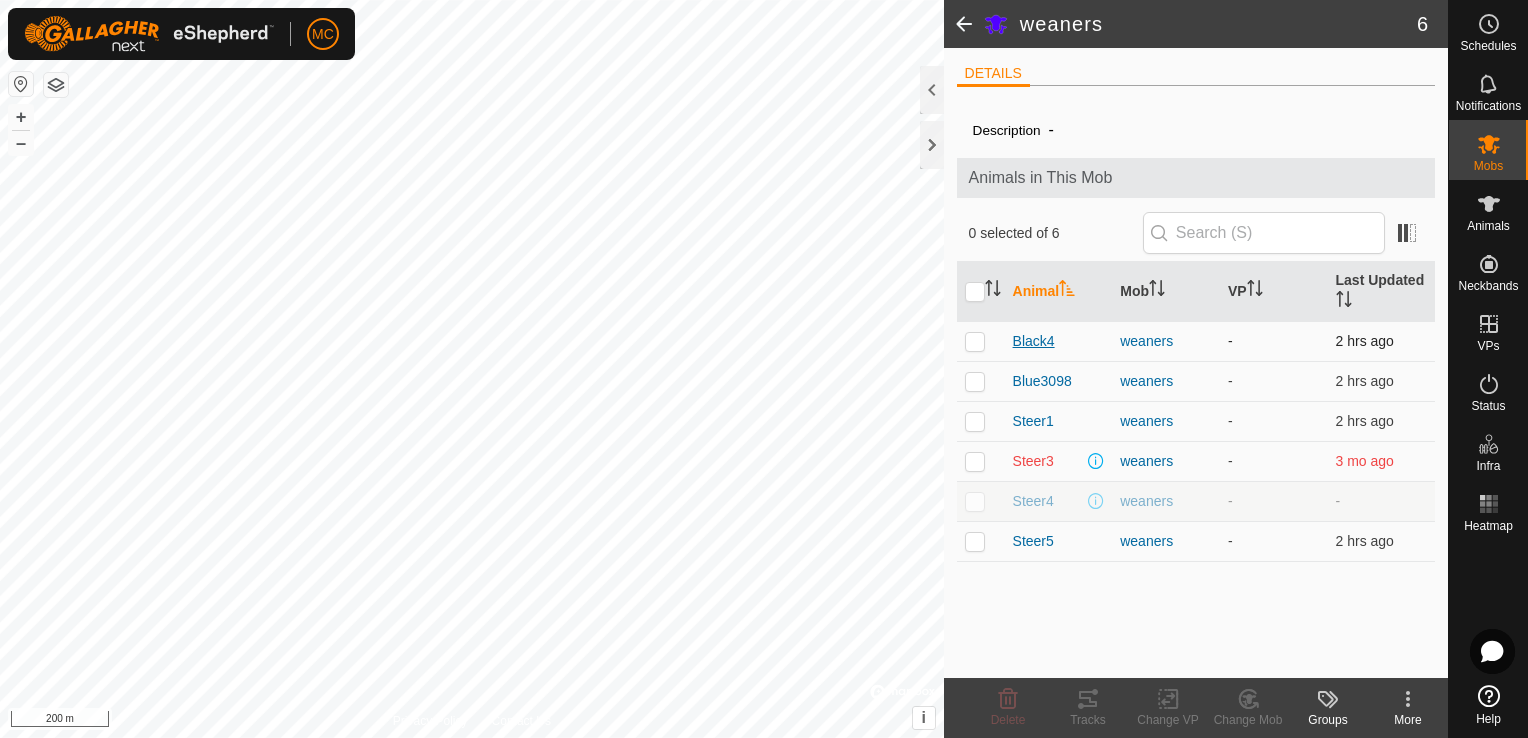 click on "Black4" at bounding box center (1034, 341) 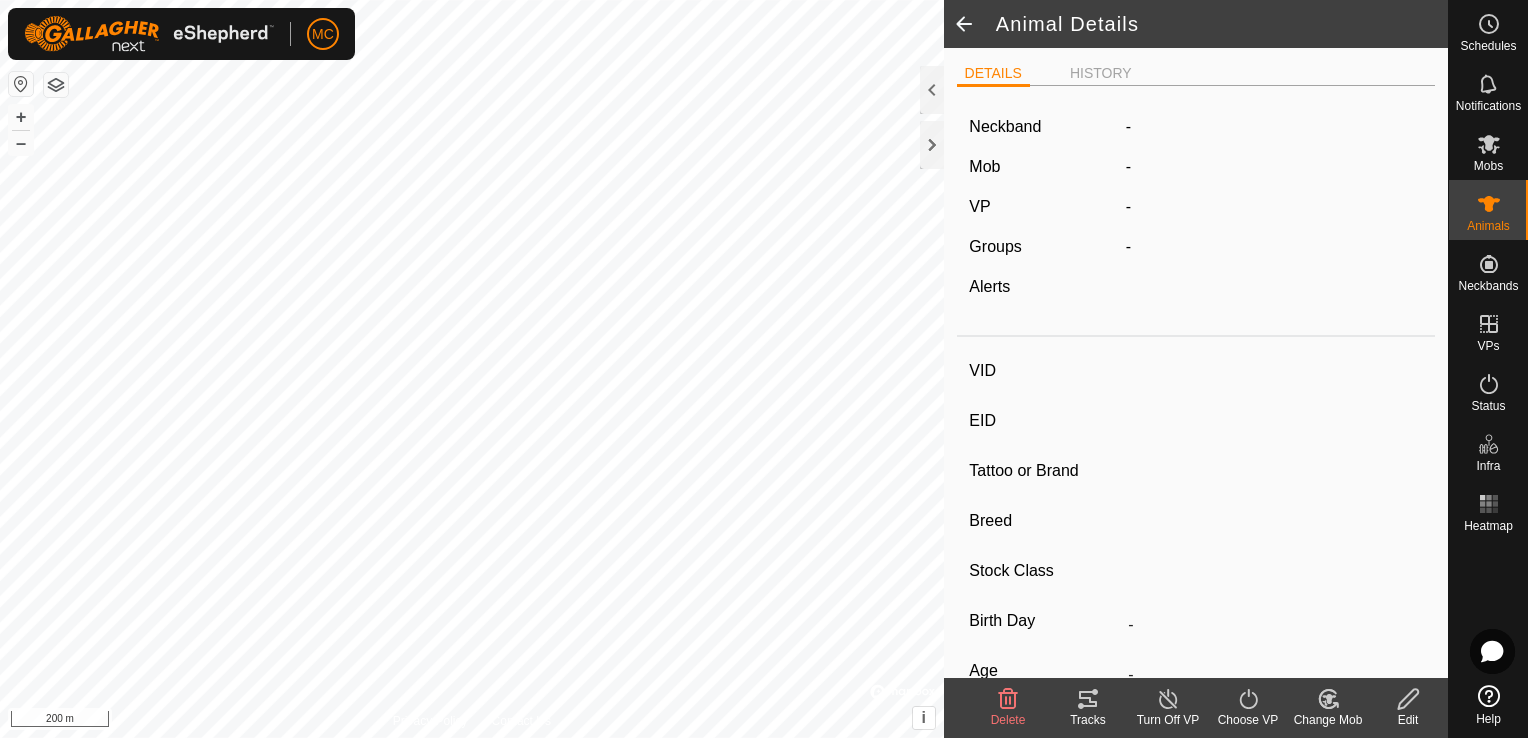 click on "Neckband - Mob - VP - Groups  -  Alerts VID EID Tattoo or Brand Breed Stock Class Birth Day - Age - Pregnancy Status - Weight Expected Daily Weight Gain" 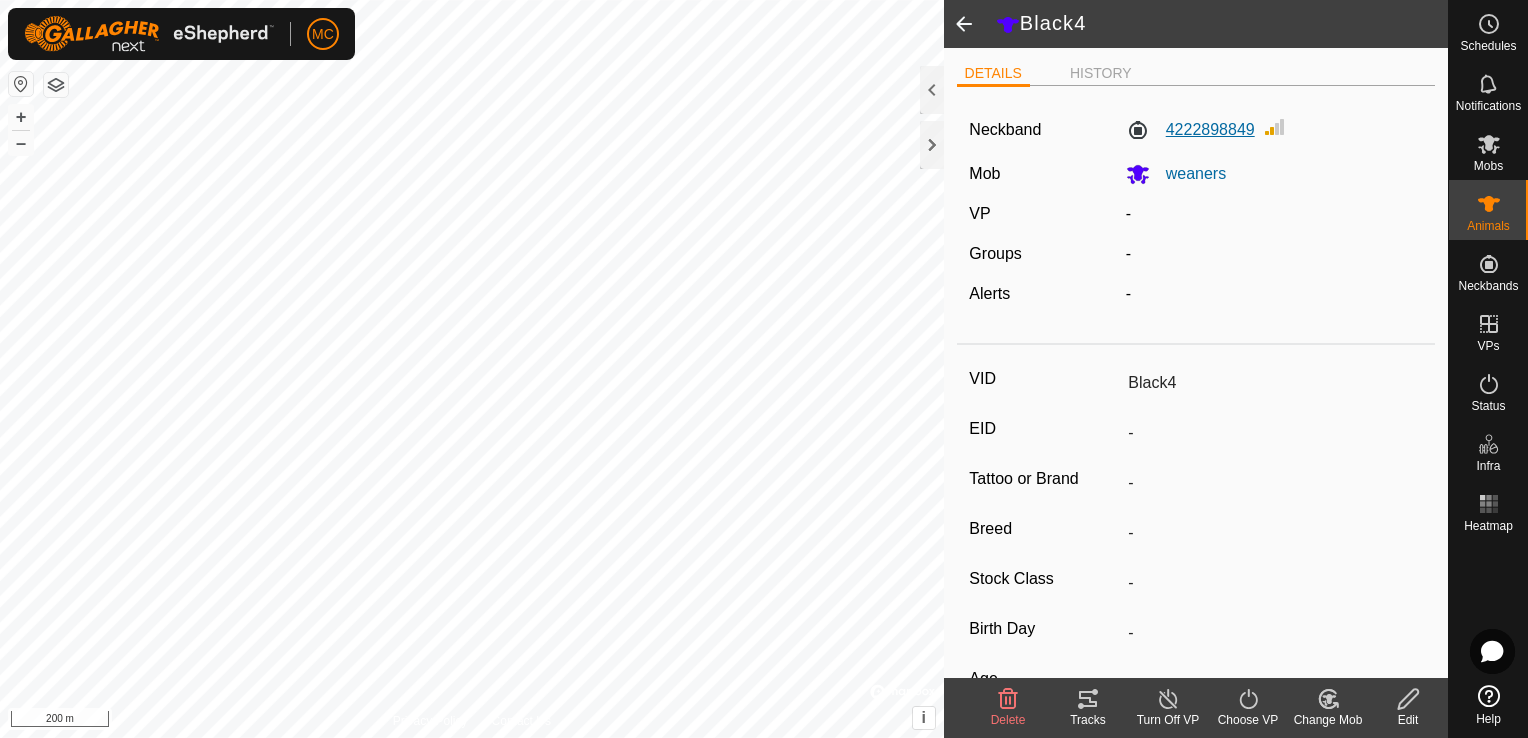 click on "4222898849" 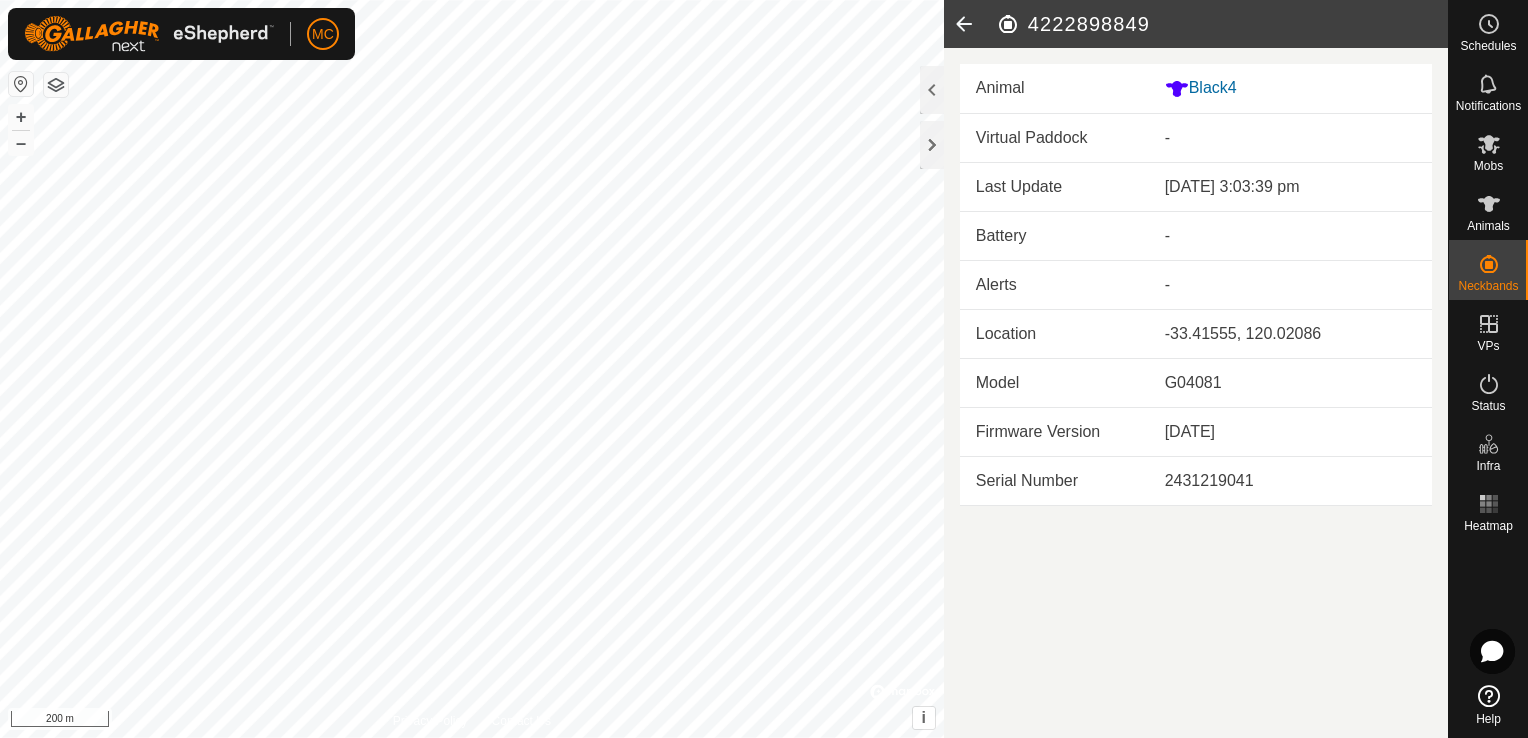 click 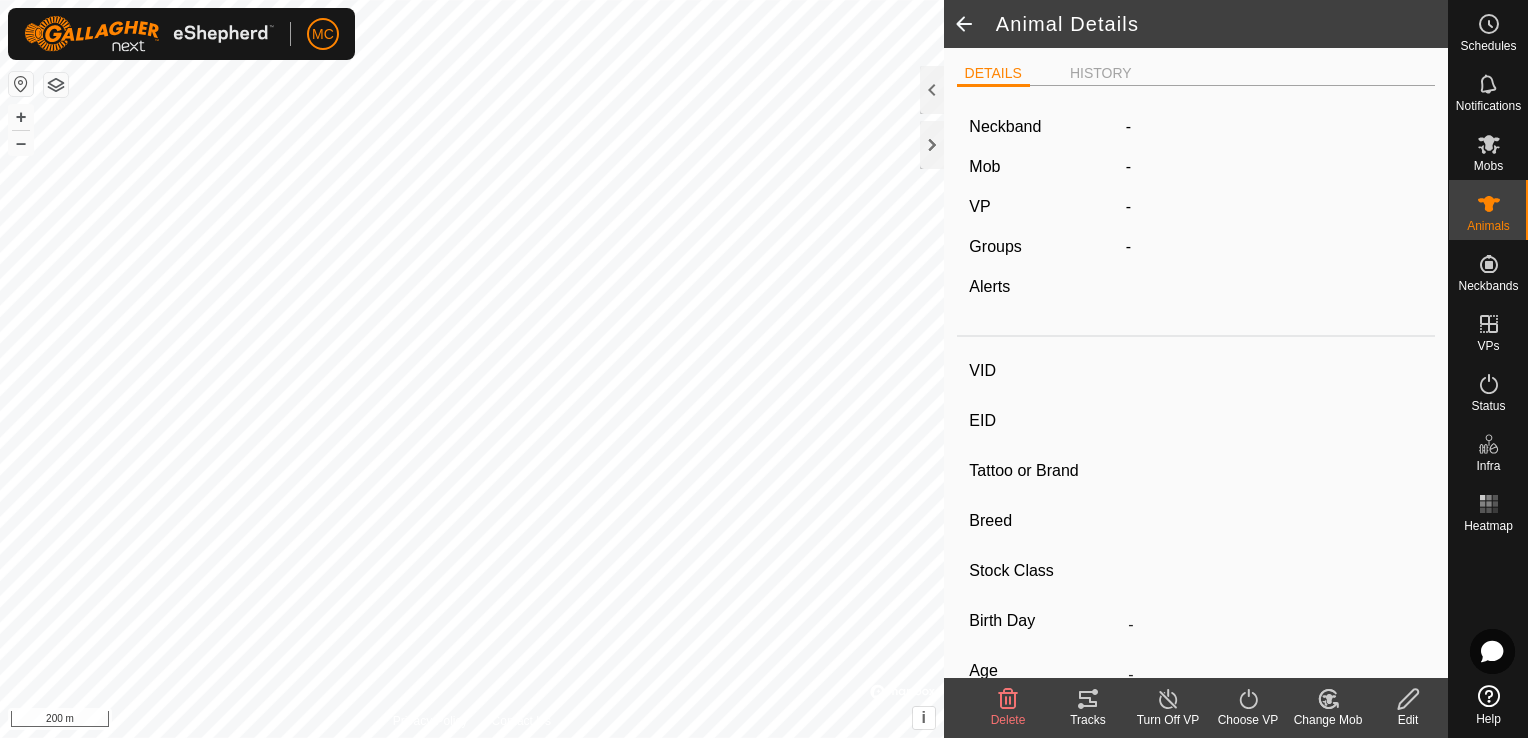 type on "Black4" 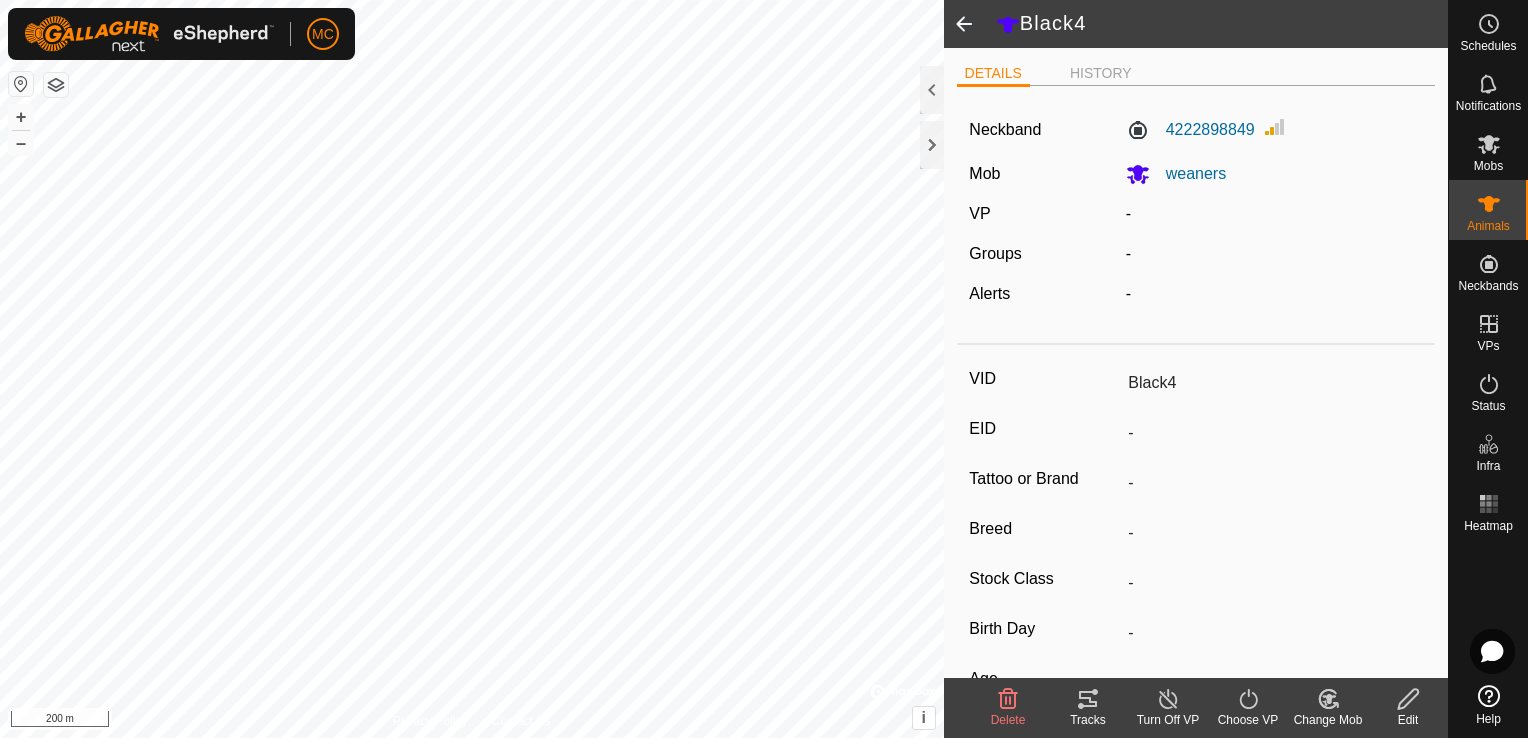 click 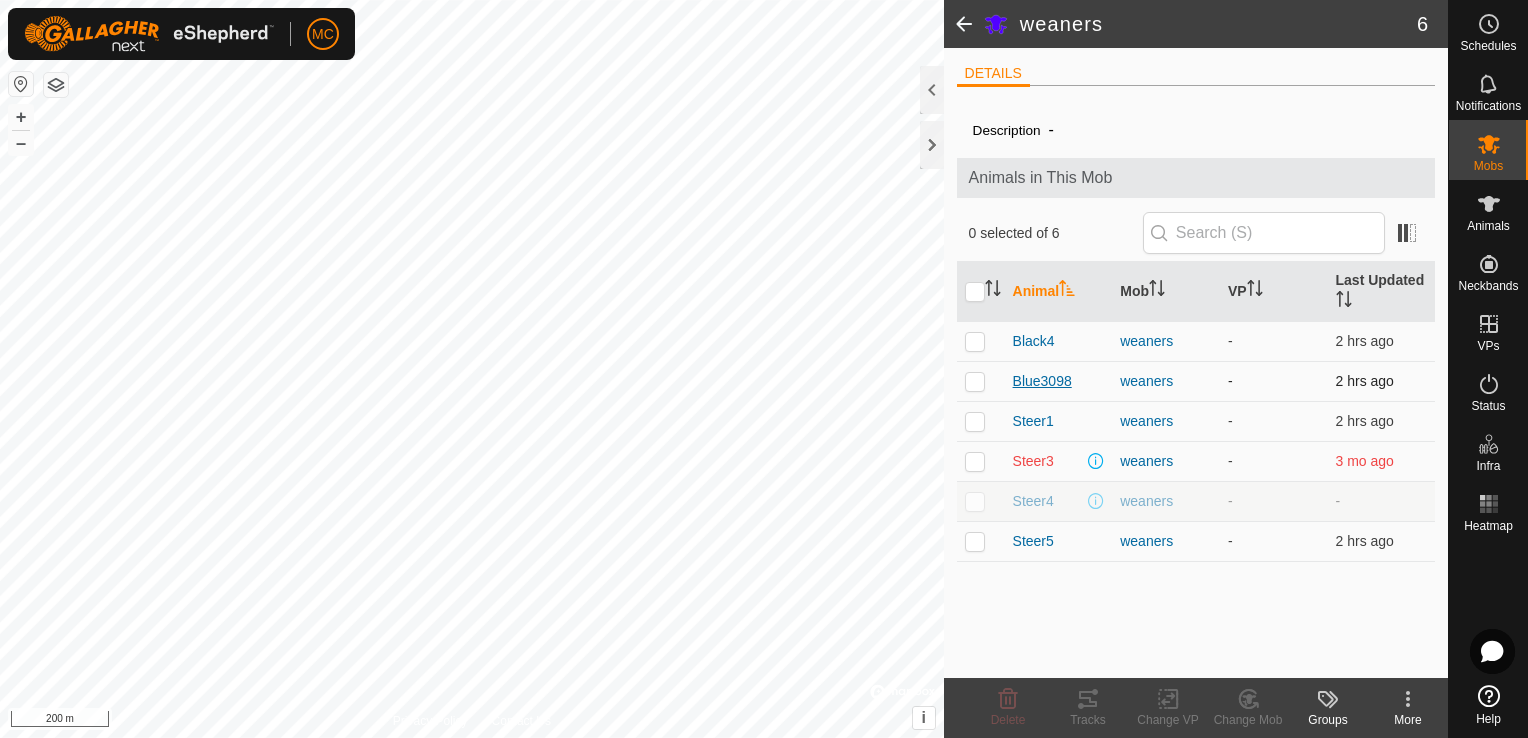 click on "Blue3098" at bounding box center (1042, 381) 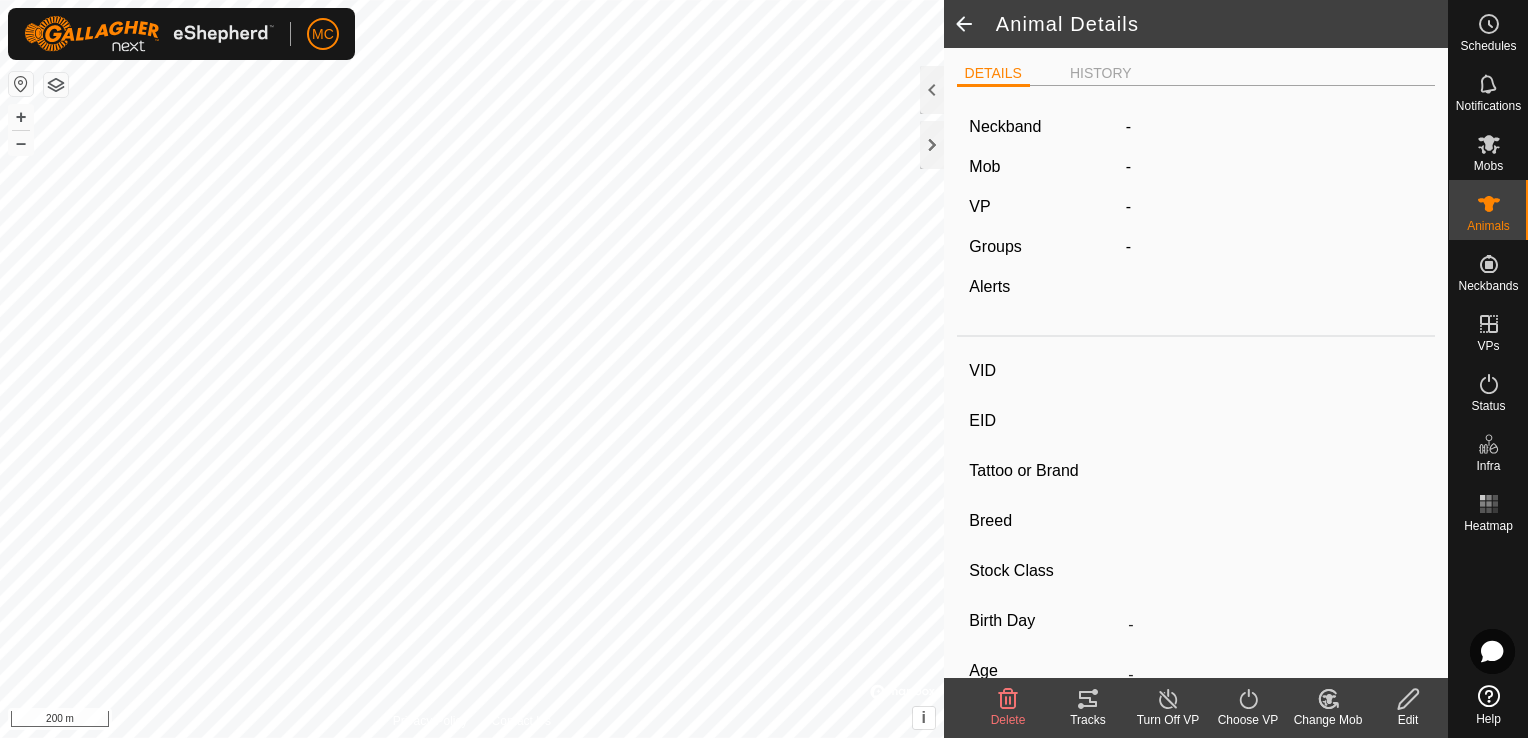 type on "Blue3098" 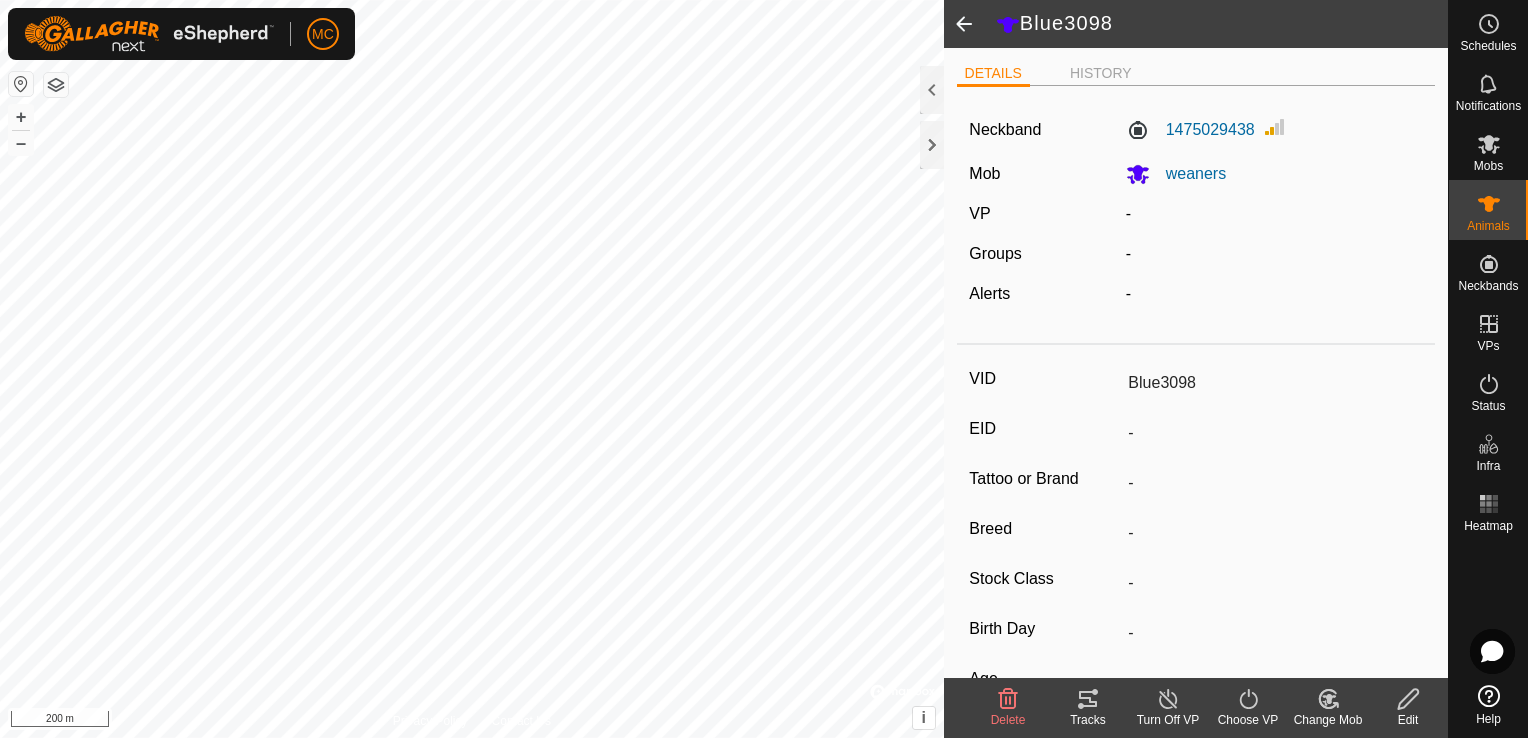 click 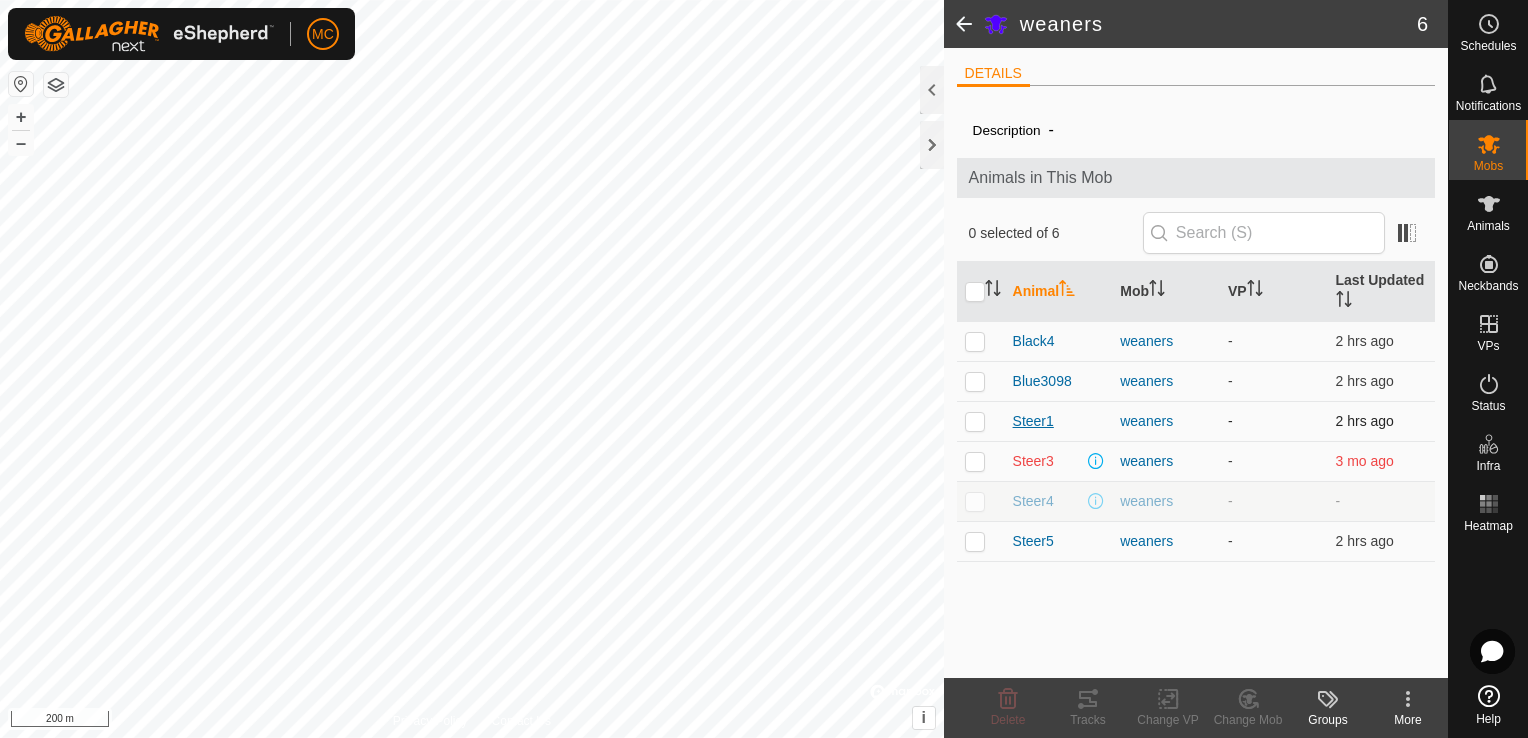 click on "Steer1" at bounding box center (1033, 421) 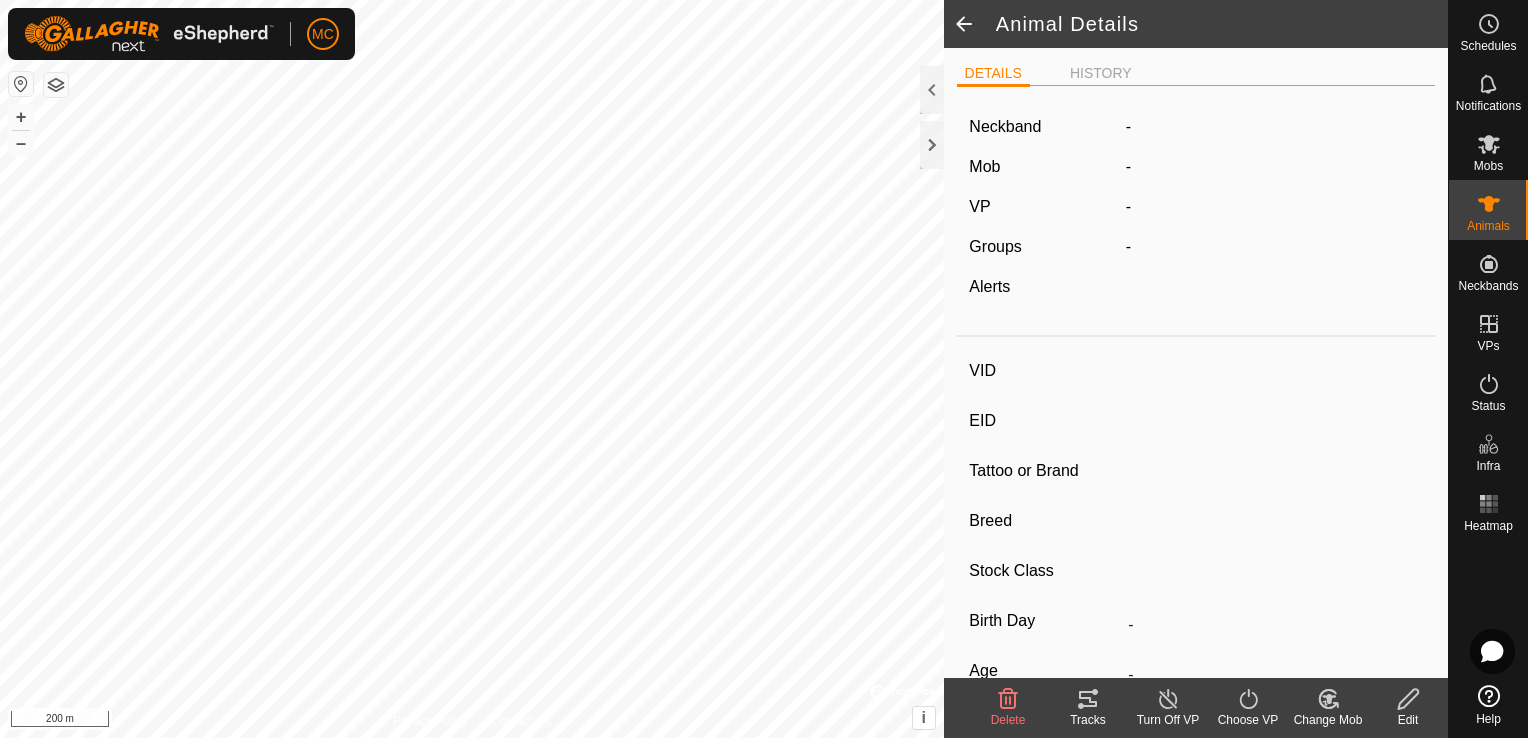 type on "Steer1" 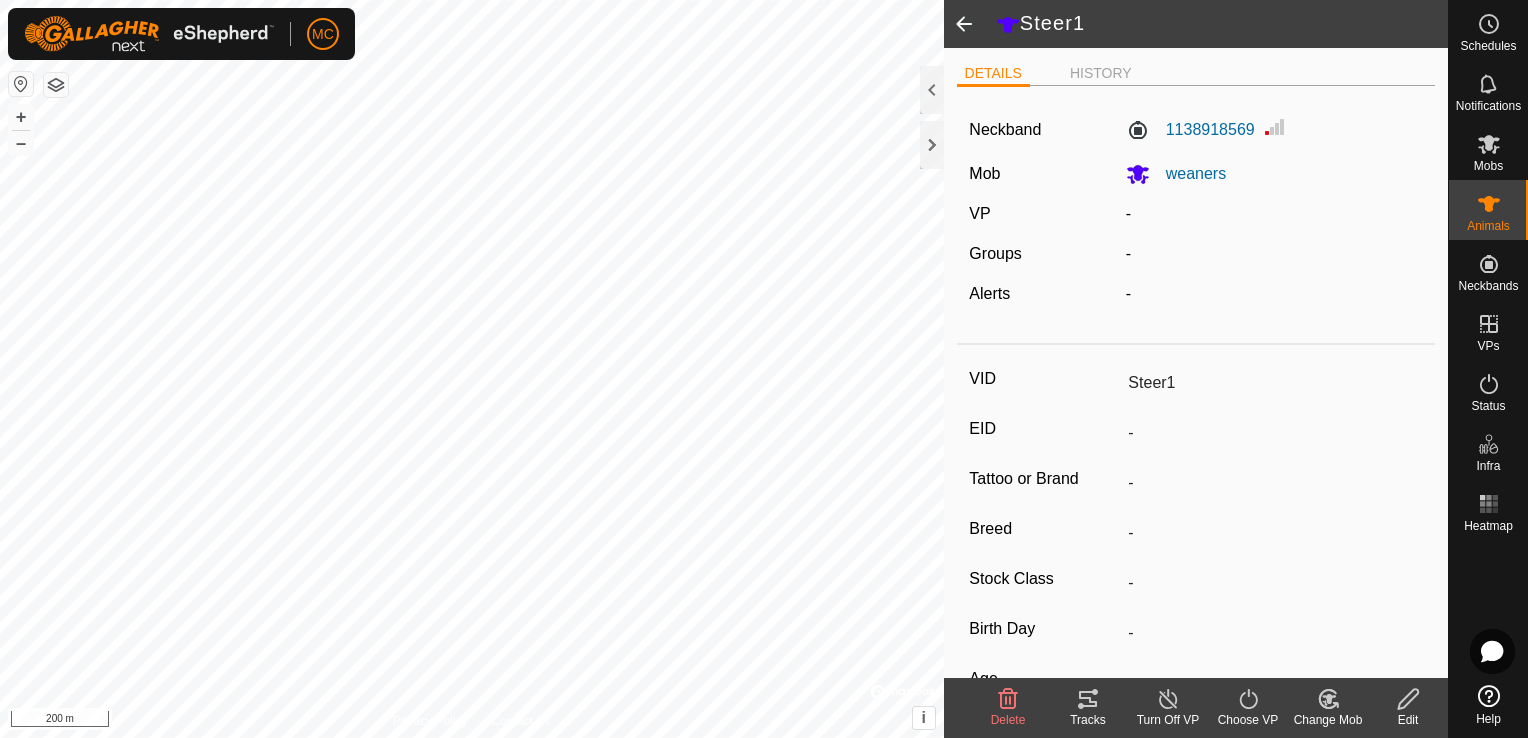click 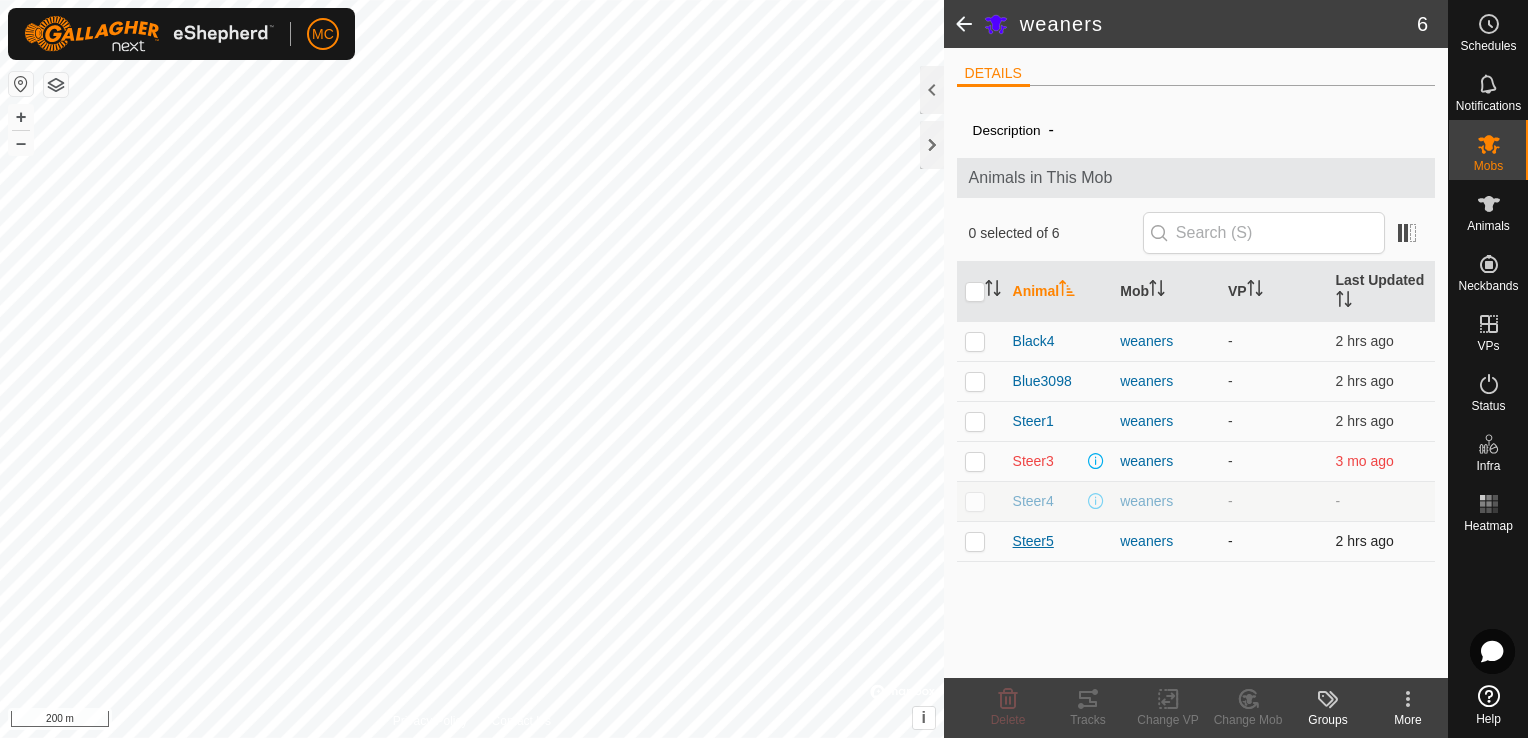click on "Steer5" at bounding box center [1033, 541] 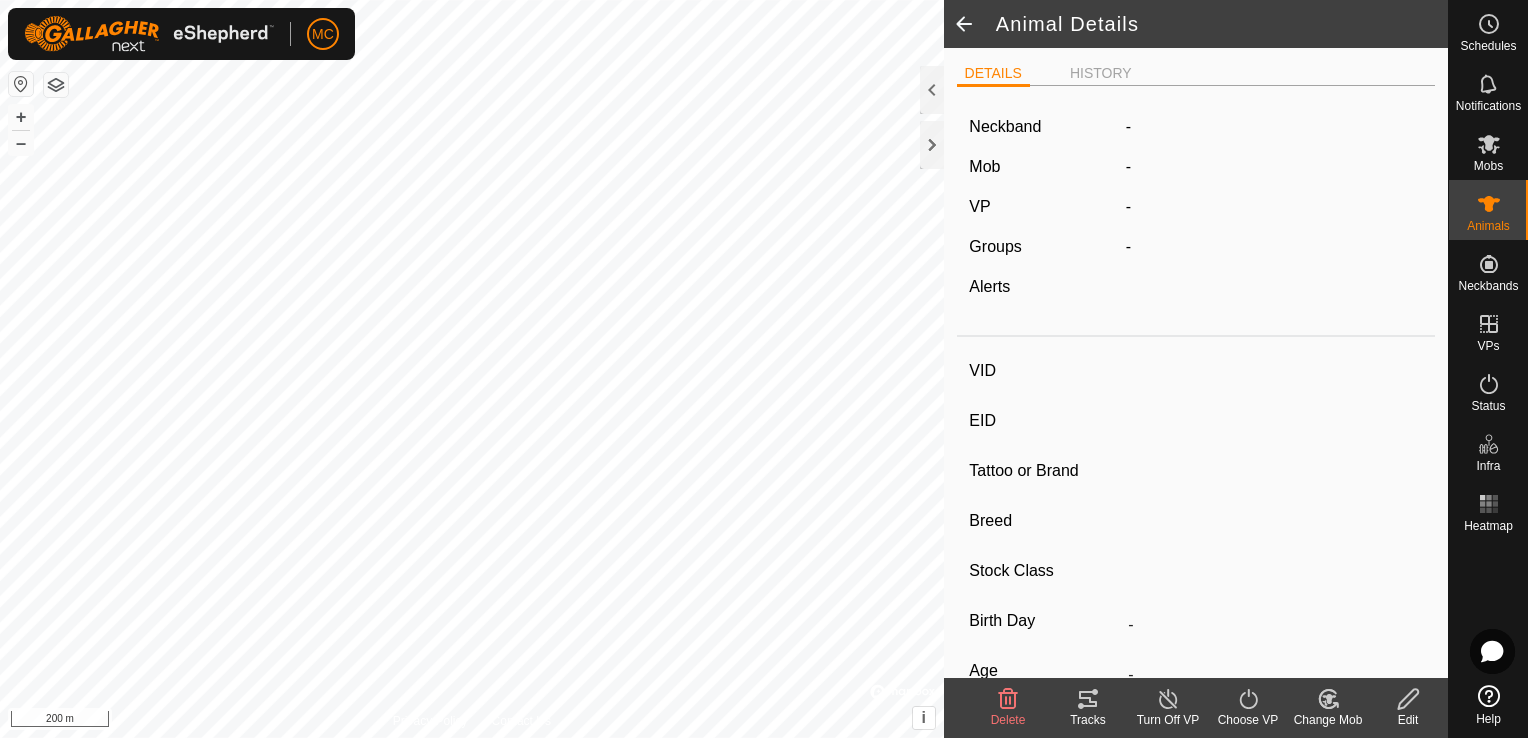 type on "Steer5" 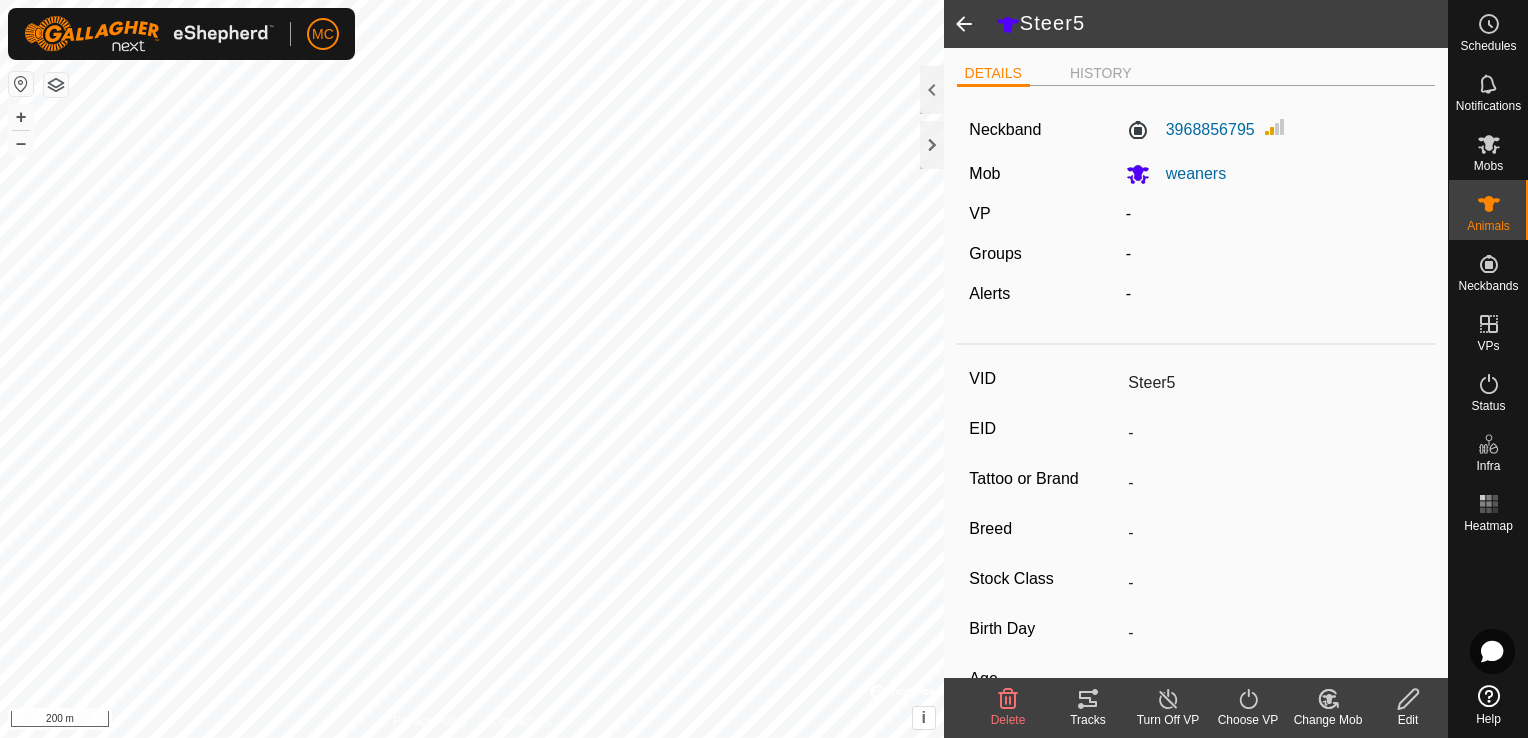 click 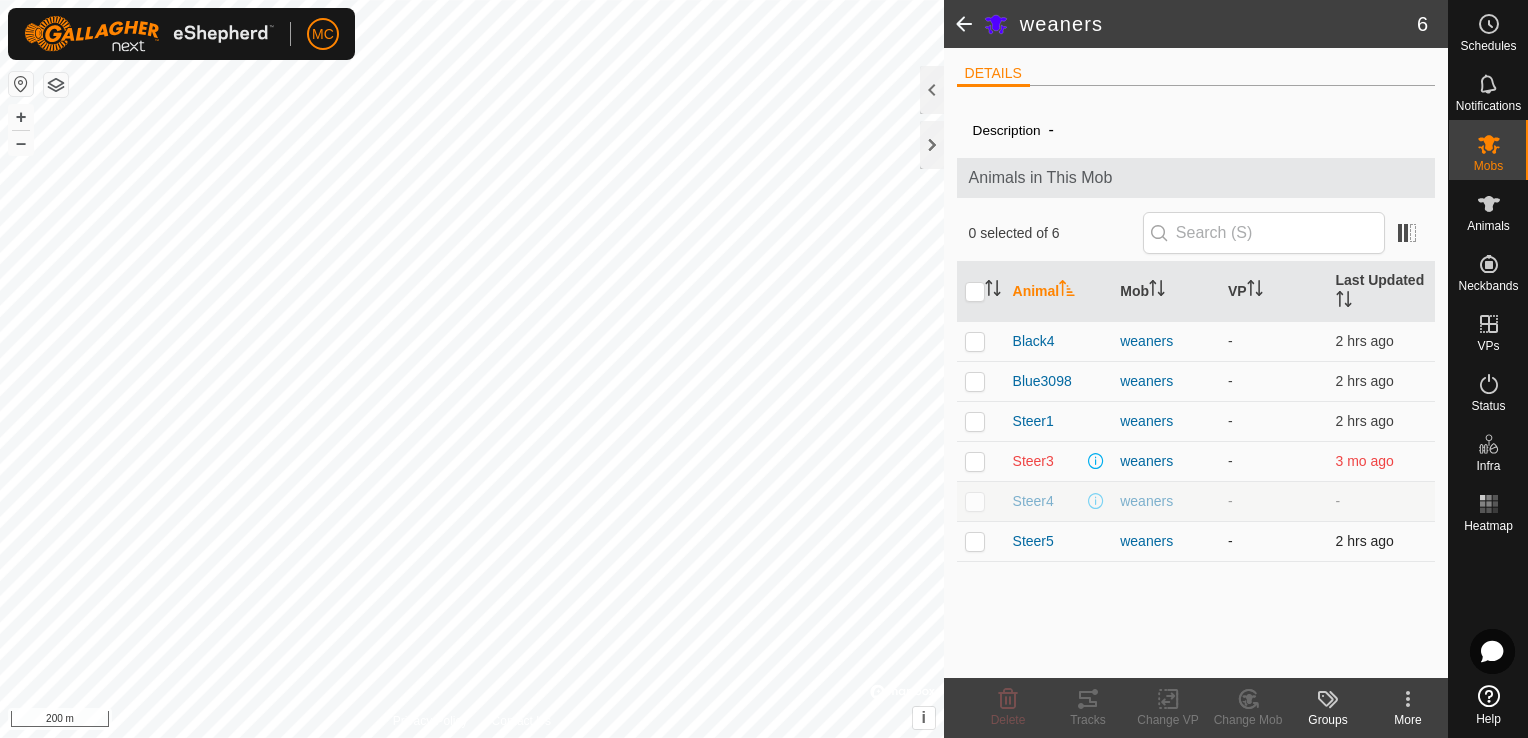 click at bounding box center [975, 541] 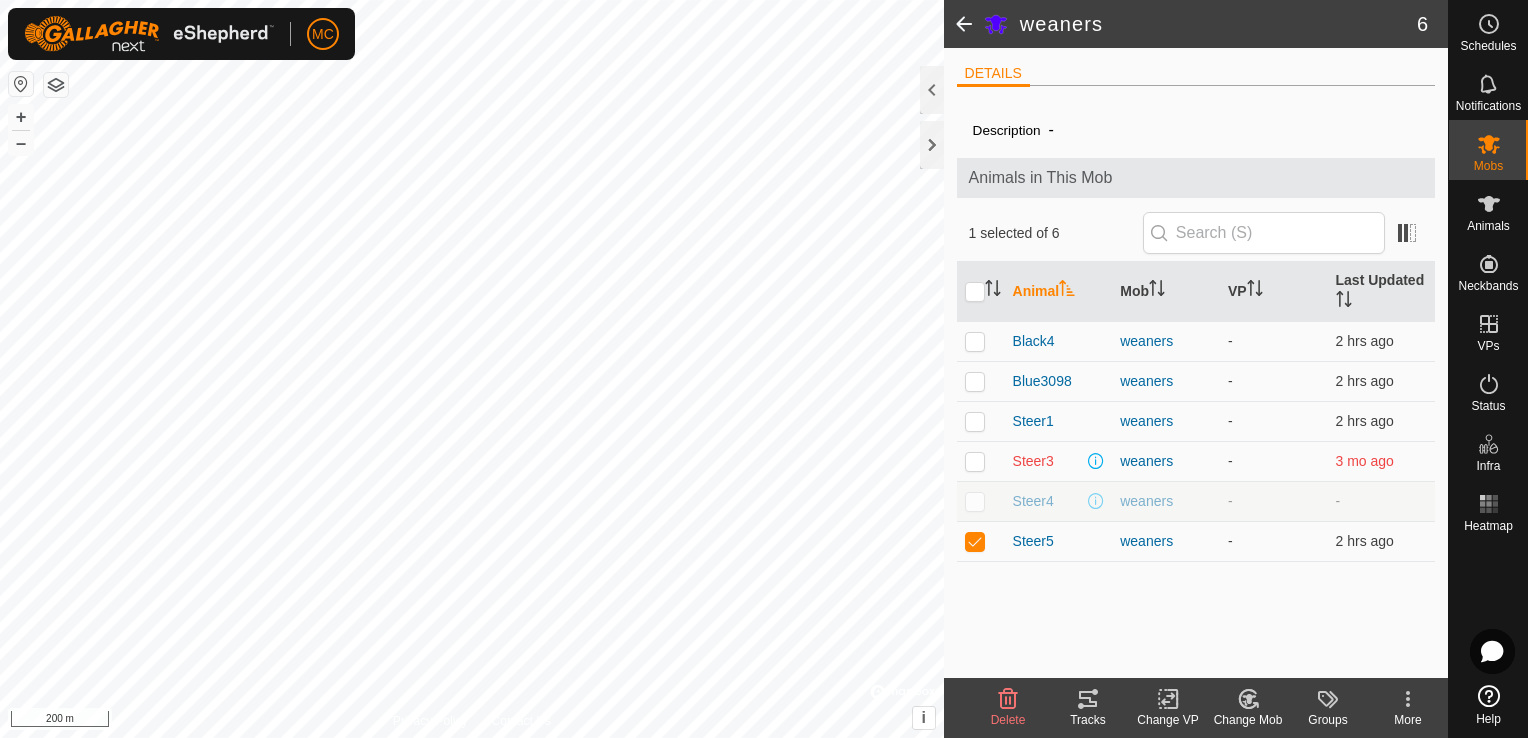 click on "Delete" 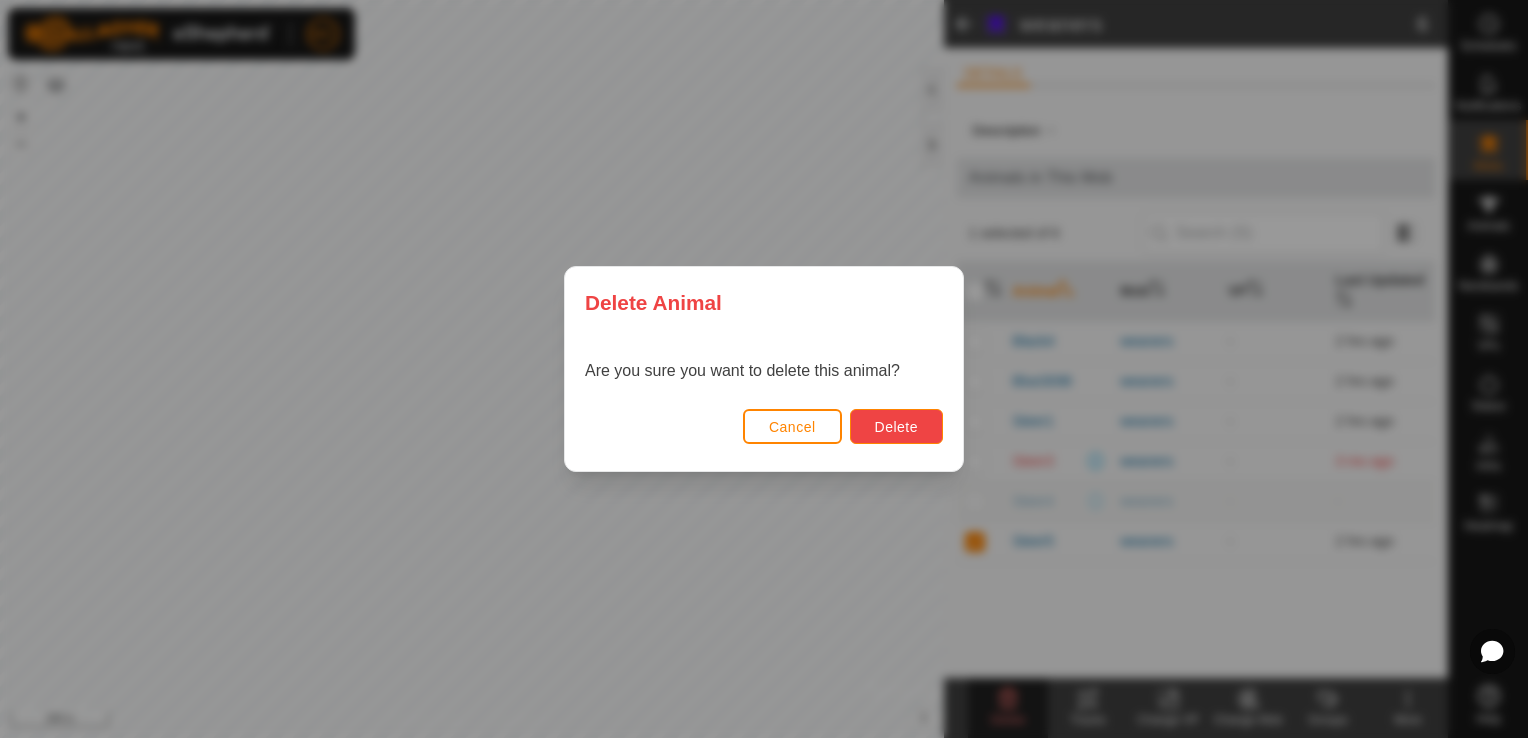 click on "Delete" at bounding box center (896, 426) 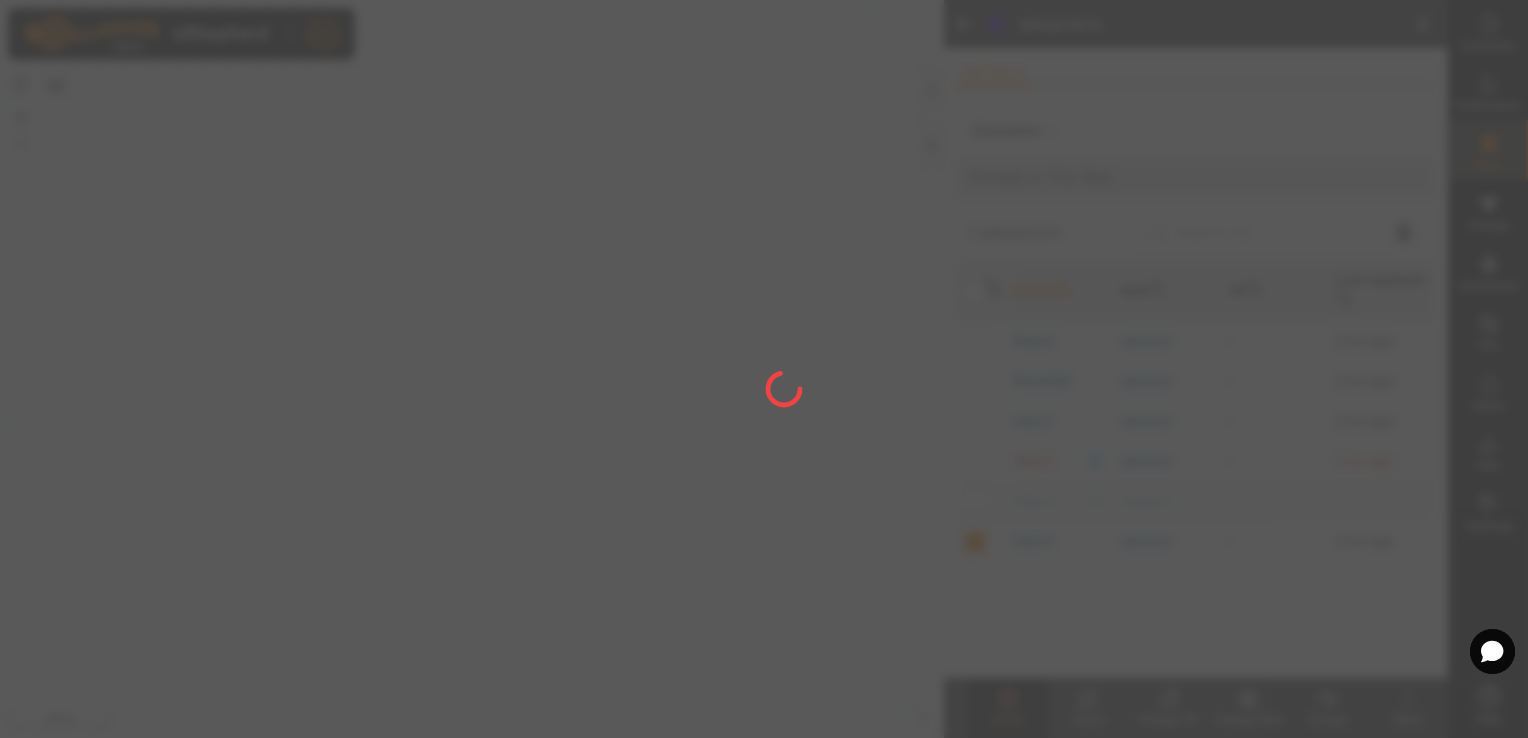 checkbox on "false" 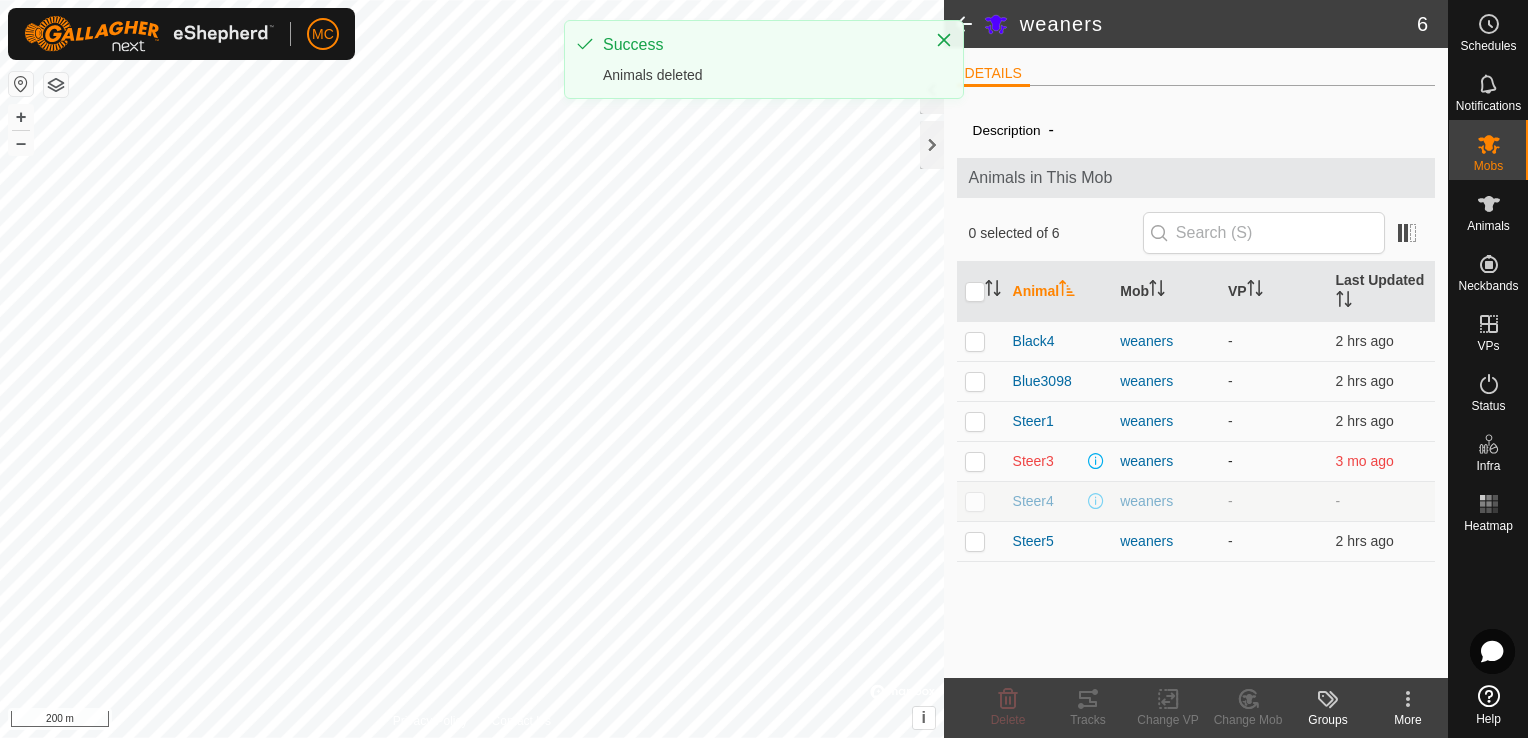 click at bounding box center [975, 461] 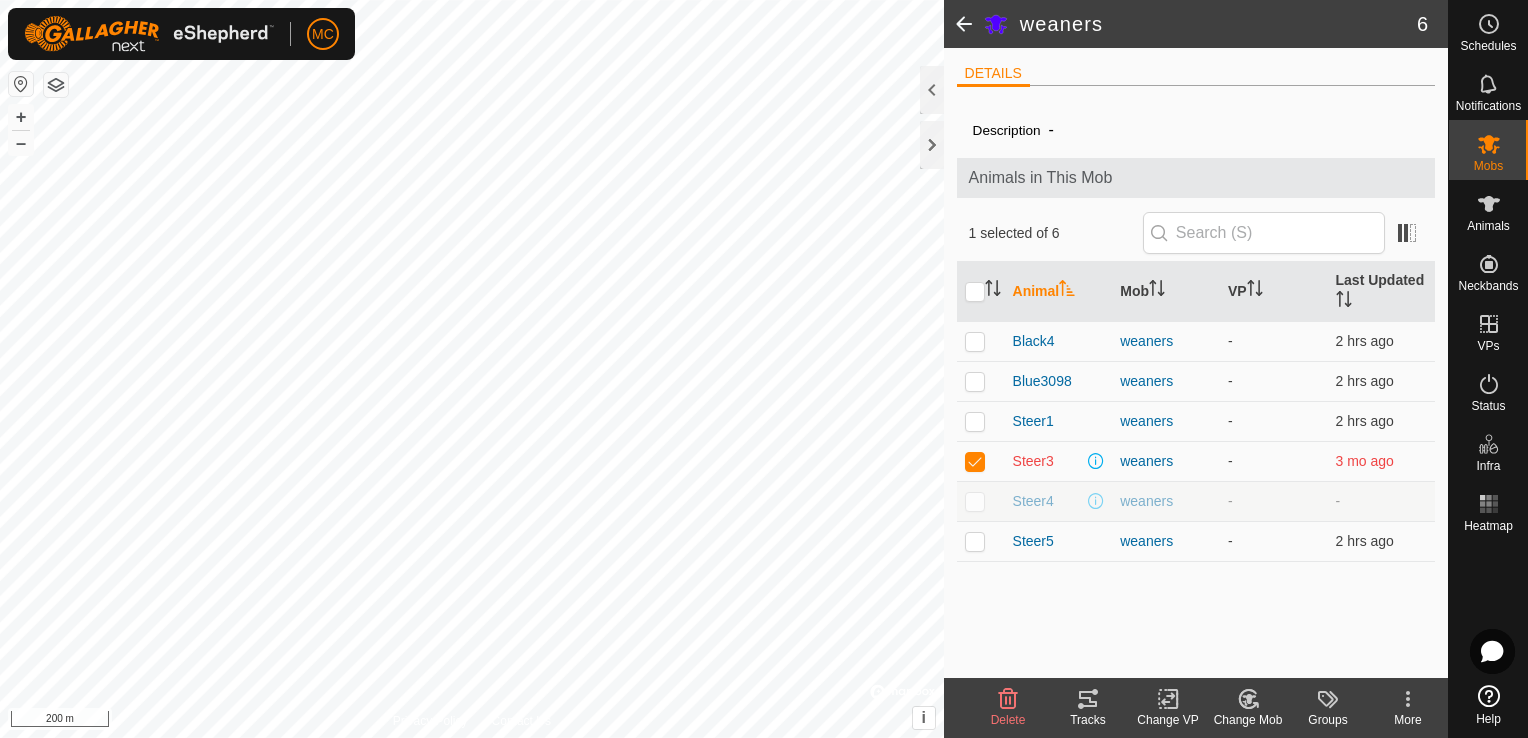 click 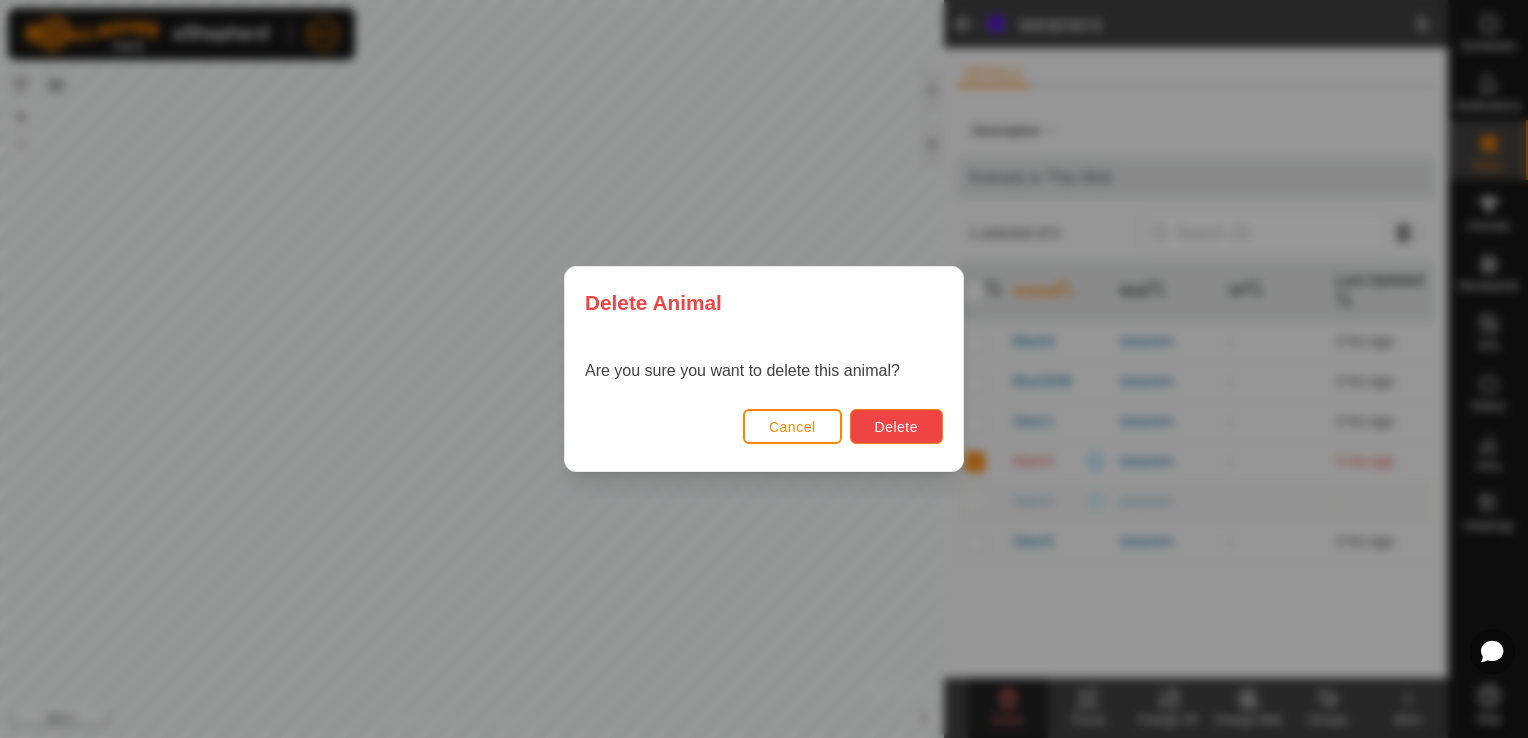click on "Delete" at bounding box center [896, 427] 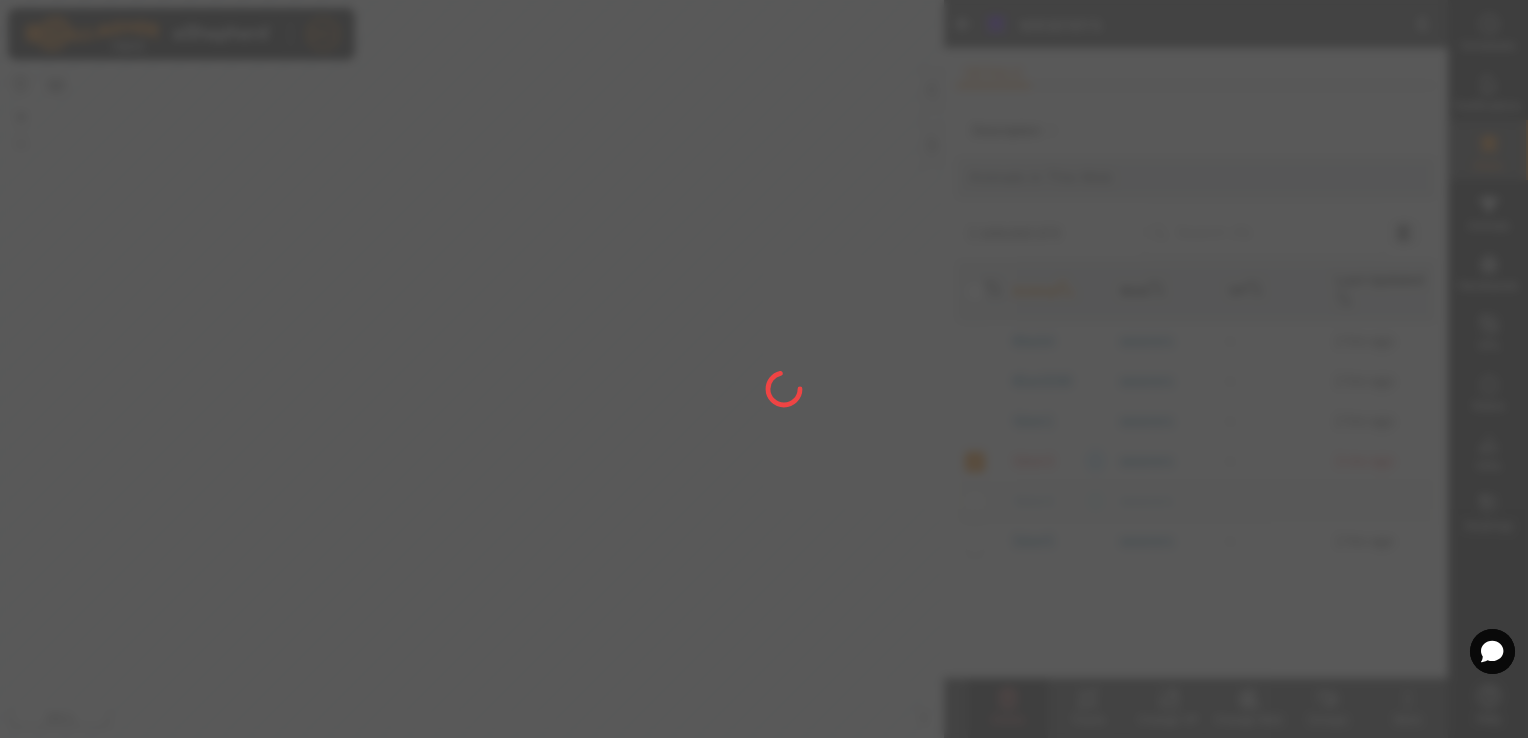 checkbox on "false" 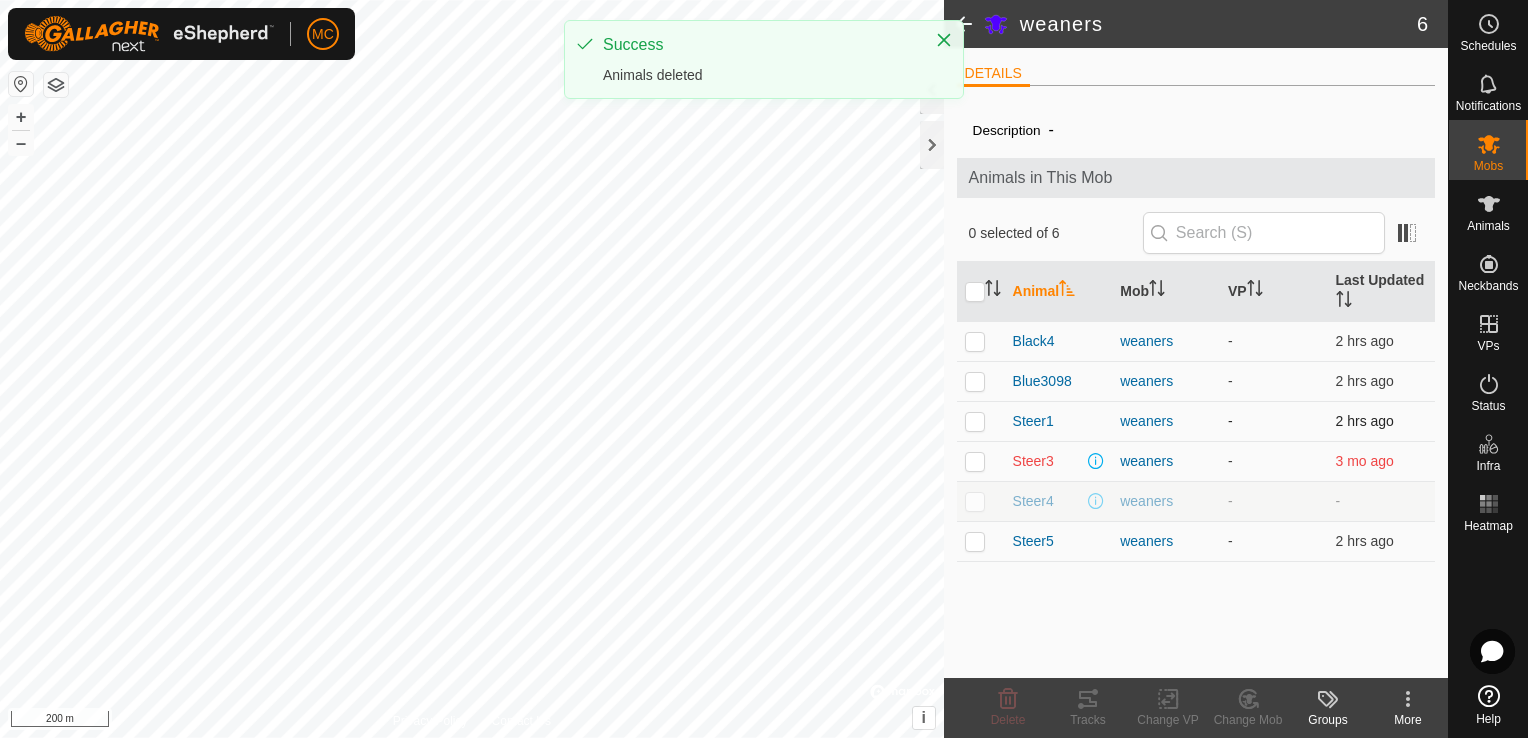 click at bounding box center [981, 421] 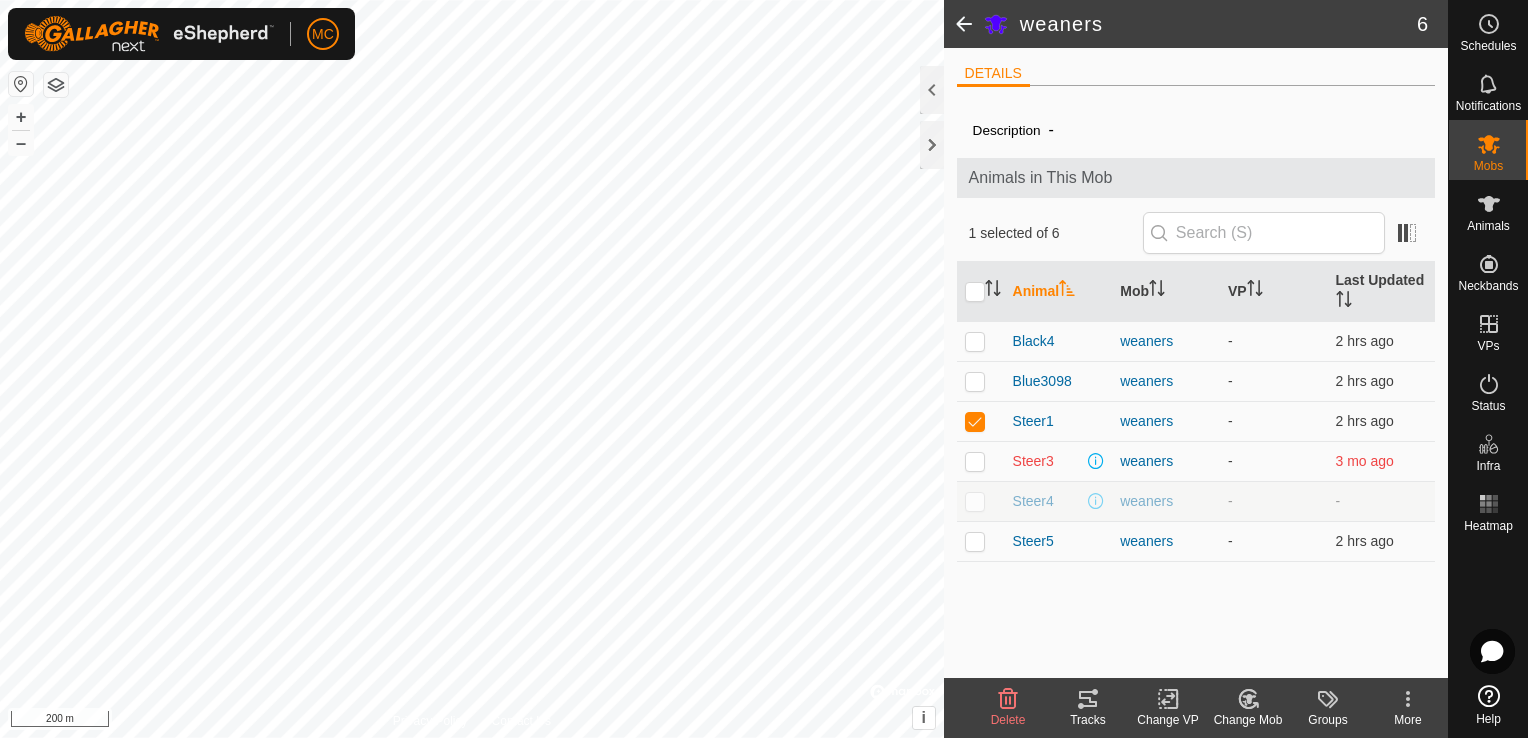 click 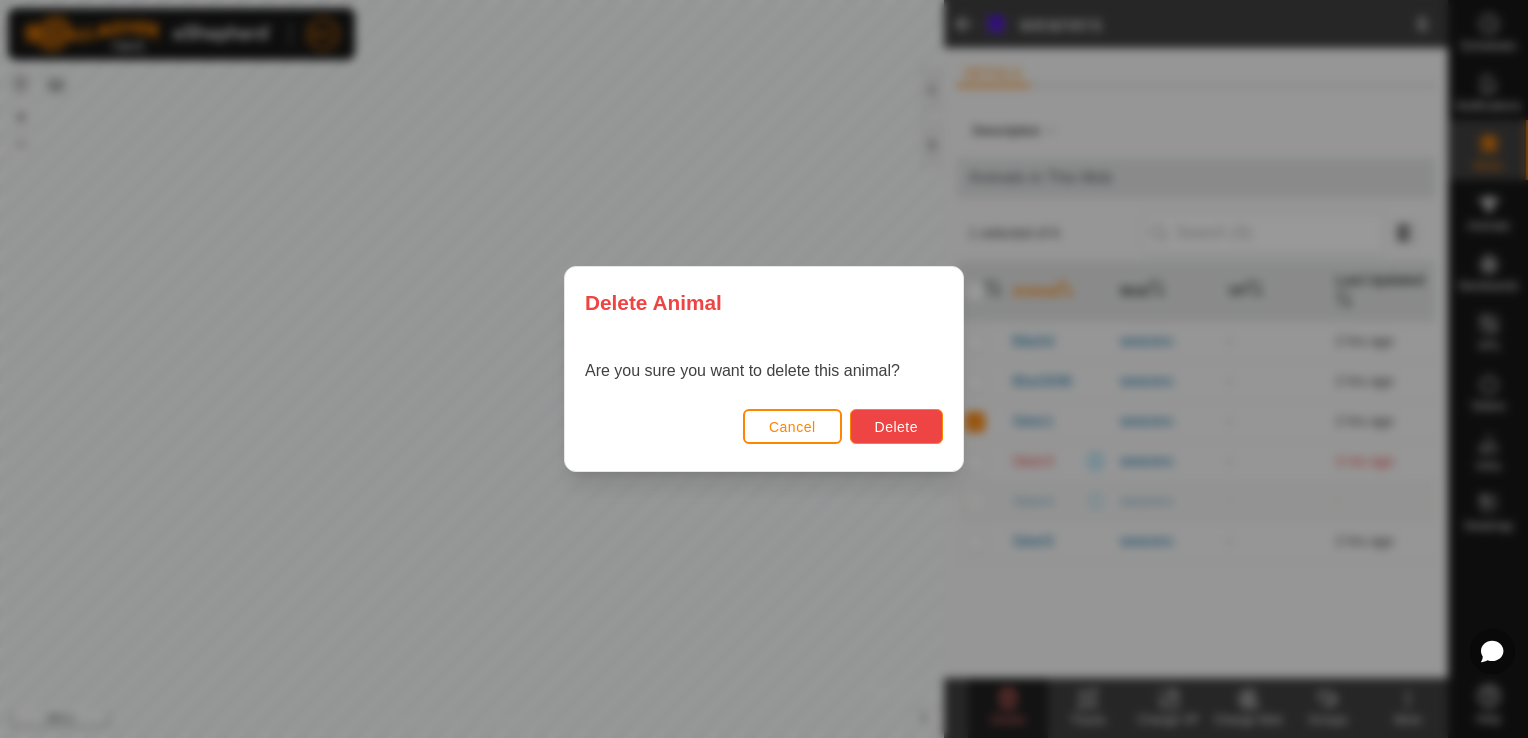 click on "Delete" at bounding box center [896, 427] 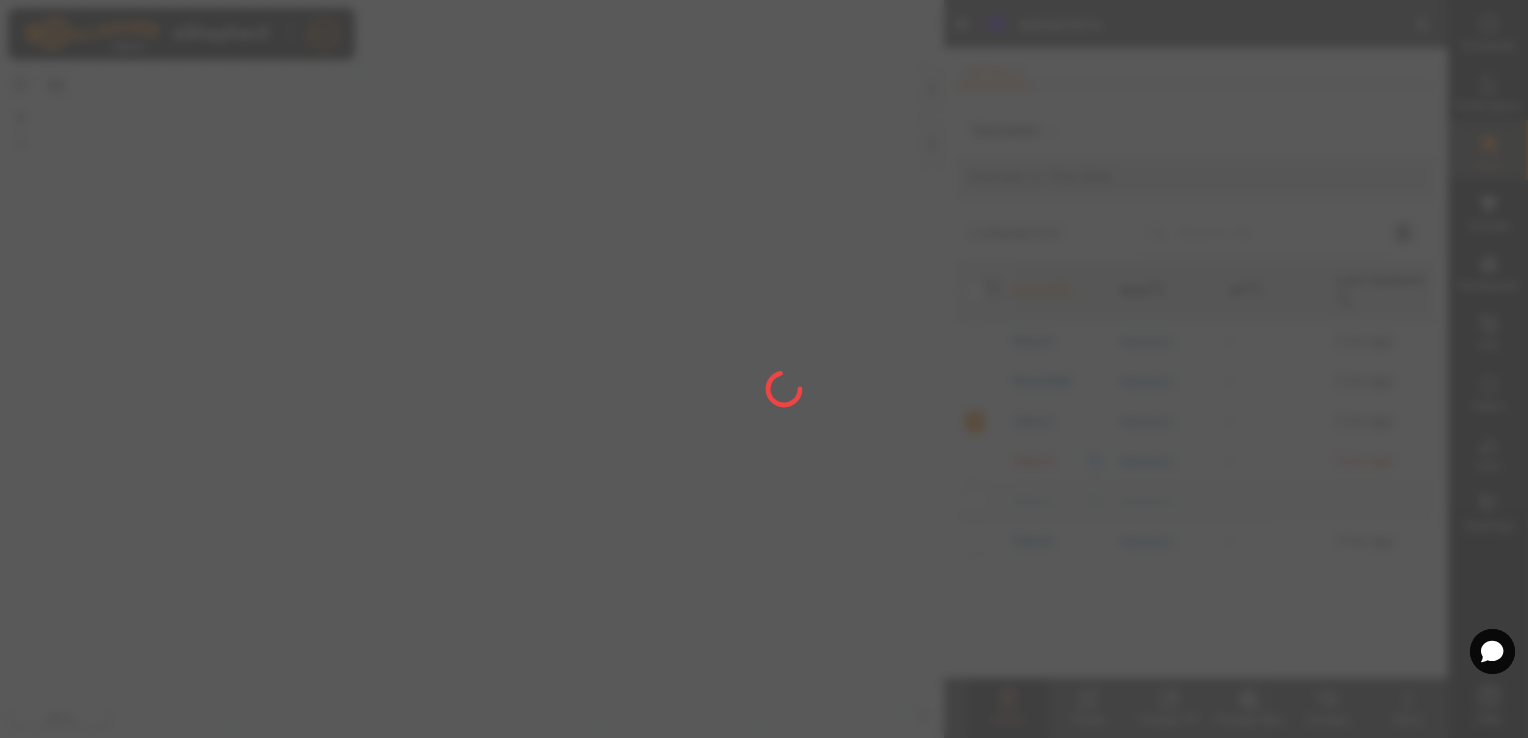 checkbox on "false" 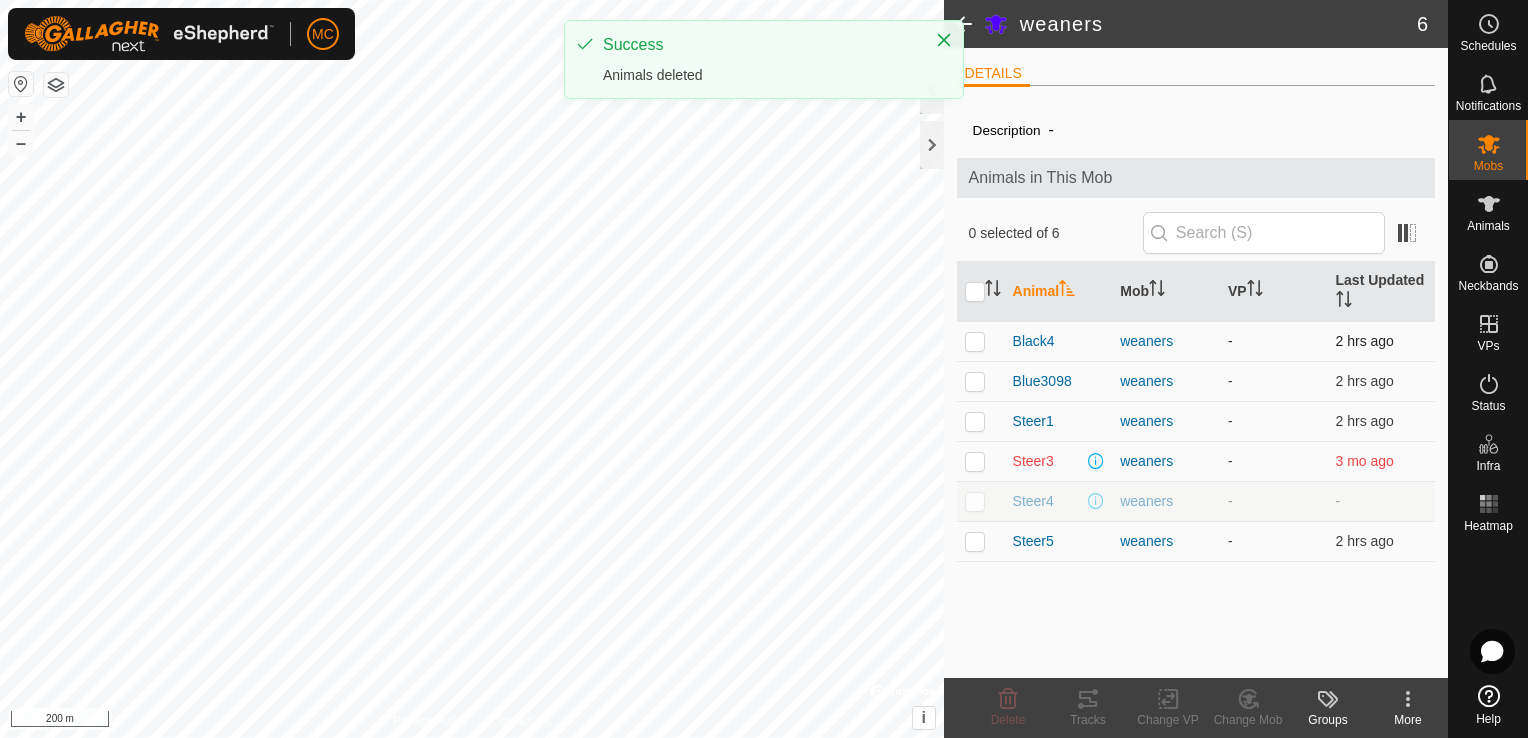 click at bounding box center (975, 341) 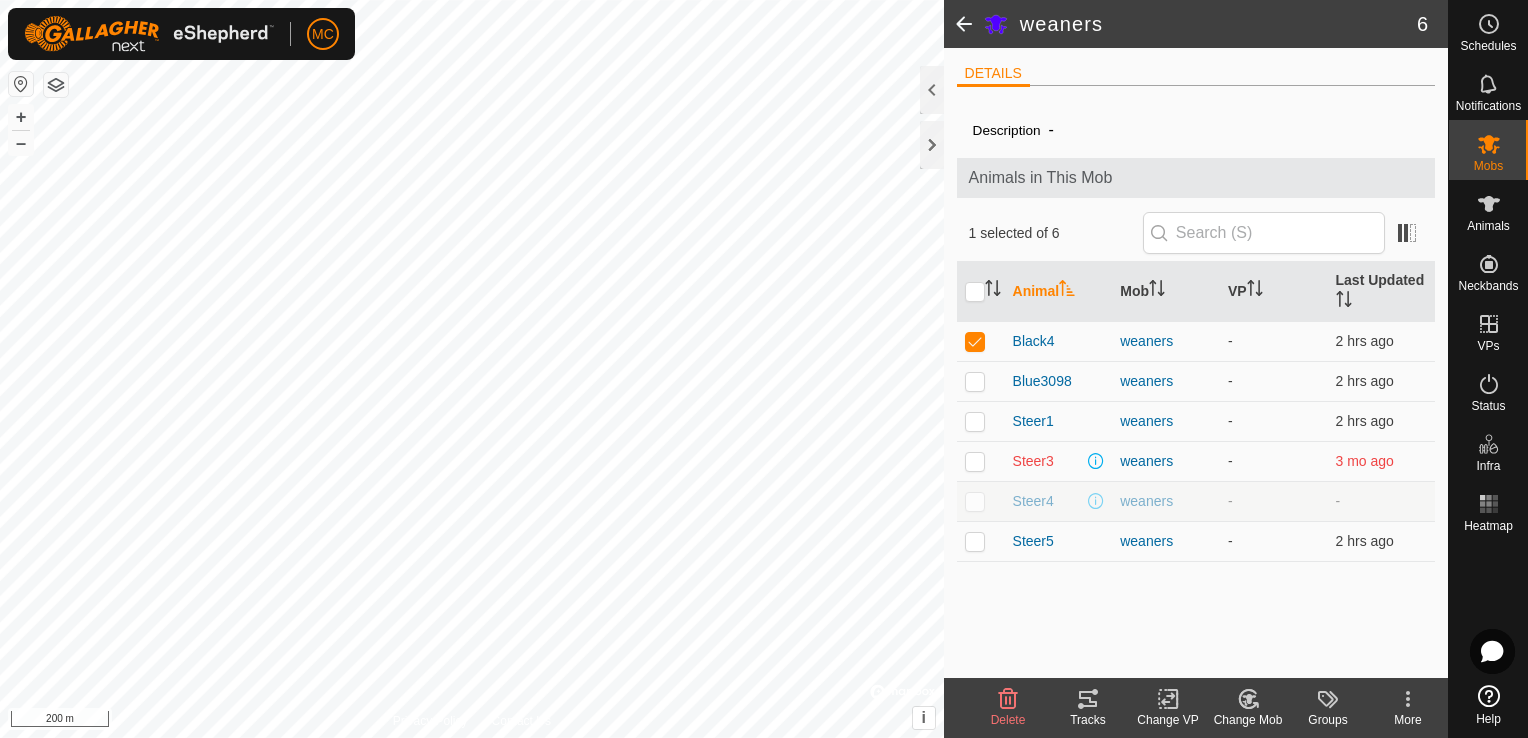 click 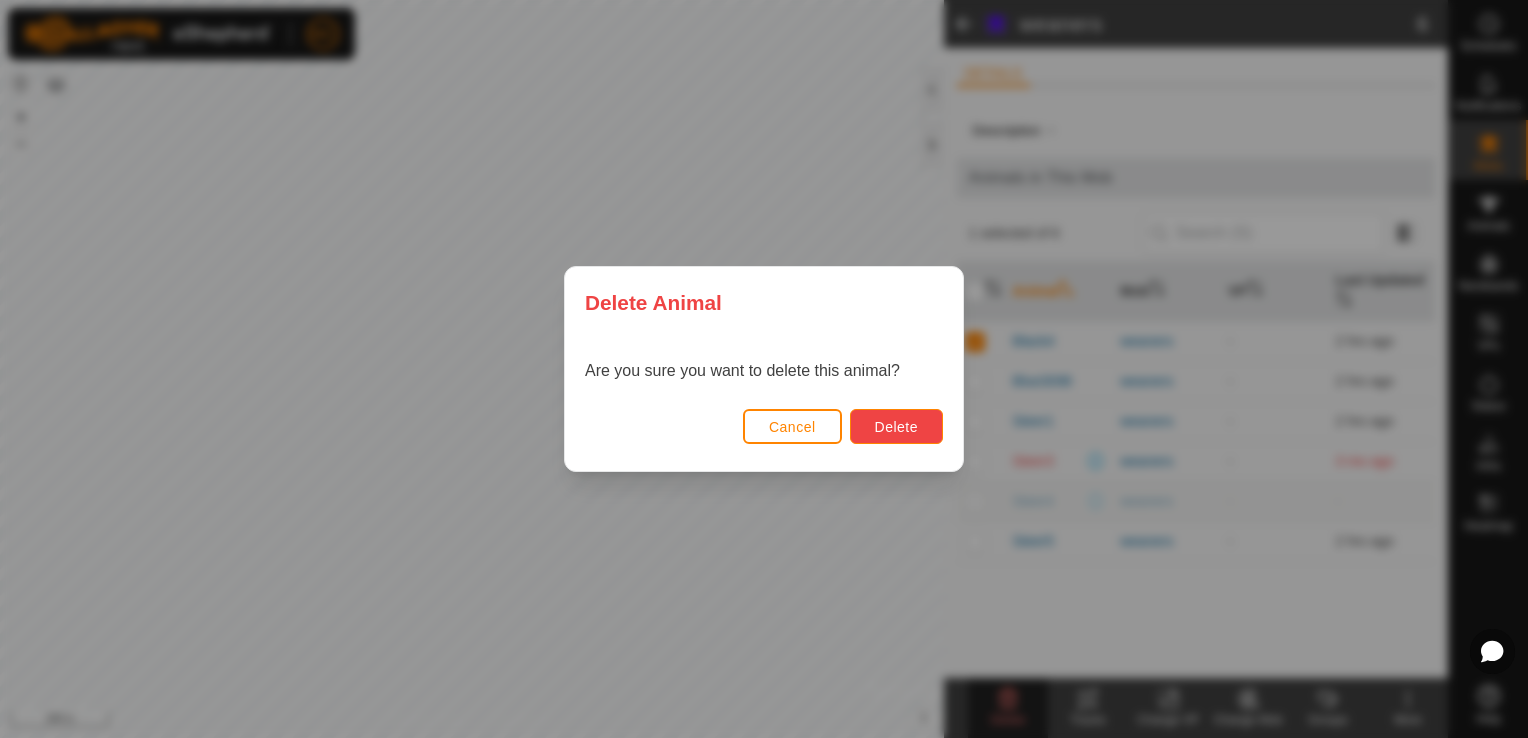 click on "Delete" at bounding box center (896, 426) 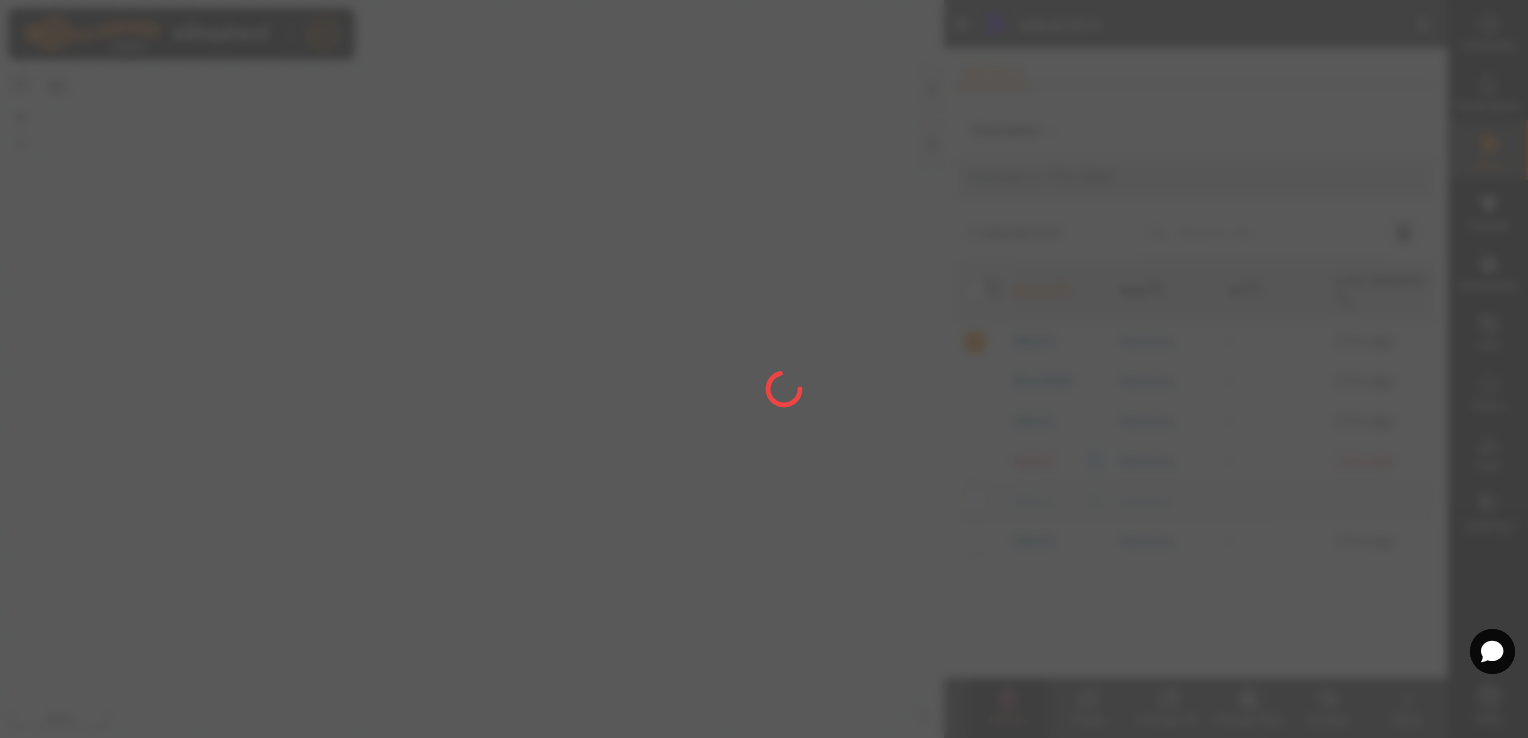 checkbox on "false" 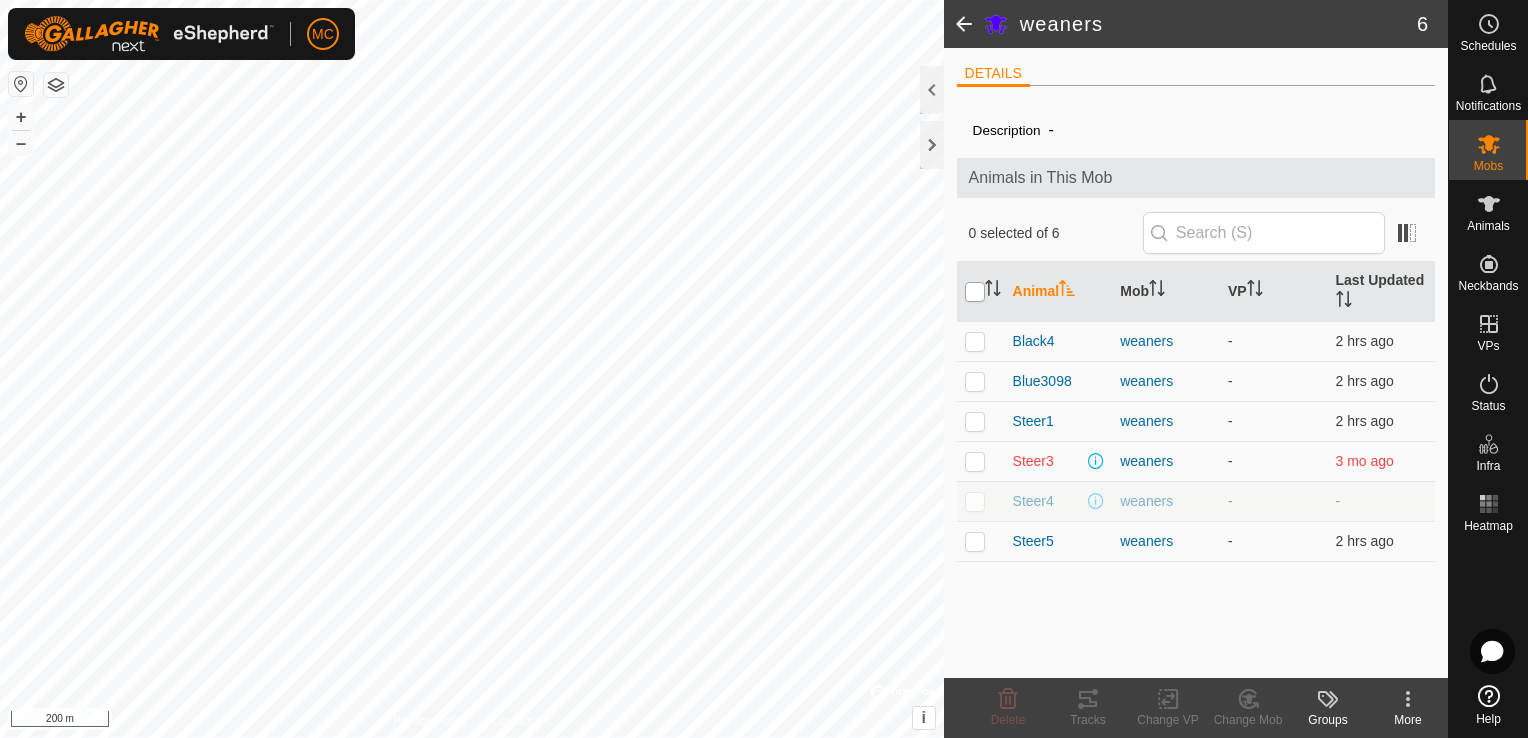 click at bounding box center (975, 292) 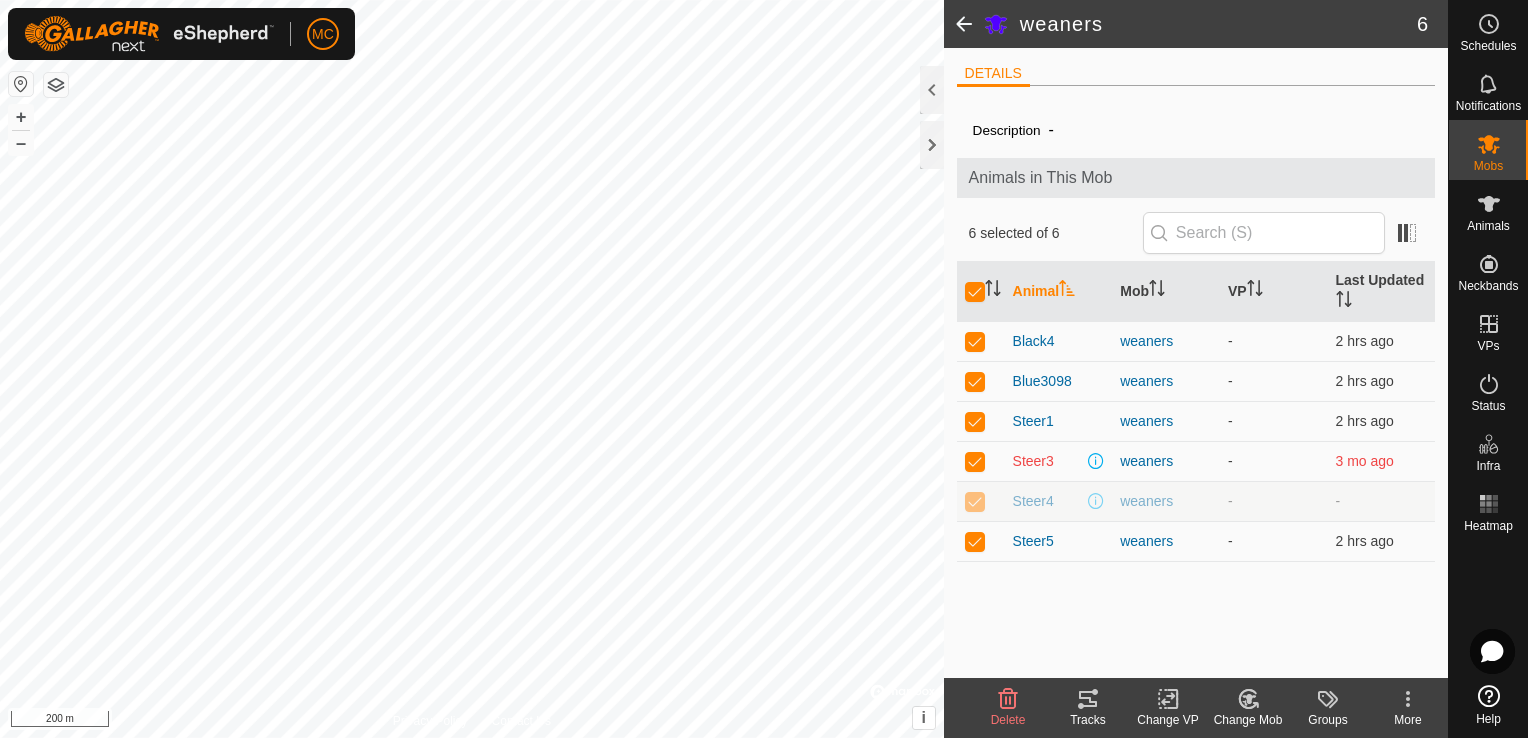 click 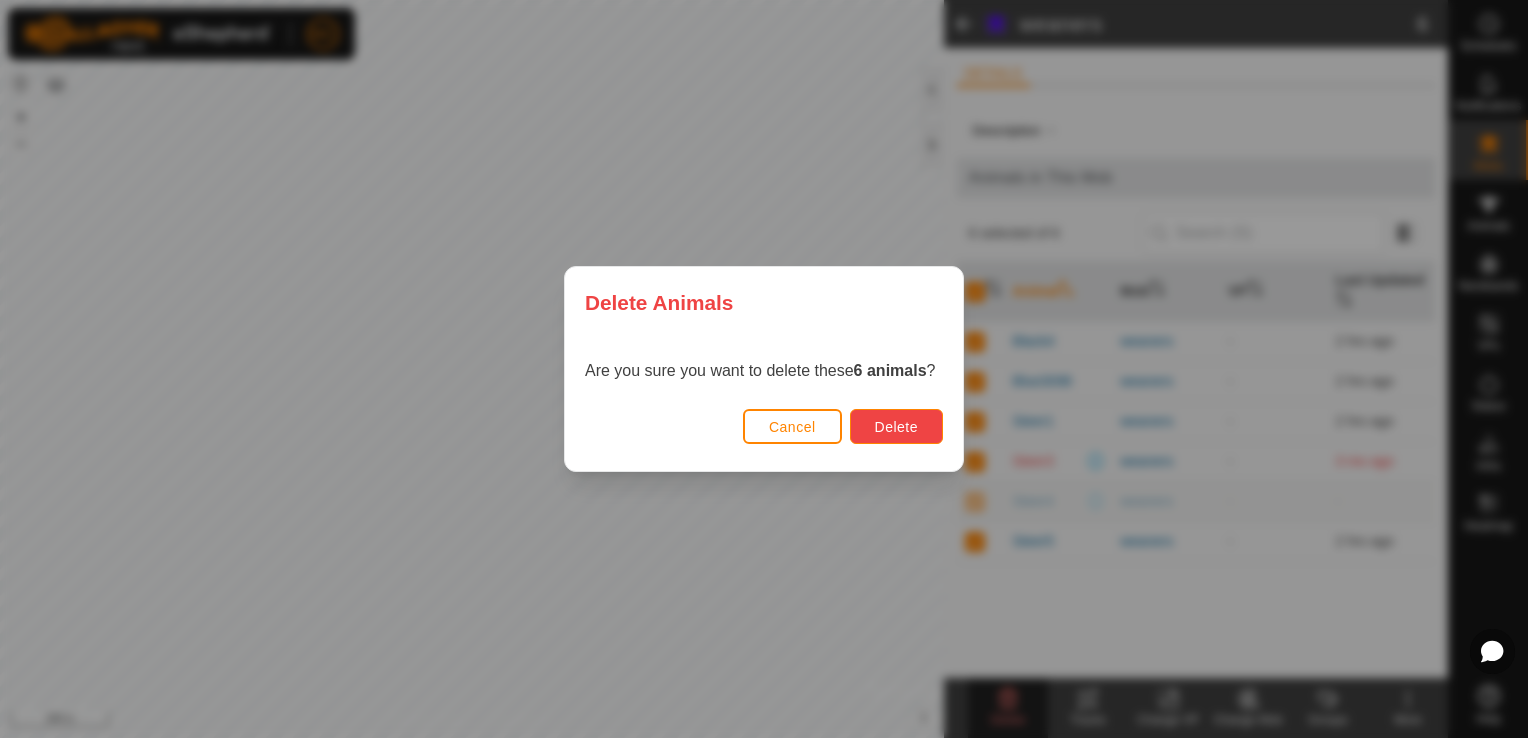 click on "Delete" at bounding box center (896, 427) 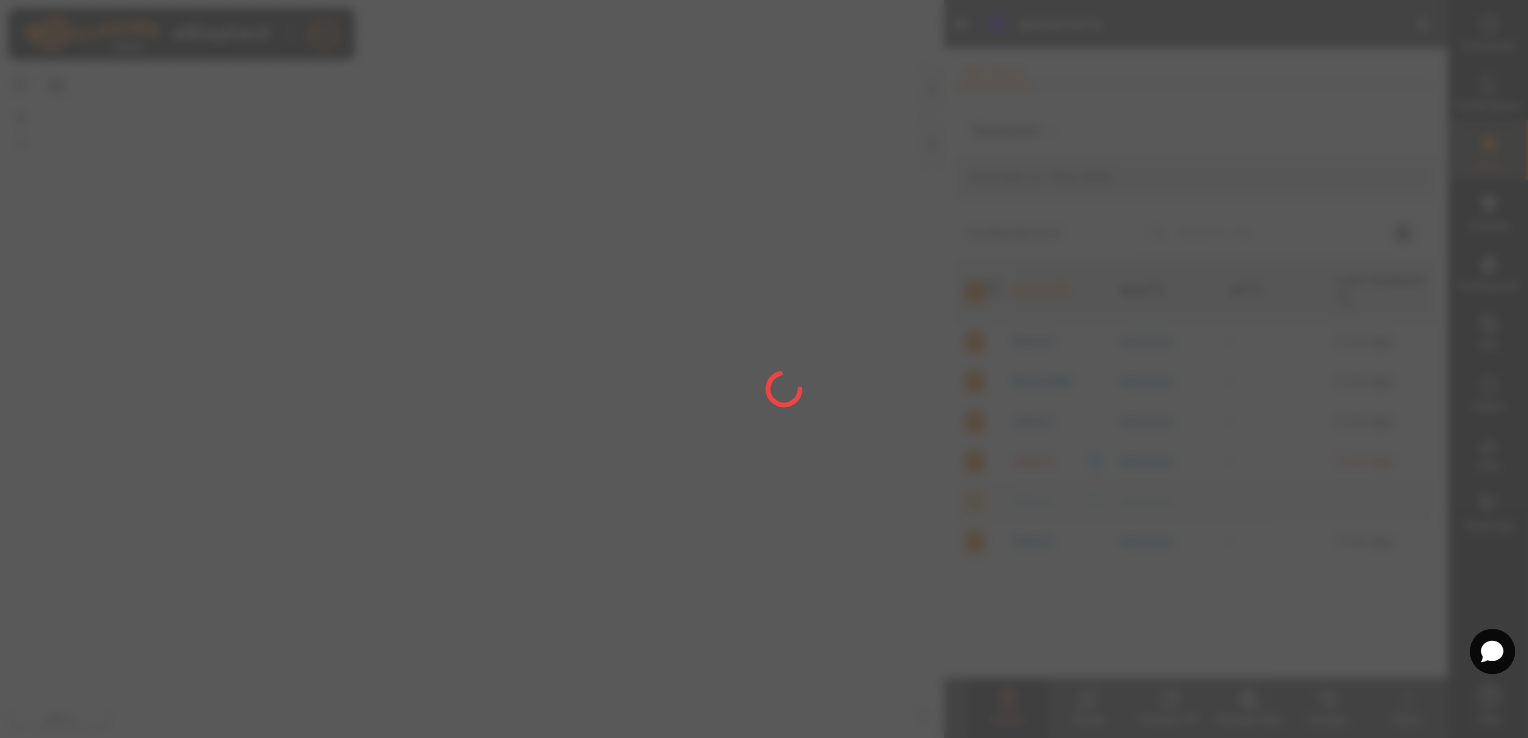 checkbox on "false" 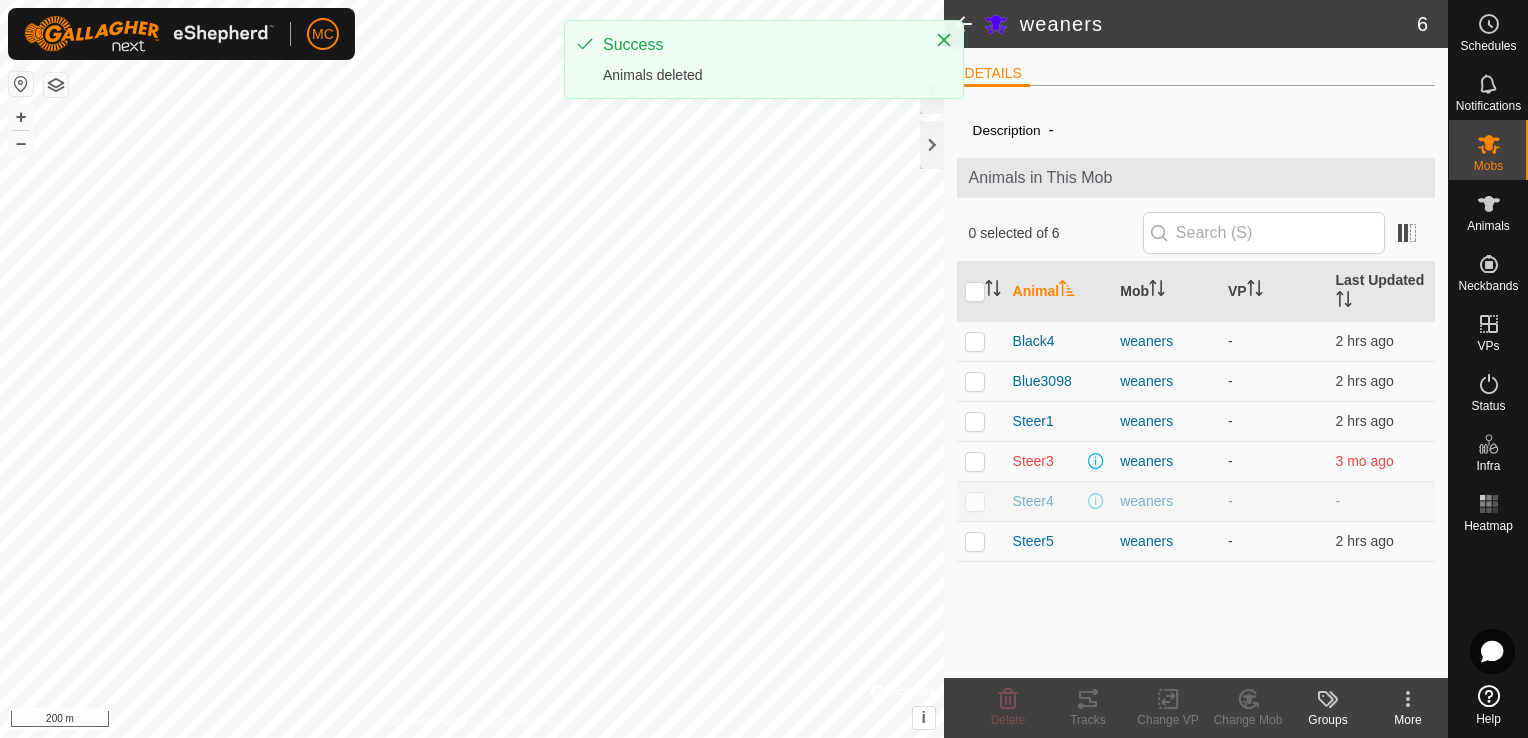 click 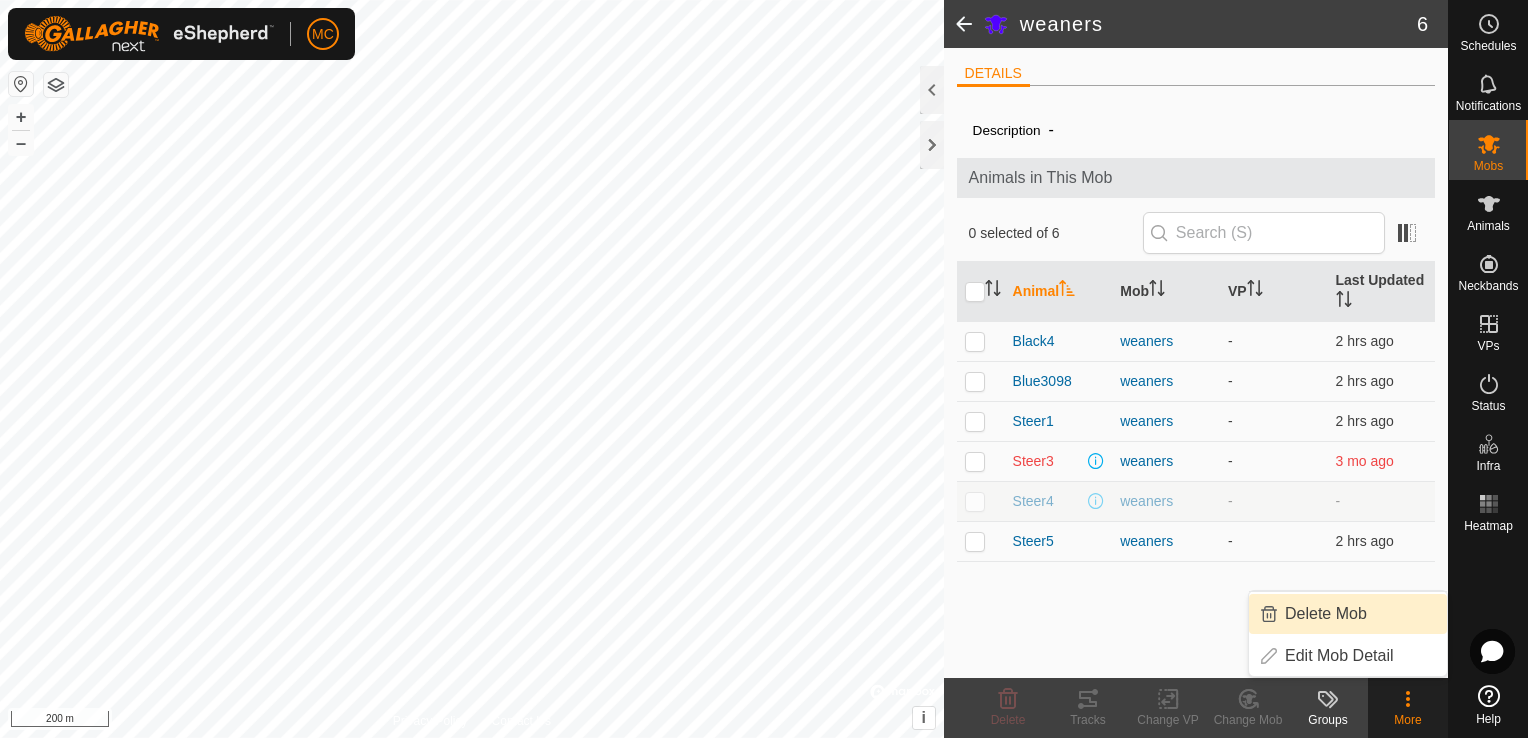 click on "Delete Mob" at bounding box center [1348, 614] 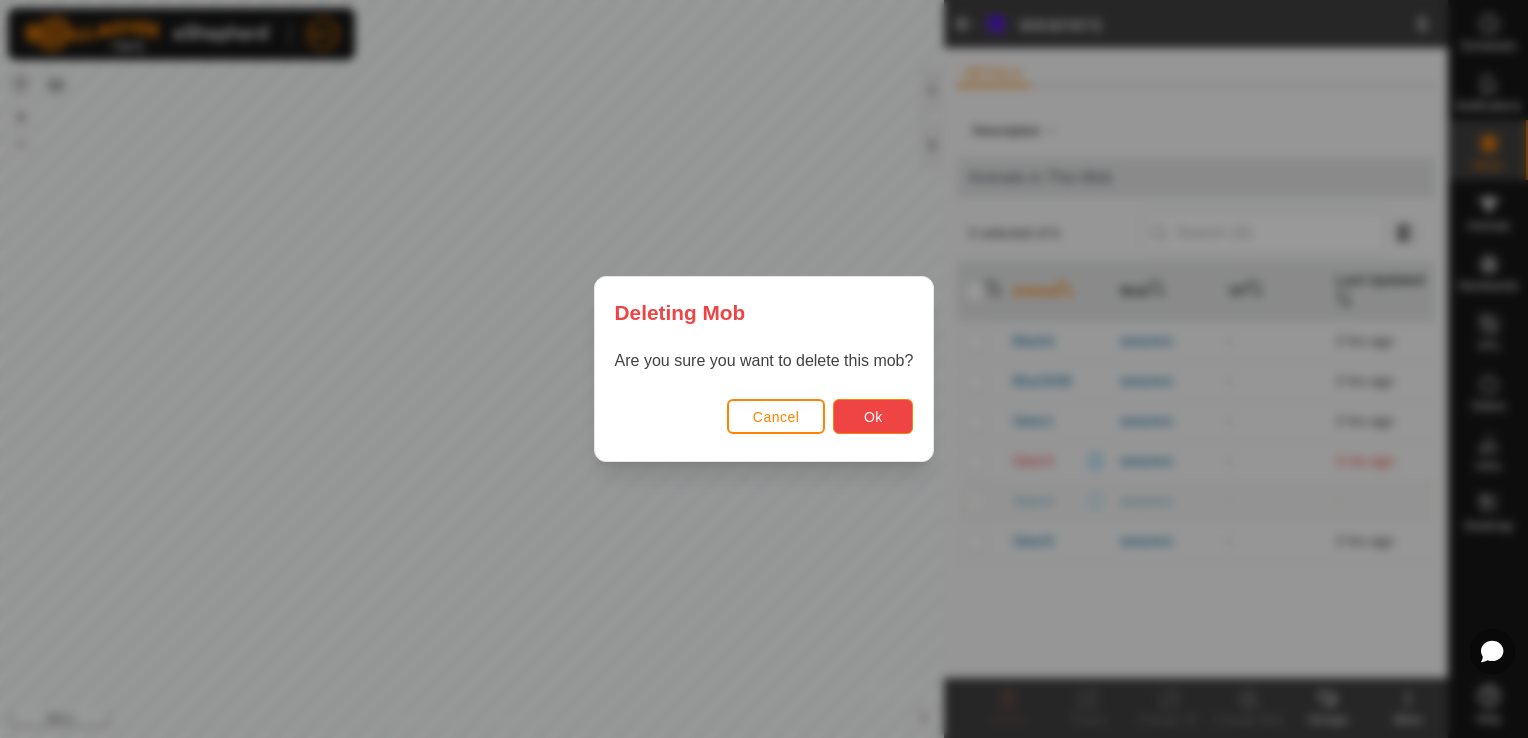 click on "Ok" at bounding box center [873, 417] 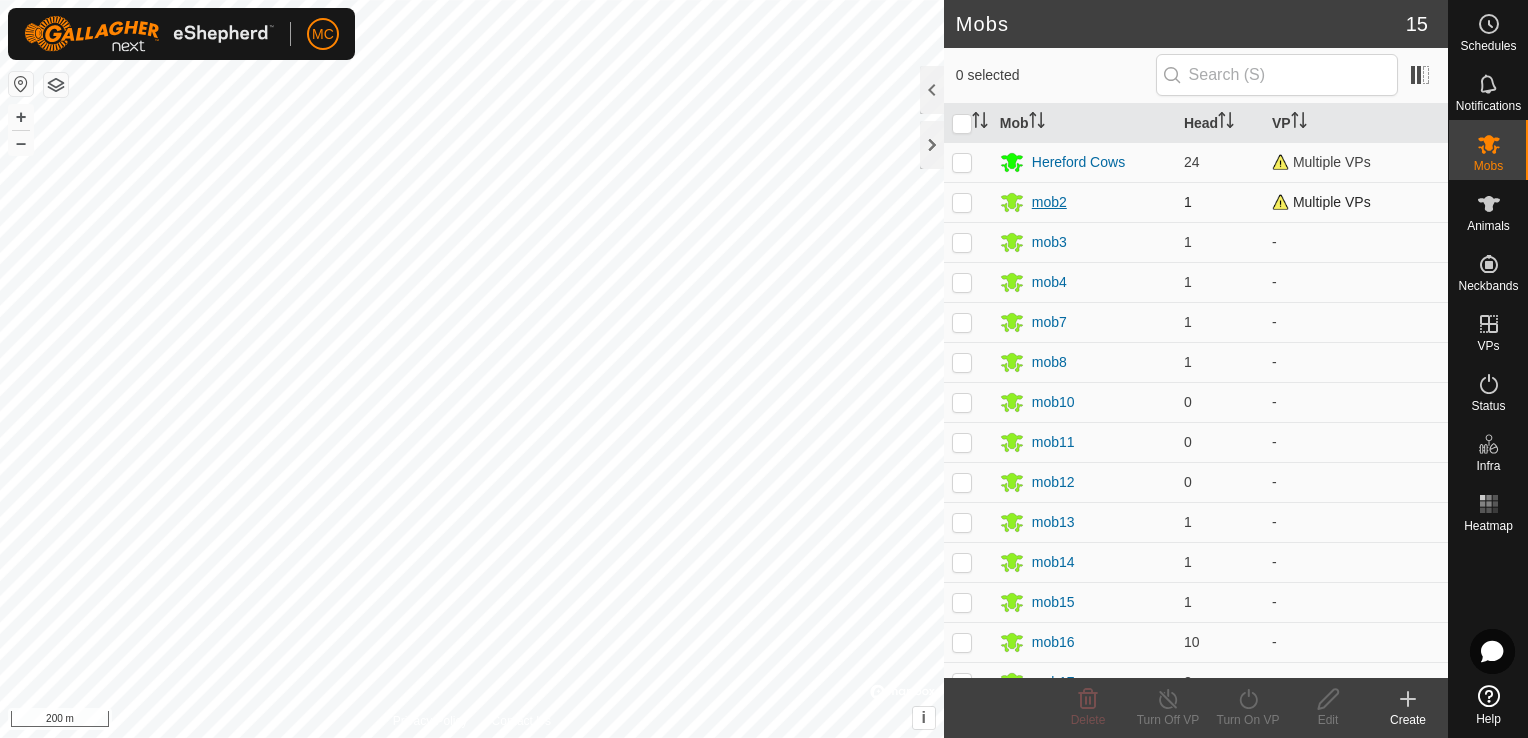click on "mob2" at bounding box center (1049, 202) 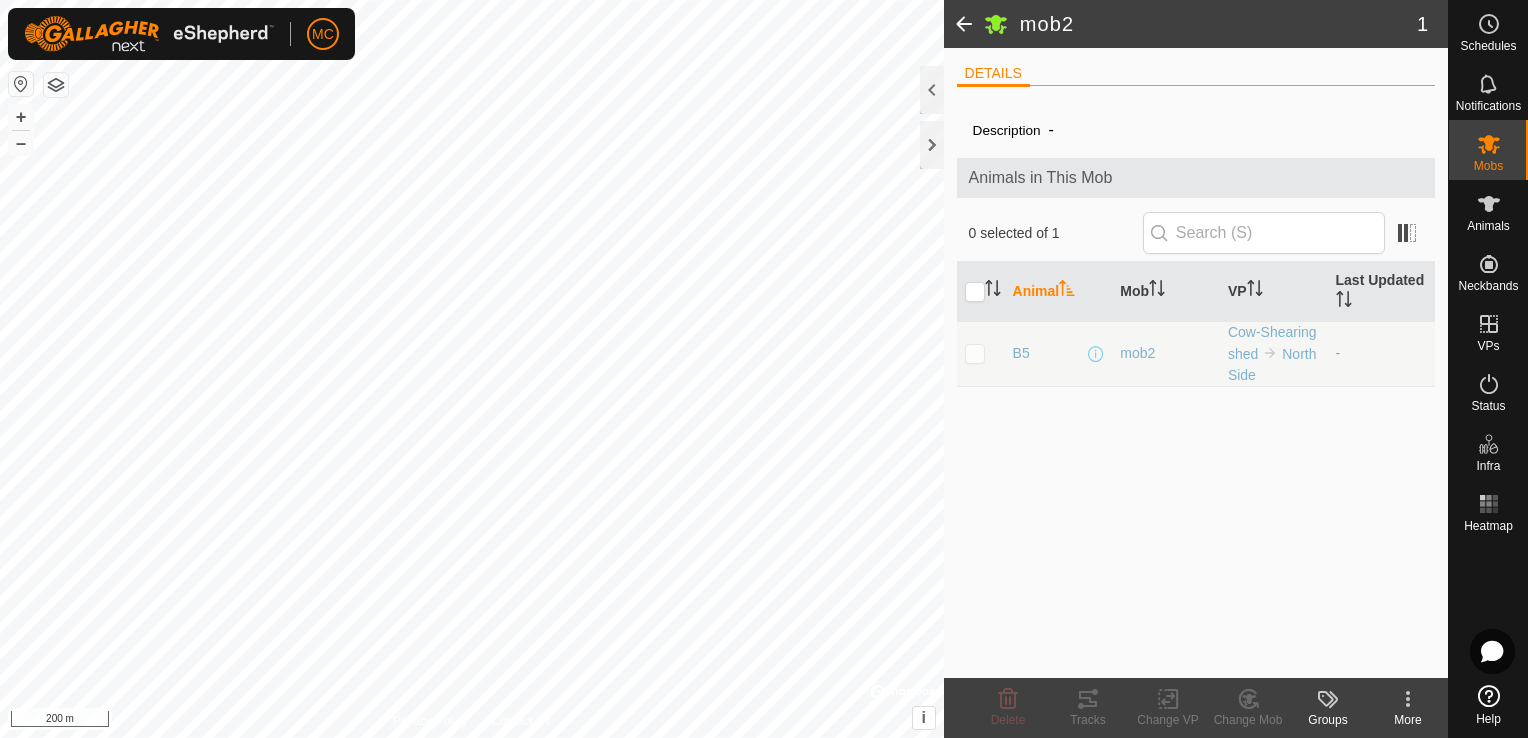 click 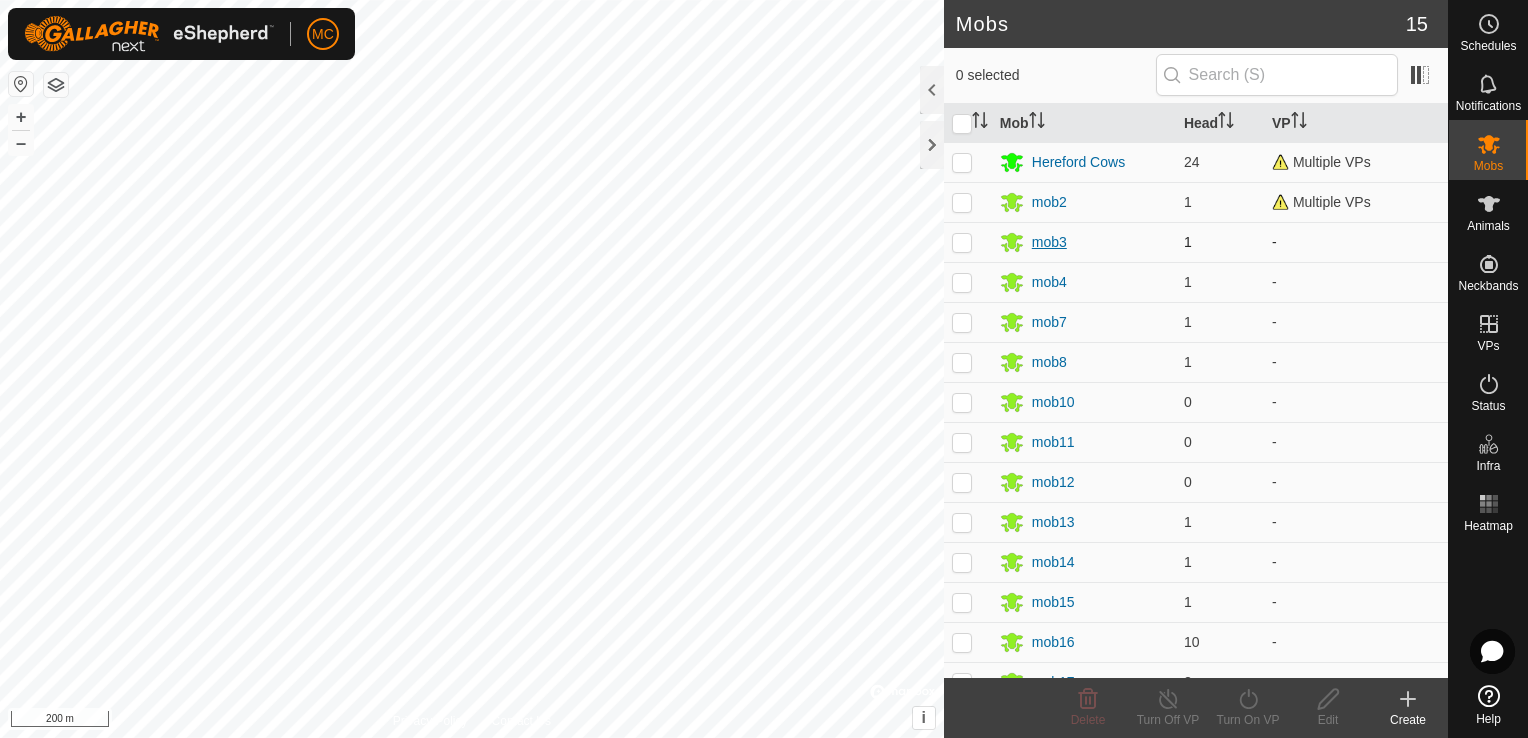 click on "mob3" at bounding box center (1049, 242) 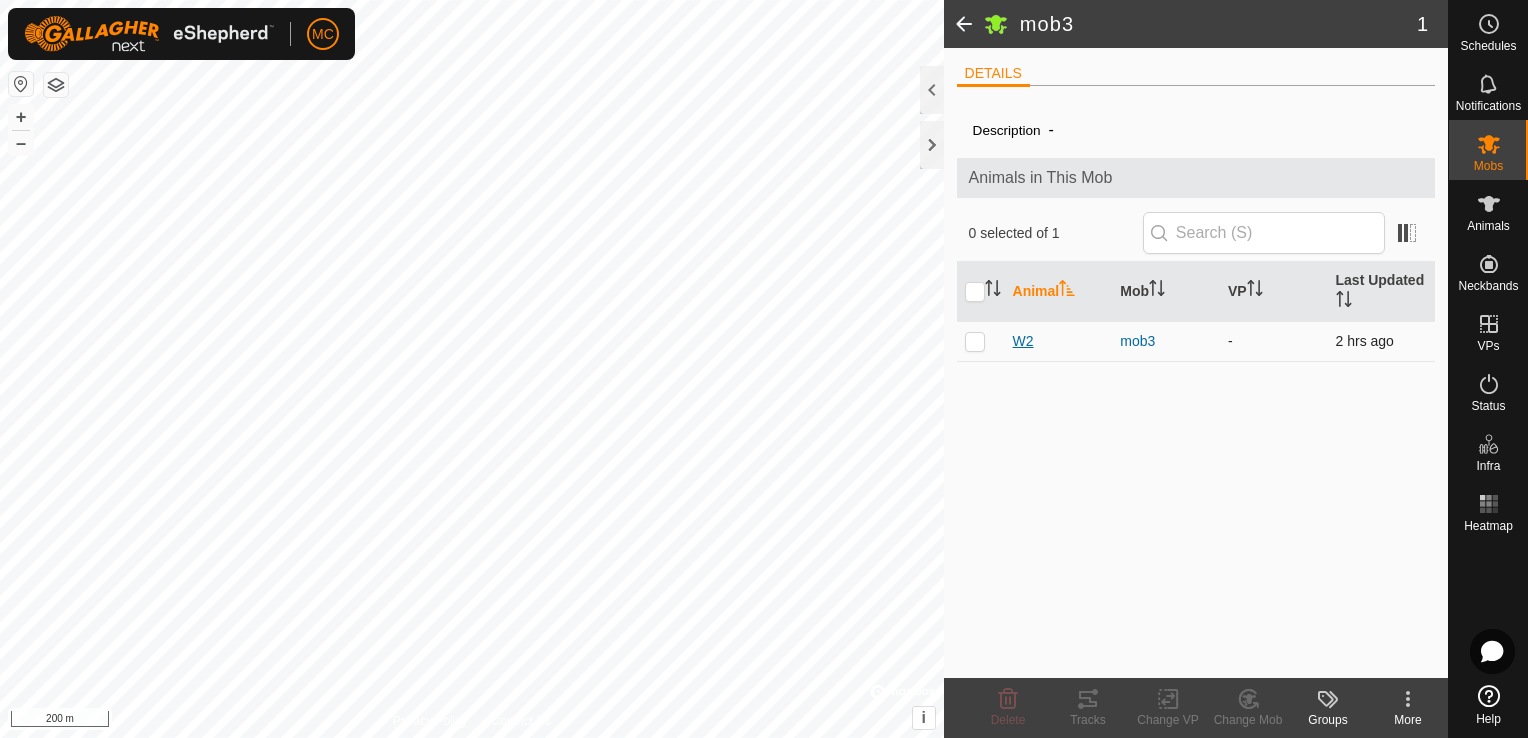 click on "W2" at bounding box center [1023, 341] 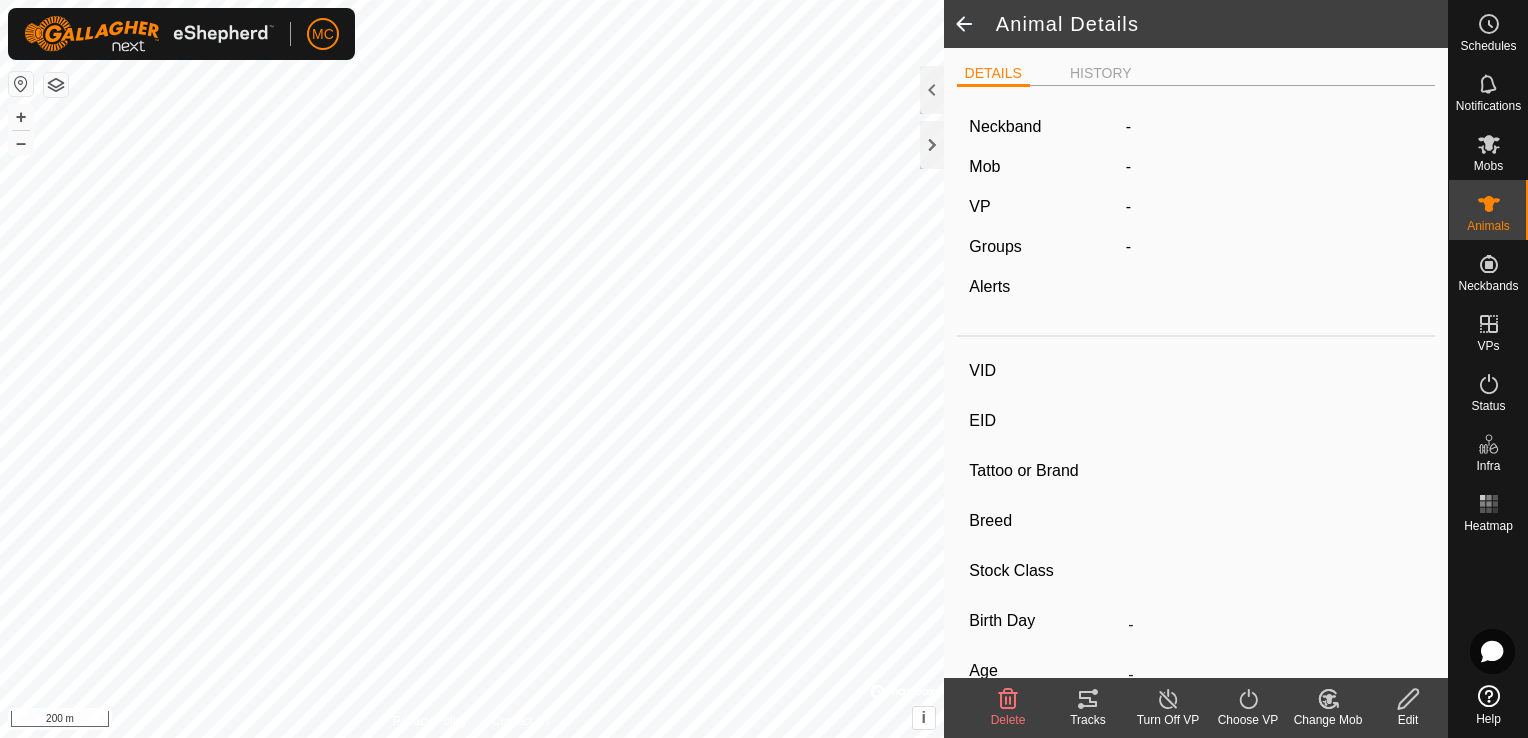 type on "W2" 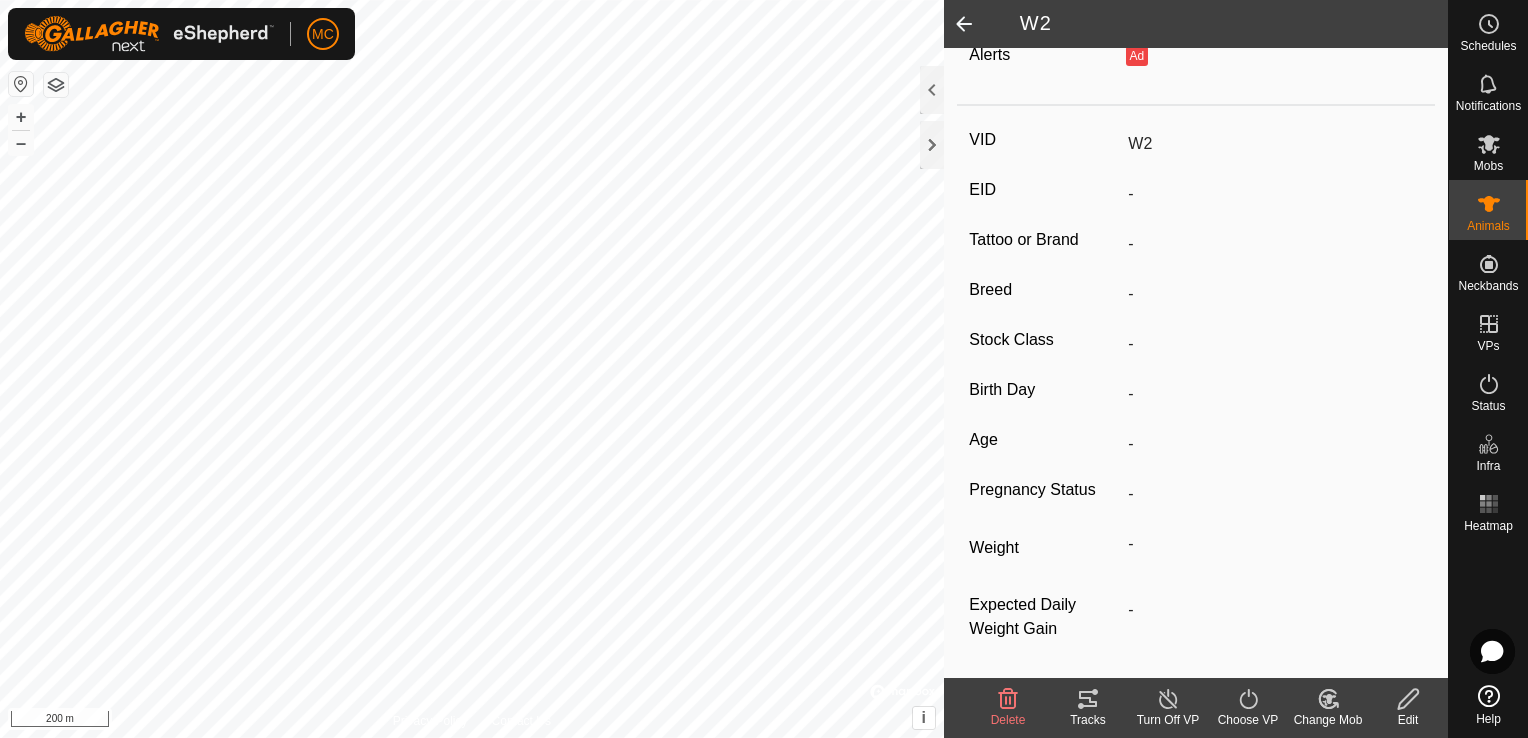 scroll, scrollTop: 0, scrollLeft: 0, axis: both 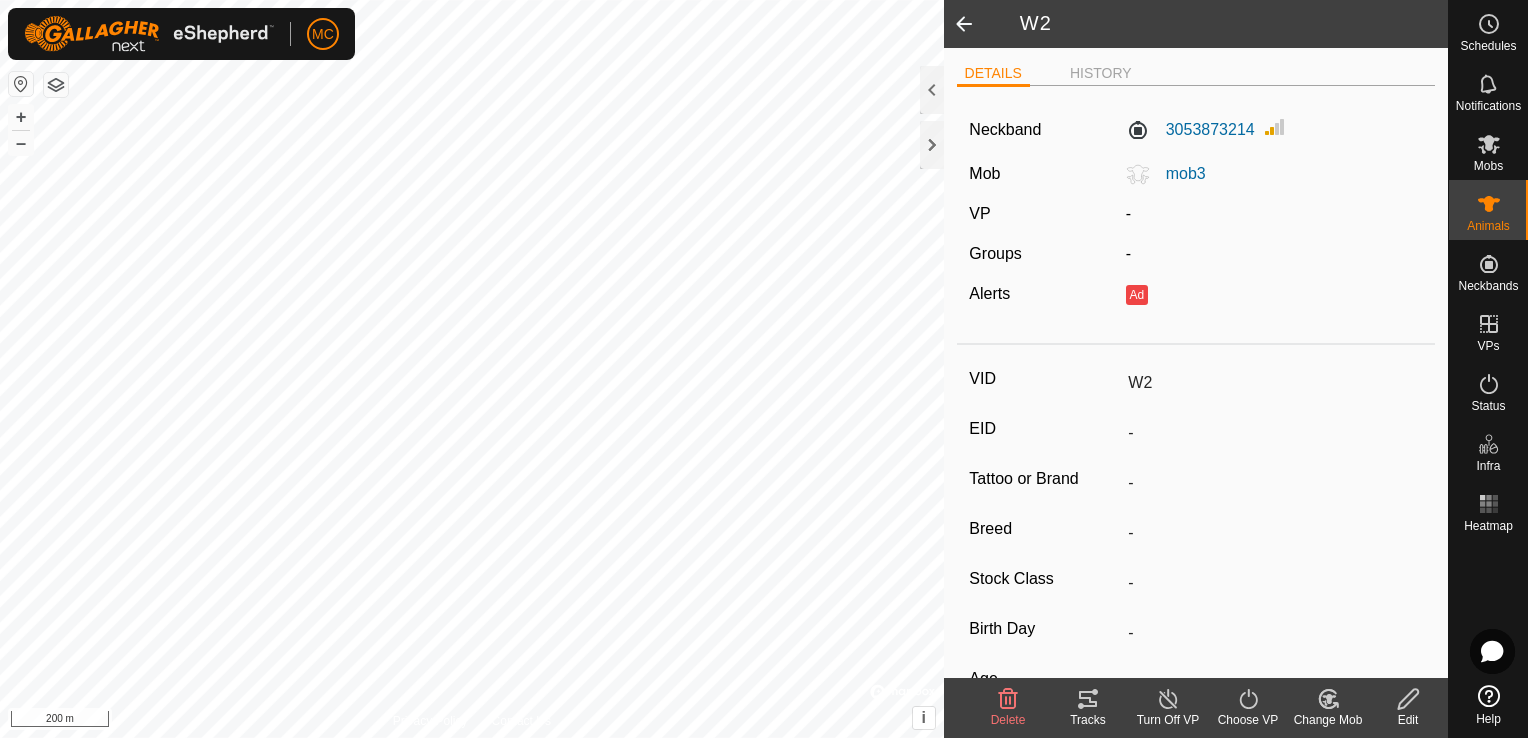 click 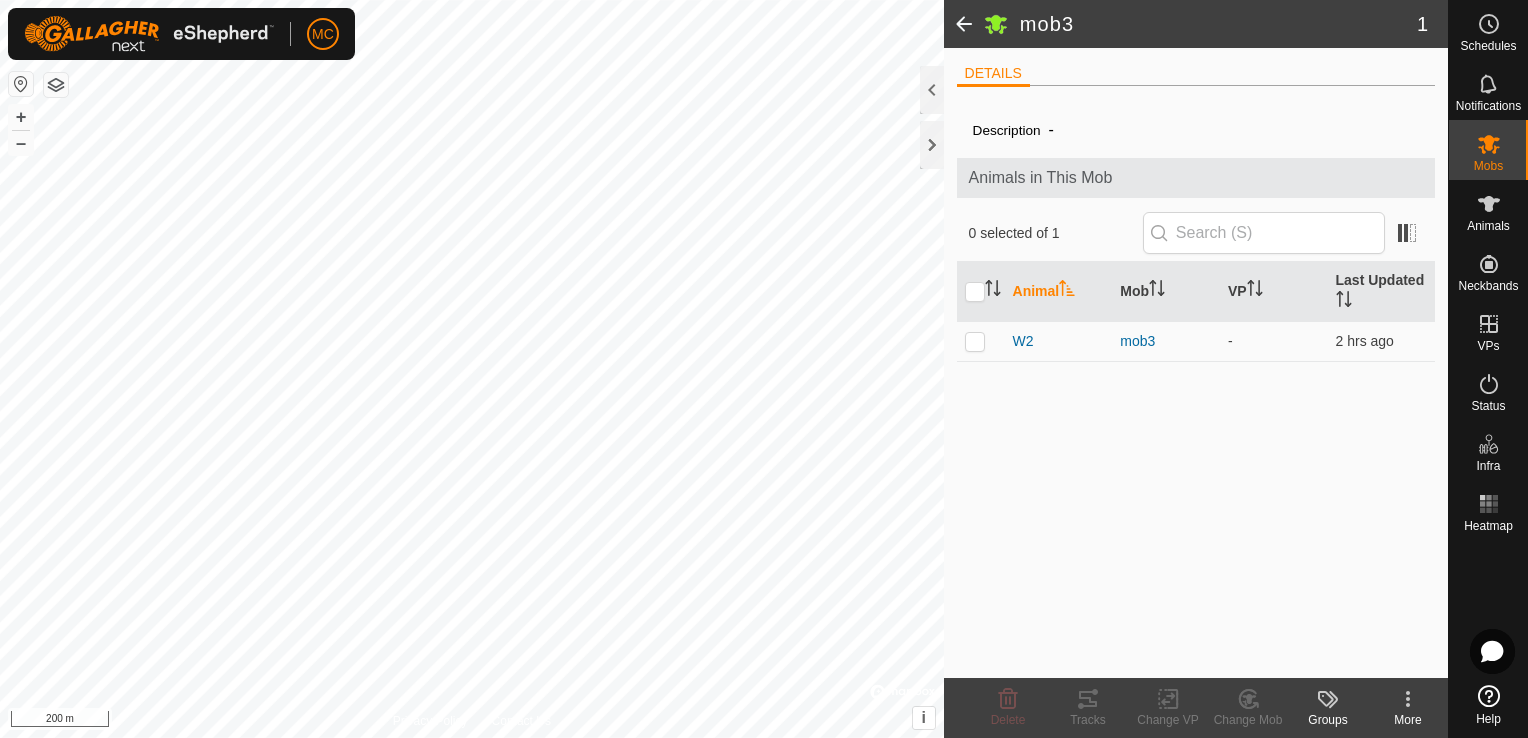 click 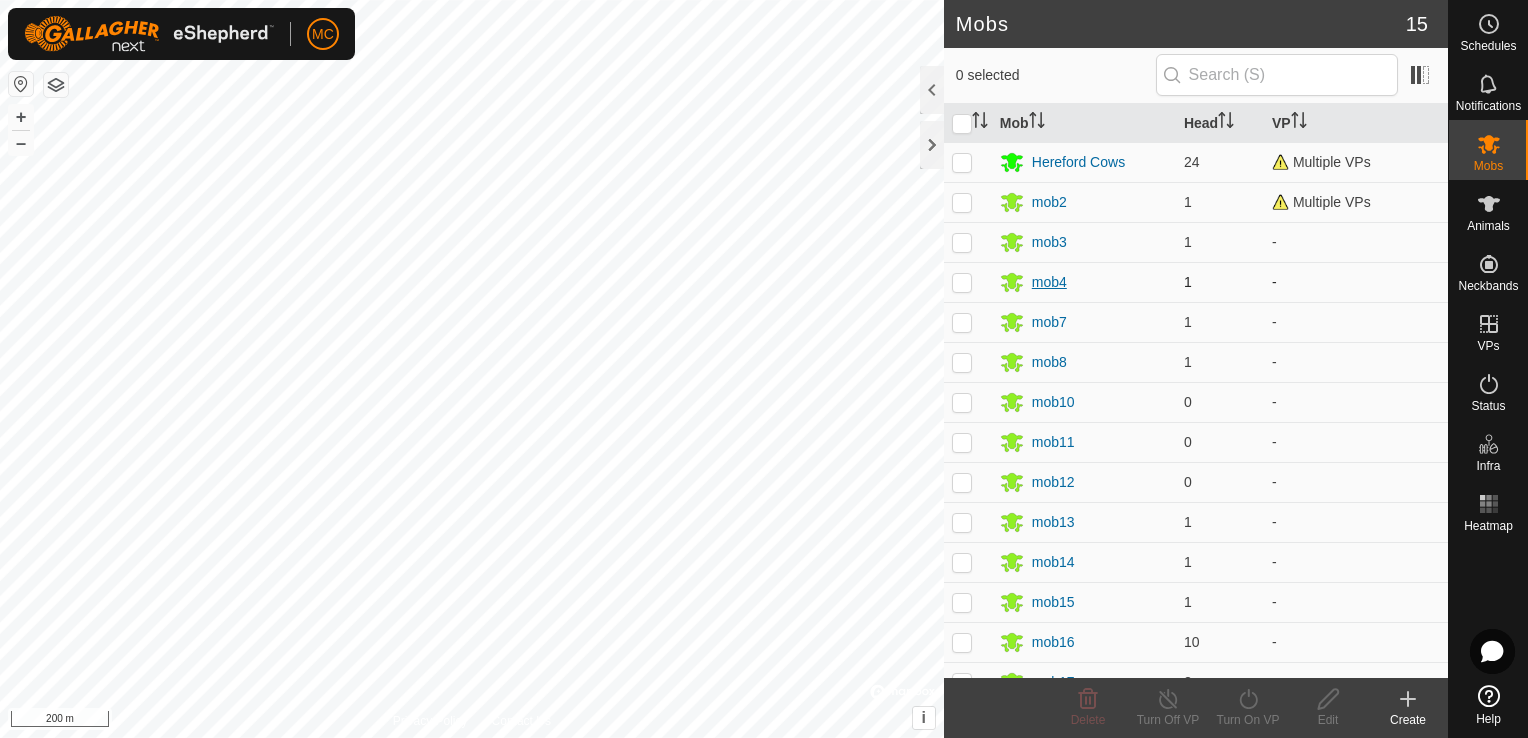 click on "mob4" at bounding box center [1049, 282] 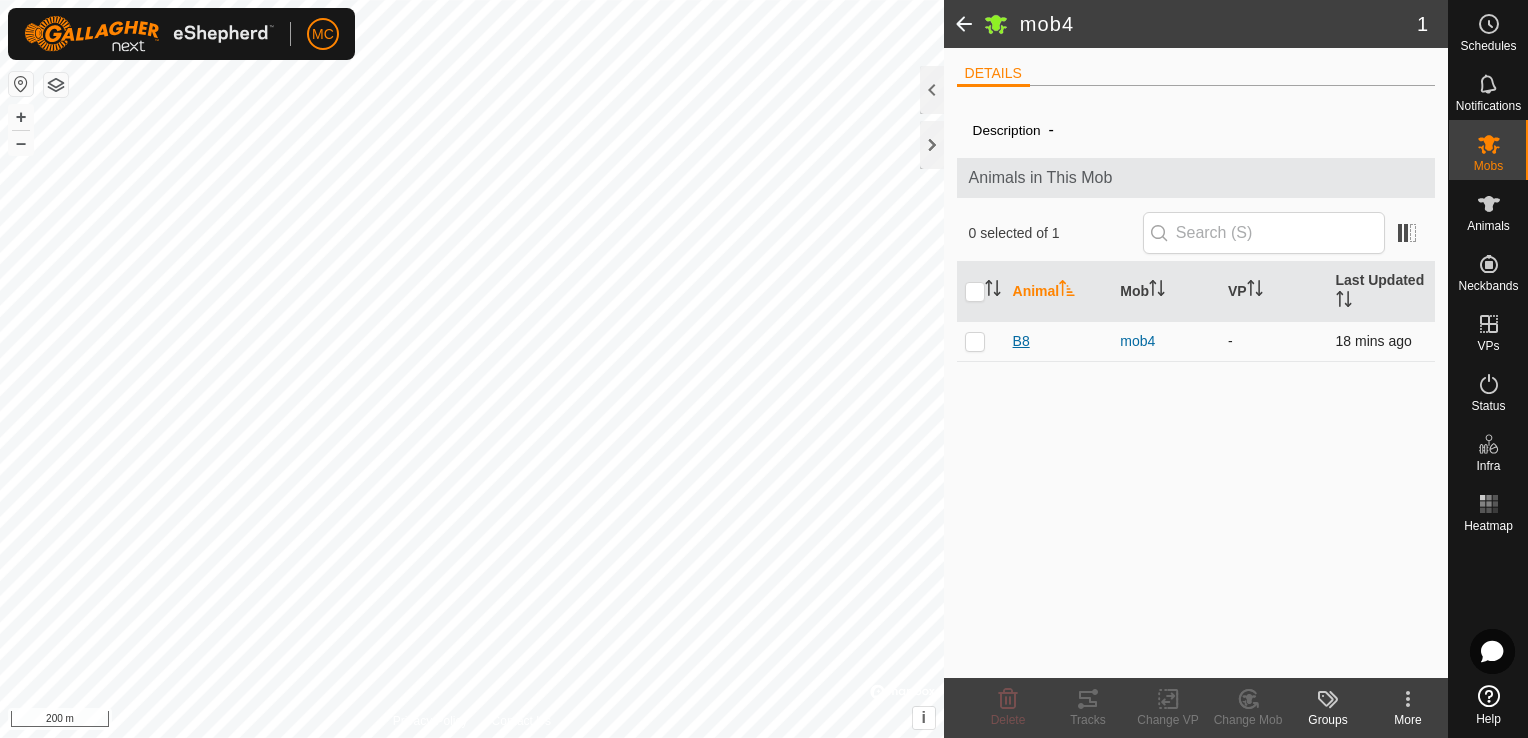 click on "B8" at bounding box center (1021, 341) 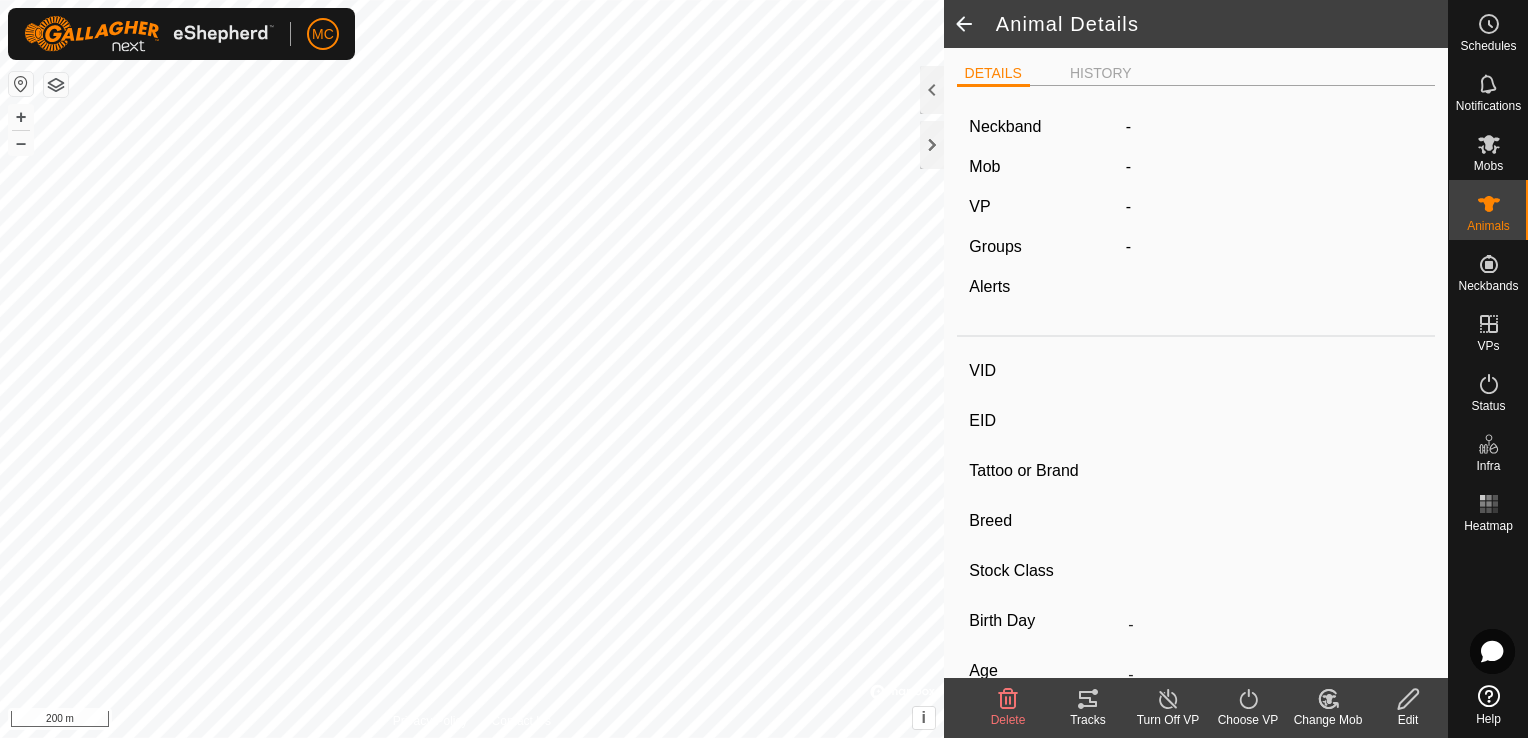 type on "B8" 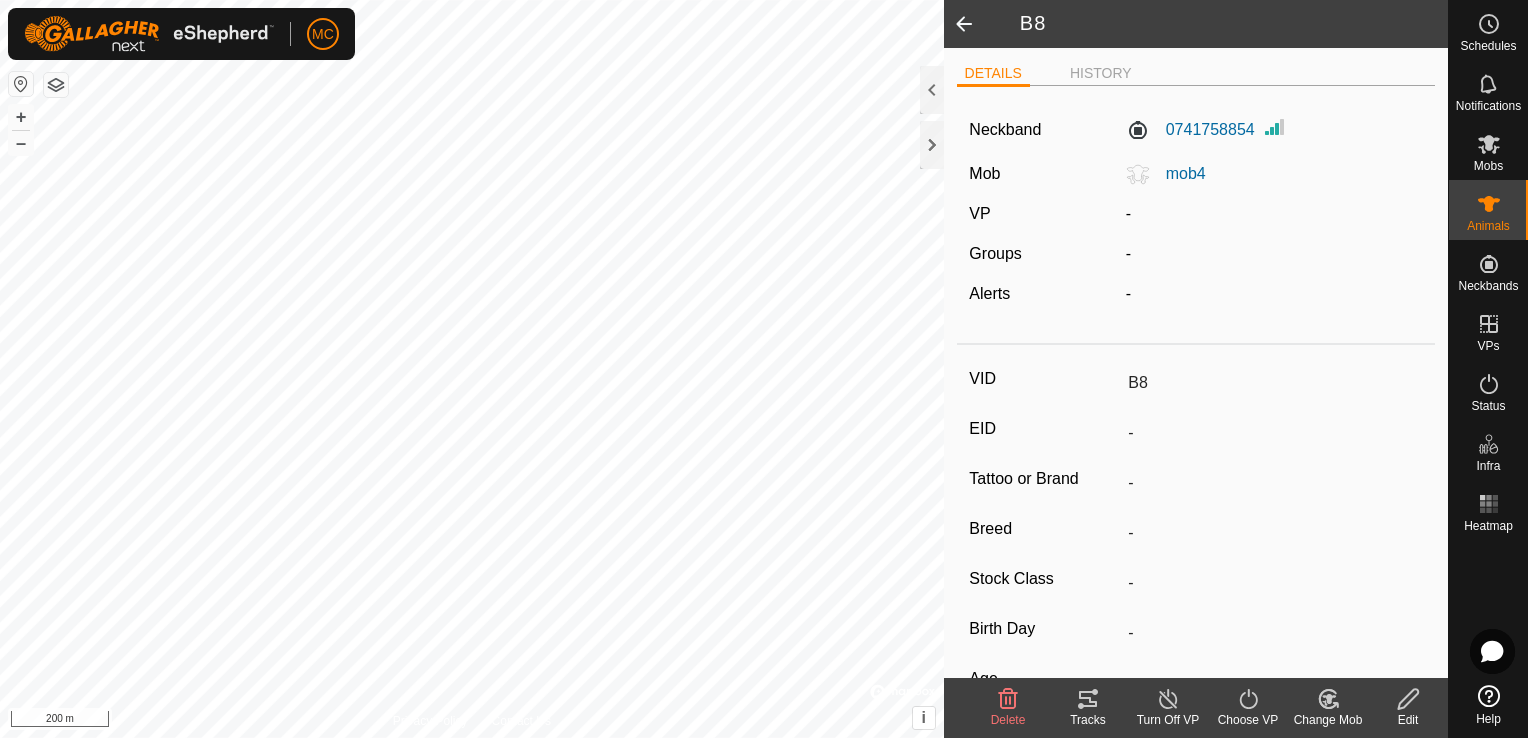 click 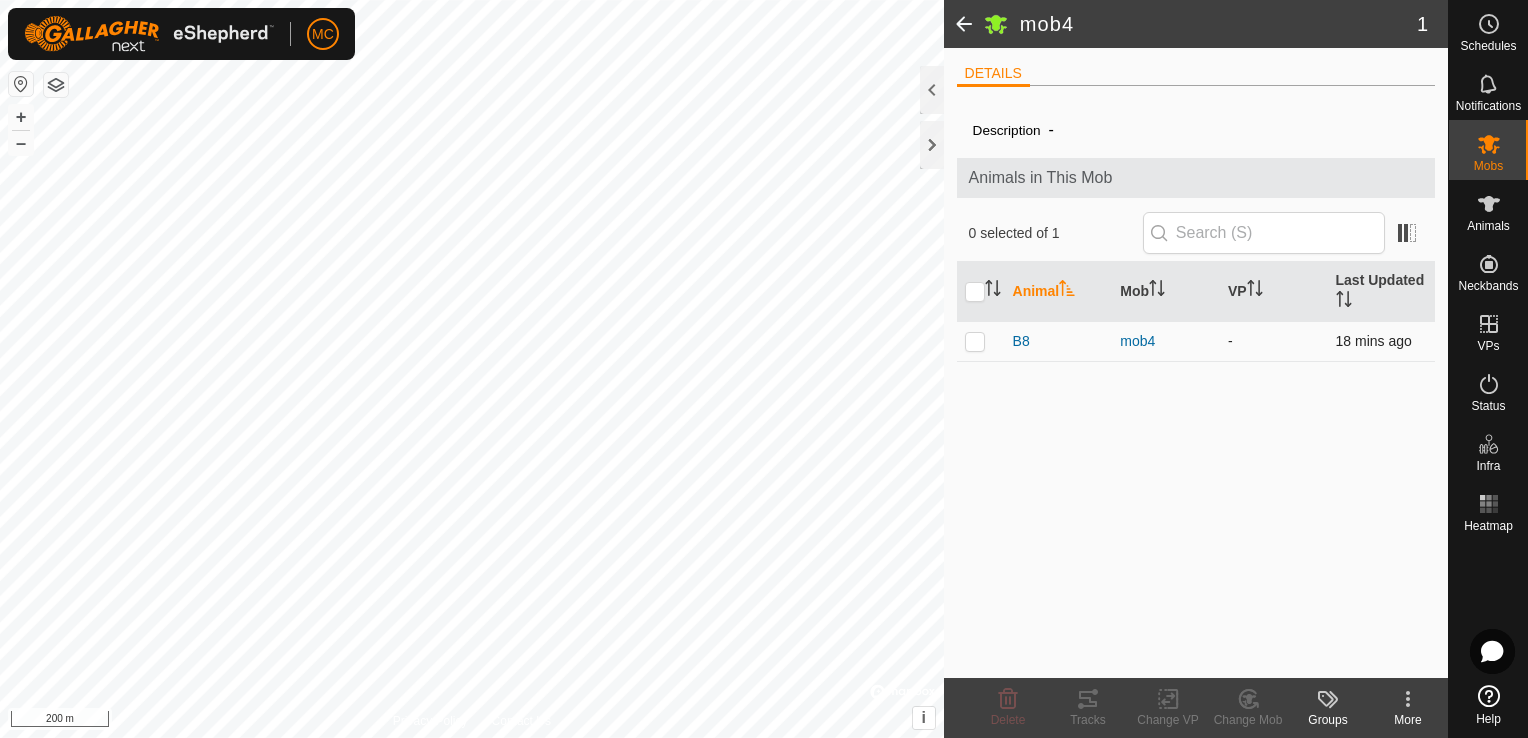 click at bounding box center [975, 341] 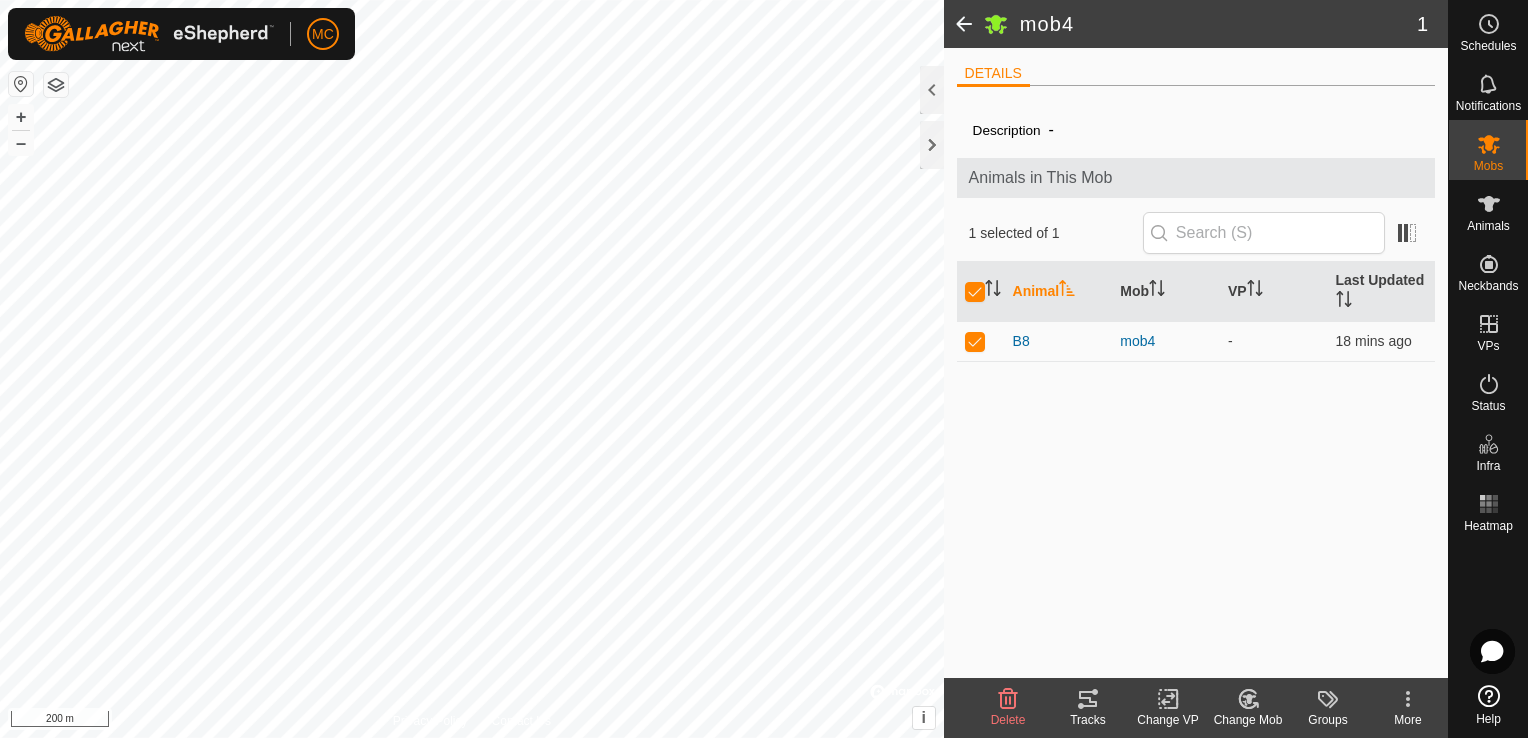 click 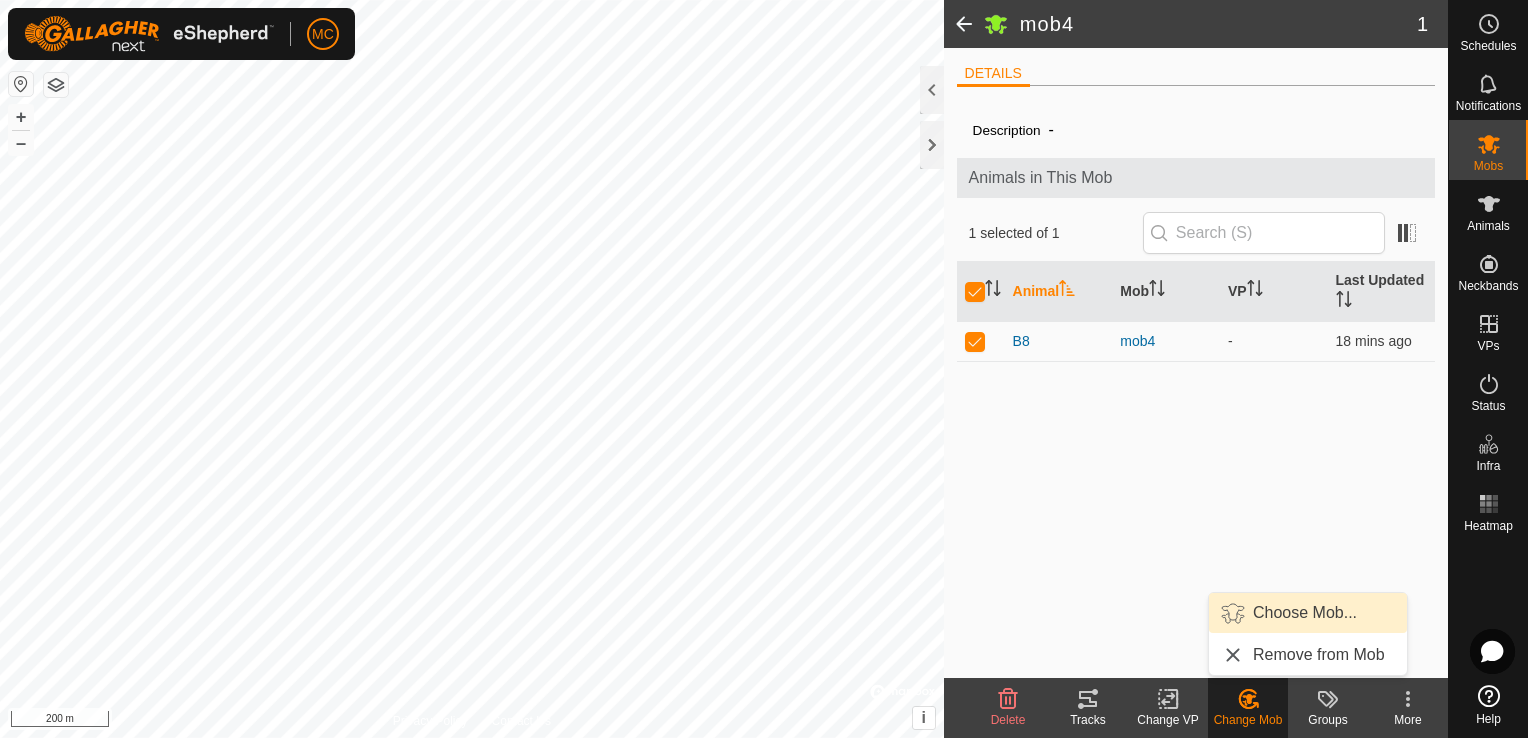 click on "Choose Mob..." at bounding box center (1308, 613) 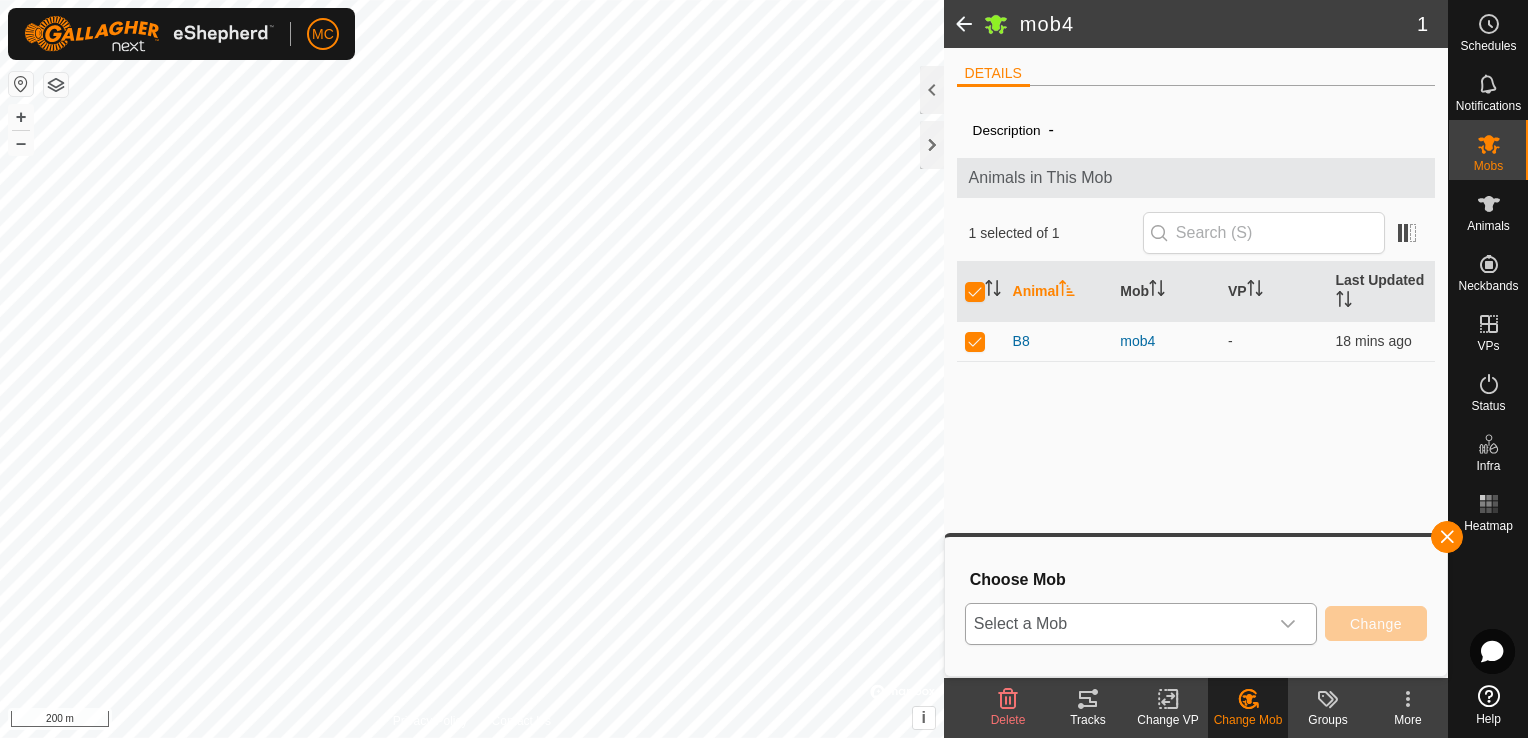 click on "Select a Mob" at bounding box center [1117, 624] 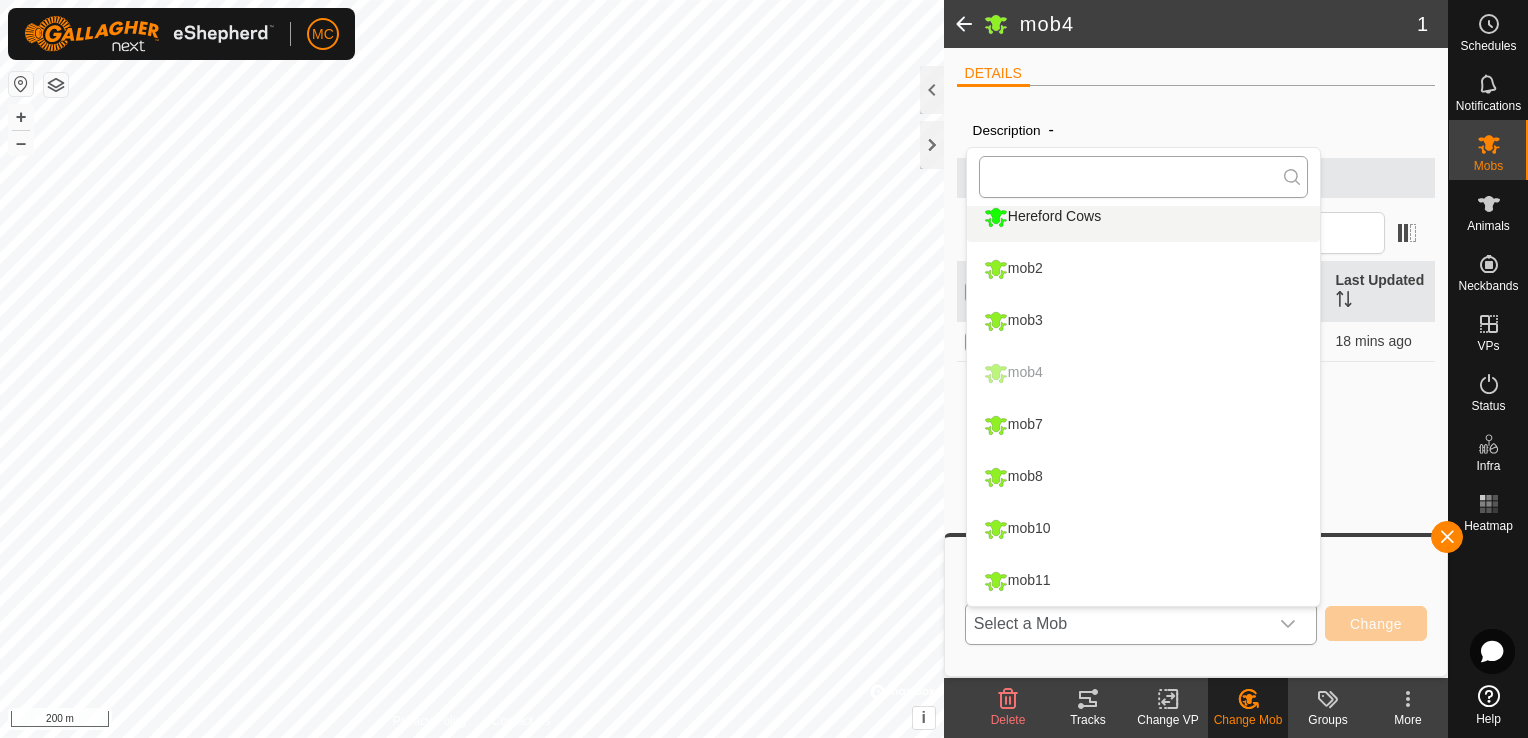 scroll, scrollTop: 0, scrollLeft: 0, axis: both 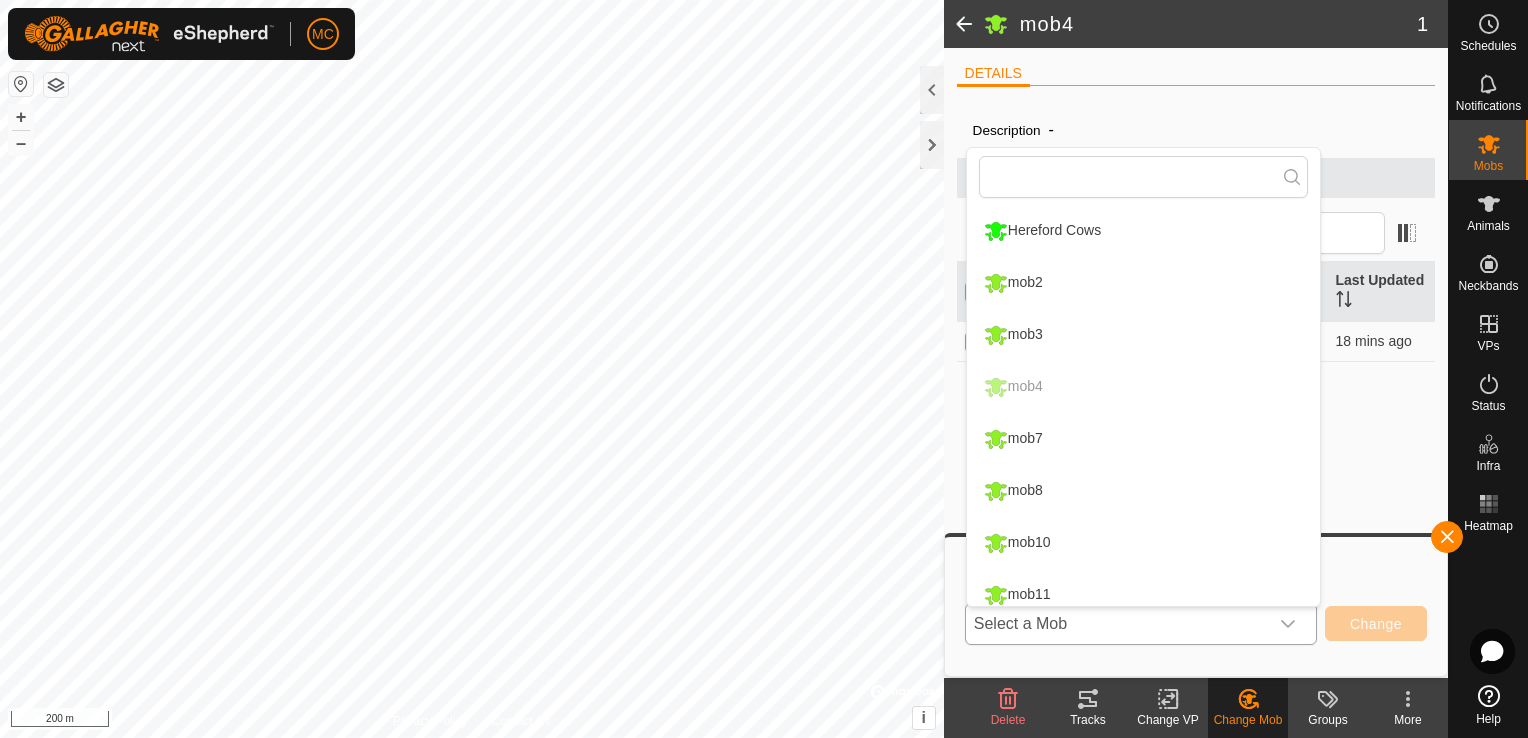 click on "Hereford Cows" at bounding box center [1143, 231] 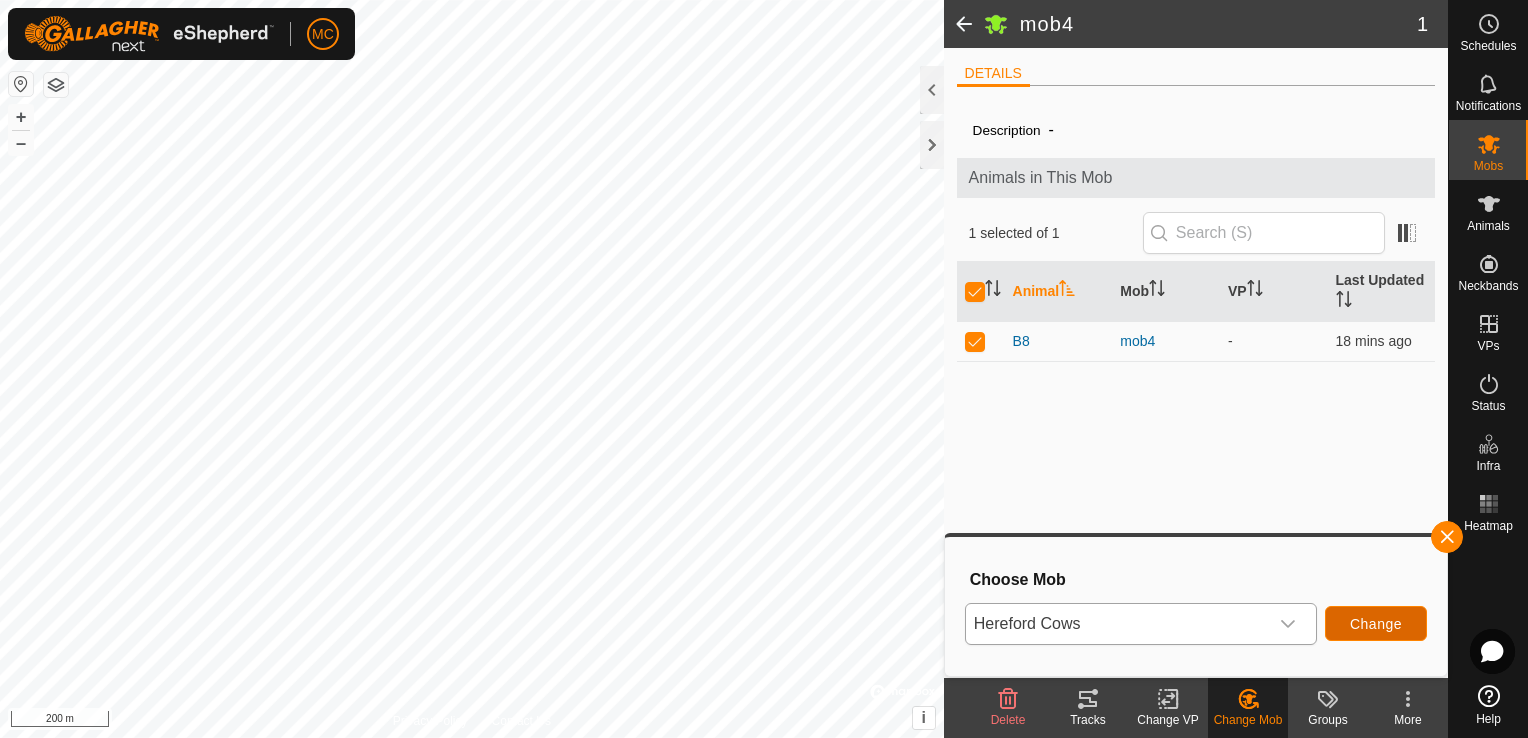 click on "Change" at bounding box center (1376, 624) 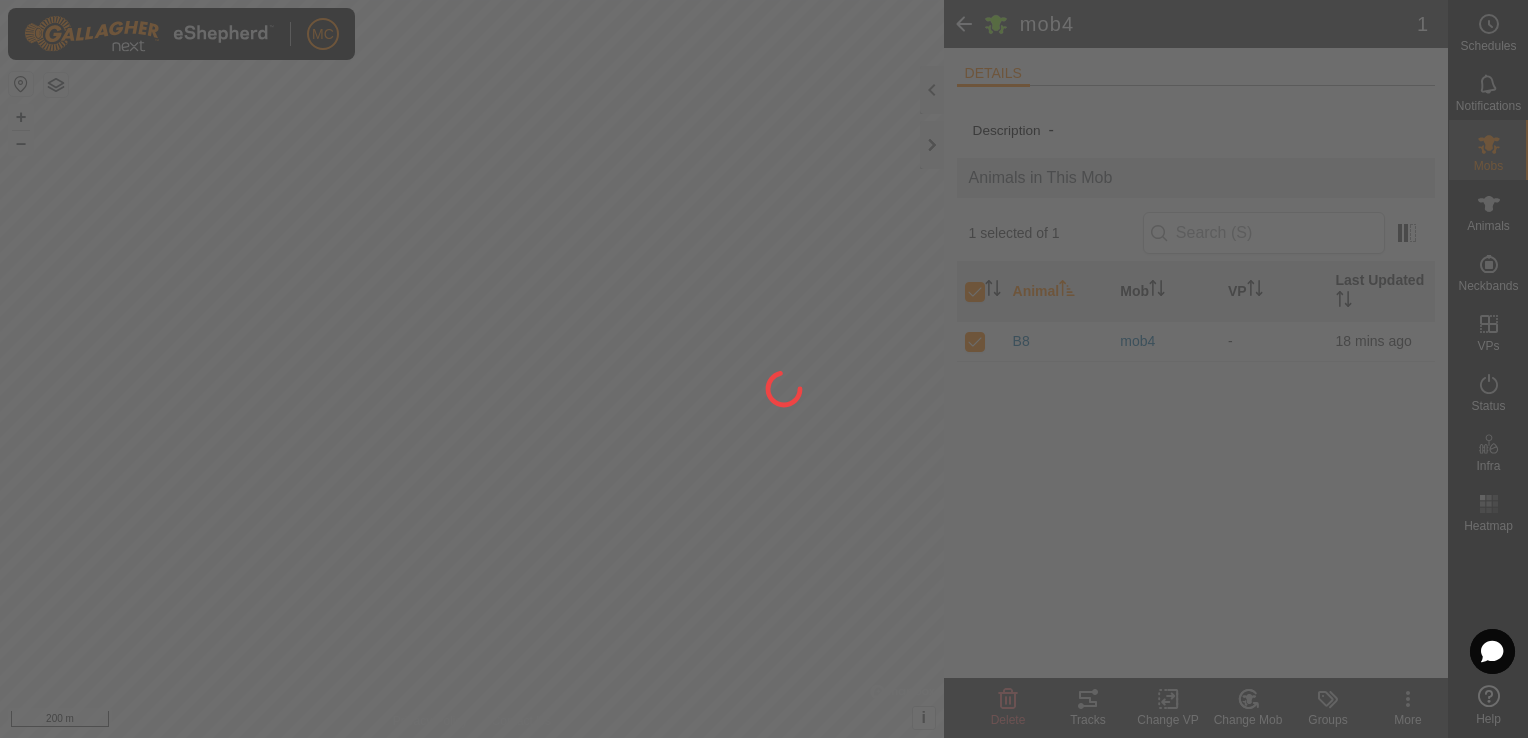 checkbox on "false" 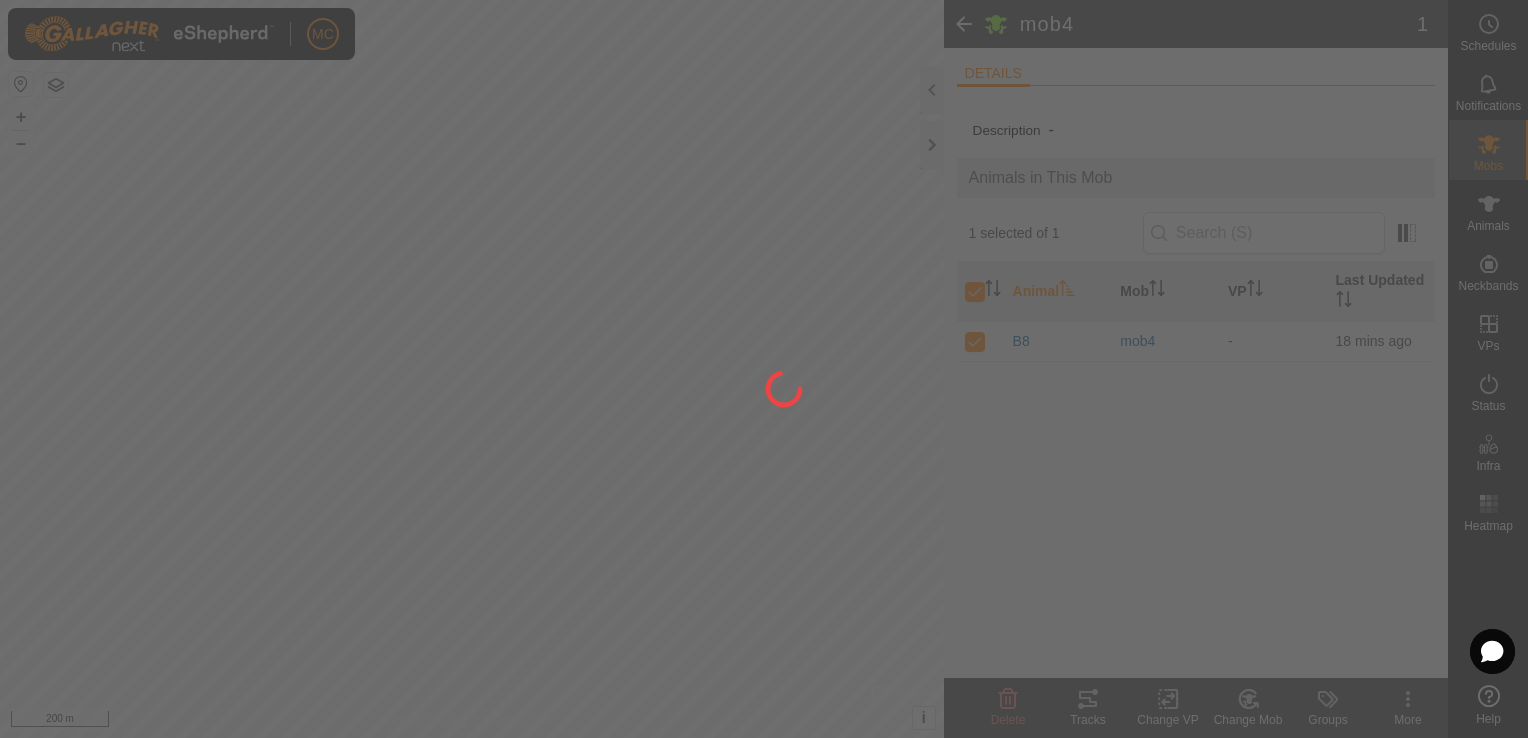 checkbox on "false" 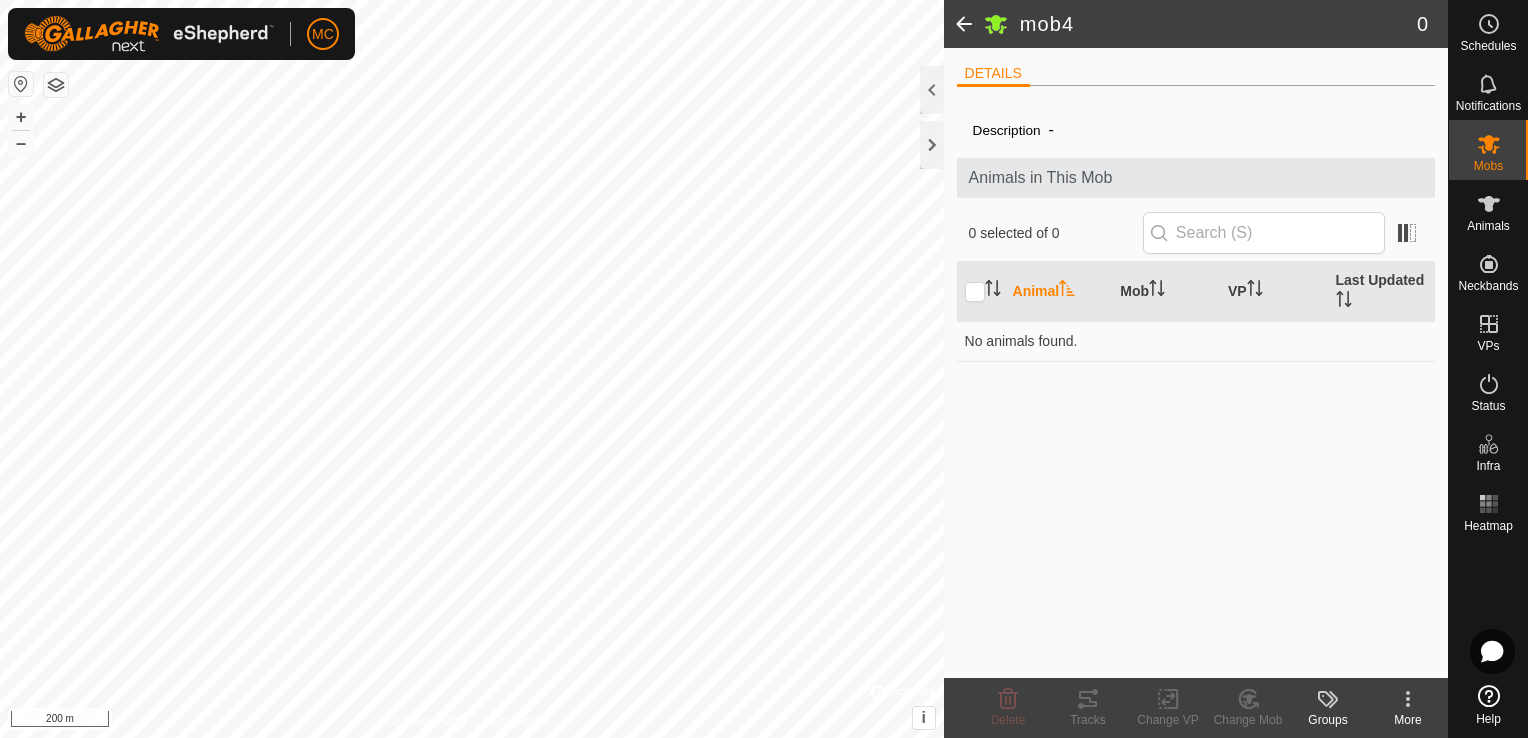 click 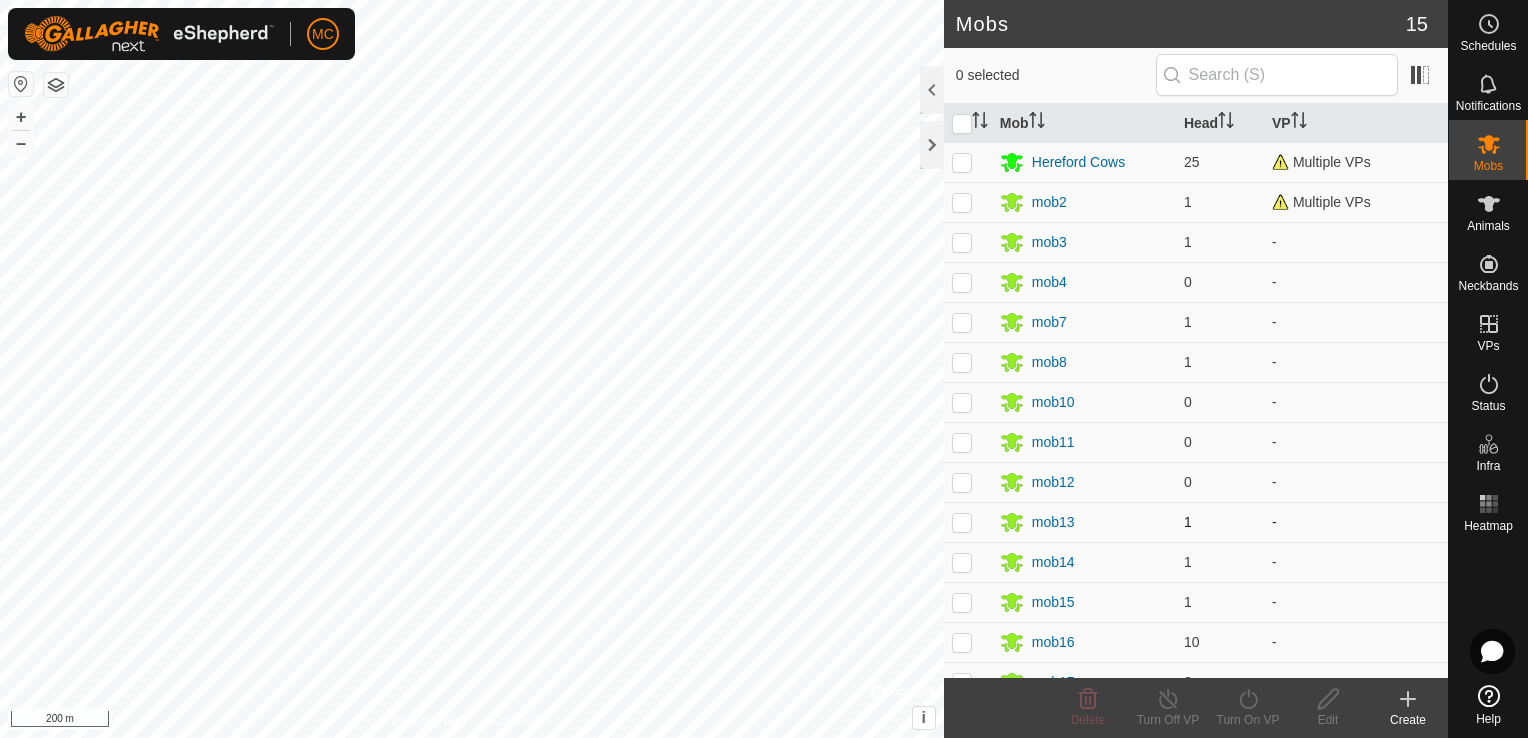 scroll, scrollTop: 63, scrollLeft: 0, axis: vertical 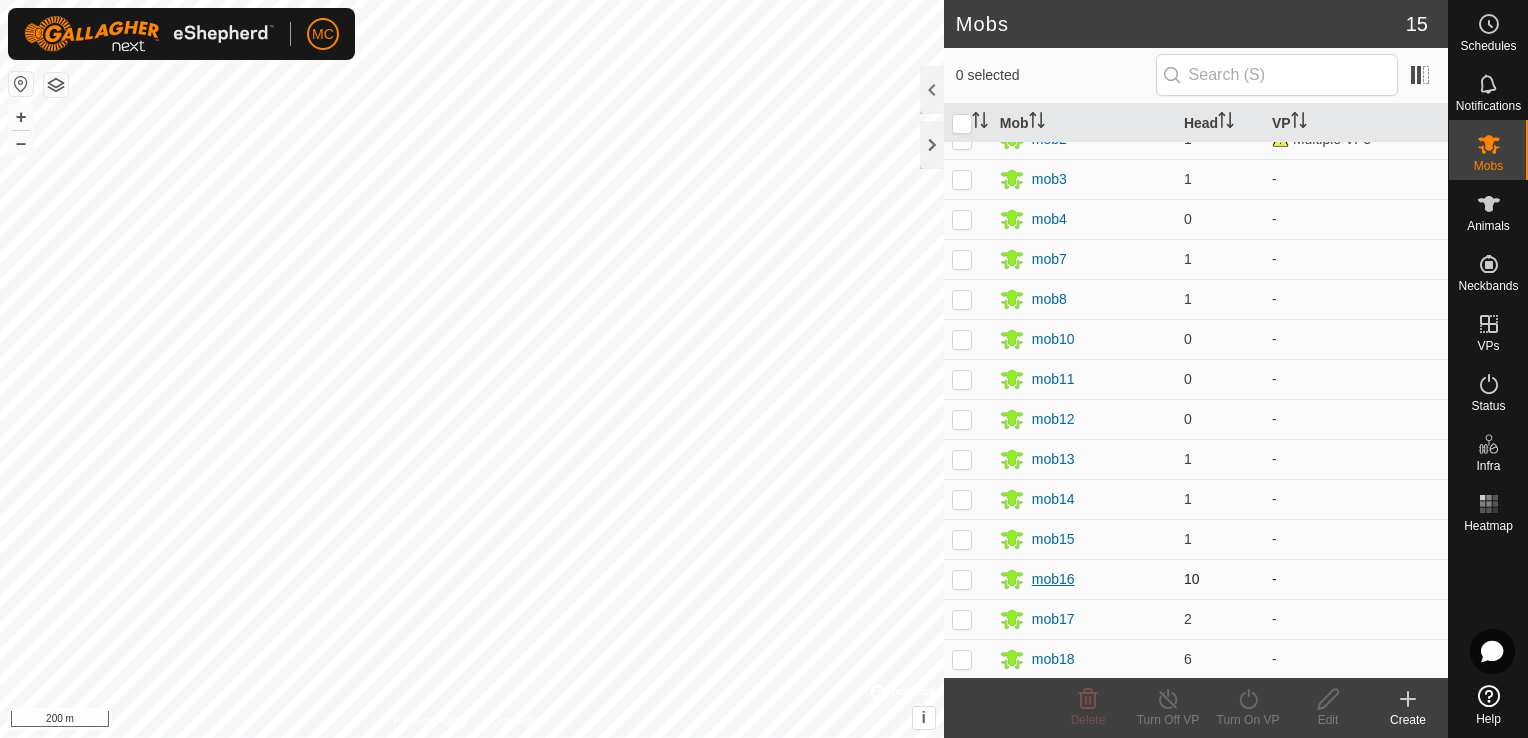 click on "mob16" at bounding box center [1053, 579] 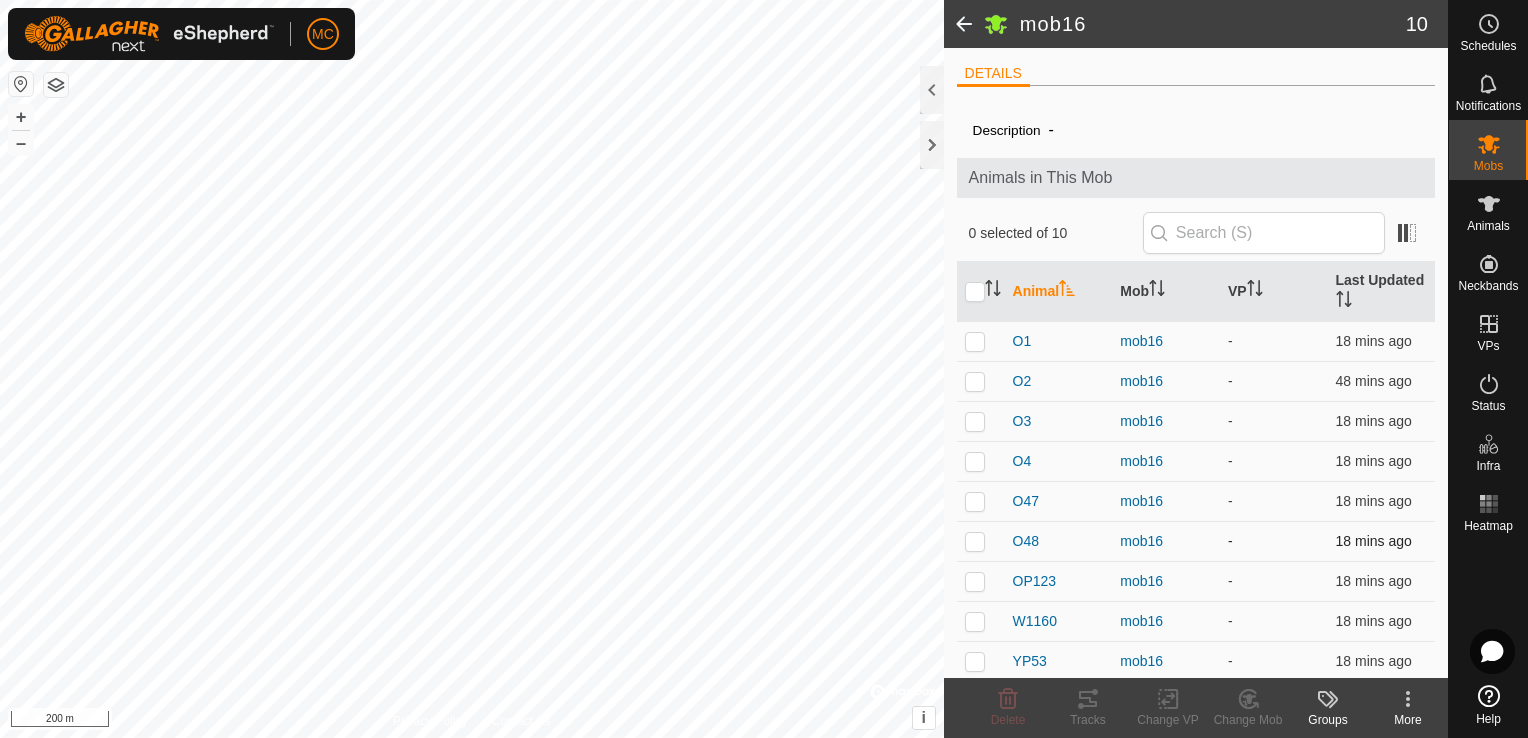 scroll, scrollTop: 42, scrollLeft: 0, axis: vertical 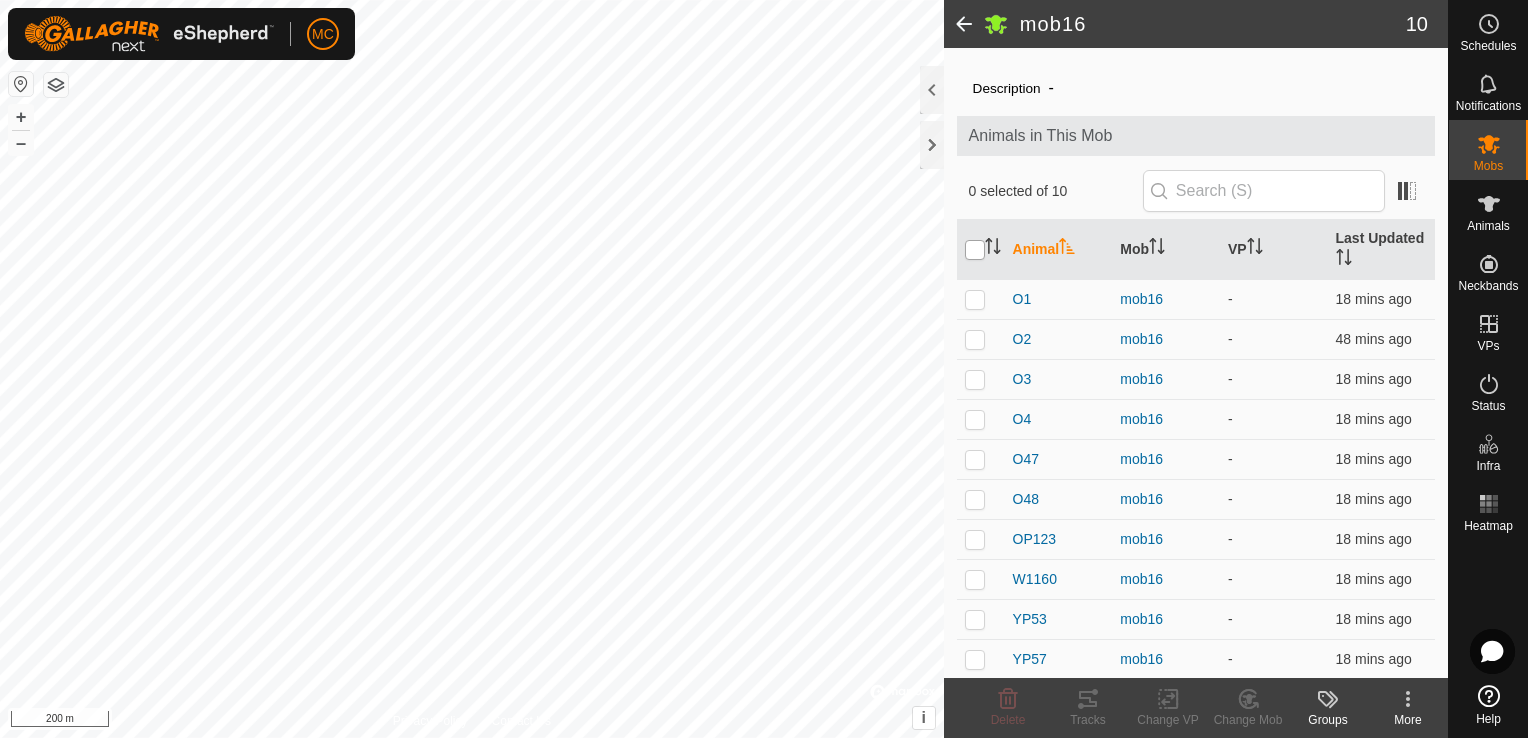 click at bounding box center (975, 250) 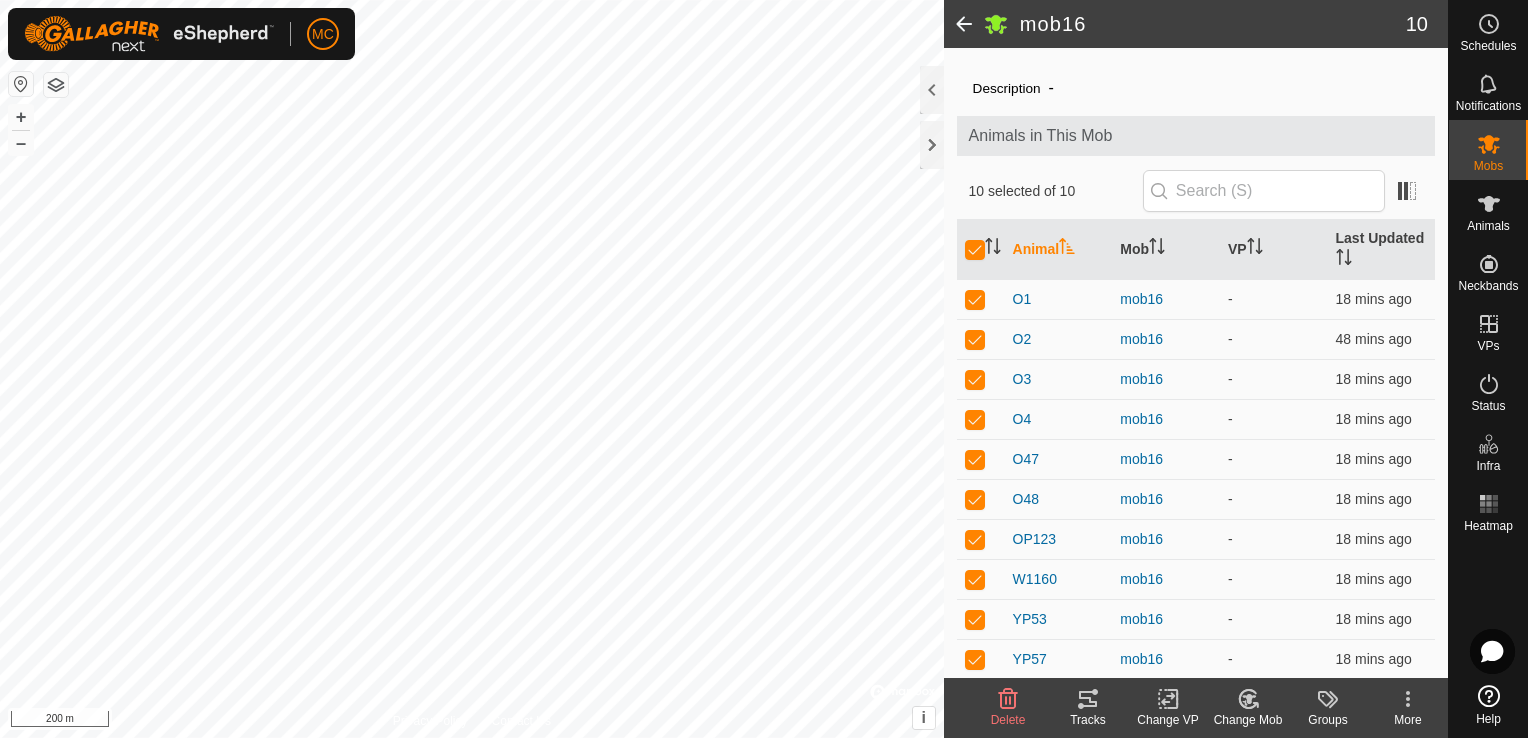 click 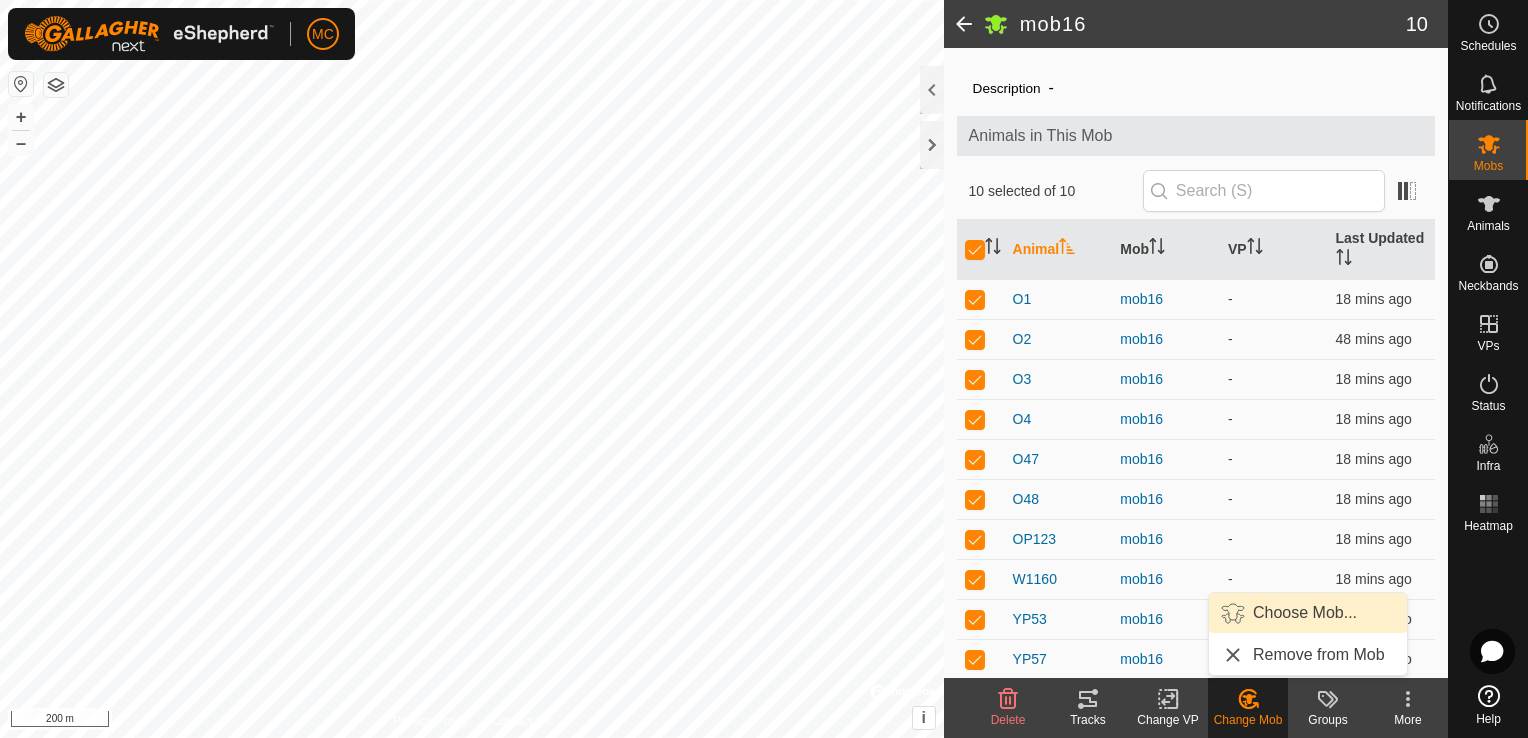click on "Choose Mob..." at bounding box center (1308, 613) 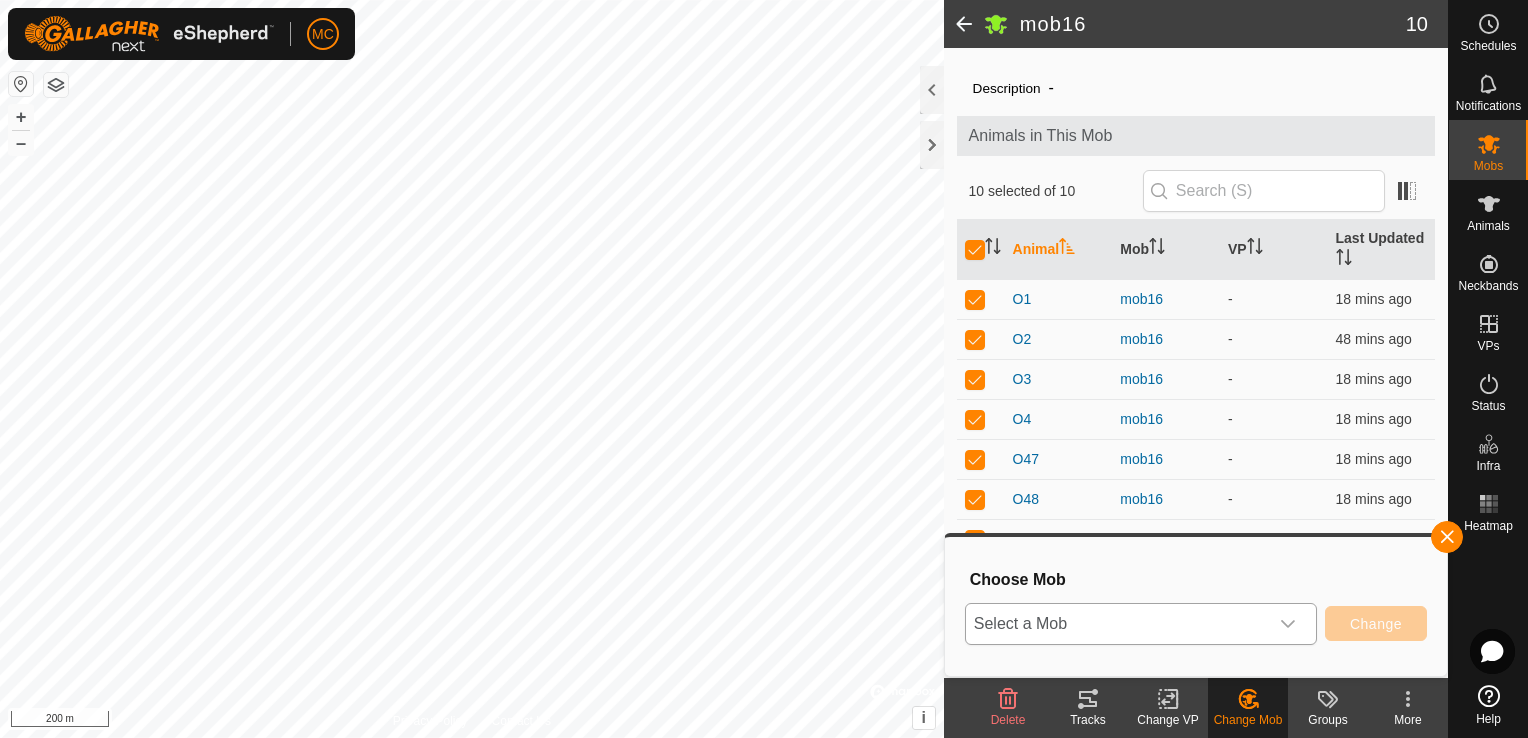 click on "Select a Mob" at bounding box center (1117, 624) 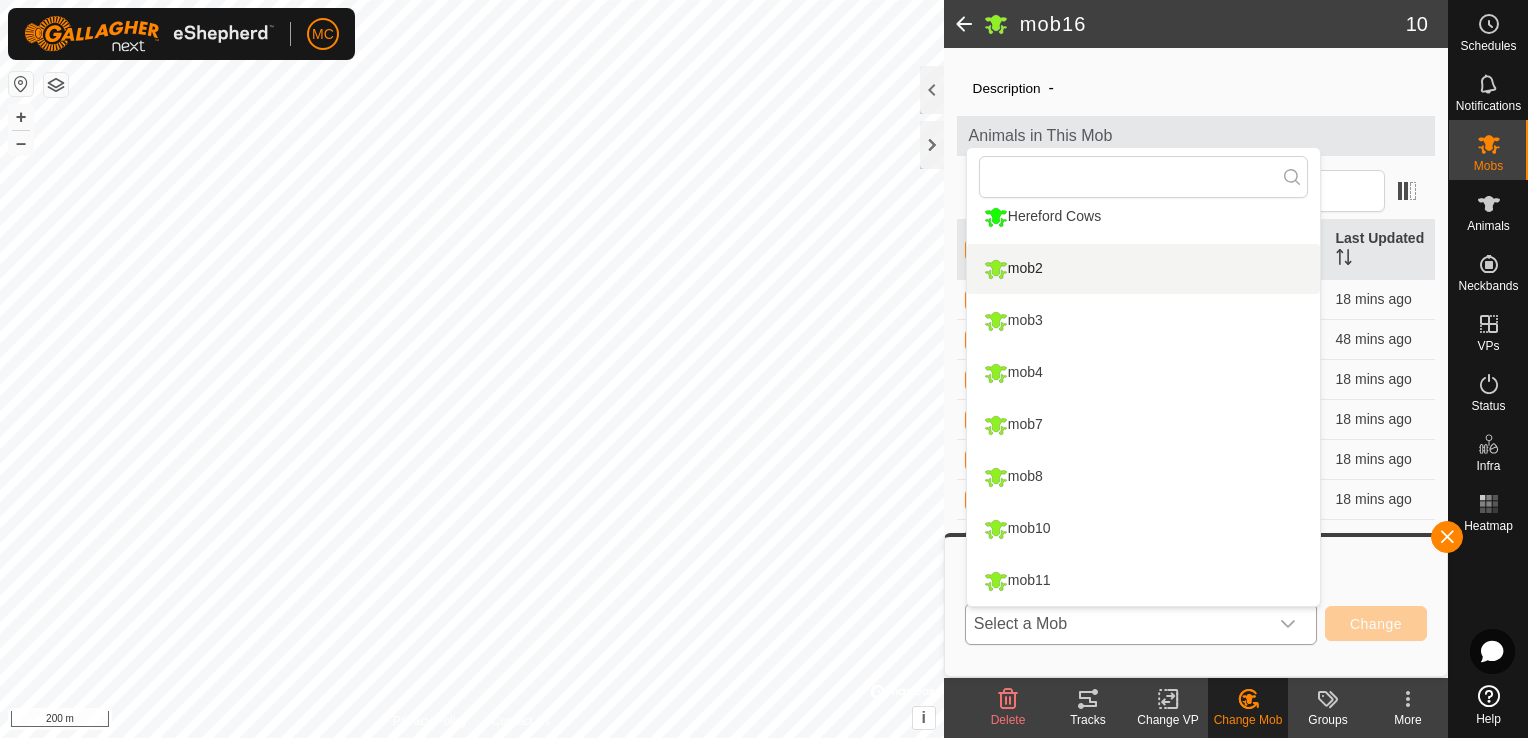 scroll, scrollTop: 0, scrollLeft: 0, axis: both 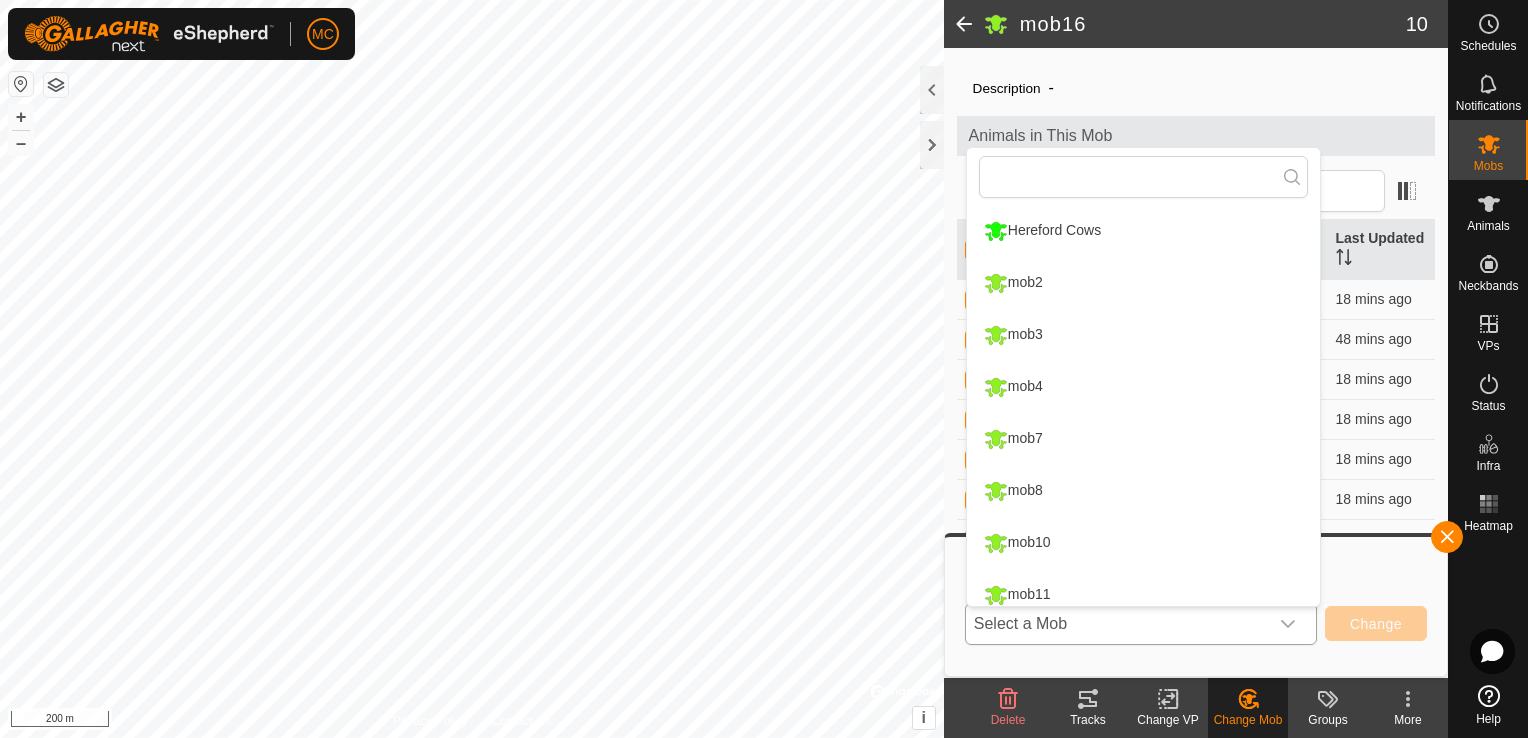 click on "Hereford Cows" at bounding box center (1143, 231) 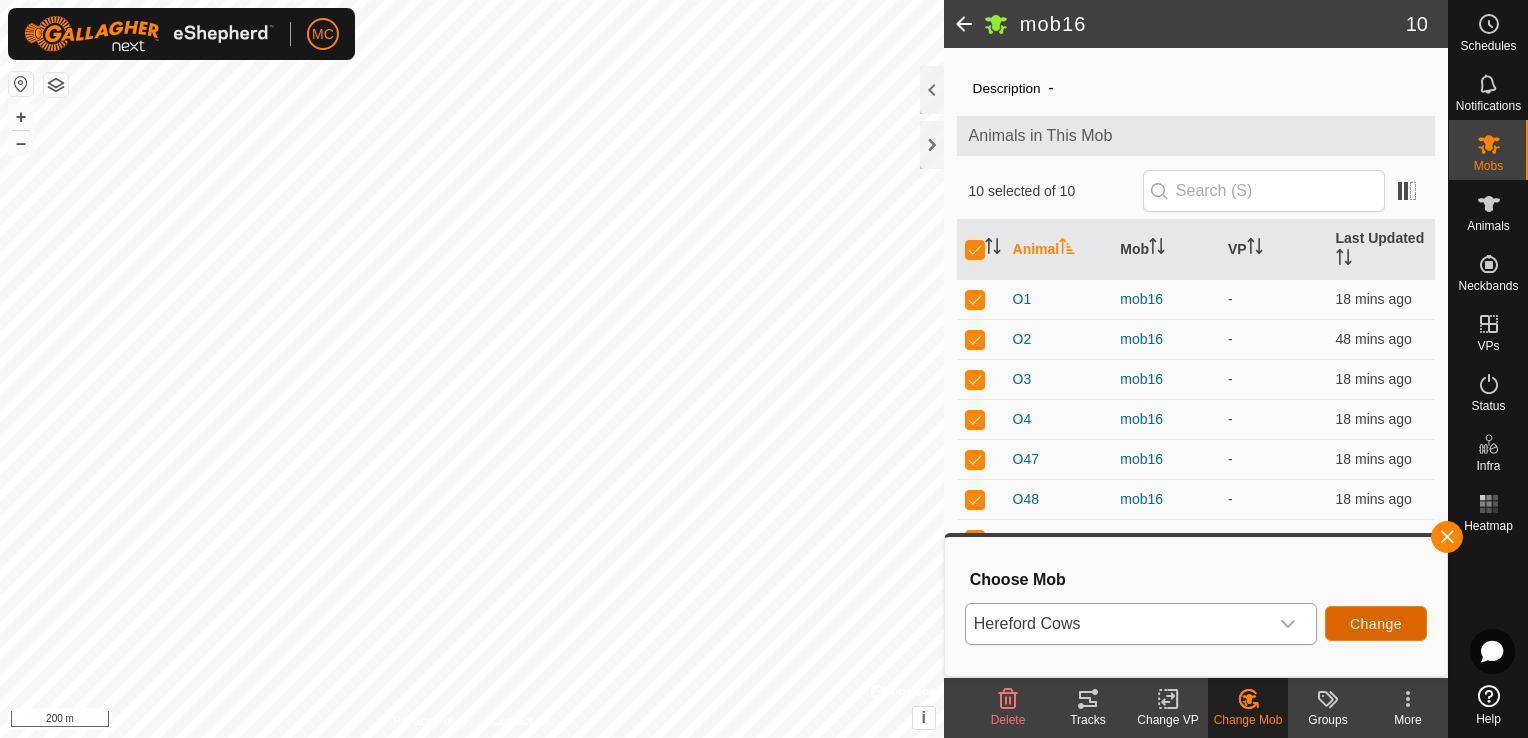 click on "Change" at bounding box center (1376, 624) 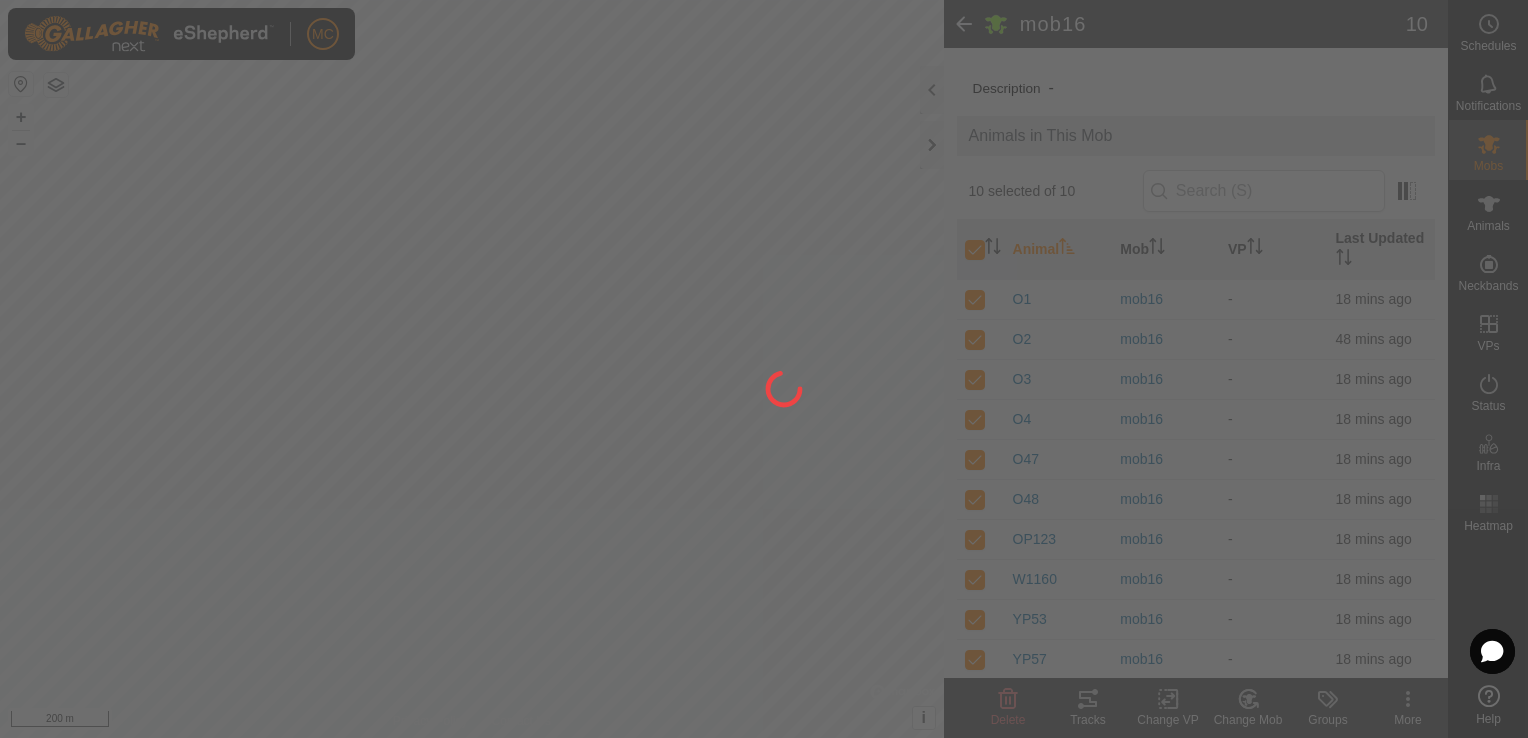 checkbox on "false" 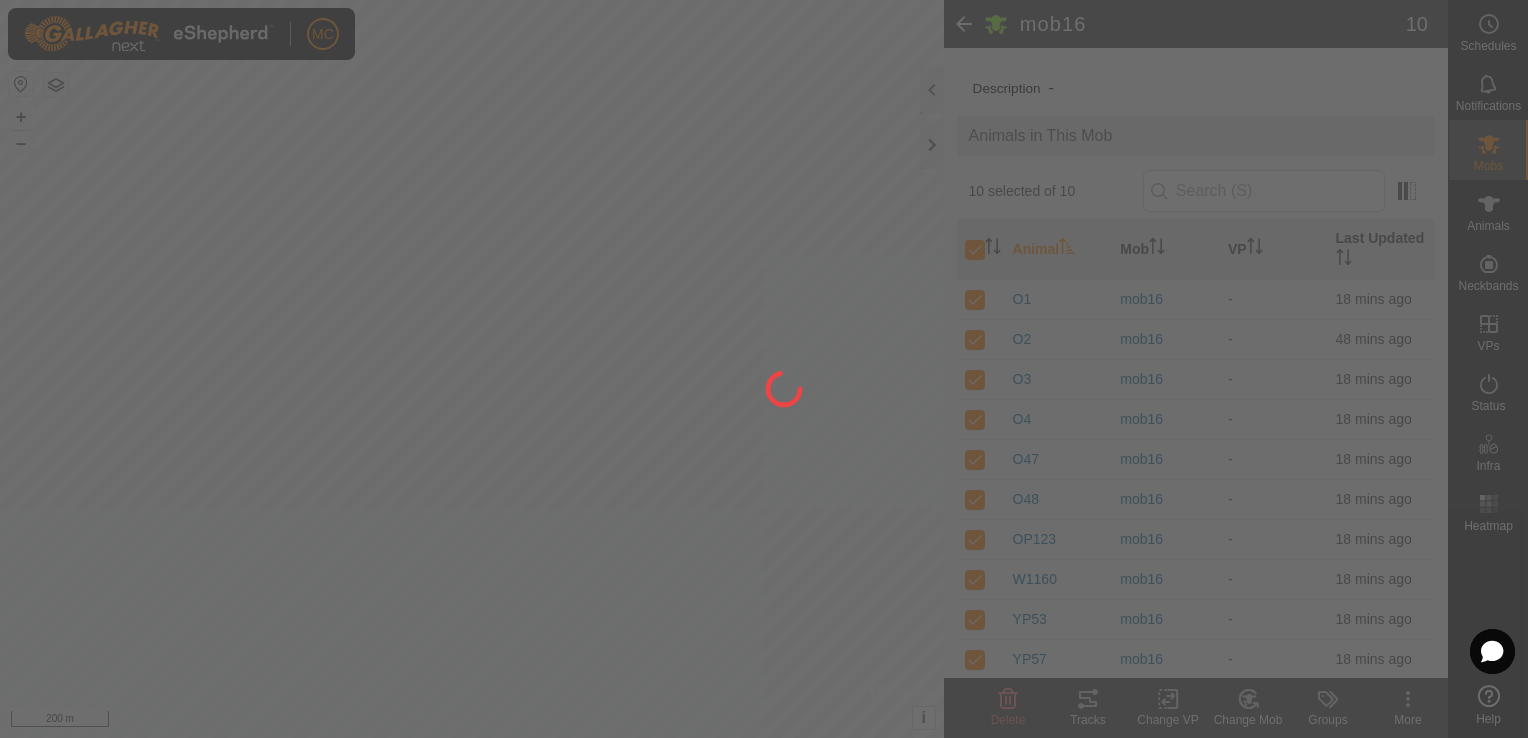 checkbox on "false" 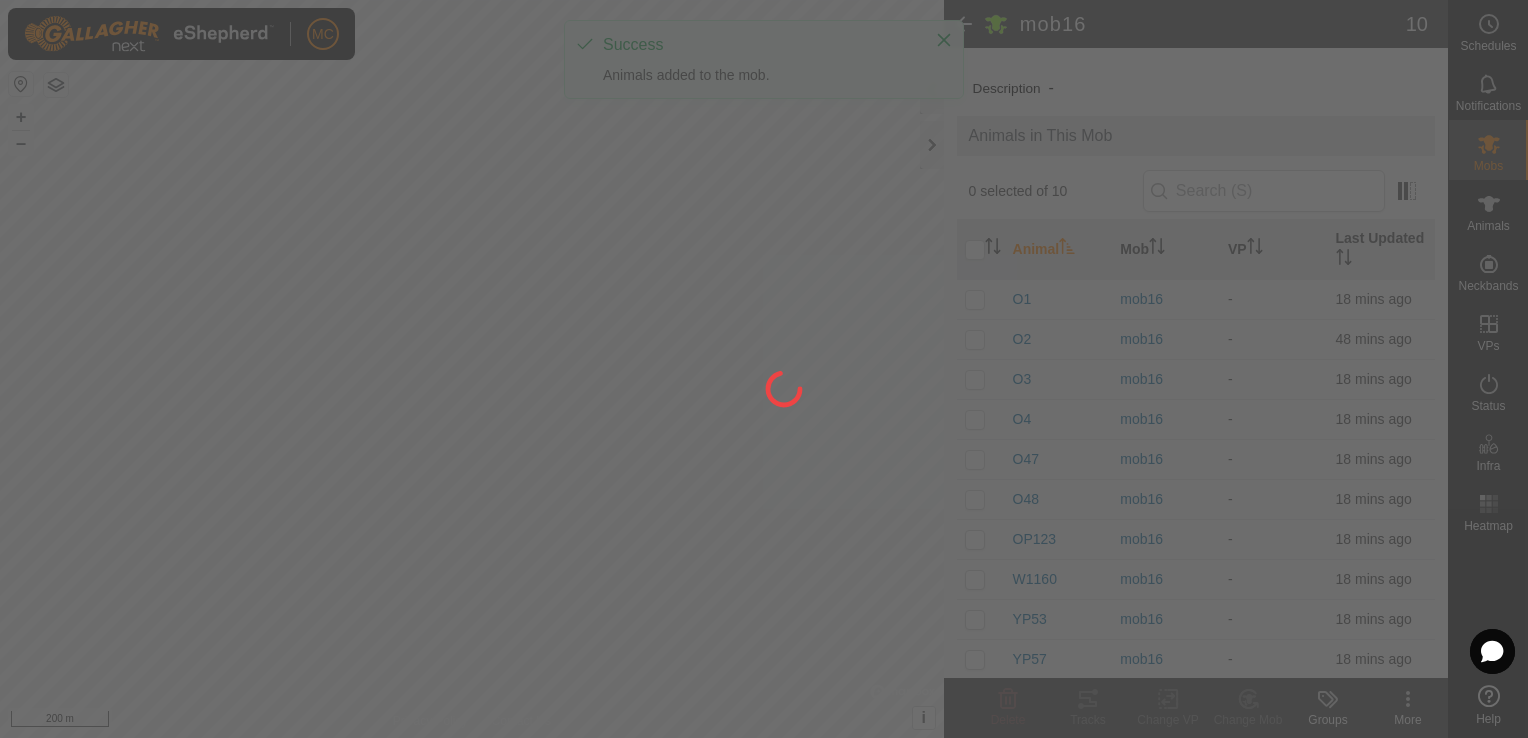 scroll, scrollTop: 0, scrollLeft: 0, axis: both 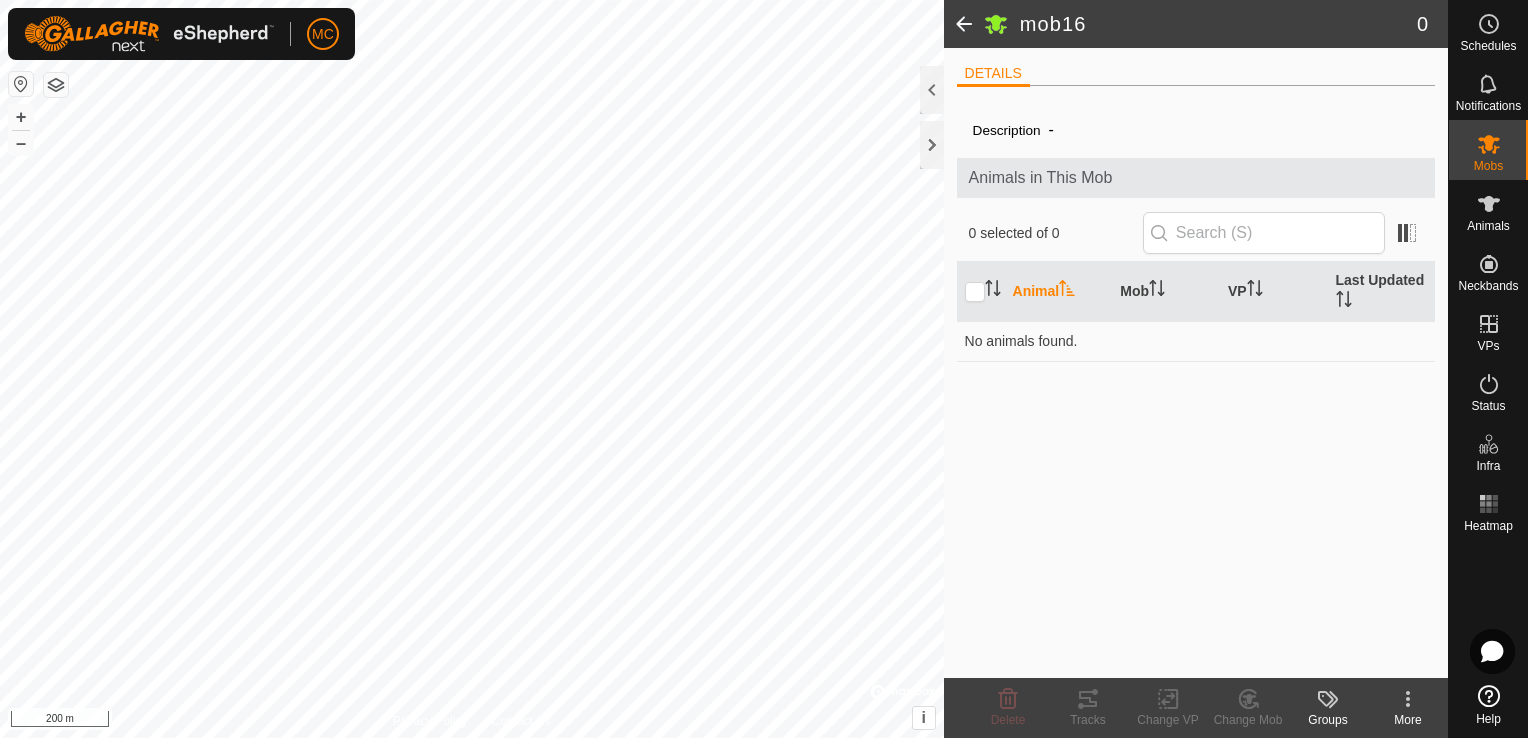 click 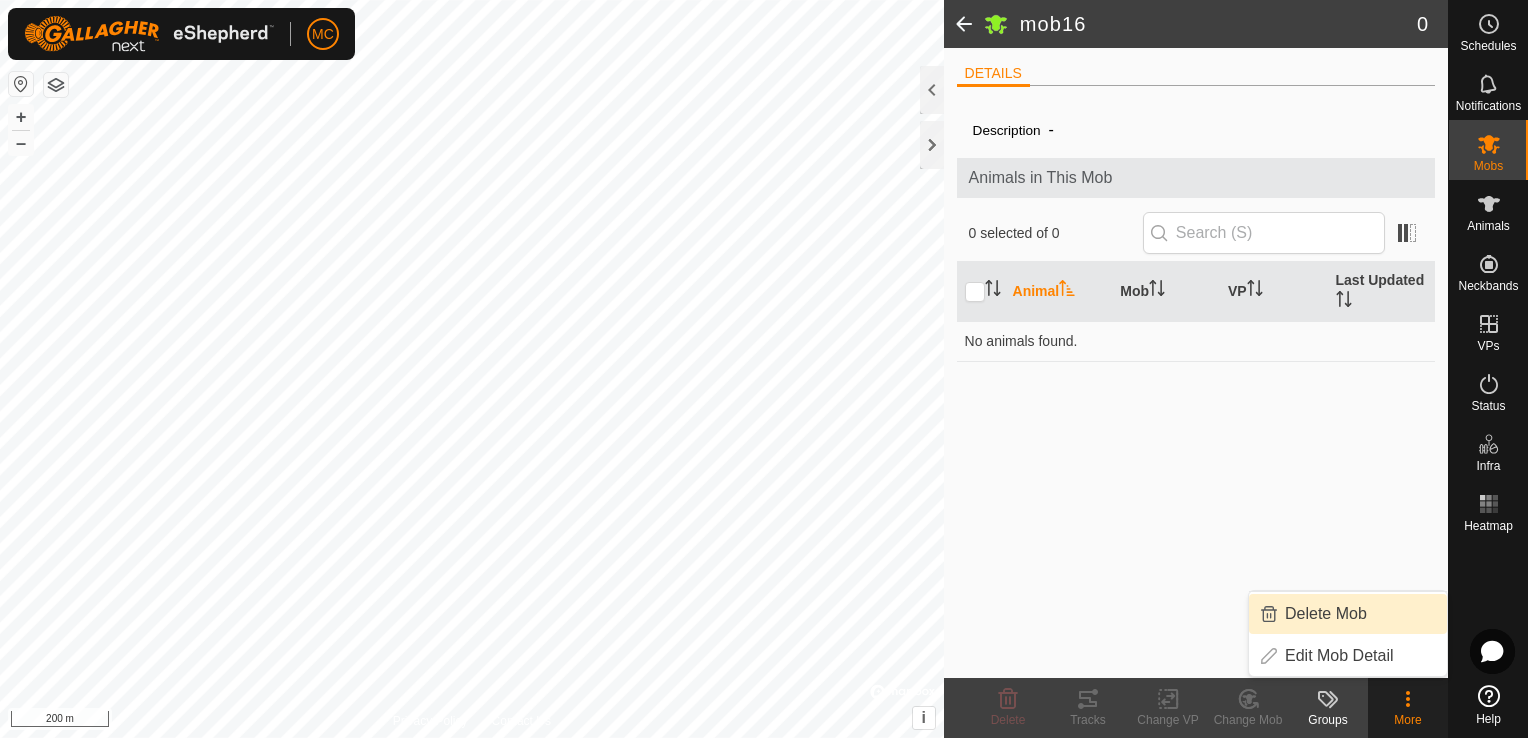 click on "Delete Mob" at bounding box center [1348, 614] 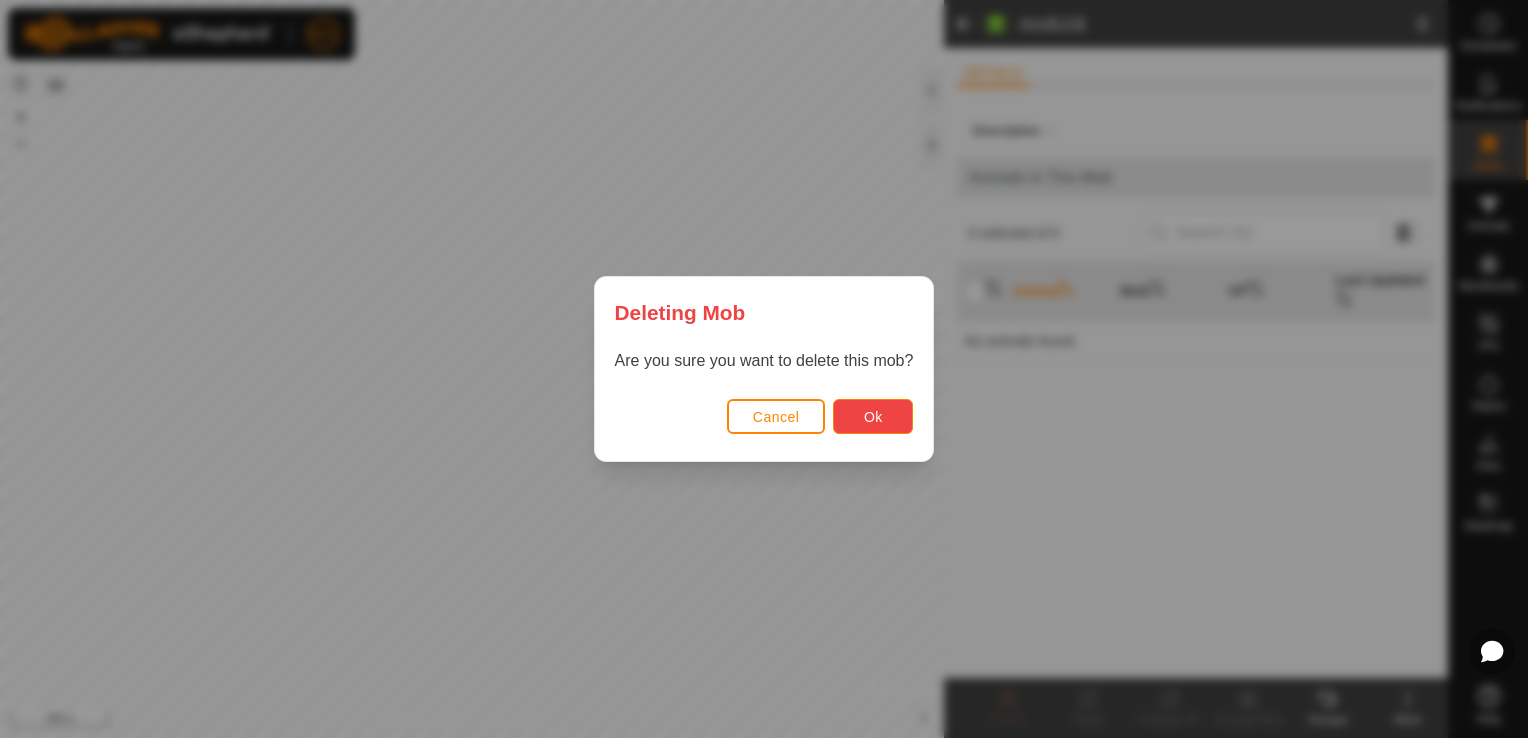 click on "Ok" at bounding box center (873, 416) 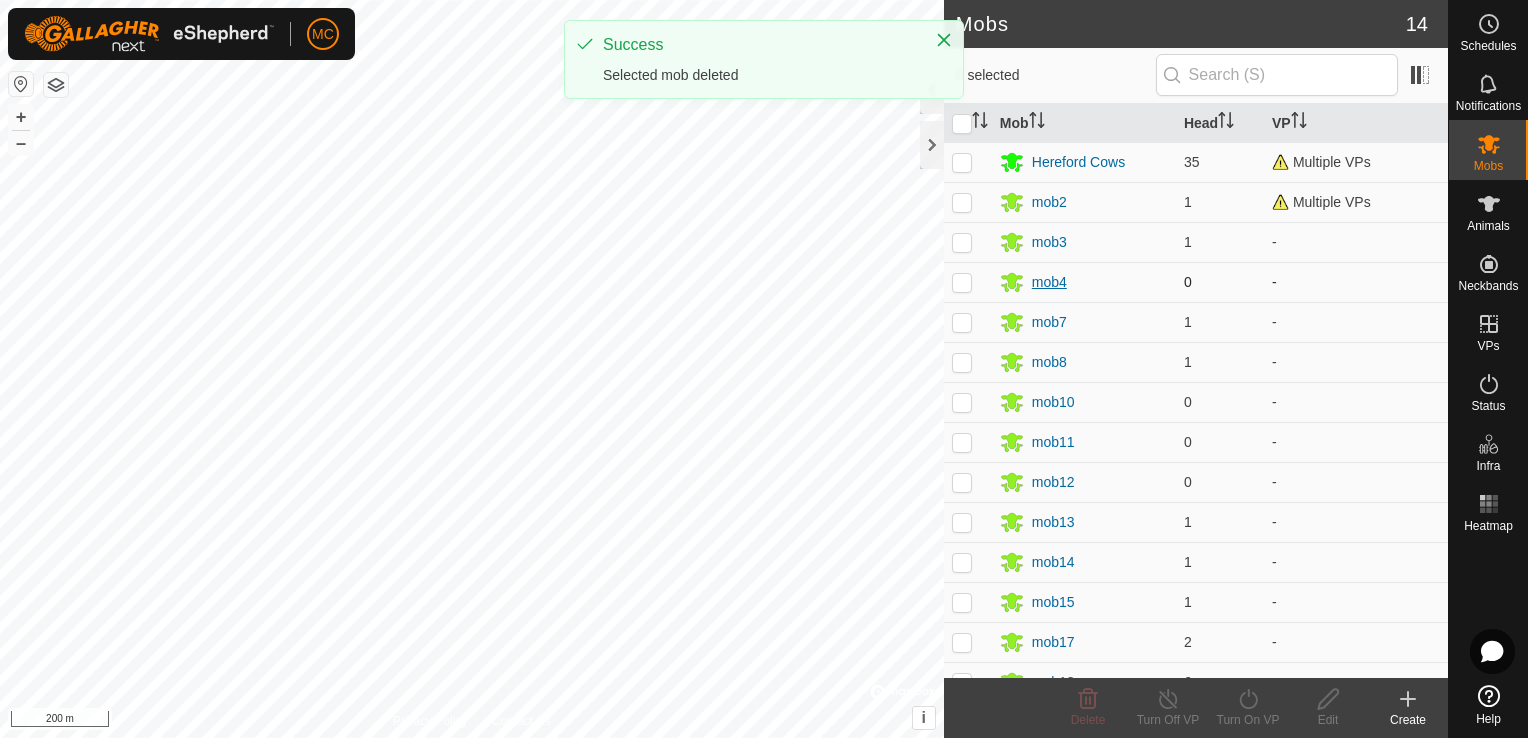 click on "mob4" at bounding box center [1049, 282] 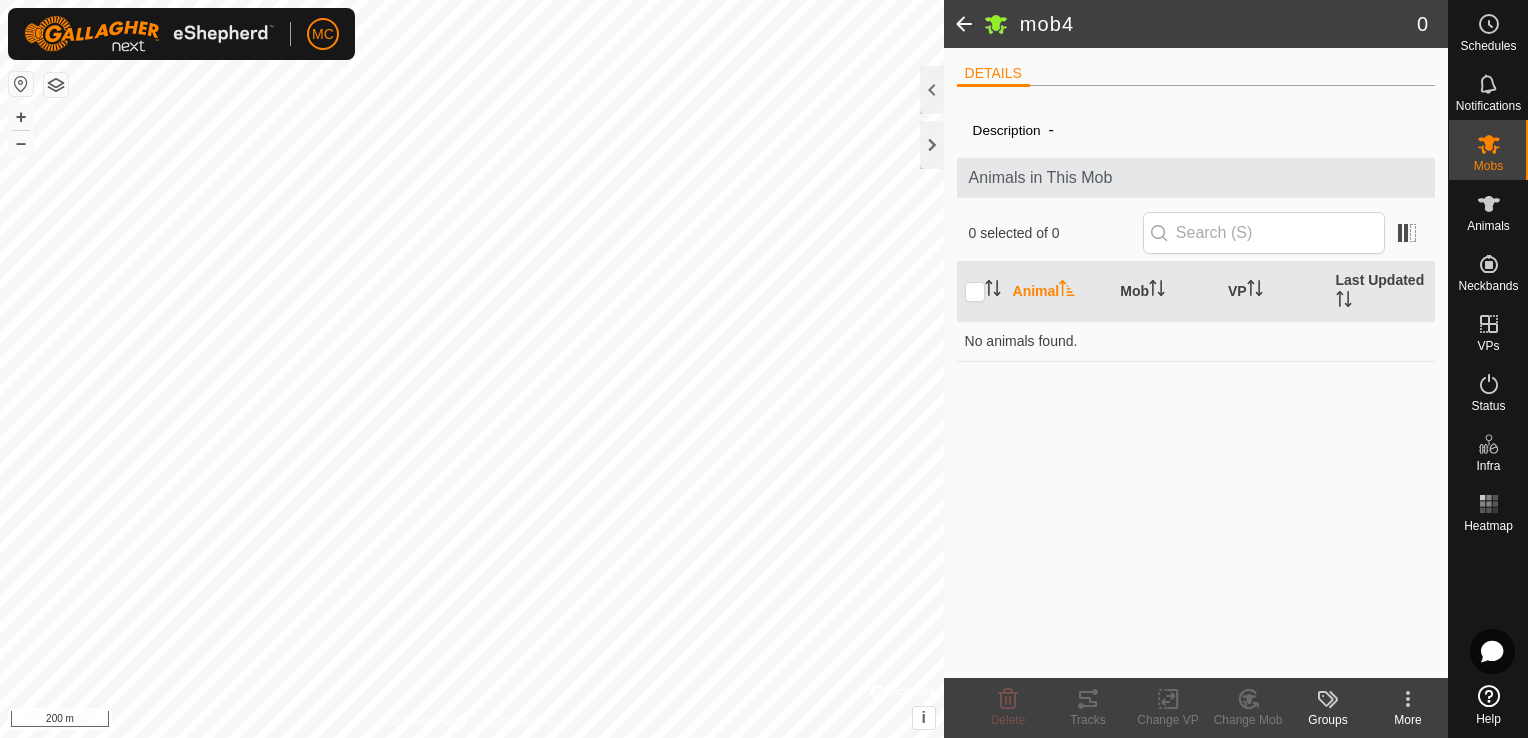 click 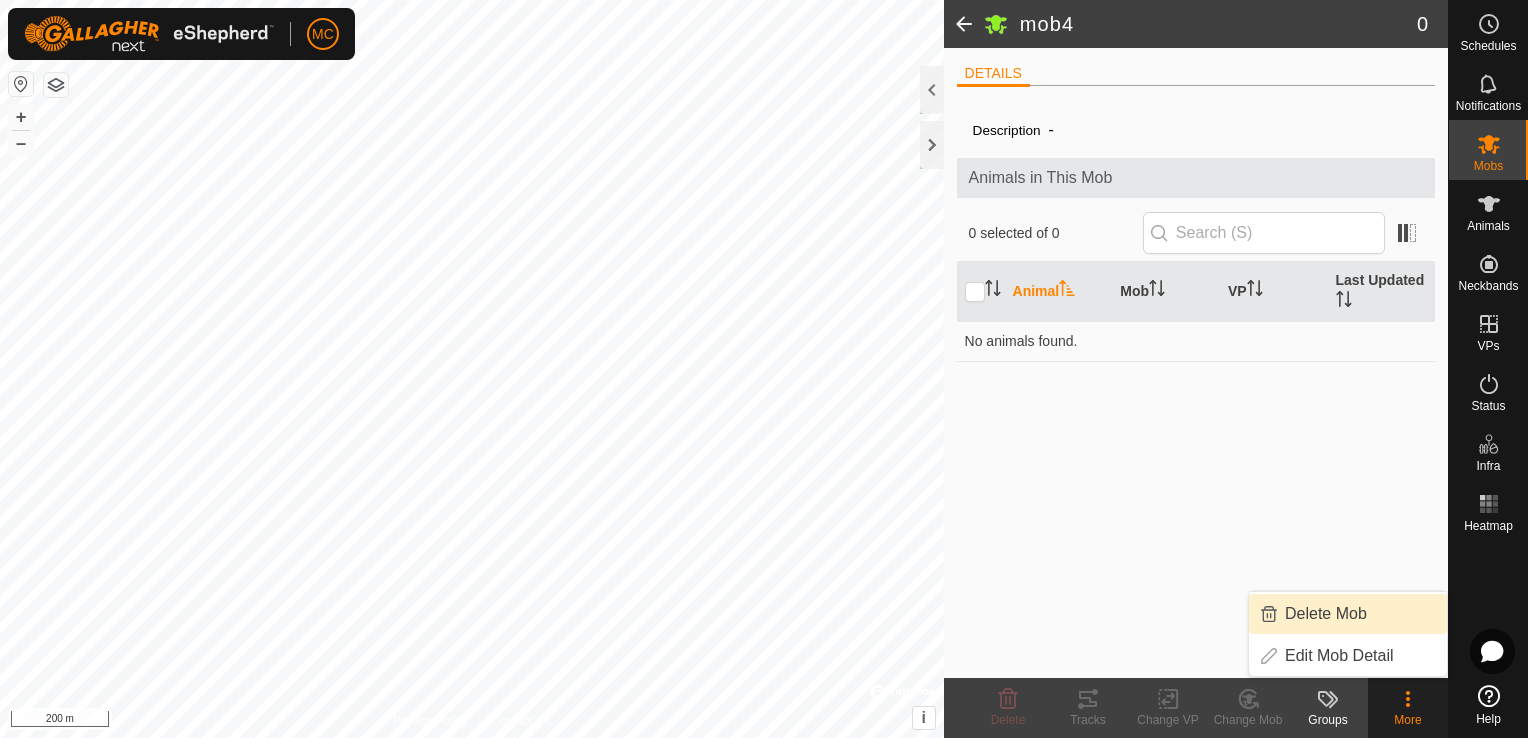 click on "Delete Mob" at bounding box center [1348, 614] 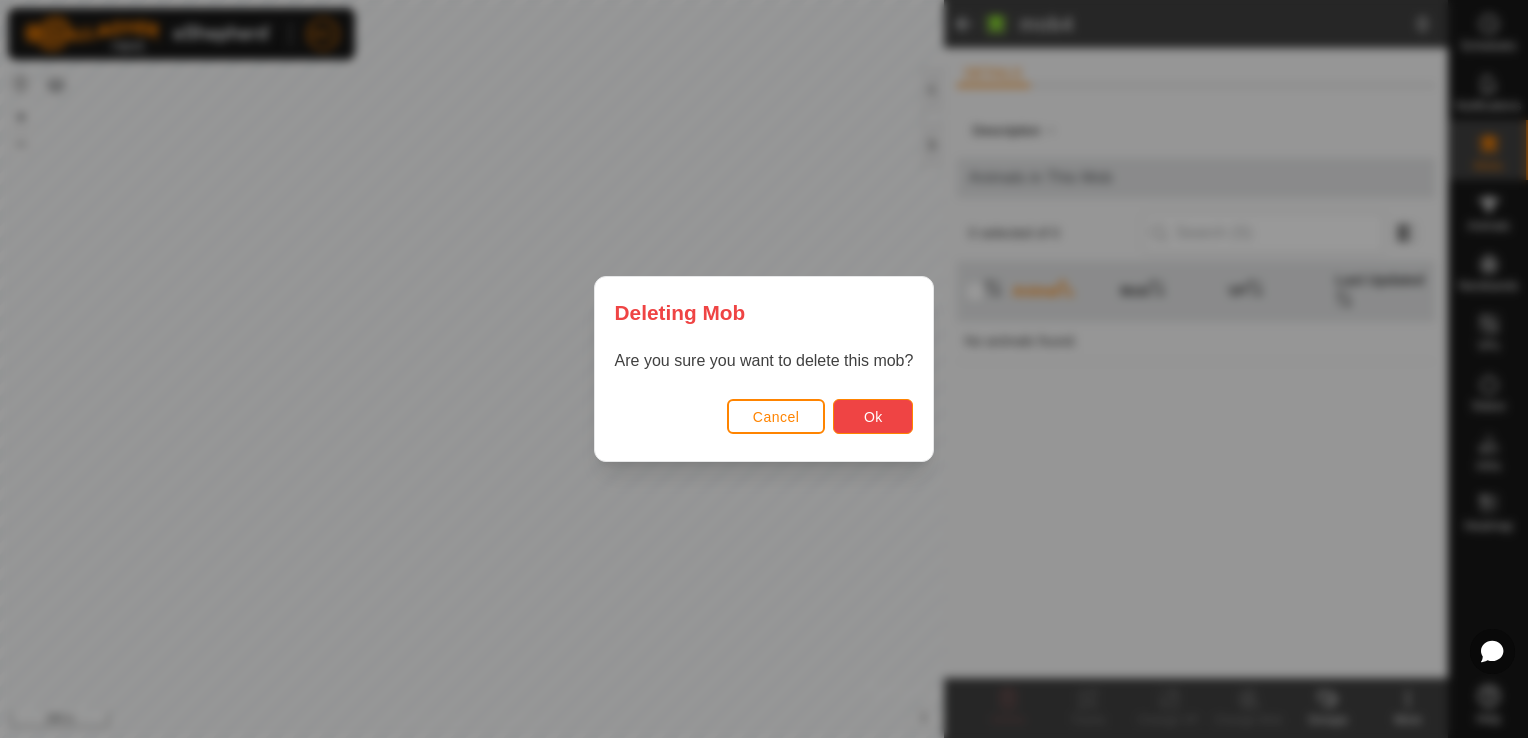 click on "Ok" at bounding box center (873, 417) 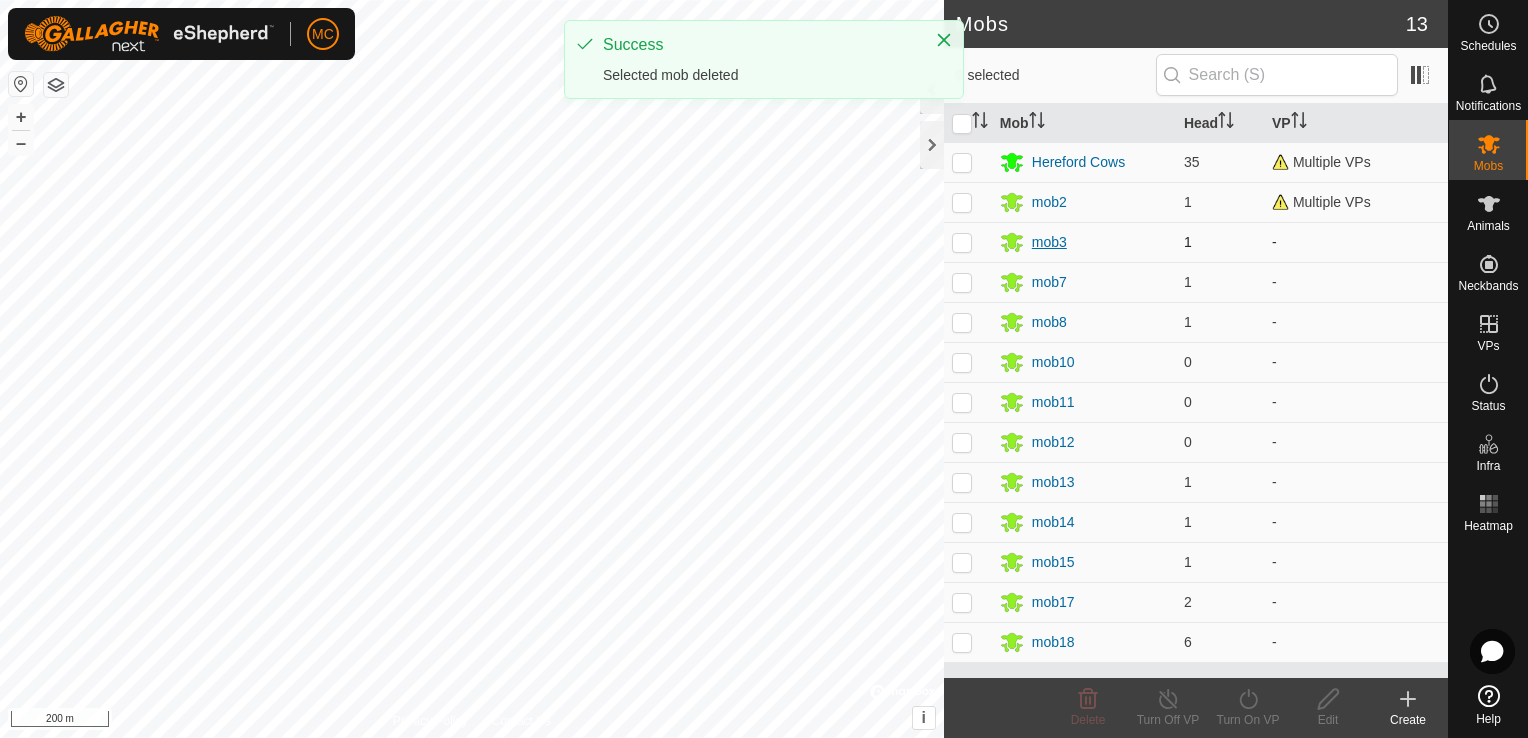 click on "mob3" at bounding box center [1049, 242] 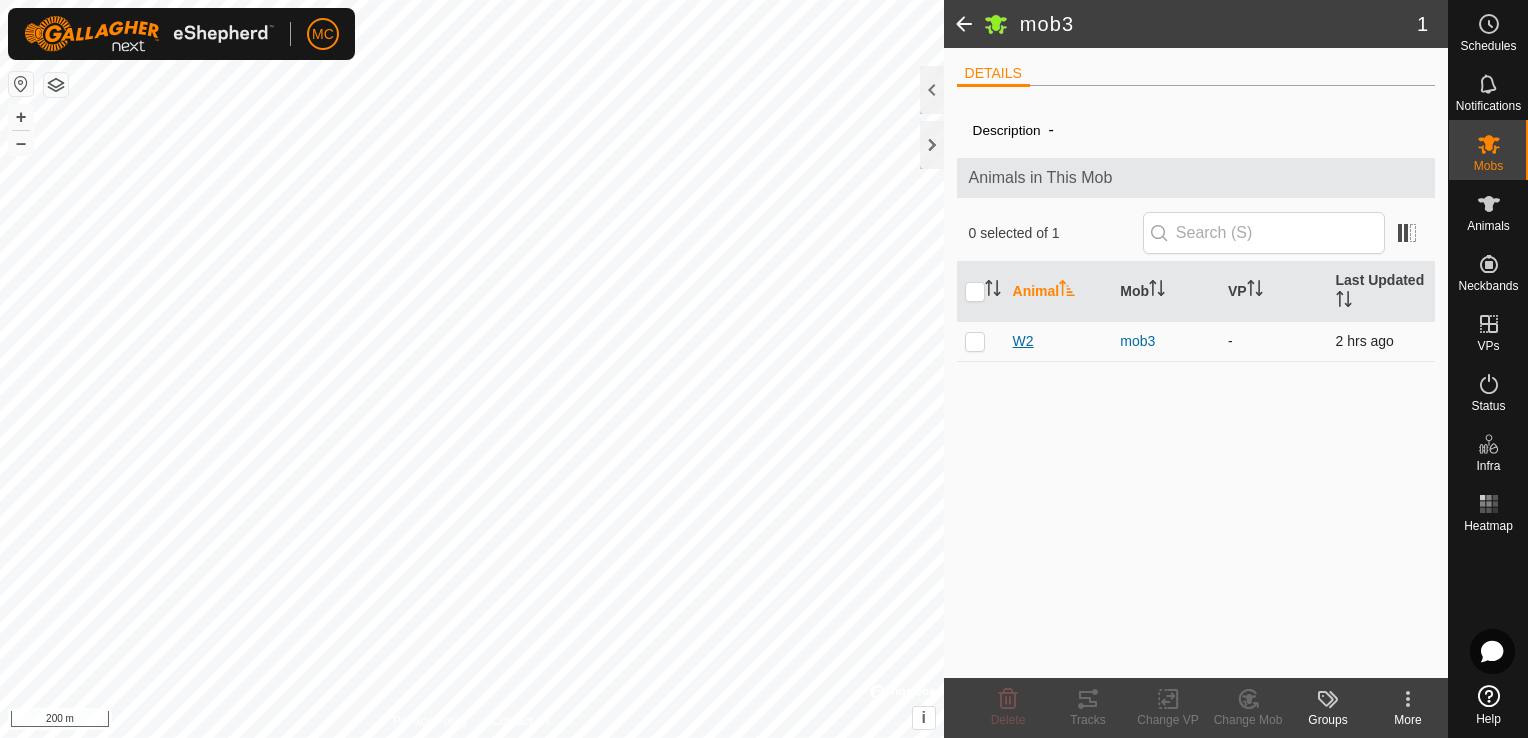 click on "W2" at bounding box center (1023, 341) 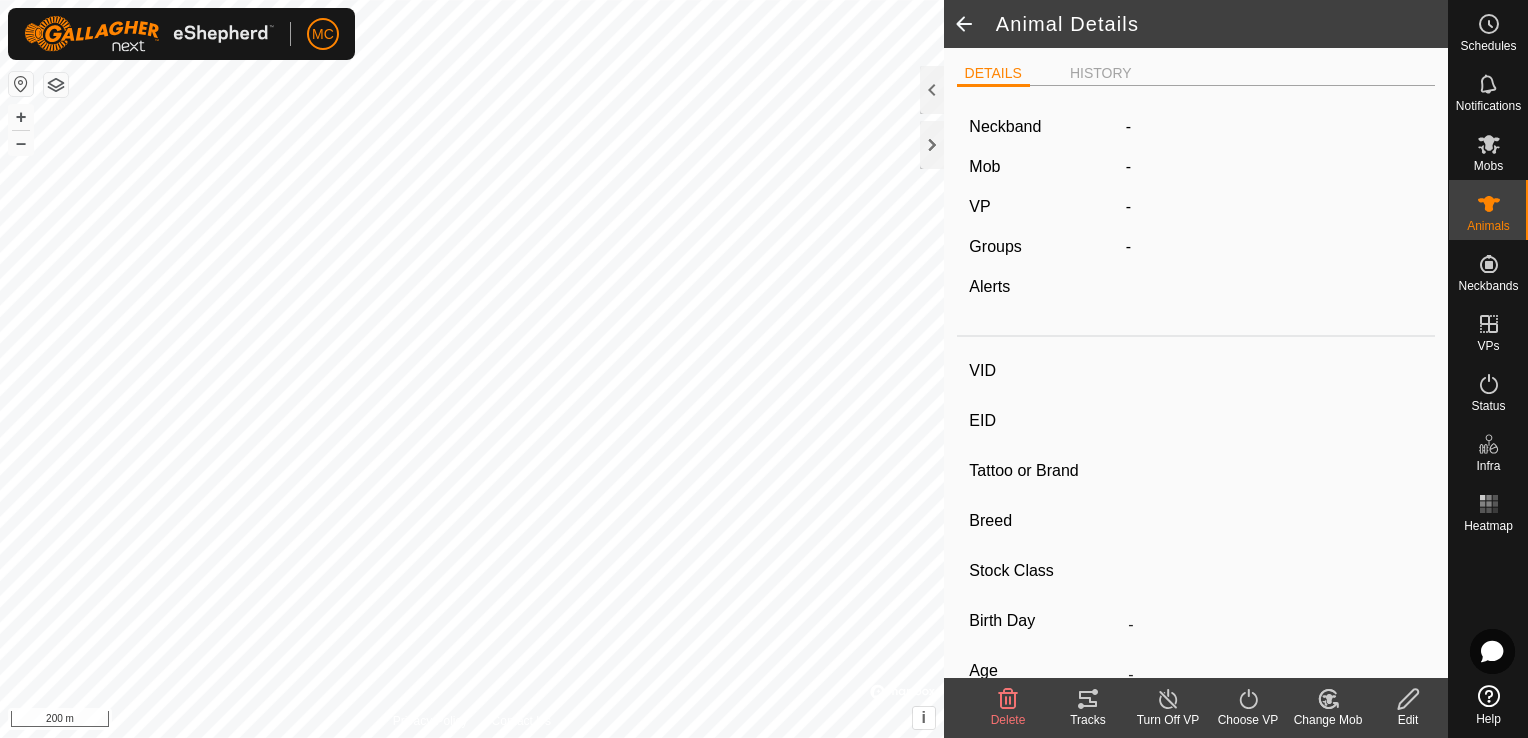 type on "W2" 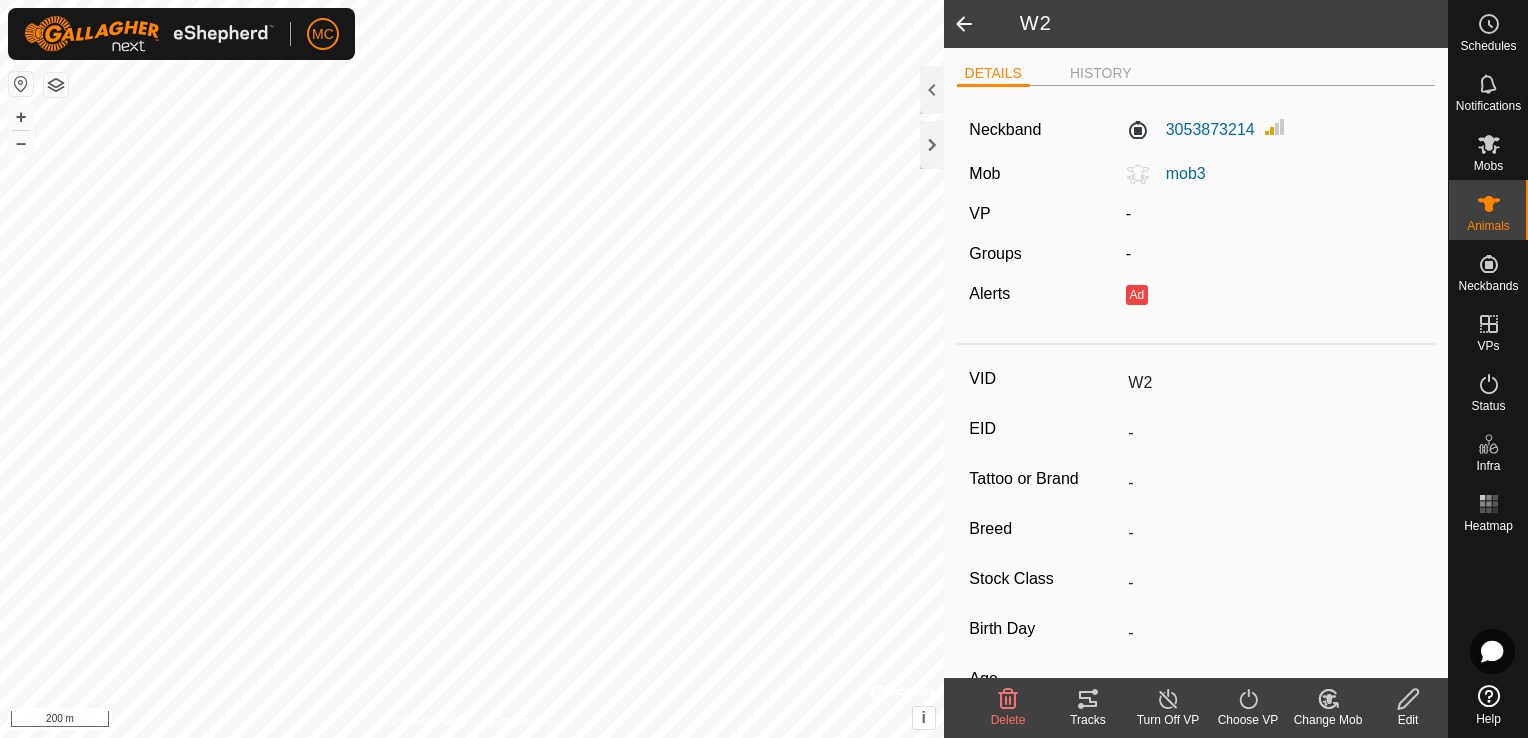 click 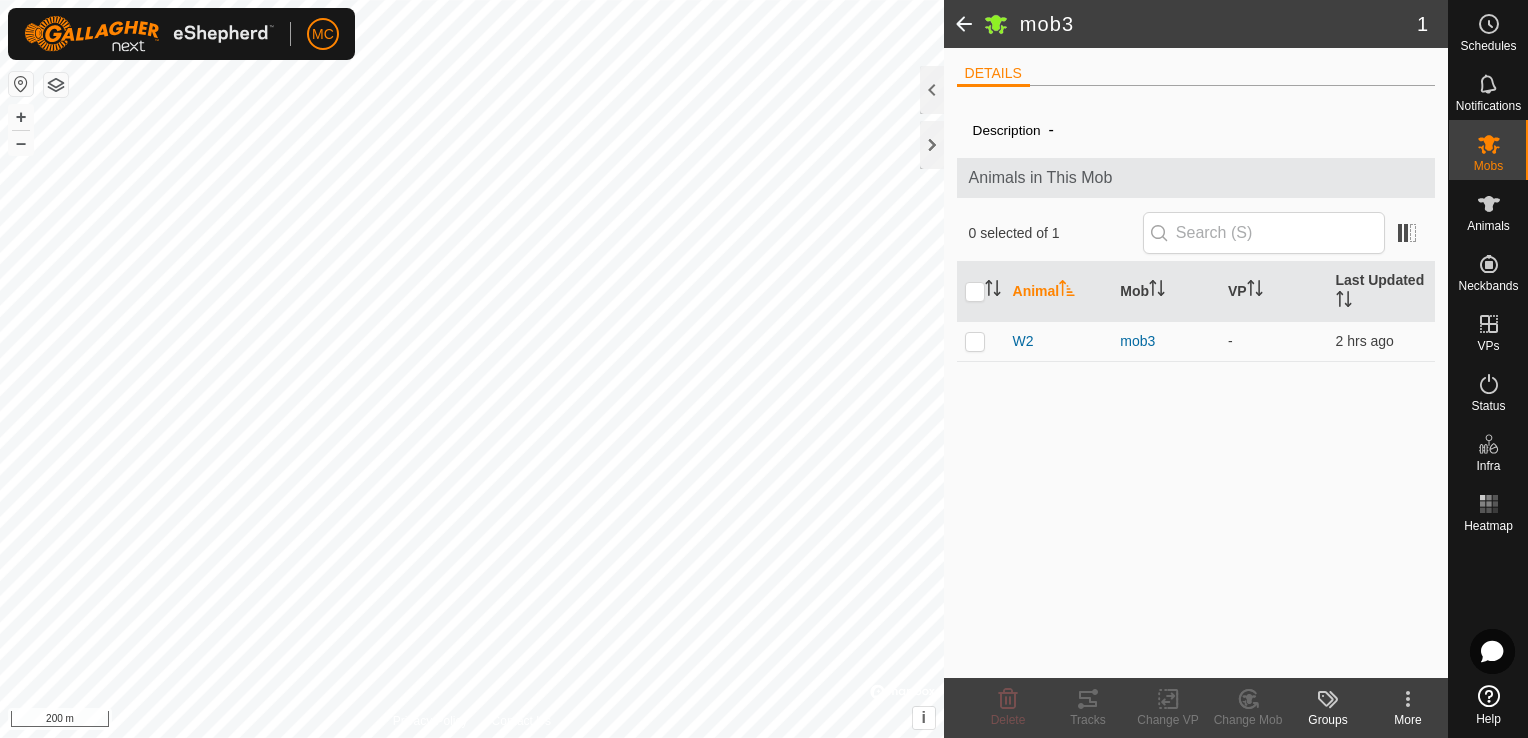click 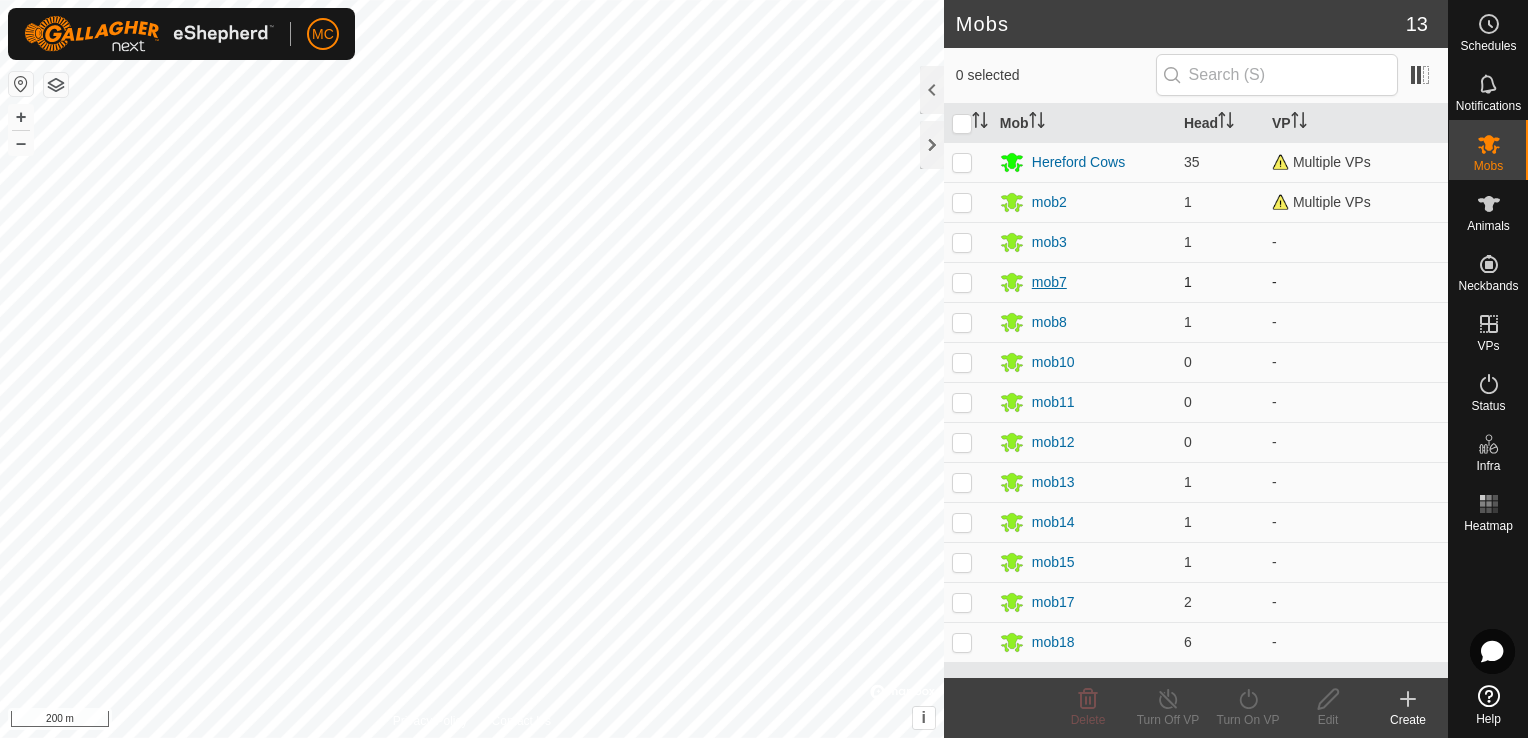 click on "mob7" at bounding box center [1049, 282] 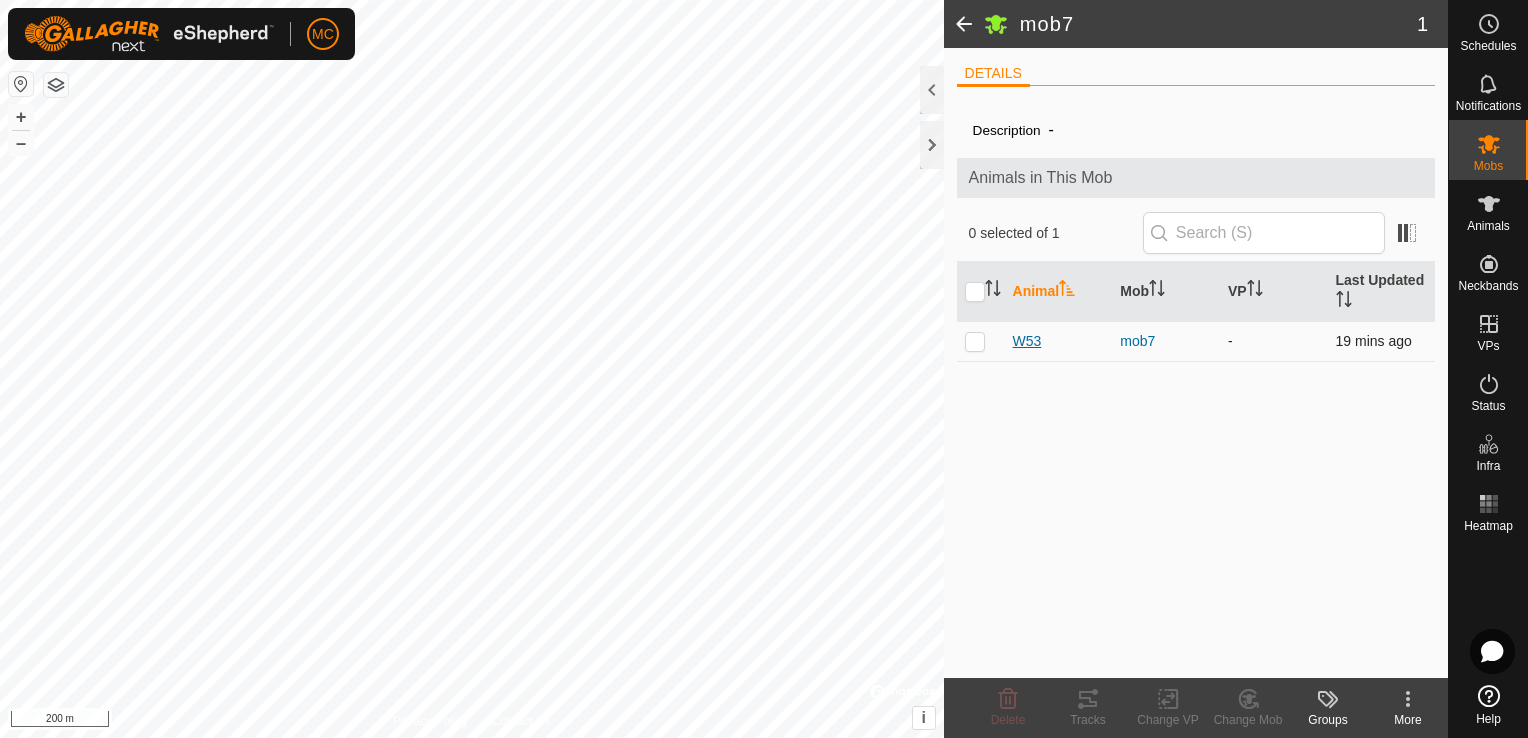 click on "W53" at bounding box center (1027, 341) 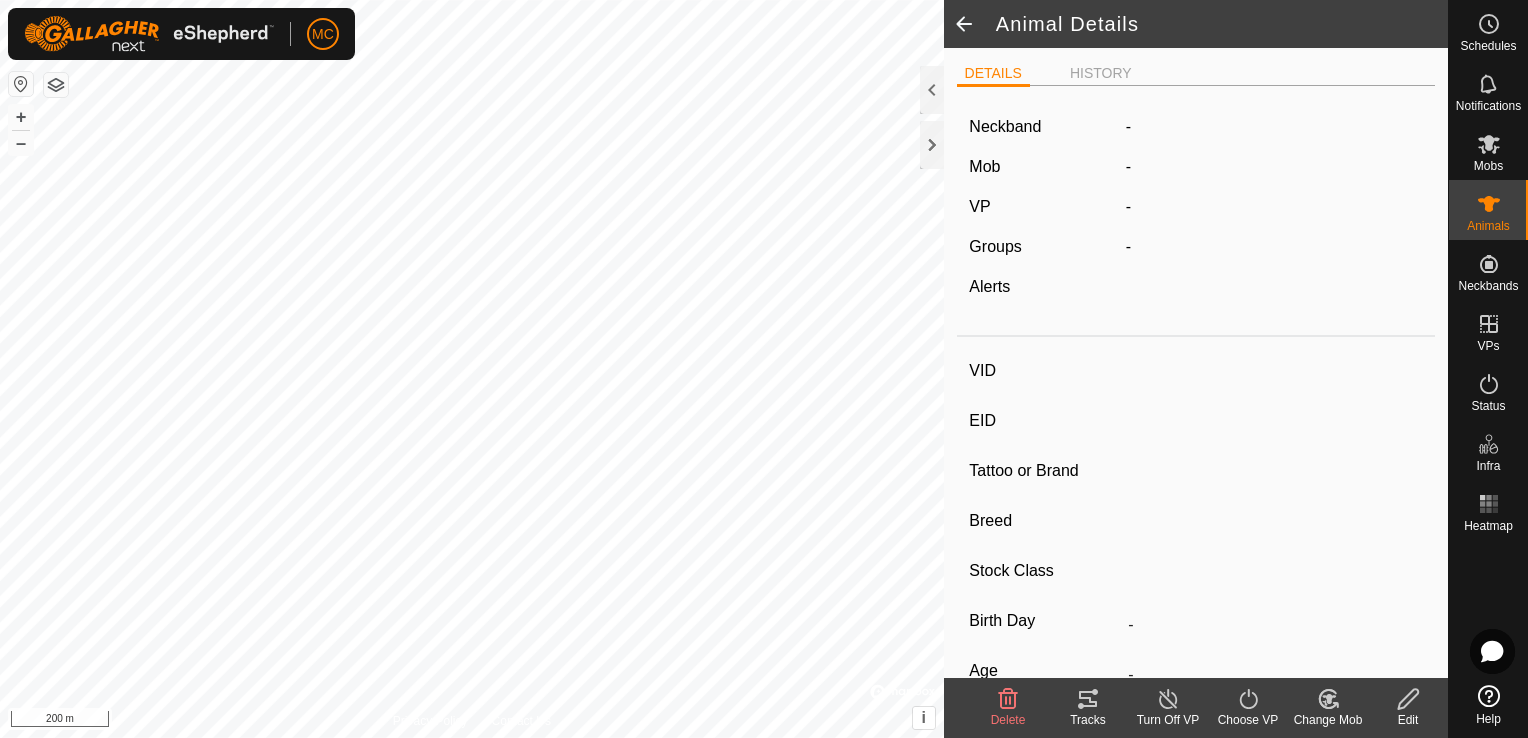 type on "W53" 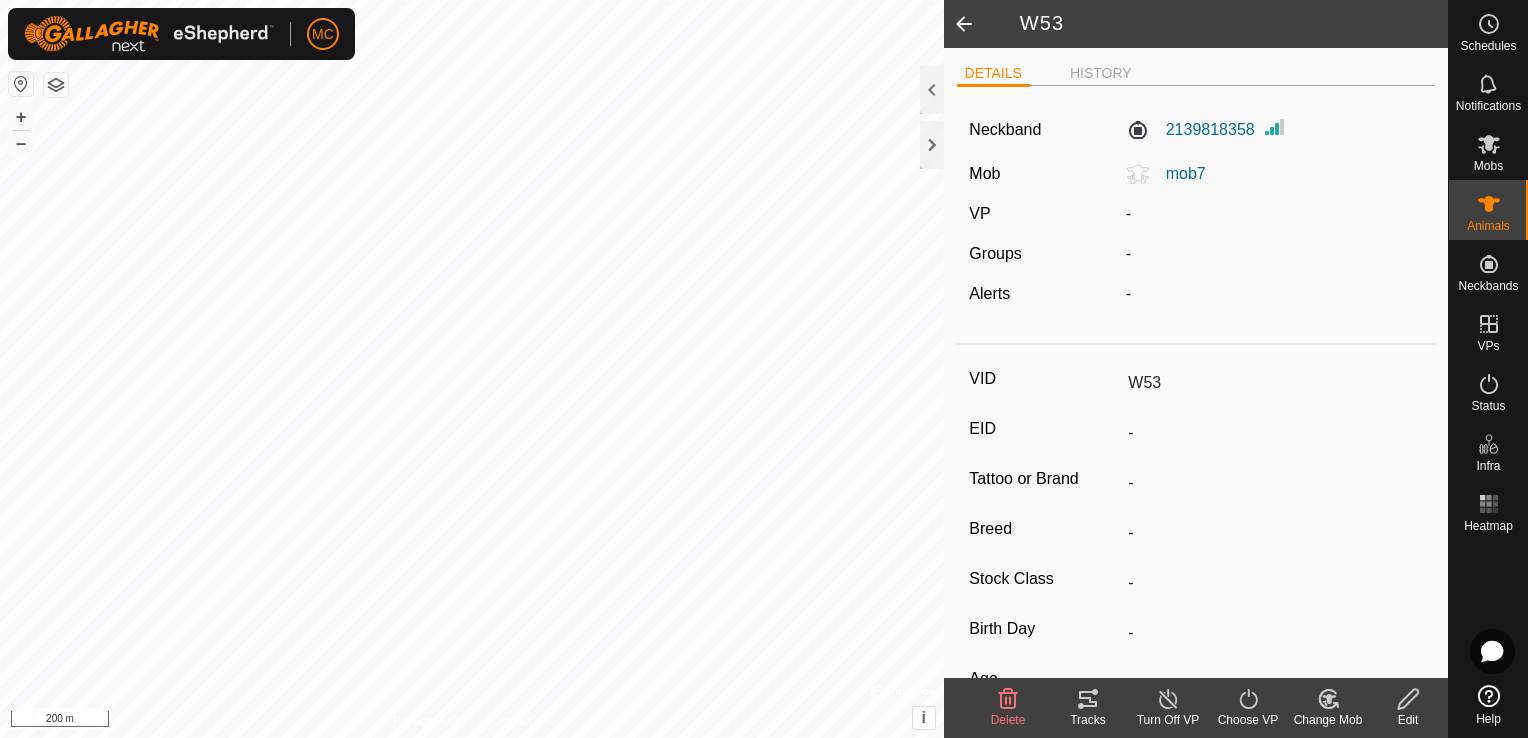 click 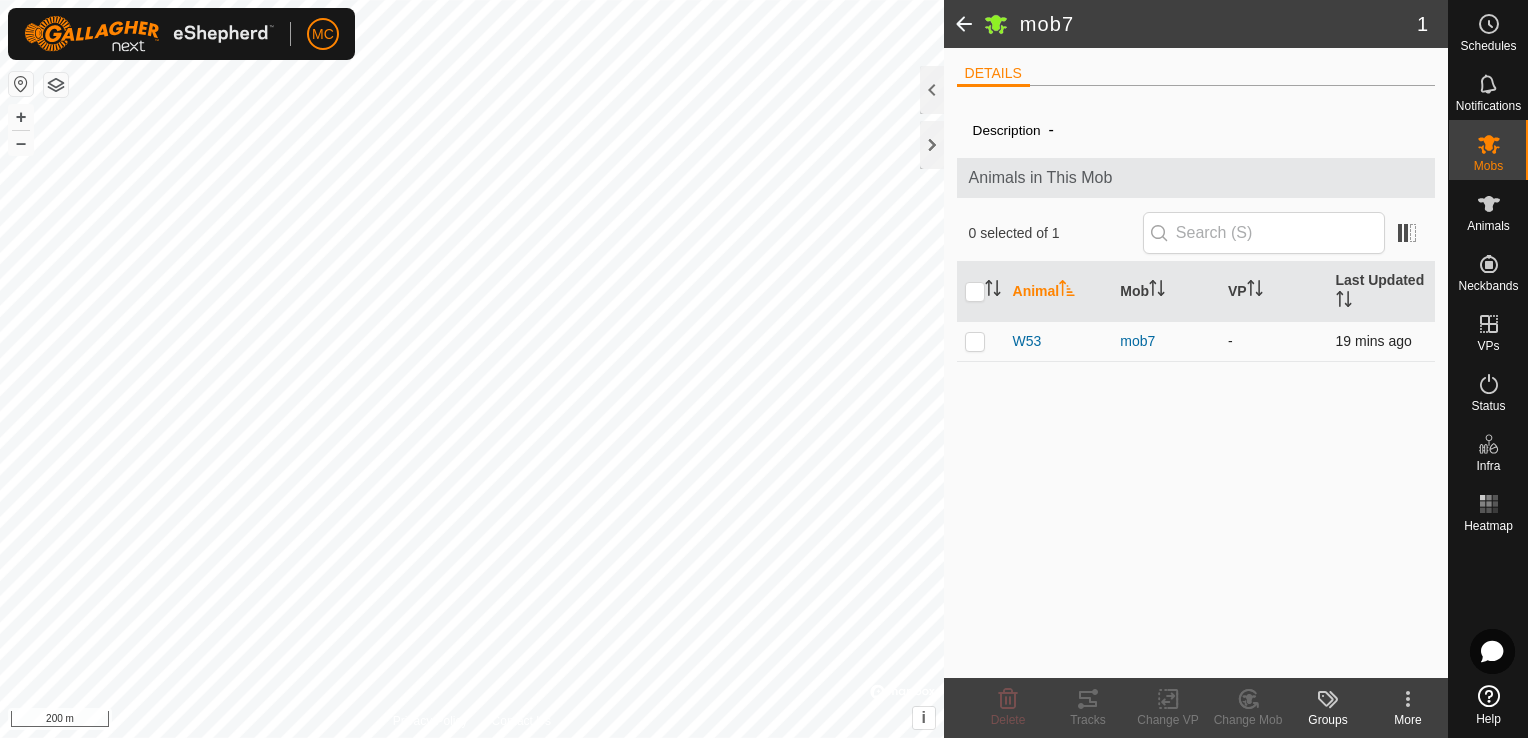 click at bounding box center [975, 341] 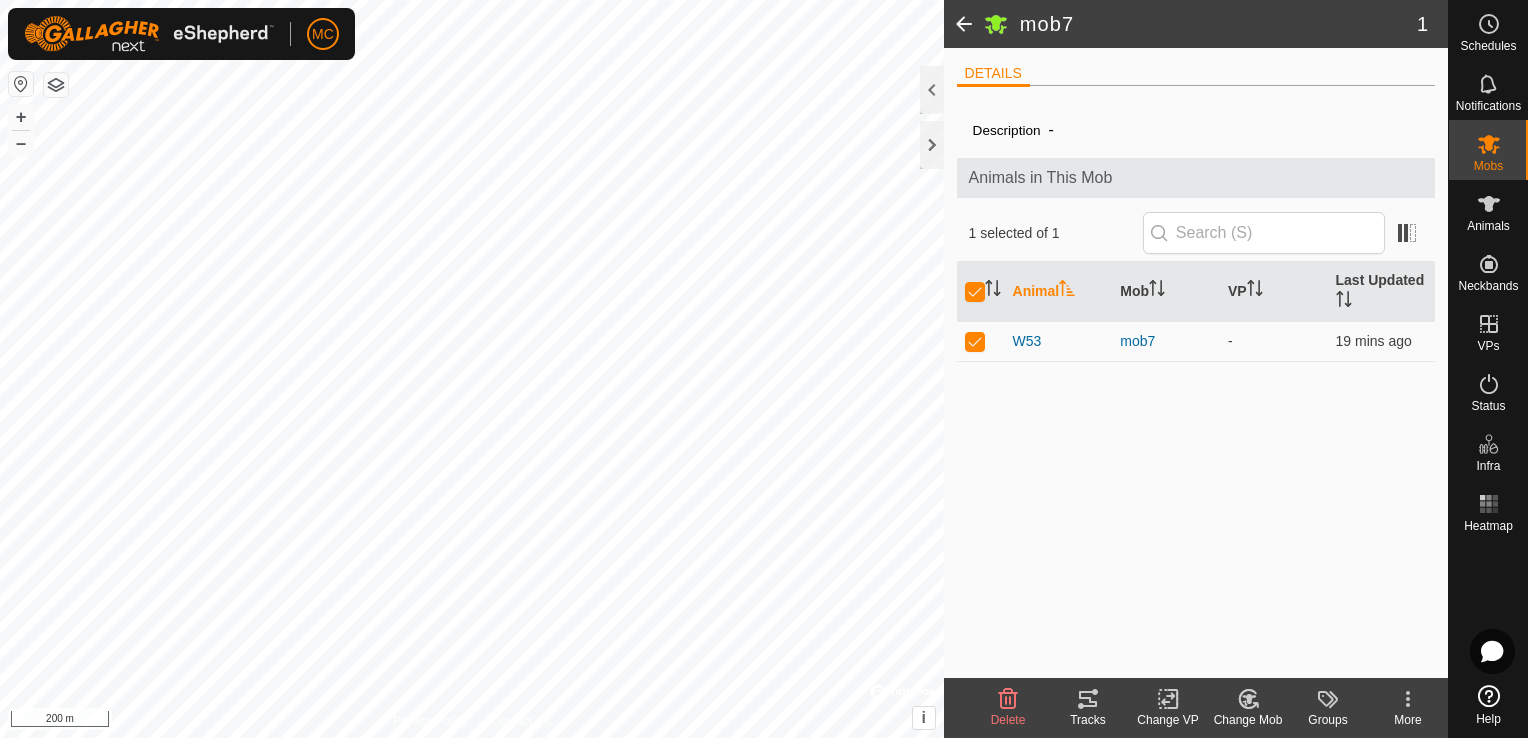 click 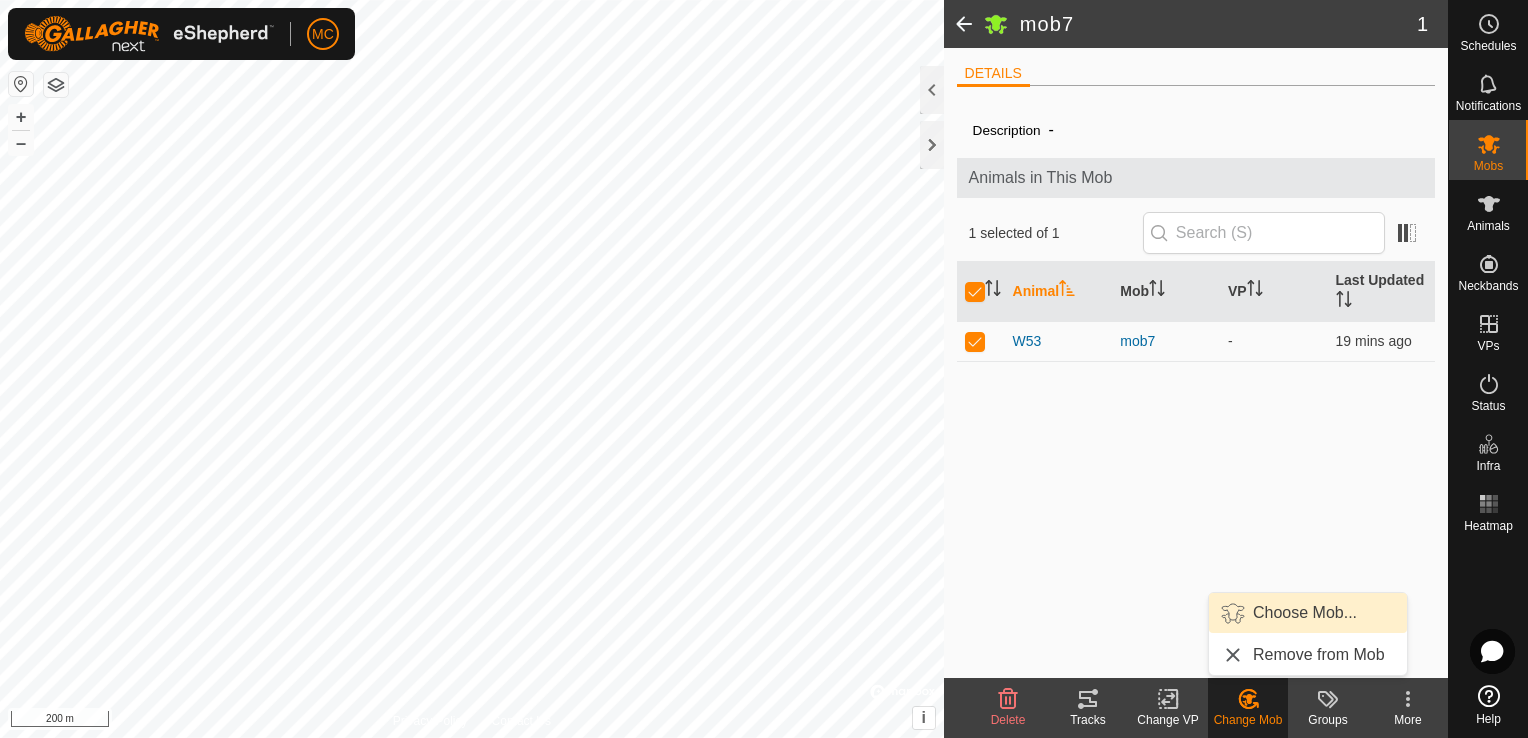 click on "Choose Mob..." at bounding box center (1308, 613) 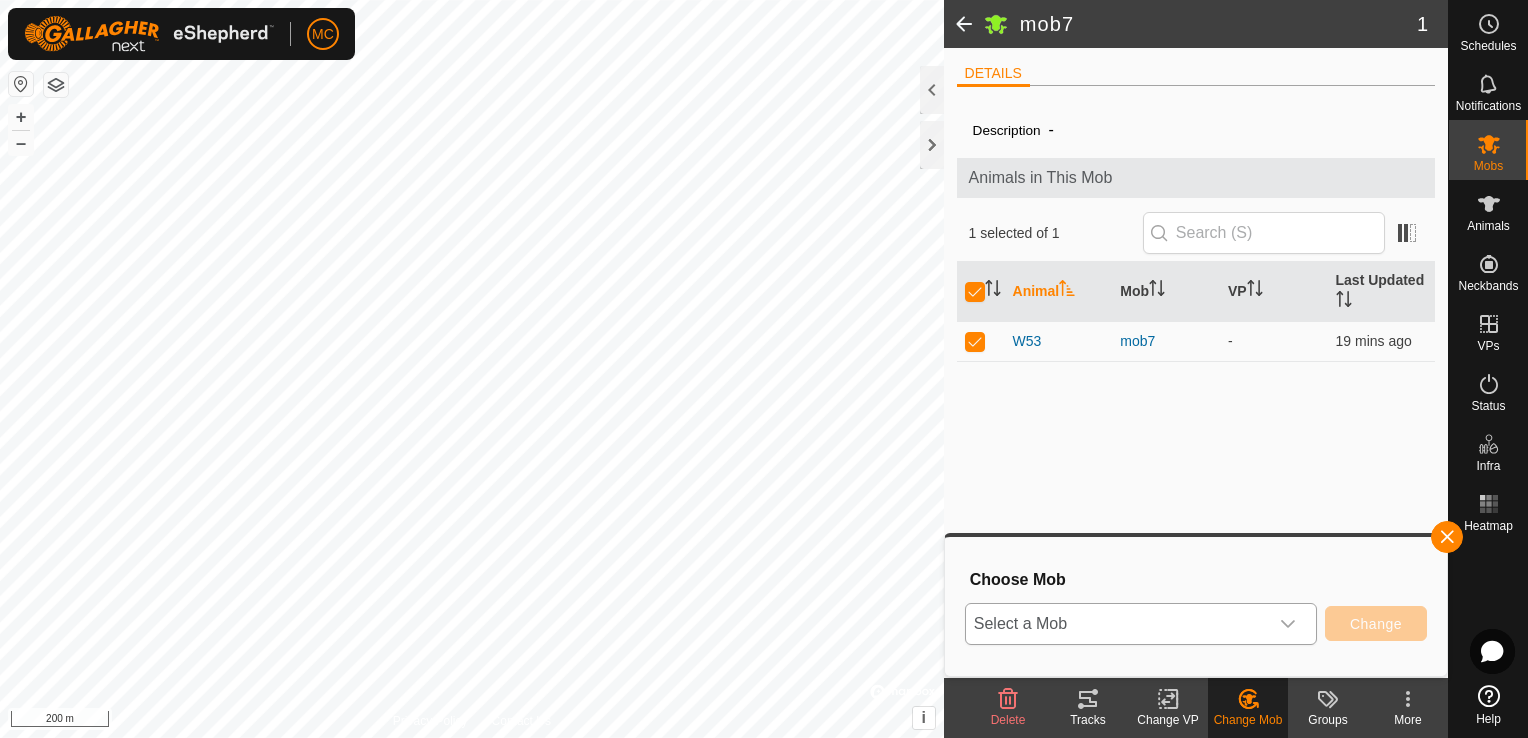 click on "Select a Mob" at bounding box center [1117, 624] 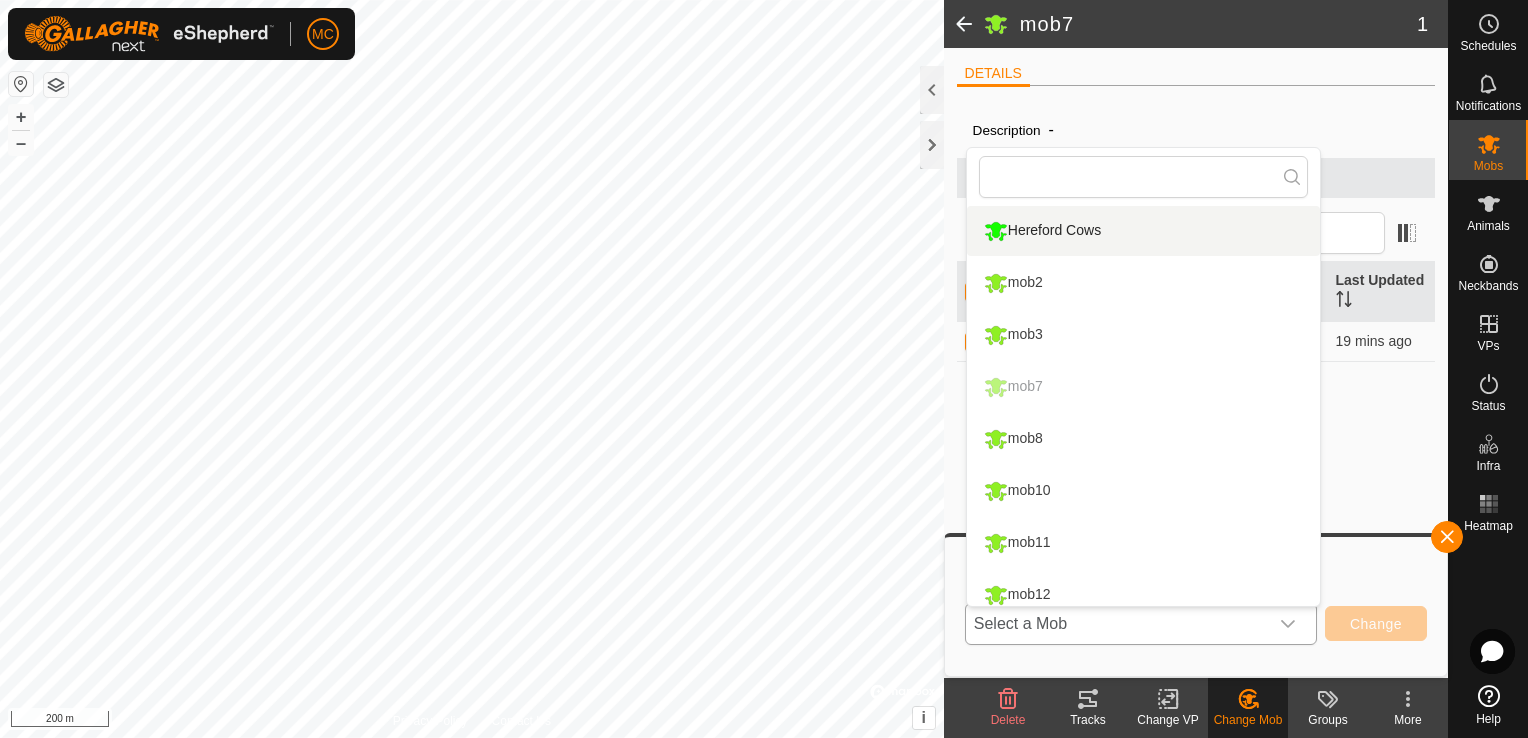 click on "Hereford Cows" at bounding box center [1143, 231] 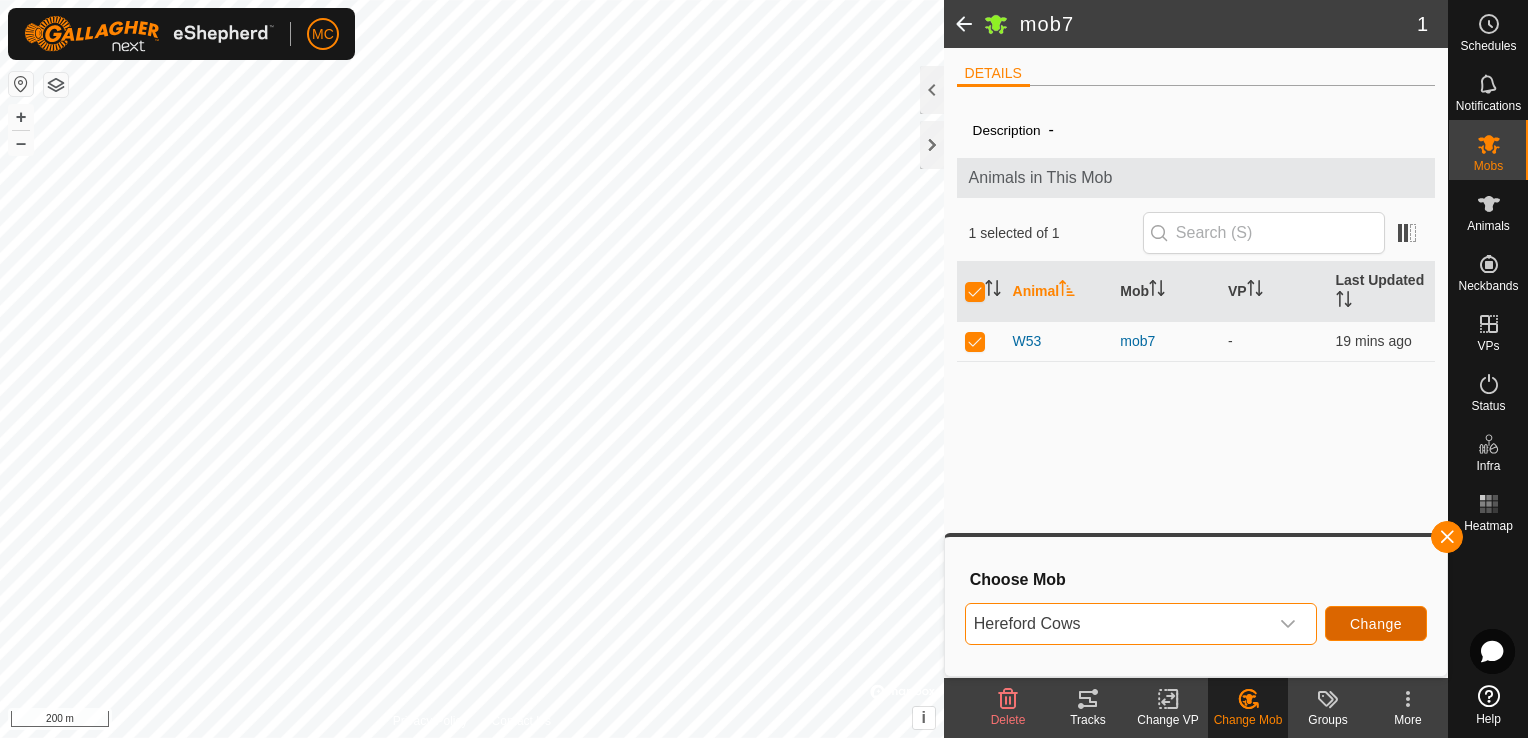 click on "Change" at bounding box center [1376, 623] 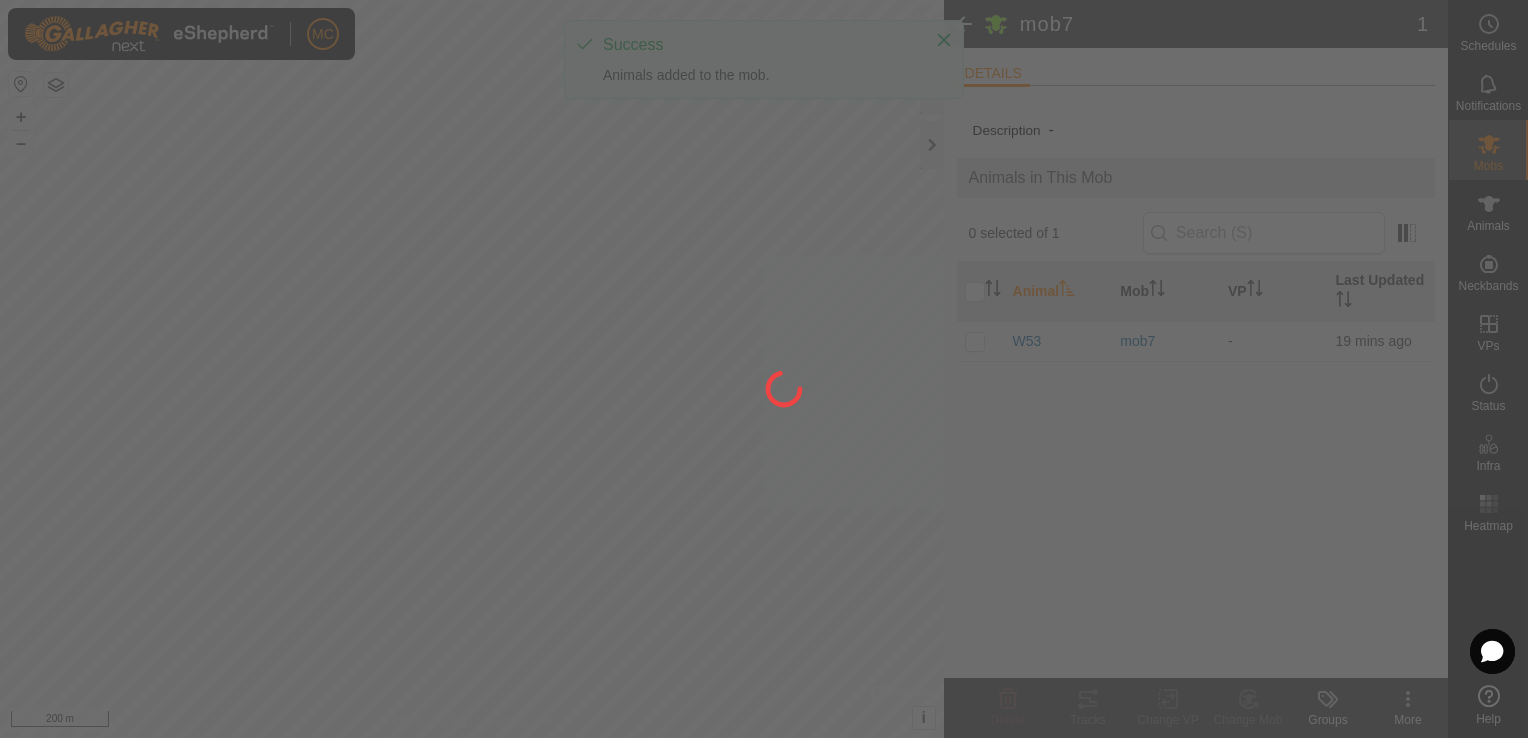 checkbox on "false" 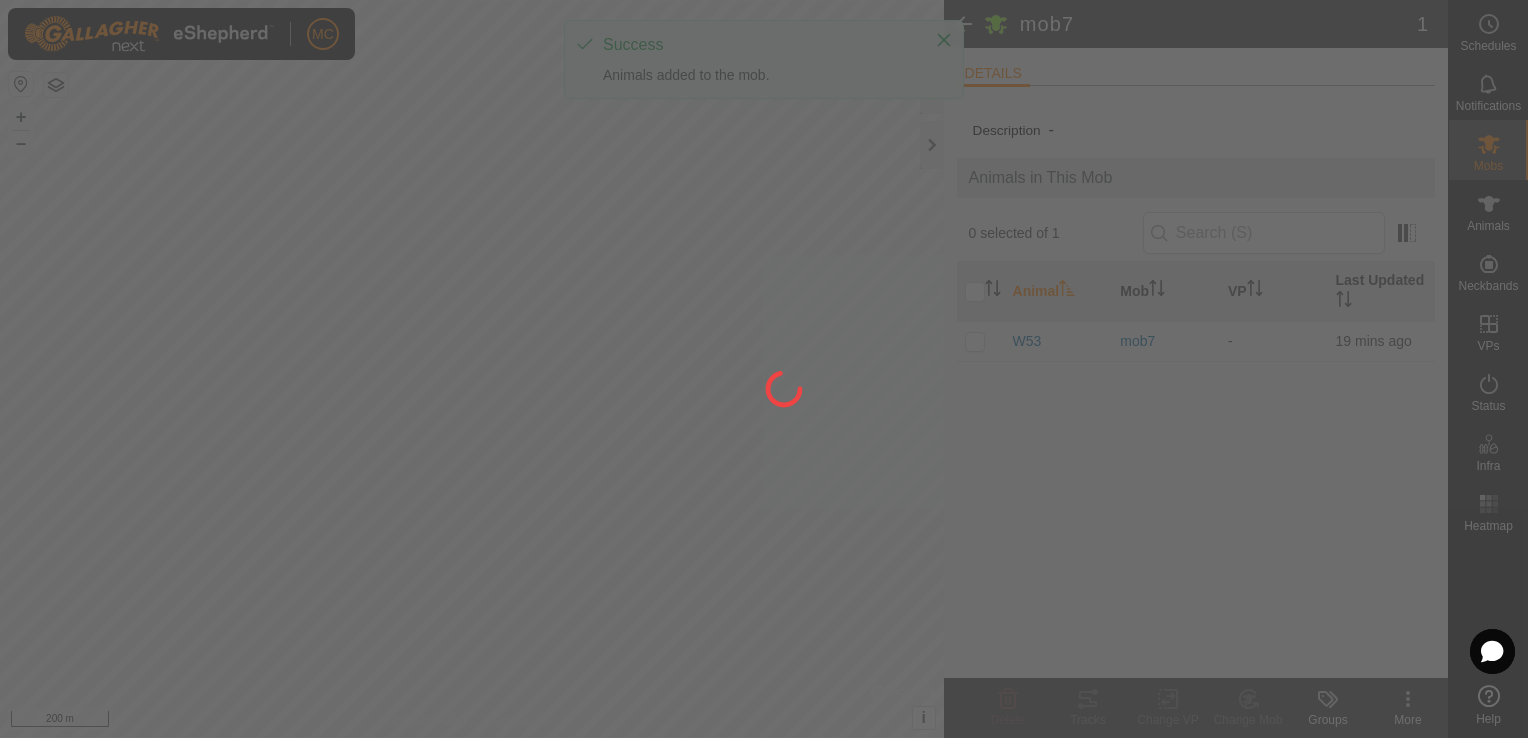 checkbox on "false" 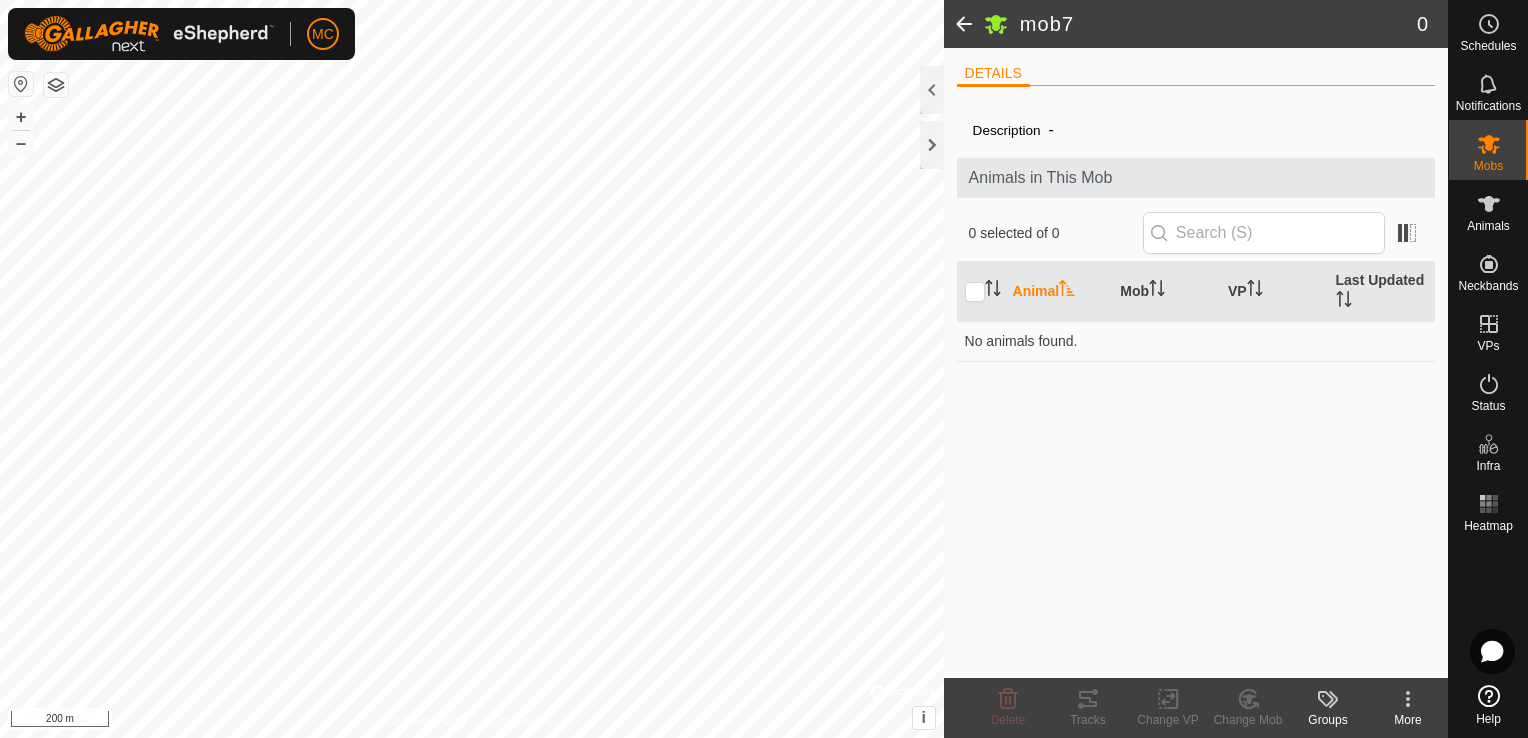 click 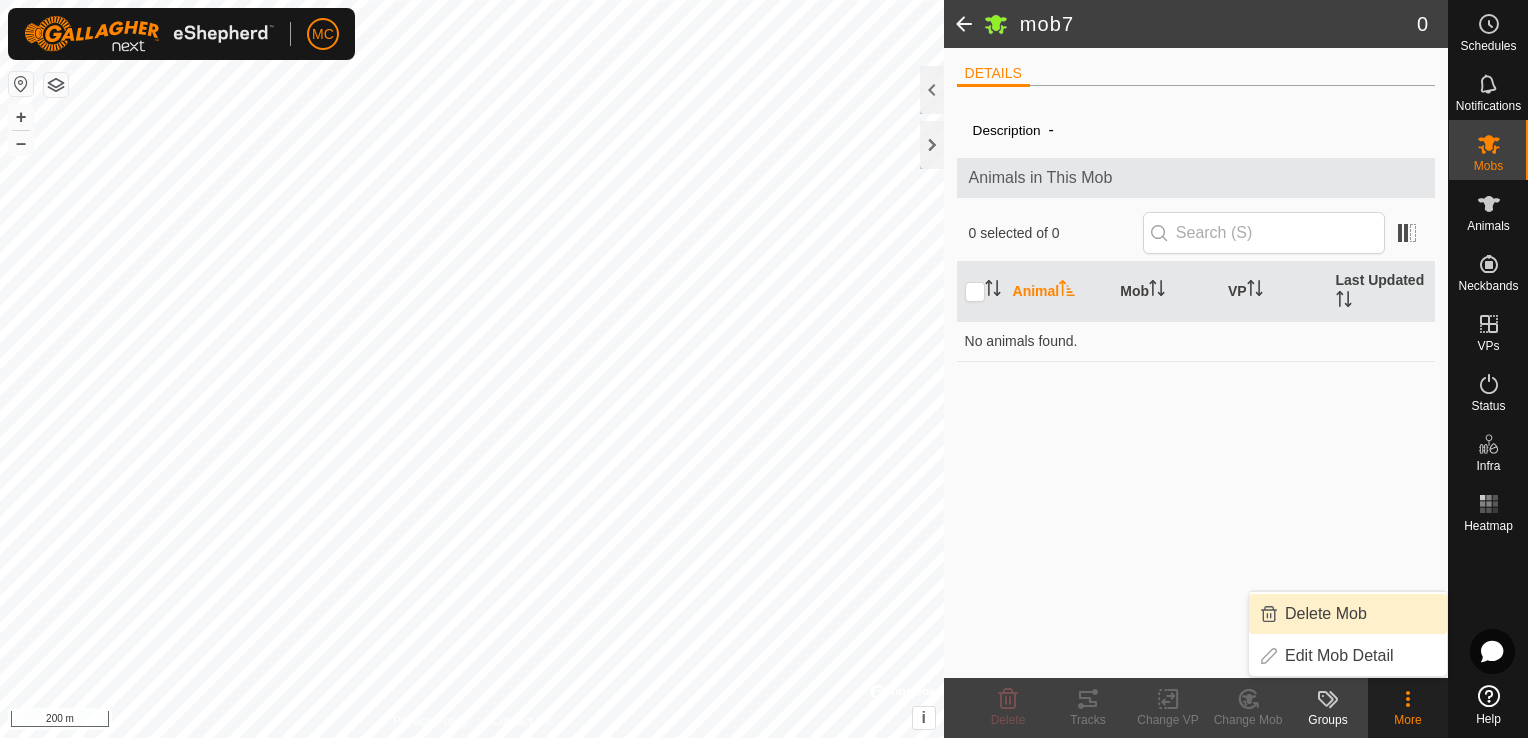 click on "Delete Mob" at bounding box center [1348, 614] 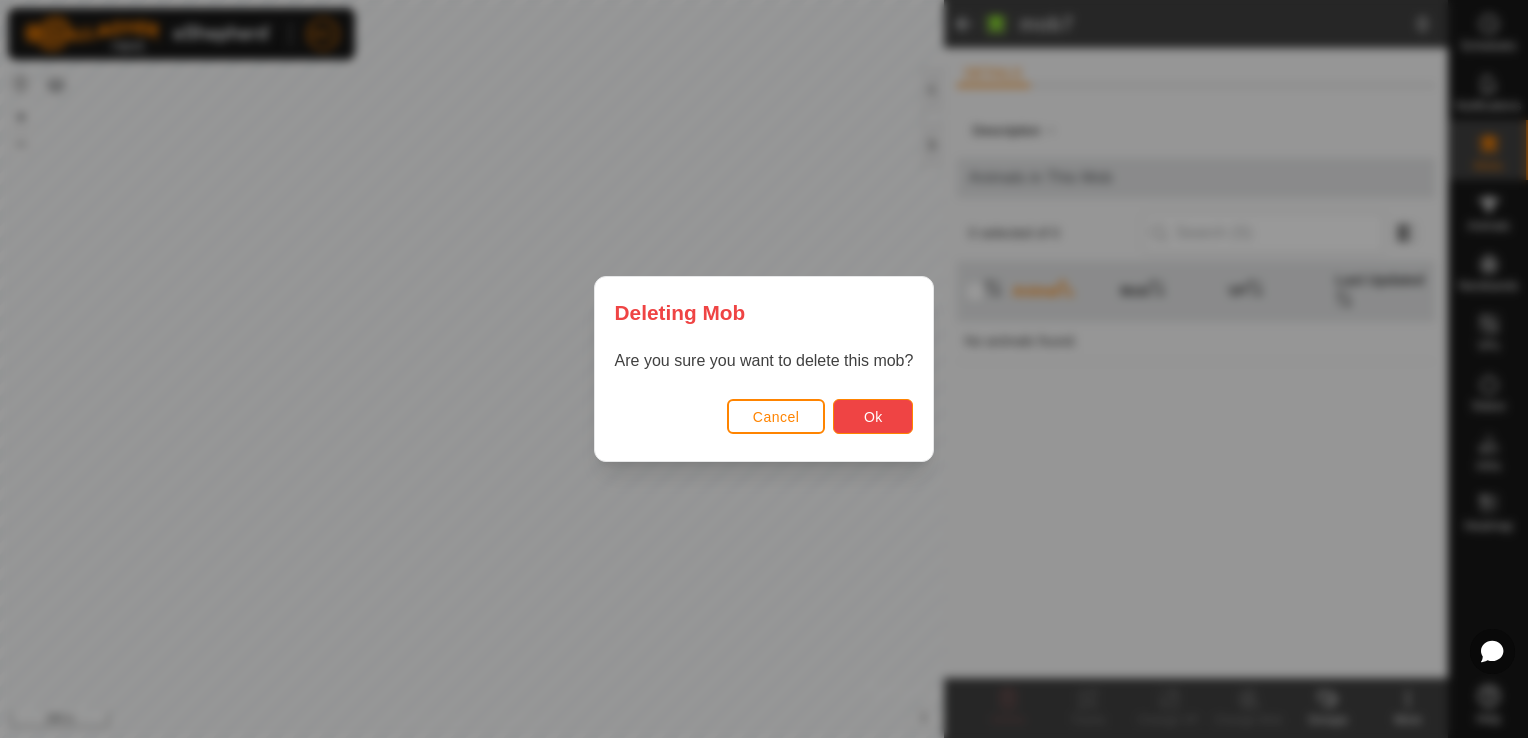 click on "Ok" at bounding box center (873, 416) 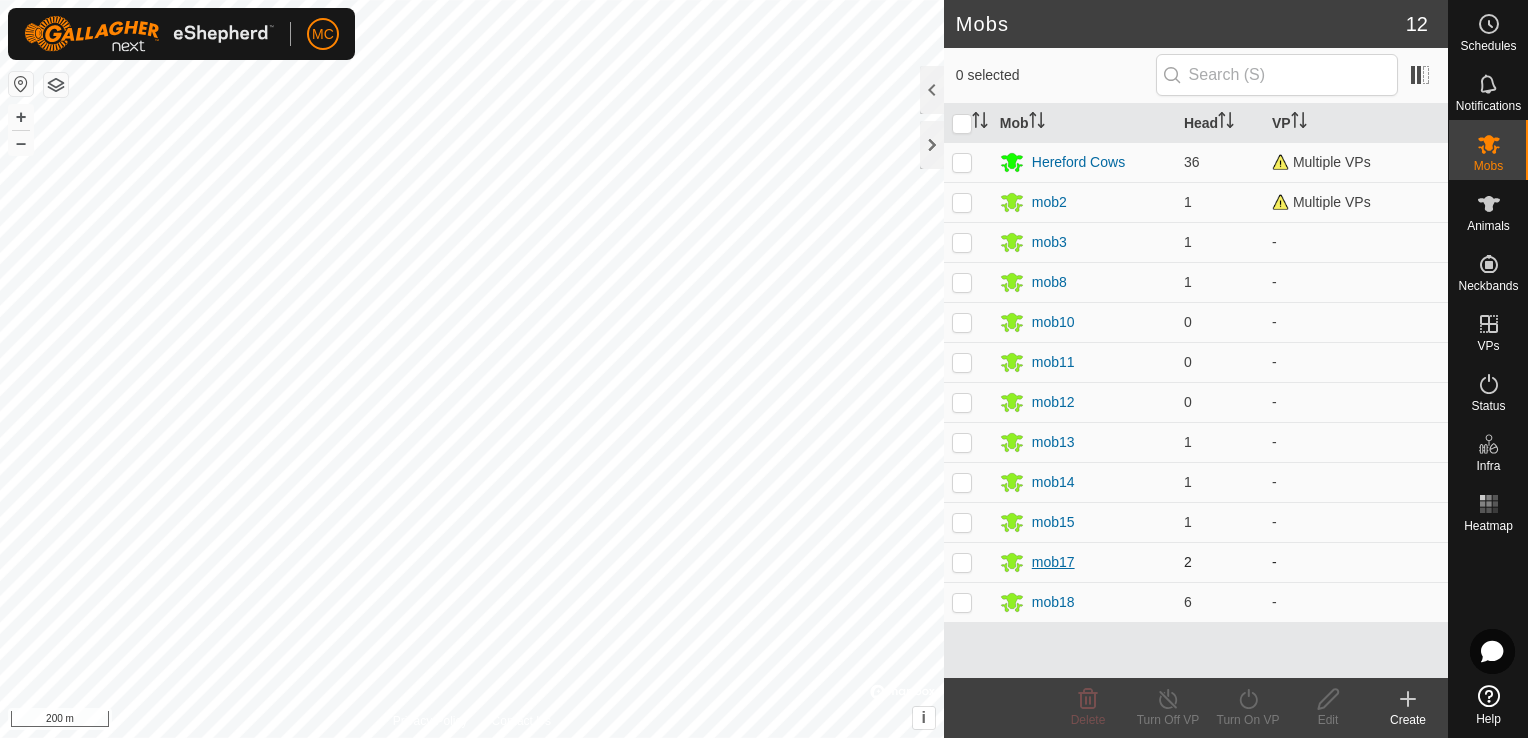 click on "mob17" at bounding box center (1053, 562) 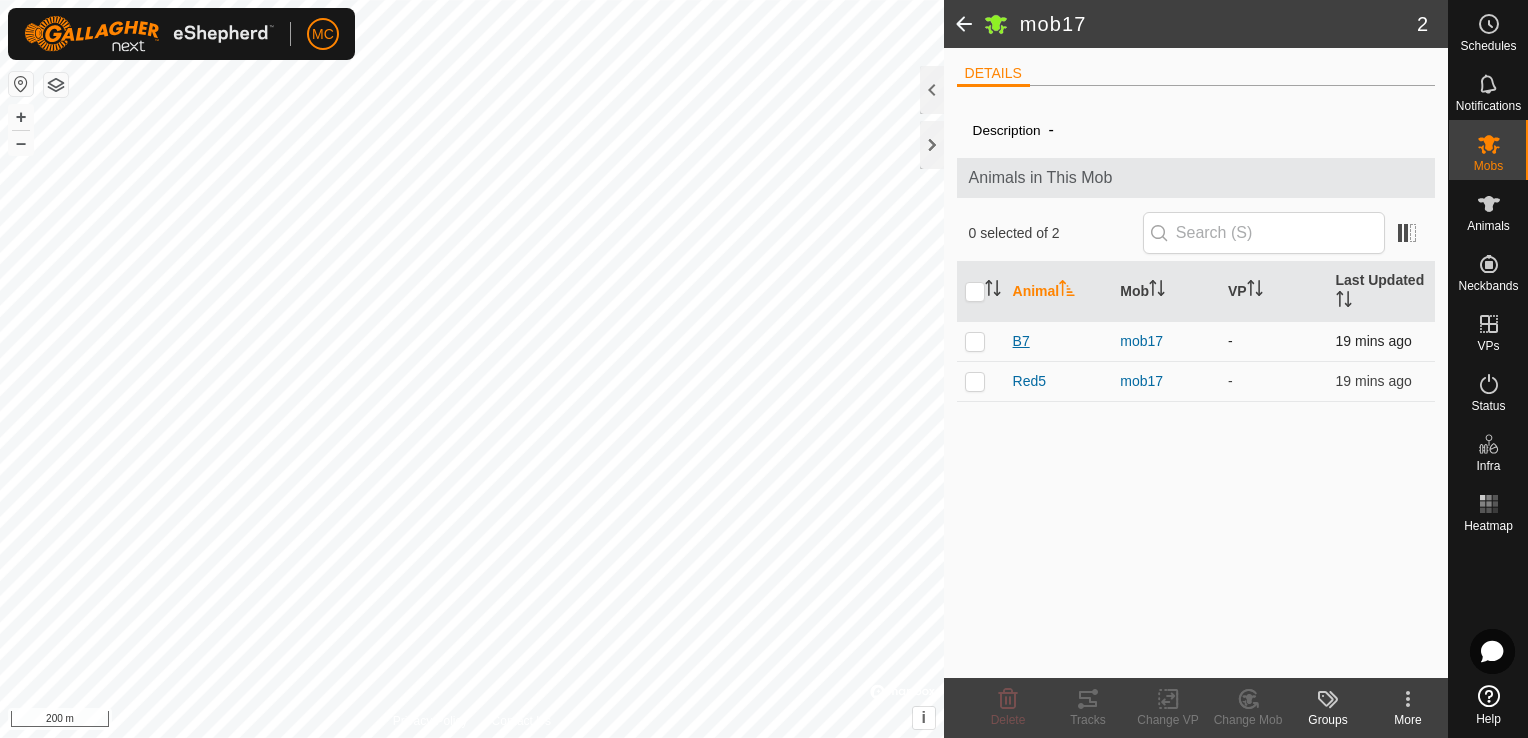 click on "B7" at bounding box center (1021, 341) 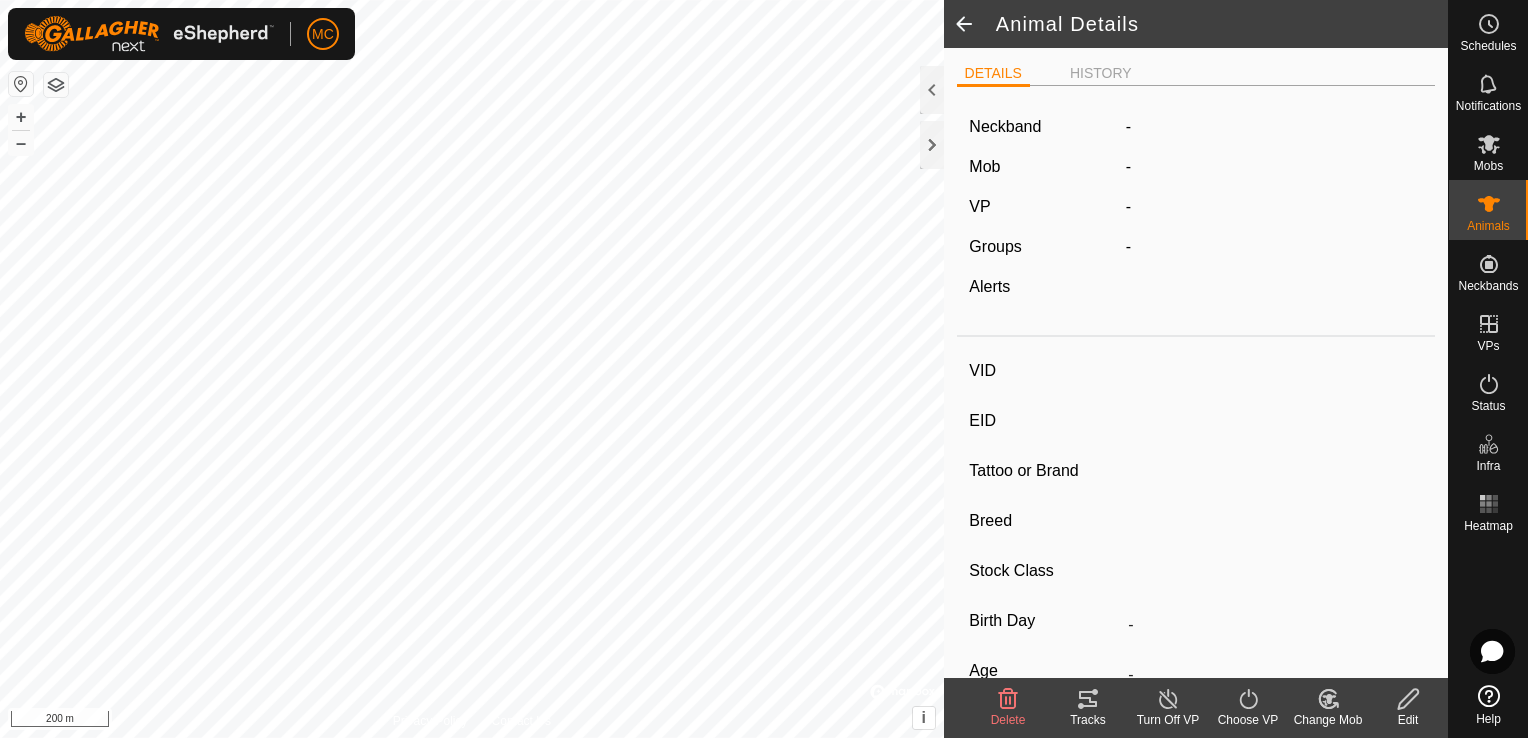 type on "B7" 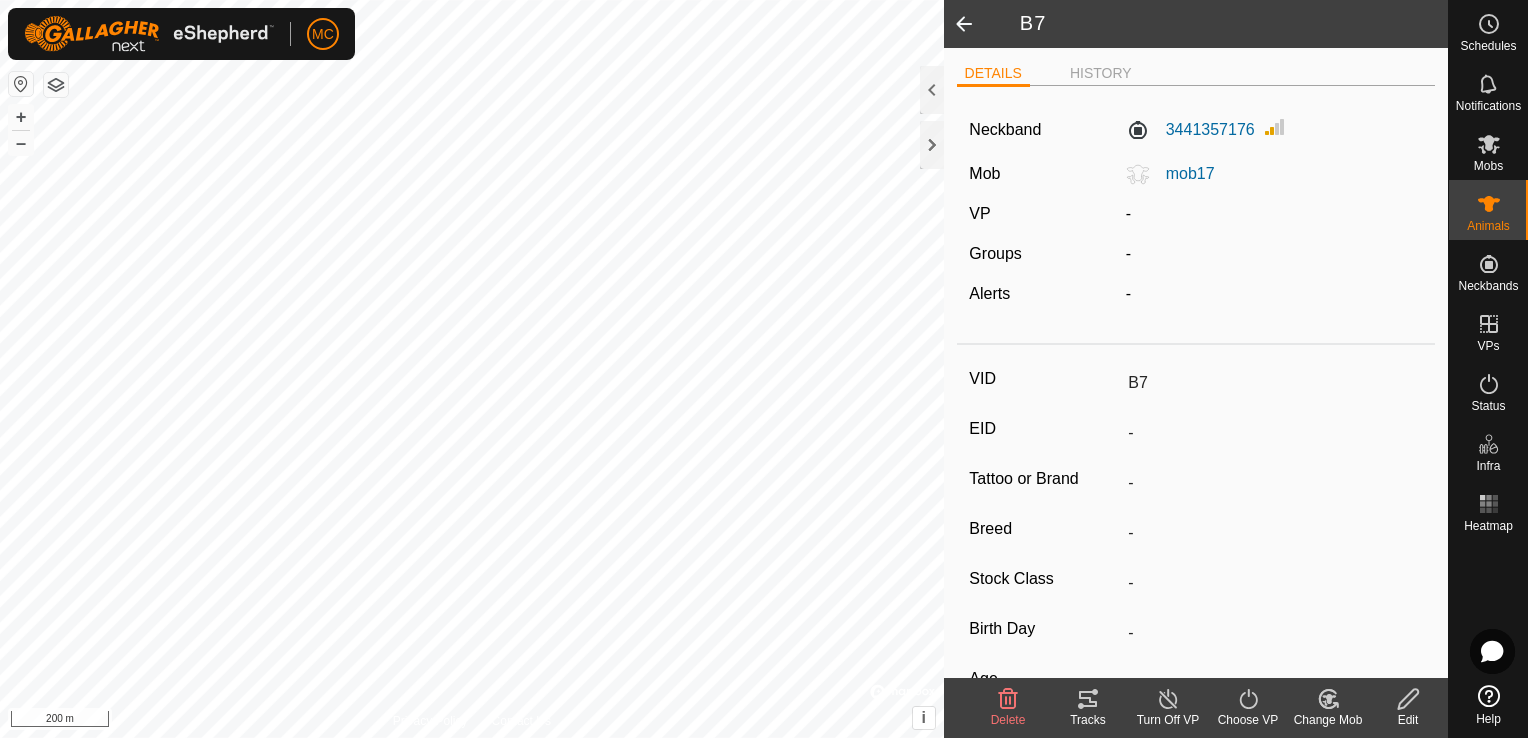 click 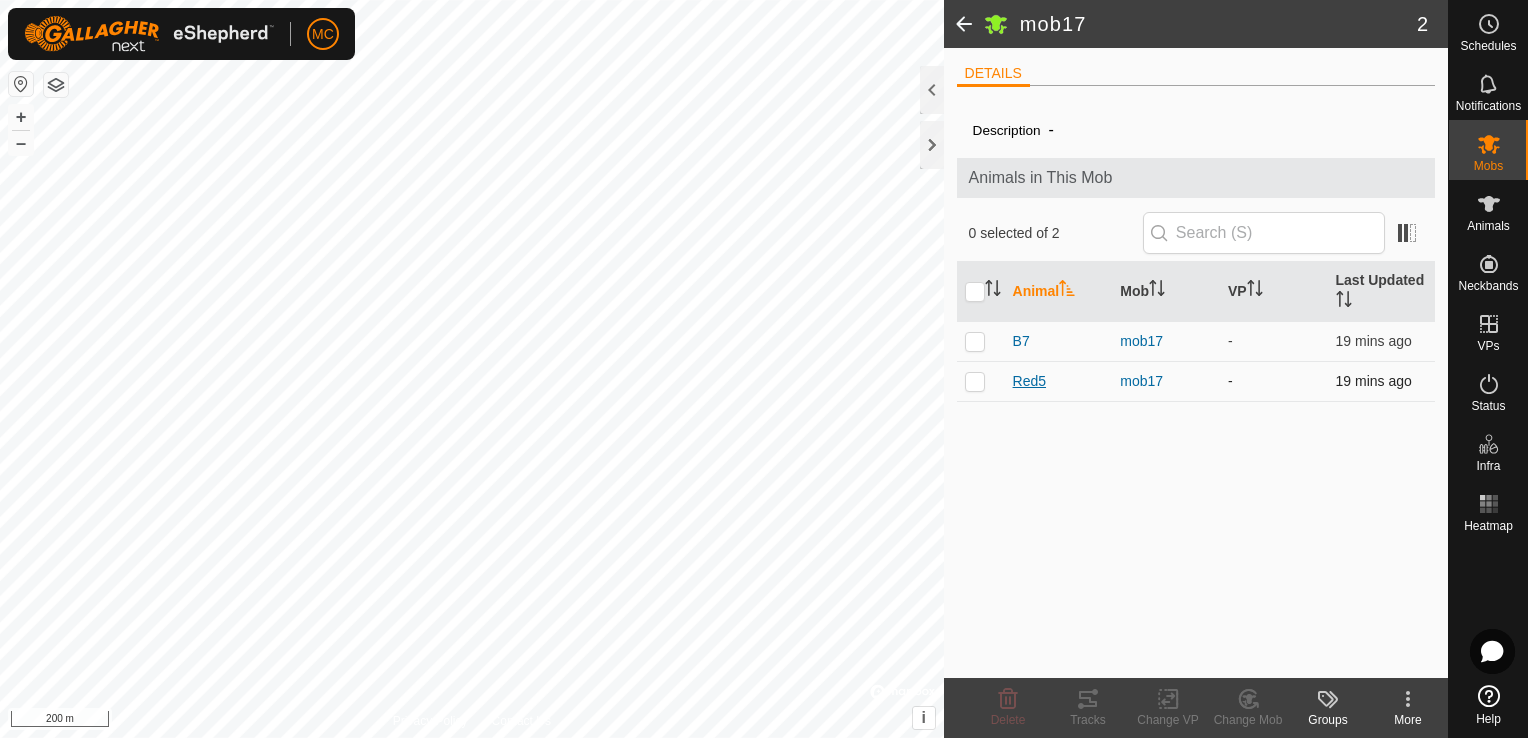 click on "Red5" at bounding box center [1029, 381] 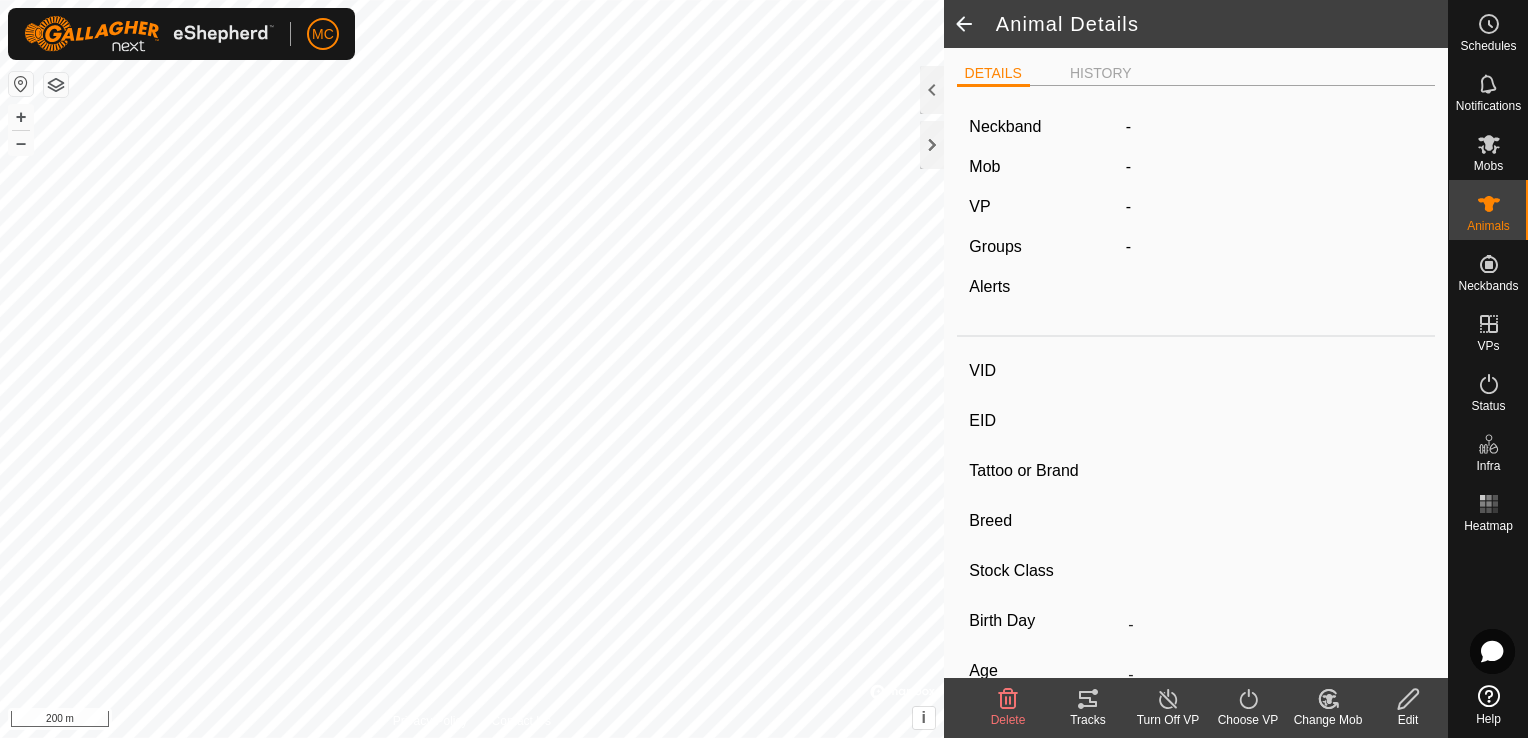 type on "Red5" 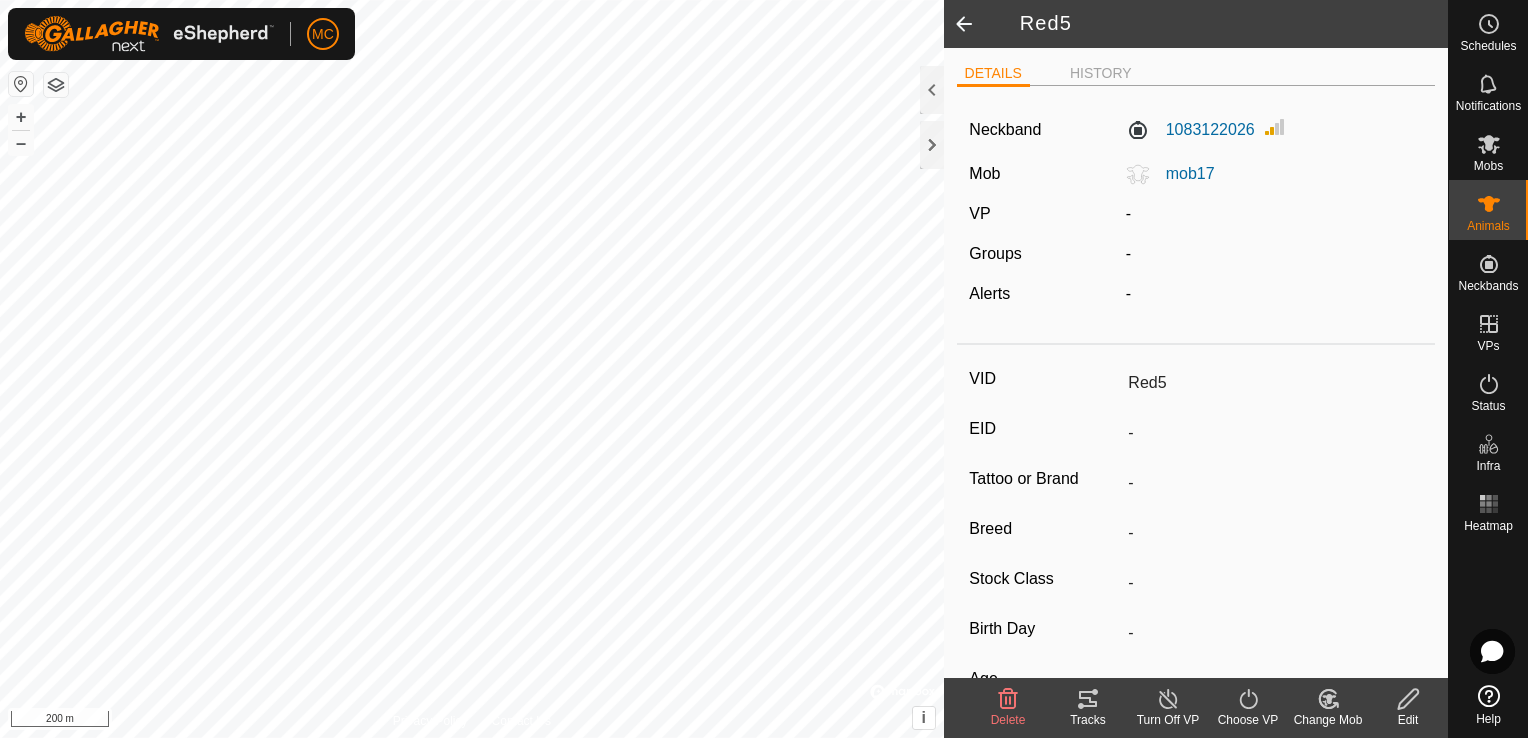click 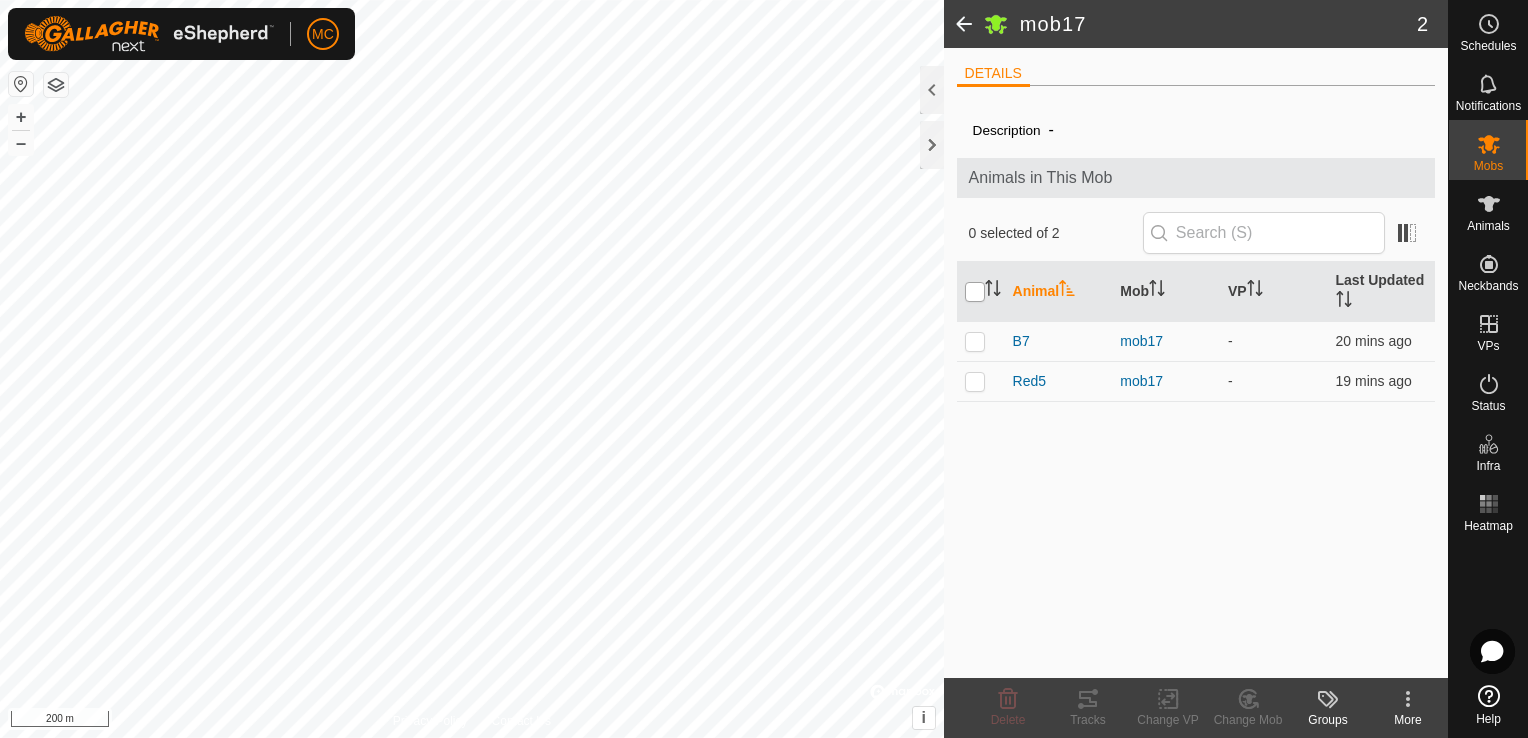 click at bounding box center [975, 292] 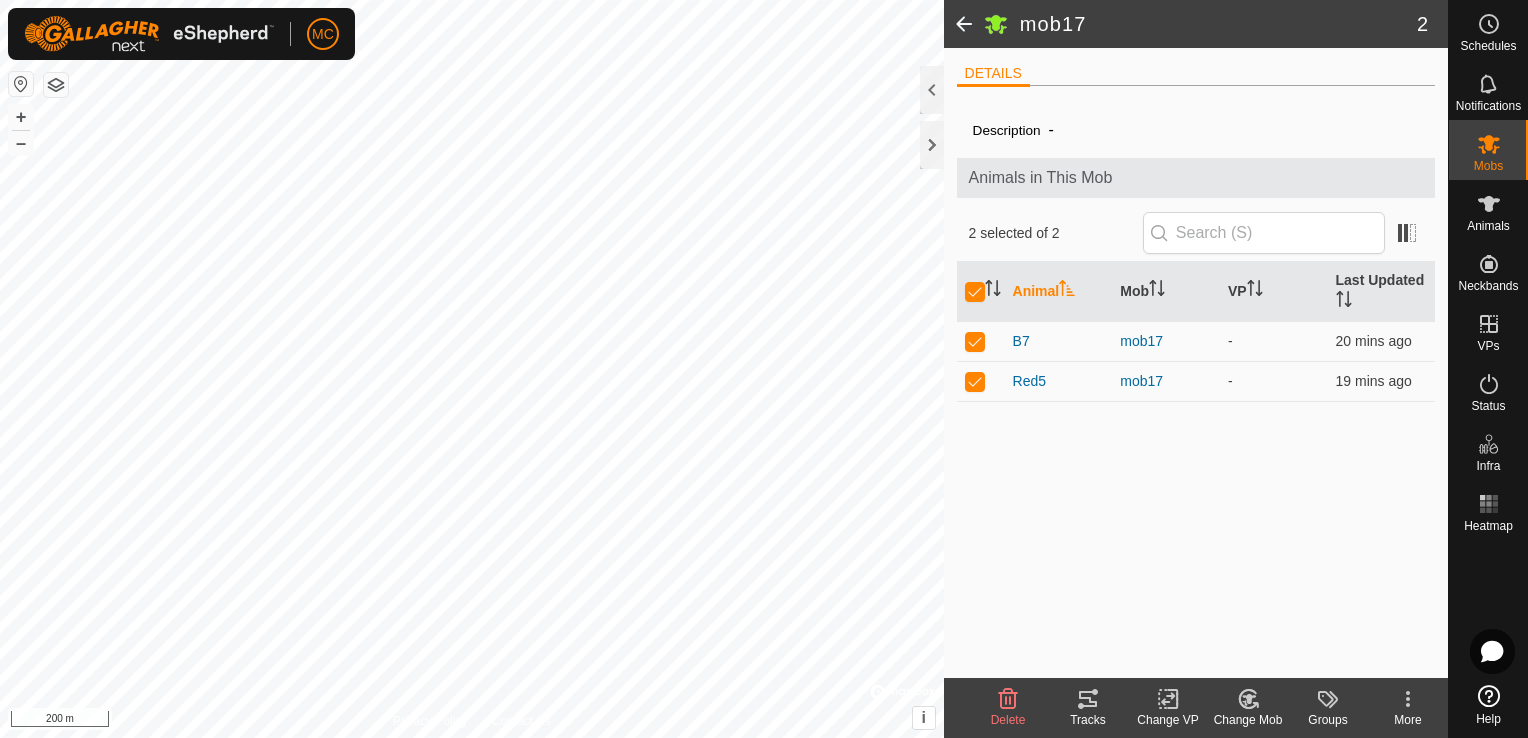 click 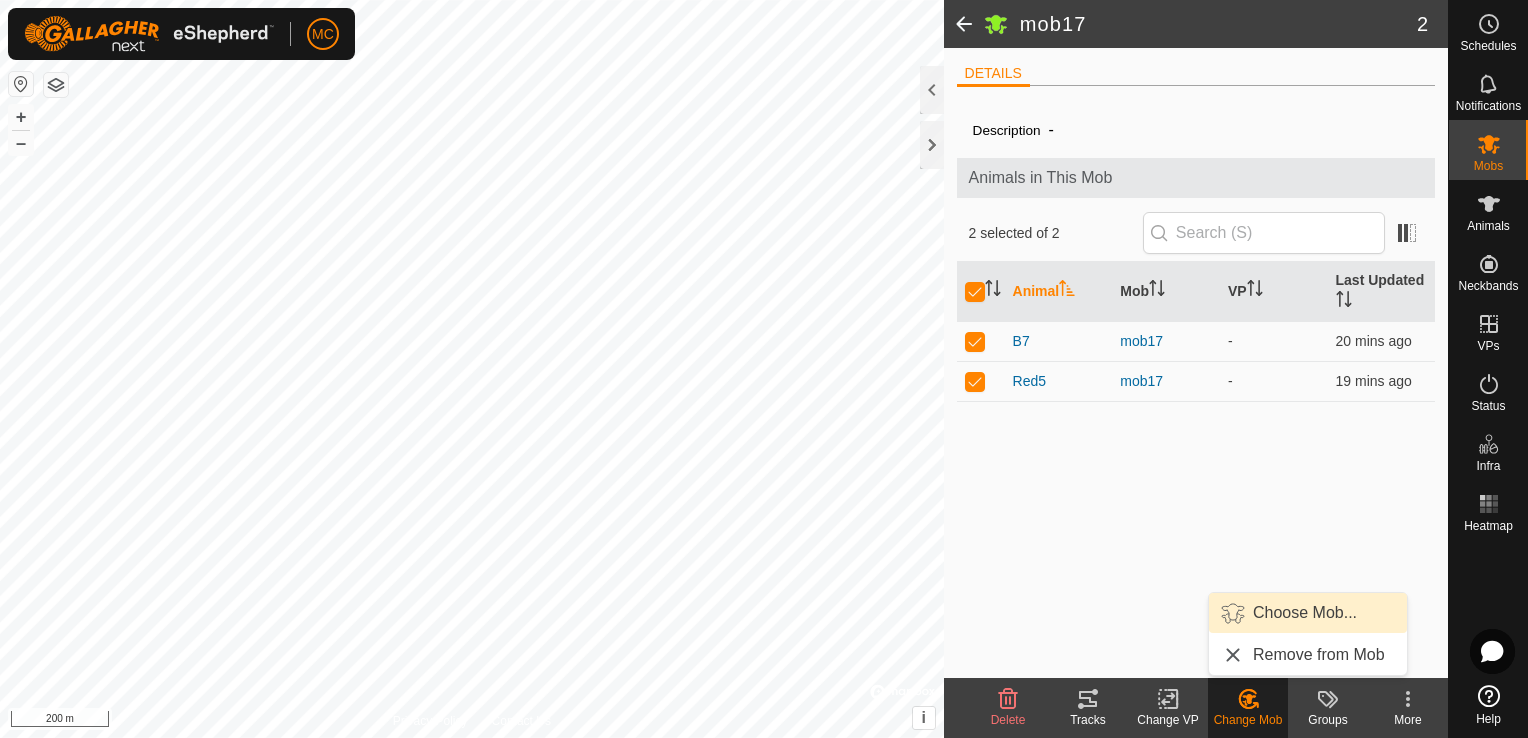 click on "Choose Mob..." at bounding box center (1308, 613) 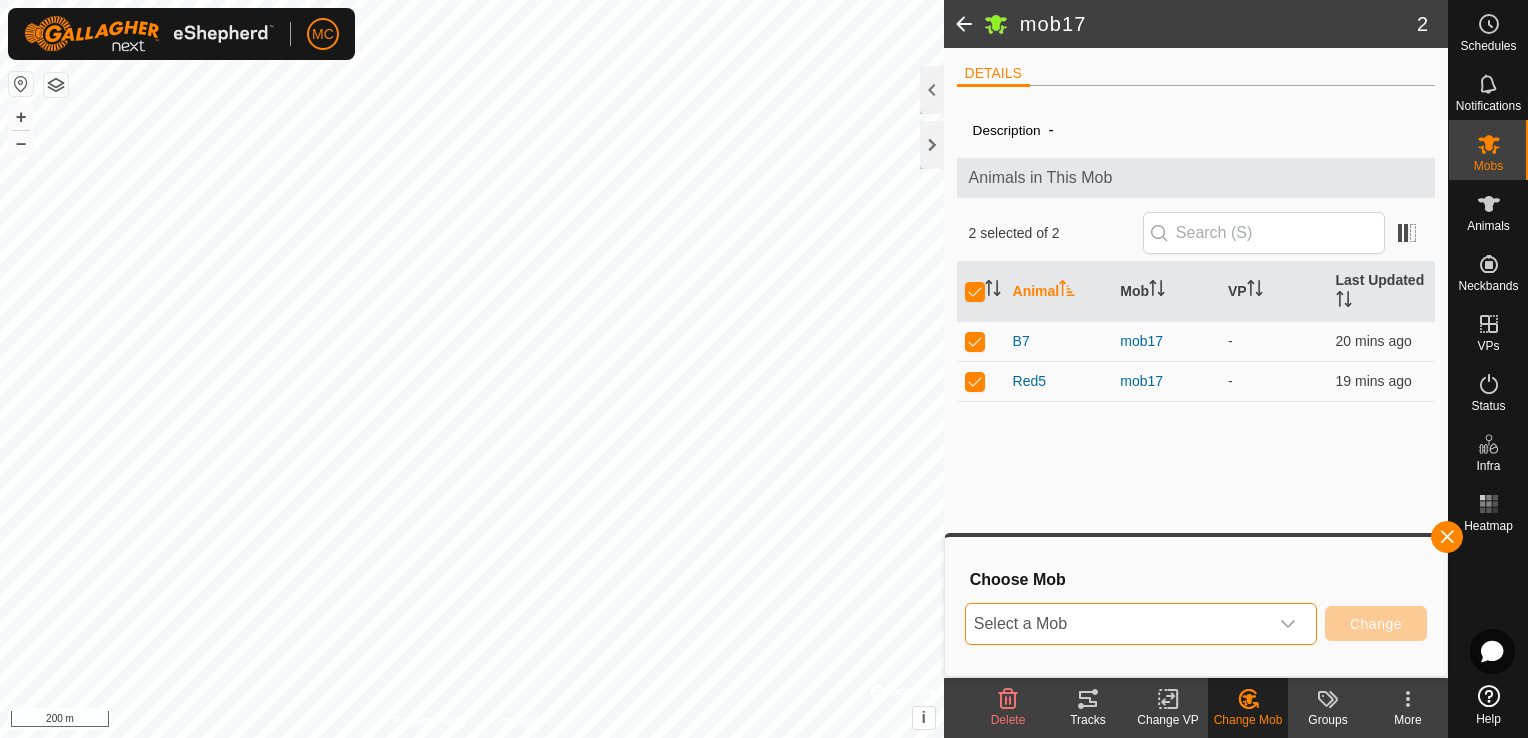click on "Select a Mob" at bounding box center [1117, 624] 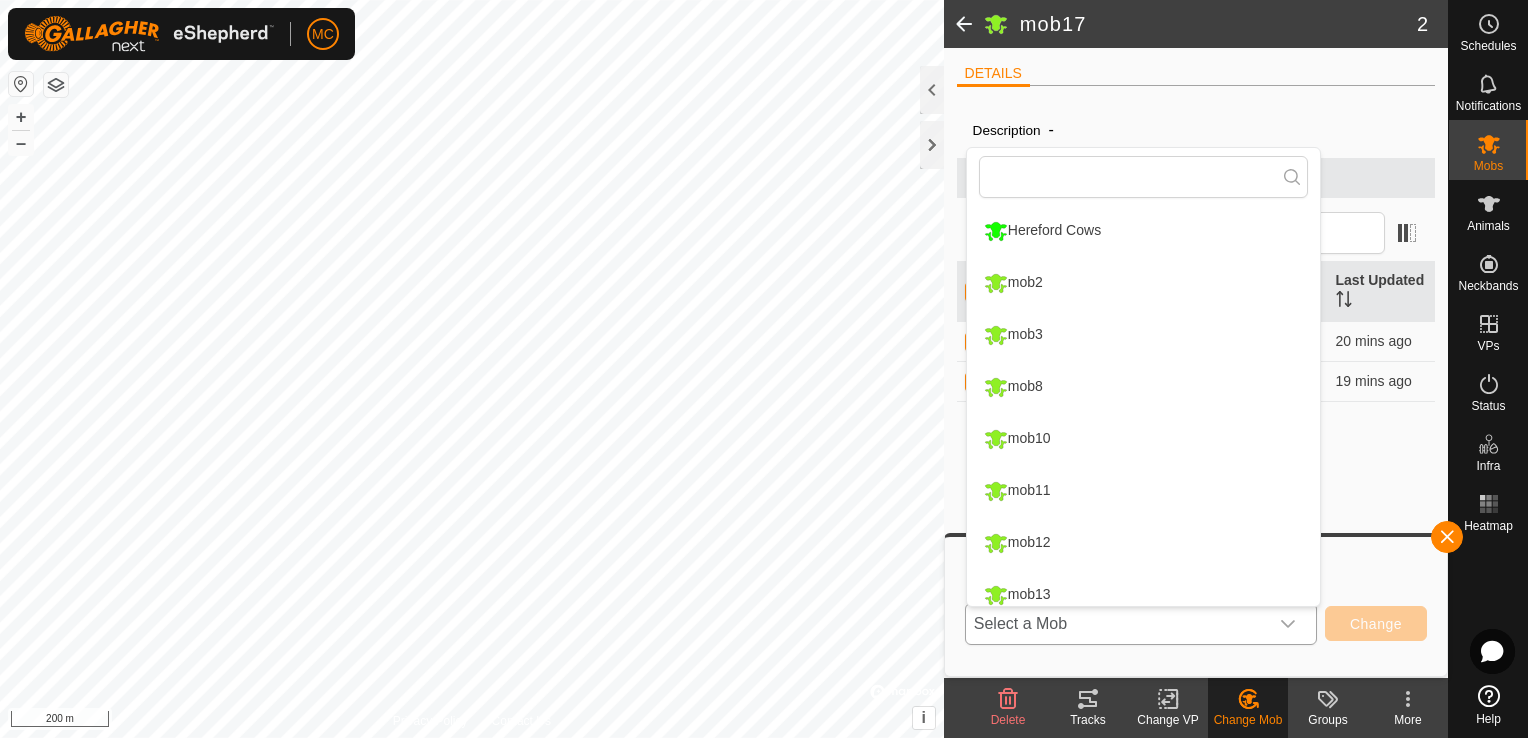 click on "Hereford Cows" at bounding box center [1143, 231] 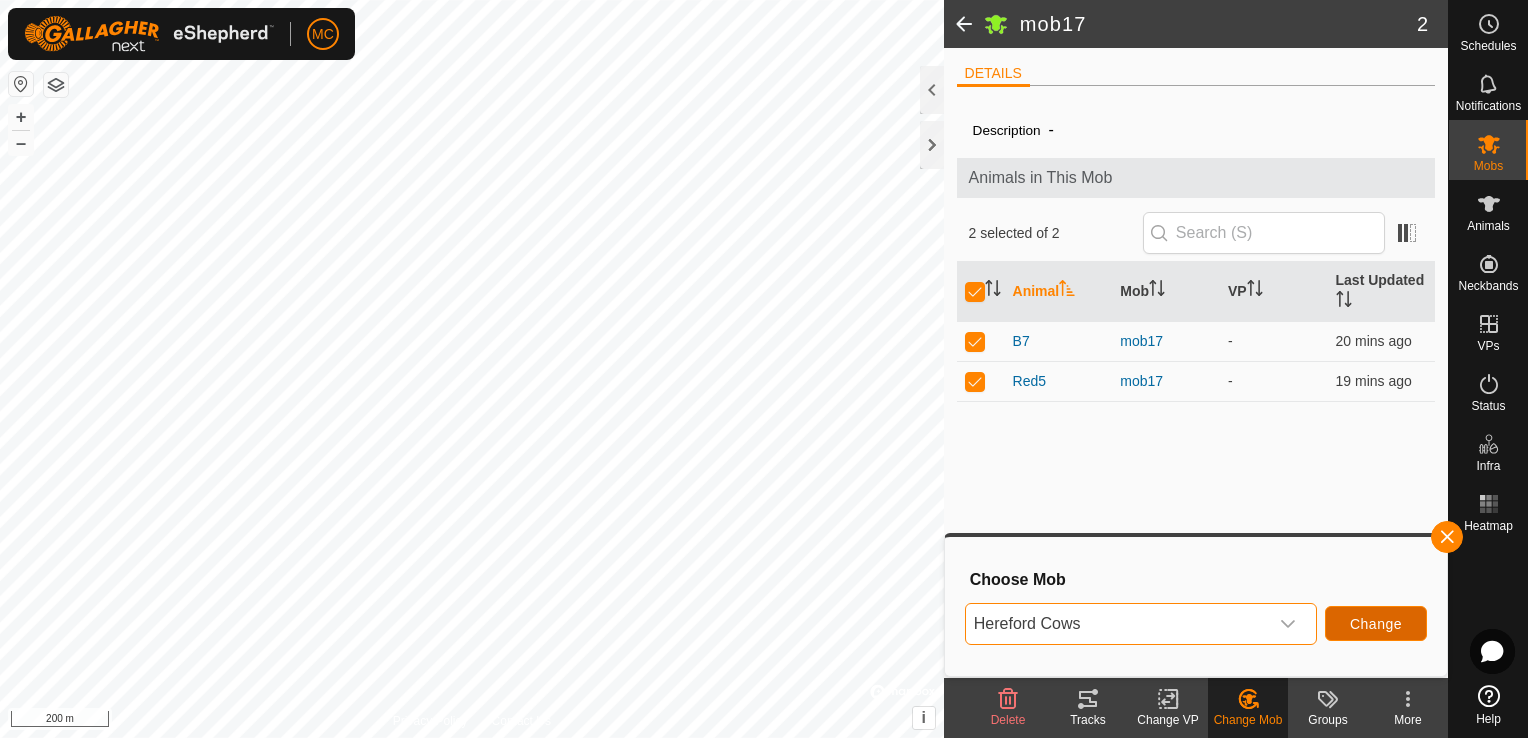 click on "Change" at bounding box center [1376, 623] 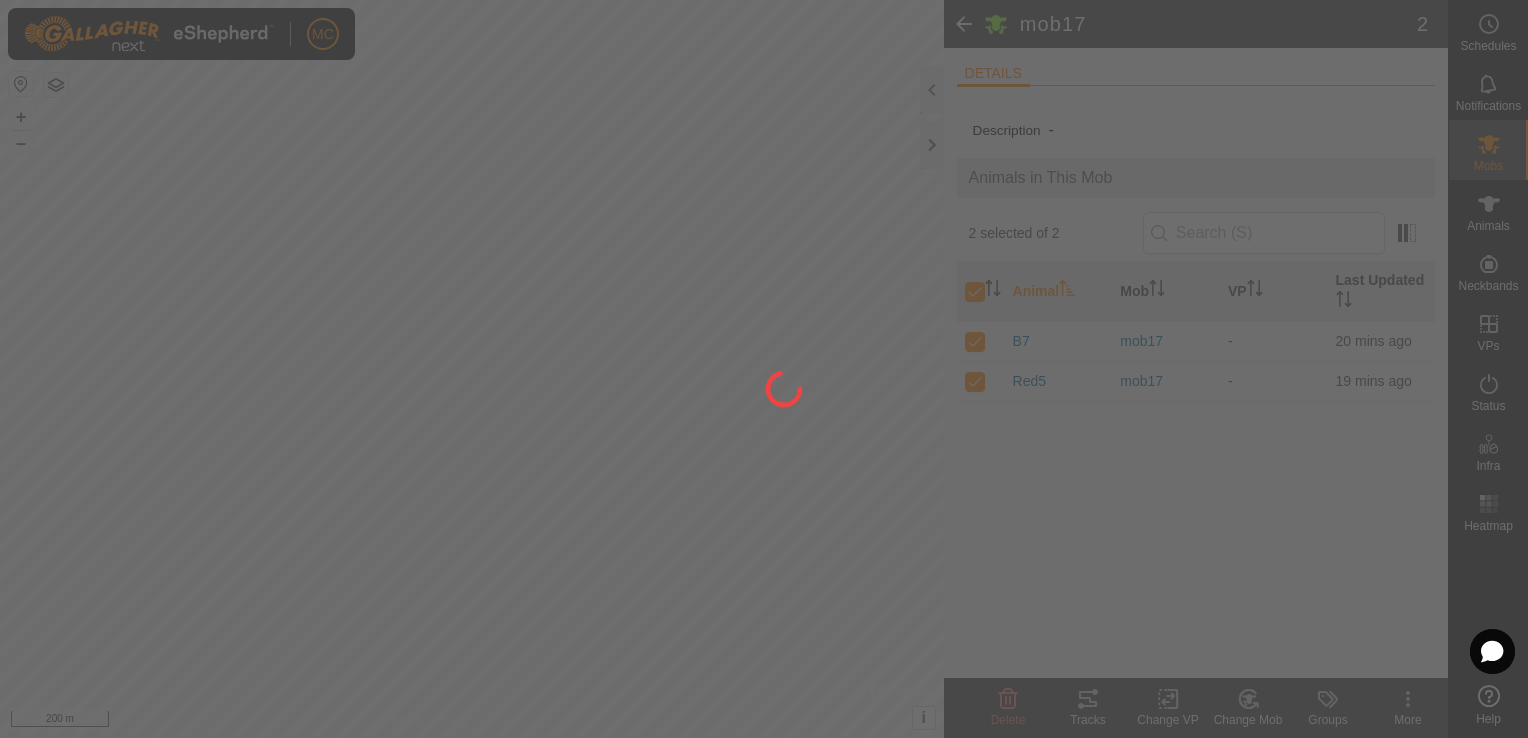 checkbox on "false" 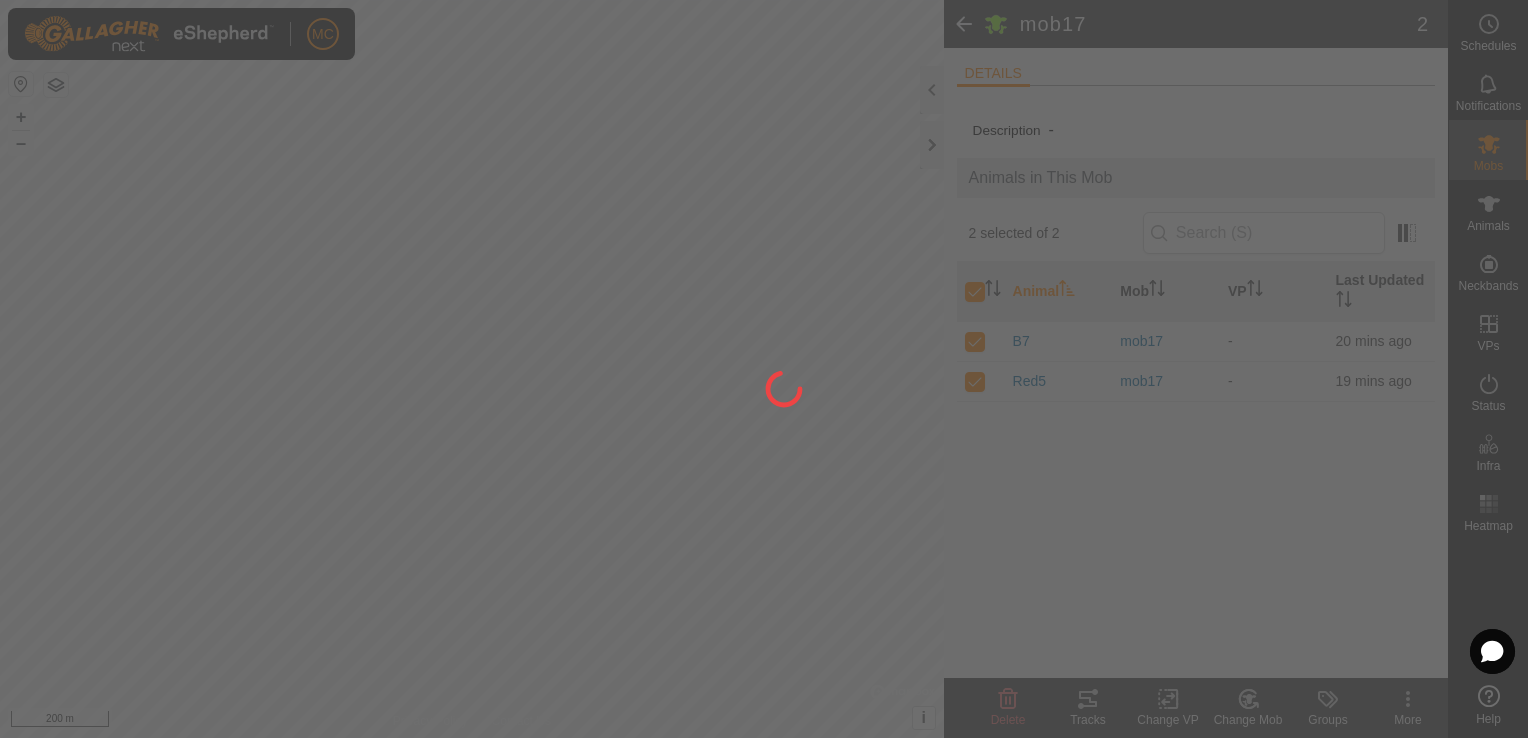 checkbox on "false" 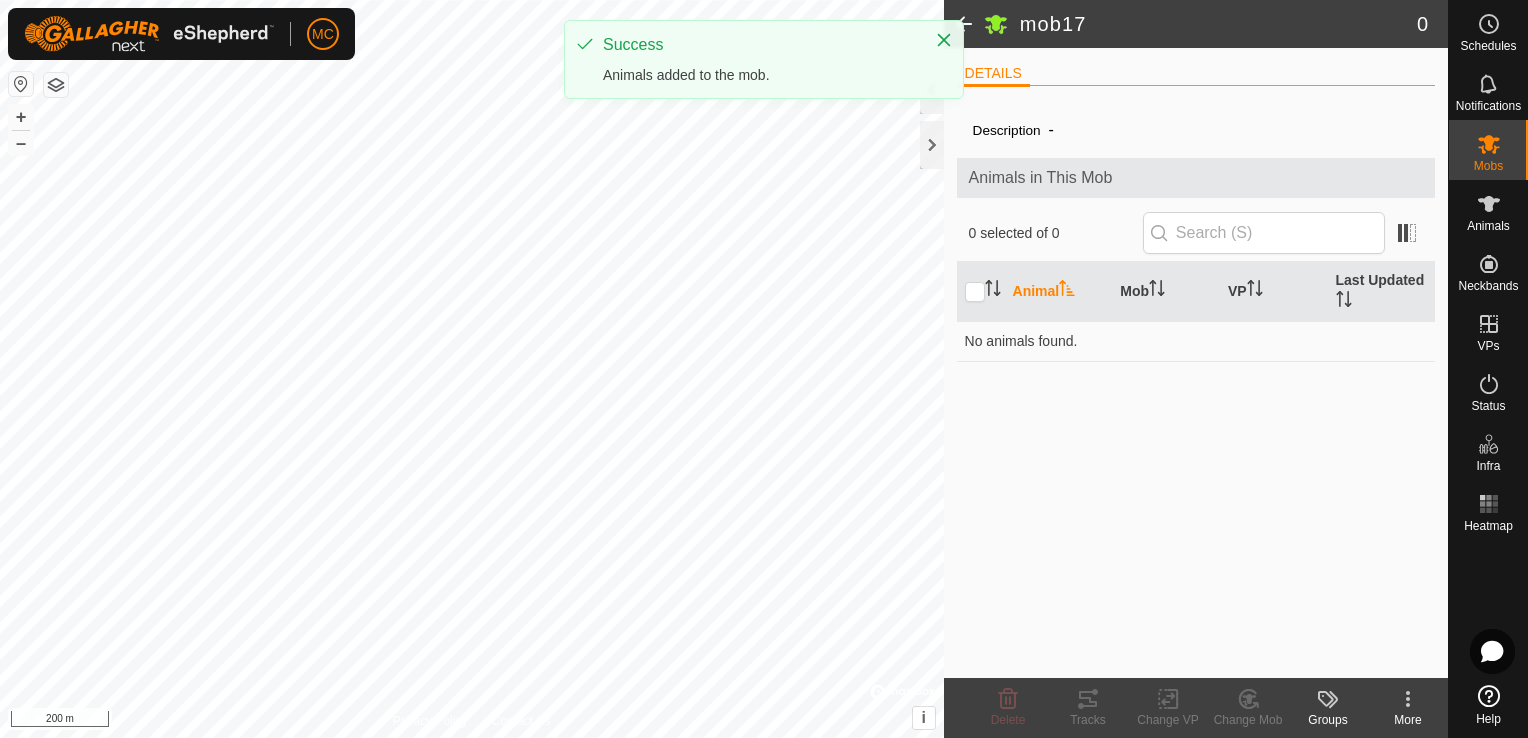 click 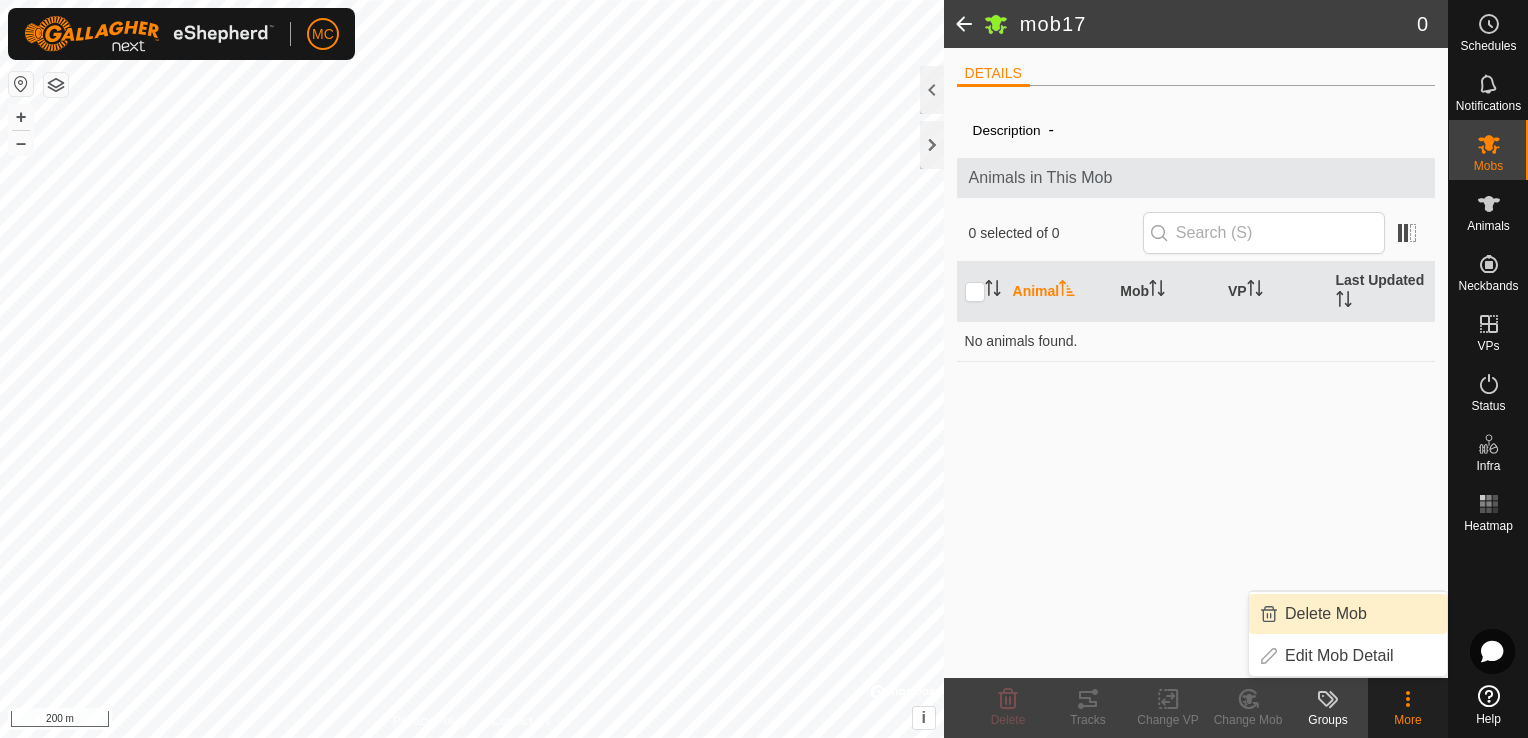 click on "Delete Mob" at bounding box center (1348, 614) 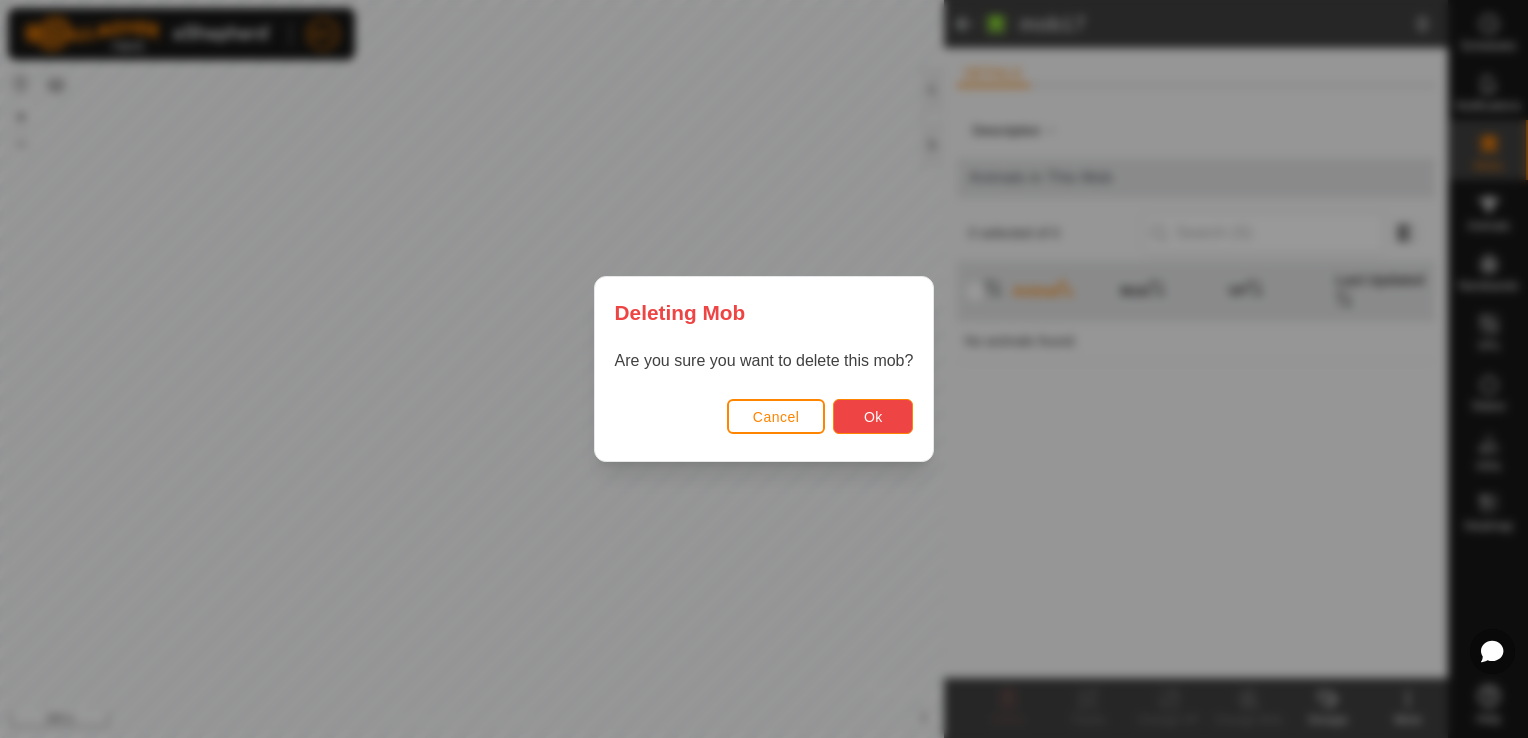 click on "Ok" at bounding box center [873, 417] 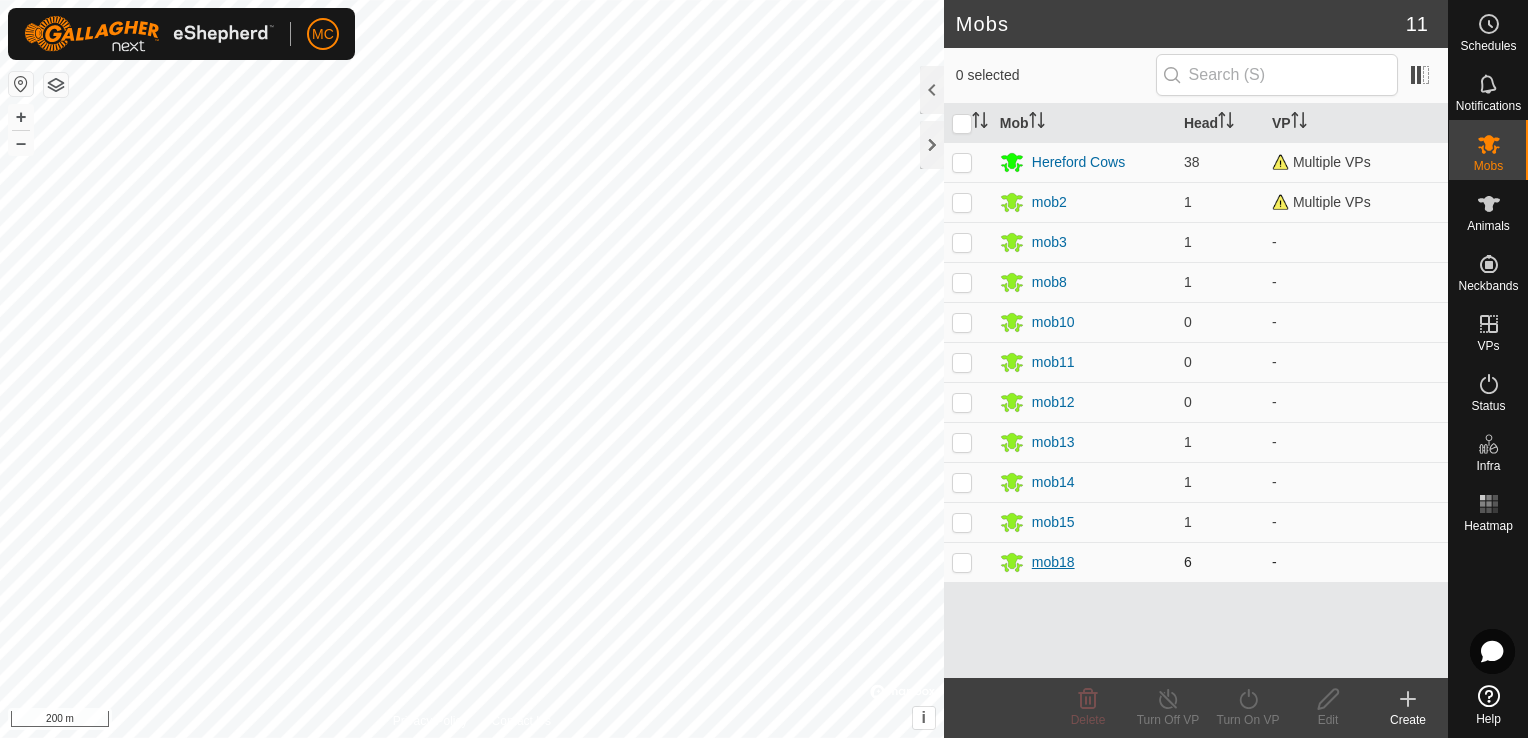 click on "mob18" at bounding box center (1084, 562) 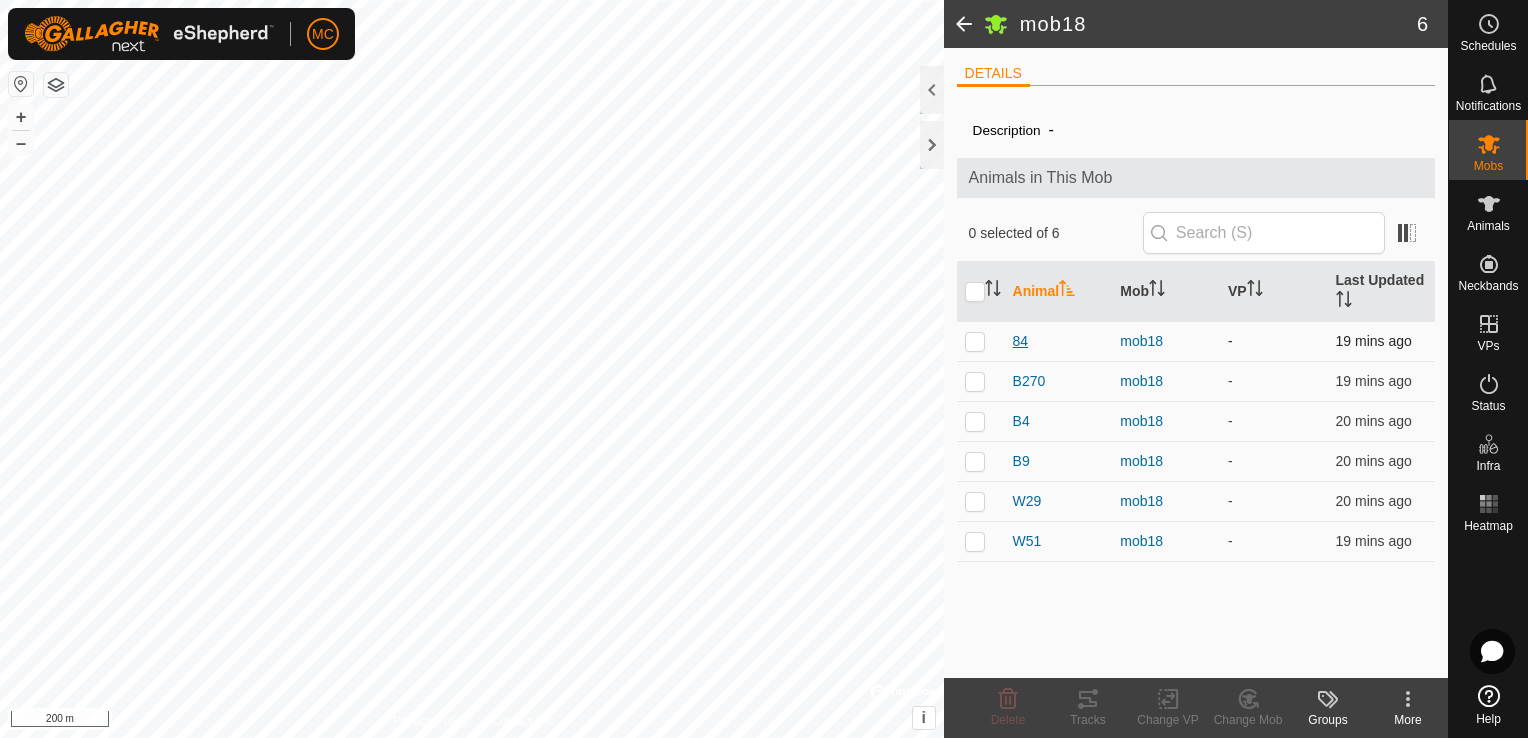 click on "84" at bounding box center (1021, 341) 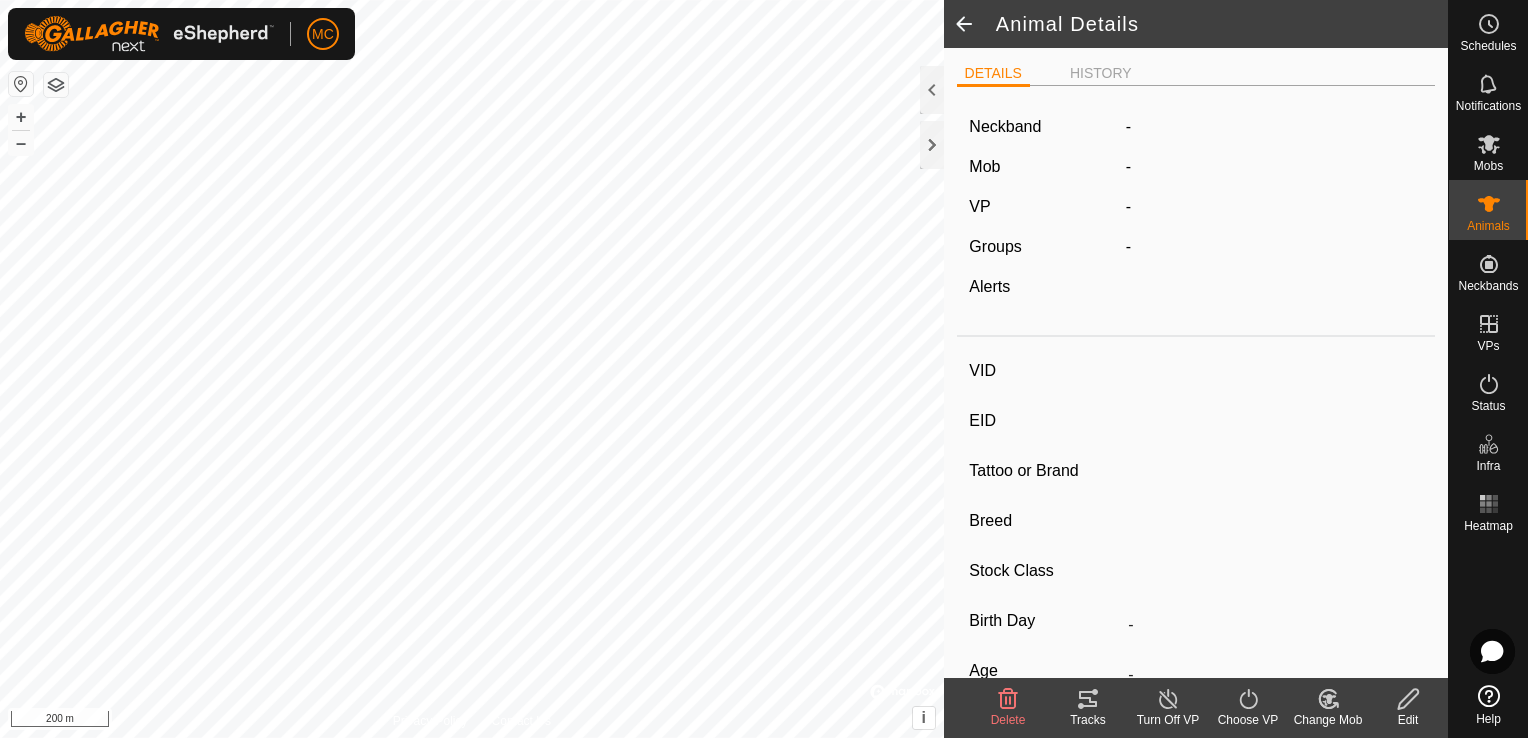 type on "84" 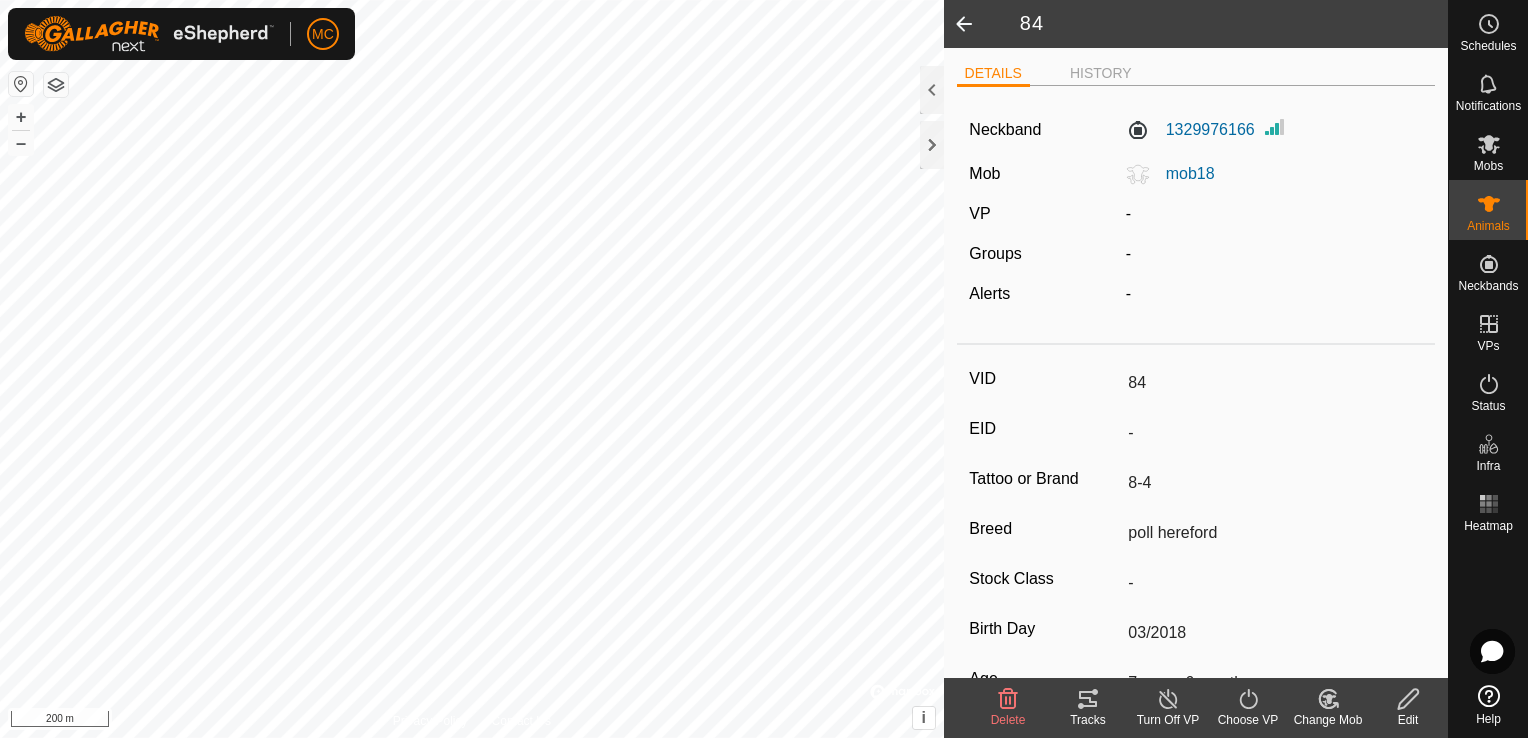 click 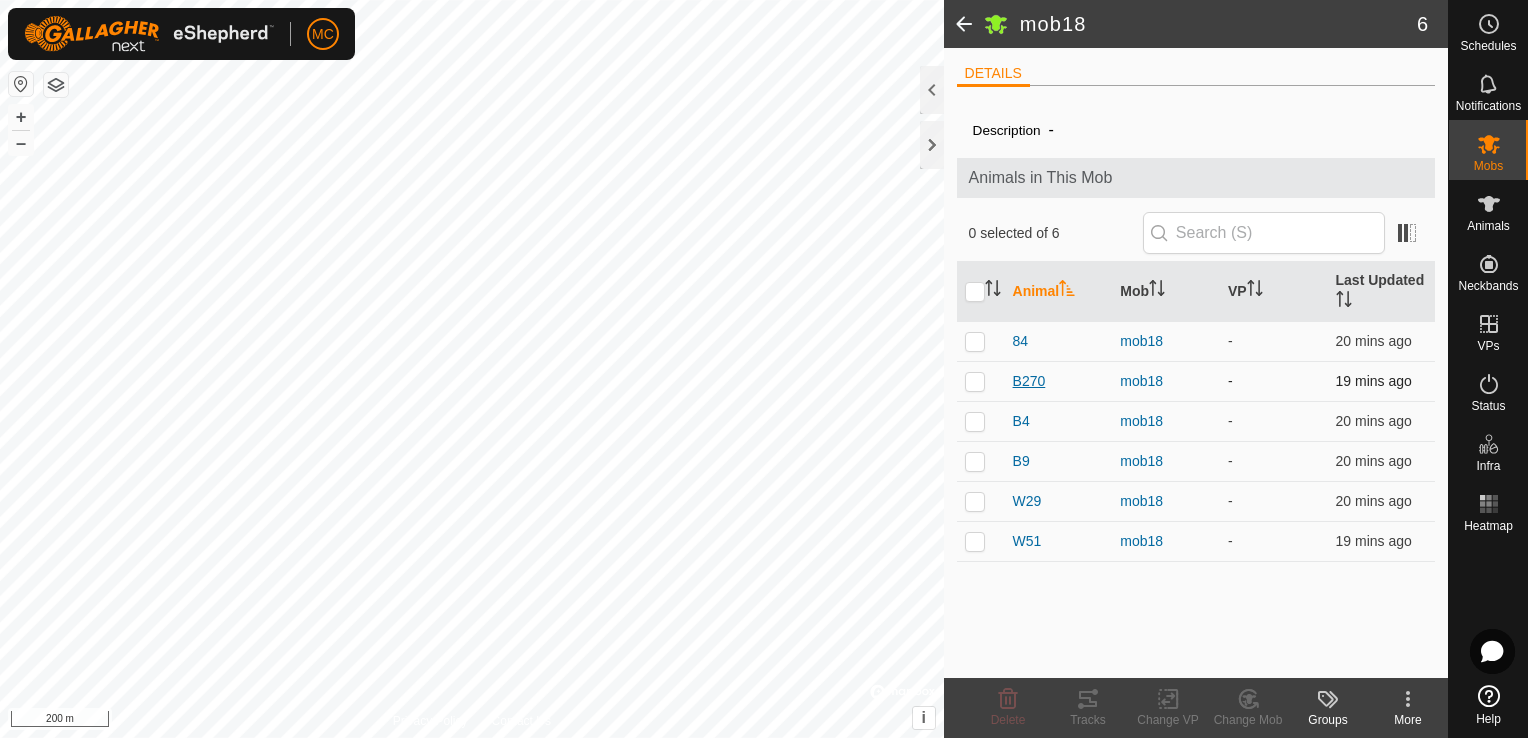 click on "B270" at bounding box center (1029, 381) 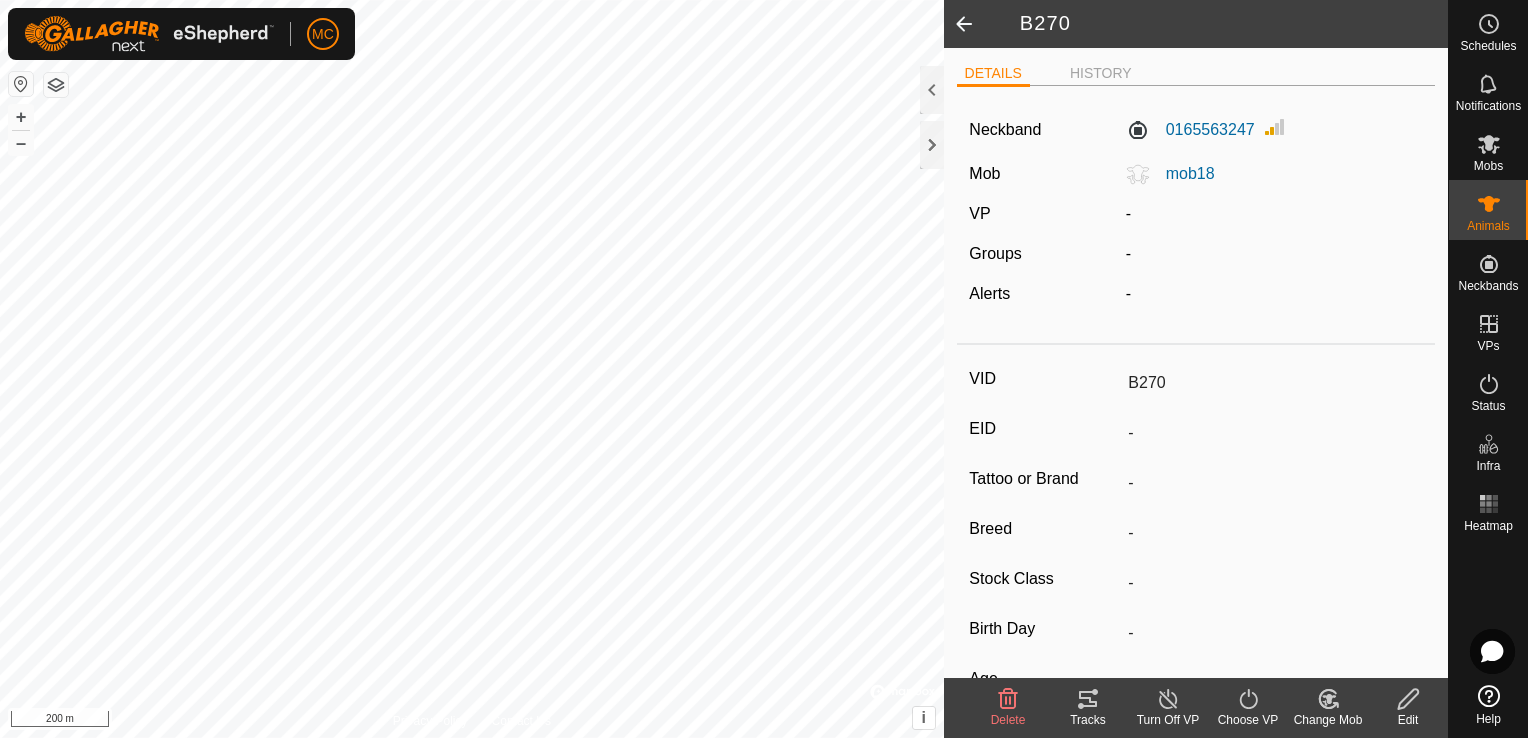 click 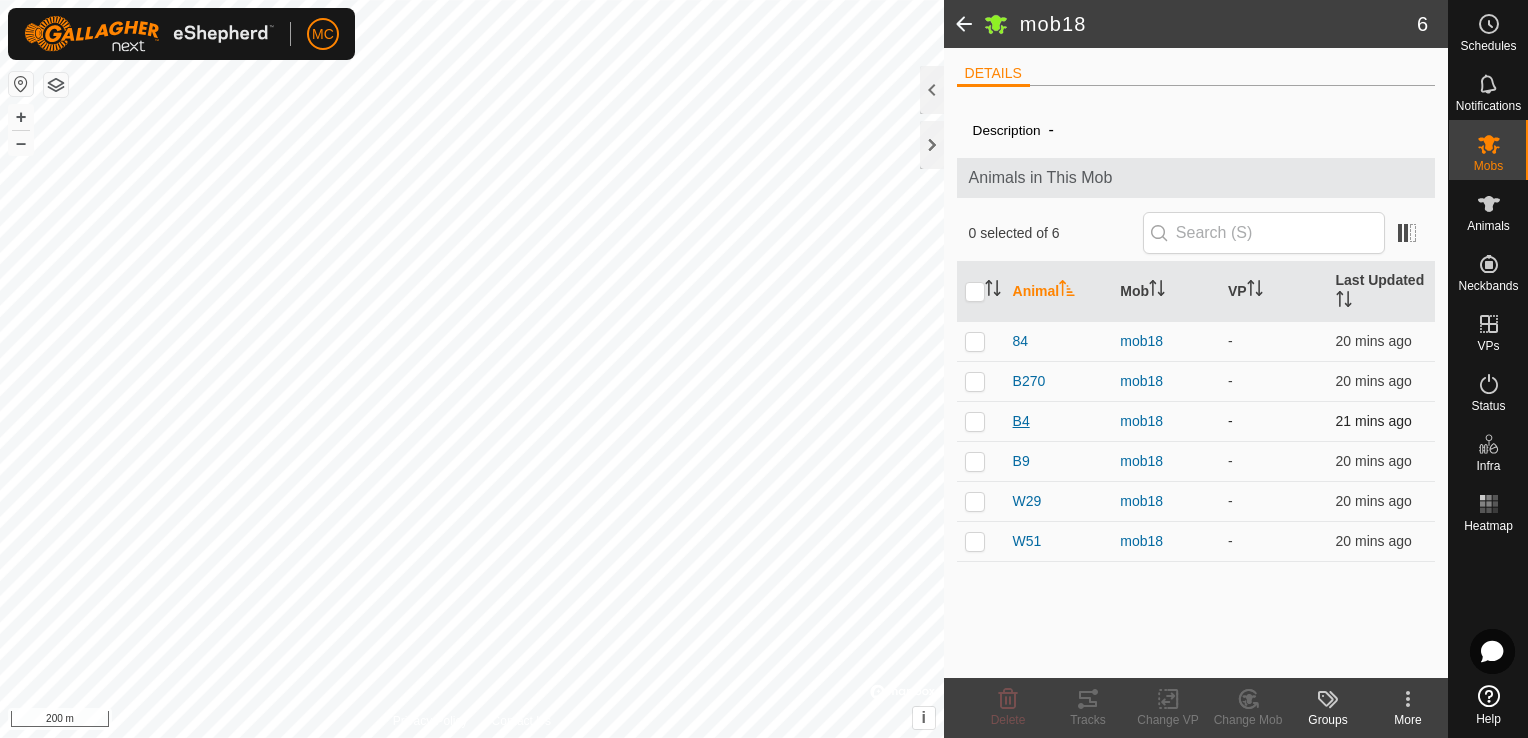 click on "B4" at bounding box center (1021, 421) 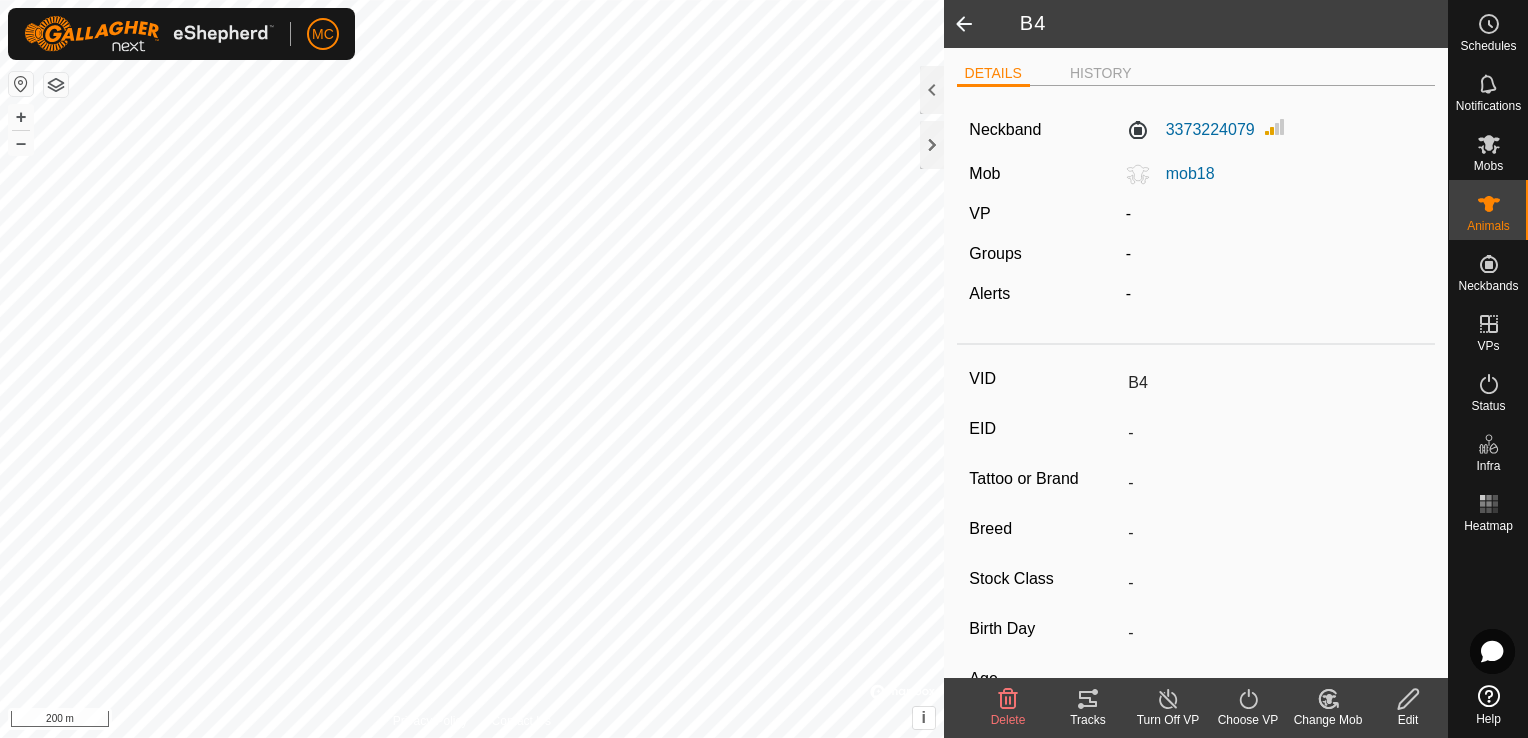 click 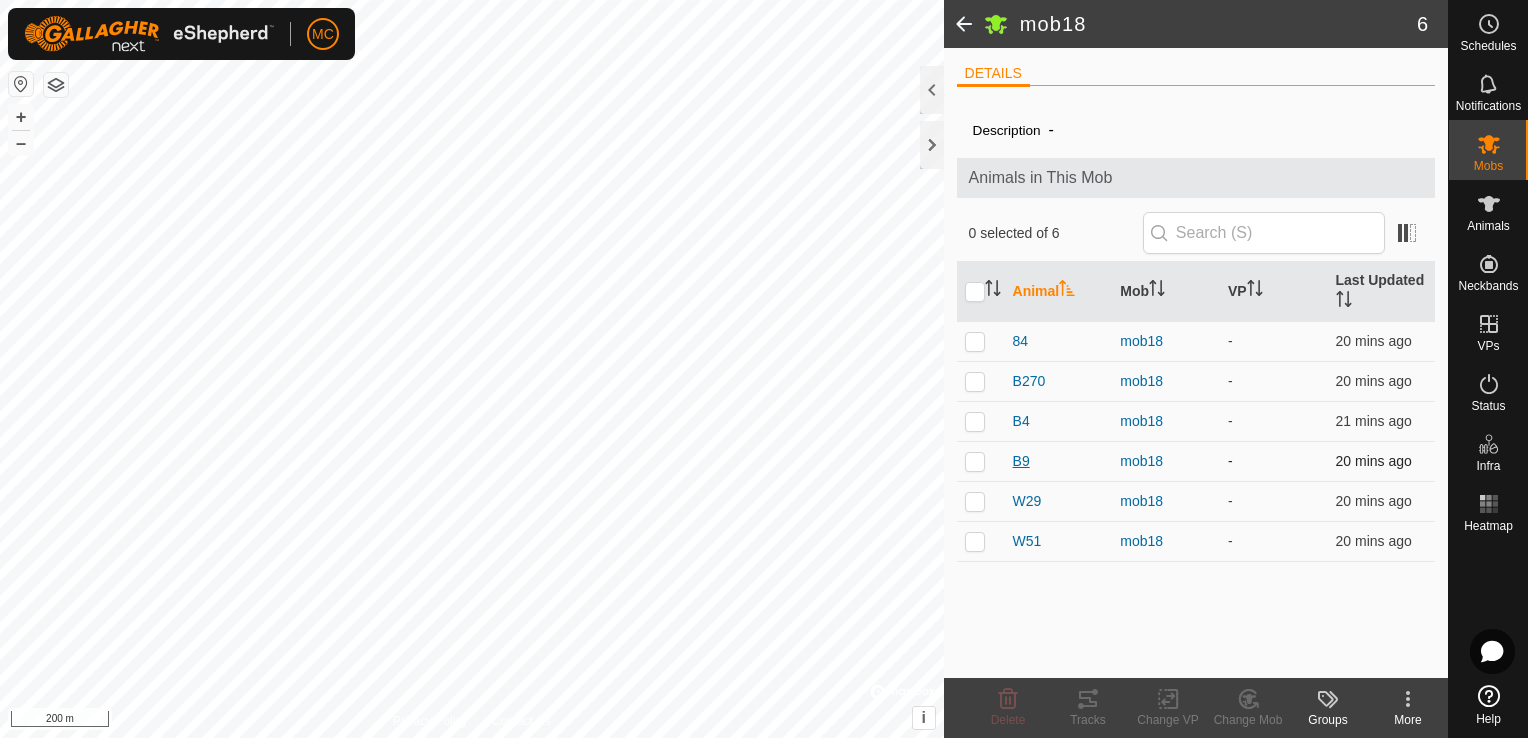 click on "B9" at bounding box center (1021, 461) 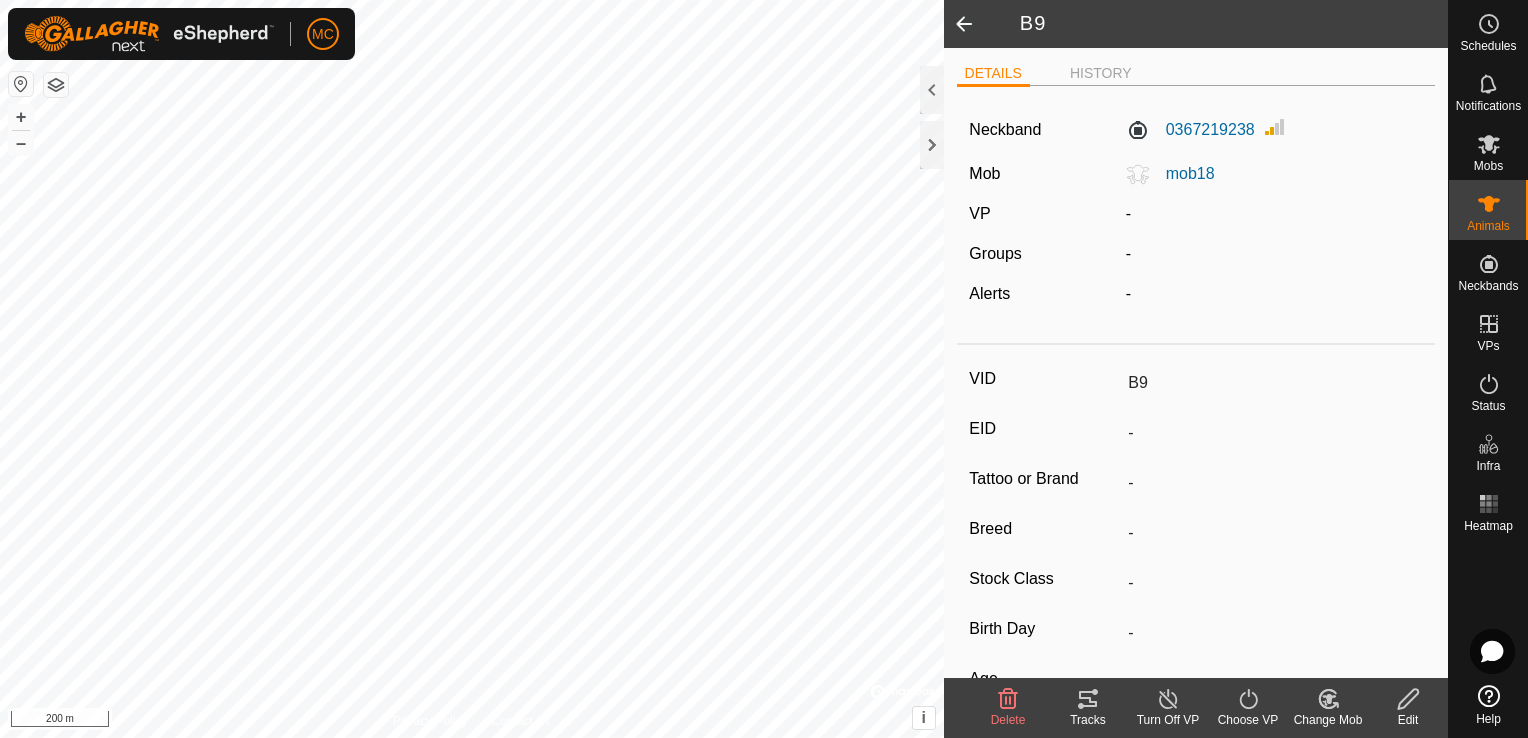 click 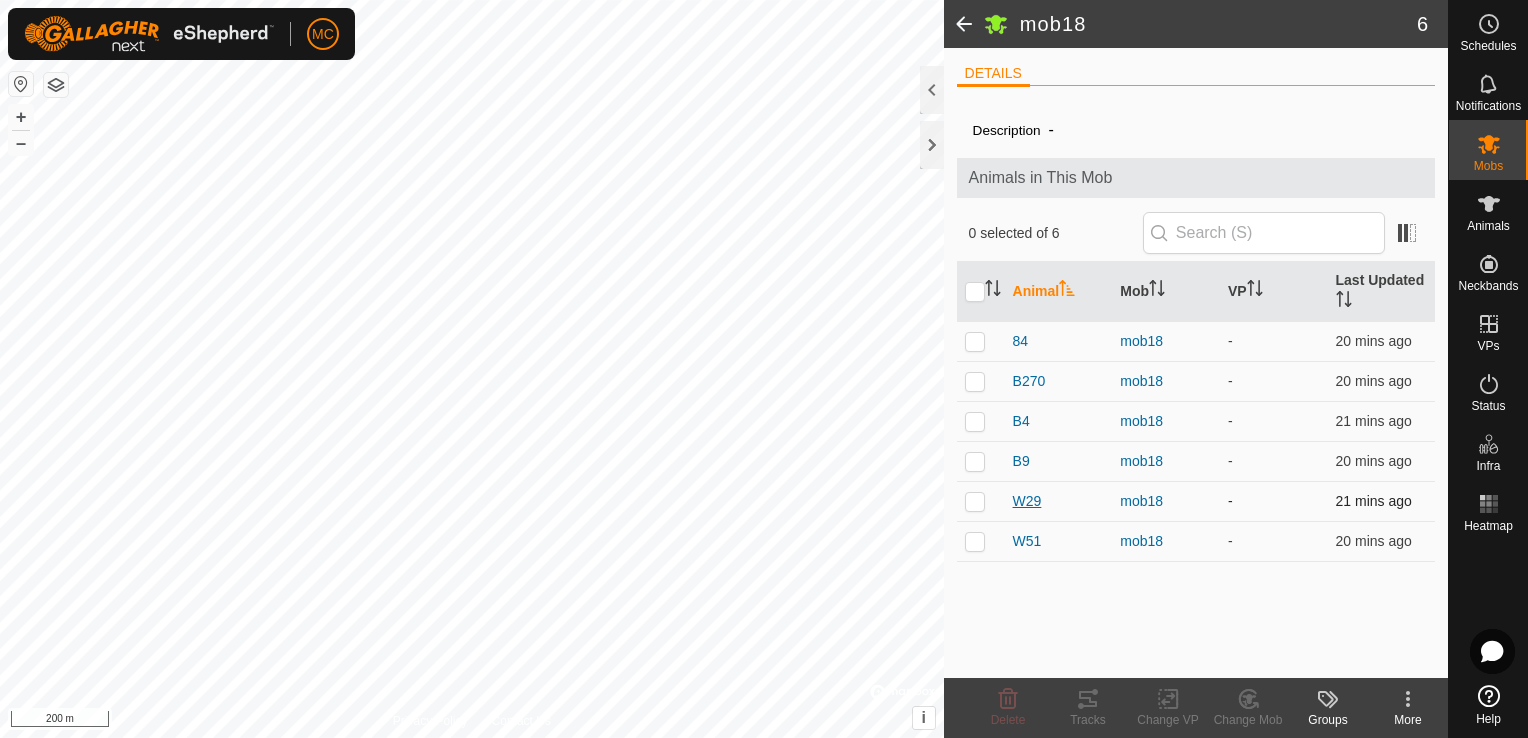 click on "W29" at bounding box center [1027, 501] 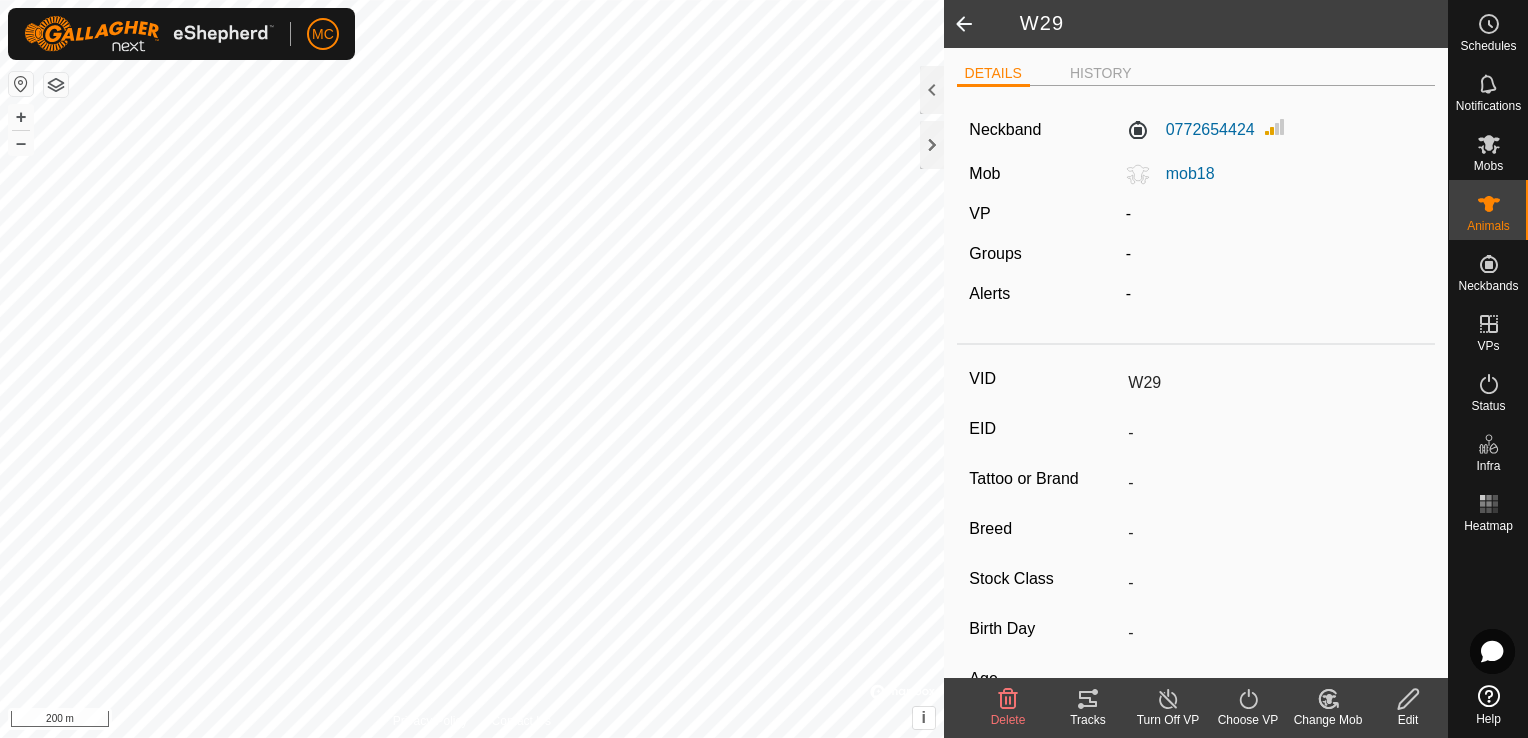 click 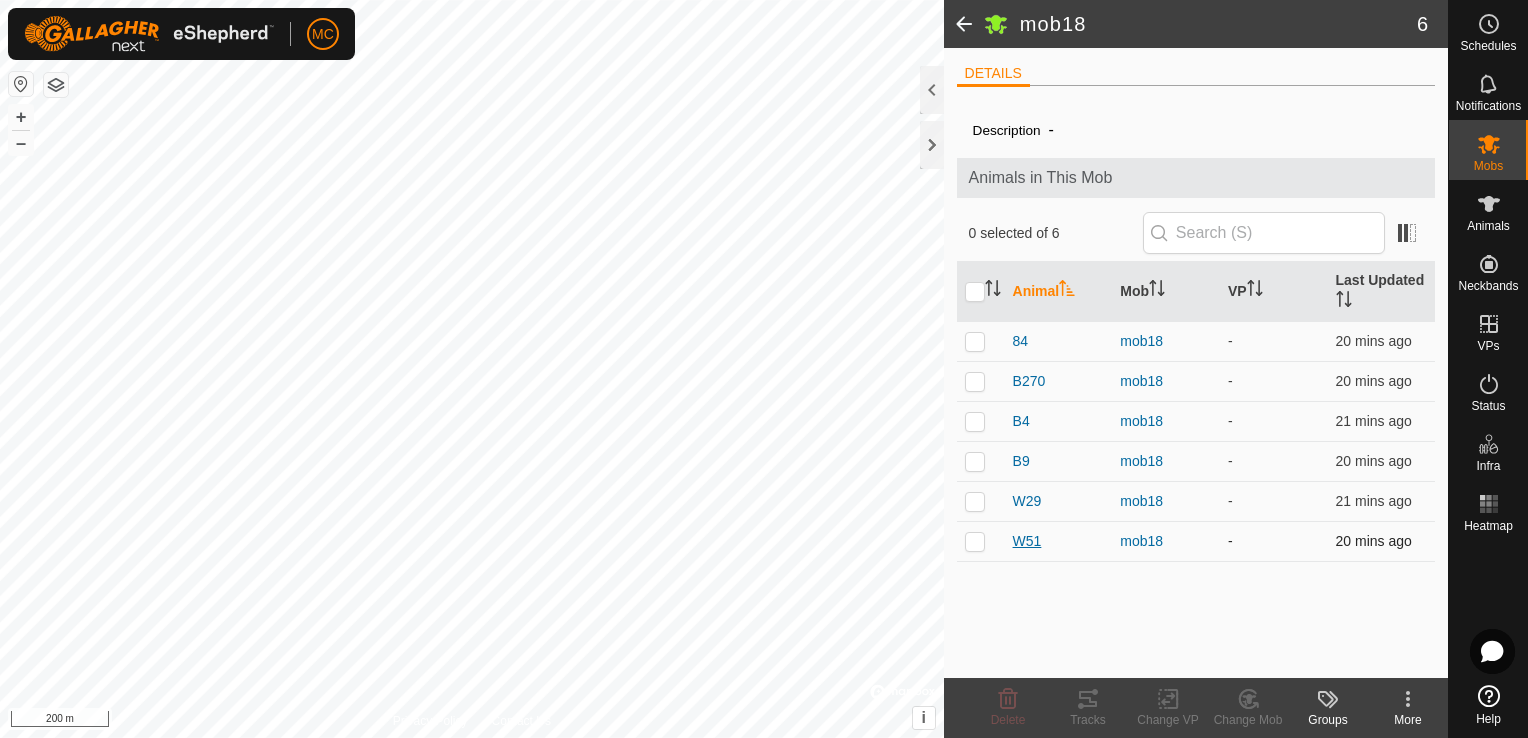 click on "W51" at bounding box center (1027, 541) 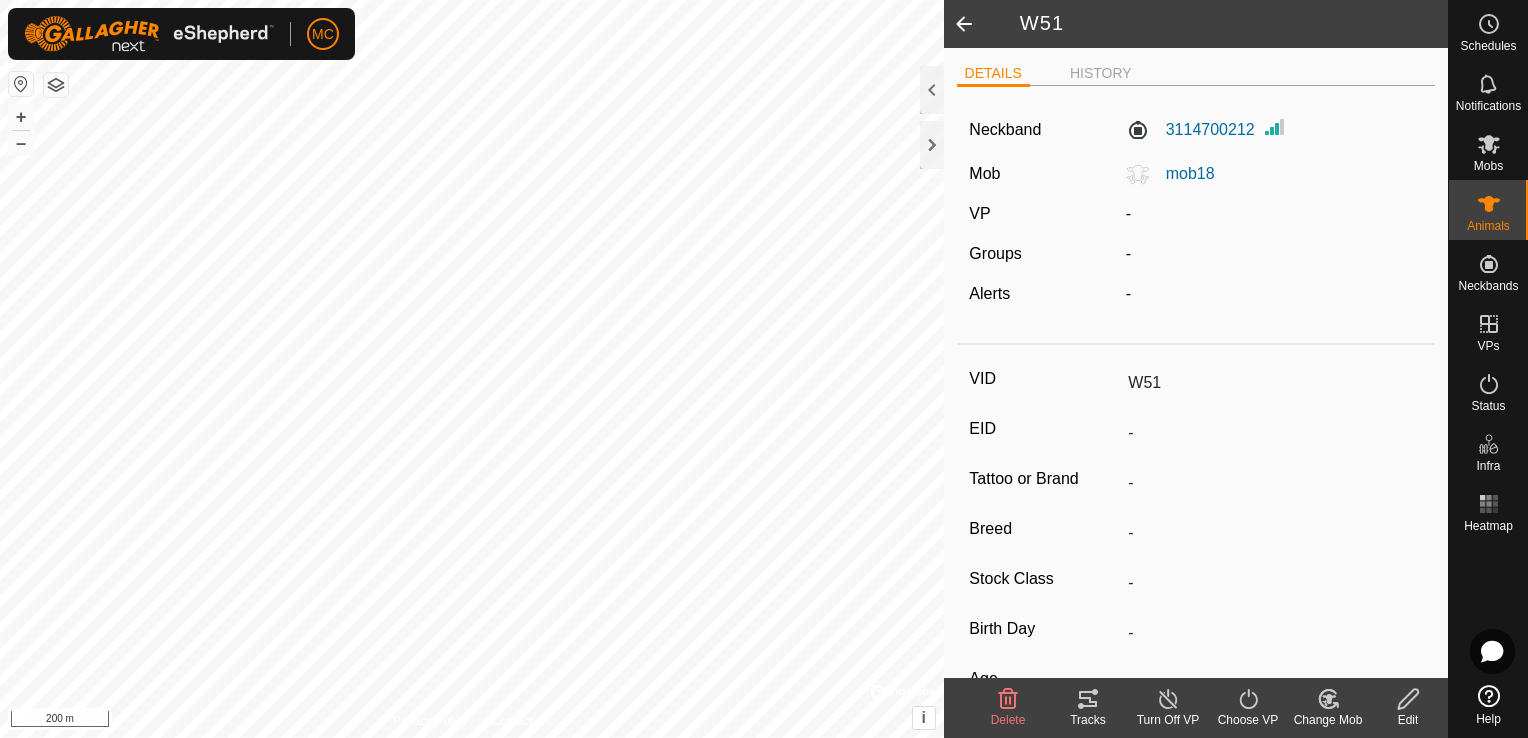click 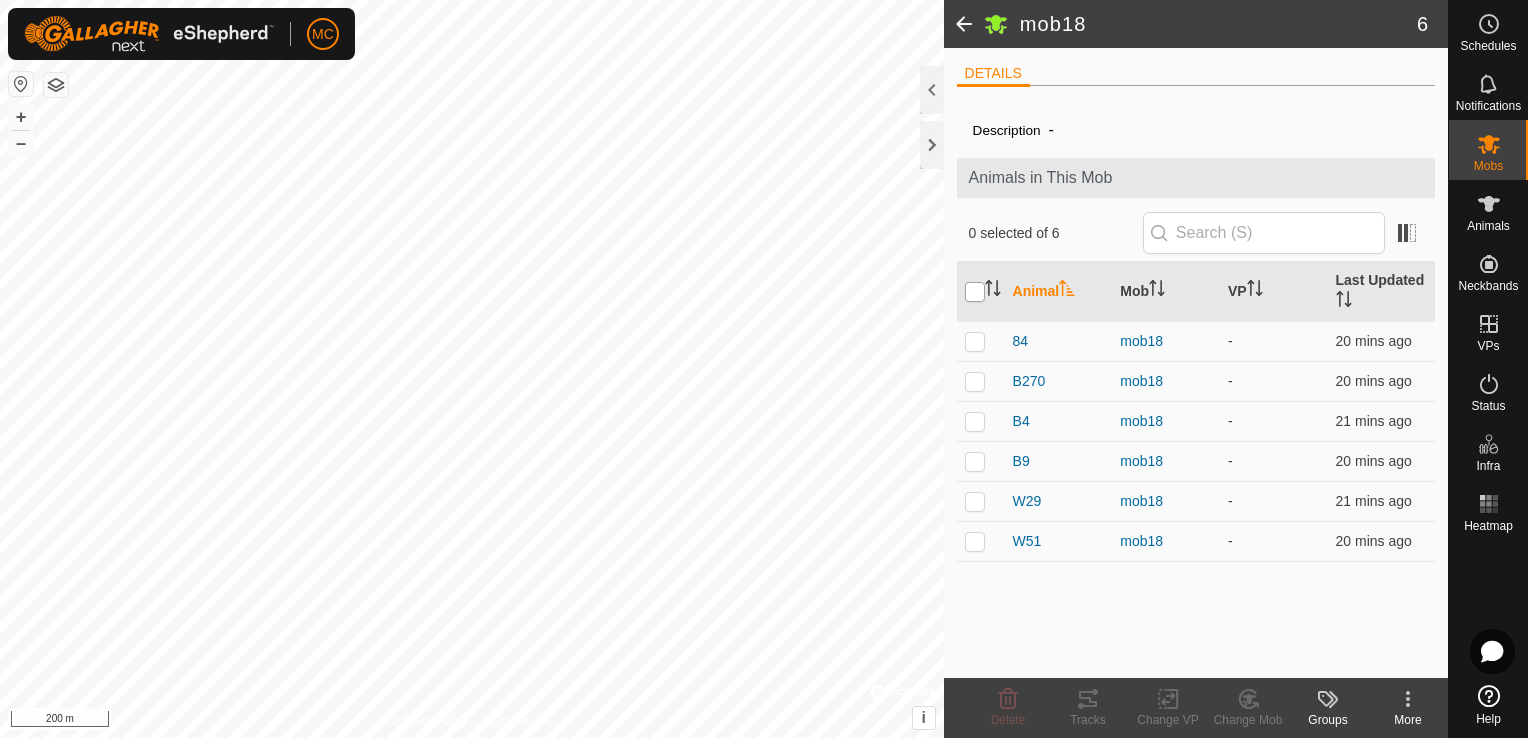 click at bounding box center (975, 292) 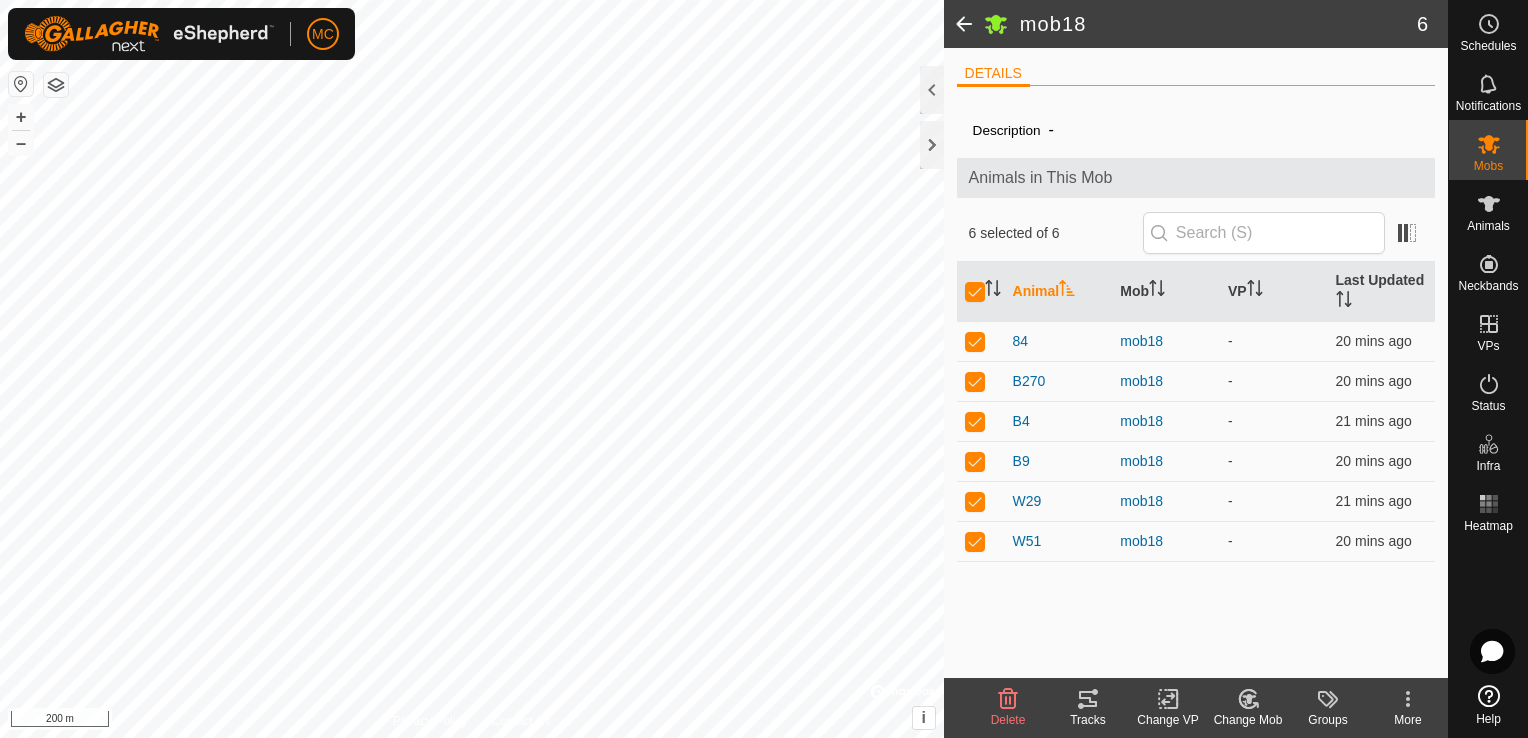 click 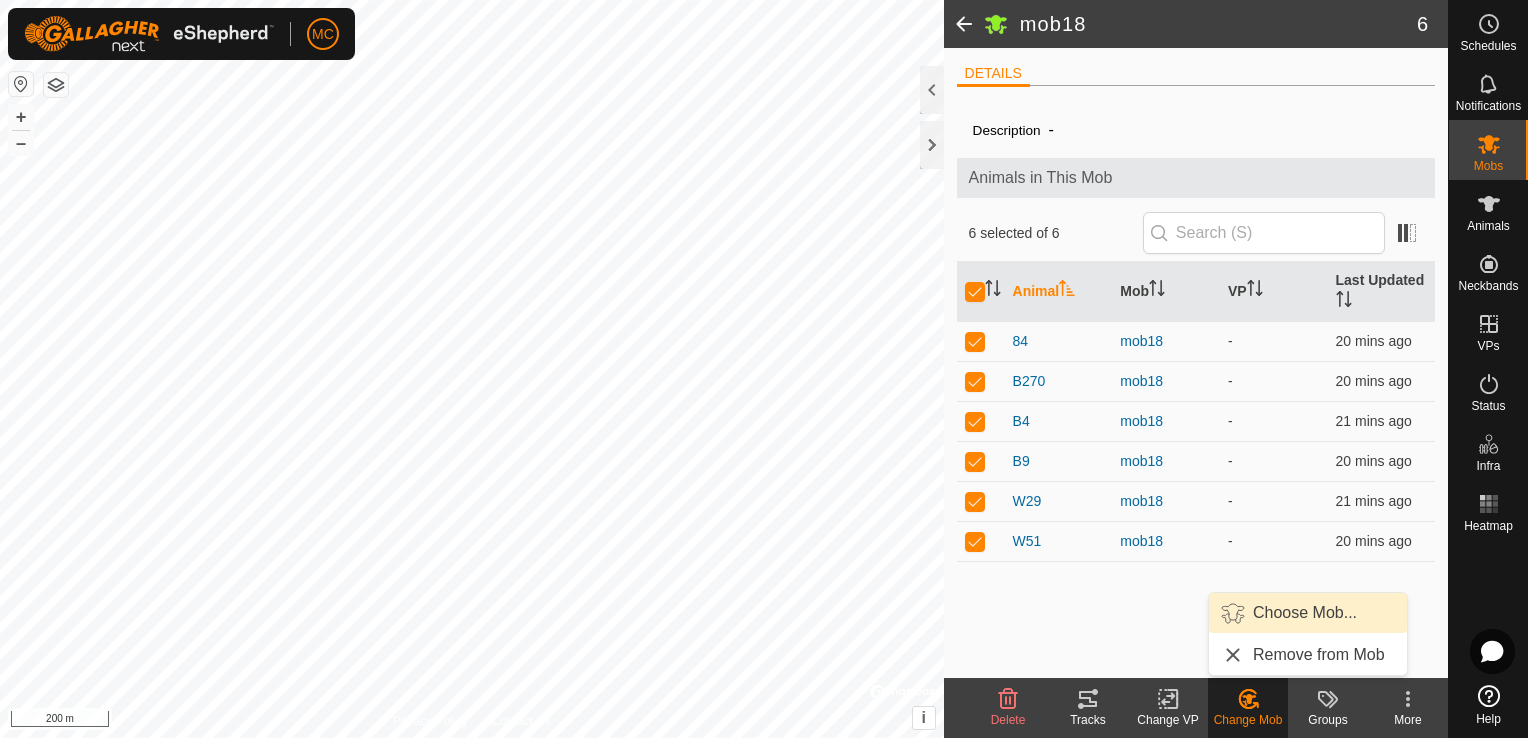 click on "Choose Mob..." at bounding box center [1308, 613] 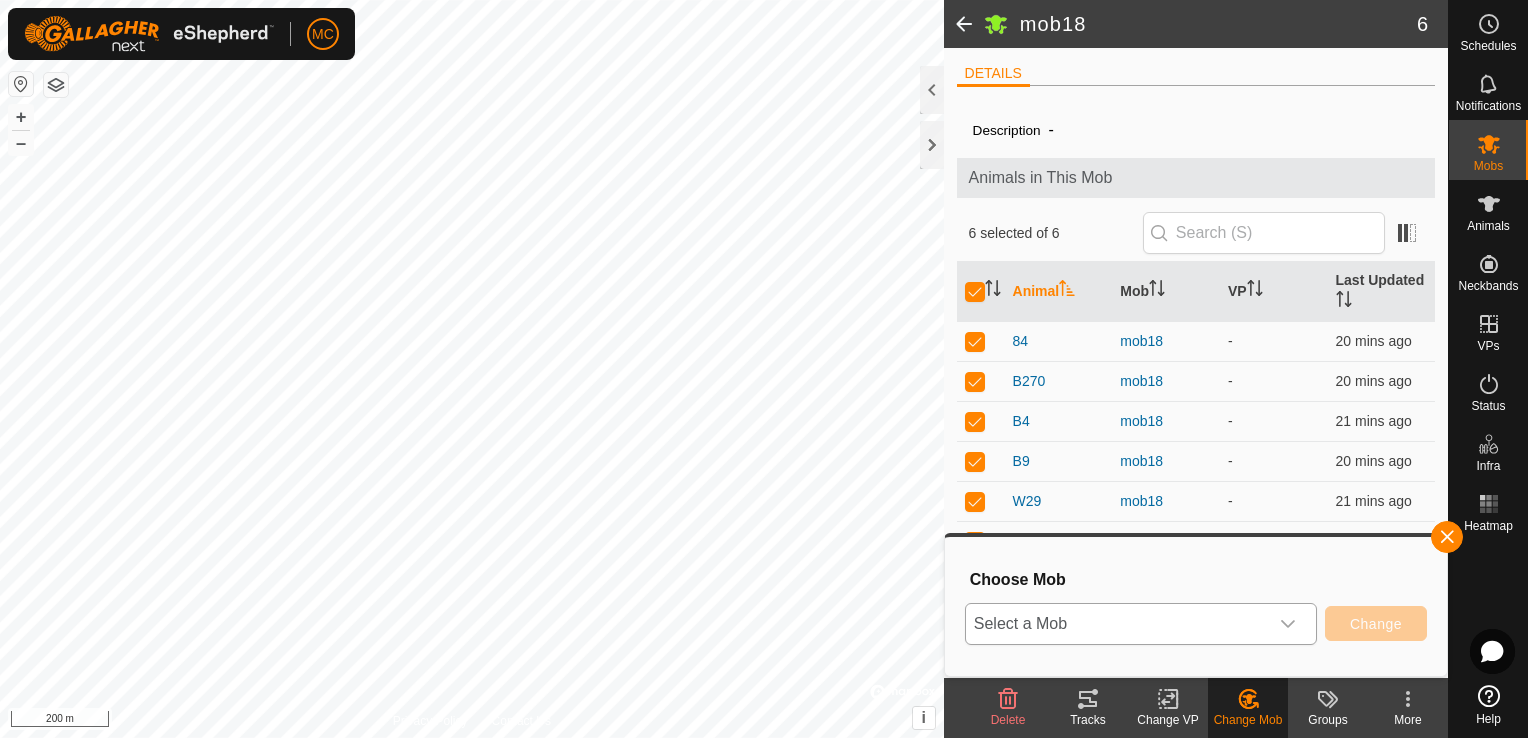 click on "Select a Mob" at bounding box center [1117, 624] 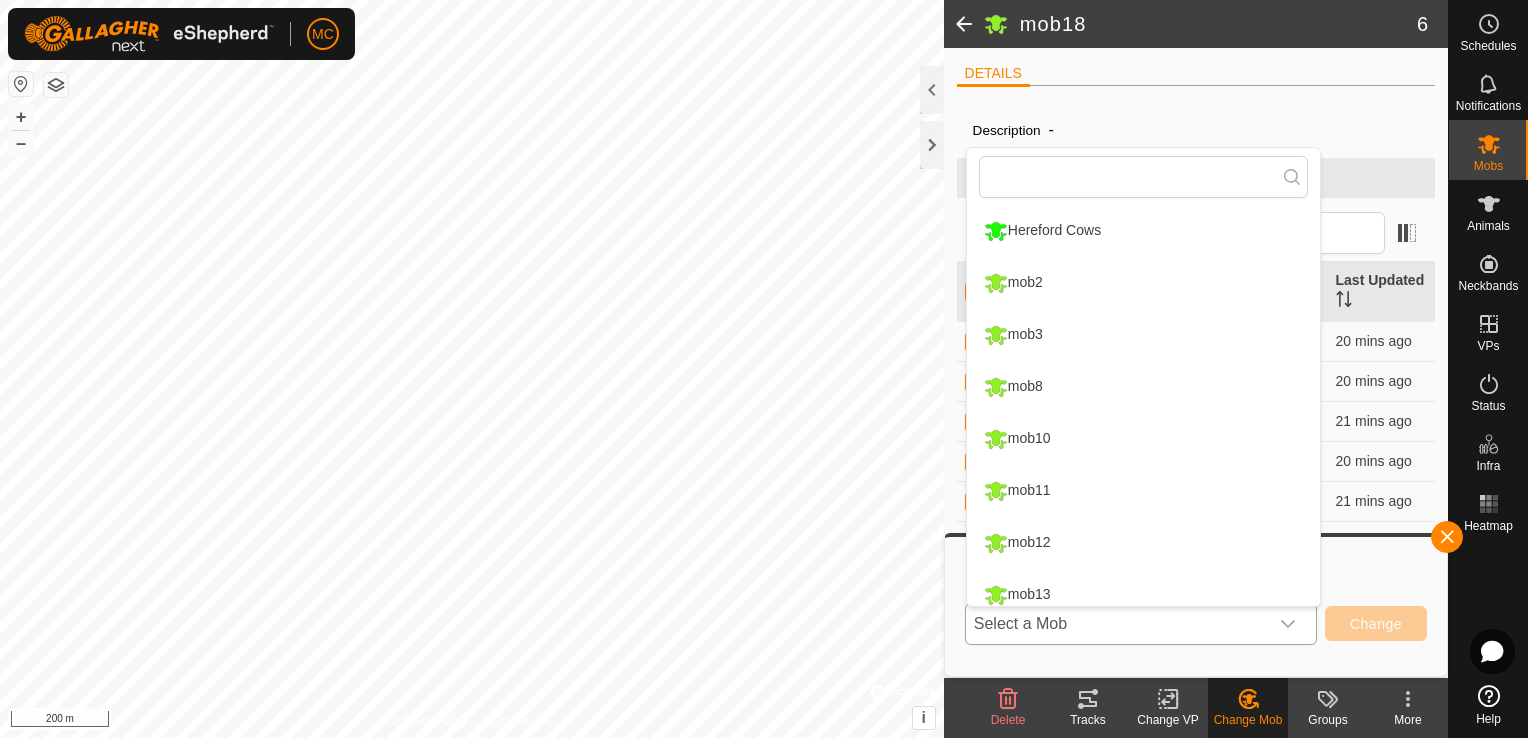 click on "Hereford Cows" at bounding box center (1143, 231) 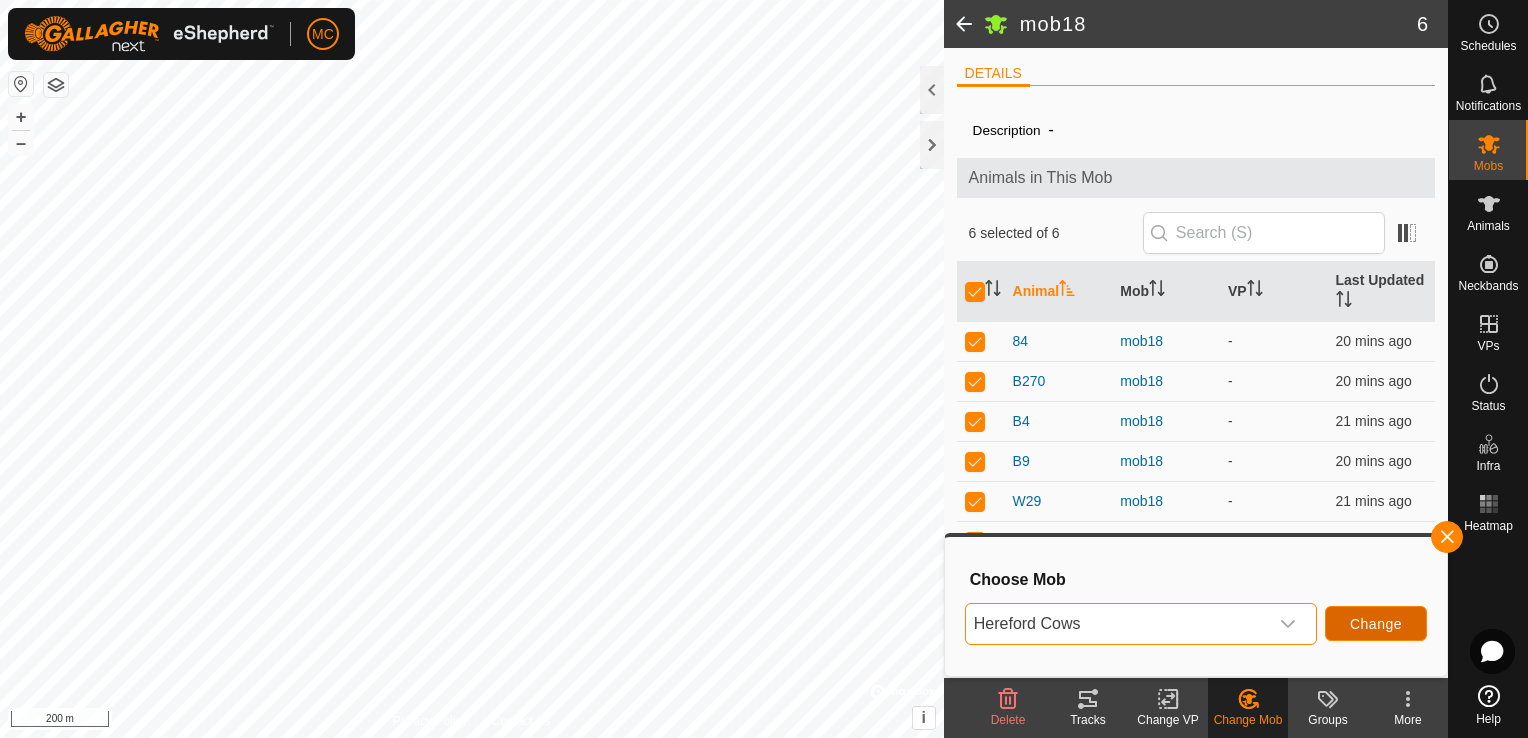 click on "Change" at bounding box center (1376, 624) 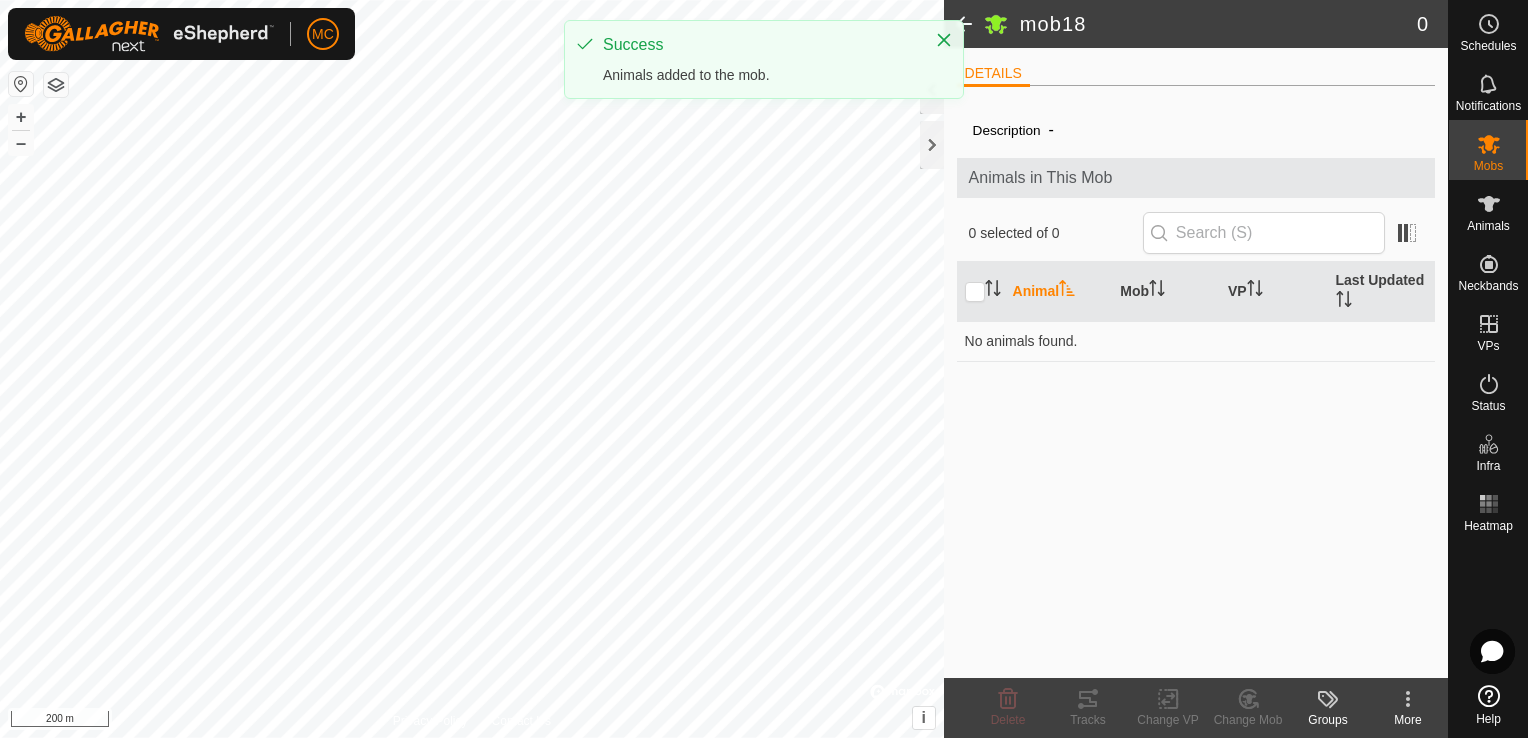 click 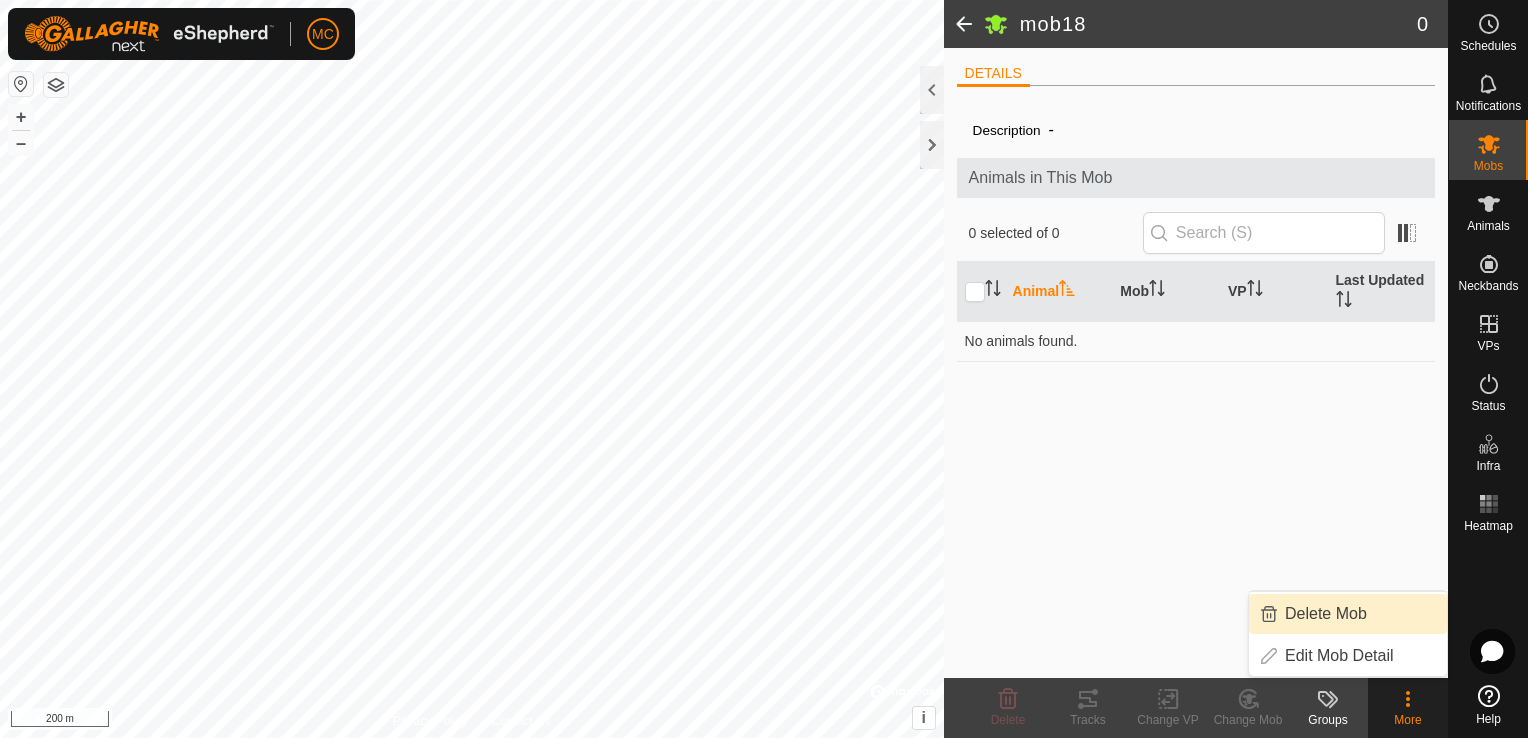 click on "Delete Mob" at bounding box center [1348, 614] 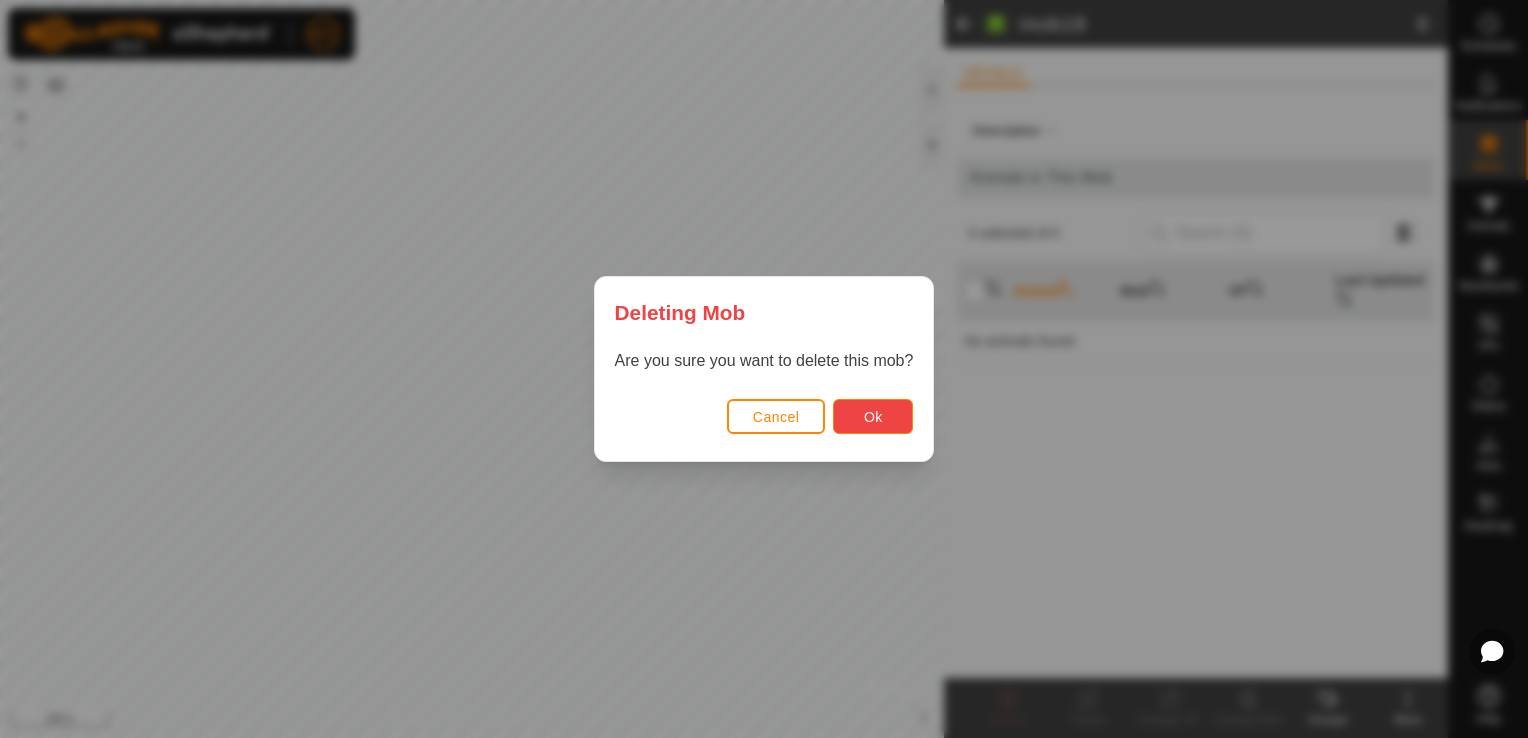click on "Ok" at bounding box center (873, 416) 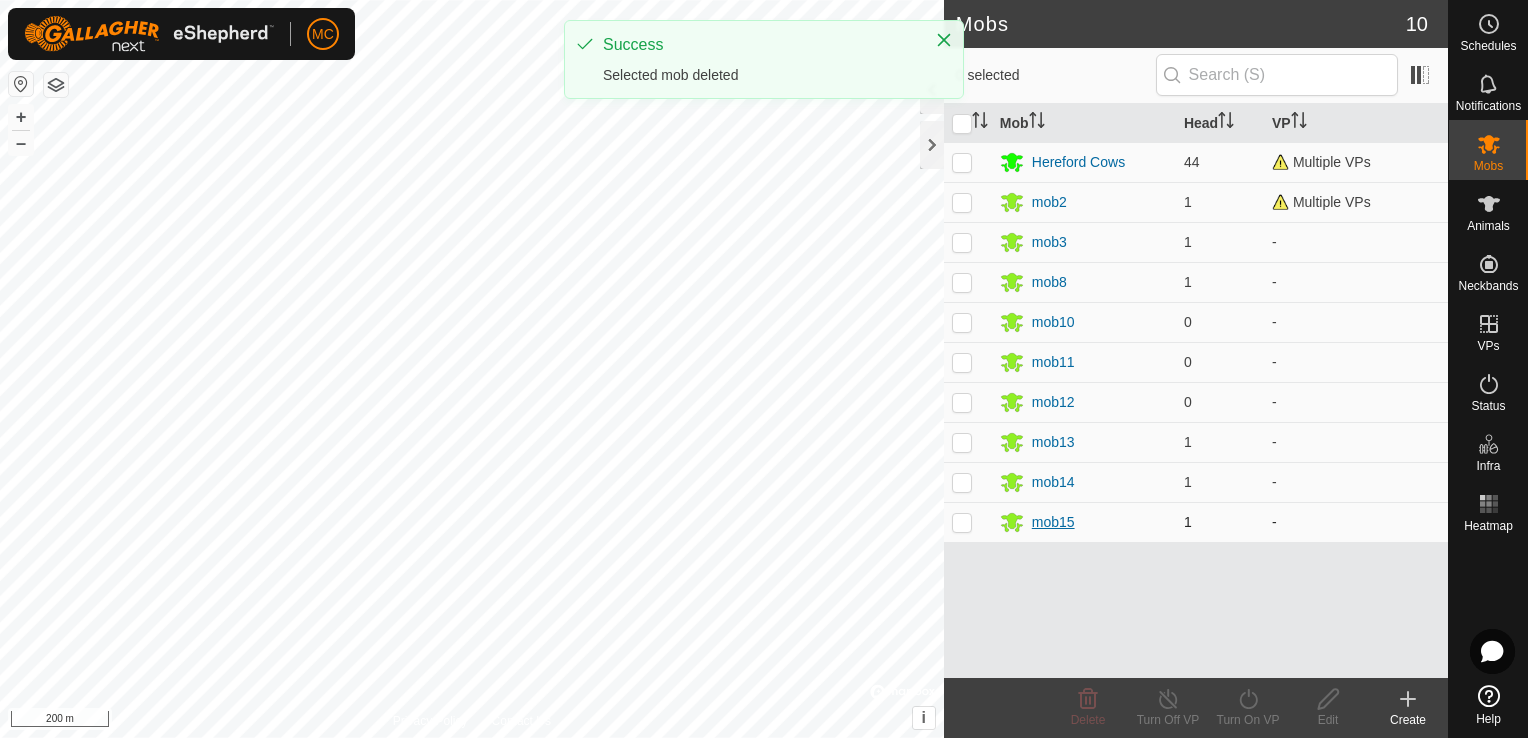 click on "mob15" at bounding box center (1053, 522) 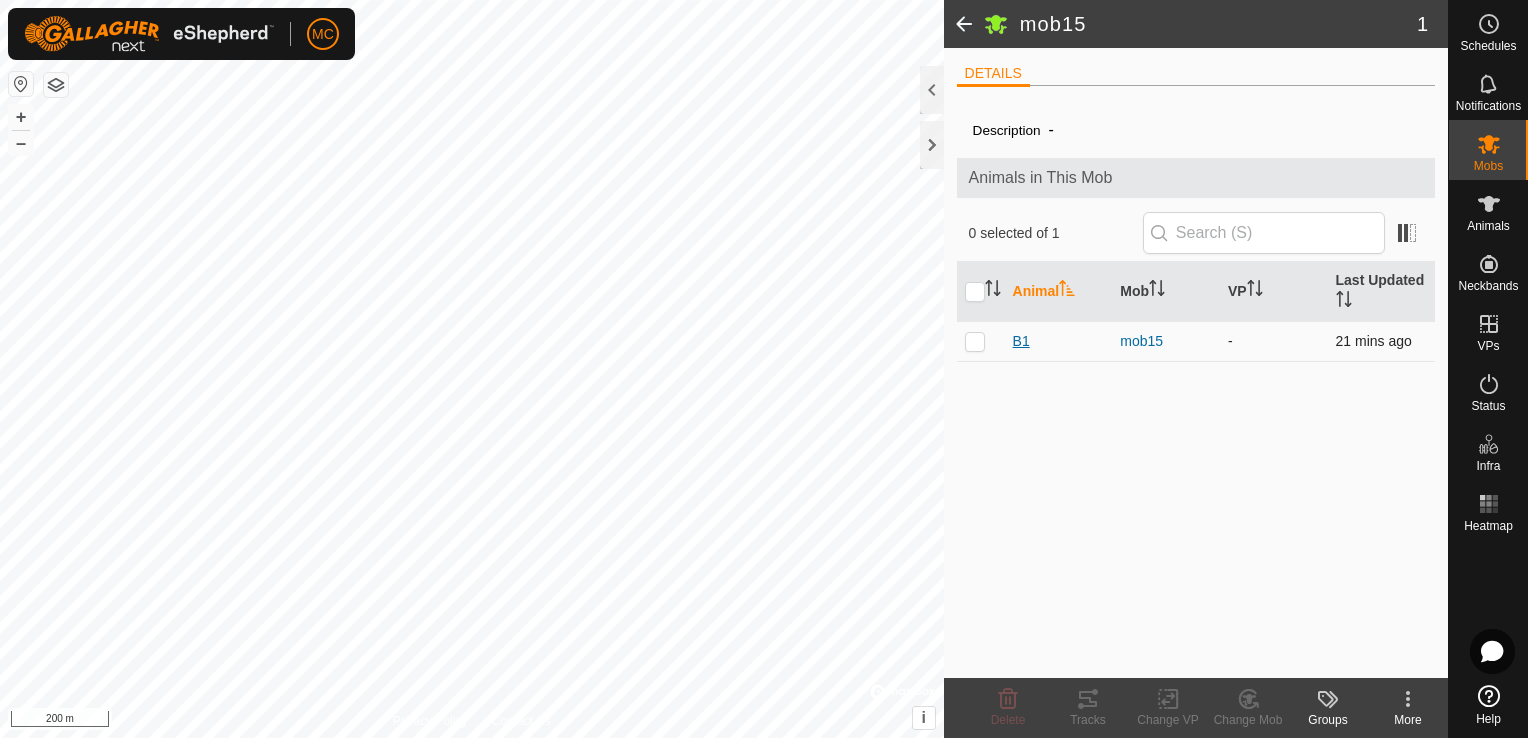 click on "B1" at bounding box center (1021, 341) 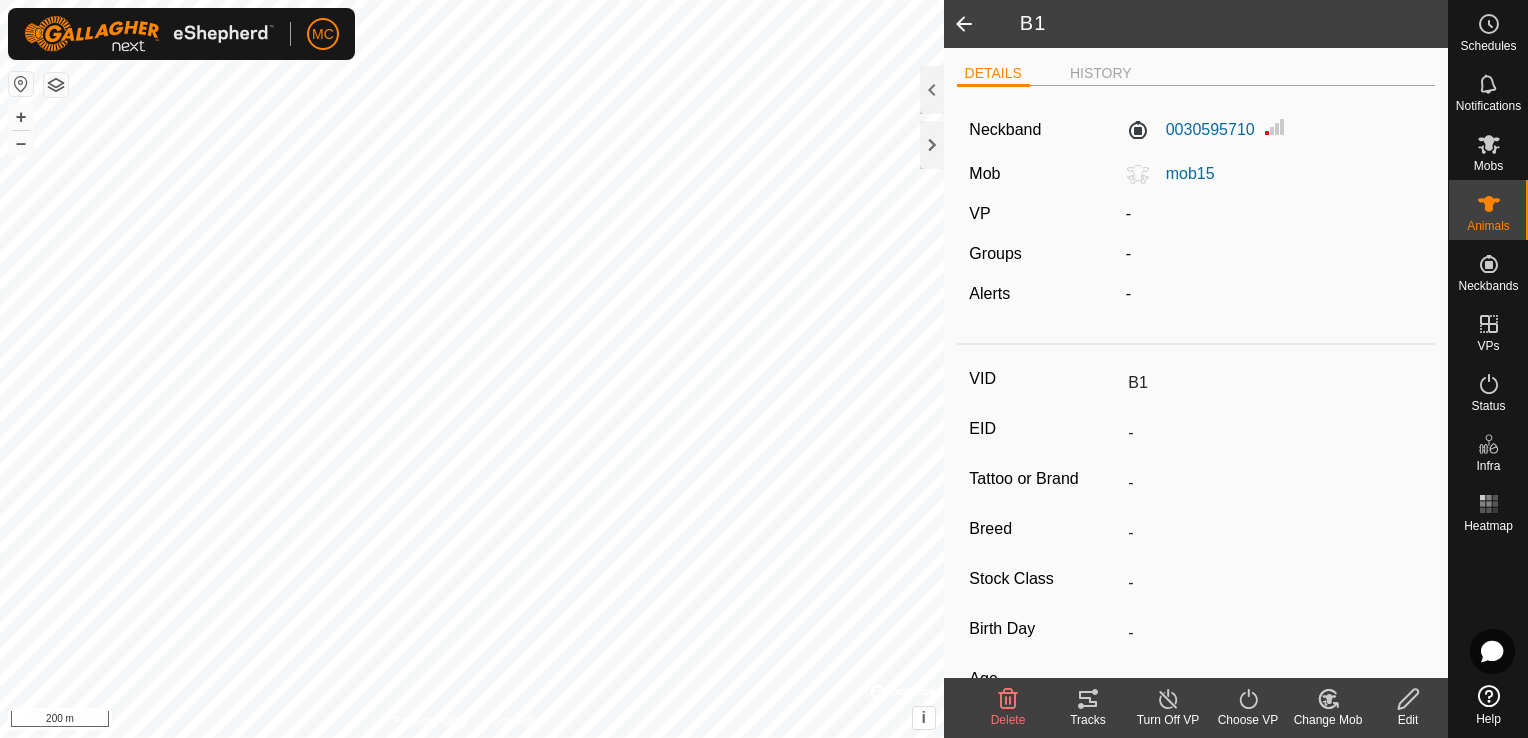 click 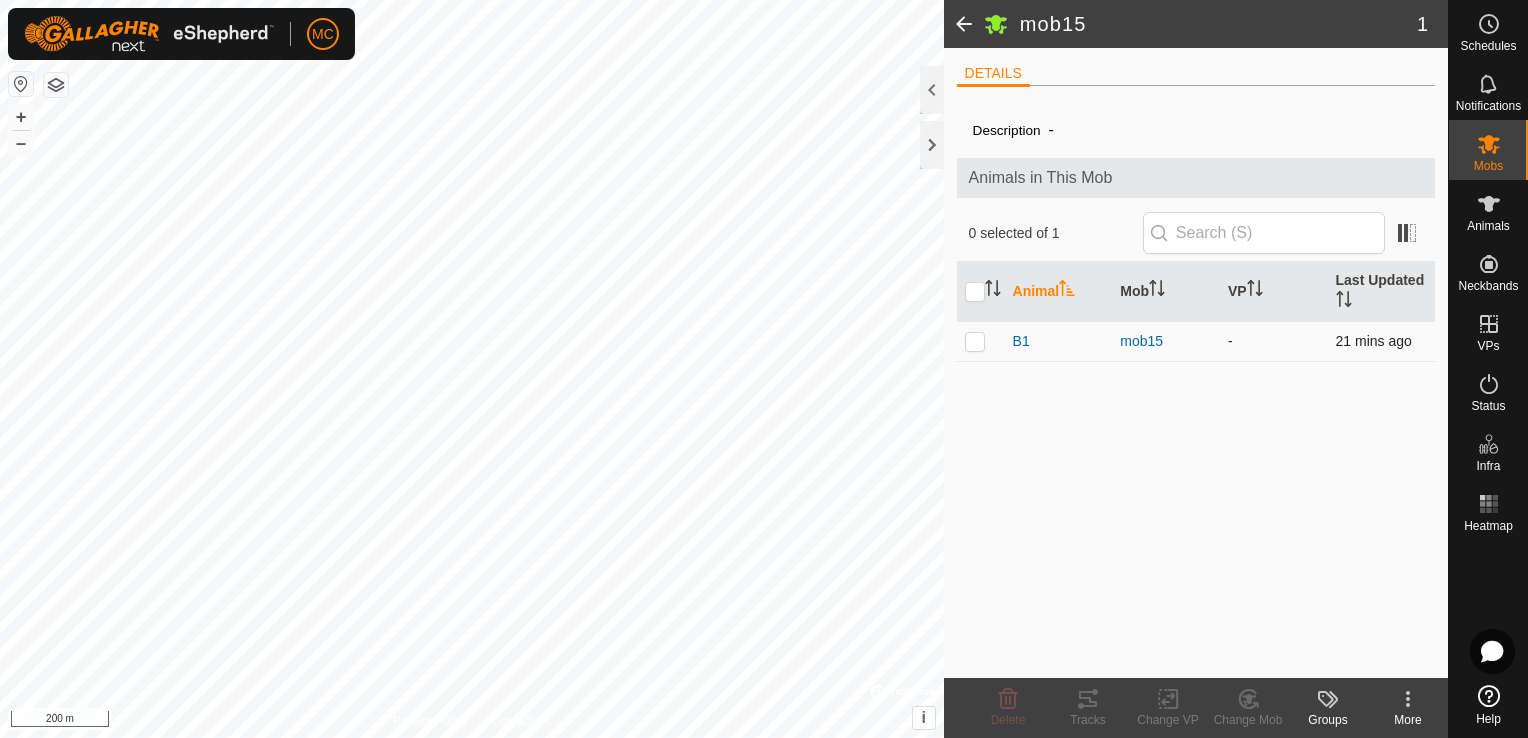 click at bounding box center (975, 341) 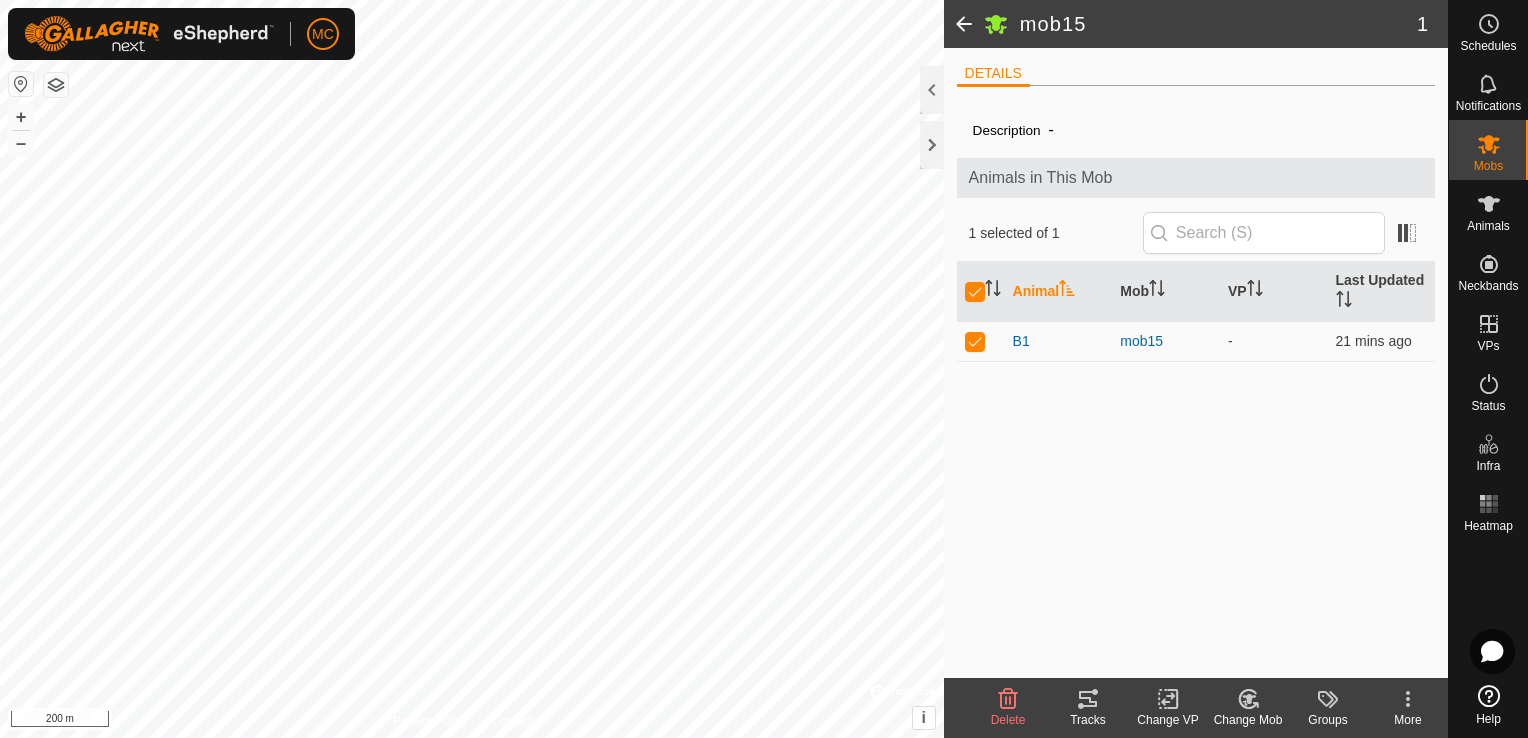 click 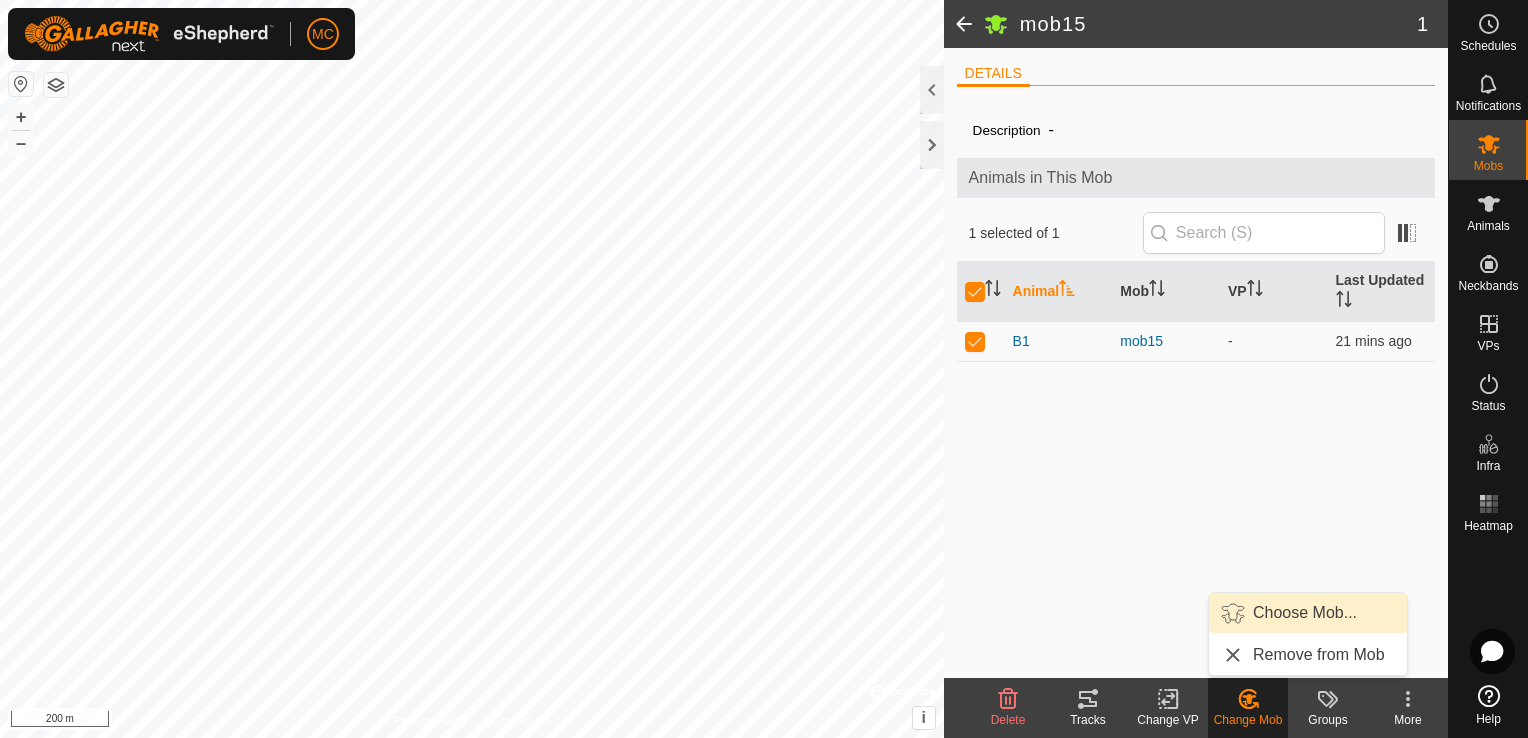 click on "Choose Mob..." at bounding box center (1308, 613) 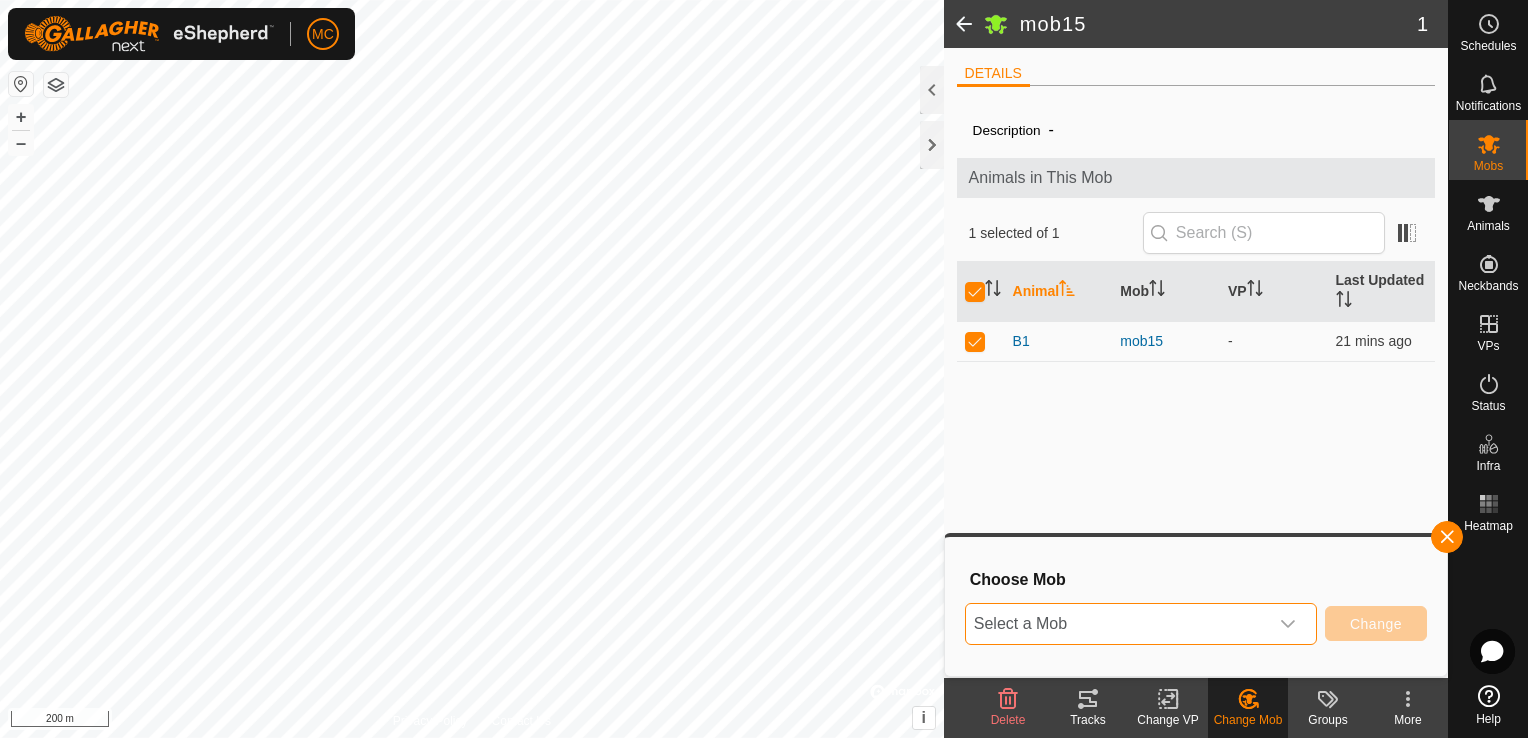 click on "Select a Mob" at bounding box center [1117, 624] 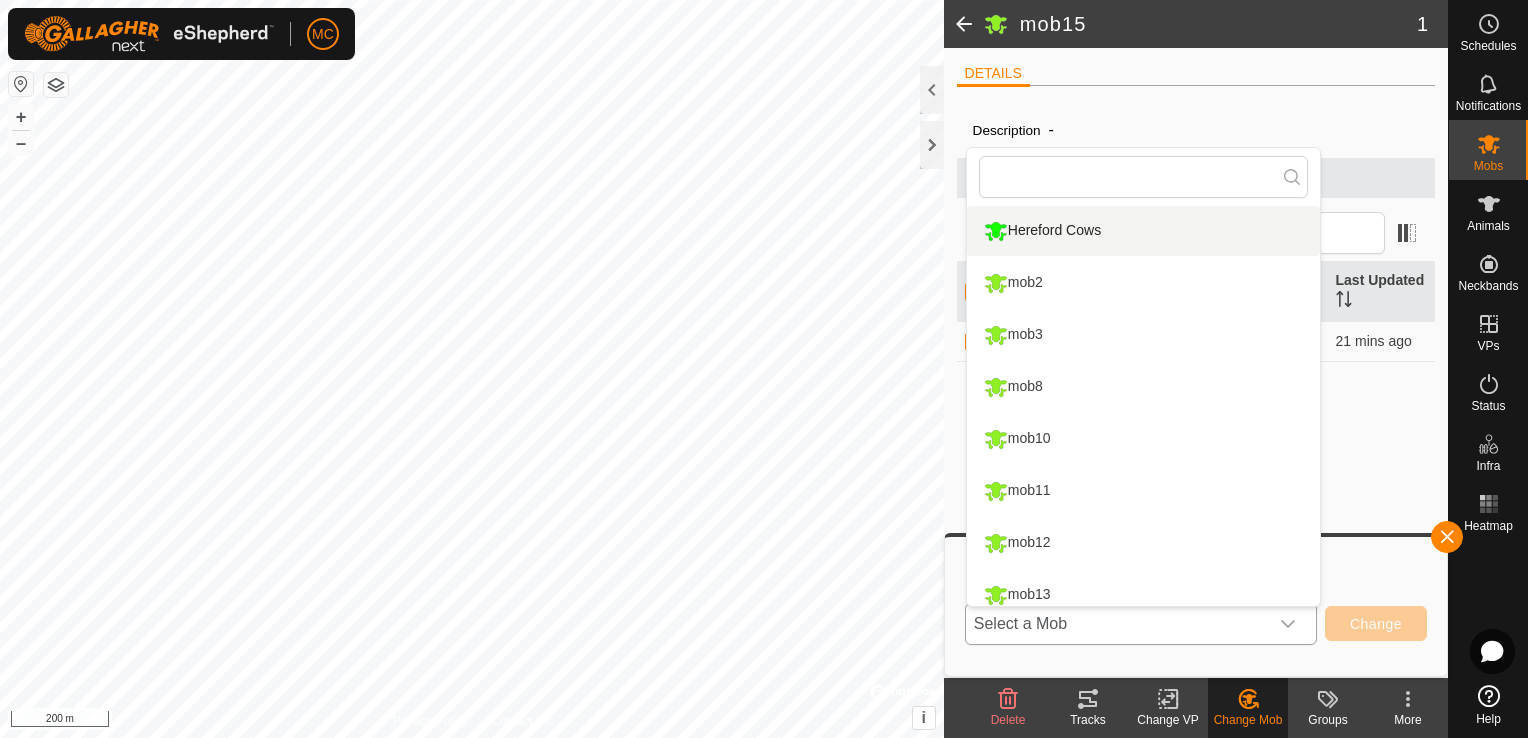 click on "Hereford Cows" at bounding box center [1143, 231] 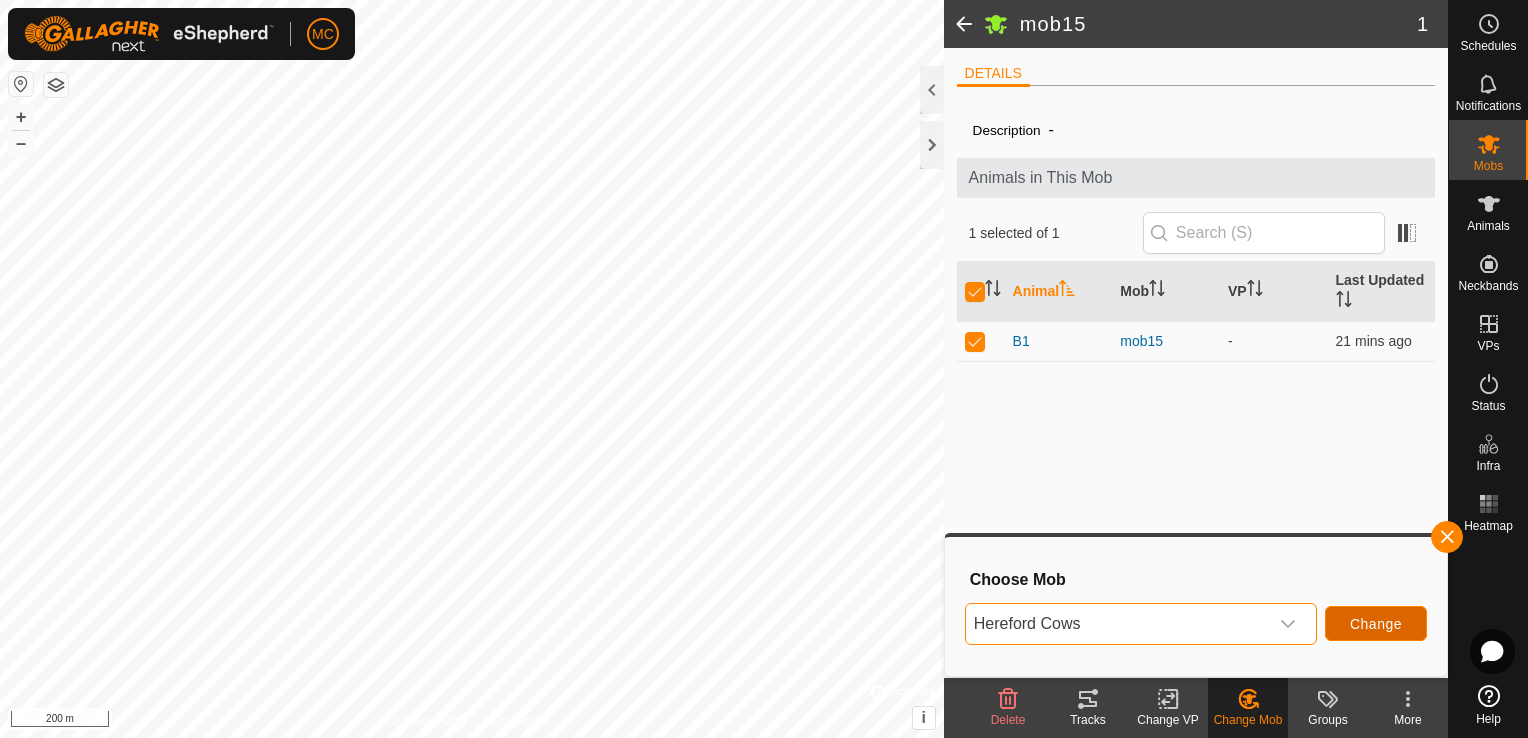 click on "Change" at bounding box center (1376, 623) 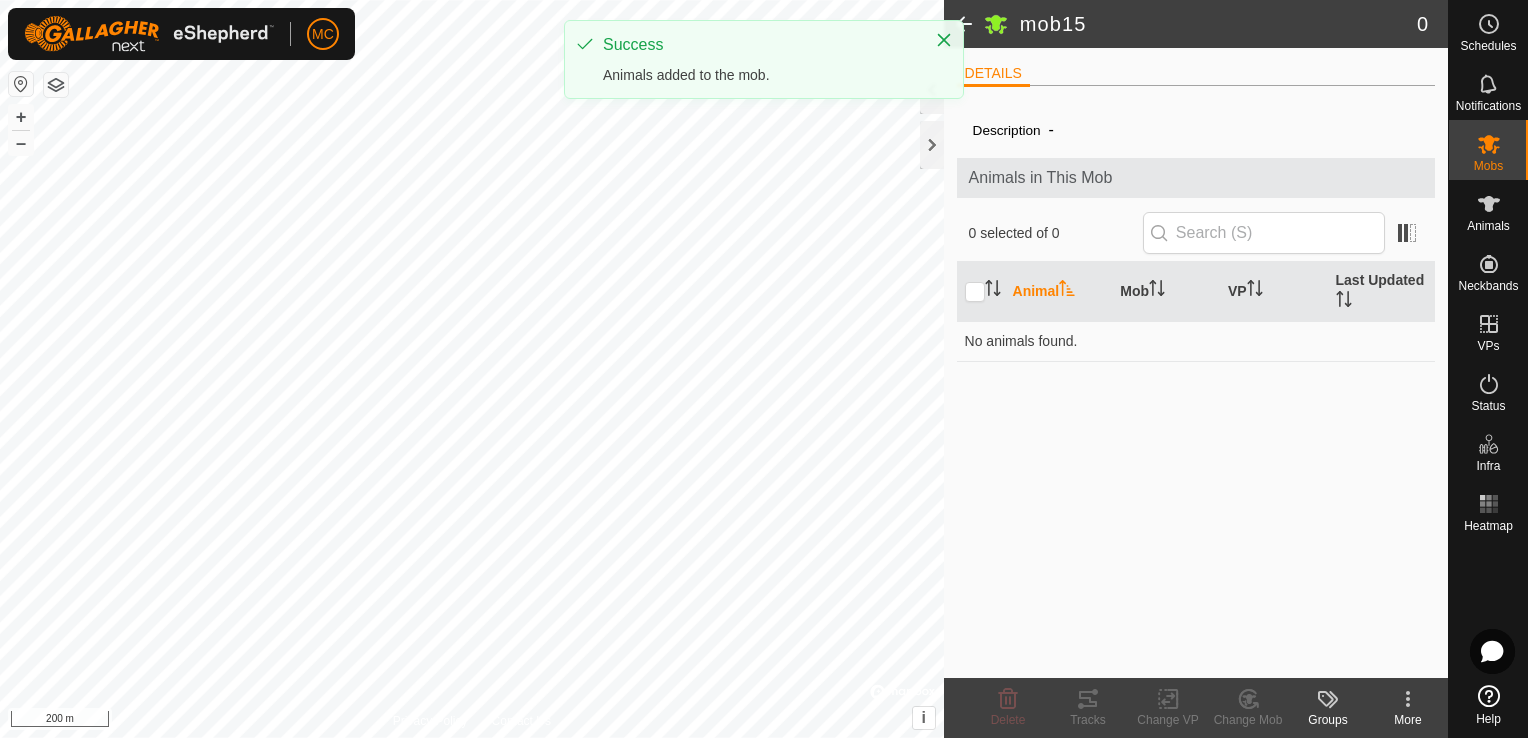 click 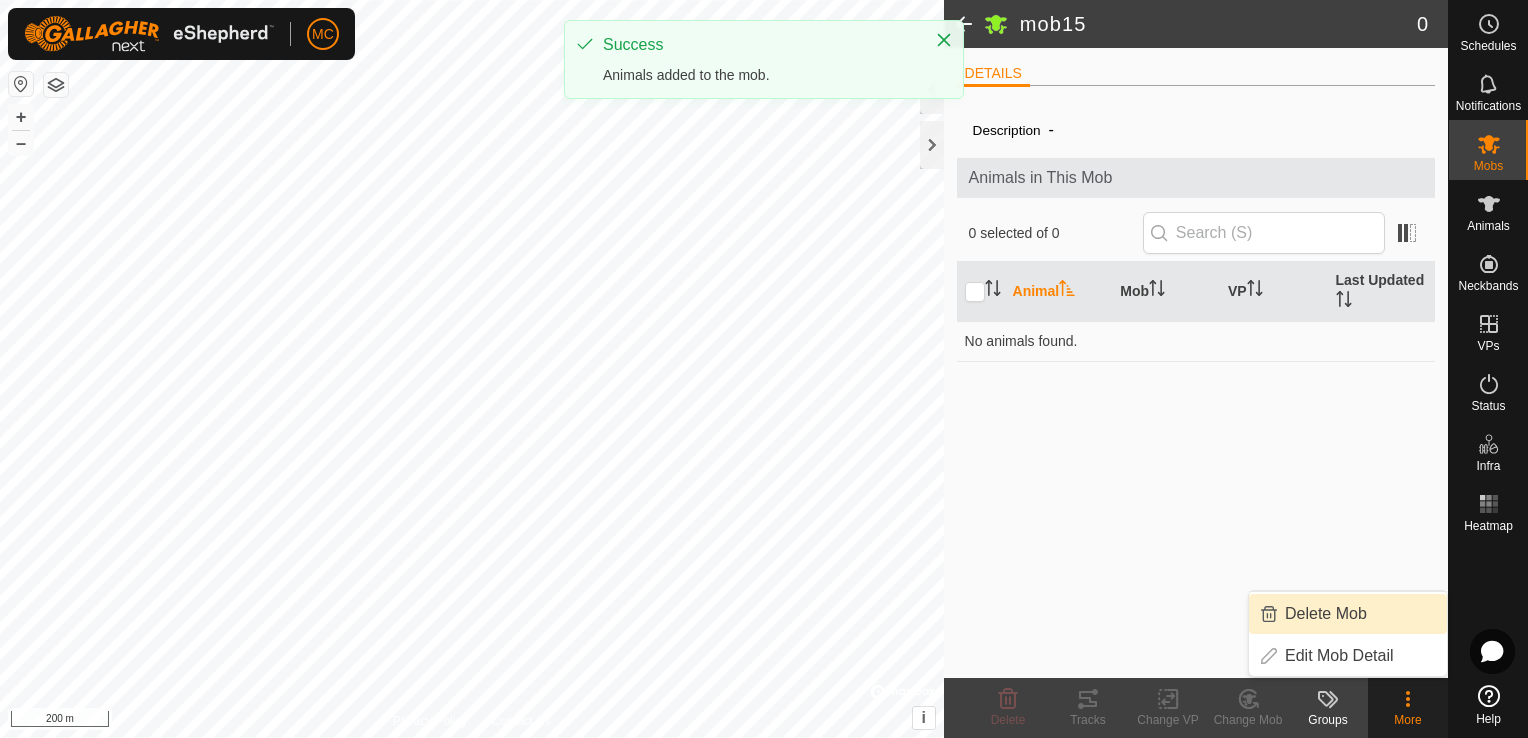 click on "Delete Mob" at bounding box center [1348, 614] 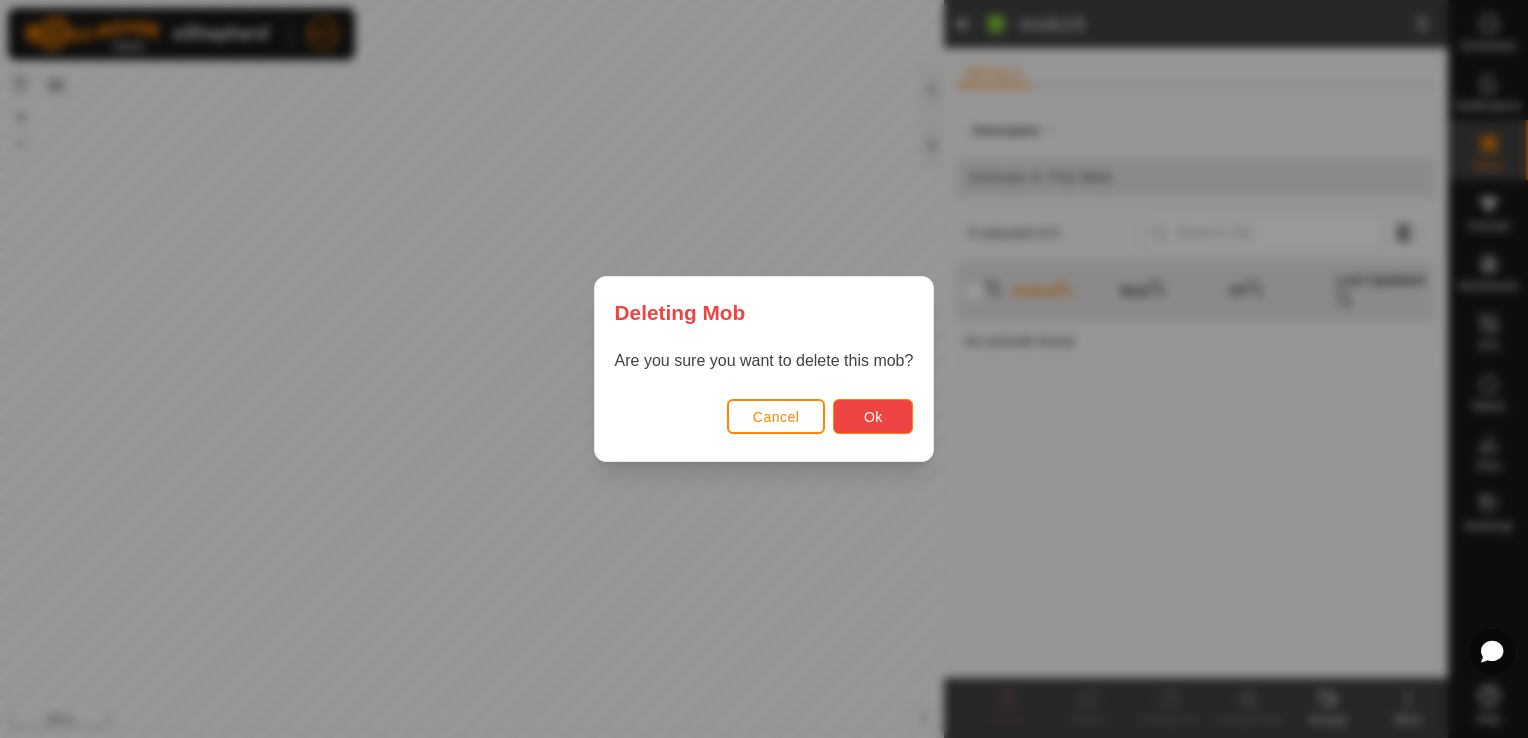 click on "Ok" at bounding box center (873, 416) 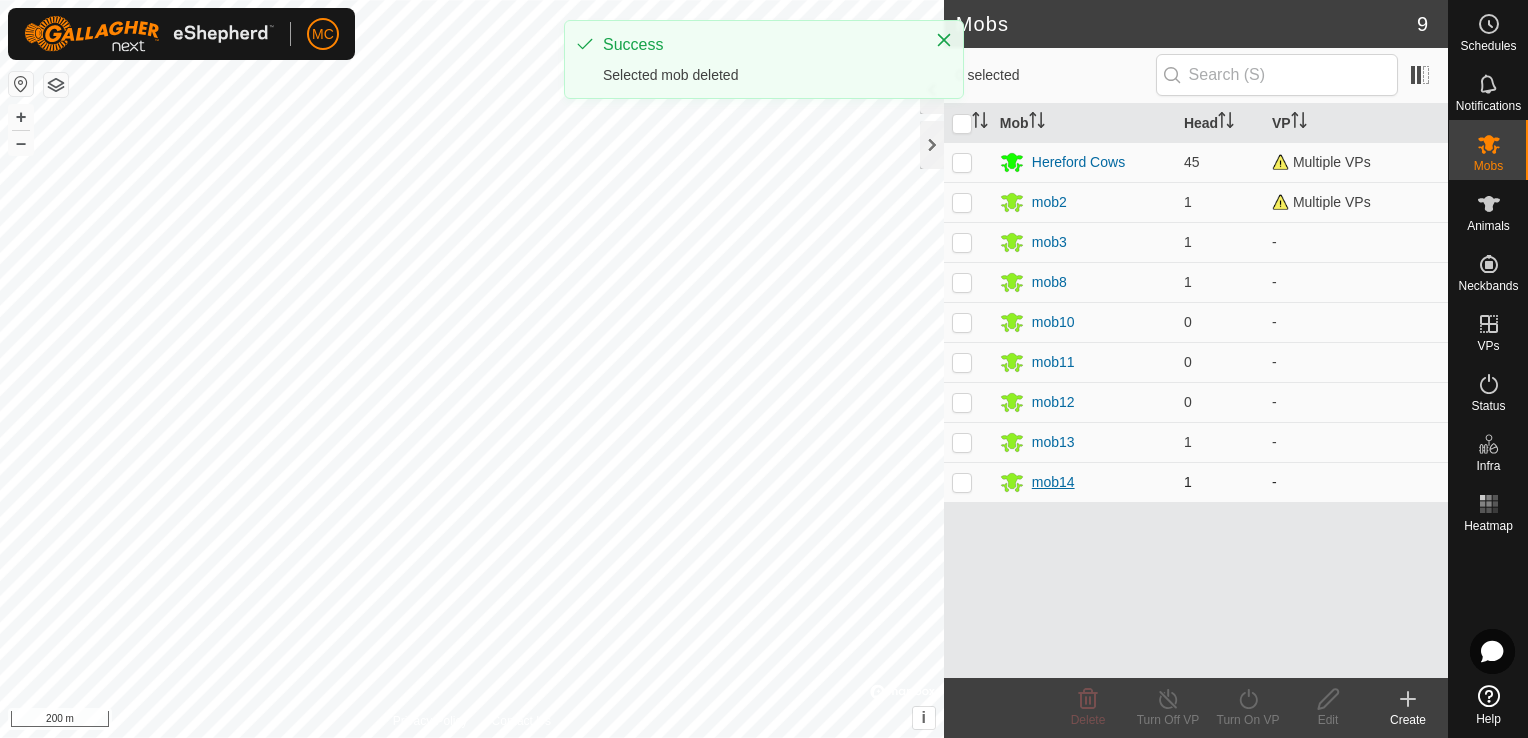 click on "mob14" at bounding box center [1053, 482] 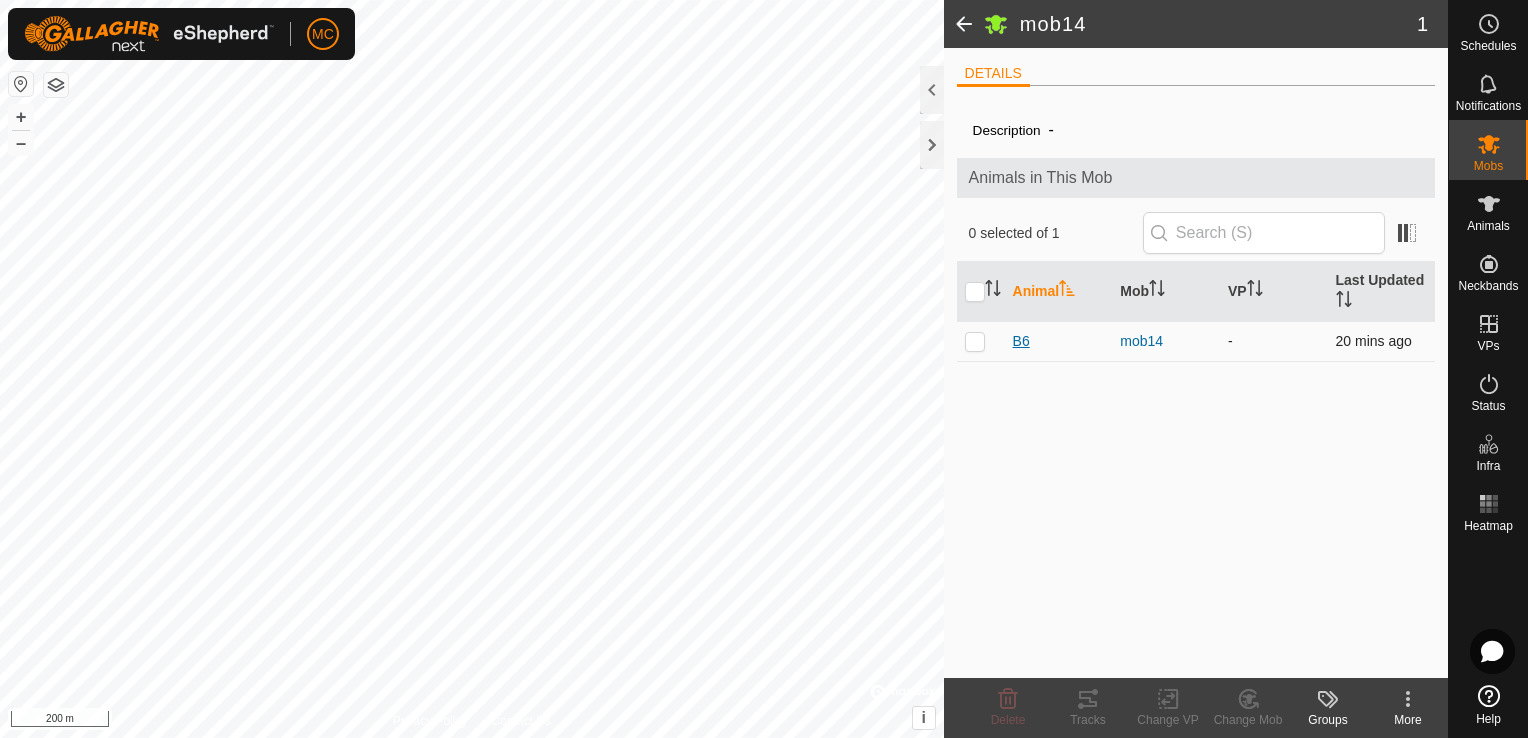 click on "B6" at bounding box center [1021, 341] 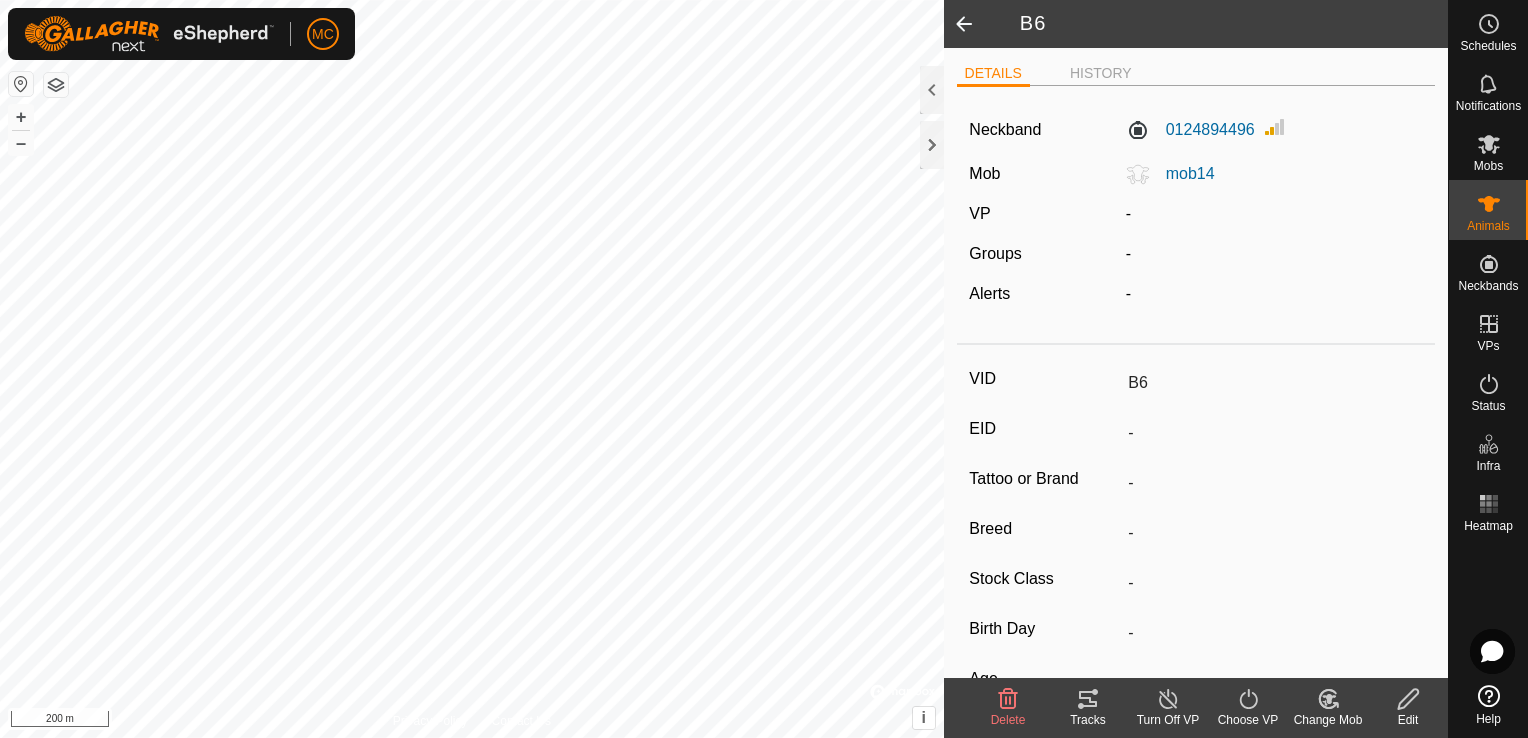 click 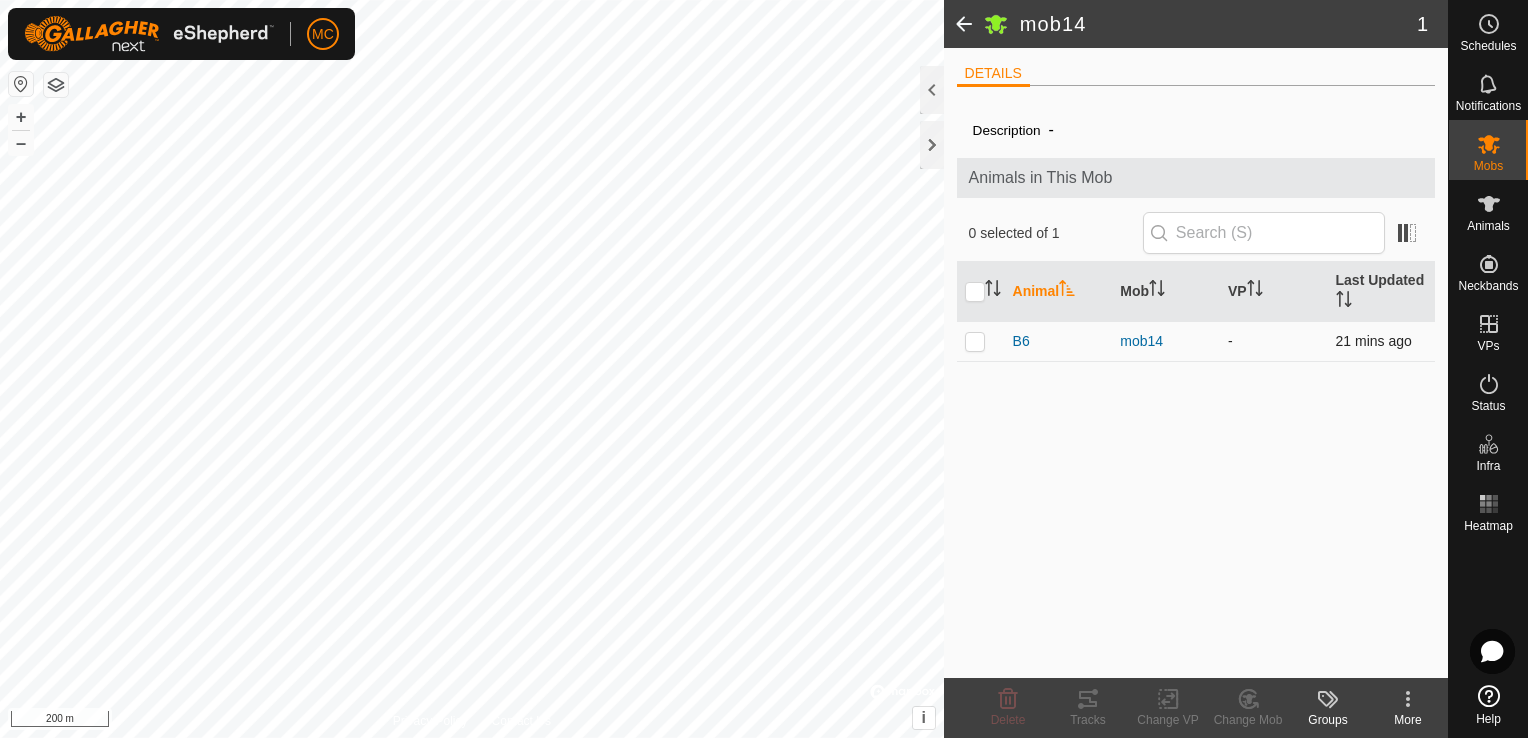 click at bounding box center [975, 341] 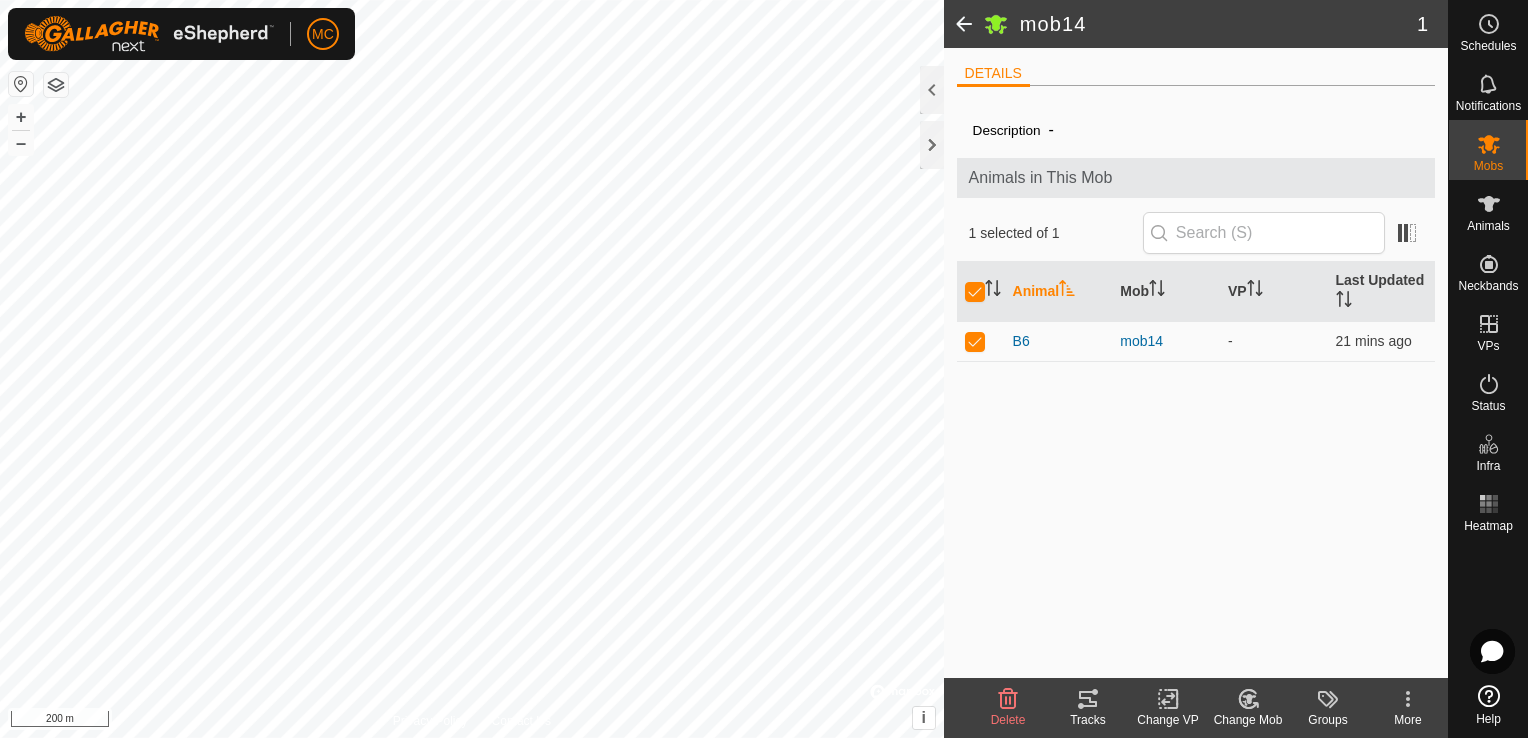 click 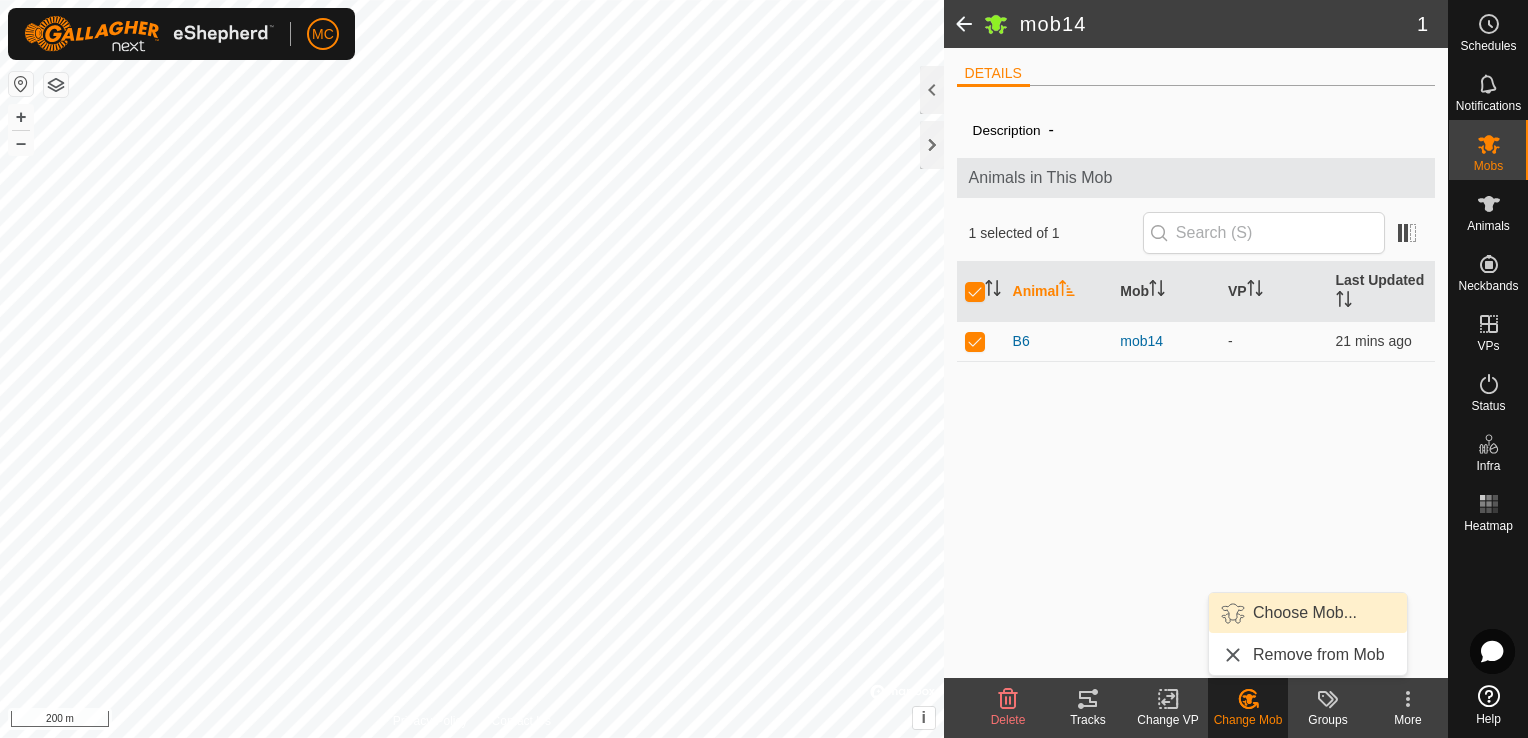 click on "Choose Mob..." at bounding box center (1308, 613) 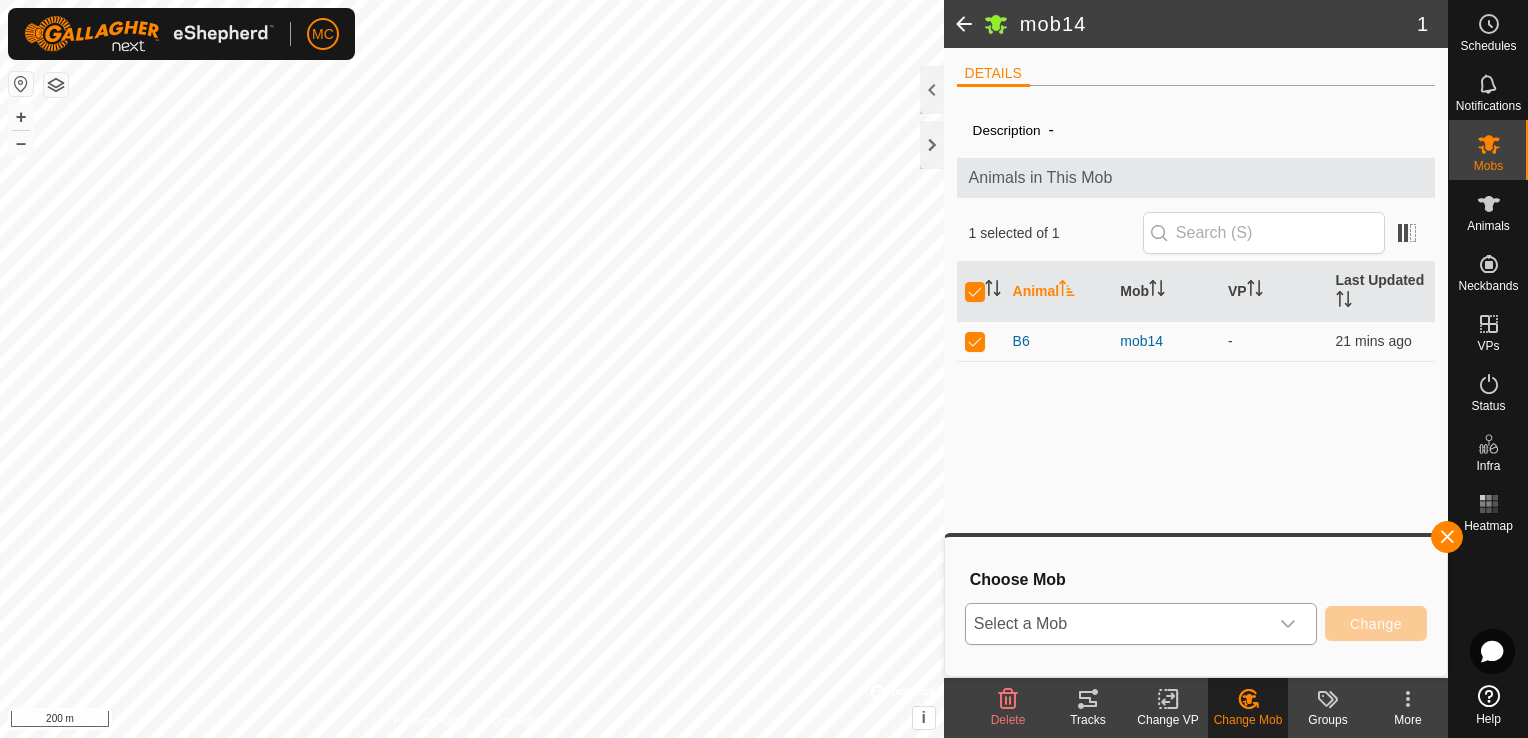 click on "Select a Mob" at bounding box center (1117, 624) 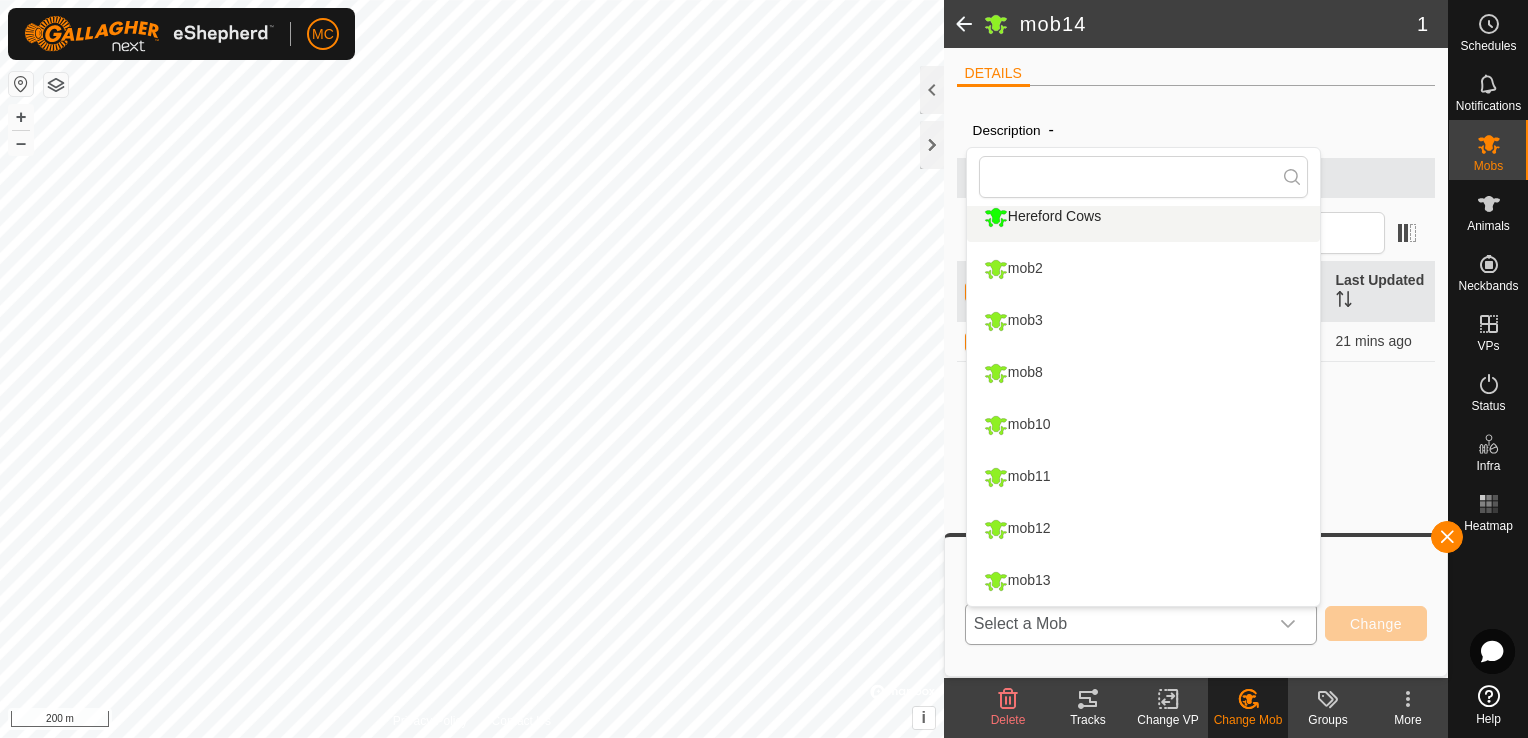 scroll, scrollTop: 0, scrollLeft: 0, axis: both 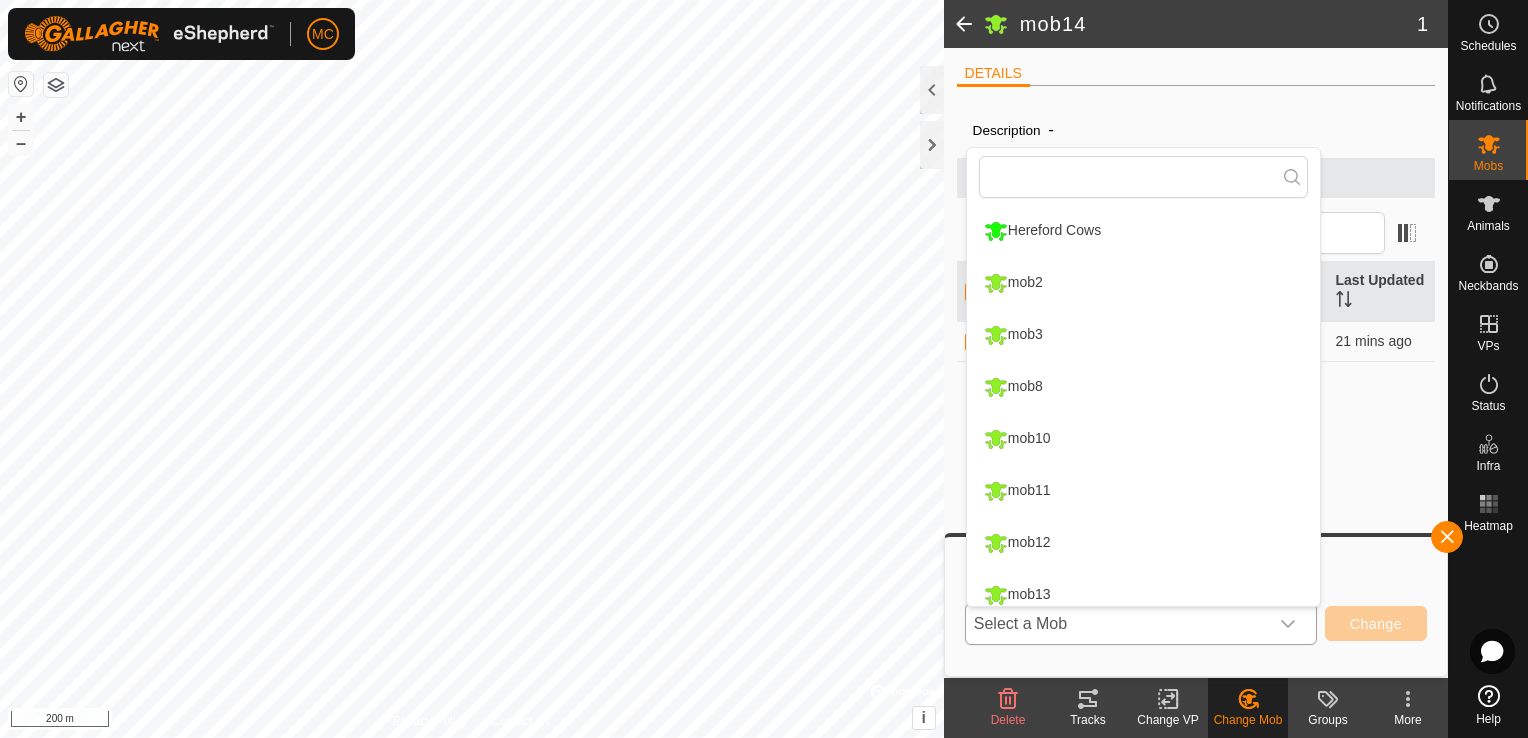 click on "Hereford Cows" at bounding box center (1143, 231) 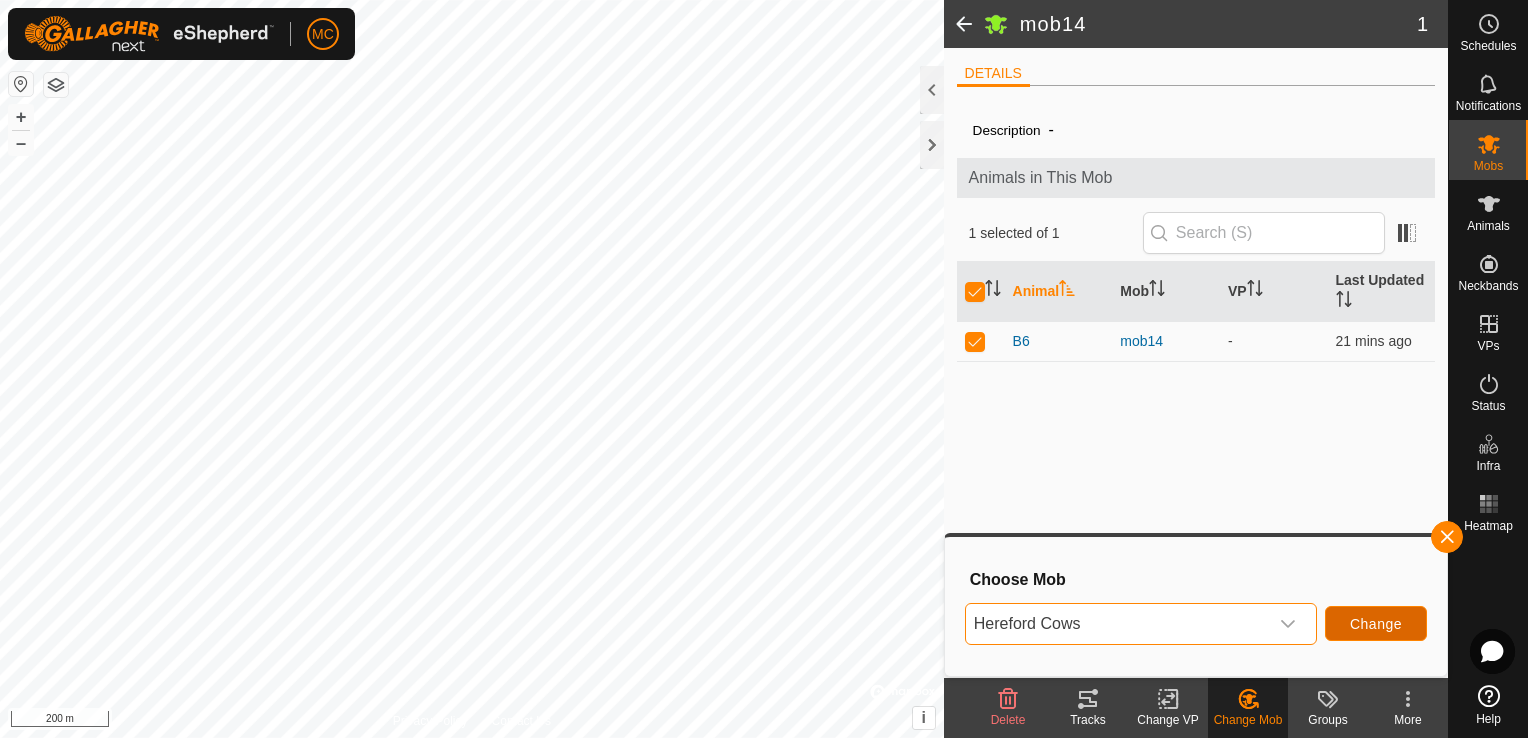 click on "Change" at bounding box center (1376, 624) 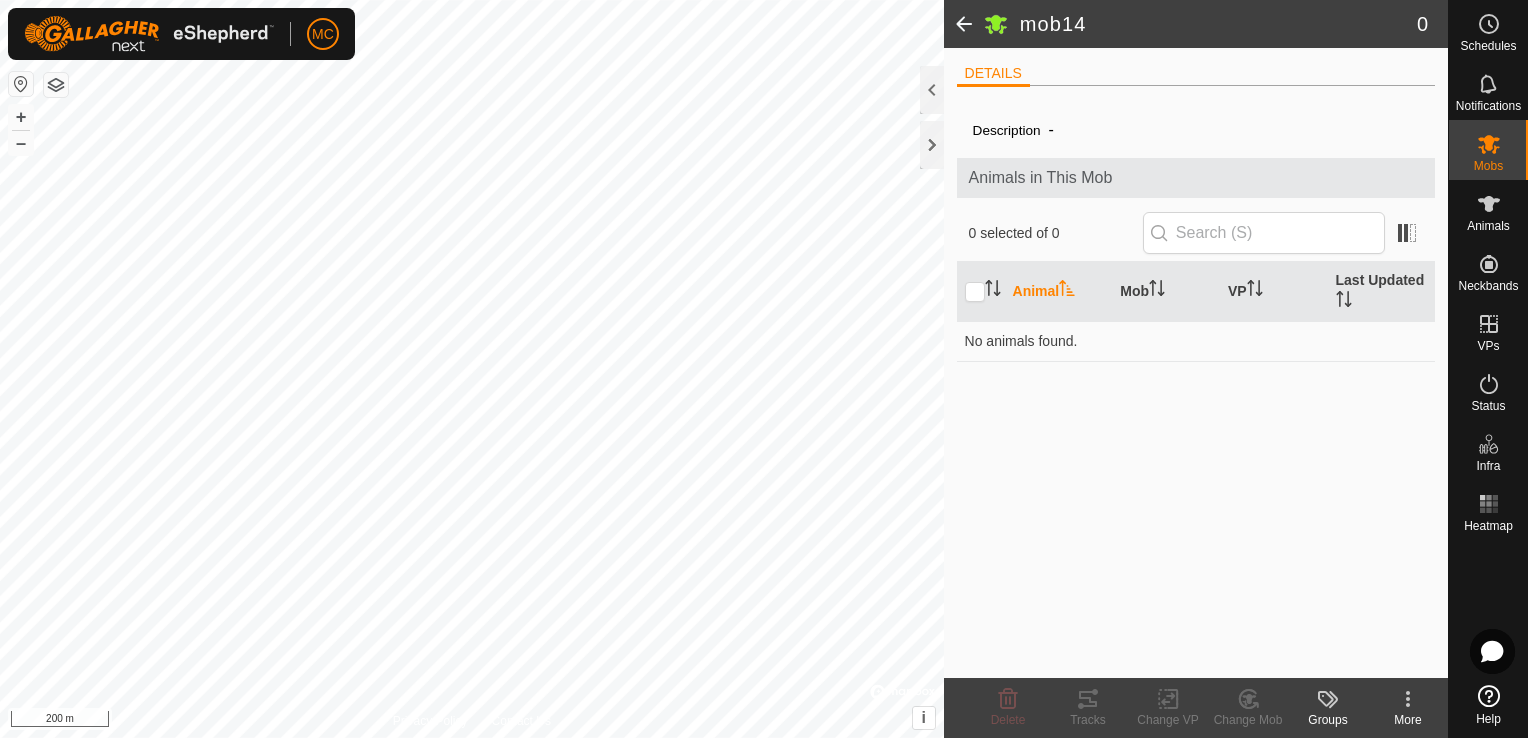 click 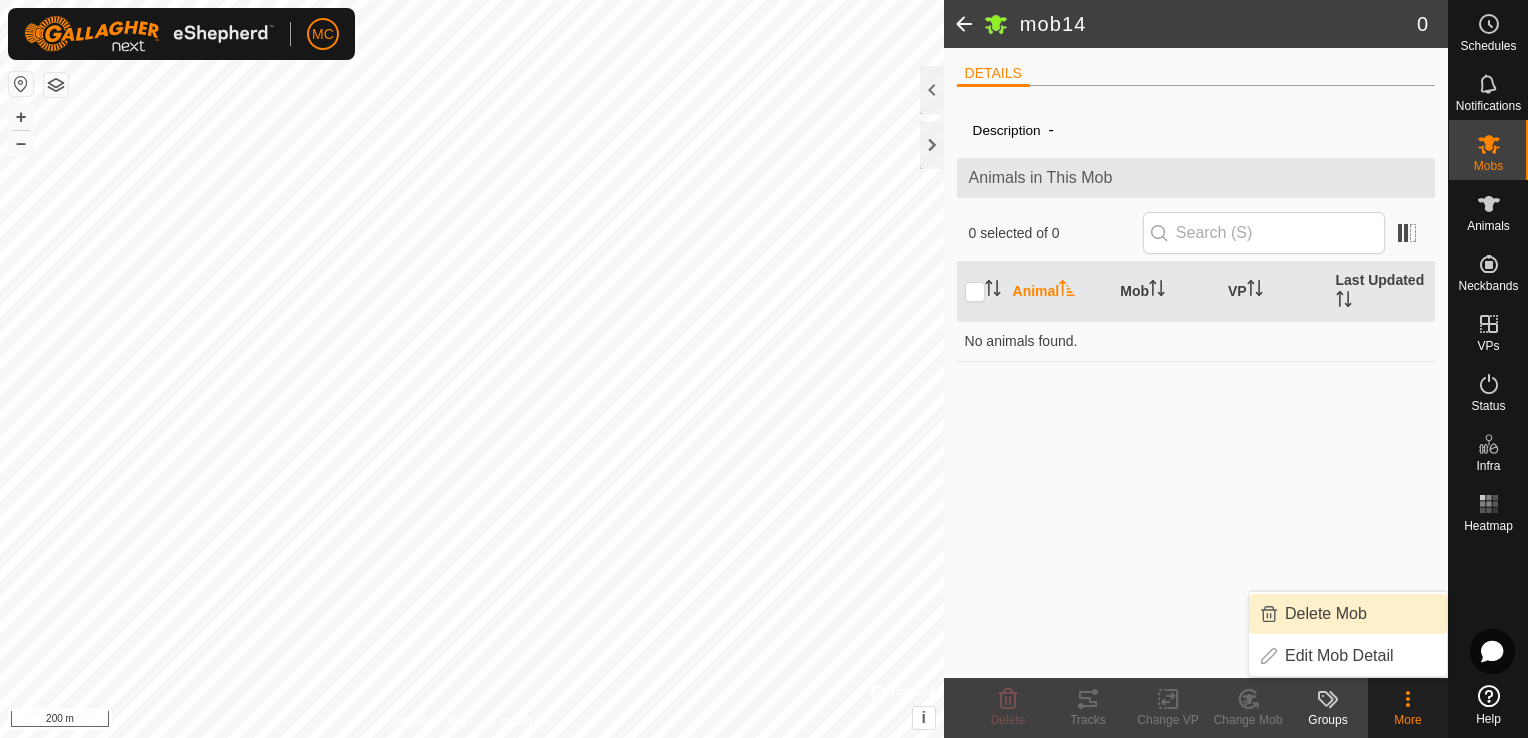 click on "Delete Mob" at bounding box center [1348, 614] 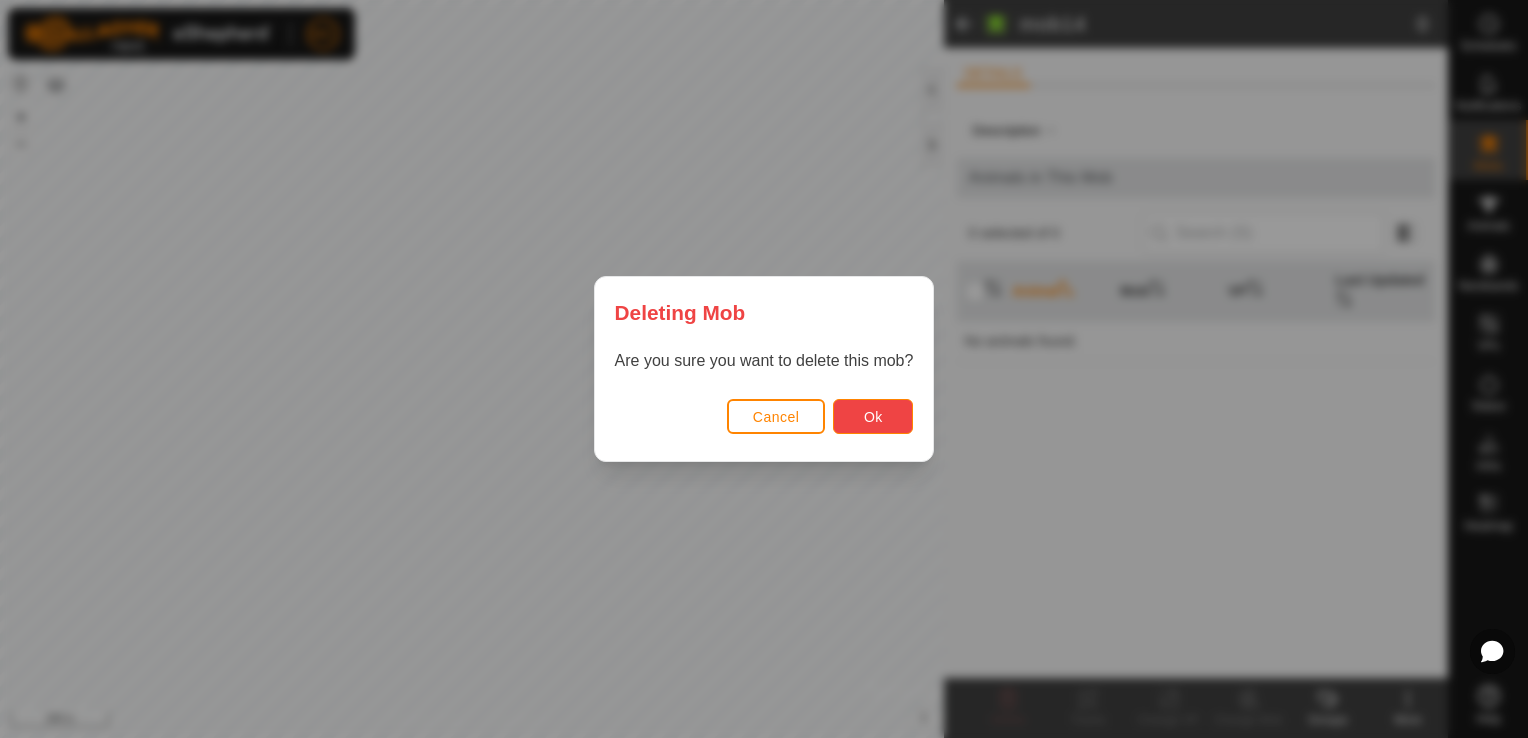 click on "Ok" at bounding box center [873, 417] 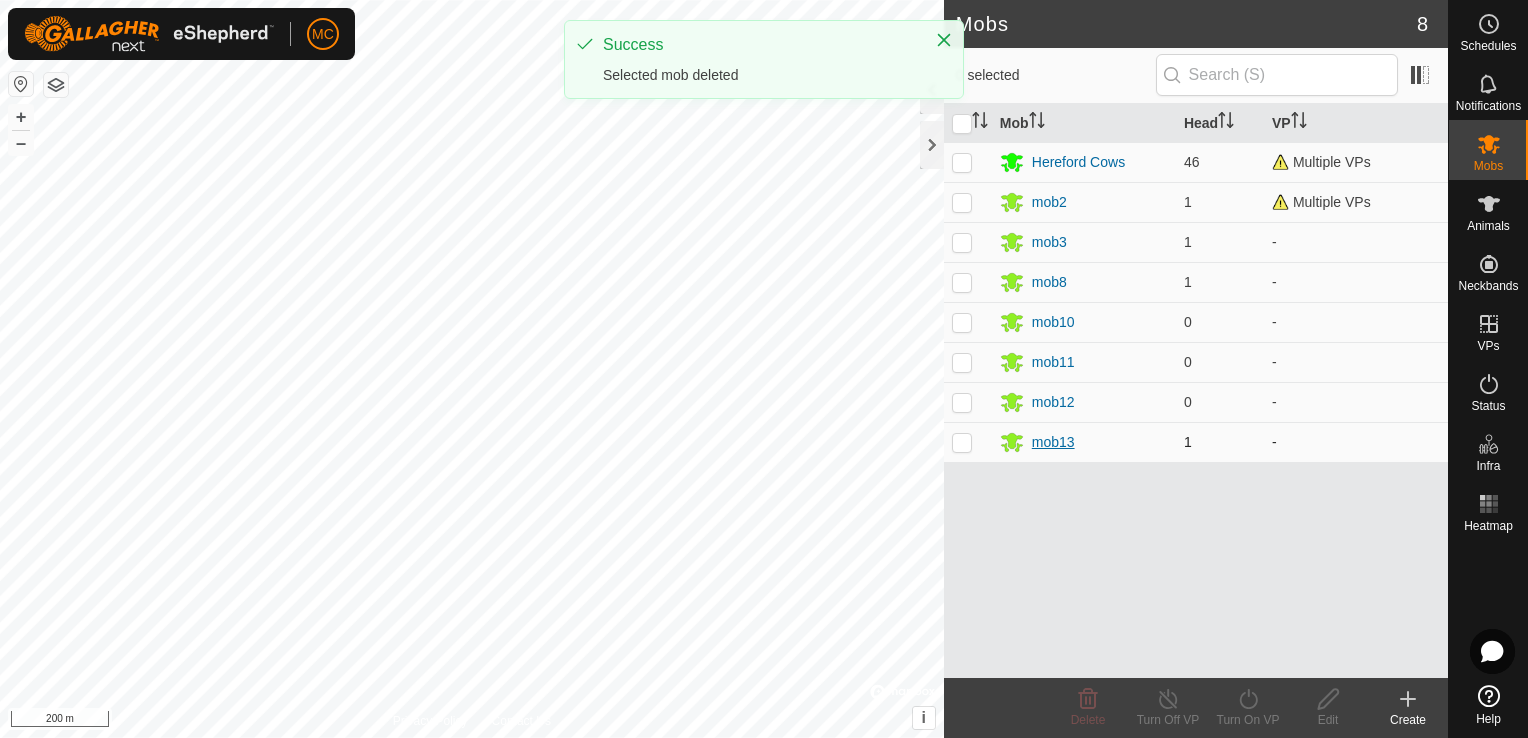 click on "mob13" at bounding box center [1053, 442] 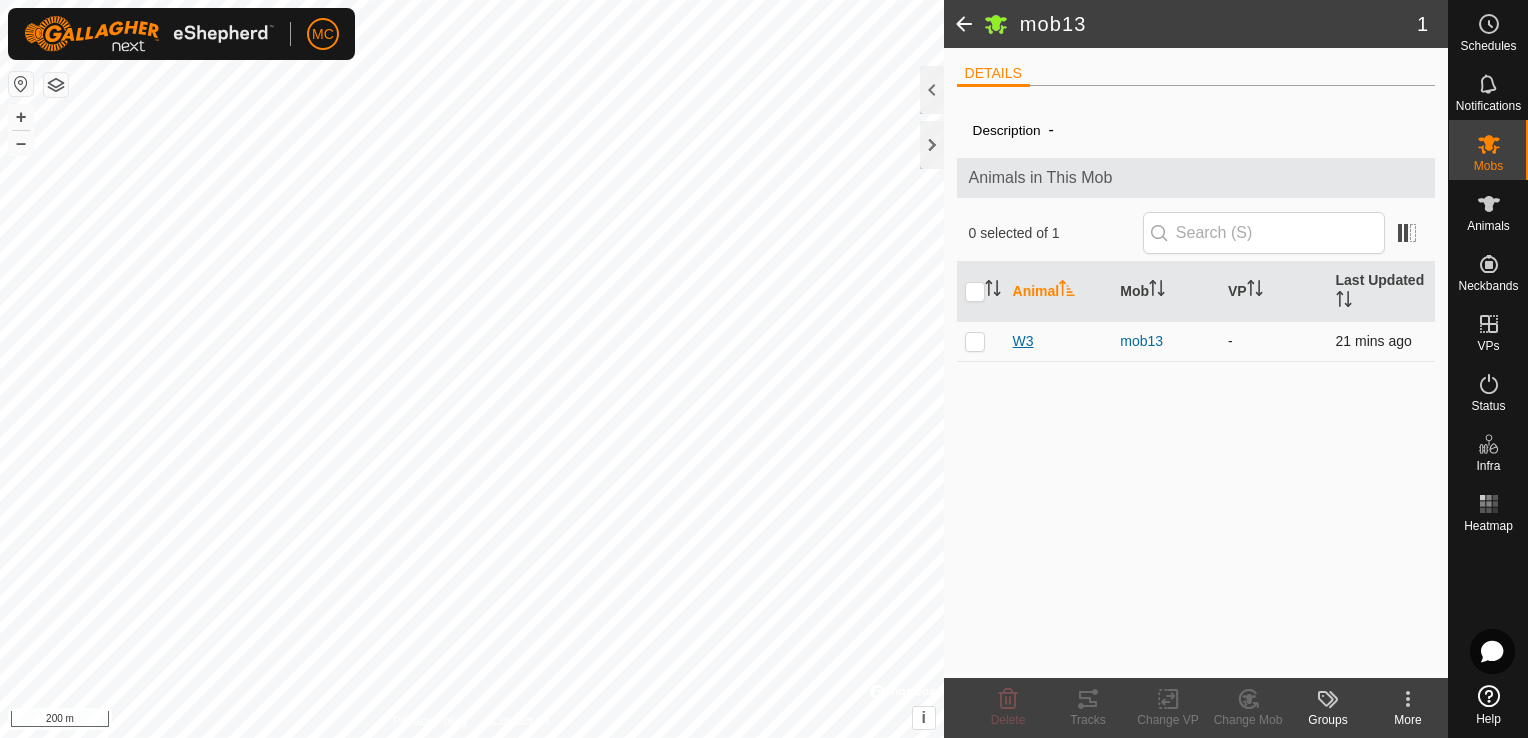 click on "W3" at bounding box center (1023, 341) 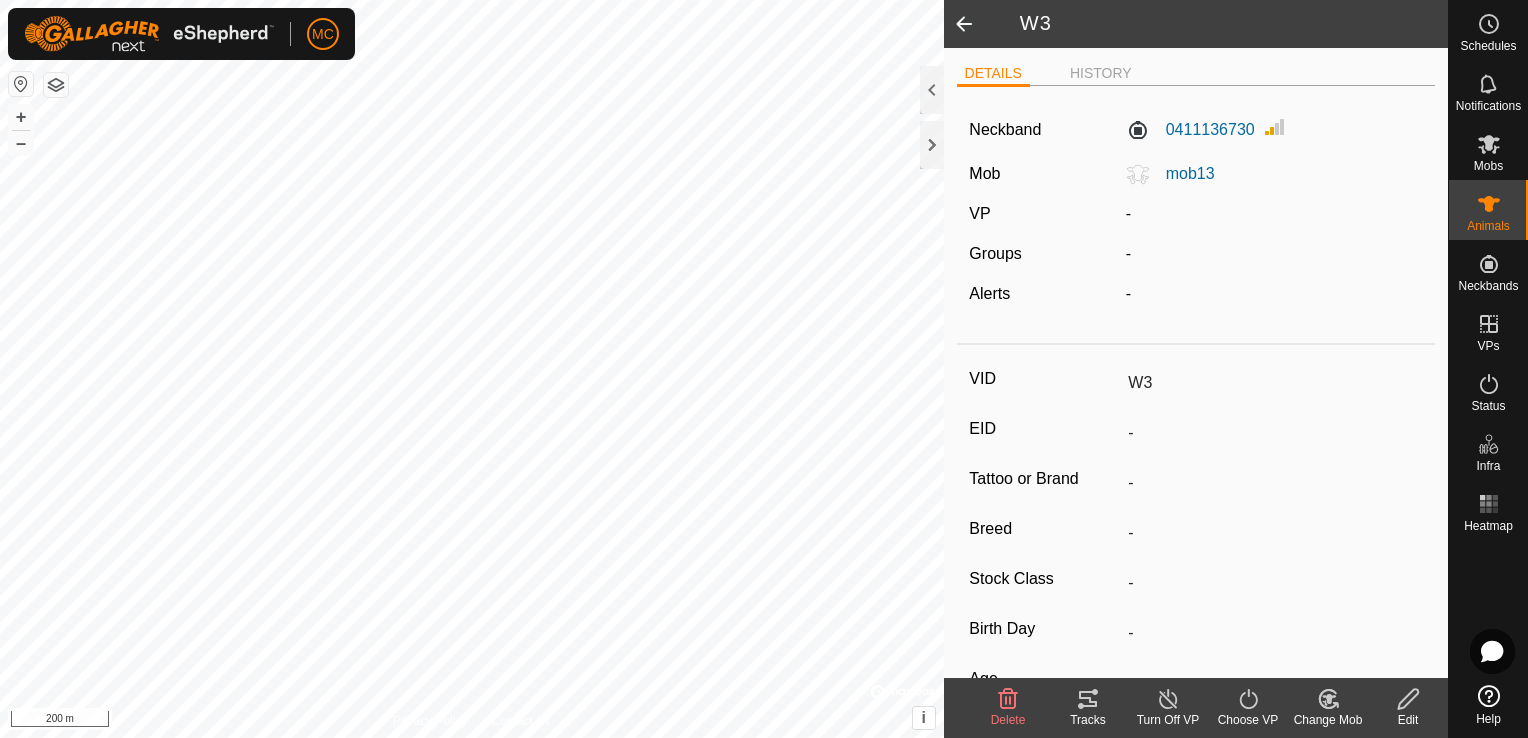 click 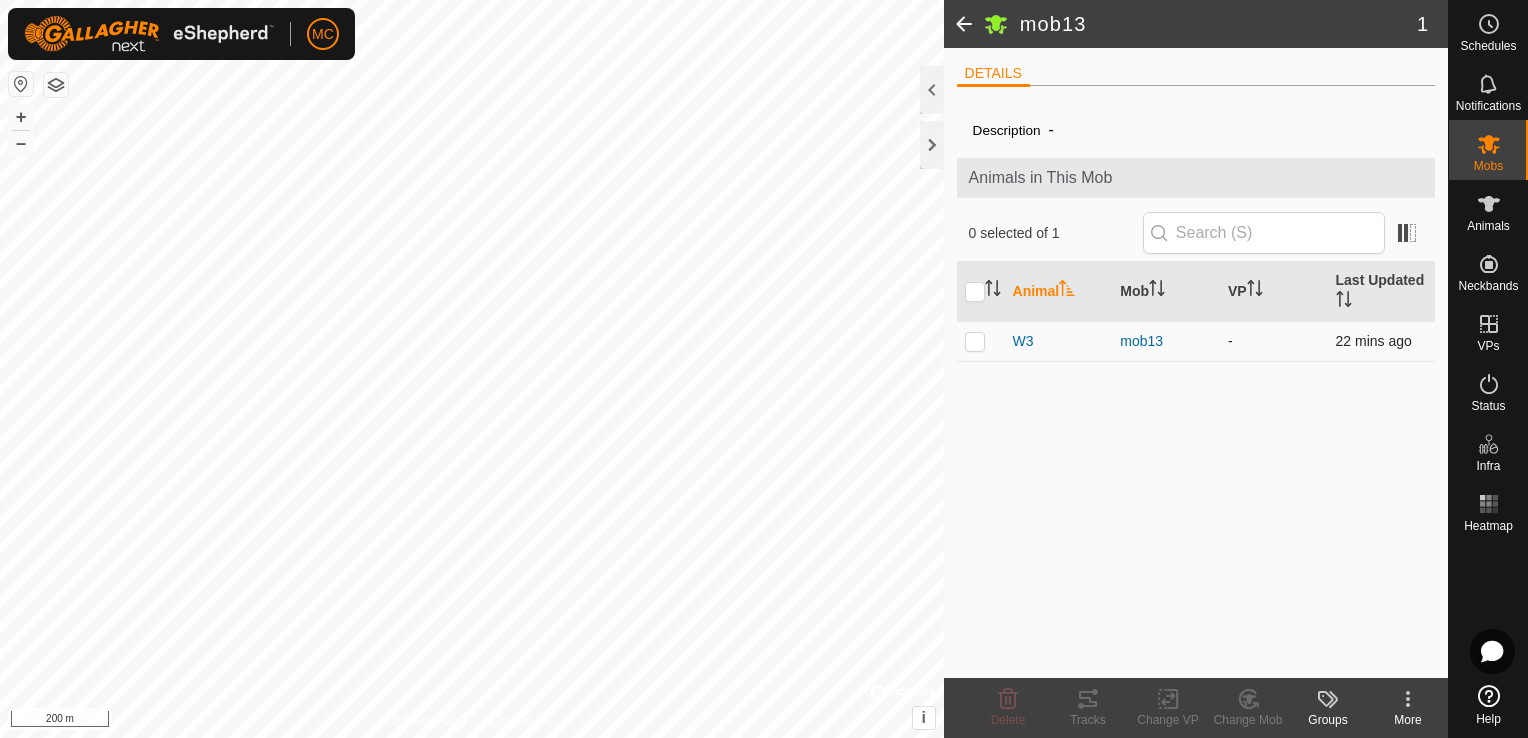 click at bounding box center [975, 341] 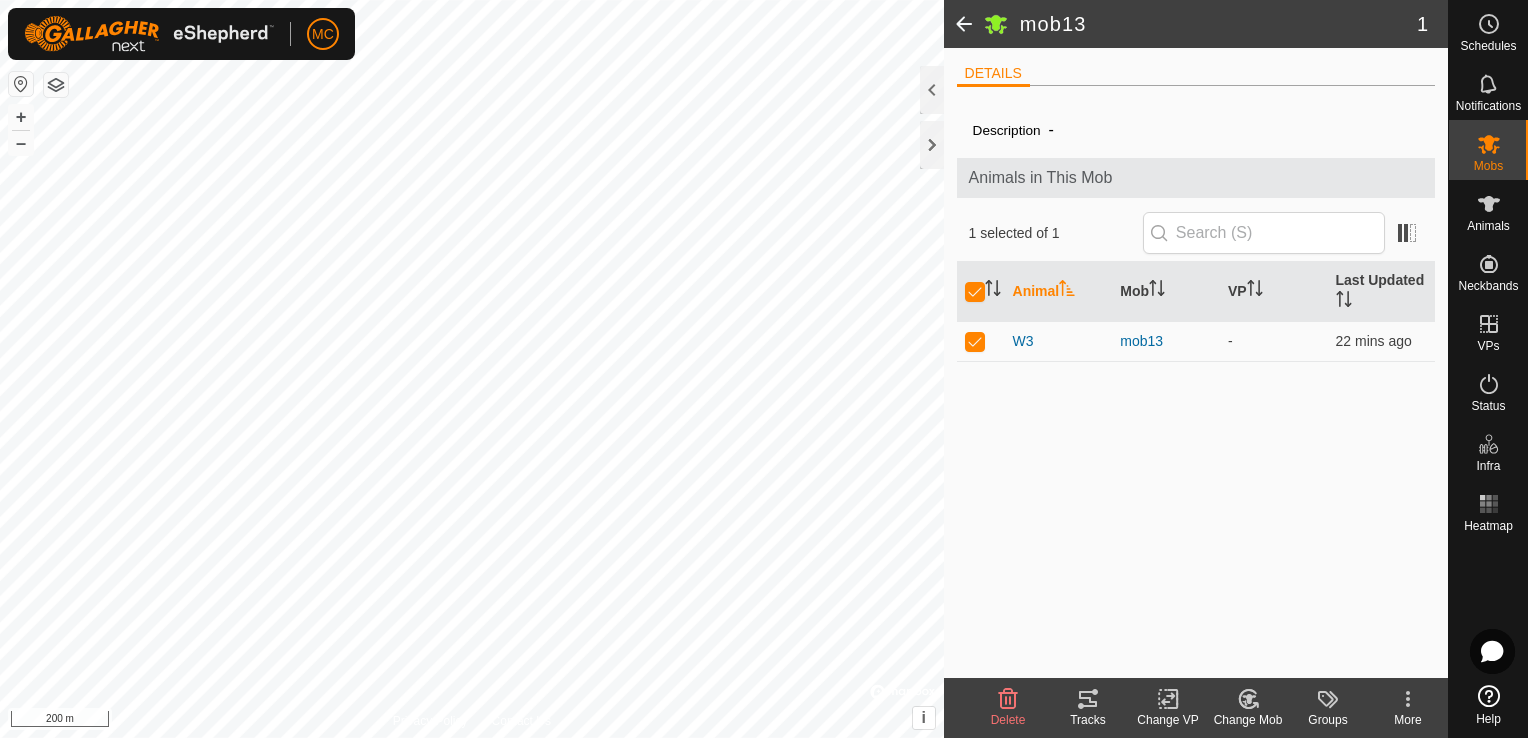 click 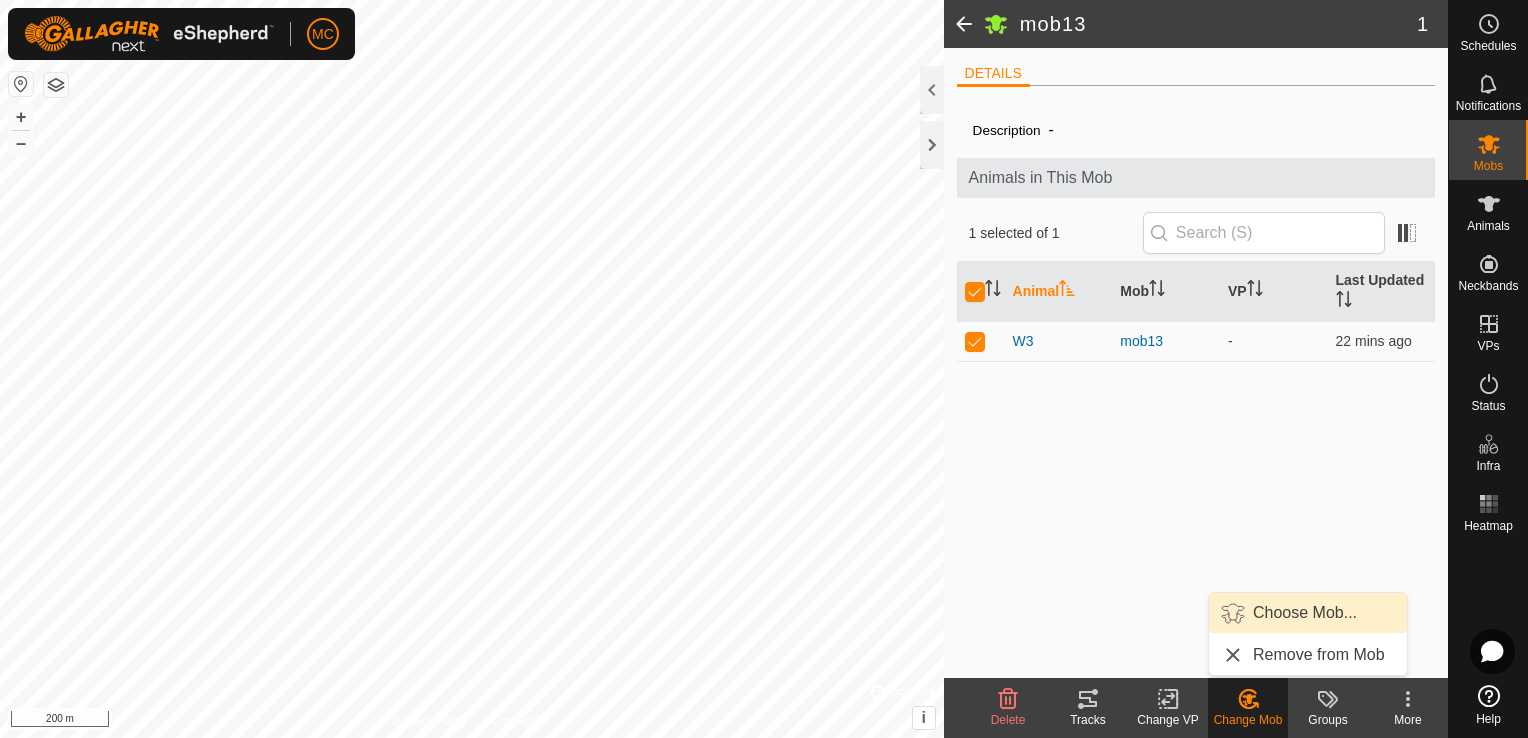 click on "Choose Mob..." at bounding box center (1308, 613) 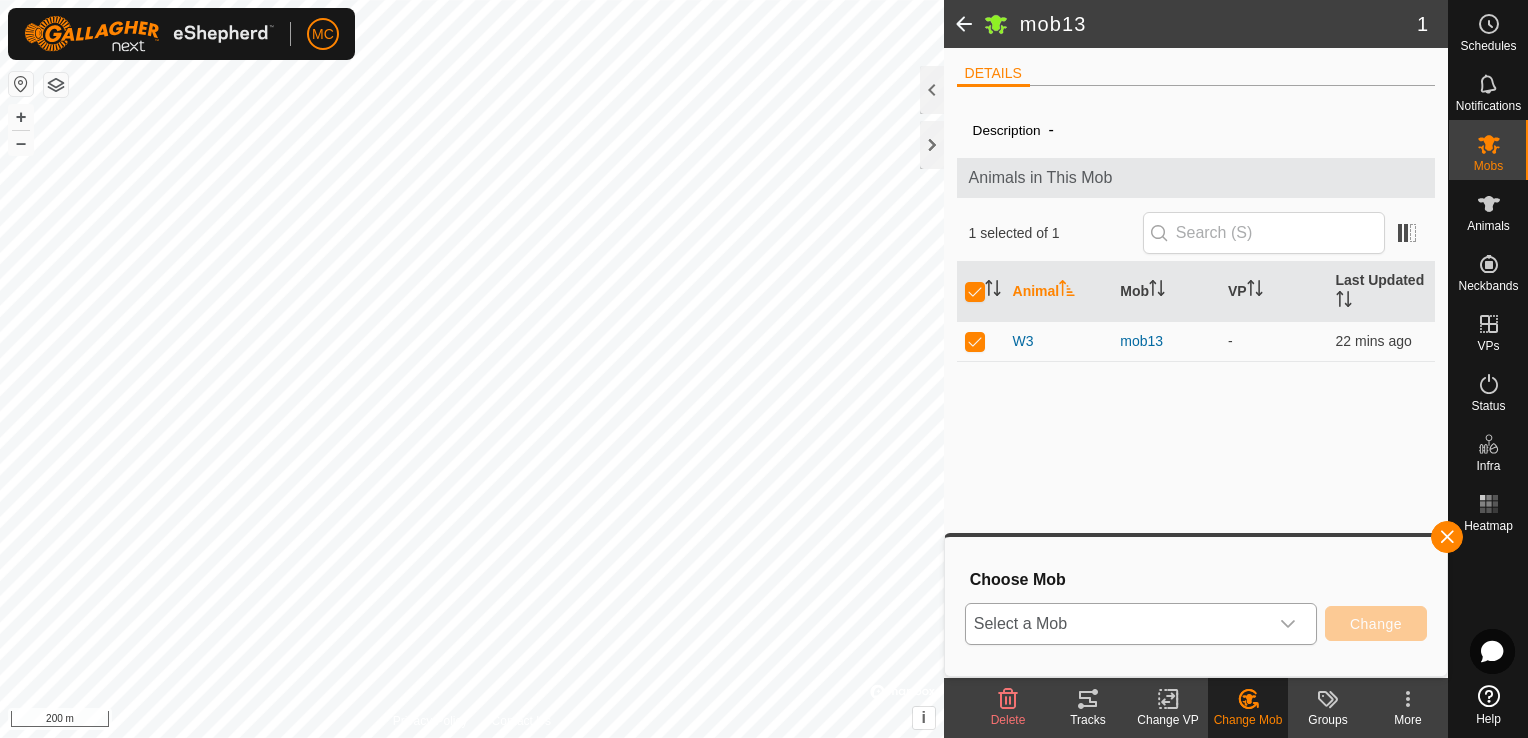 click on "Select a Mob" at bounding box center [1117, 624] 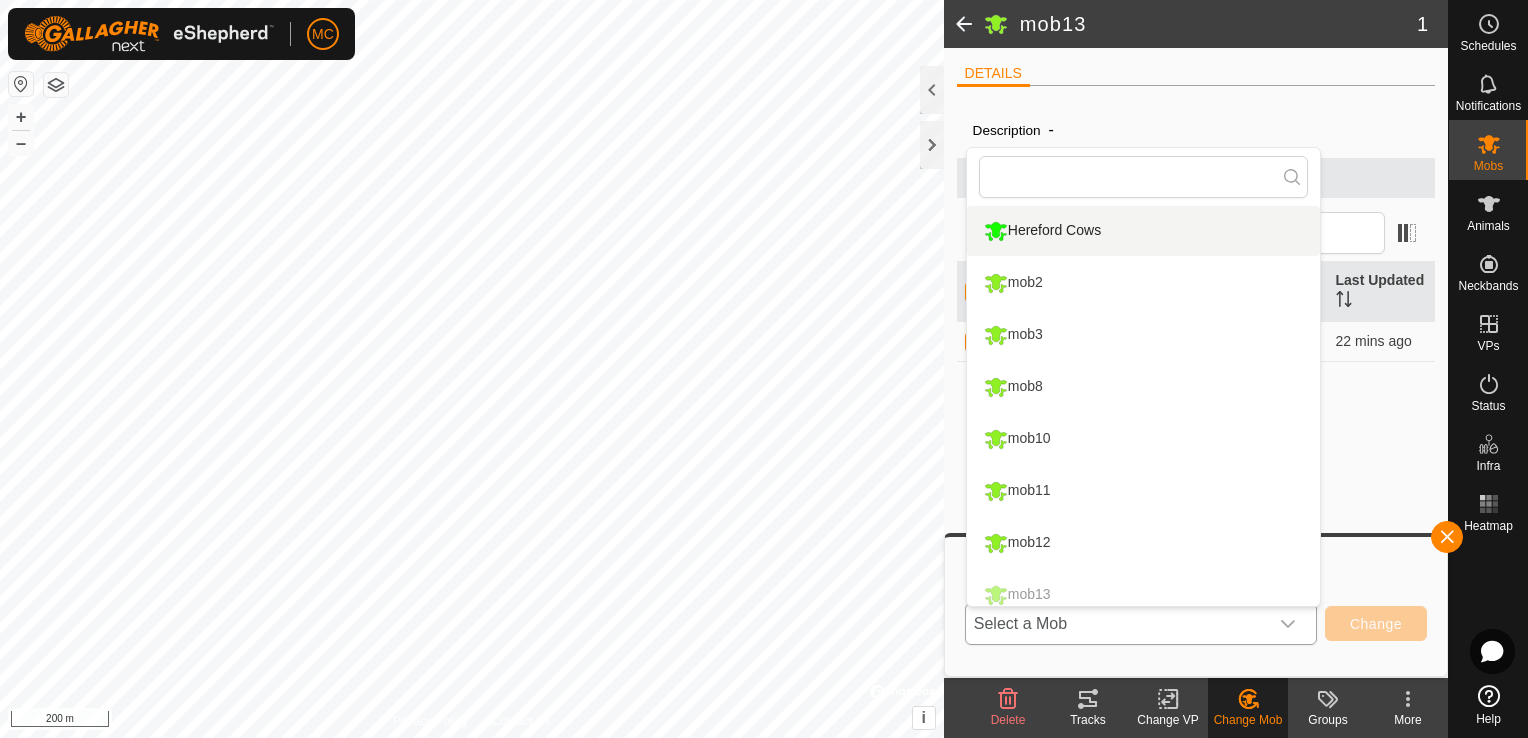 click on "Hereford Cows" at bounding box center (1143, 231) 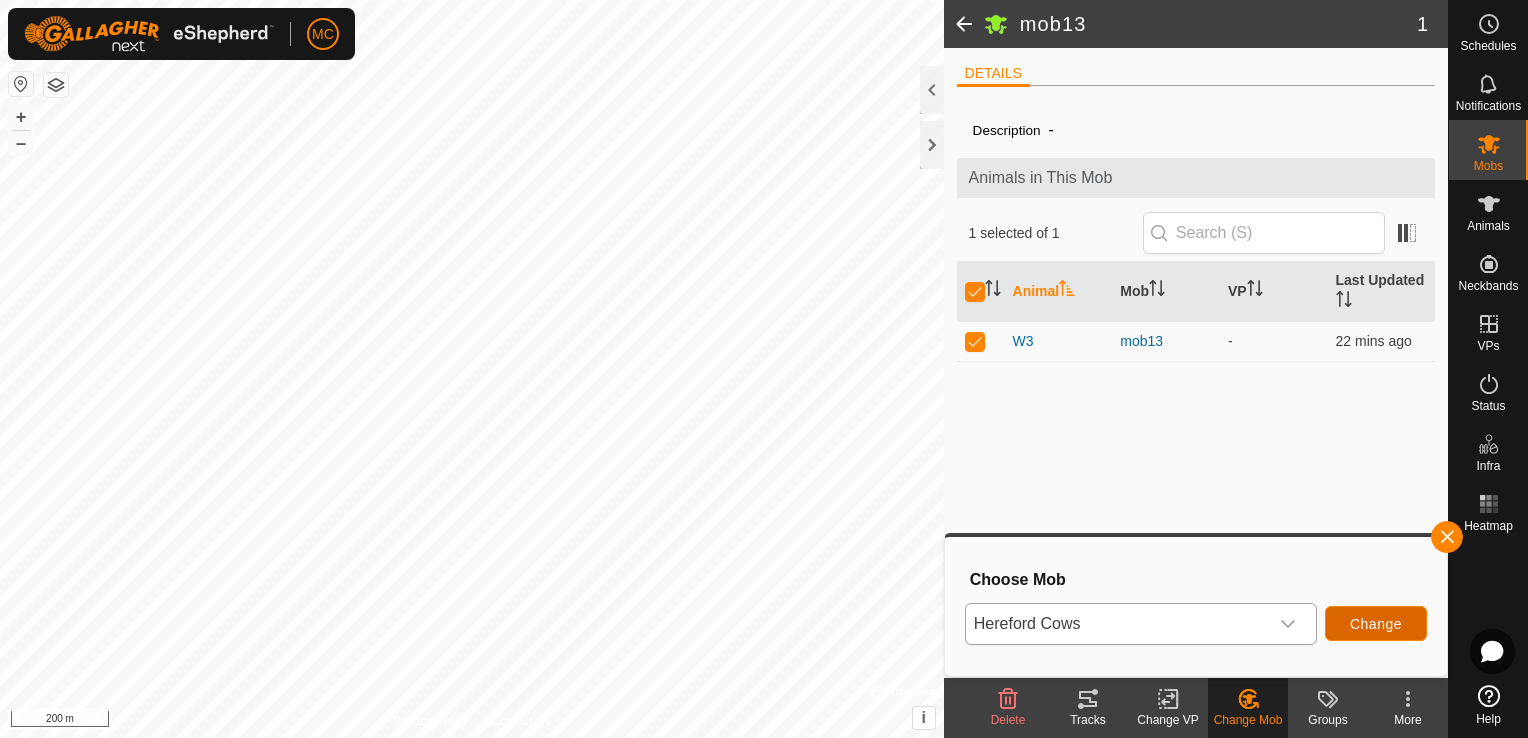 click on "Change" at bounding box center (1376, 624) 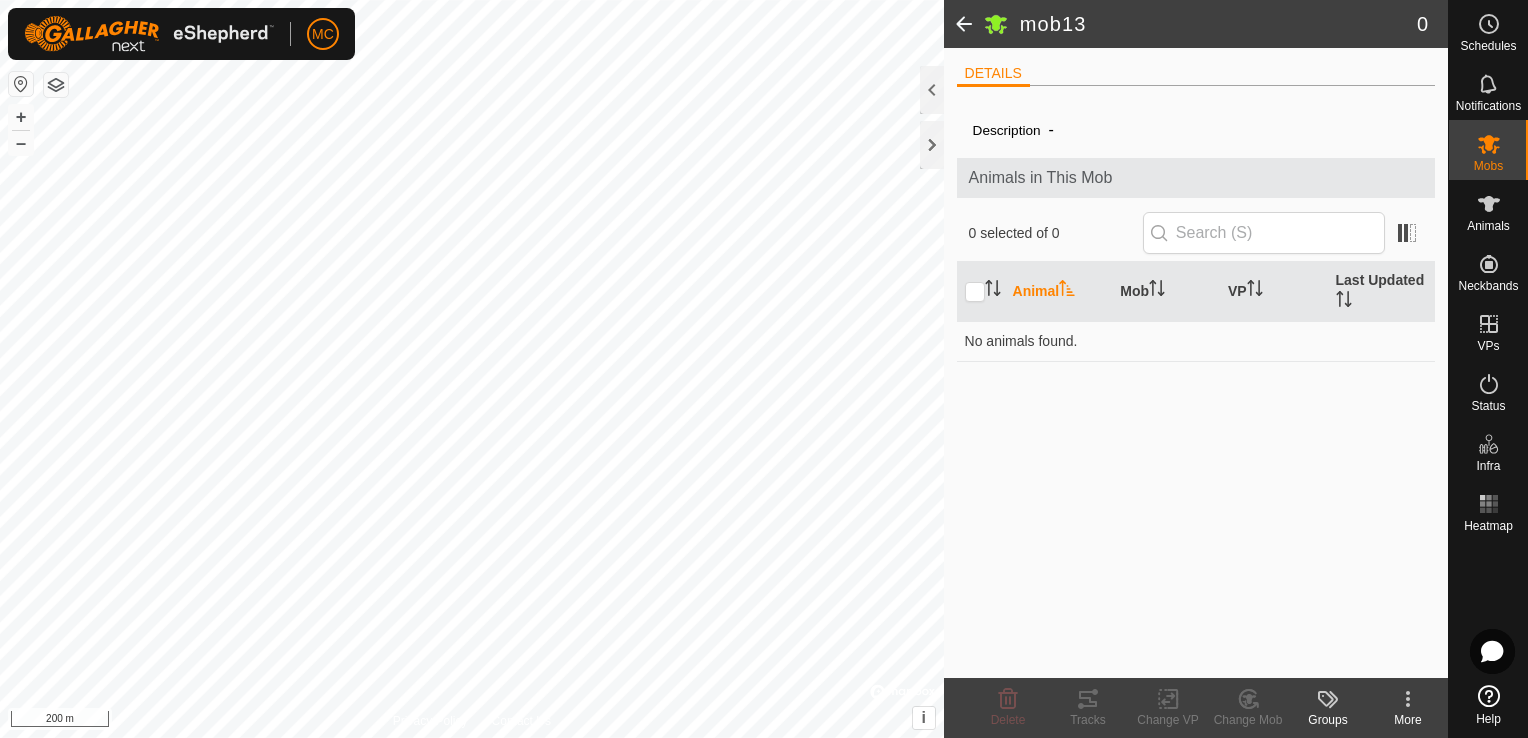 click 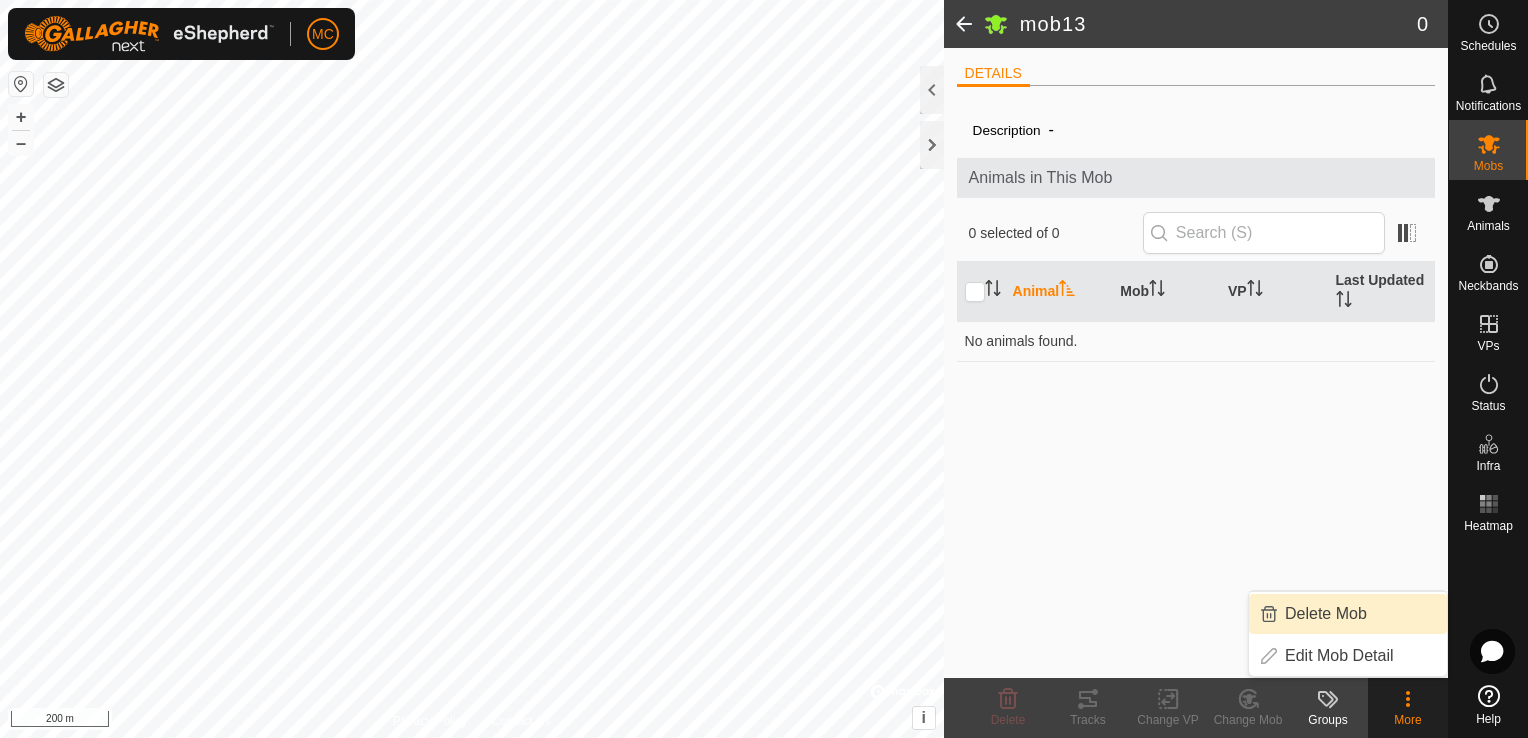 click on "Delete Mob" at bounding box center [1348, 614] 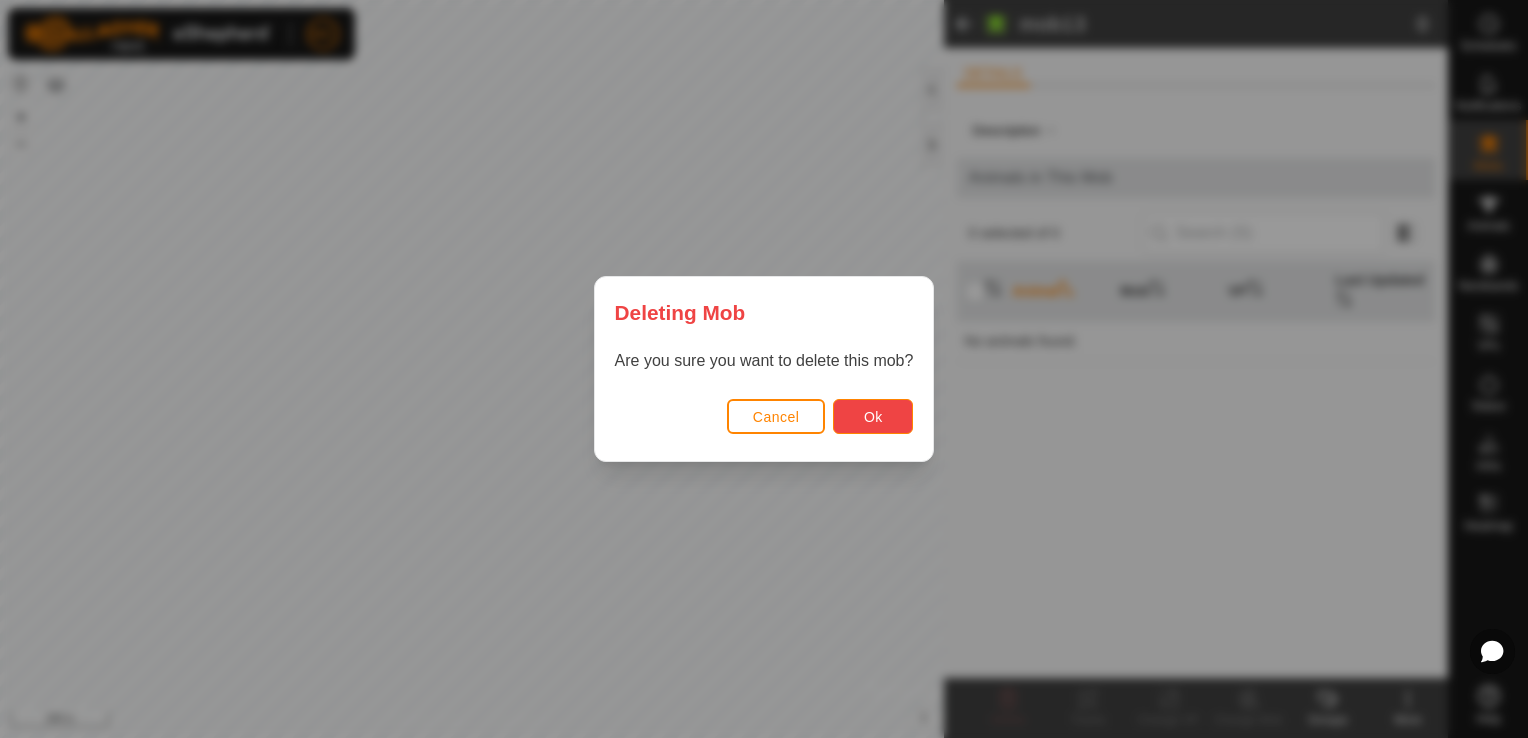 click on "Ok" at bounding box center [873, 417] 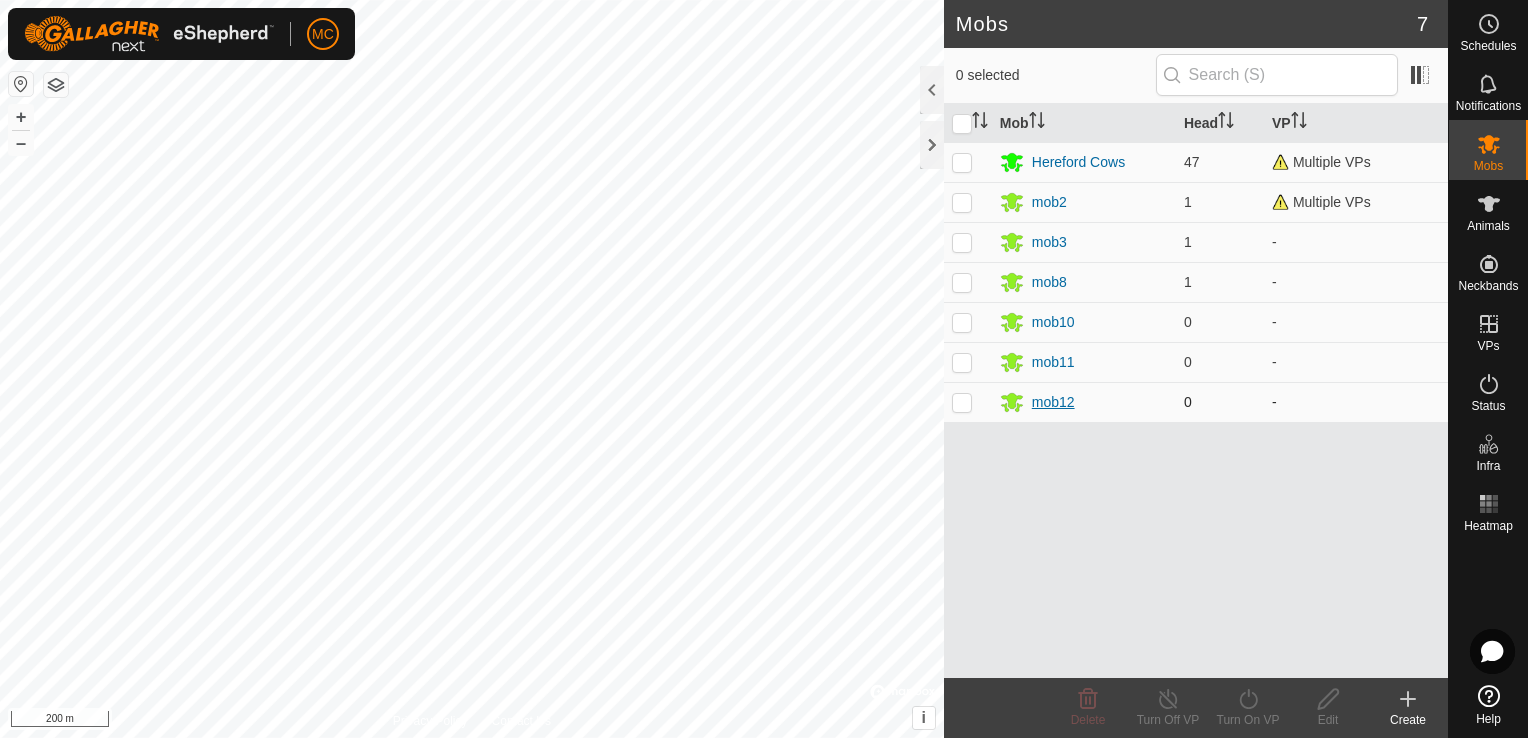click on "mob12" at bounding box center [1053, 402] 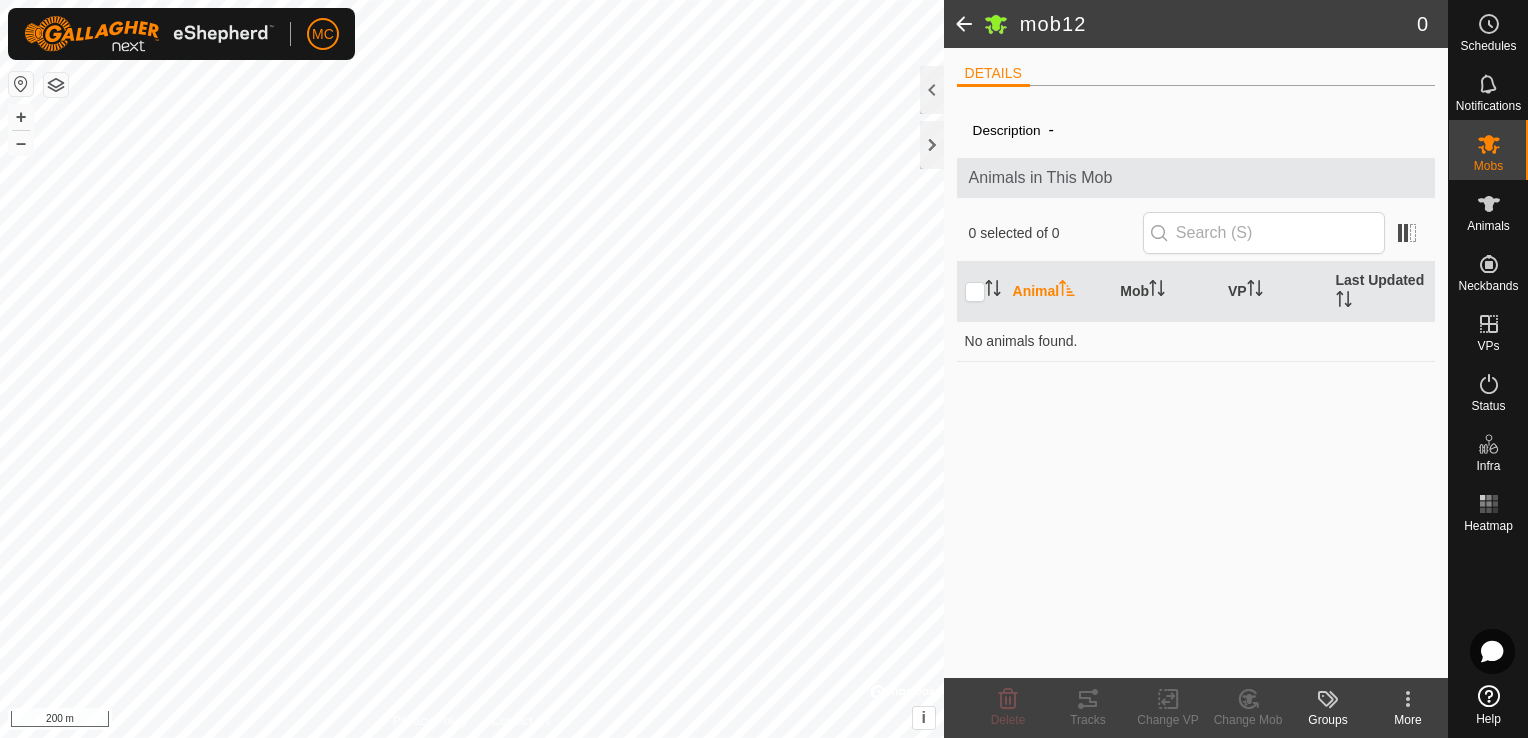 click 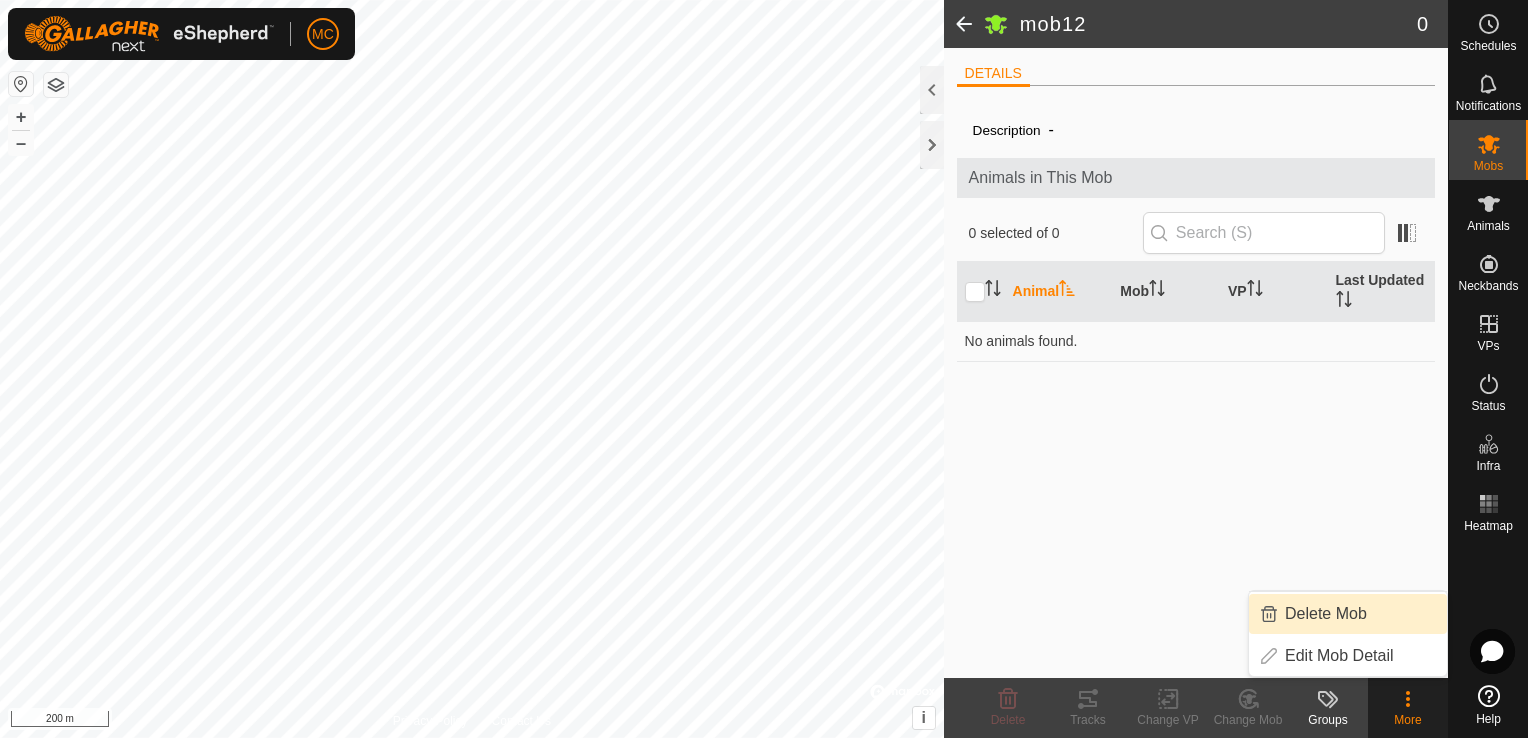click on "Delete Mob" at bounding box center [1348, 614] 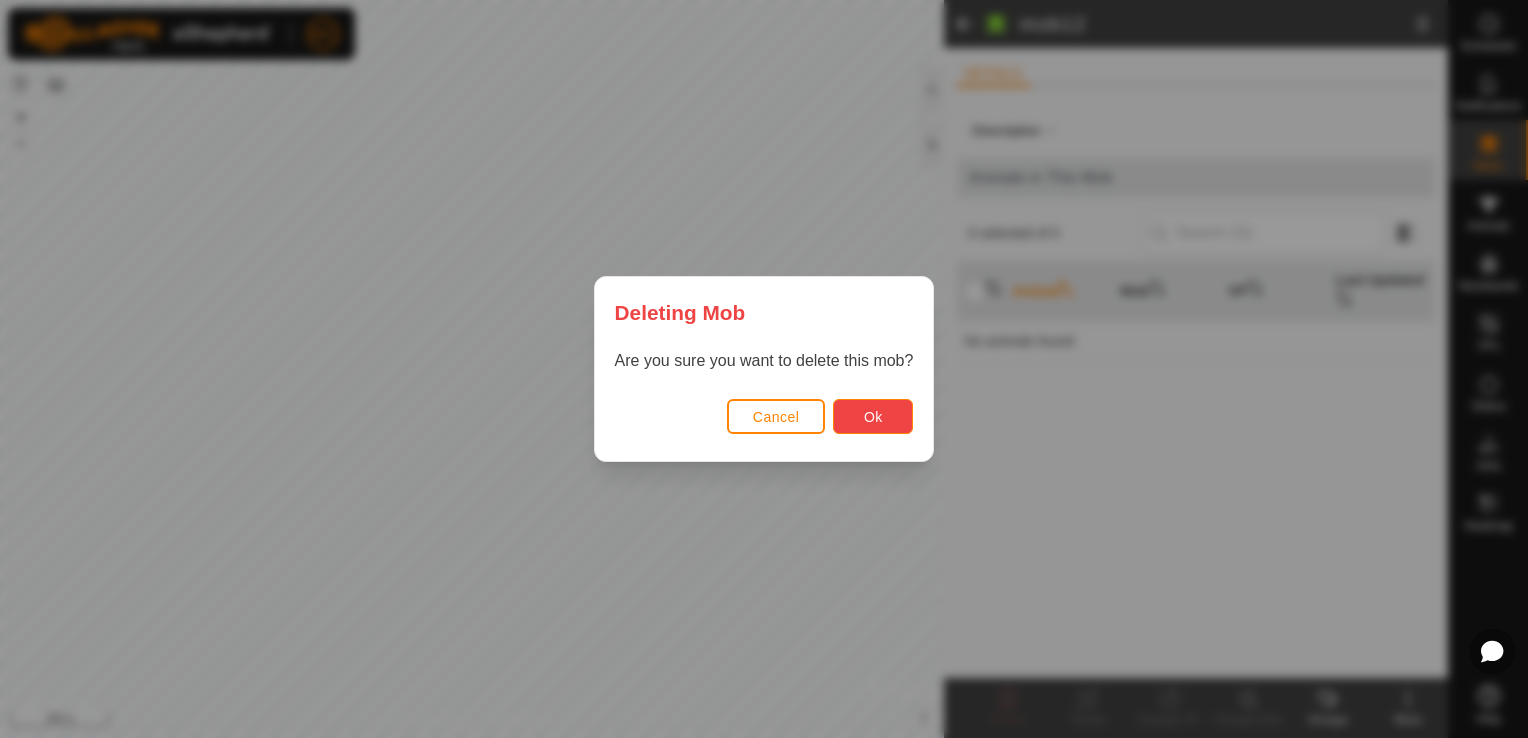 click on "Ok" at bounding box center (873, 417) 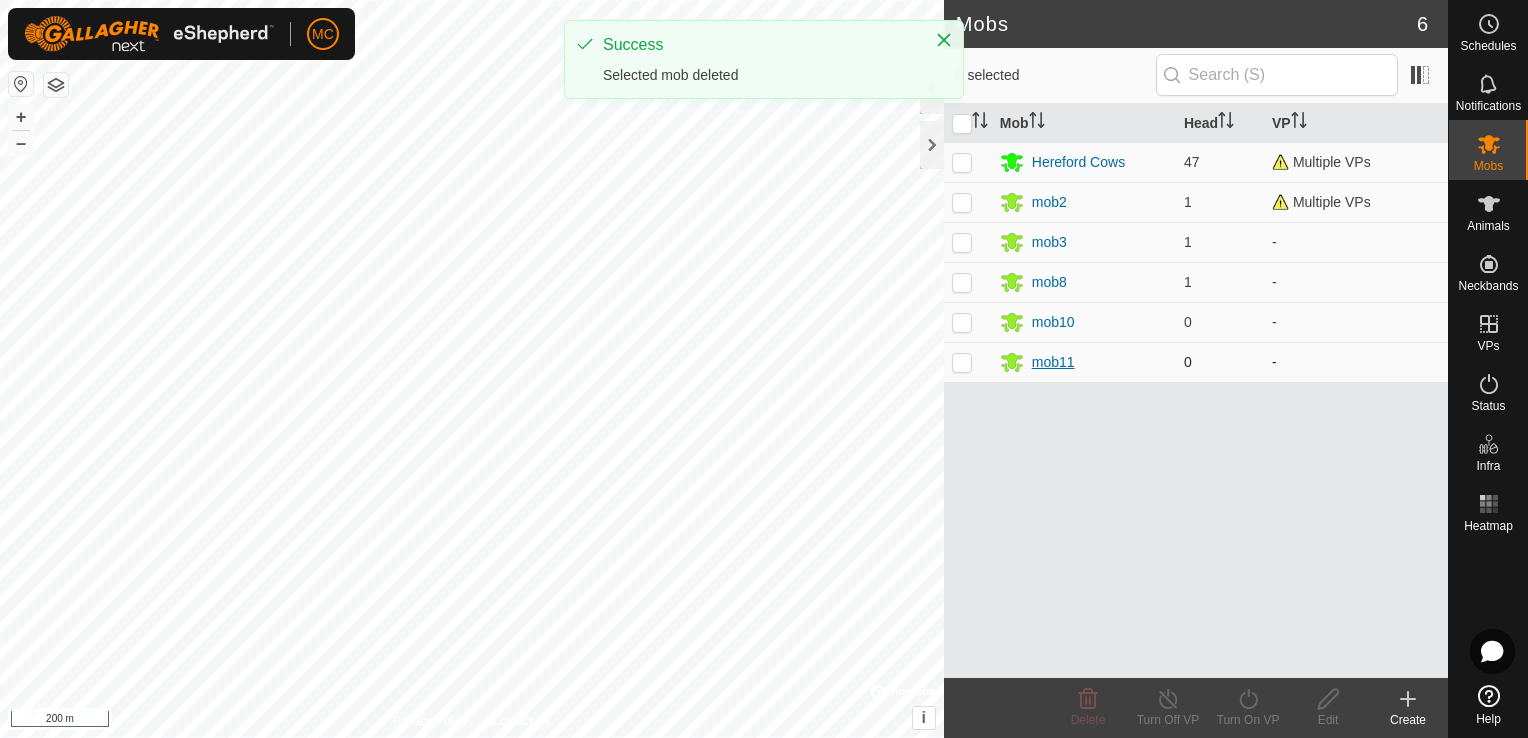 click on "mob11" at bounding box center (1053, 362) 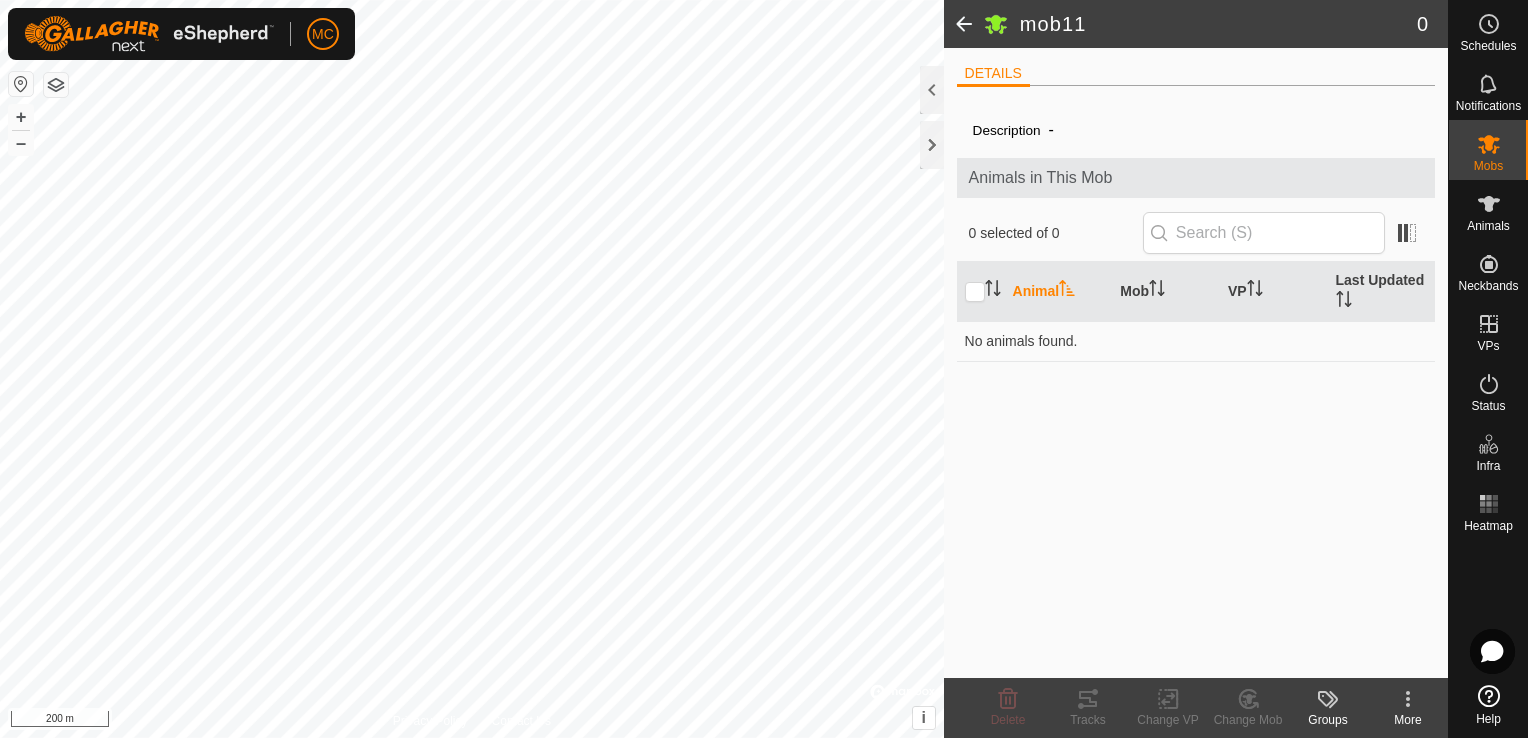 click 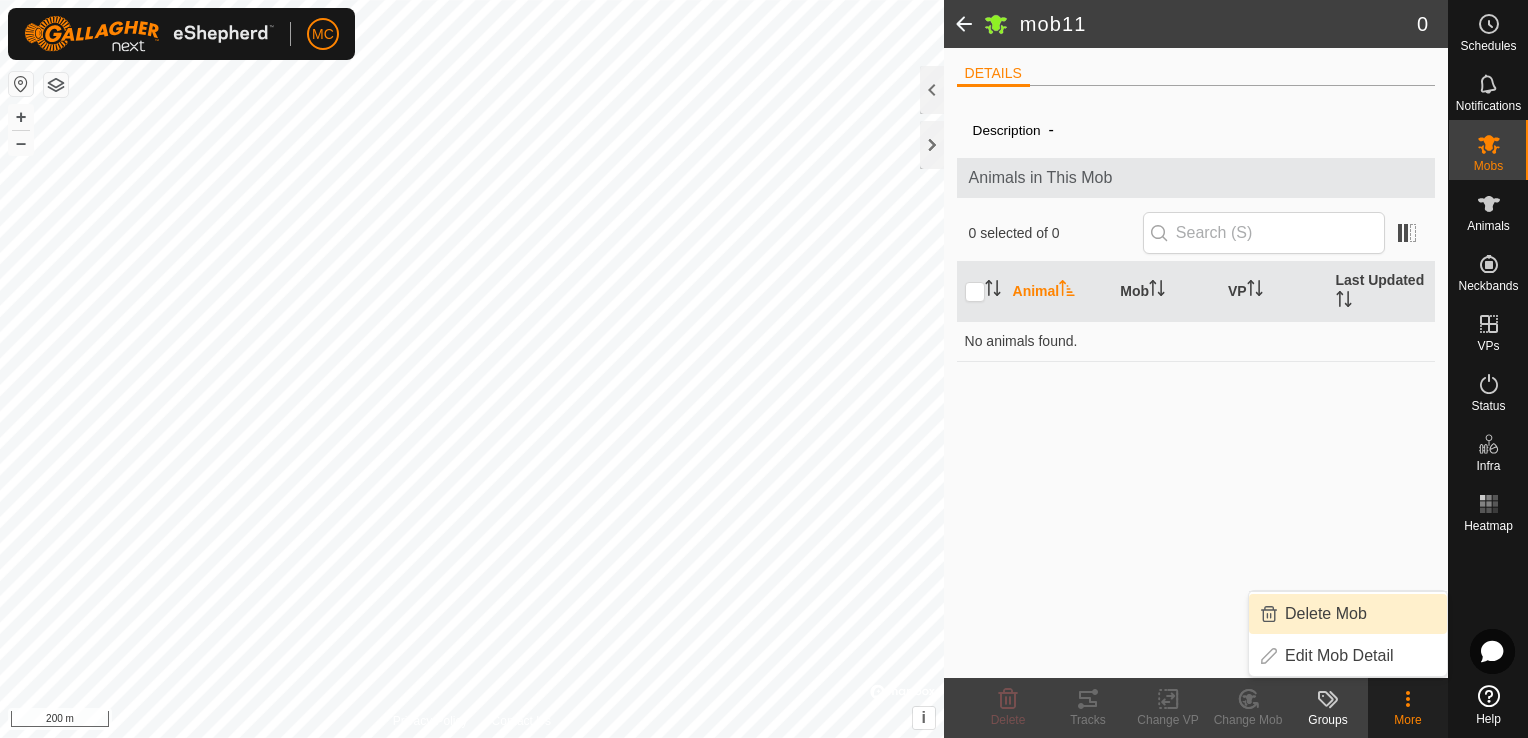 click on "Delete Mob" at bounding box center [1348, 614] 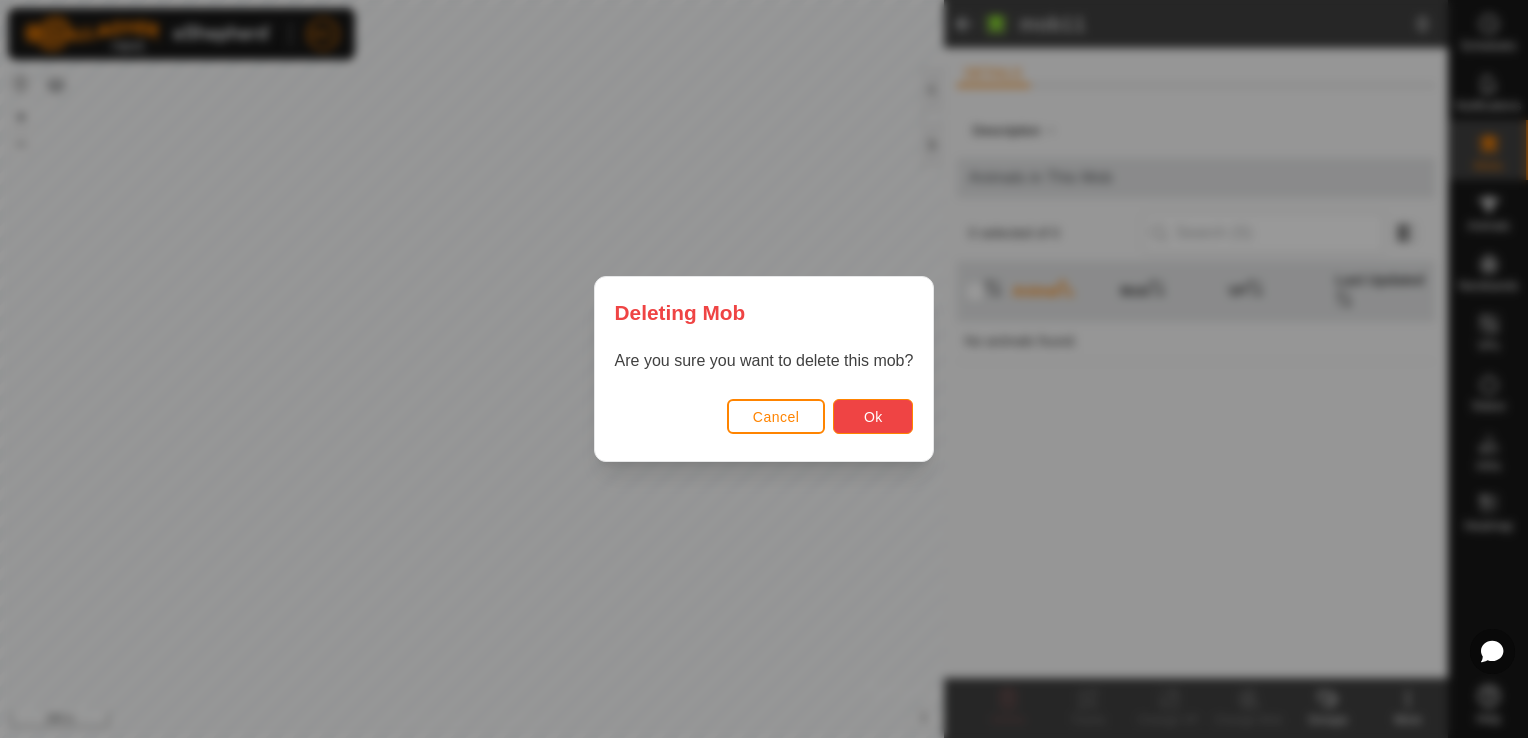 click on "Ok" at bounding box center (873, 416) 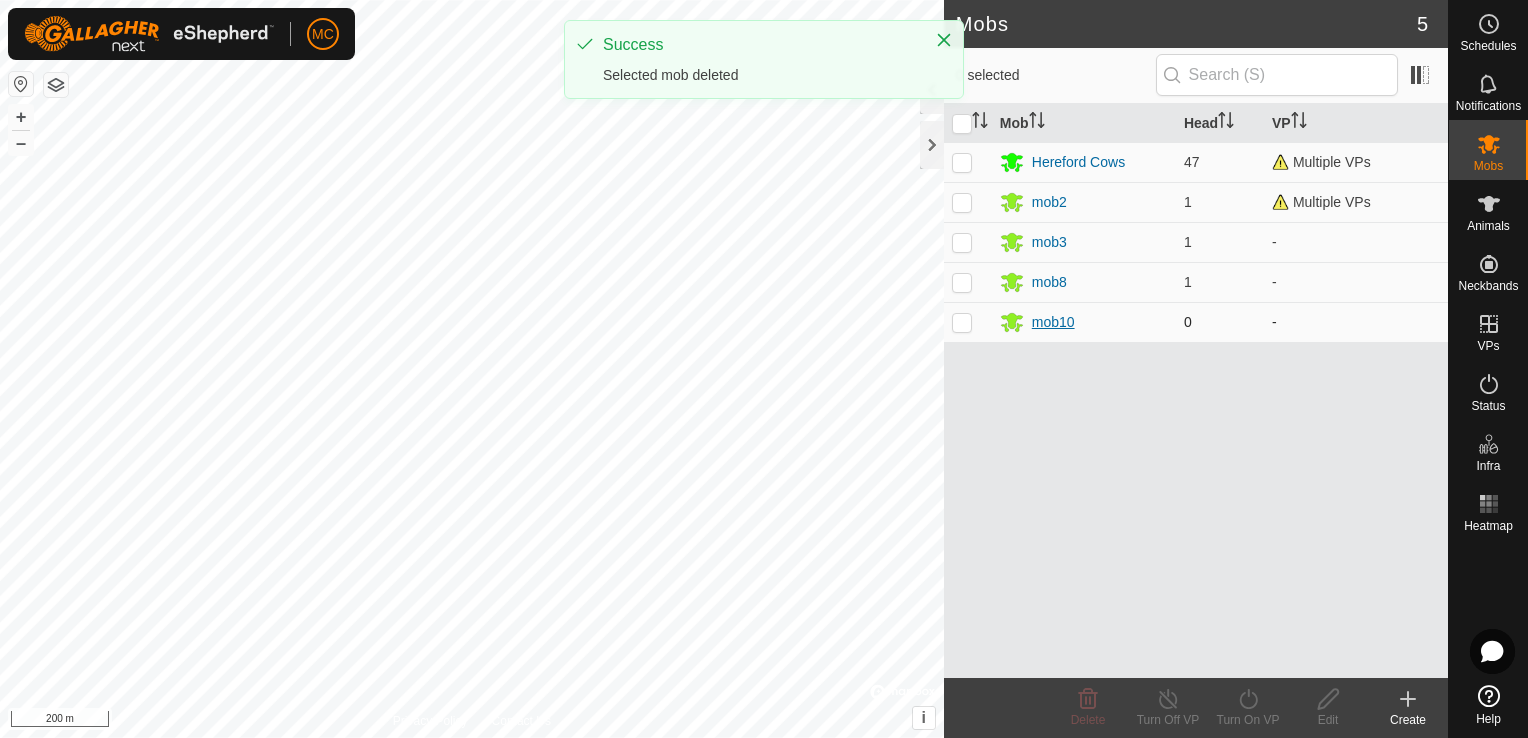 click on "mob10" at bounding box center (1053, 322) 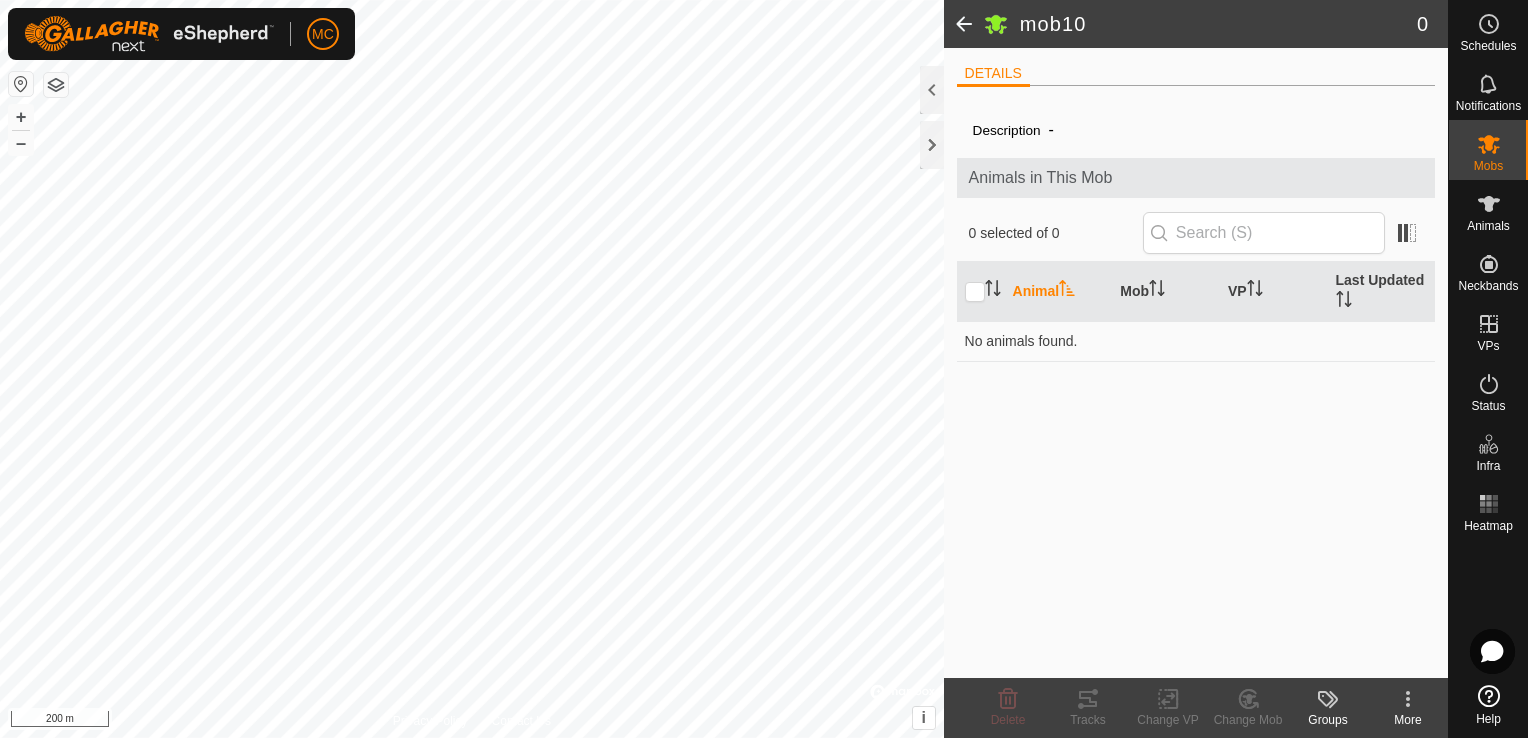 click 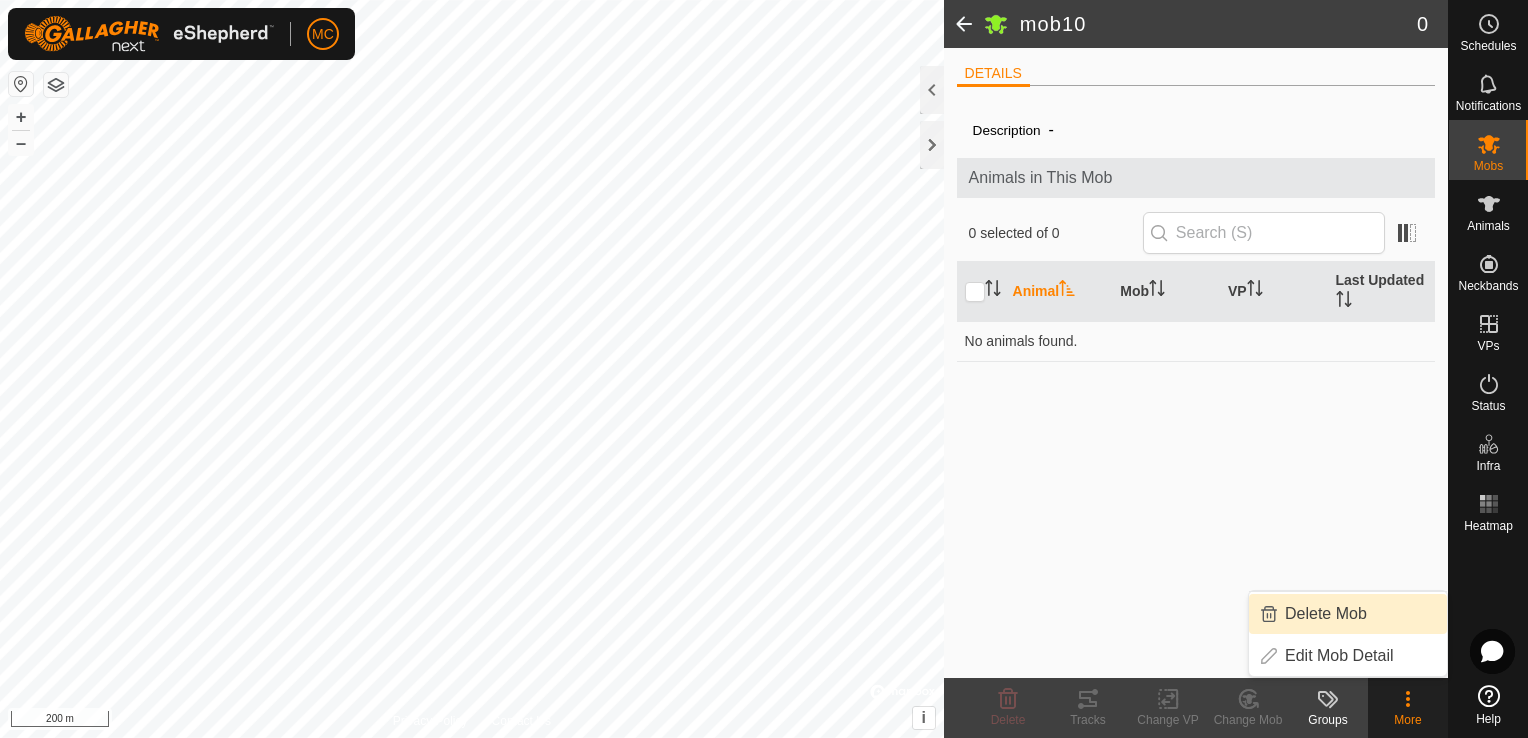 click on "Delete Mob" at bounding box center (1348, 614) 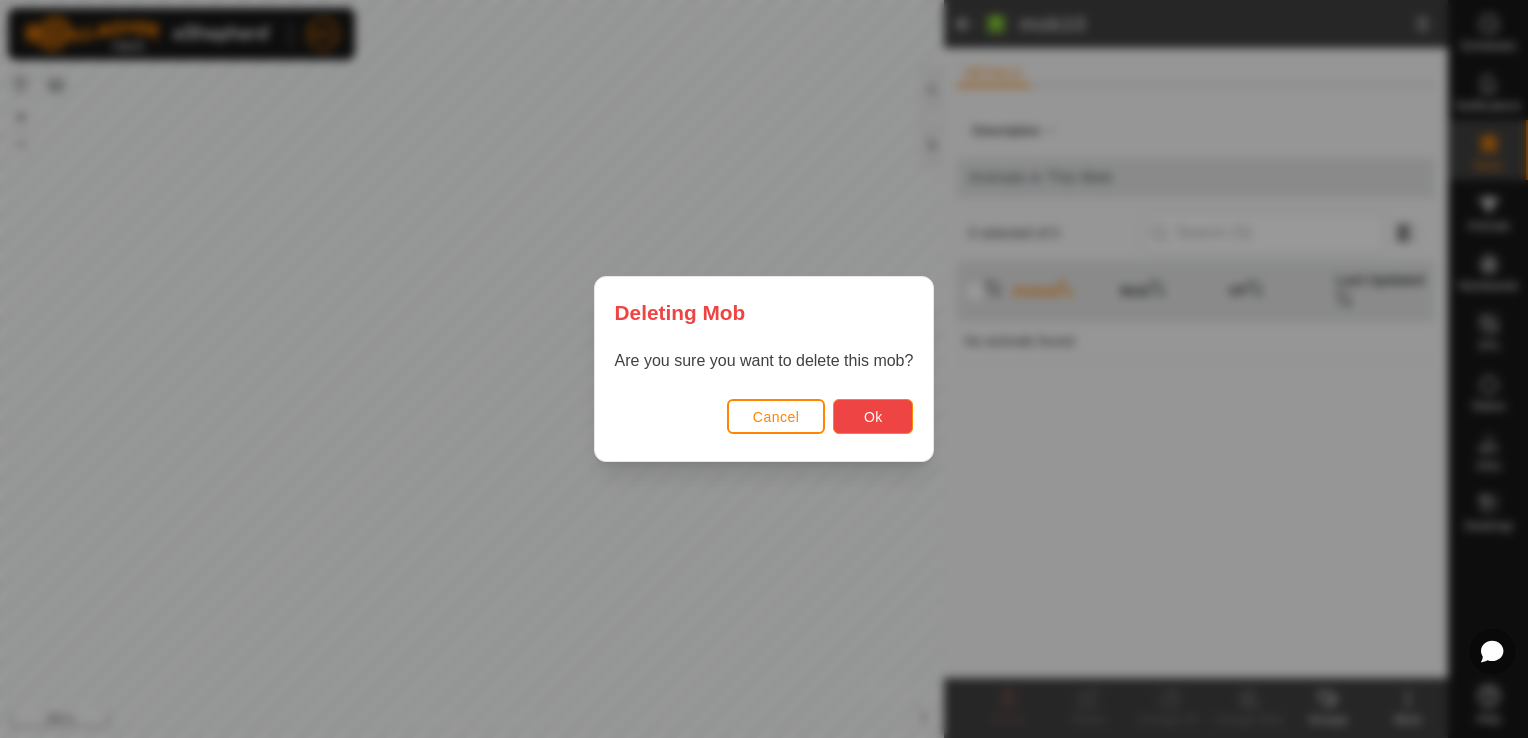 click on "Ok" at bounding box center (873, 416) 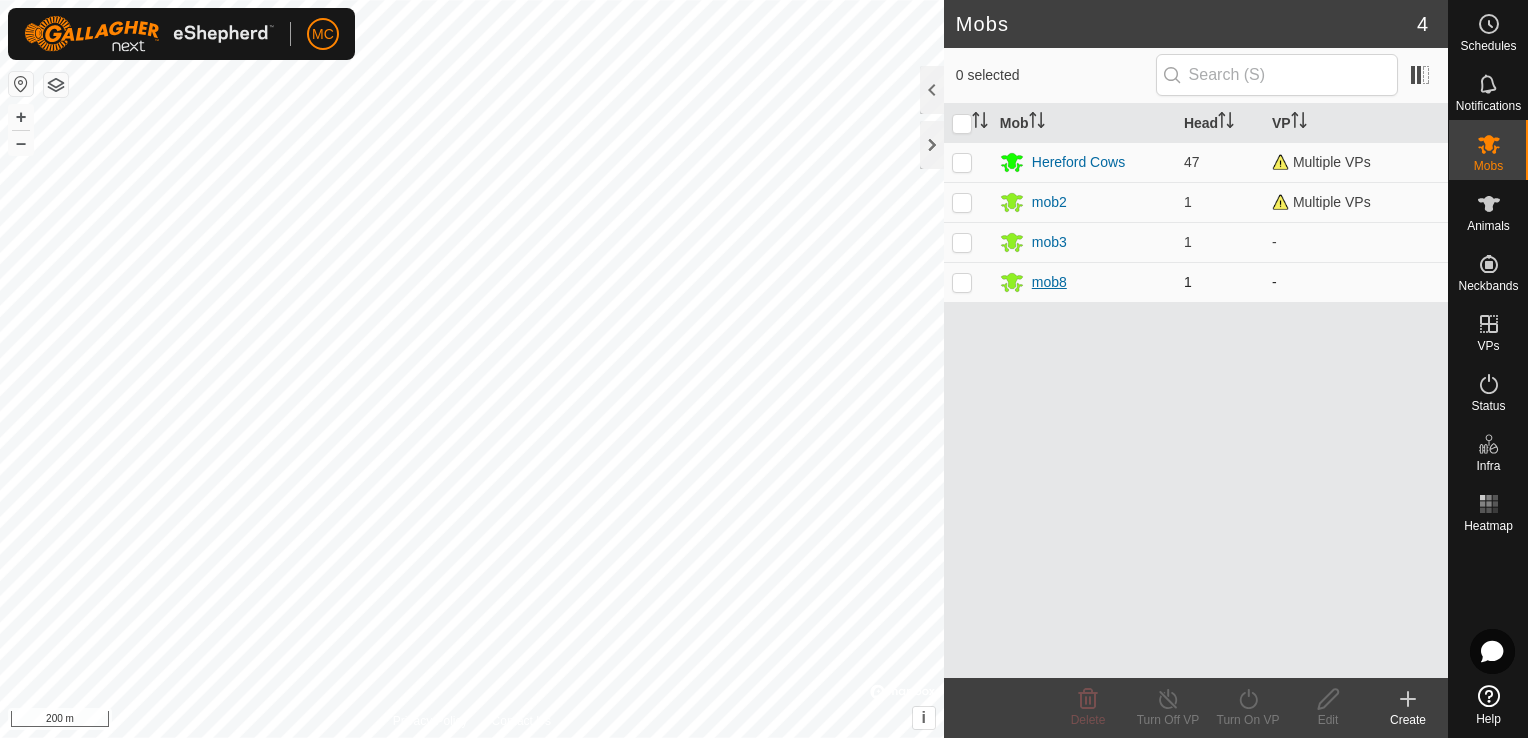 click on "mob8" at bounding box center [1049, 282] 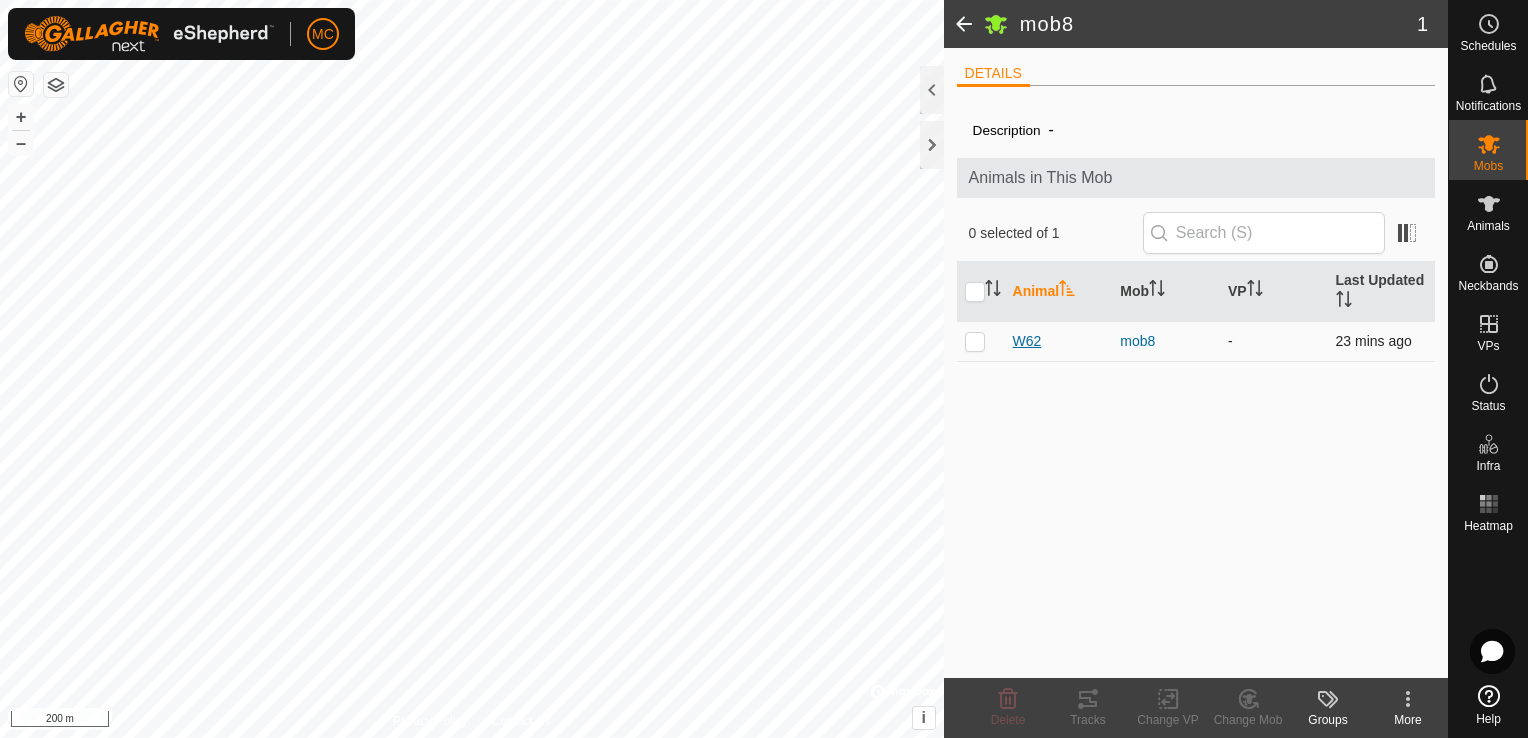 click on "W62" at bounding box center (1027, 341) 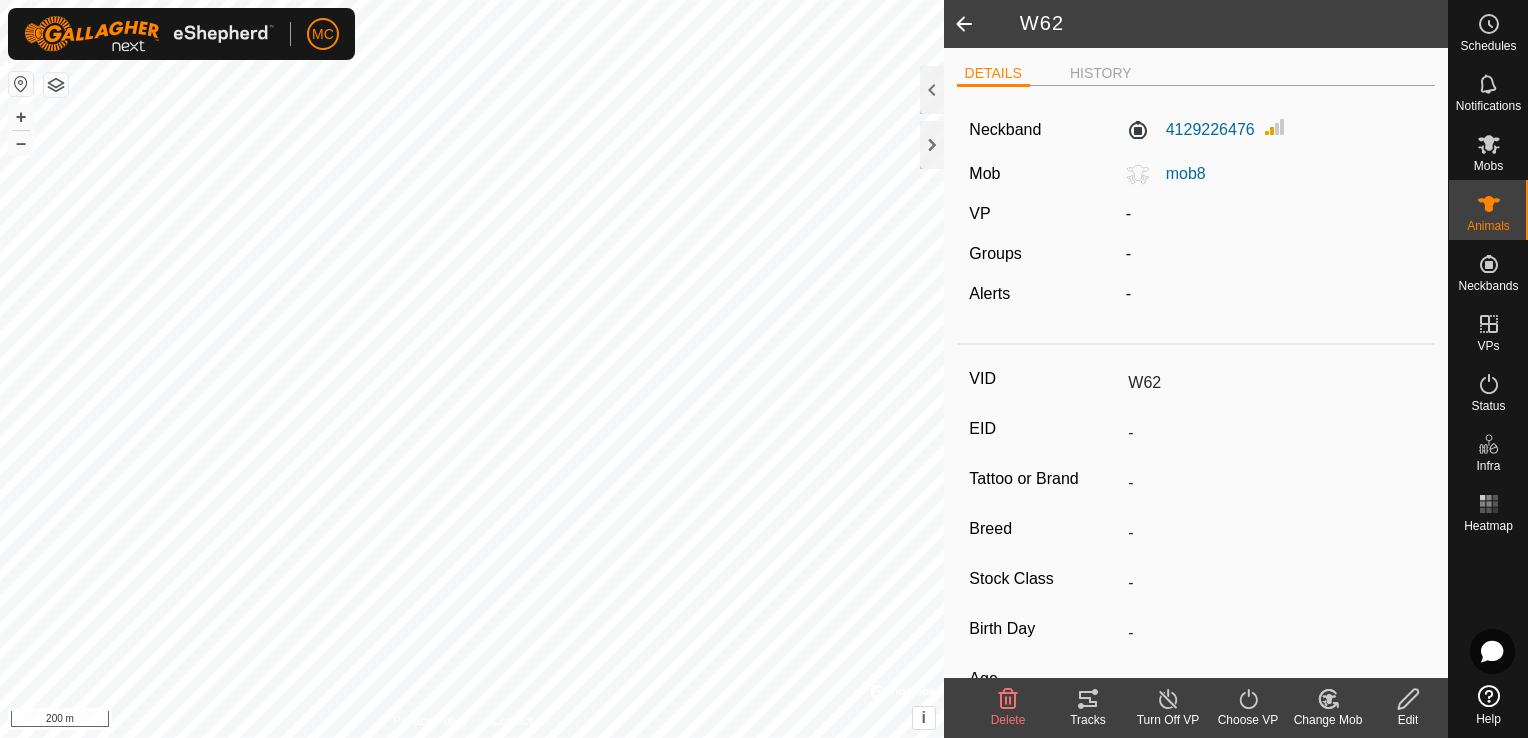click 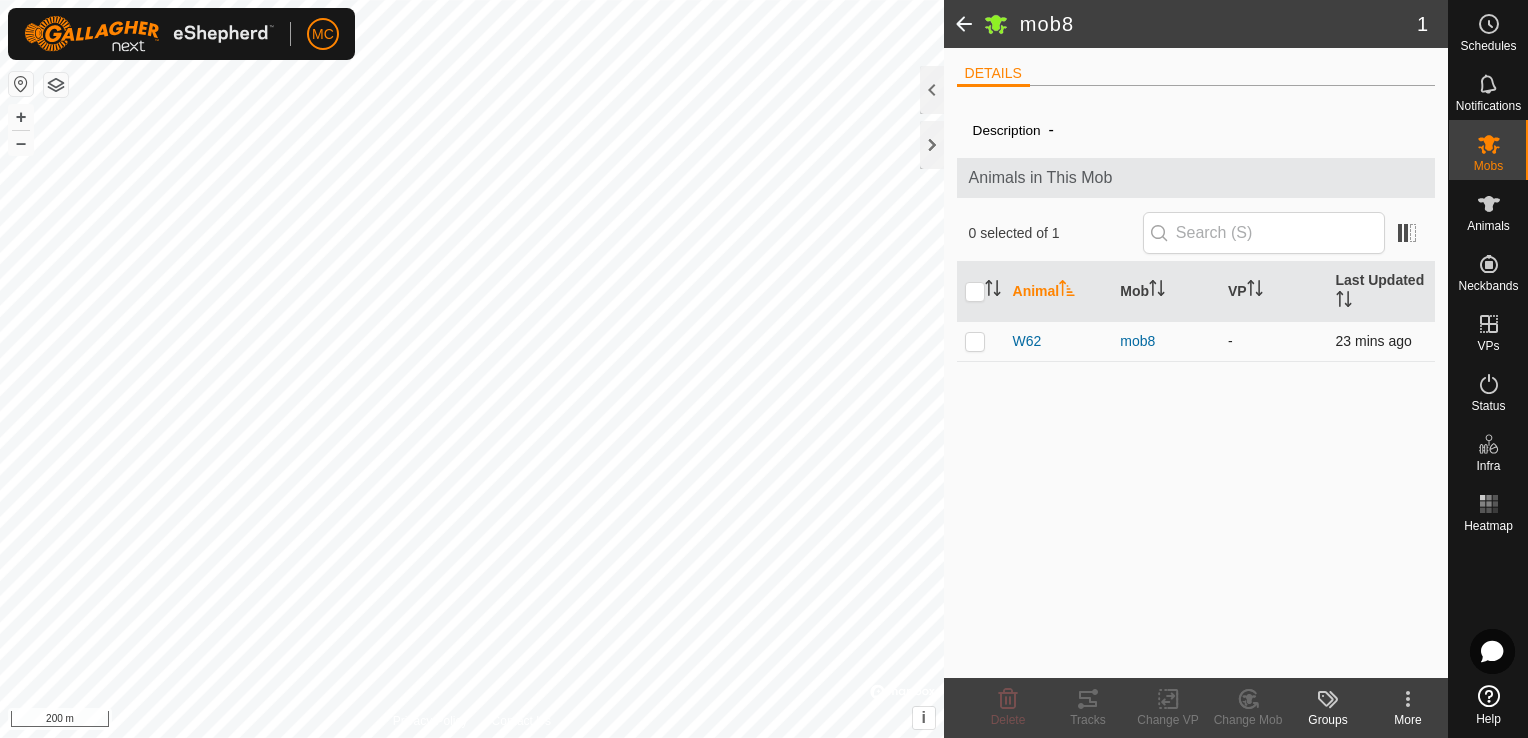 click at bounding box center (975, 341) 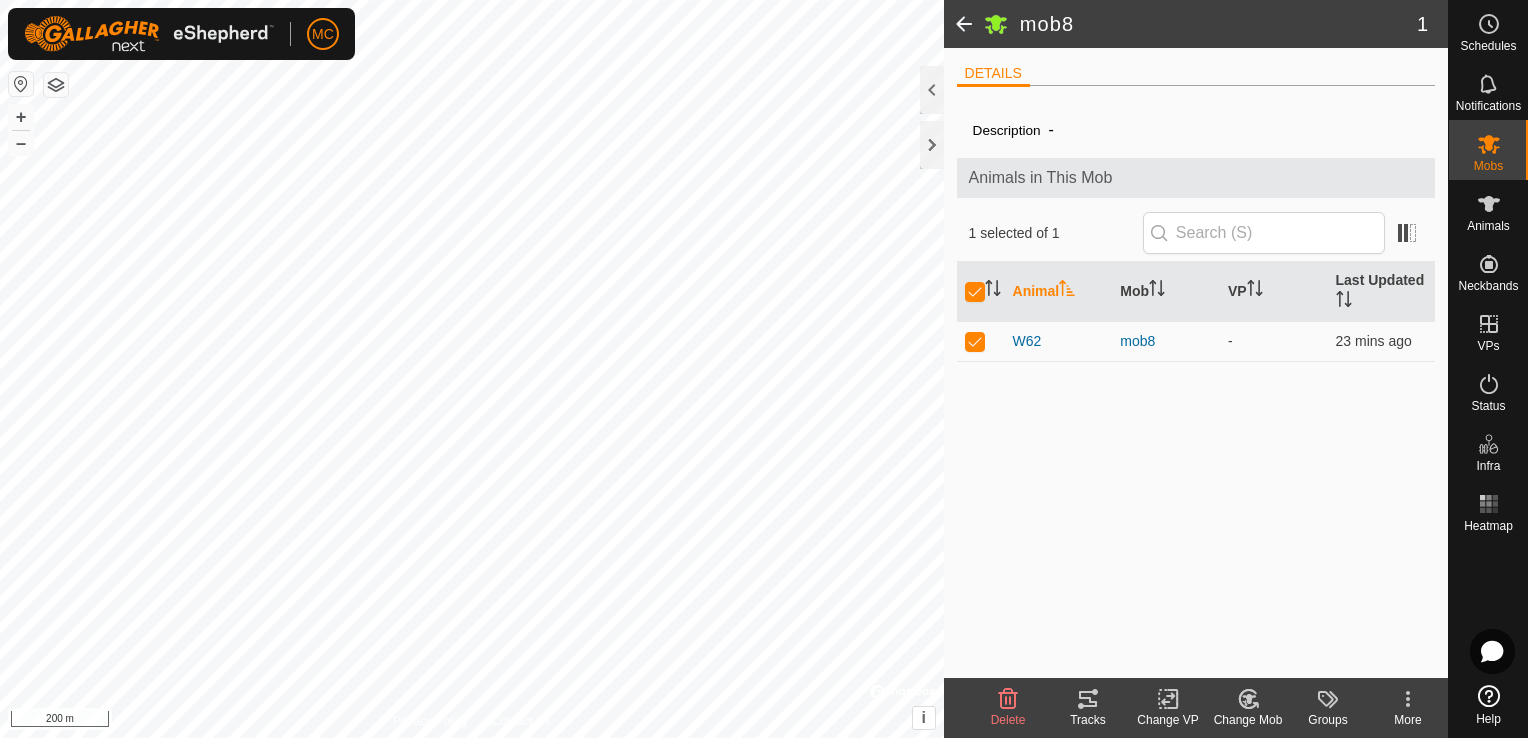 click 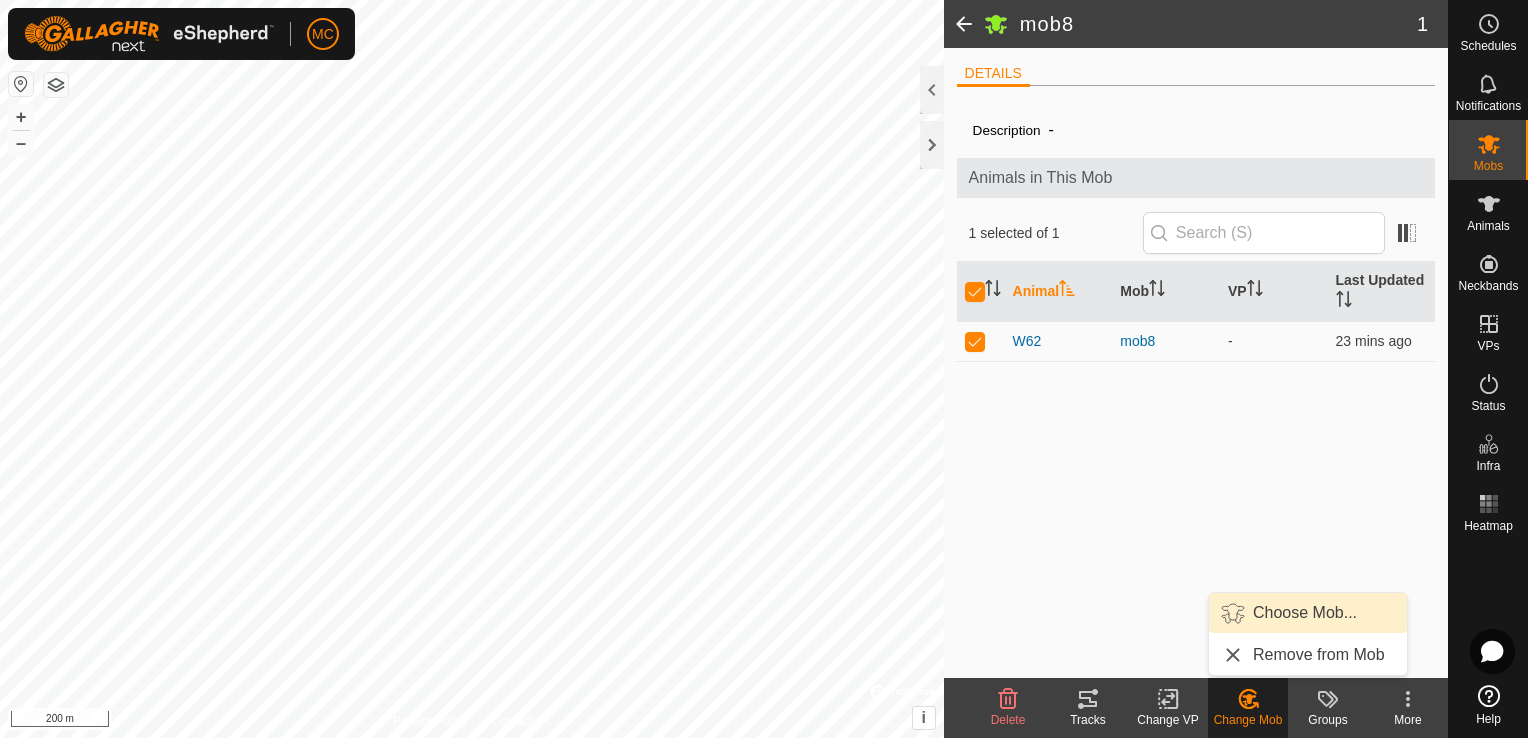 click on "Choose Mob..." at bounding box center (1308, 613) 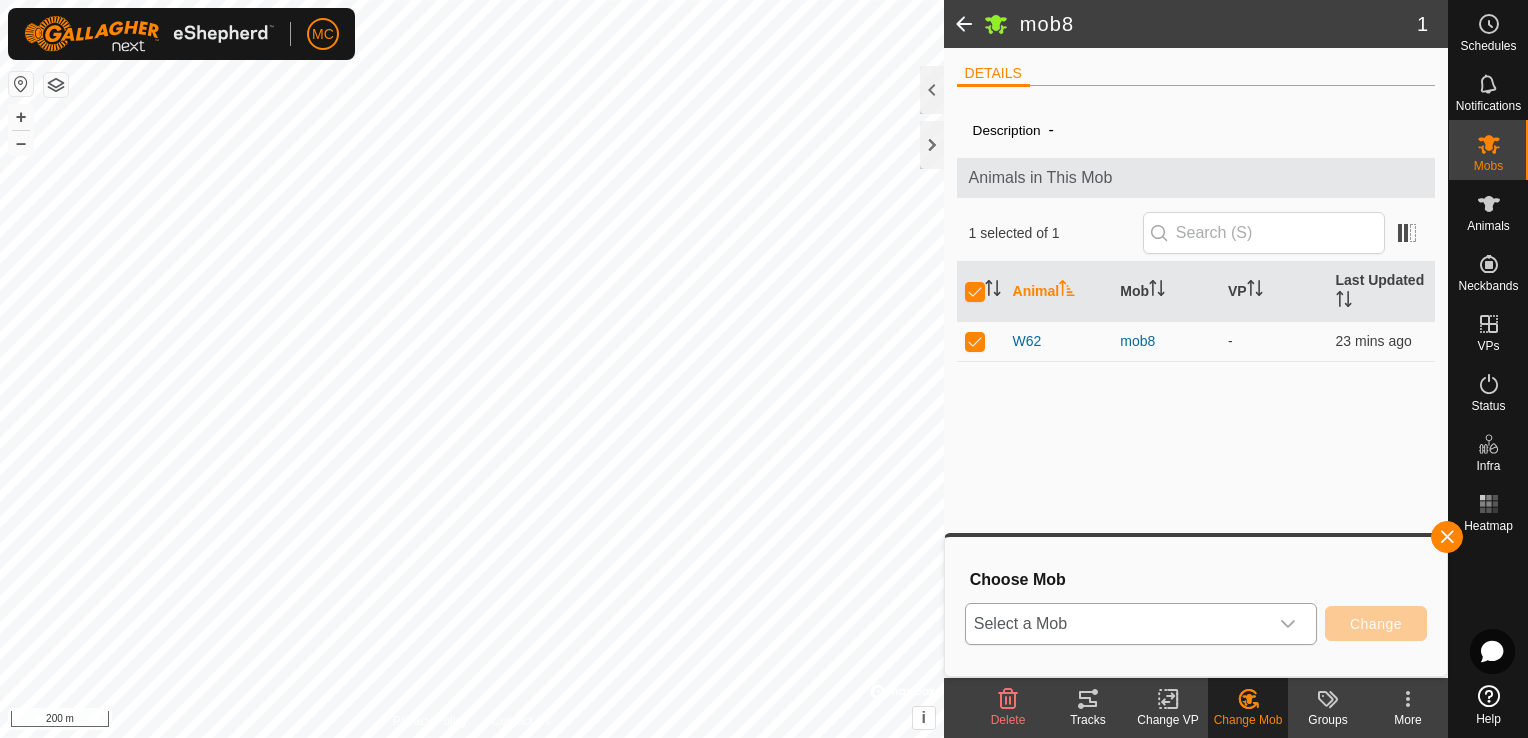 click on "Select a Mob" at bounding box center [1117, 624] 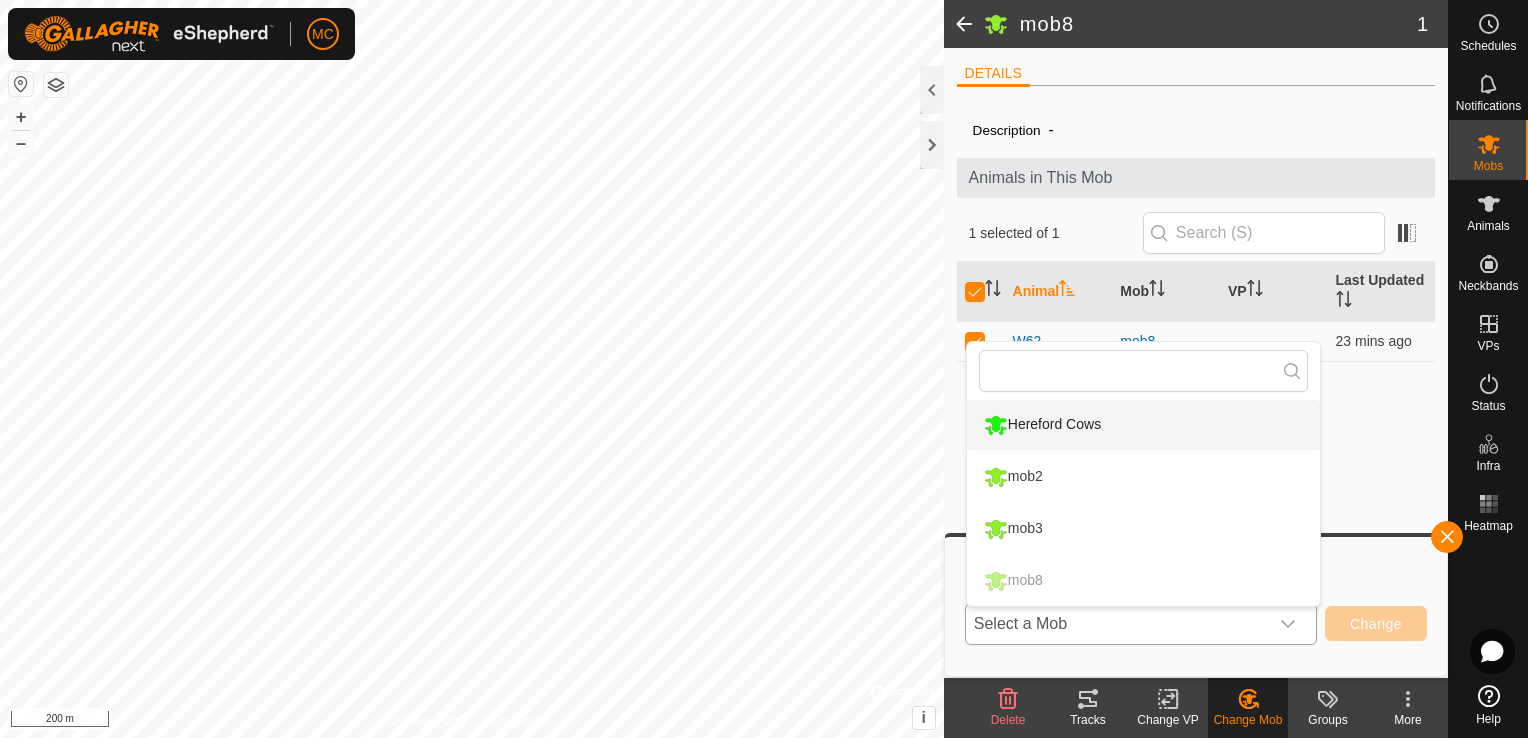 click on "Hereford Cows" at bounding box center (1143, 425) 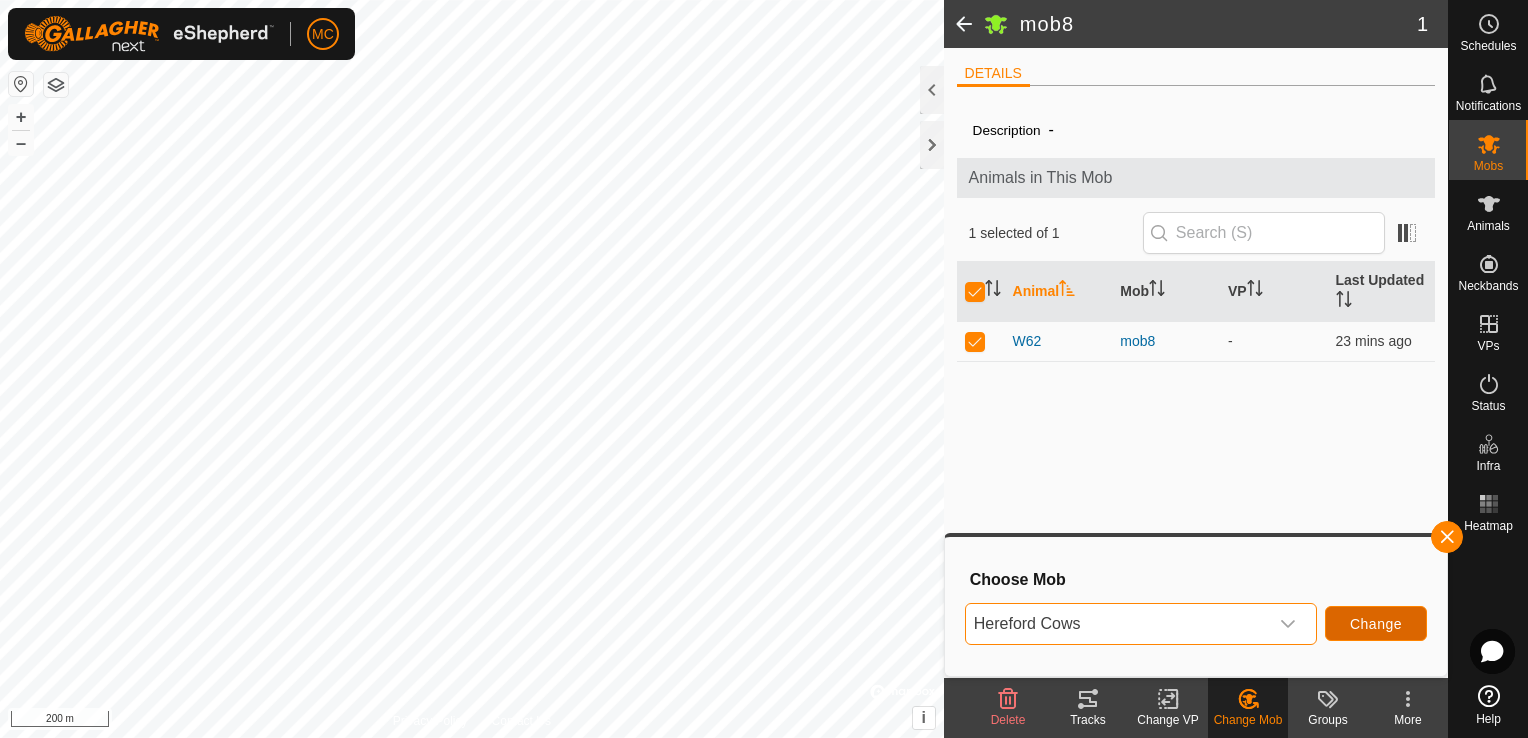 click on "Change" at bounding box center (1376, 624) 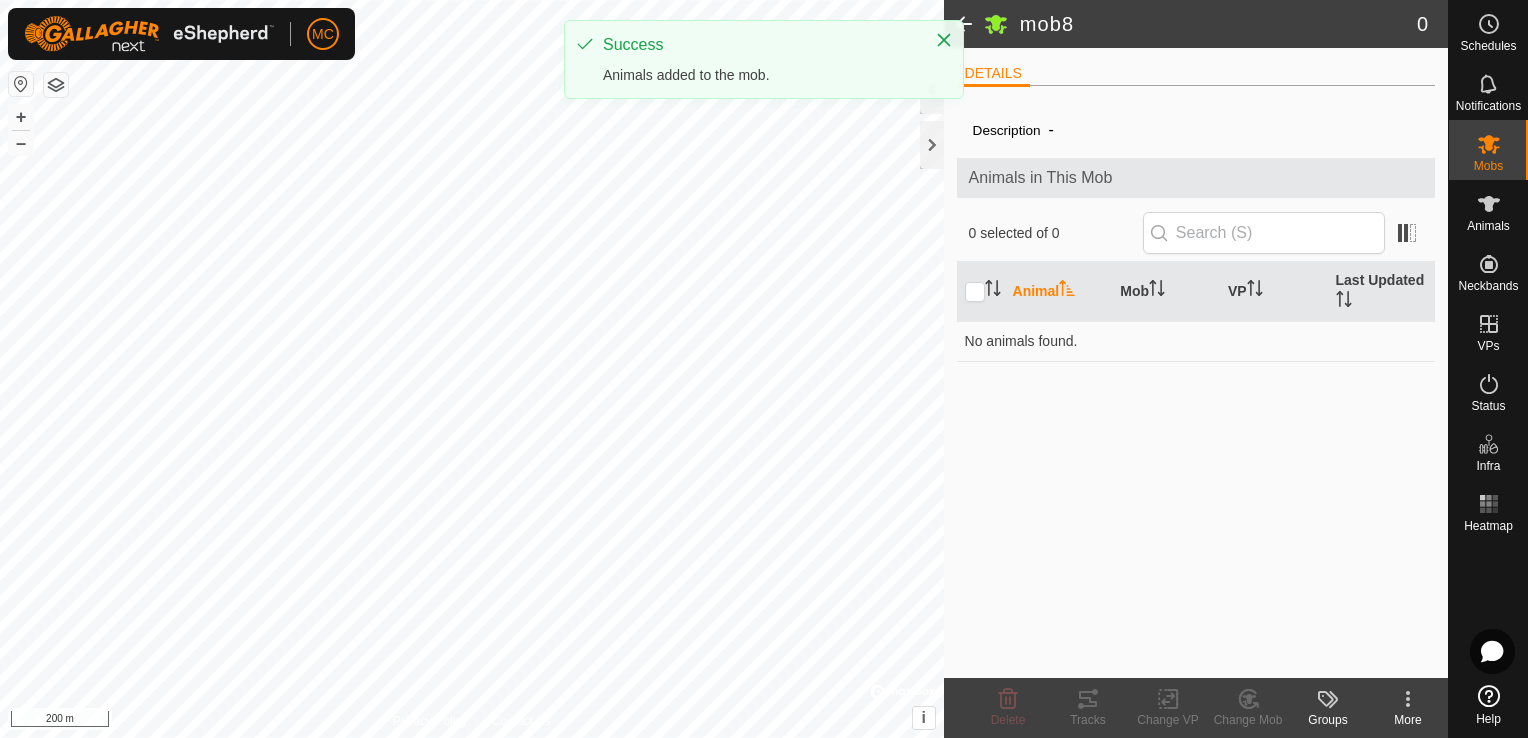 click 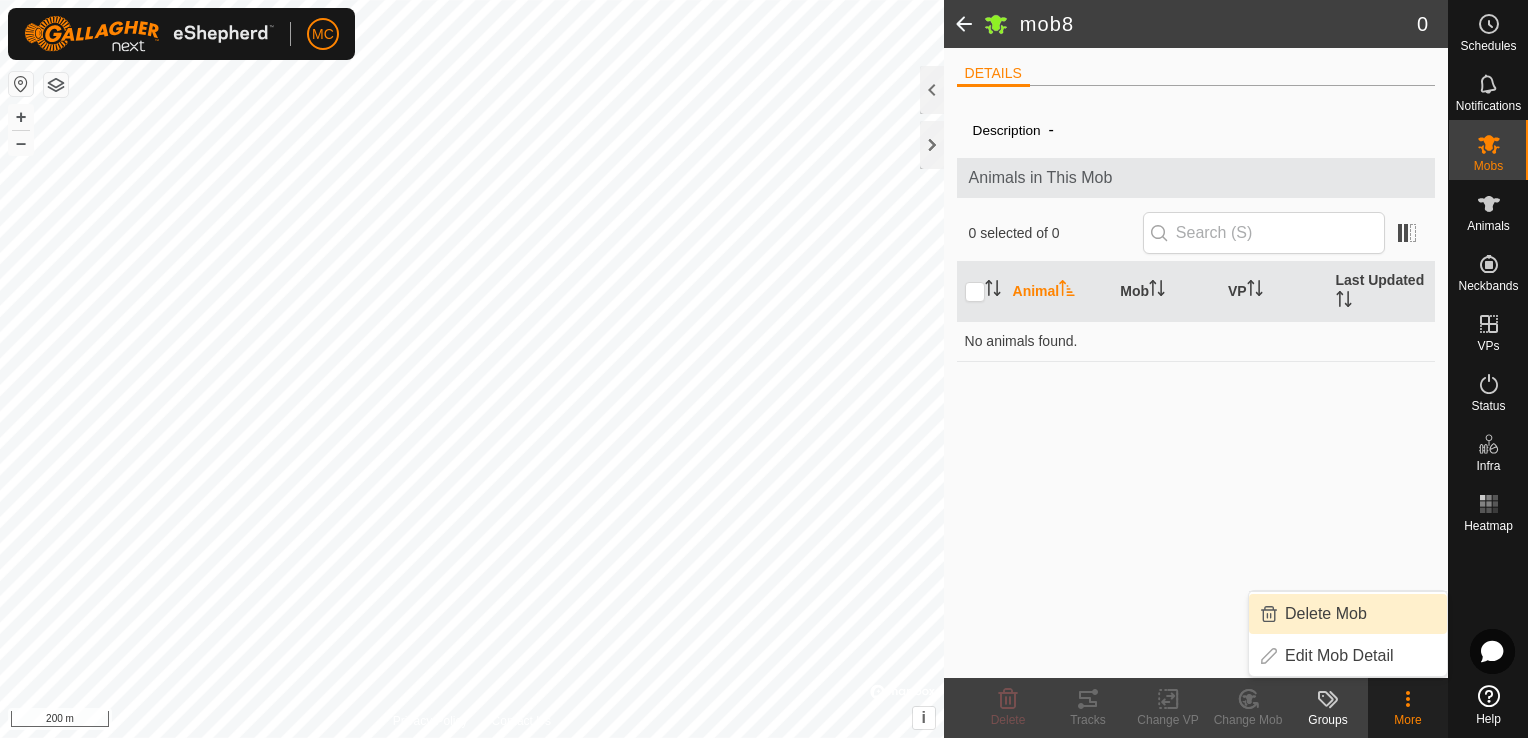 click on "Delete Mob" at bounding box center (1348, 614) 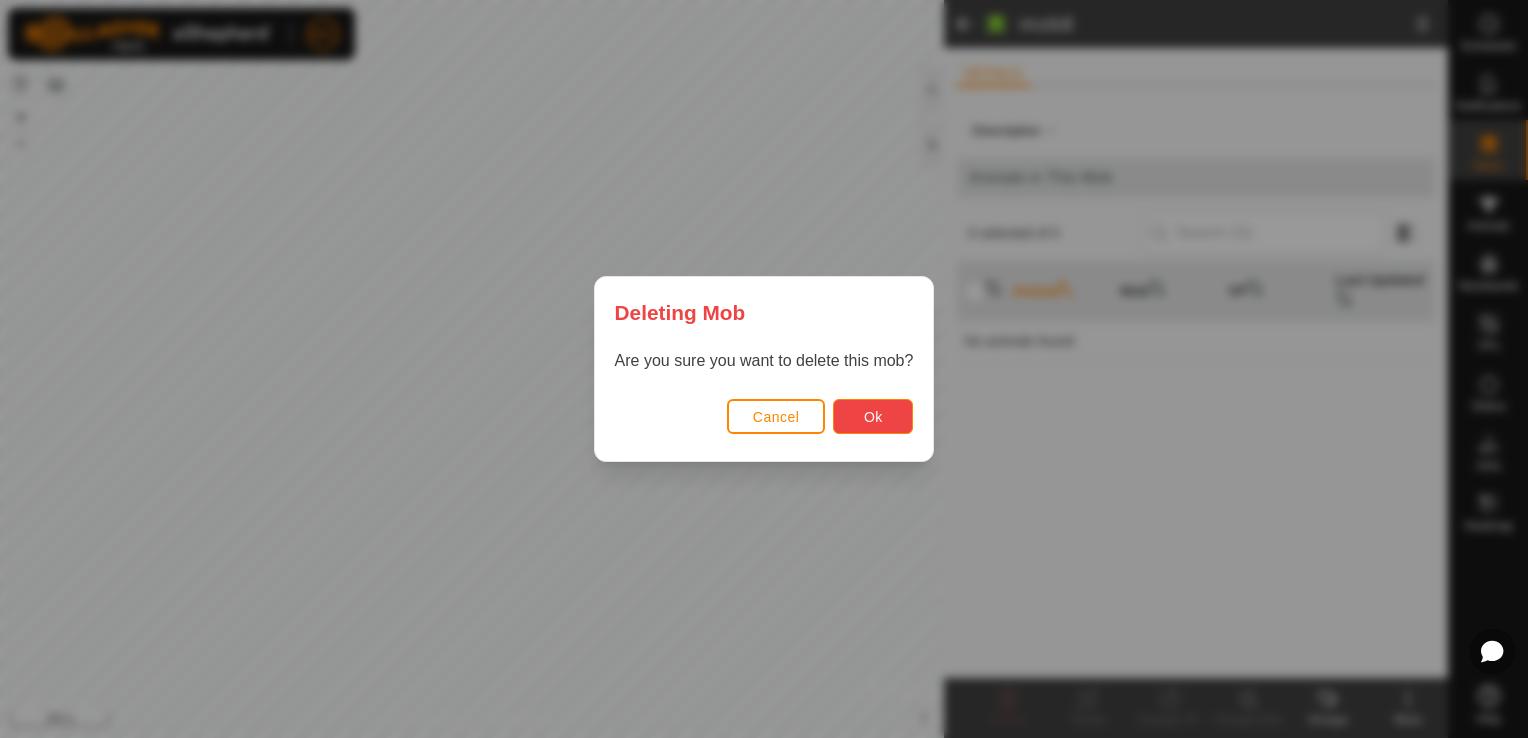 click on "Ok" at bounding box center (873, 417) 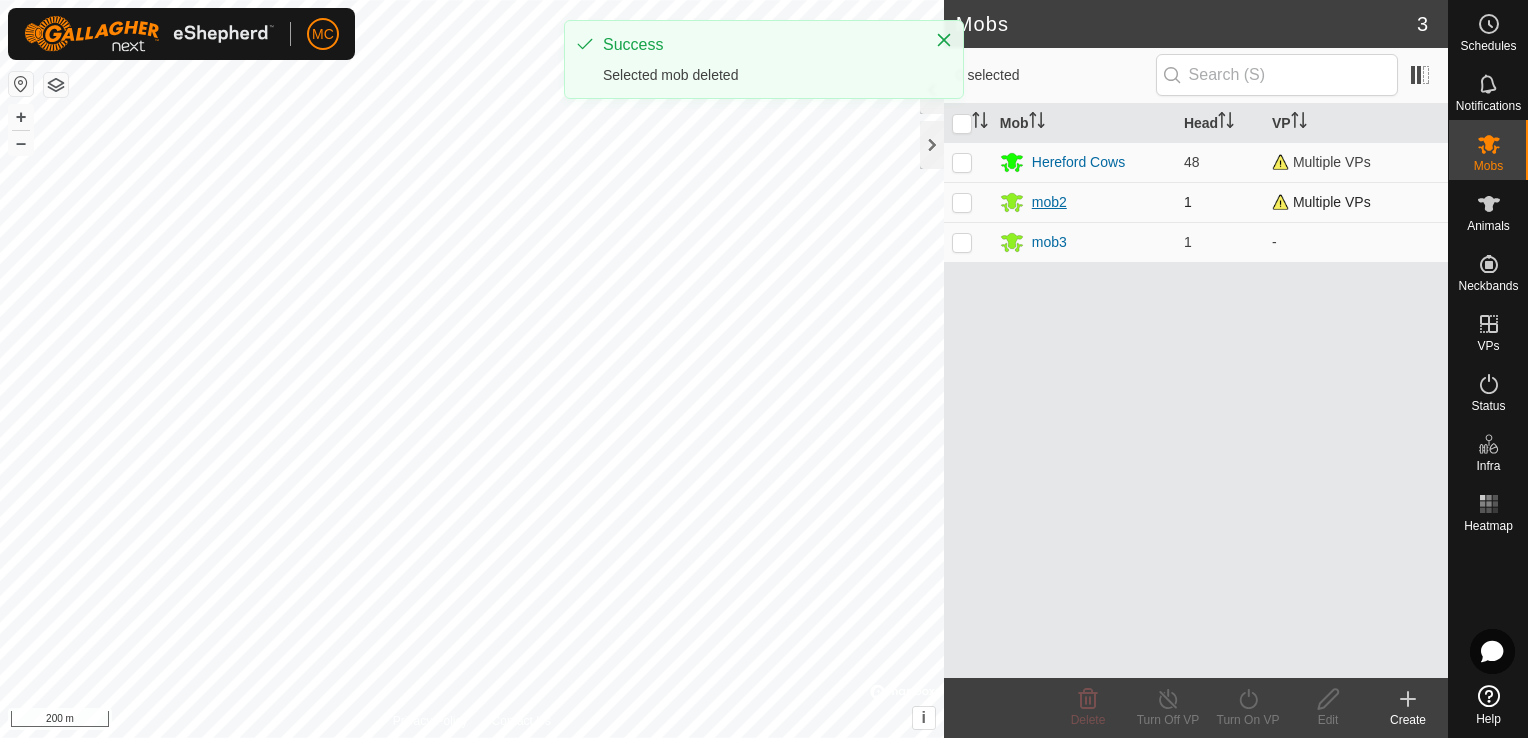 click 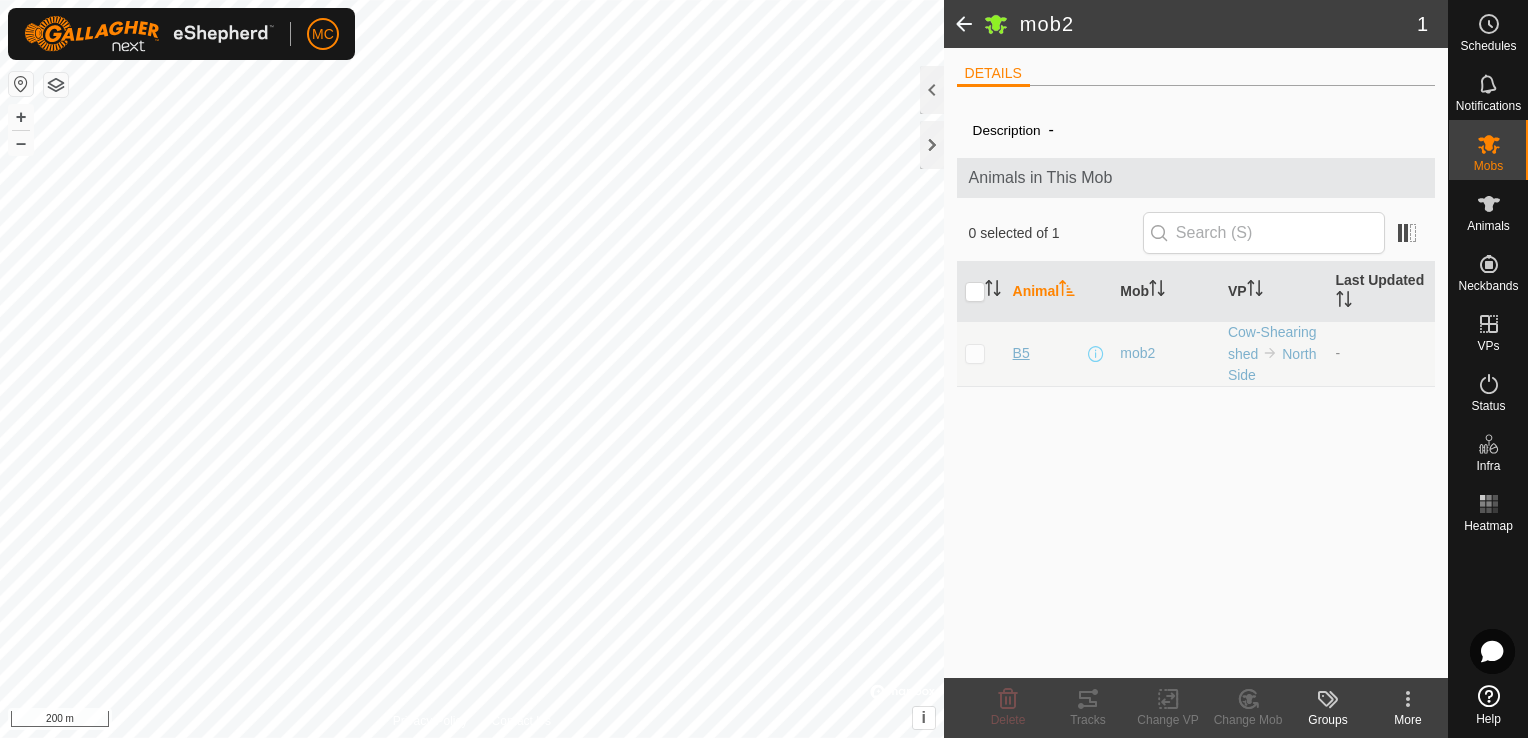 click on "B5" at bounding box center (1021, 353) 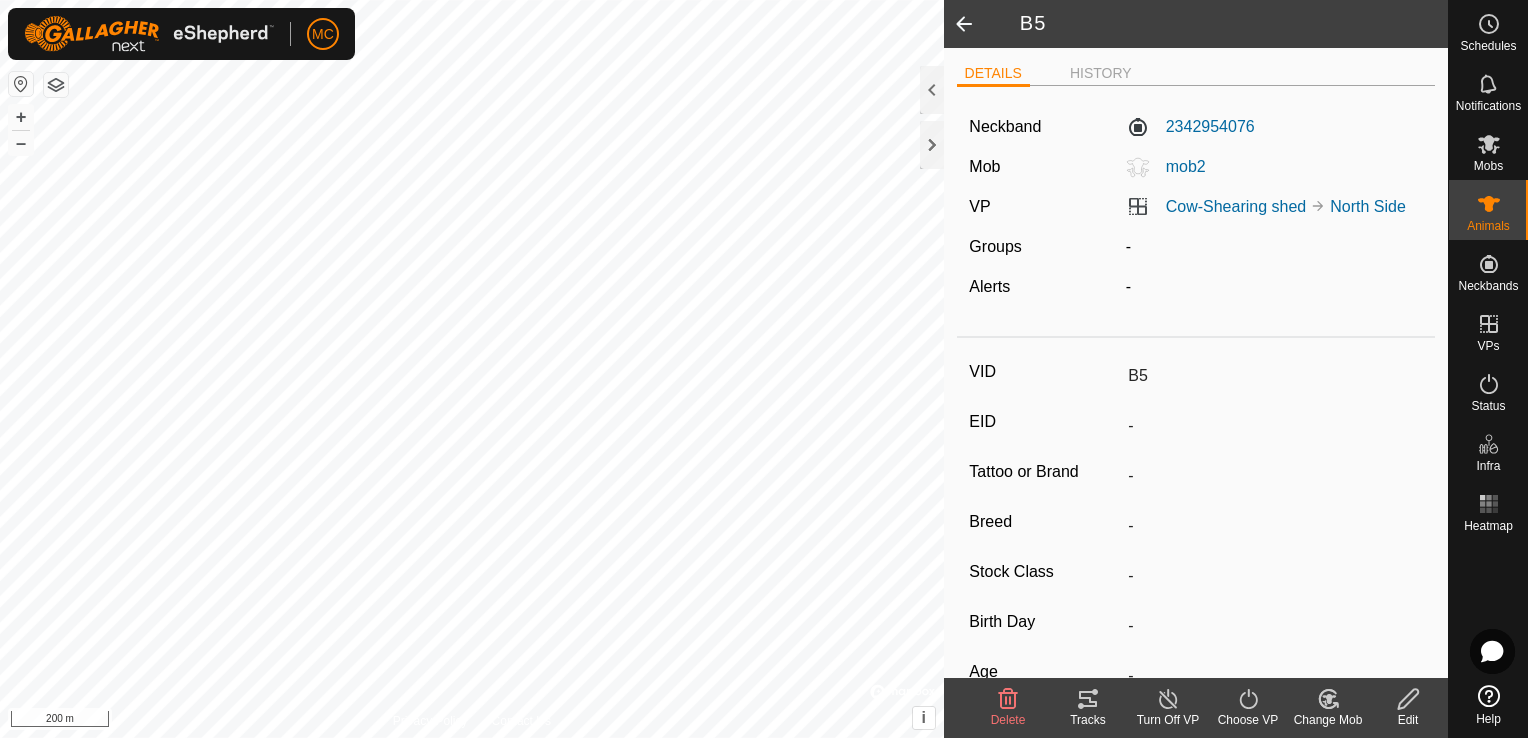 click 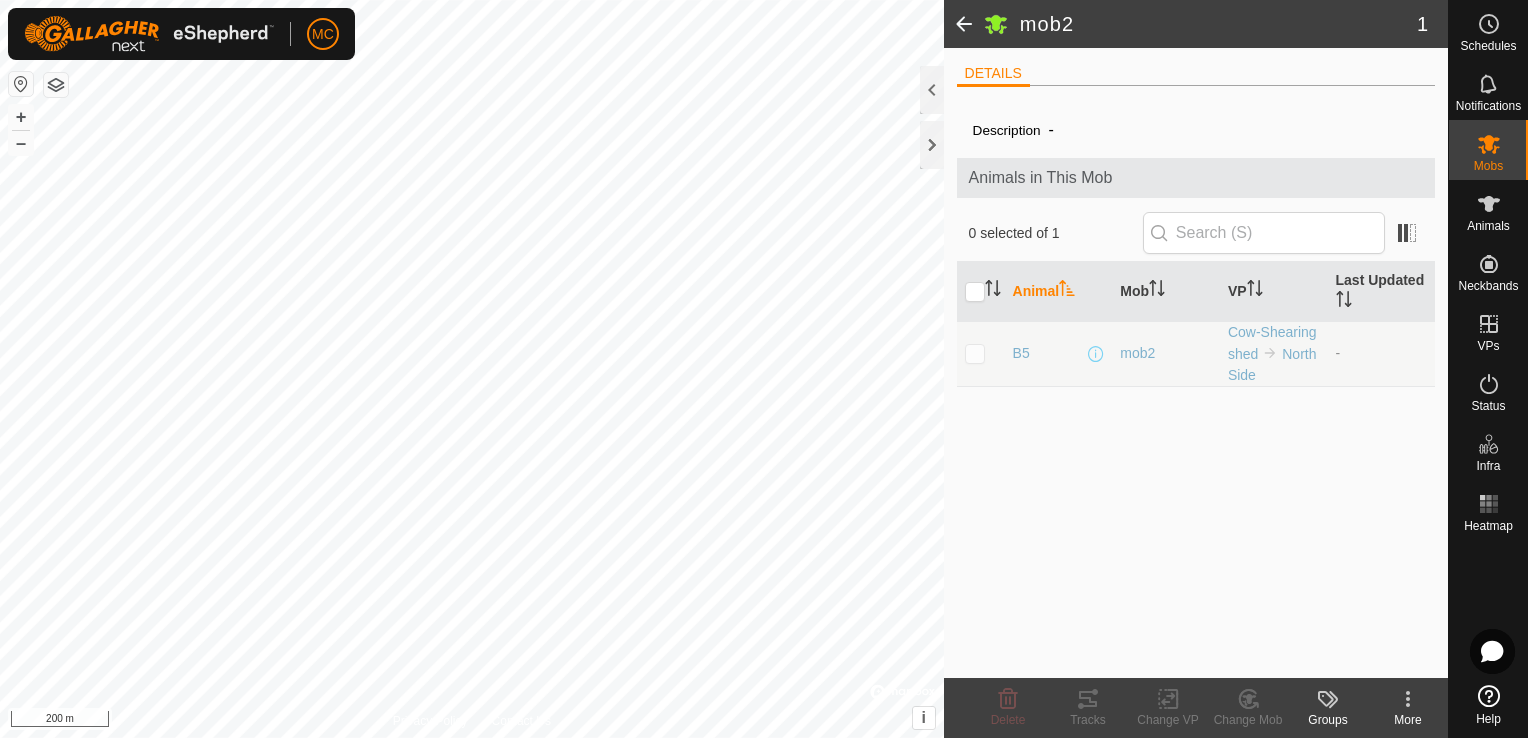 click at bounding box center (975, 353) 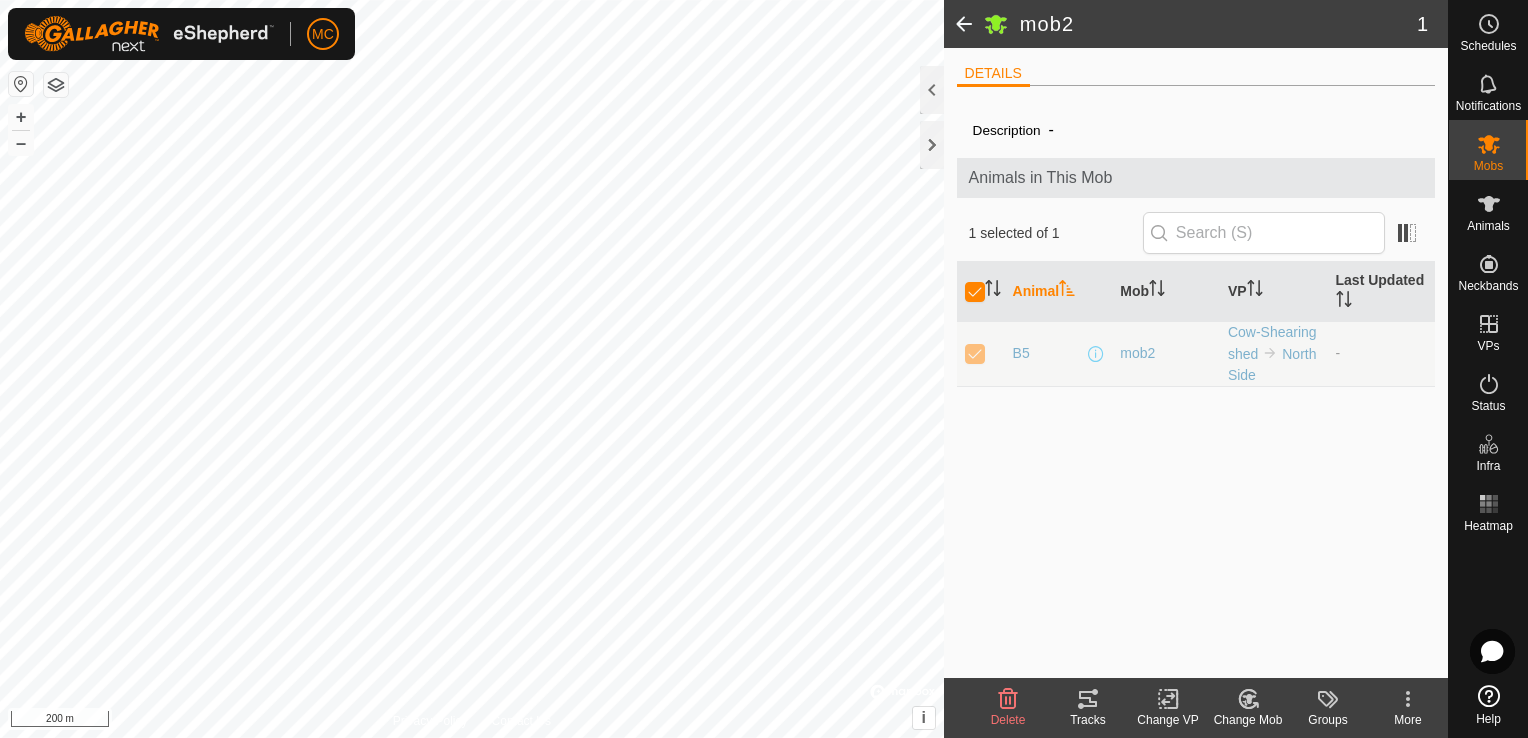 click on "Delete" 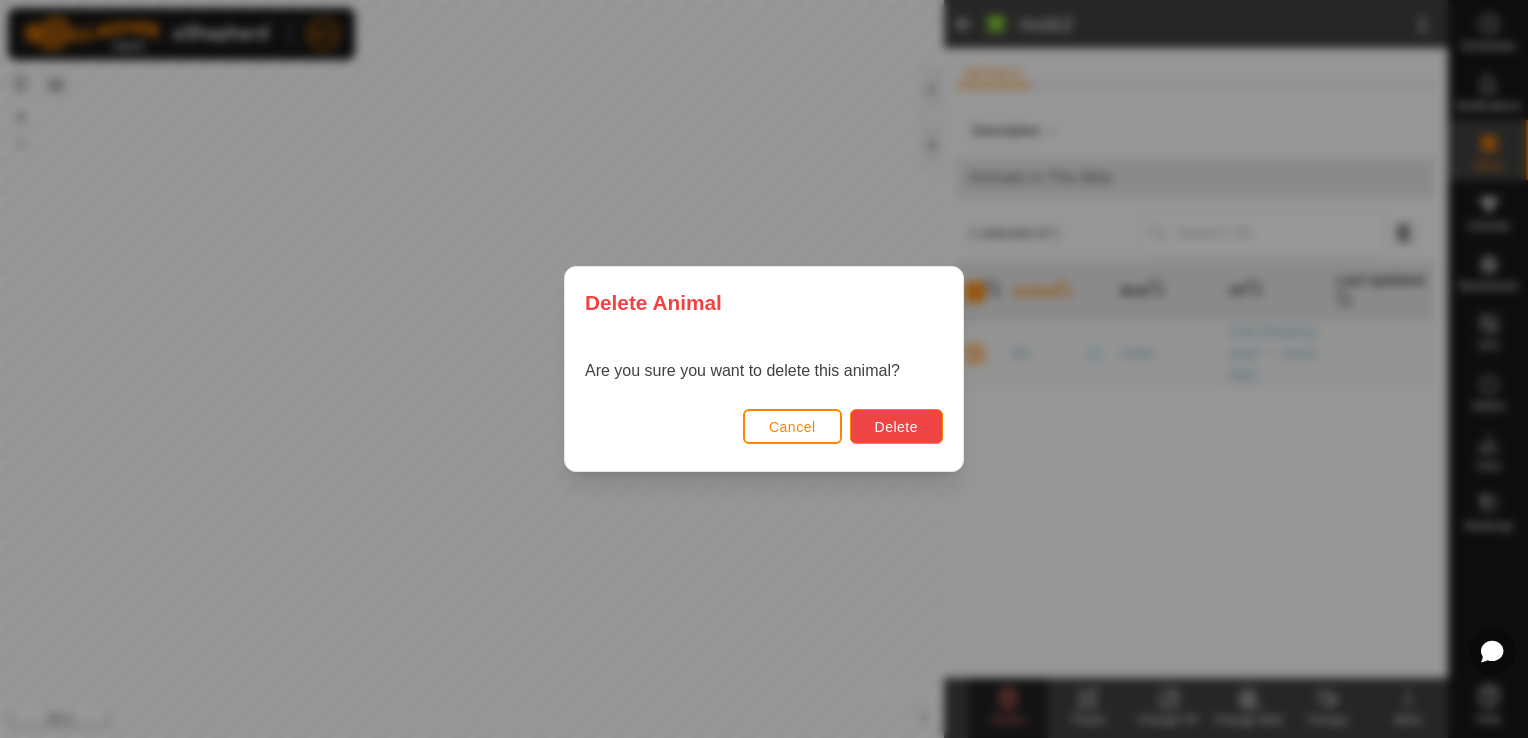 click on "Delete" at bounding box center (896, 427) 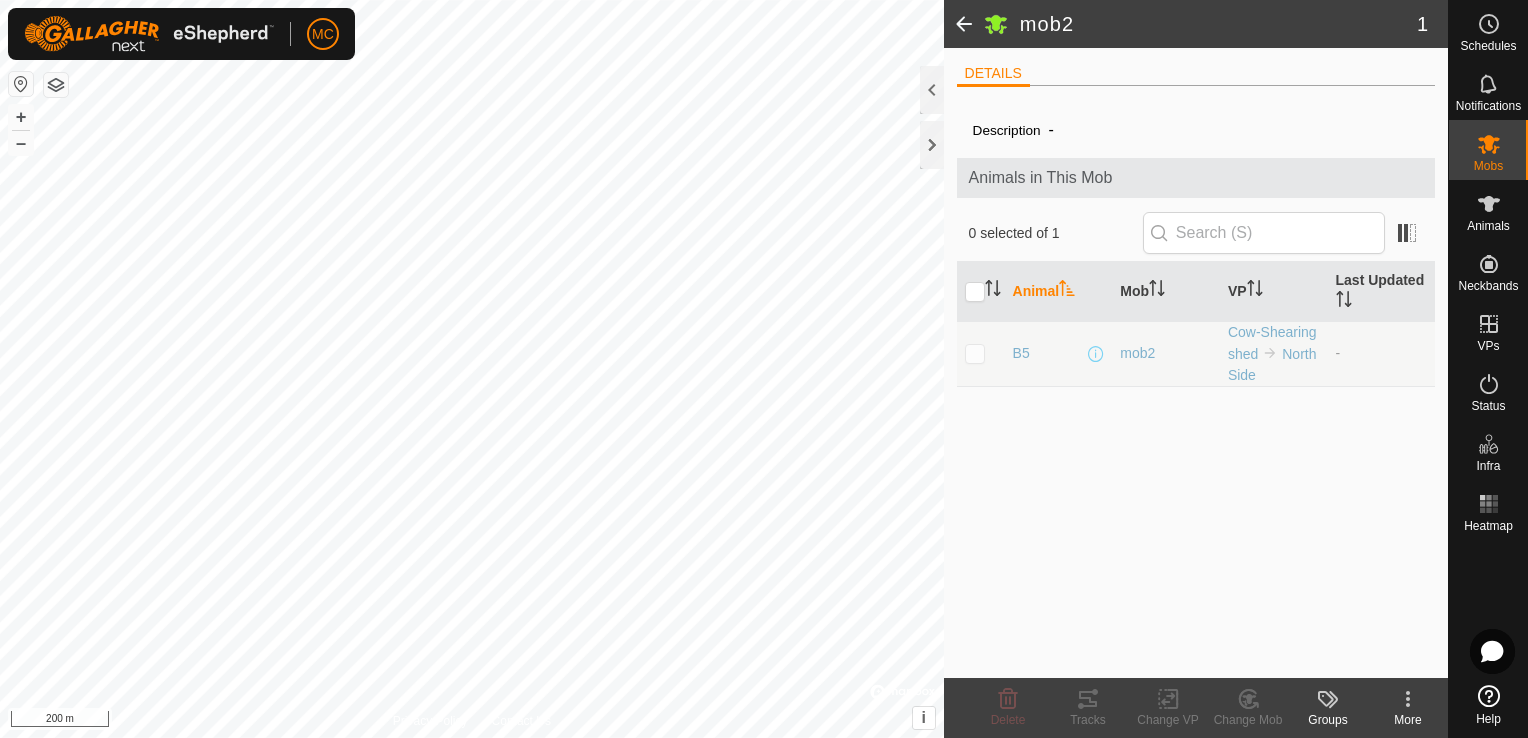 click 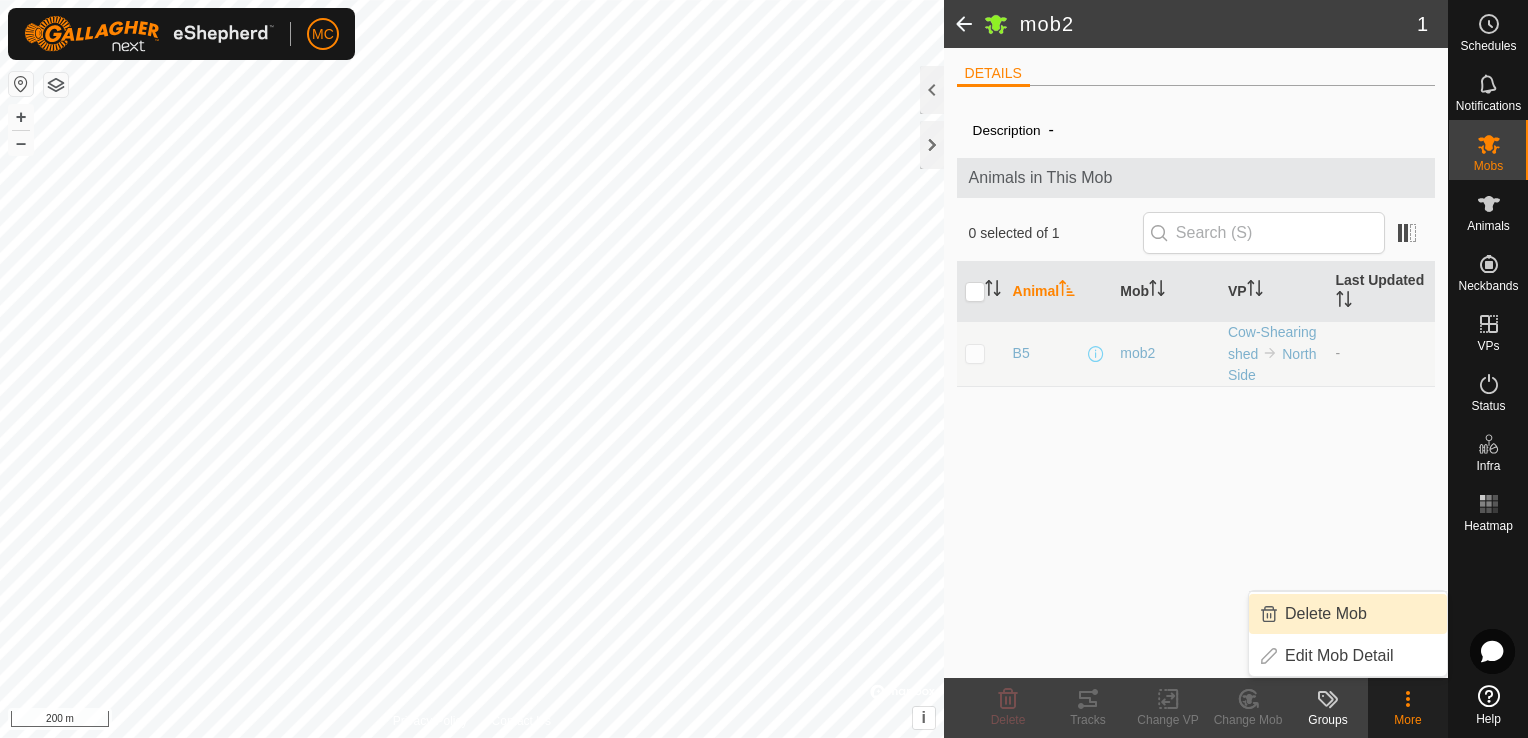 click on "Delete Mob" at bounding box center [1348, 614] 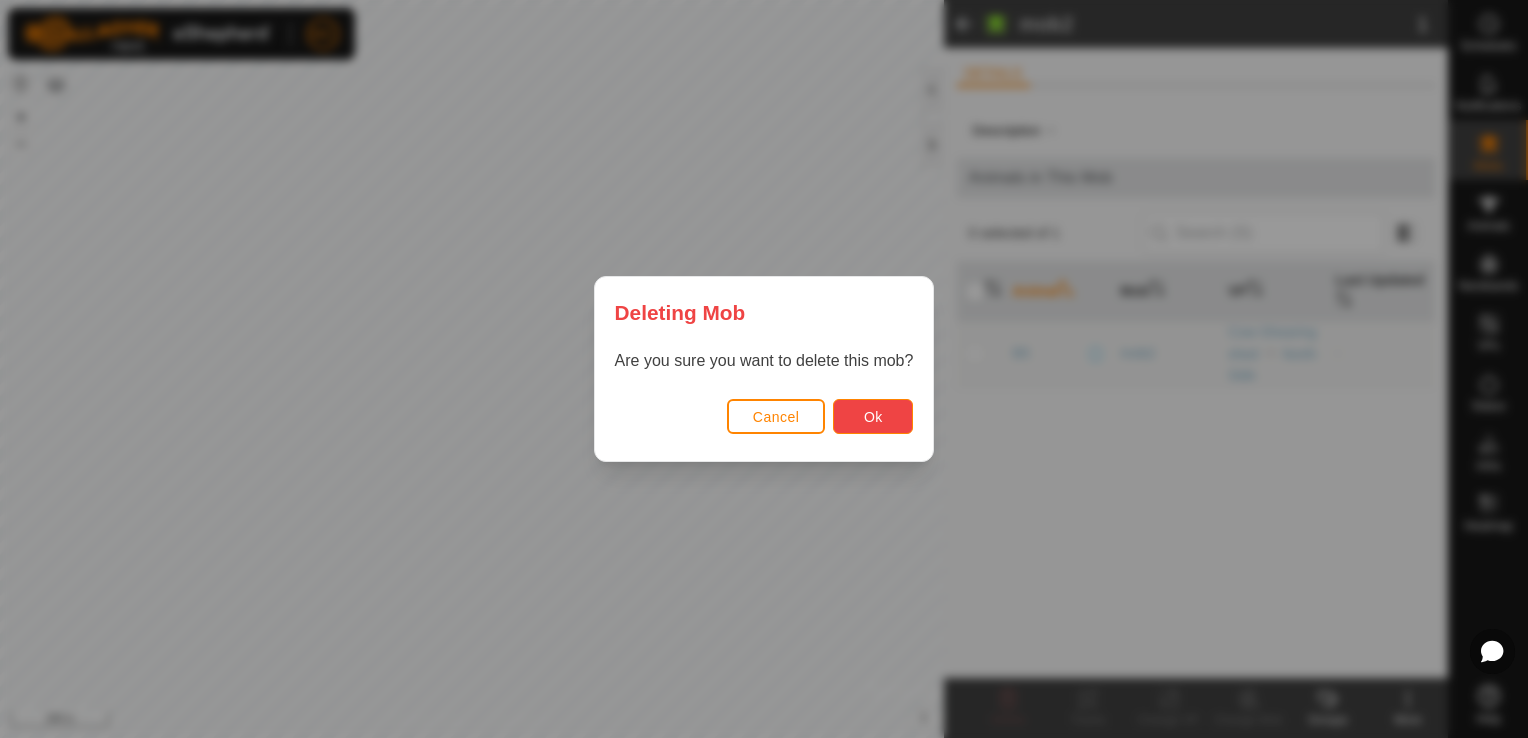 click on "Ok" at bounding box center [873, 416] 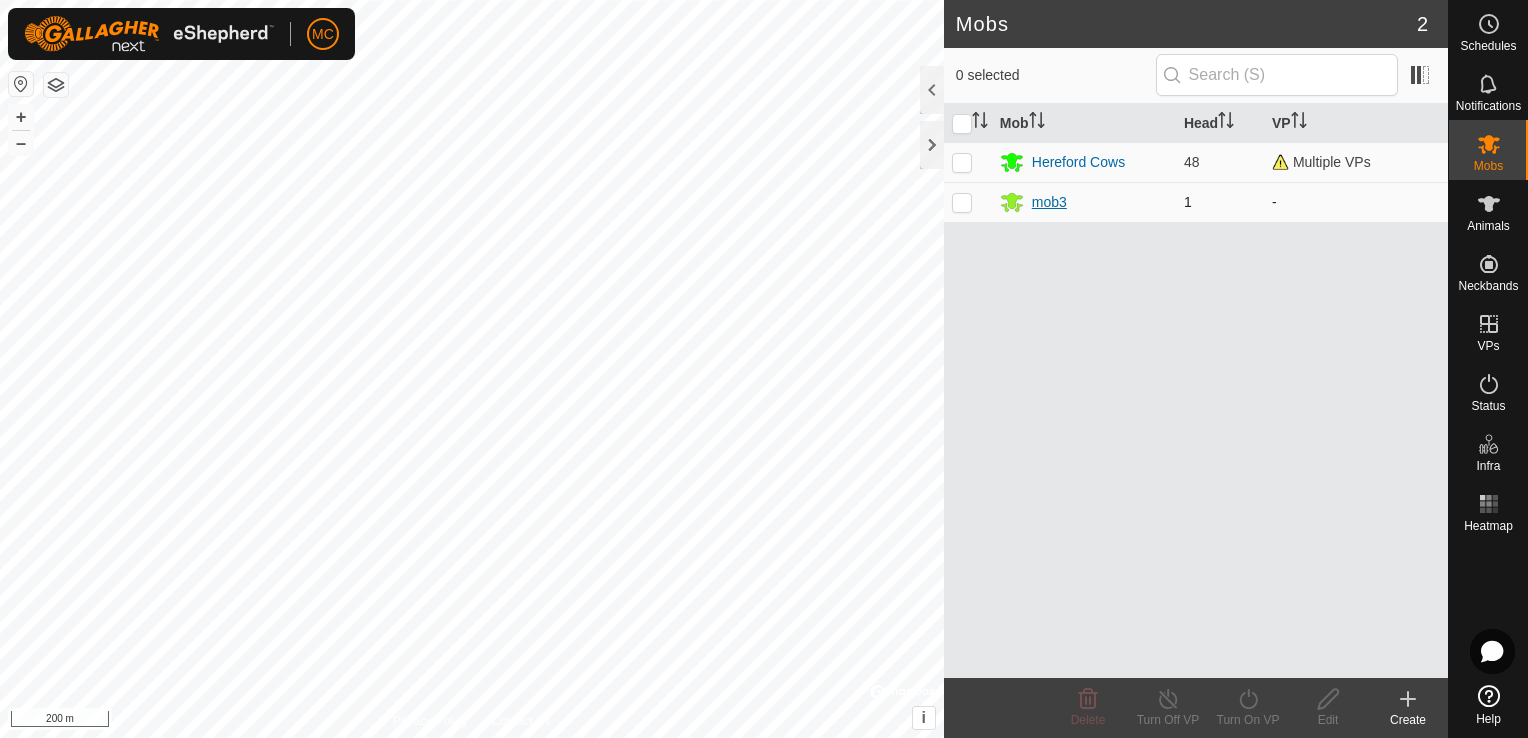click on "mob3" at bounding box center [1049, 202] 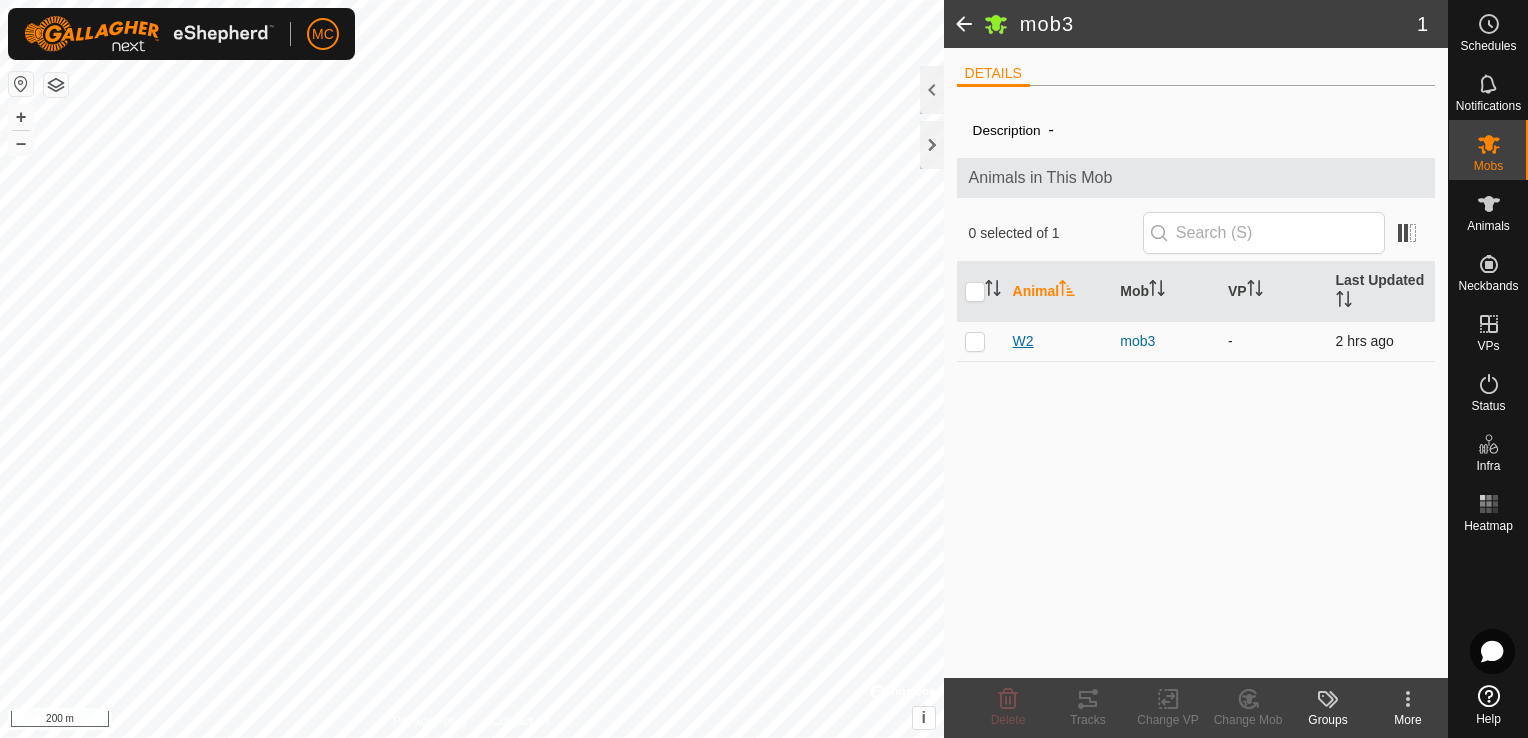 click on "W2" at bounding box center [1023, 341] 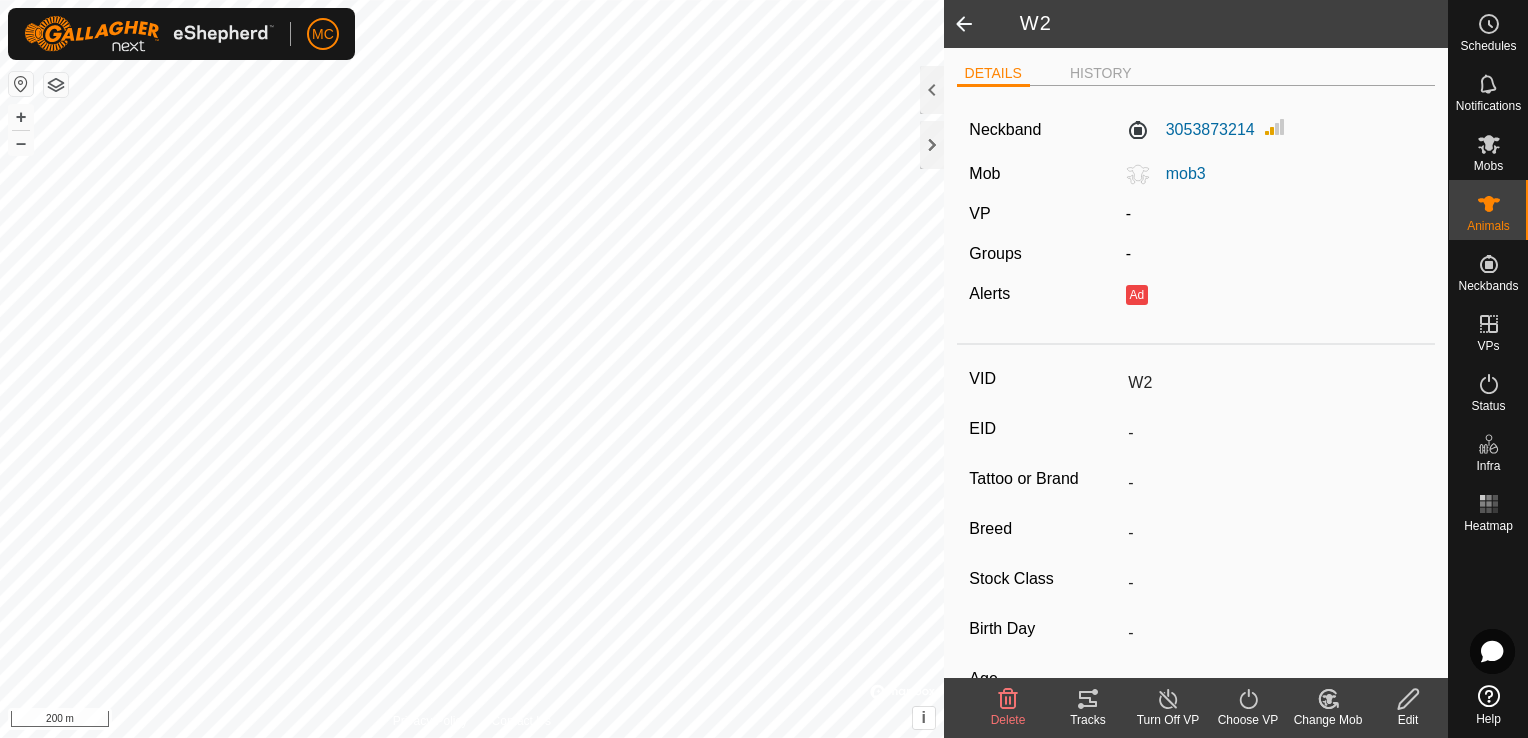 click 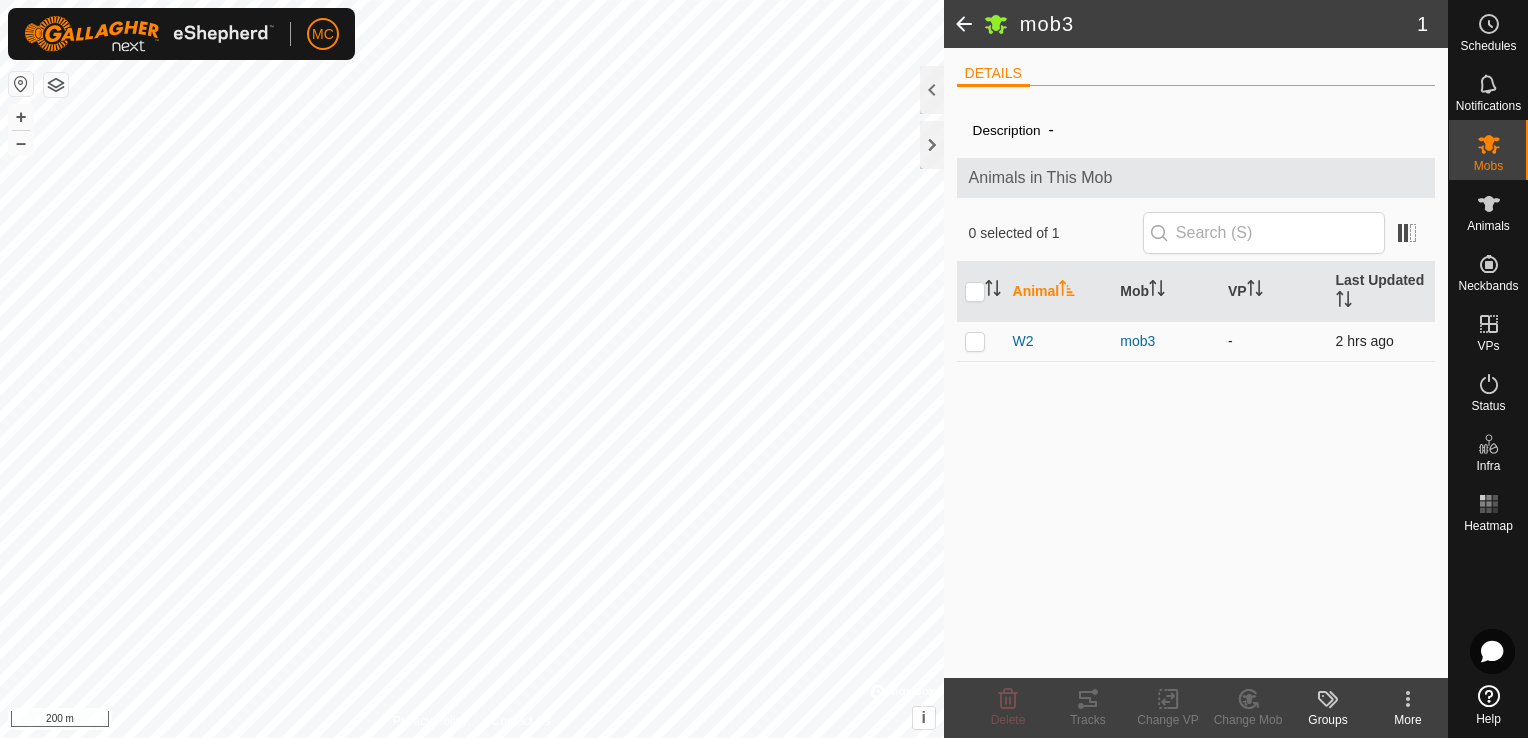 click at bounding box center [981, 341] 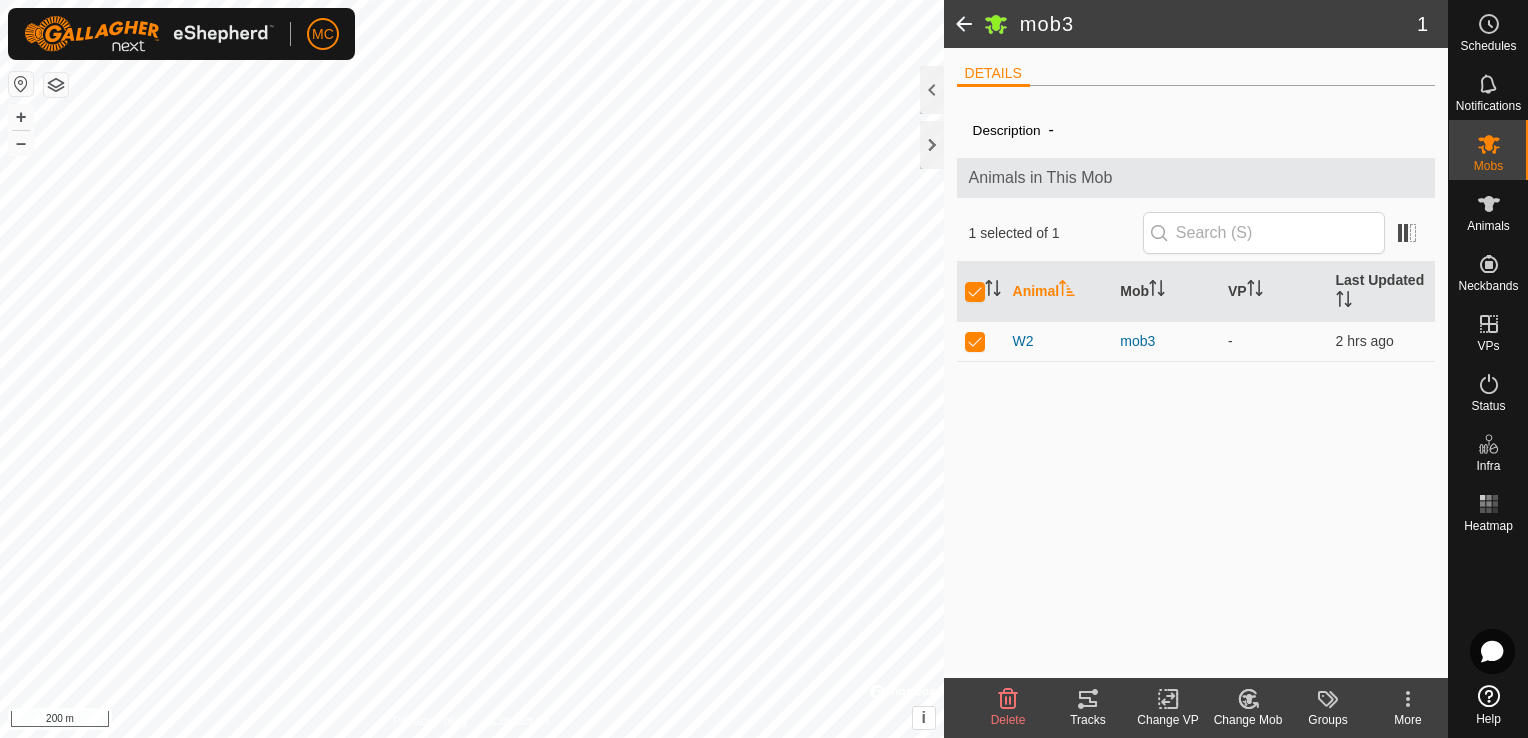click 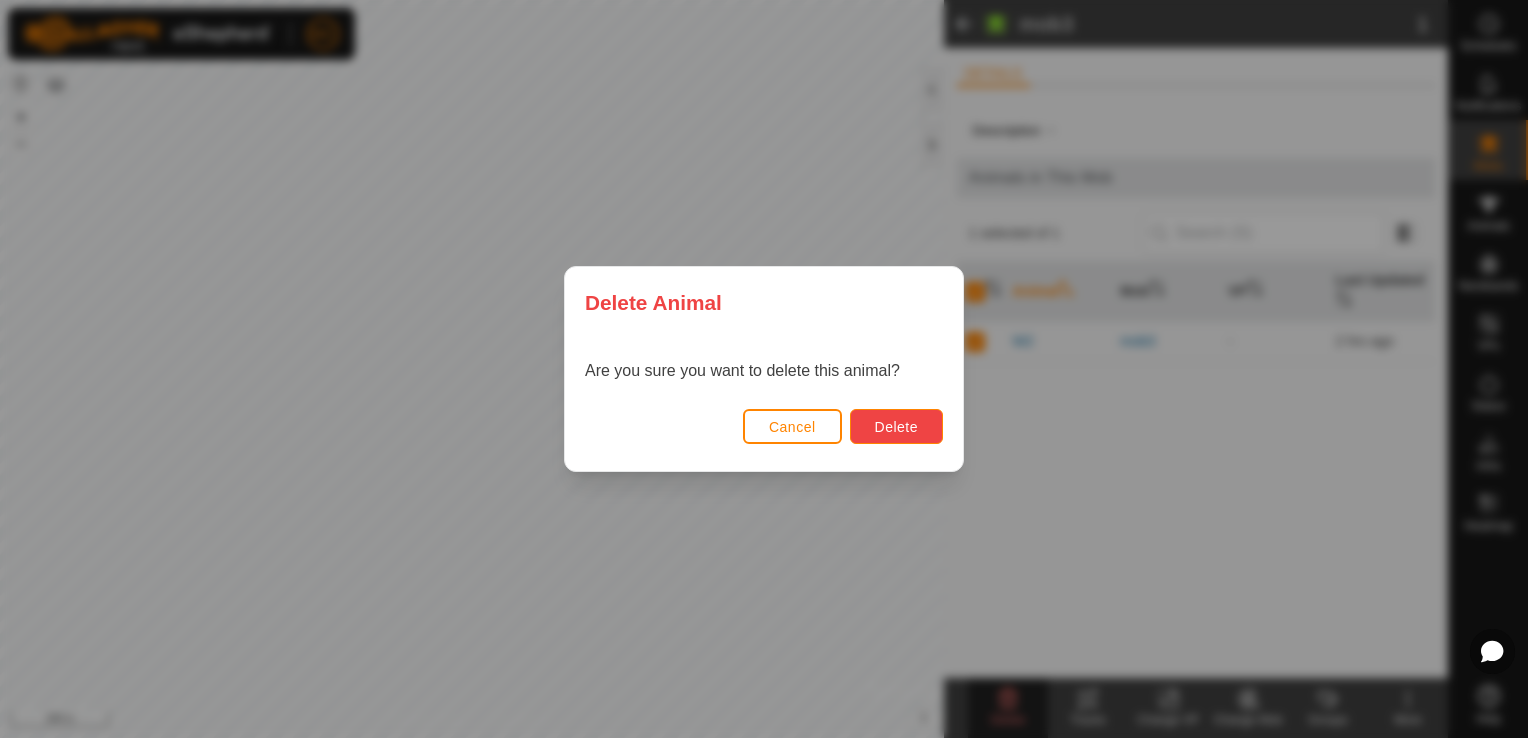 click on "Delete" at bounding box center [896, 426] 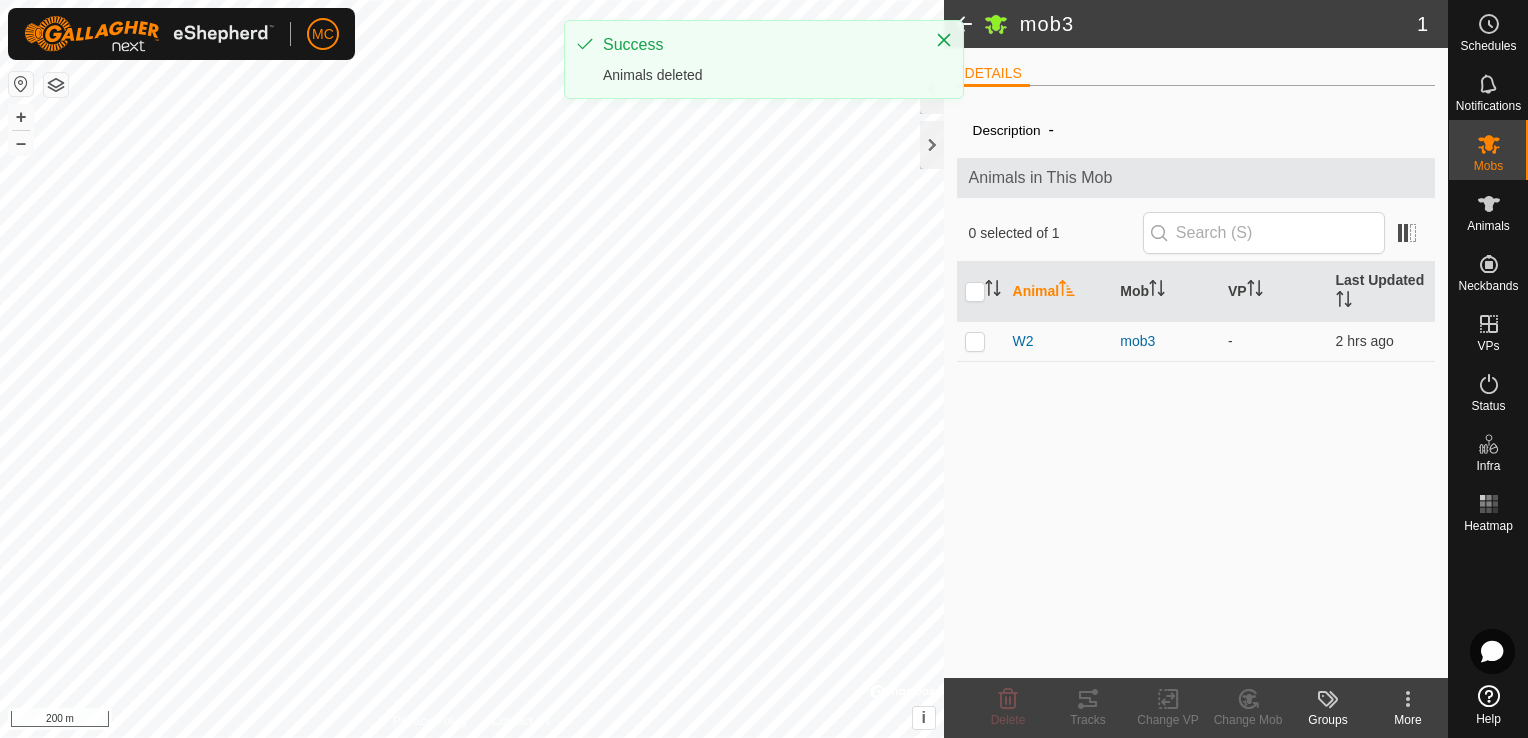click on "More" 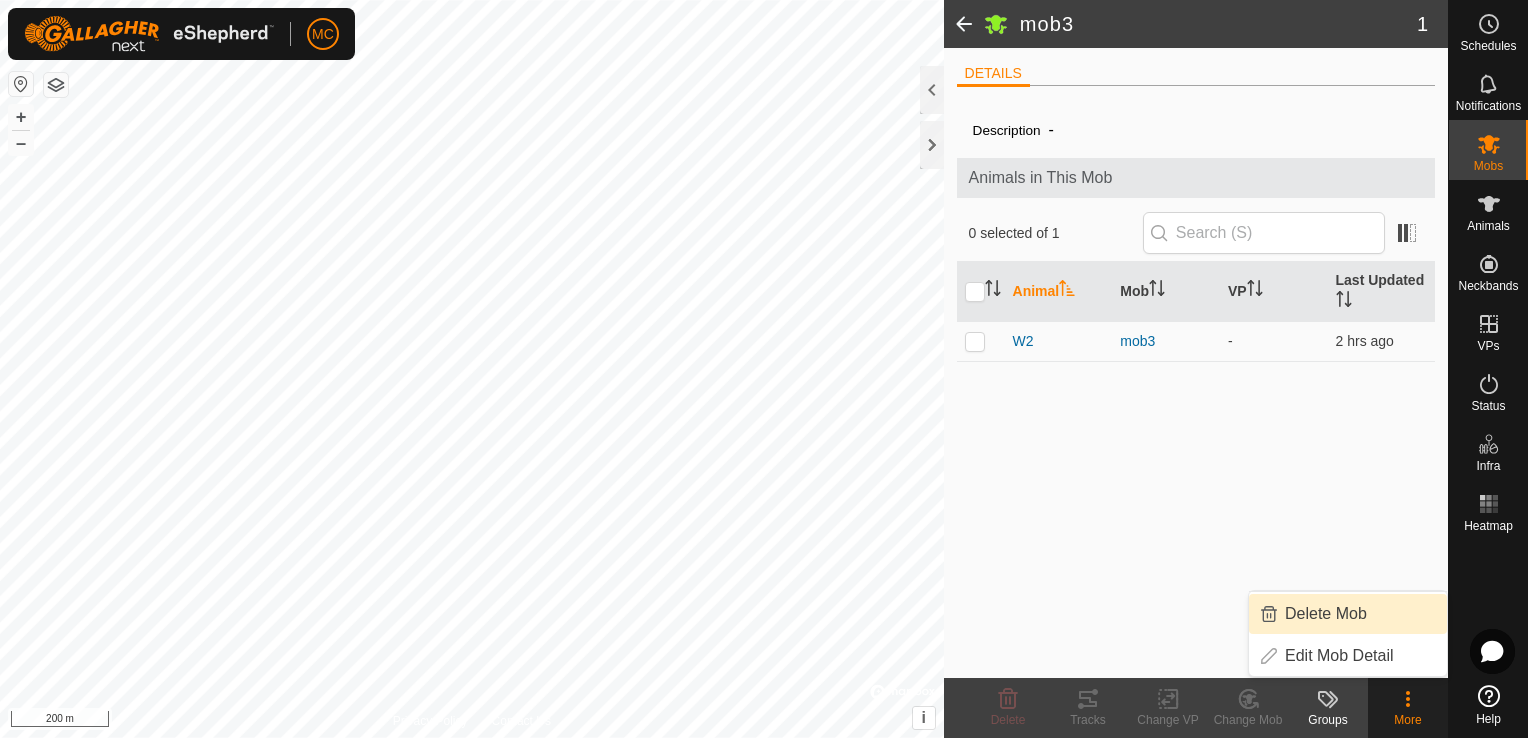 click on "Delete Mob" at bounding box center (1348, 614) 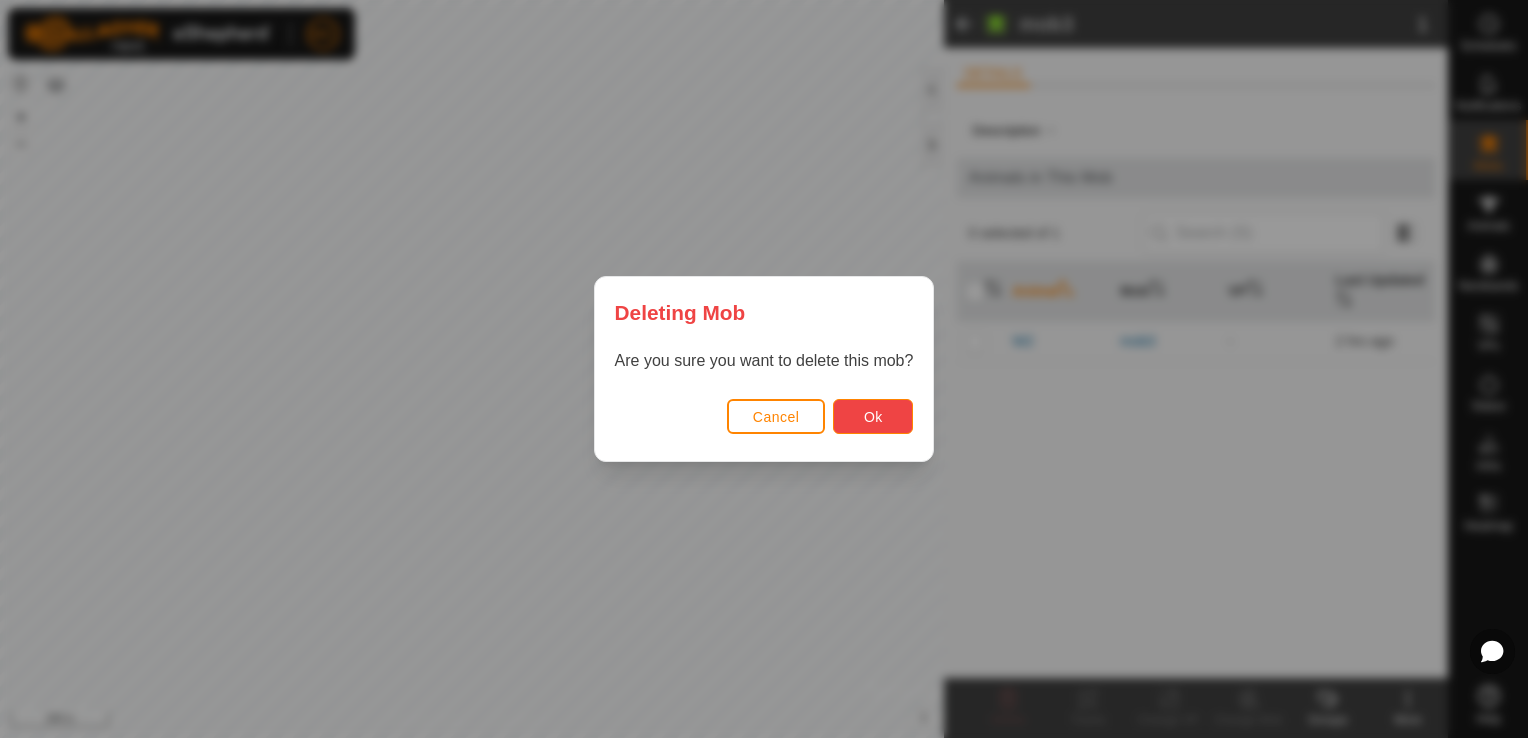 click on "Ok" at bounding box center [873, 417] 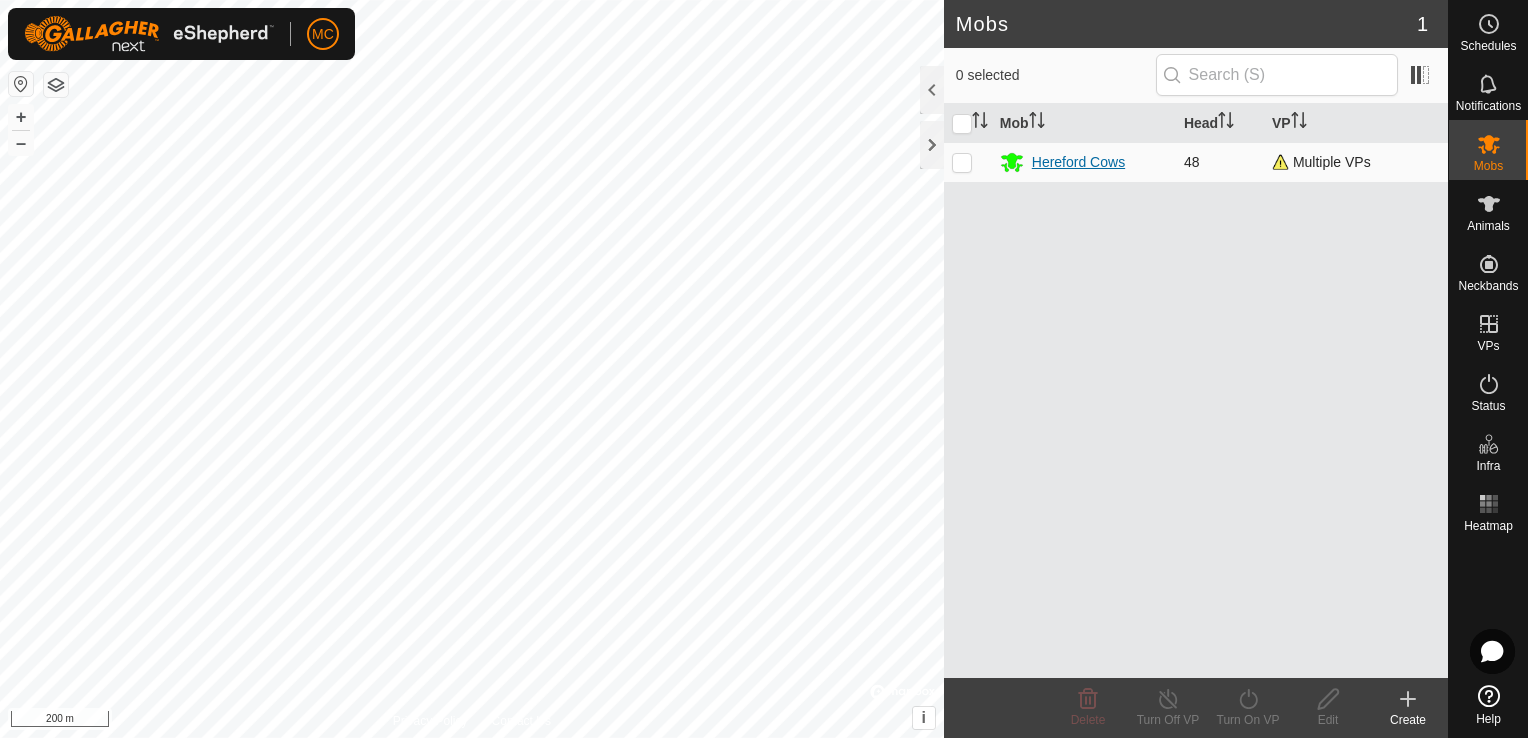 click on "Hereford Cows" at bounding box center [1078, 162] 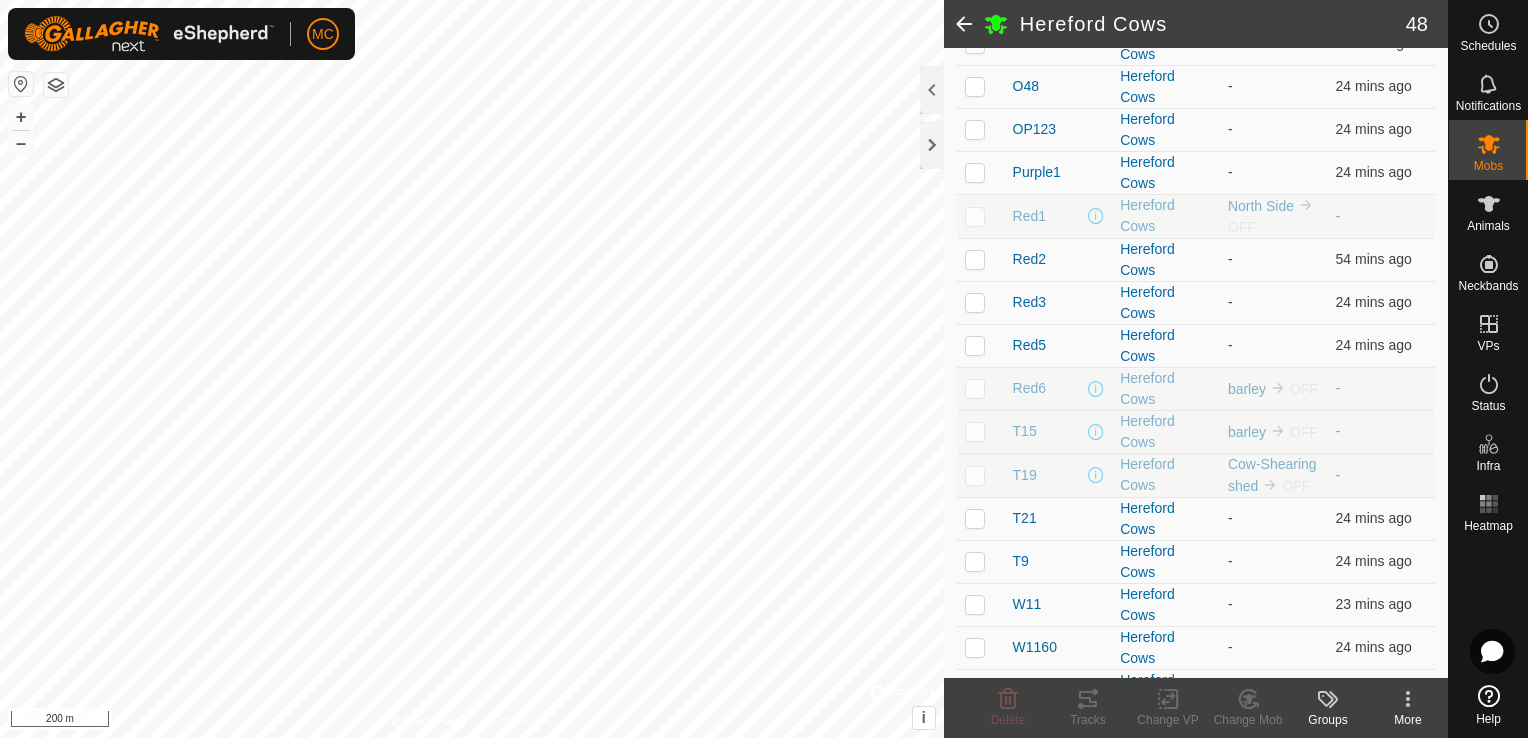 scroll, scrollTop: 1274, scrollLeft: 0, axis: vertical 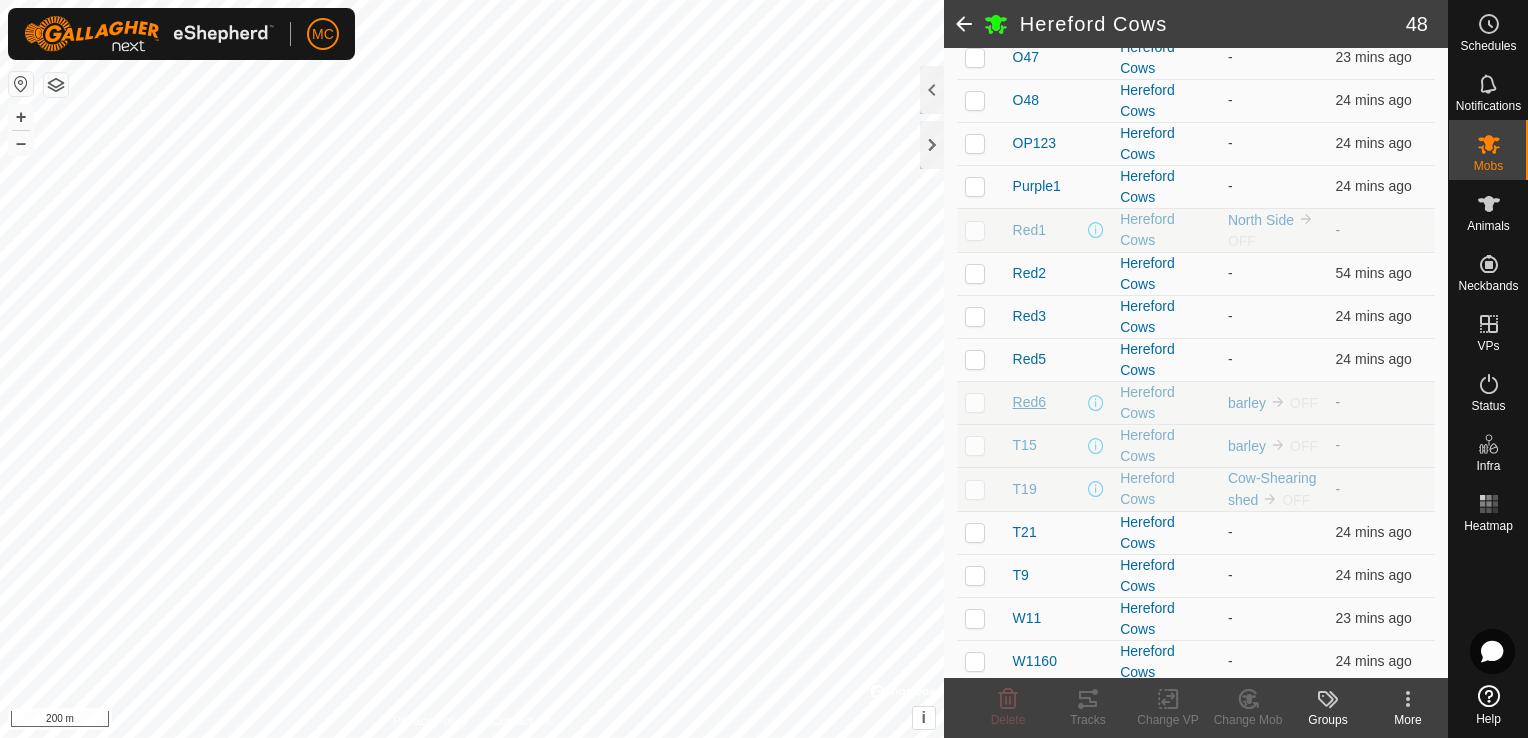 click on "Red6" at bounding box center (1029, 402) 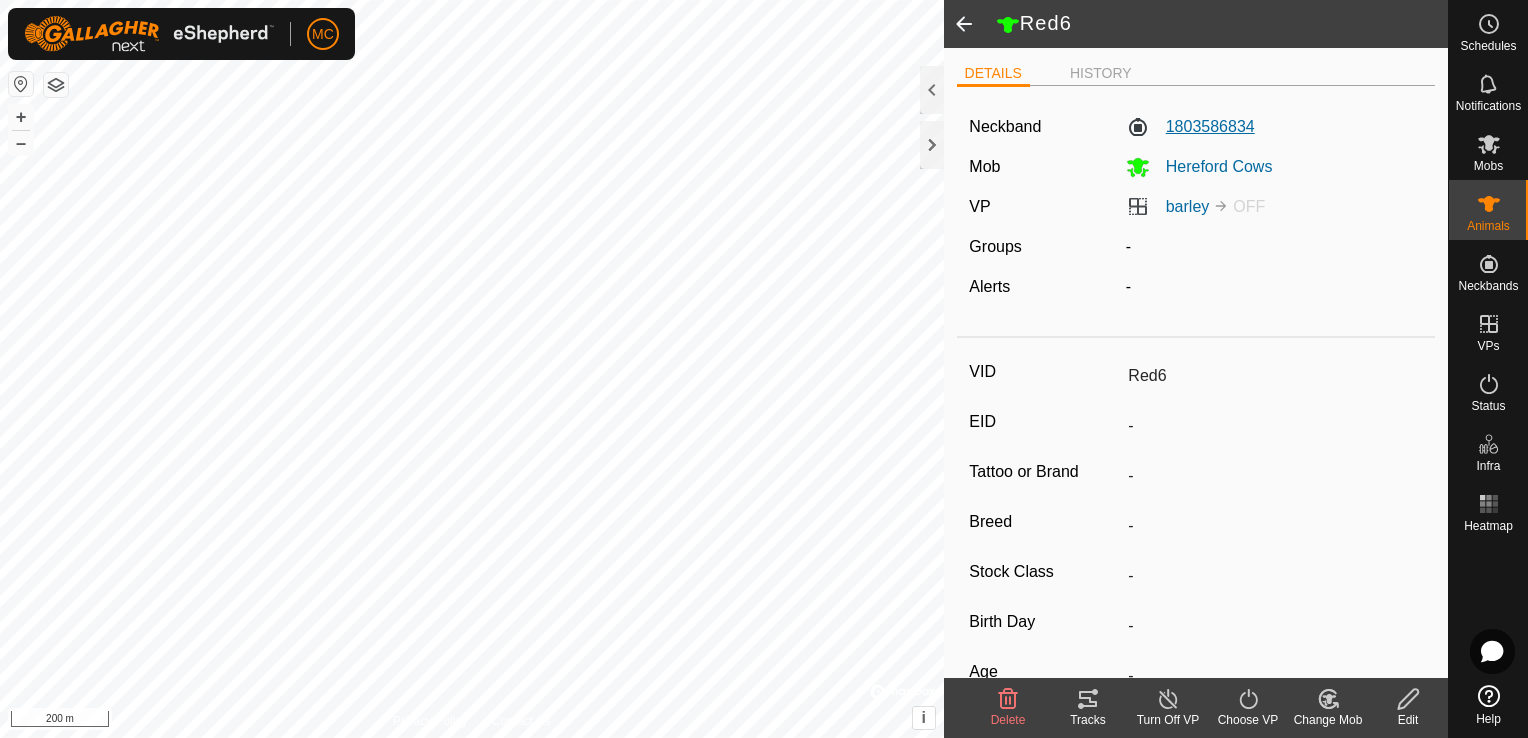 click on "1803586834" 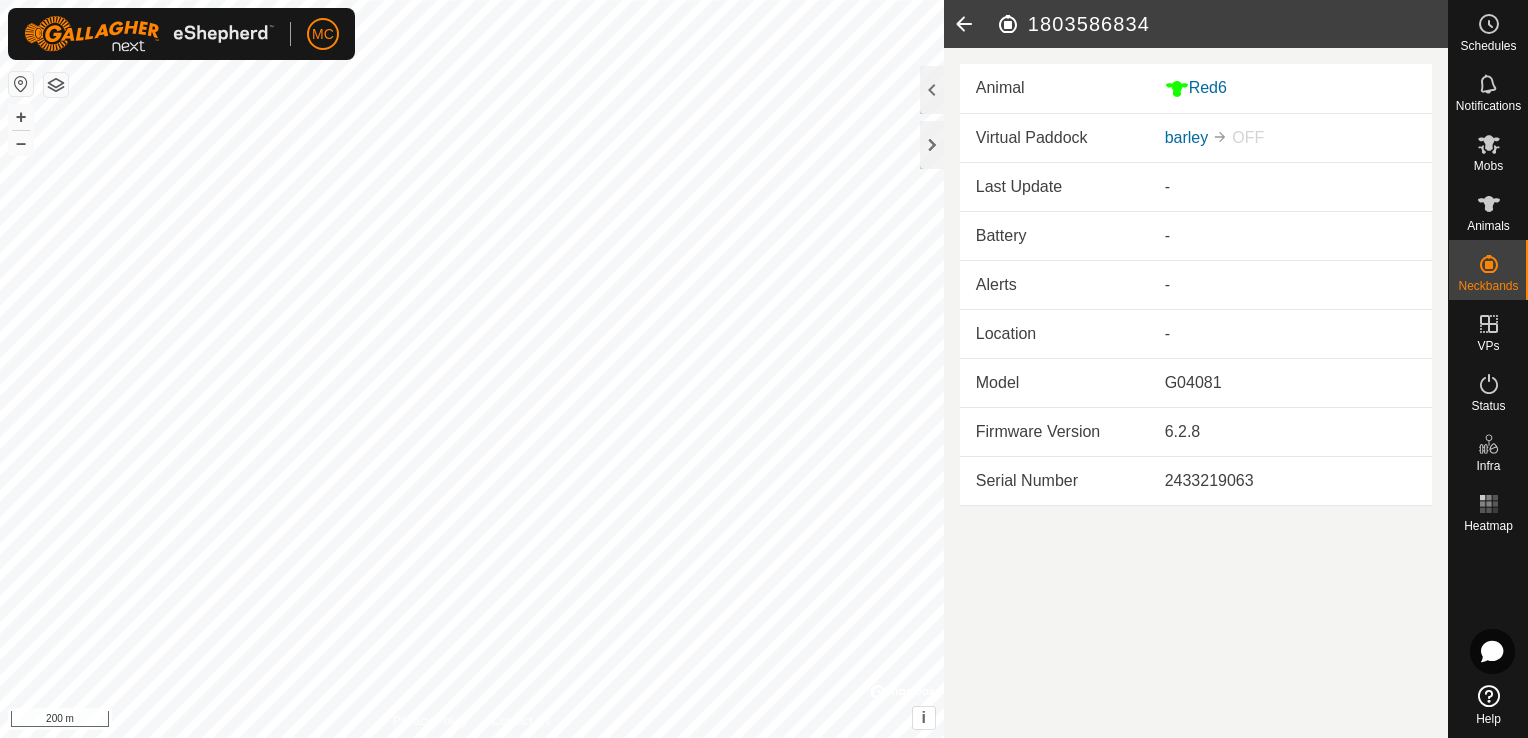 click 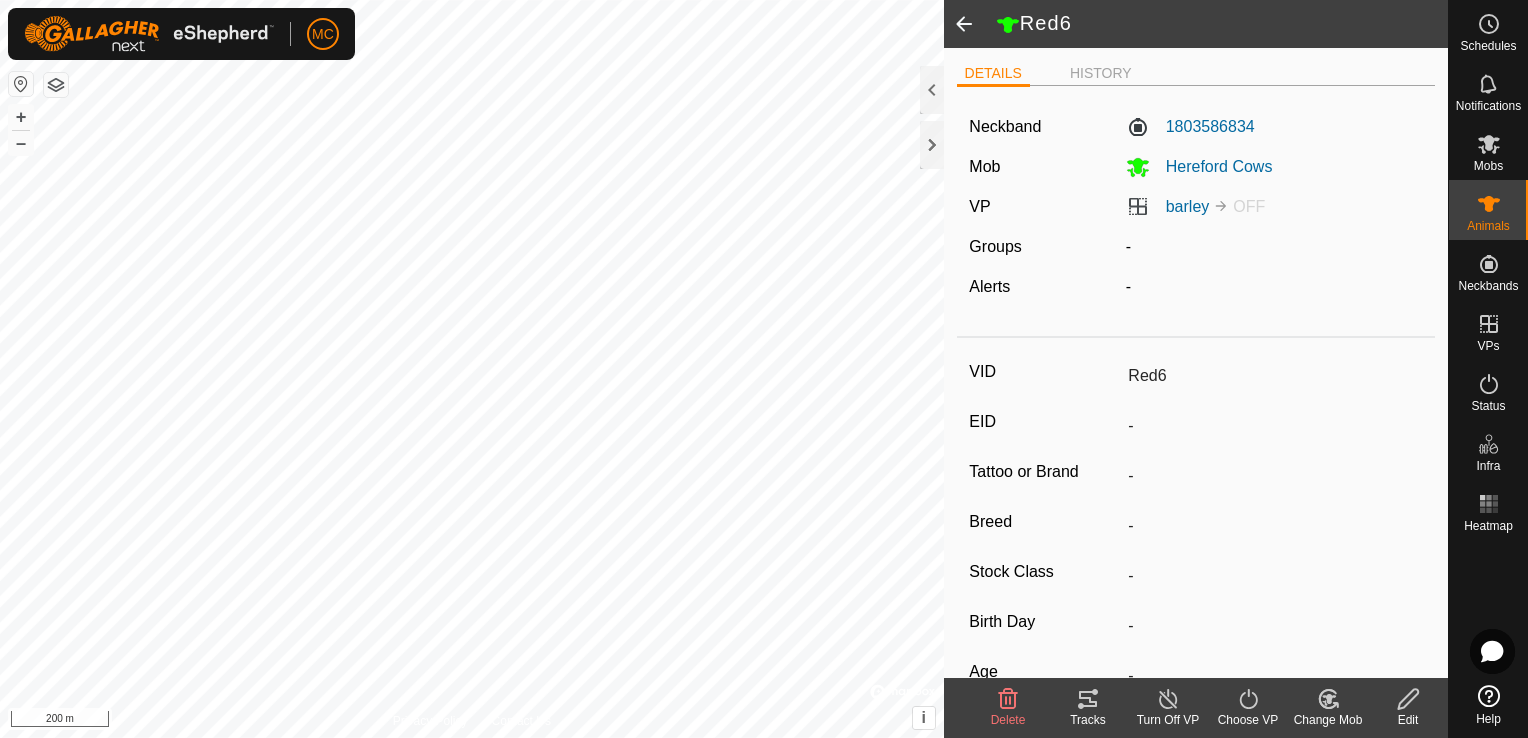 click on "OFF" 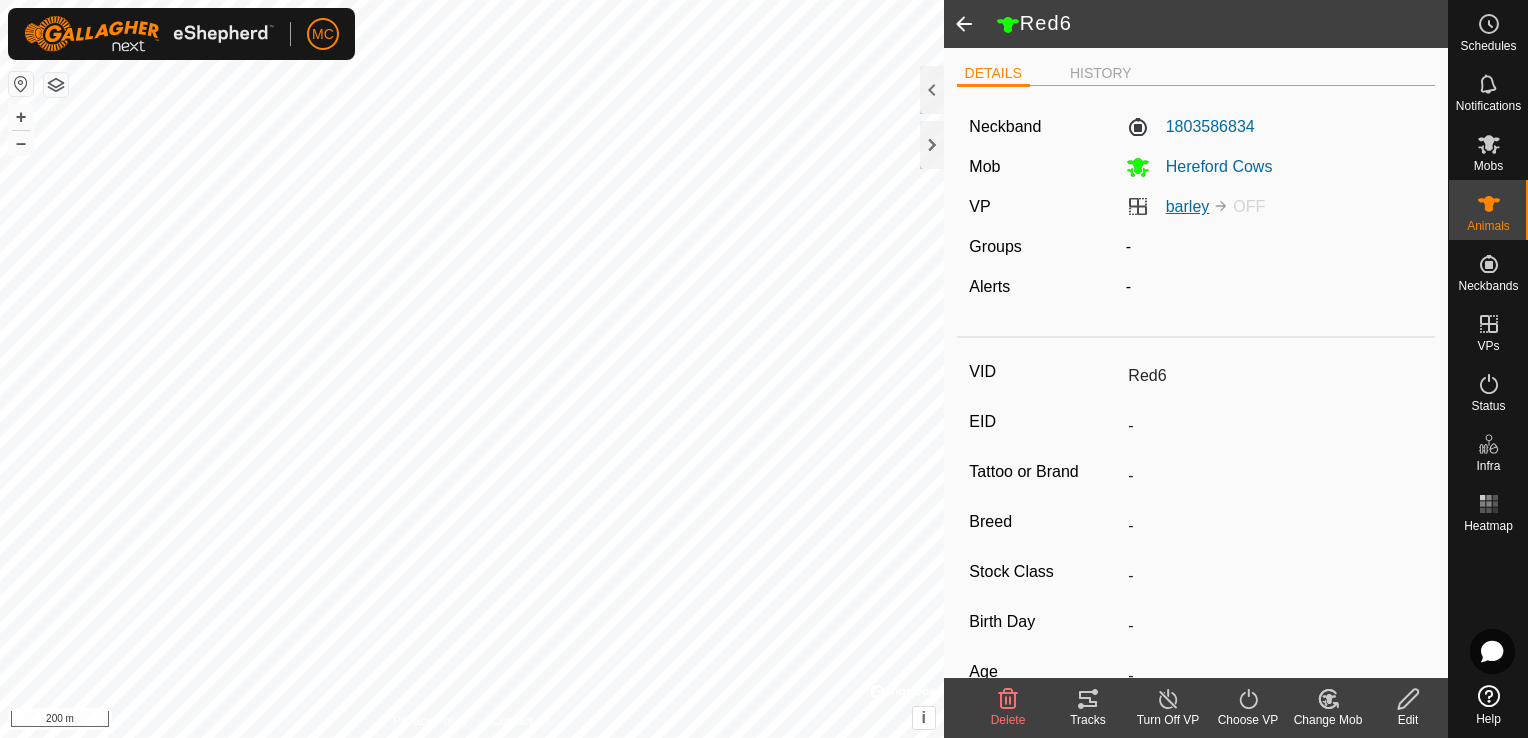 click on "barley" 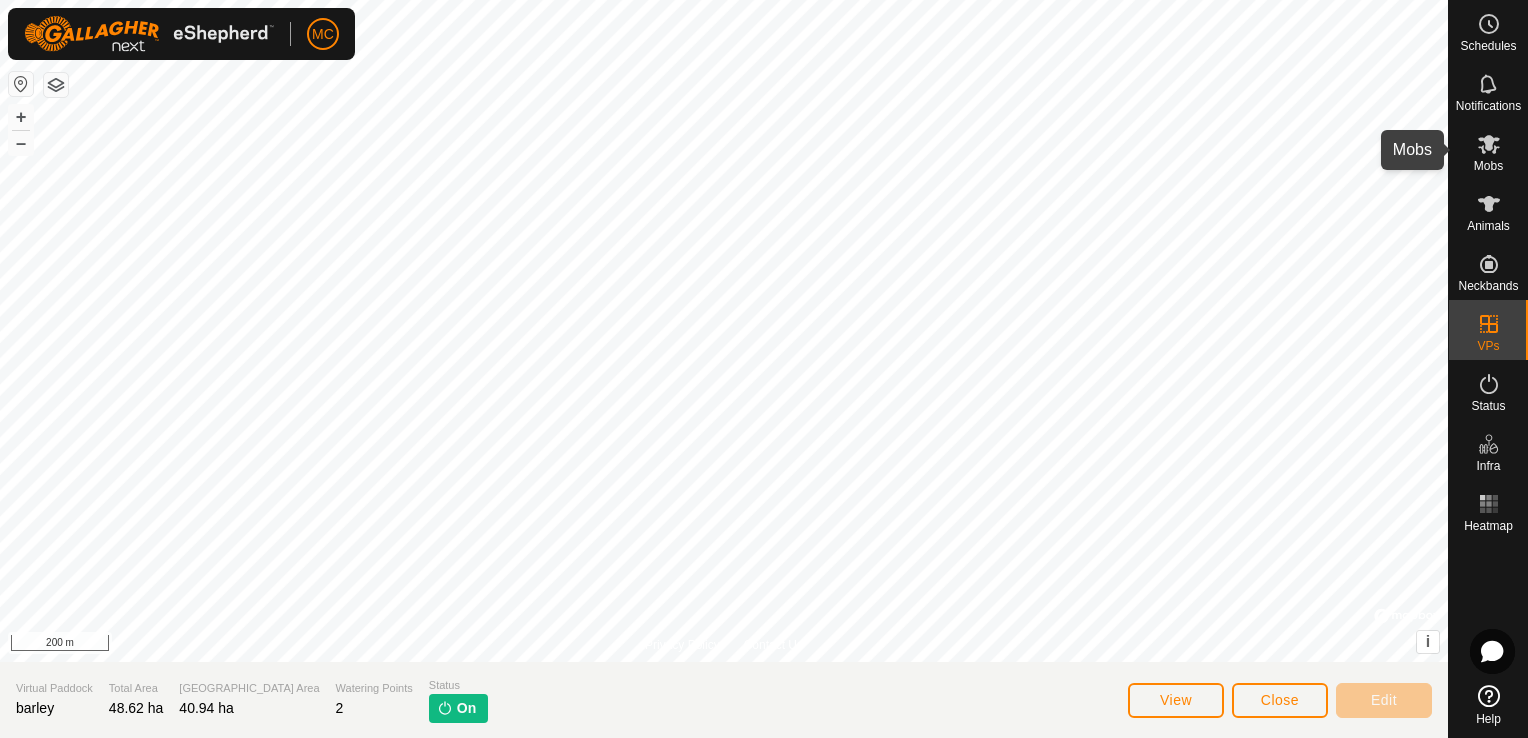 click on "Mobs" at bounding box center [1488, 166] 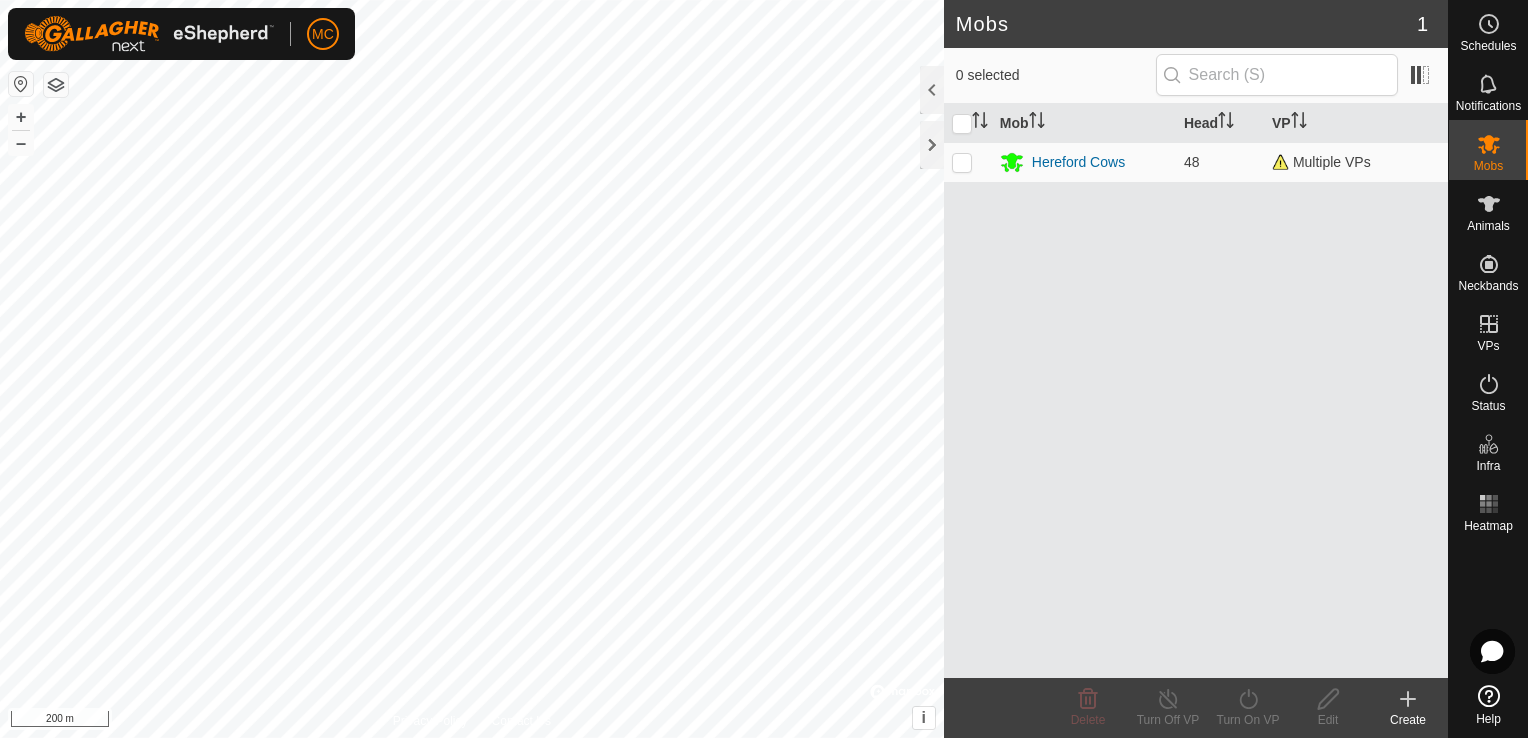 drag, startPoint x: 1497, startPoint y: 171, endPoint x: 1480, endPoint y: 214, distance: 46.238514 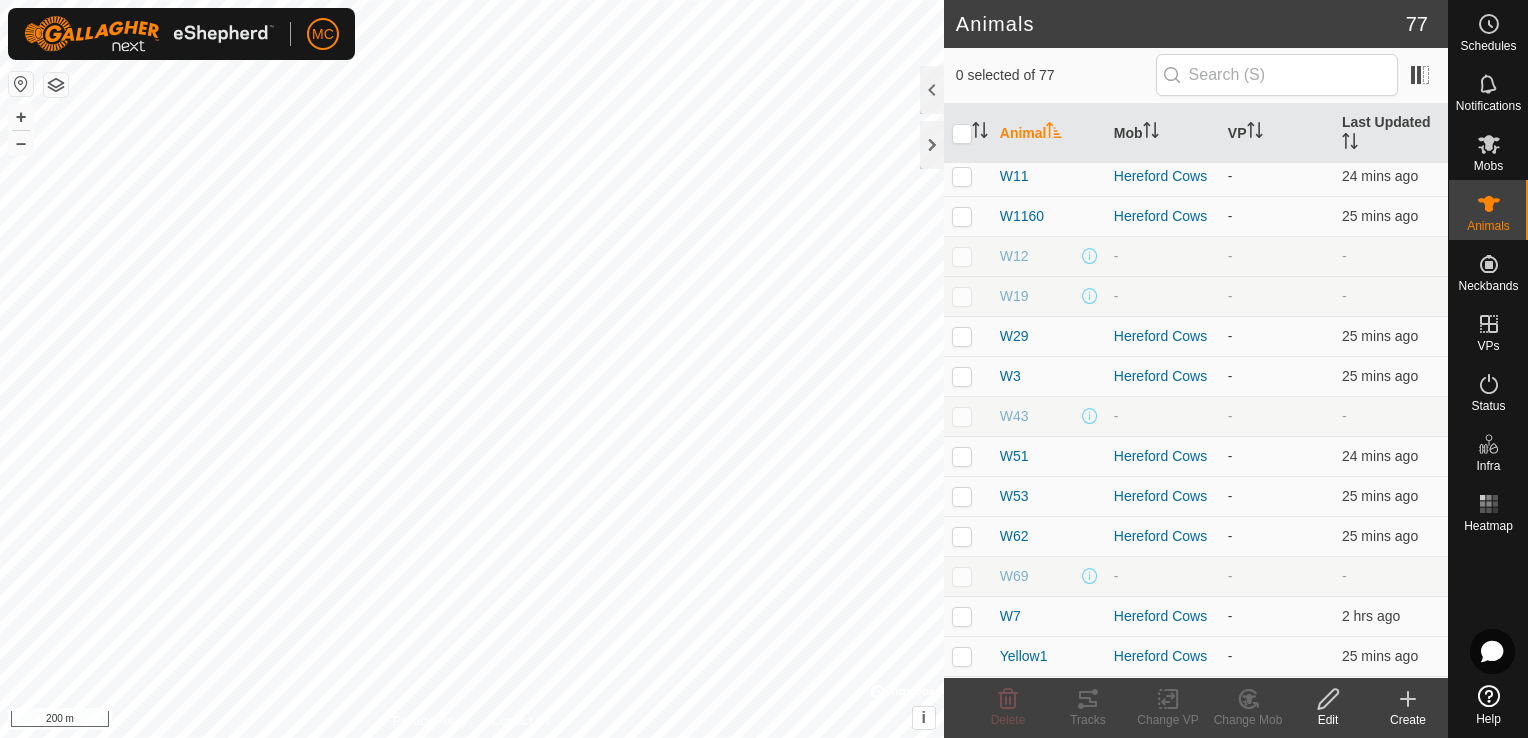 scroll, scrollTop: 2572, scrollLeft: 0, axis: vertical 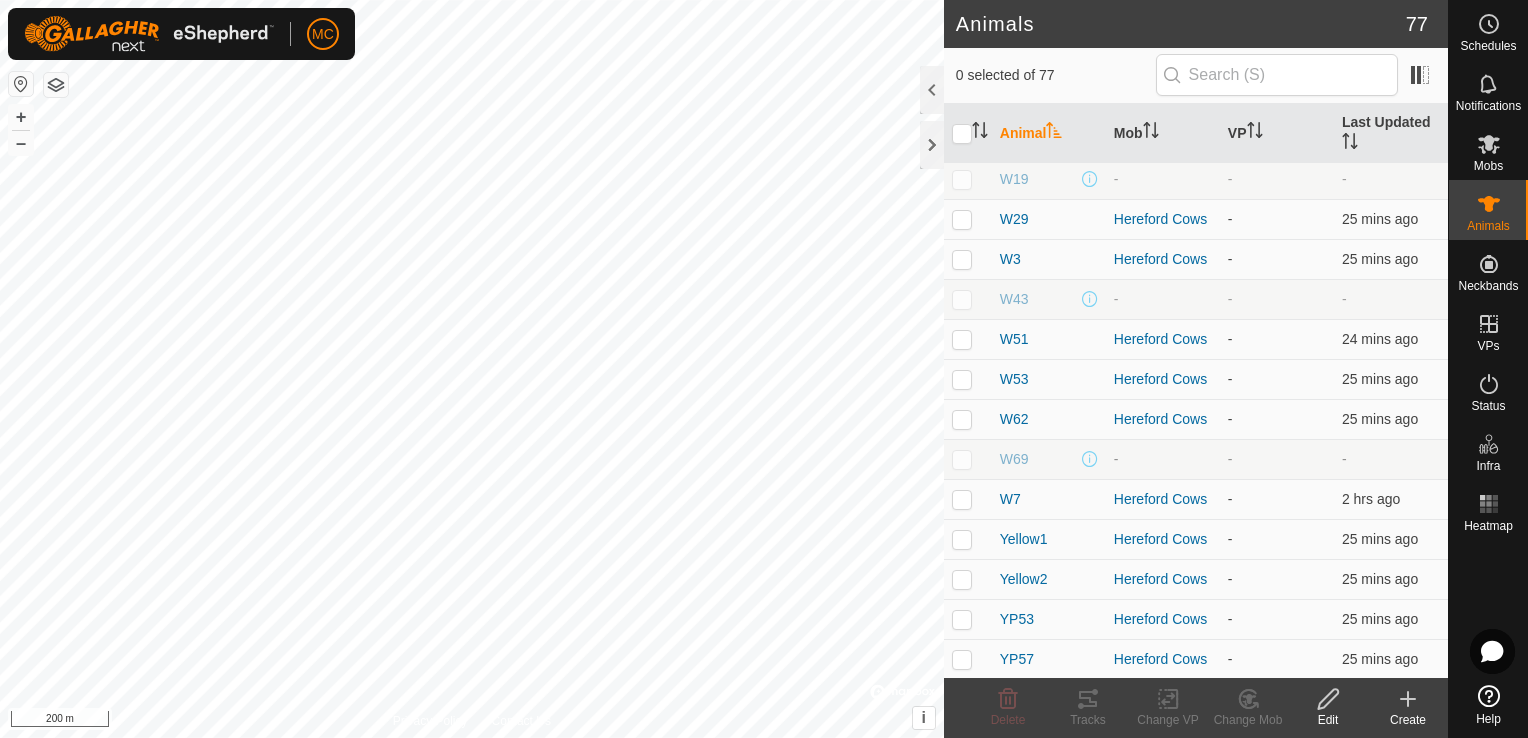 click at bounding box center (962, 459) 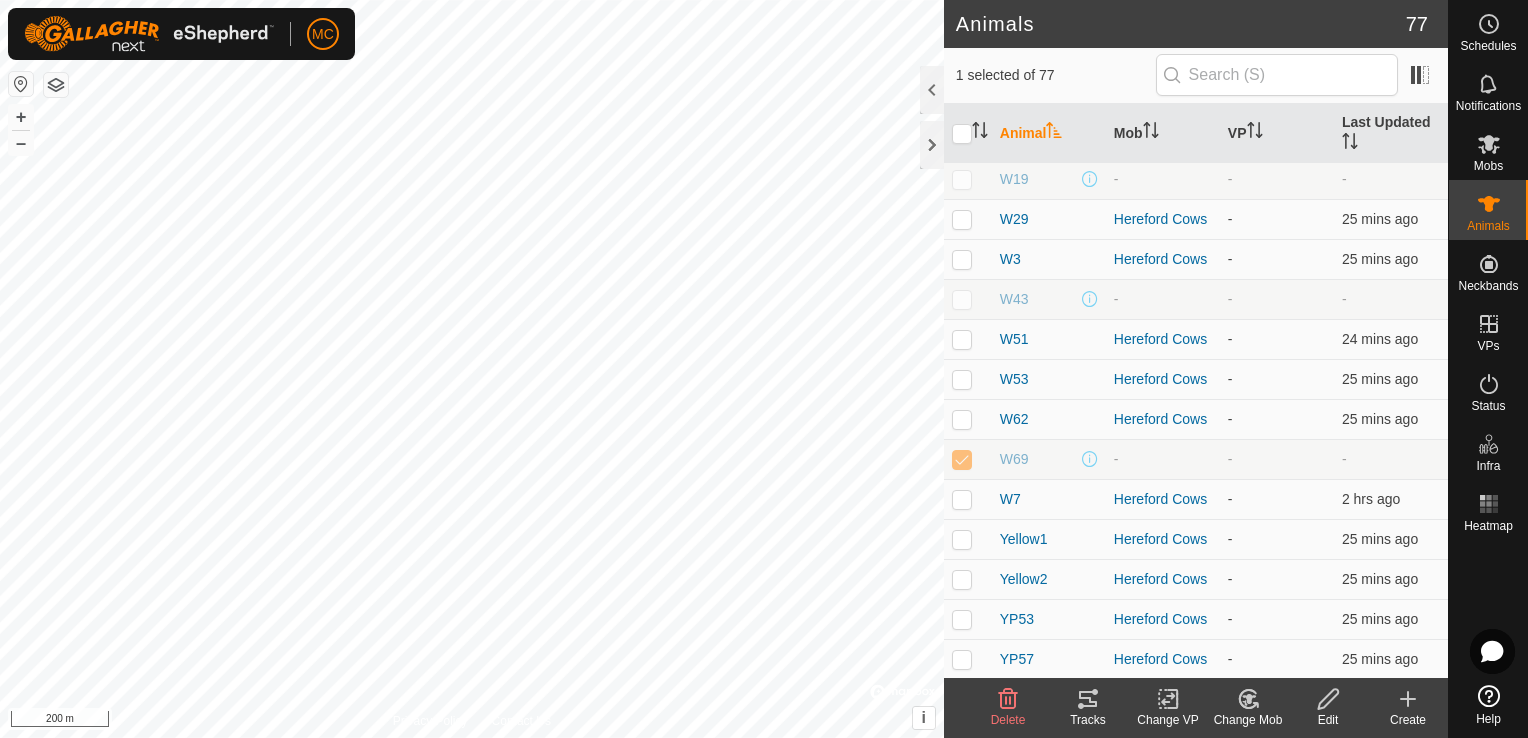 click 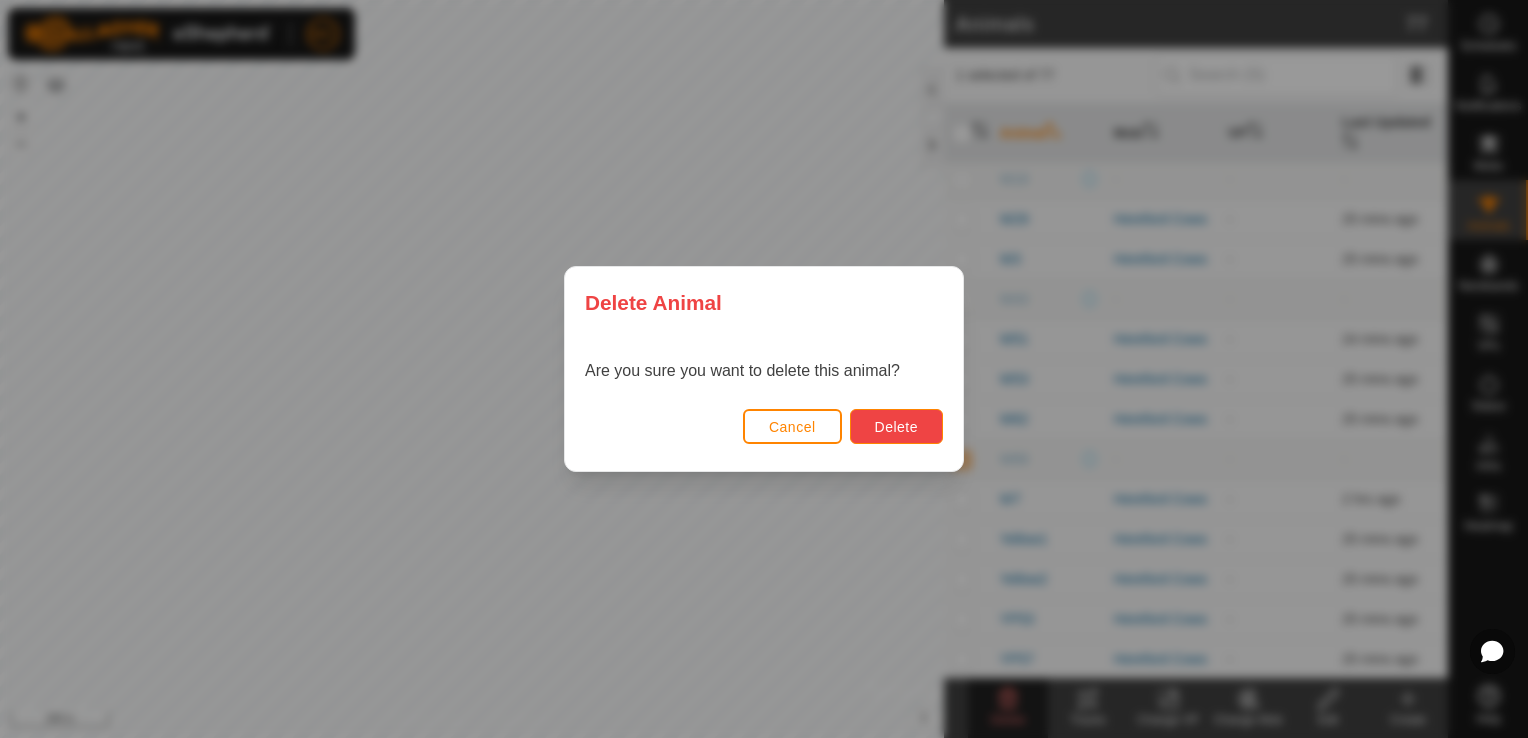 click on "Delete" at bounding box center [896, 427] 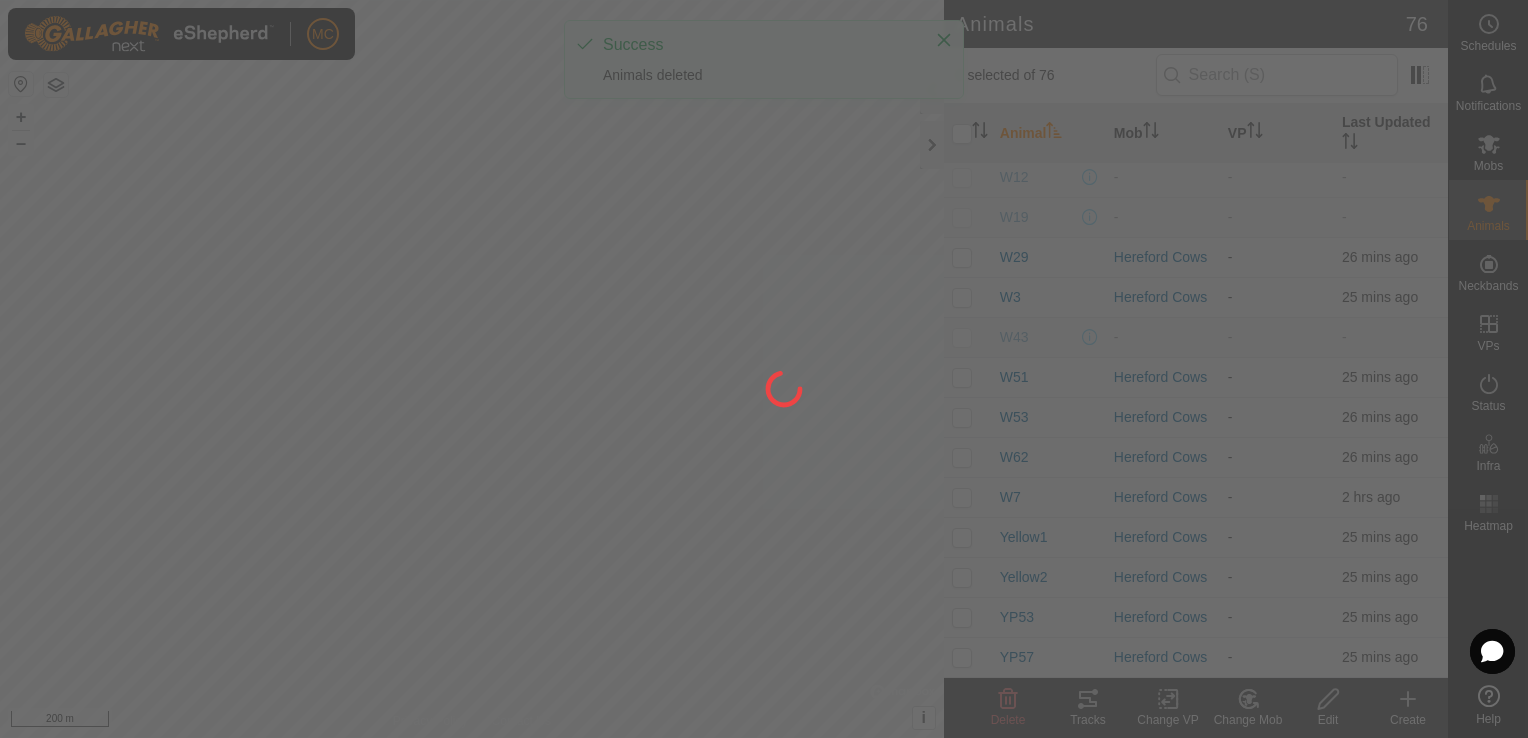 scroll, scrollTop: 2532, scrollLeft: 0, axis: vertical 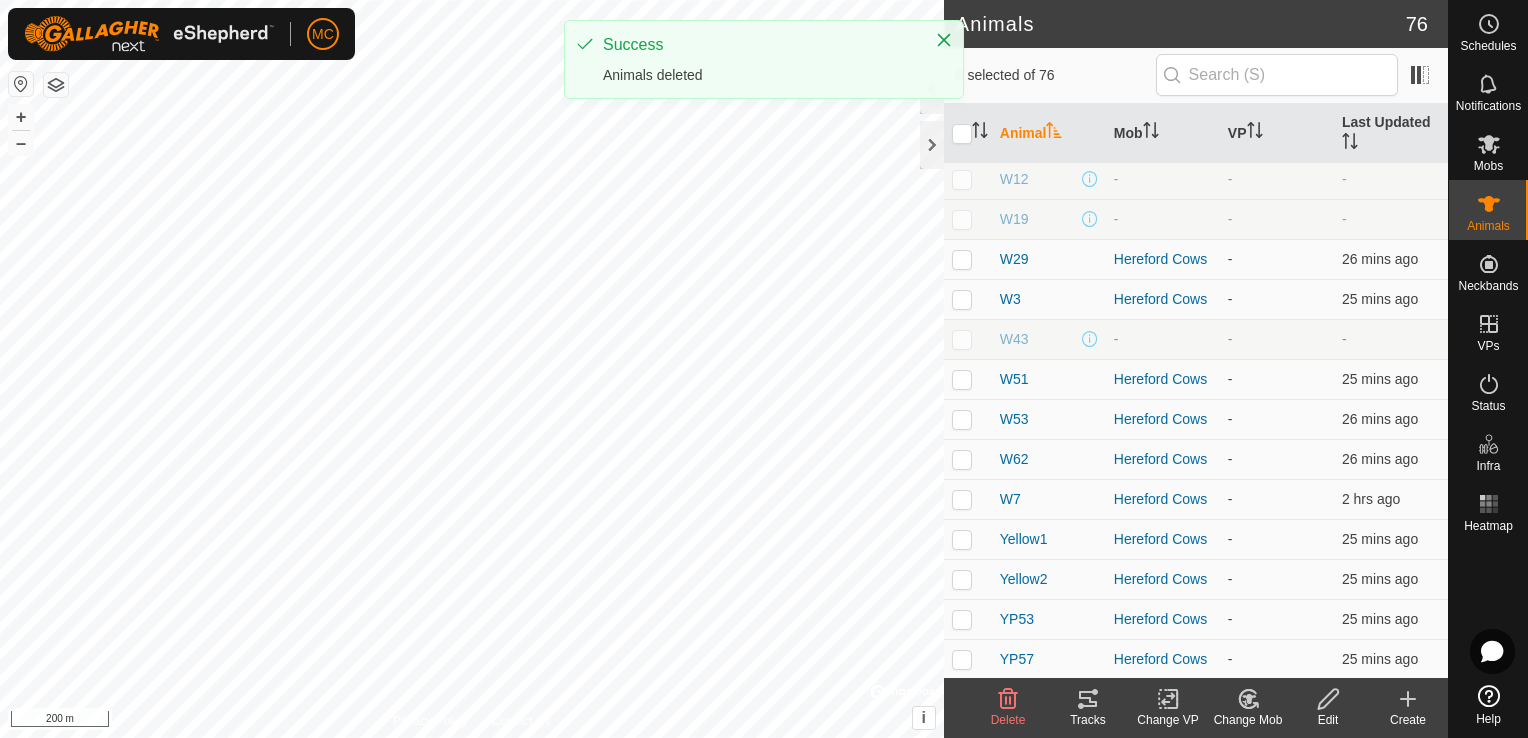 click at bounding box center [962, 339] 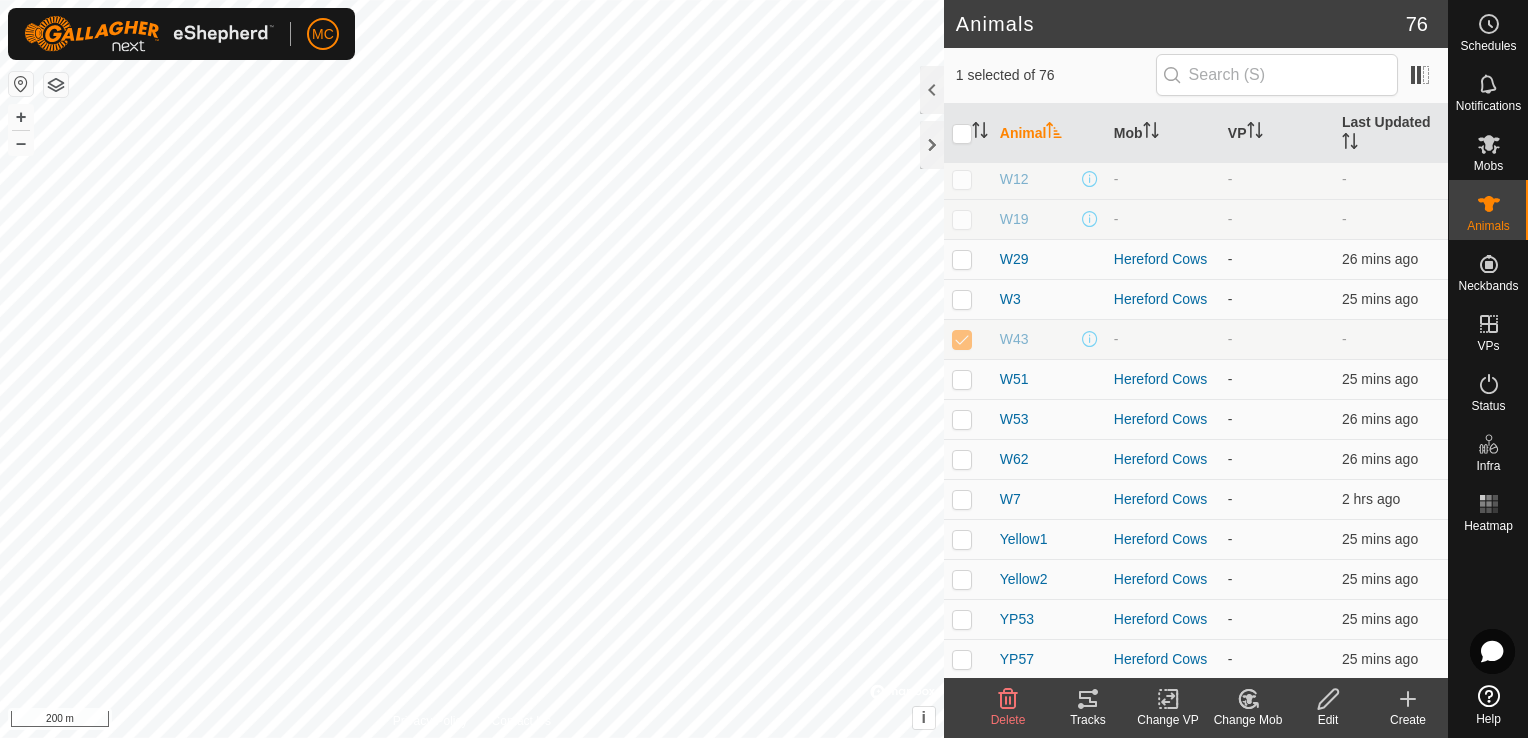 click 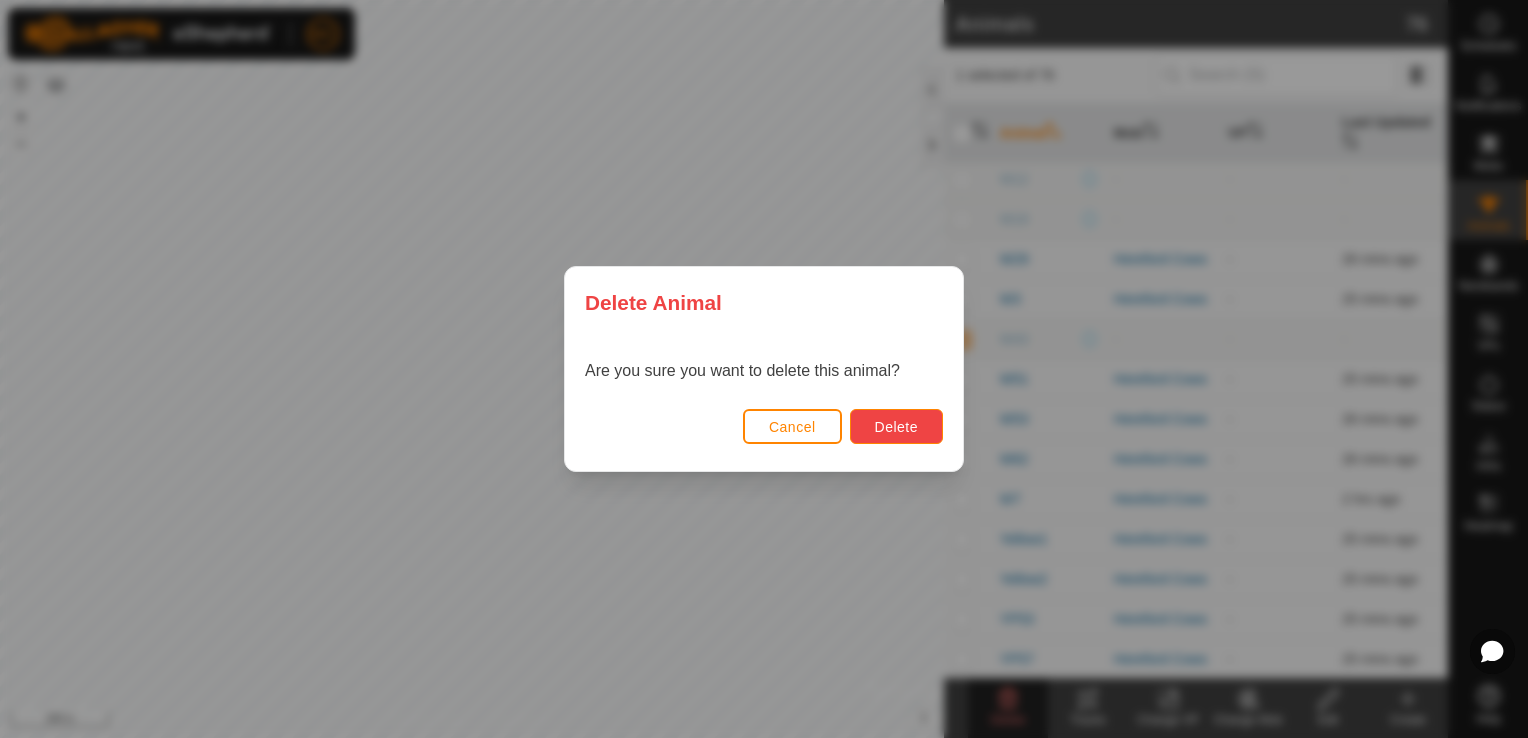 click on "Delete" at bounding box center [896, 427] 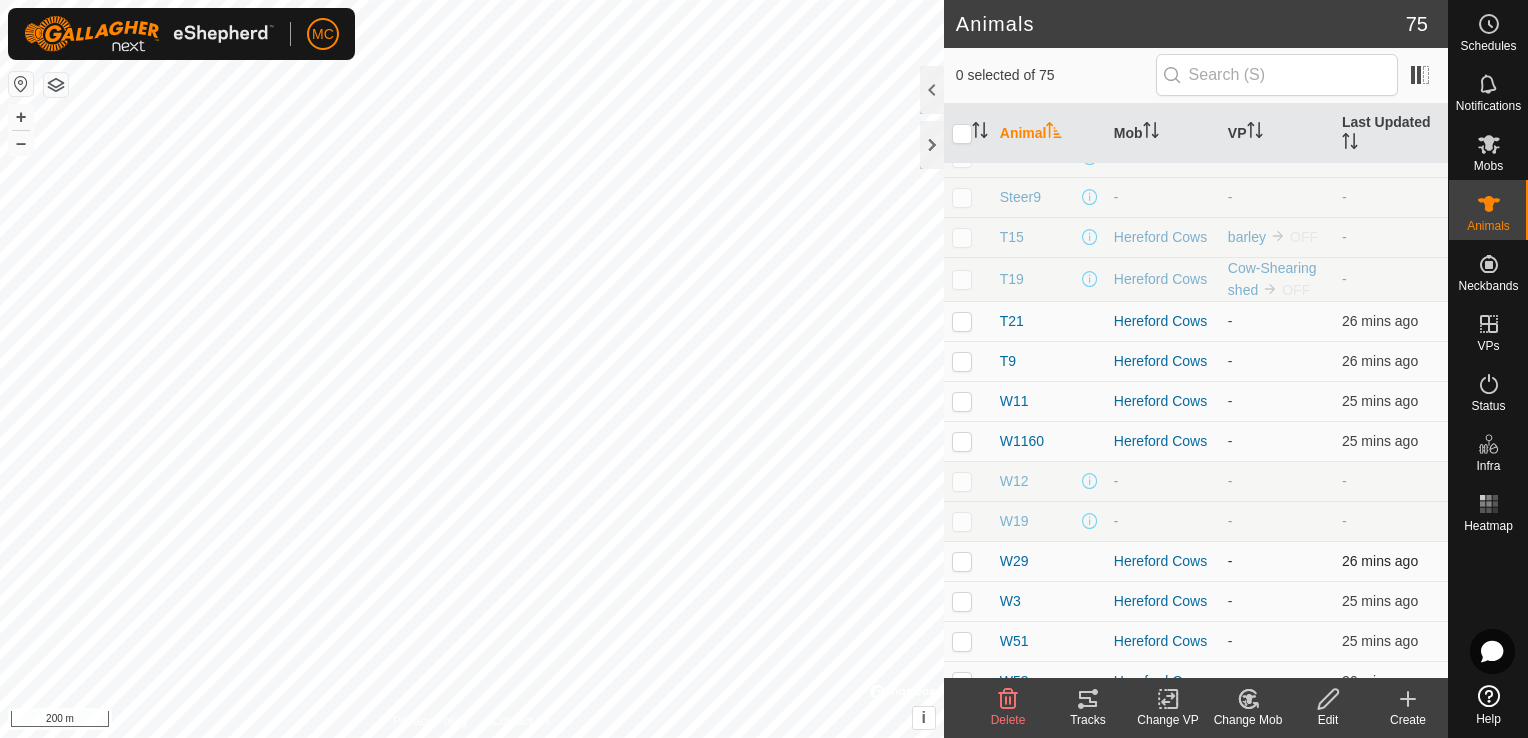scroll, scrollTop: 2222, scrollLeft: 0, axis: vertical 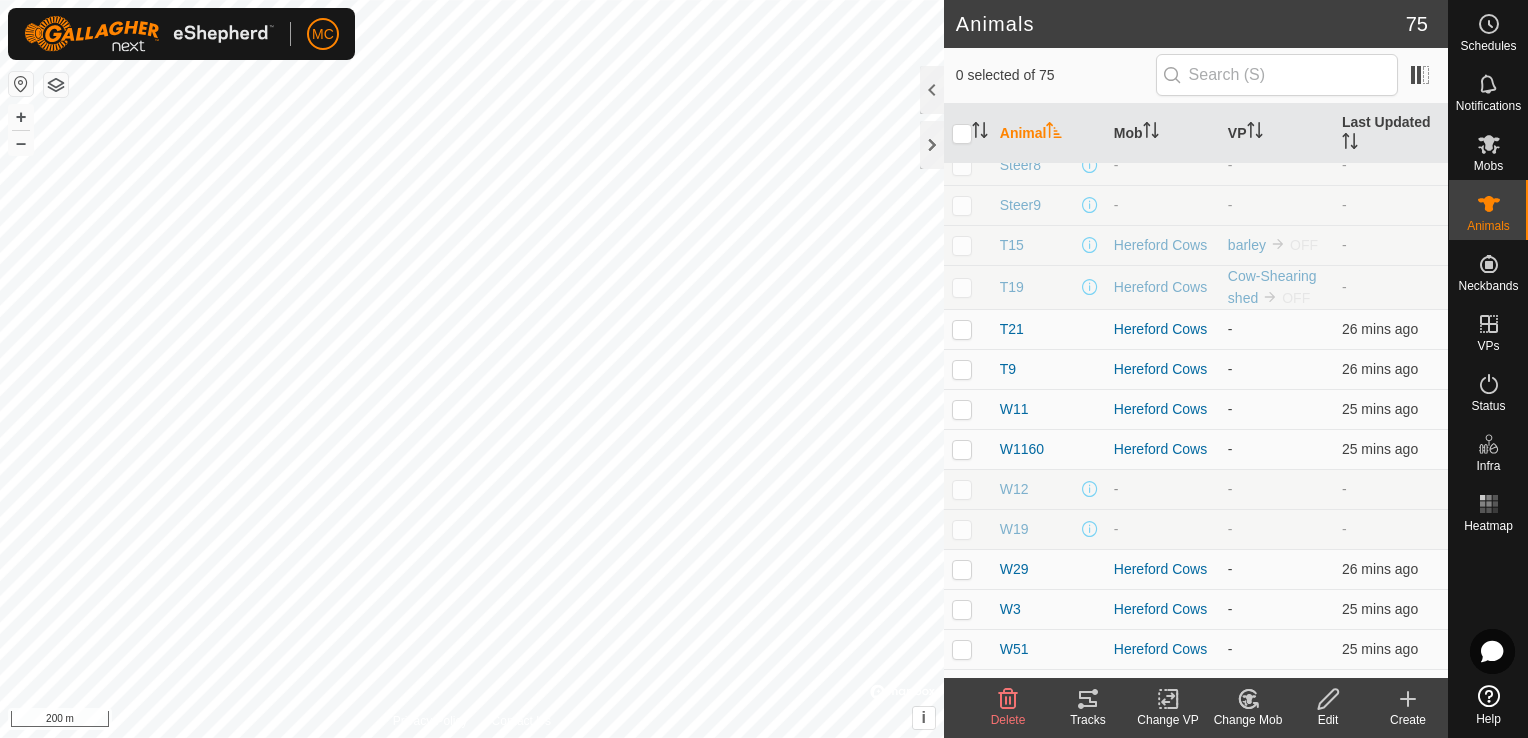 click at bounding box center [962, 489] 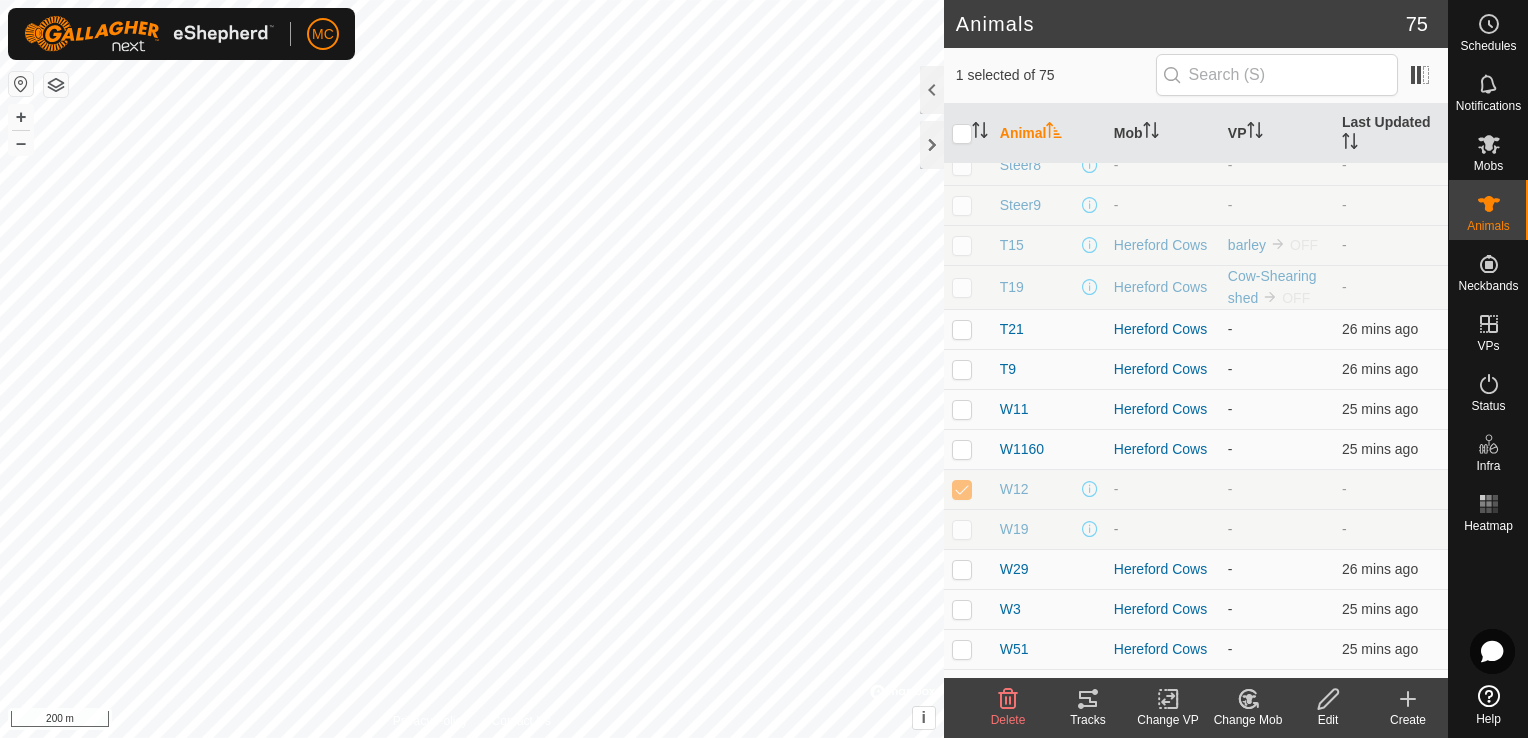 click at bounding box center [962, 529] 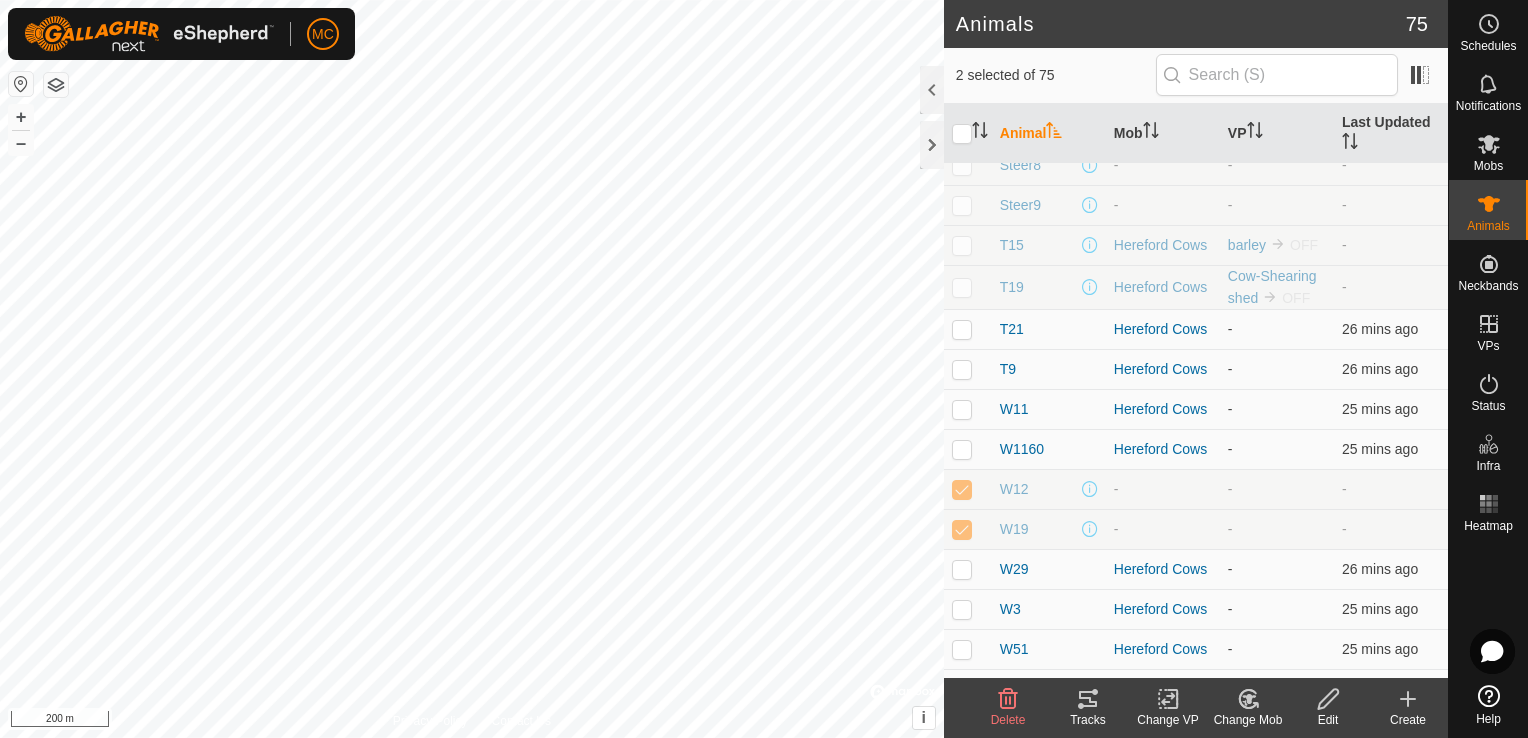 click 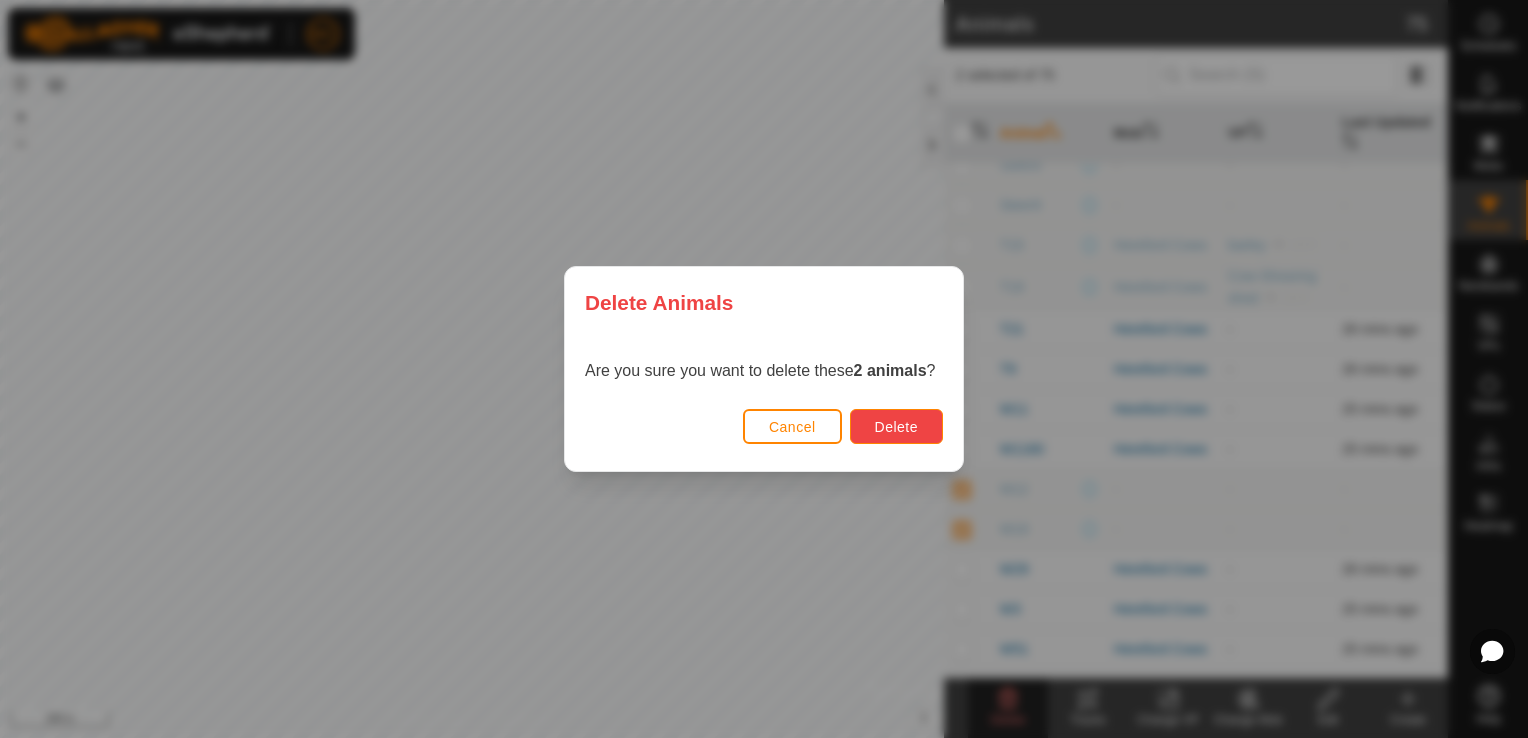 click on "Delete" at bounding box center (896, 427) 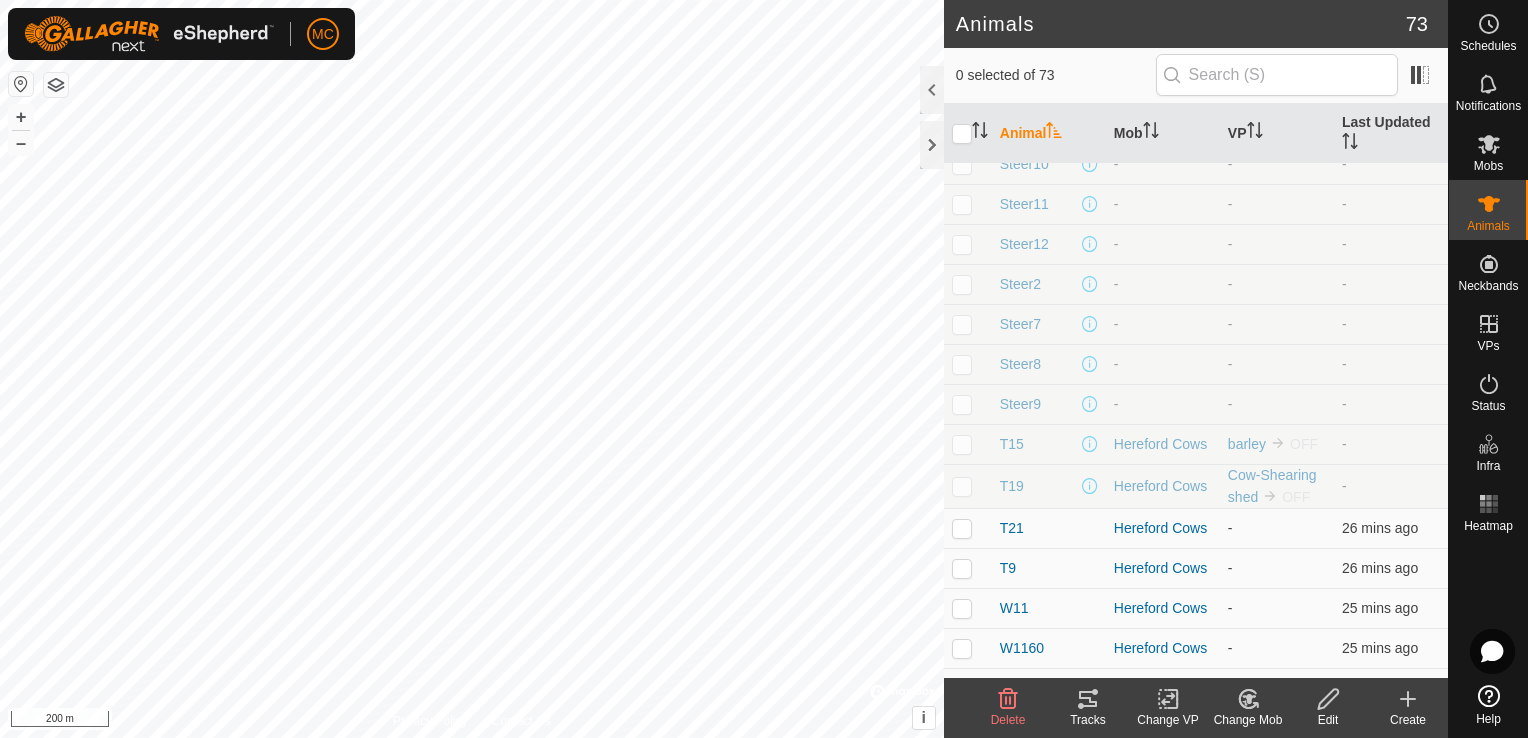 scroll, scrollTop: 2022, scrollLeft: 0, axis: vertical 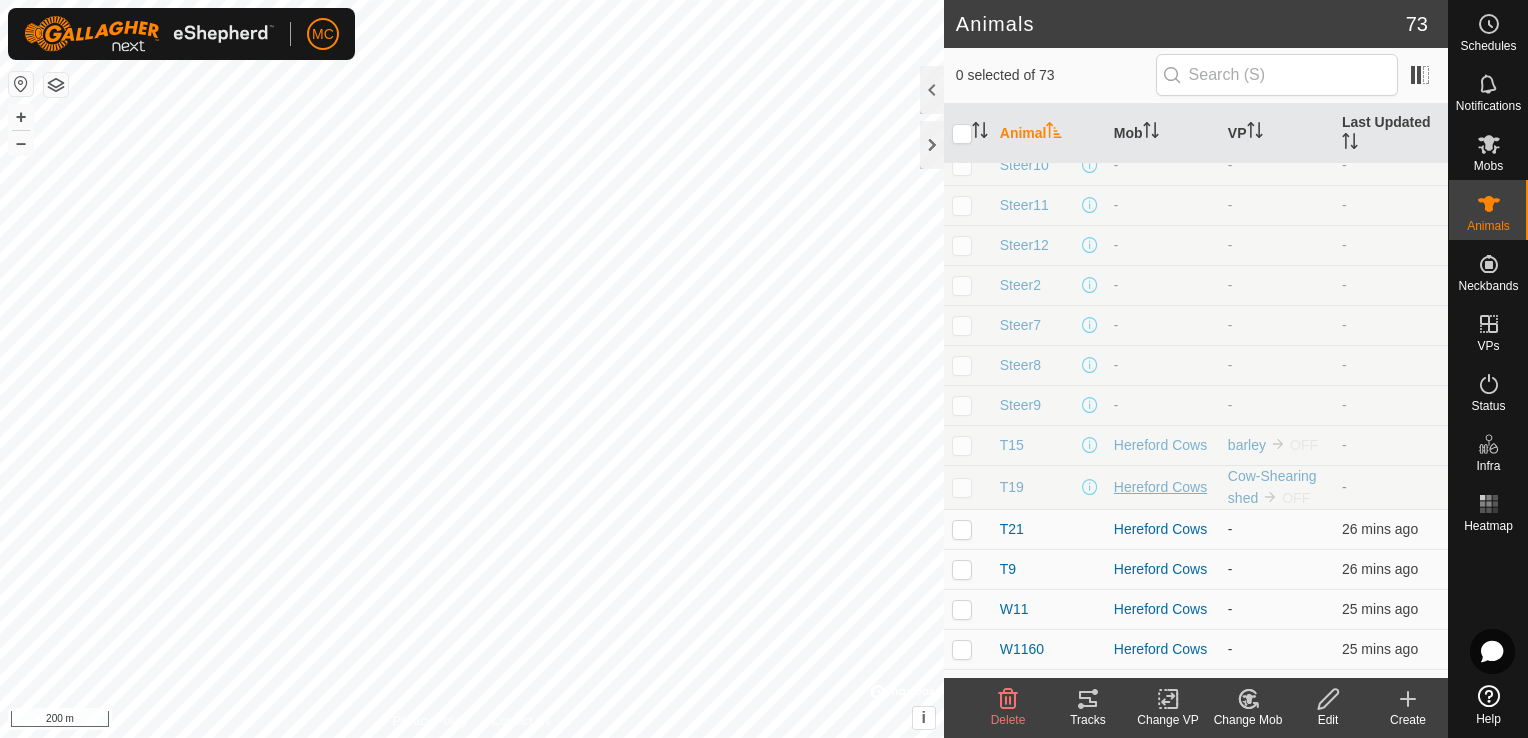 click on "Hereford Cows" at bounding box center [1163, 487] 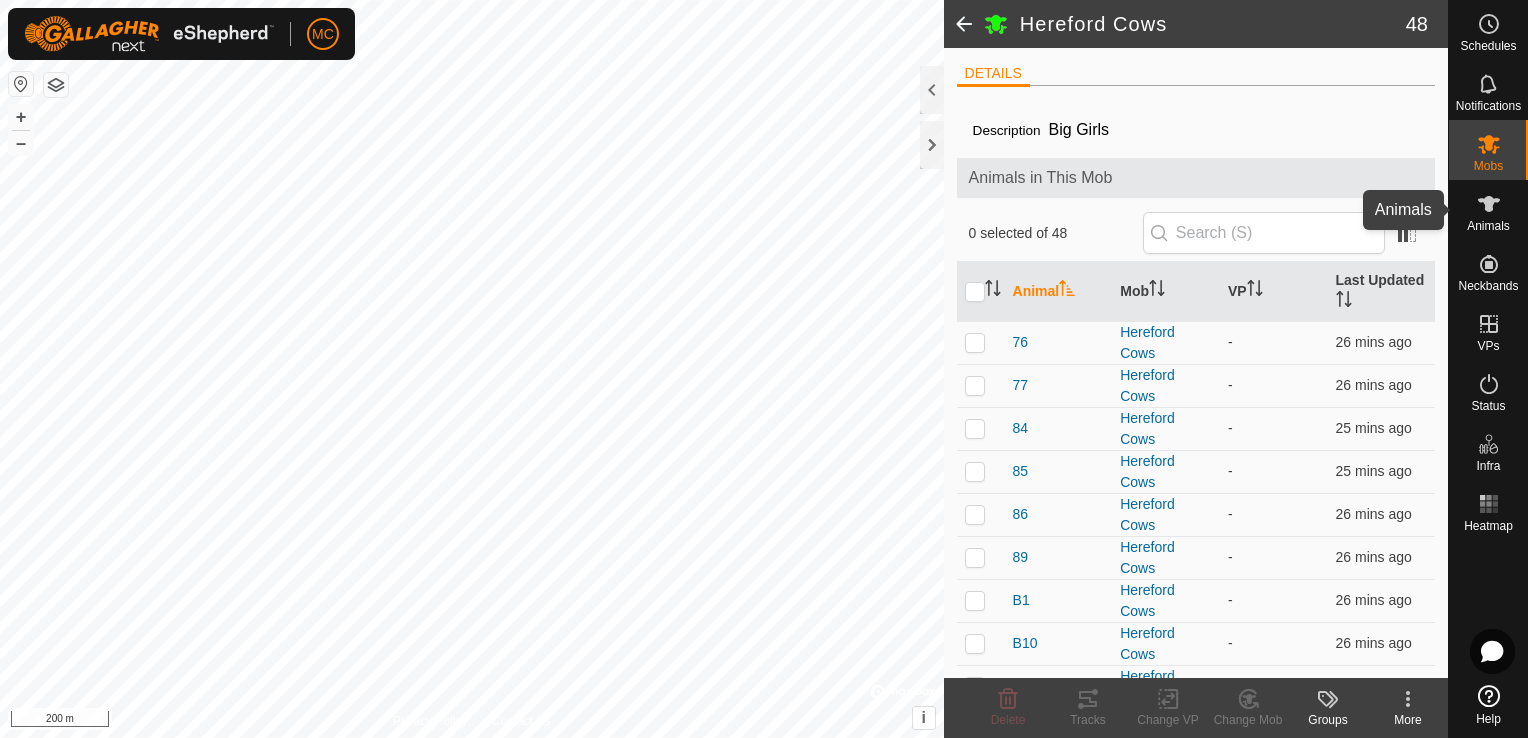 click 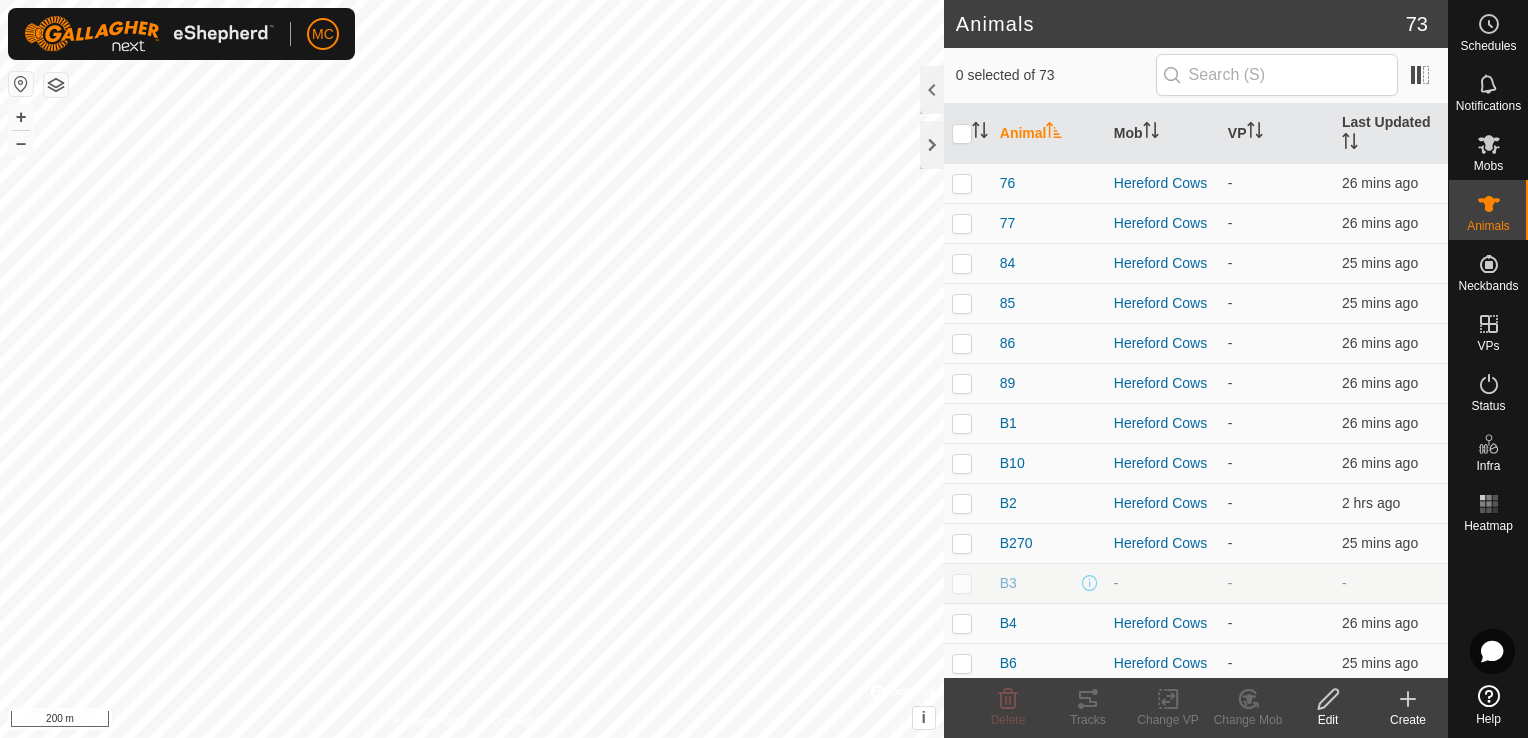 click at bounding box center (962, 583) 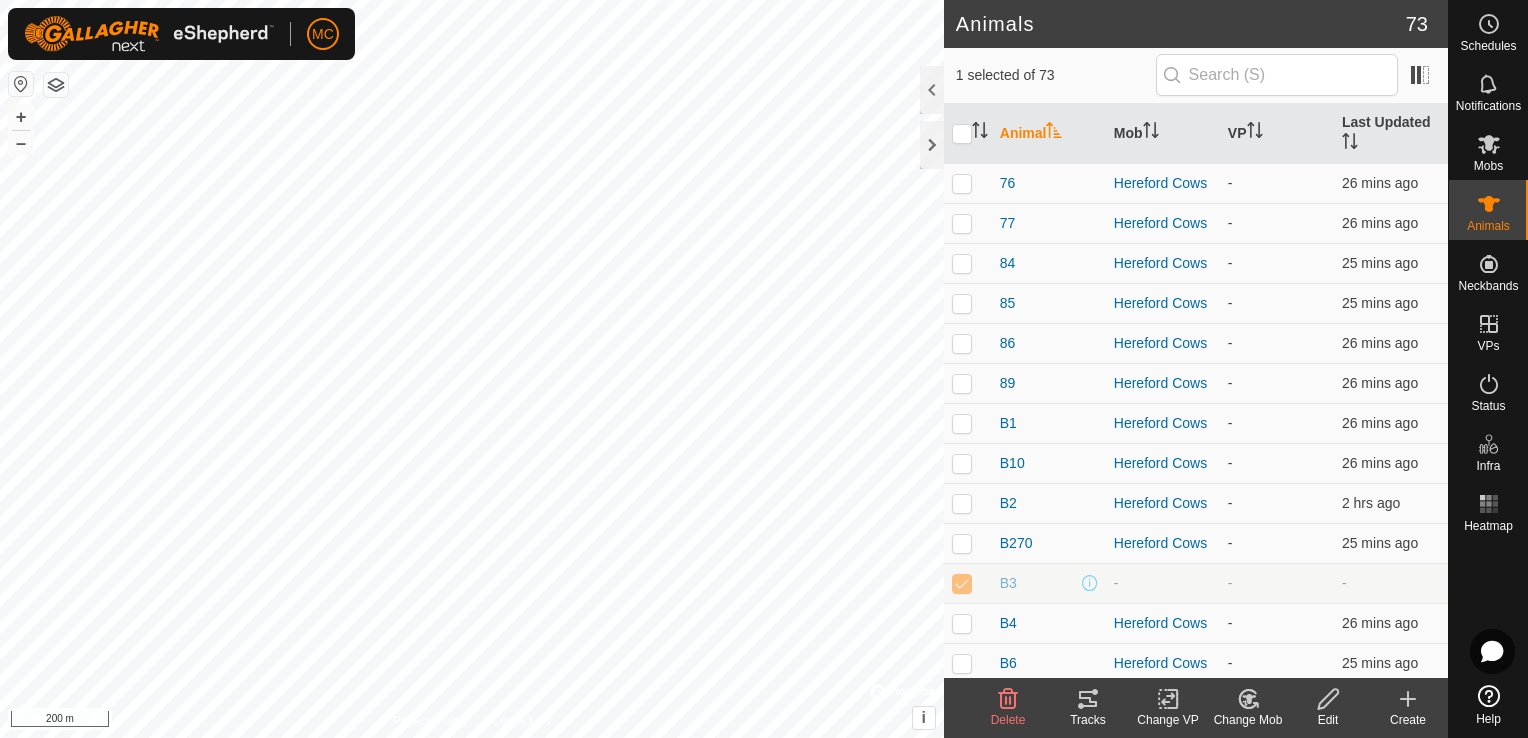 click 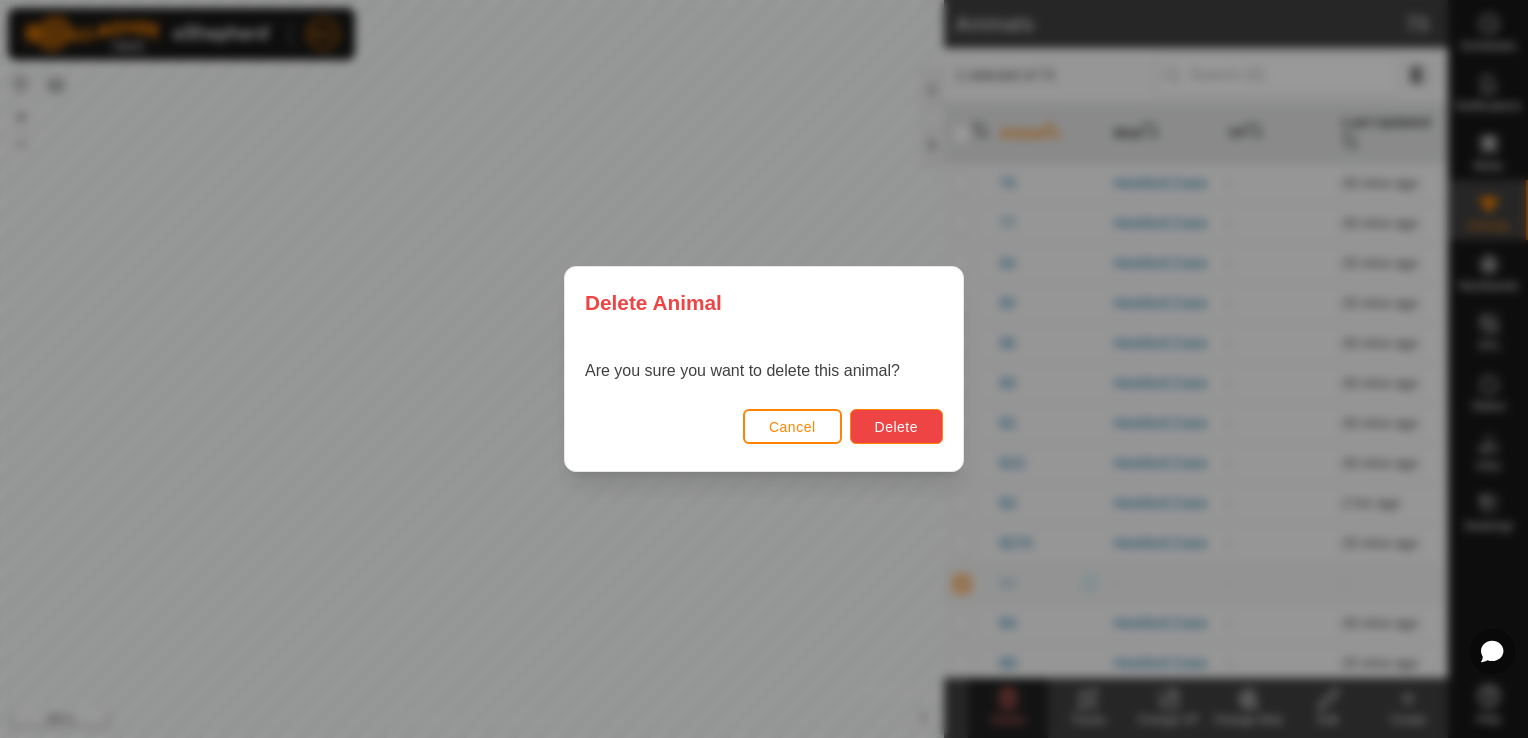 click on "Delete" at bounding box center [896, 427] 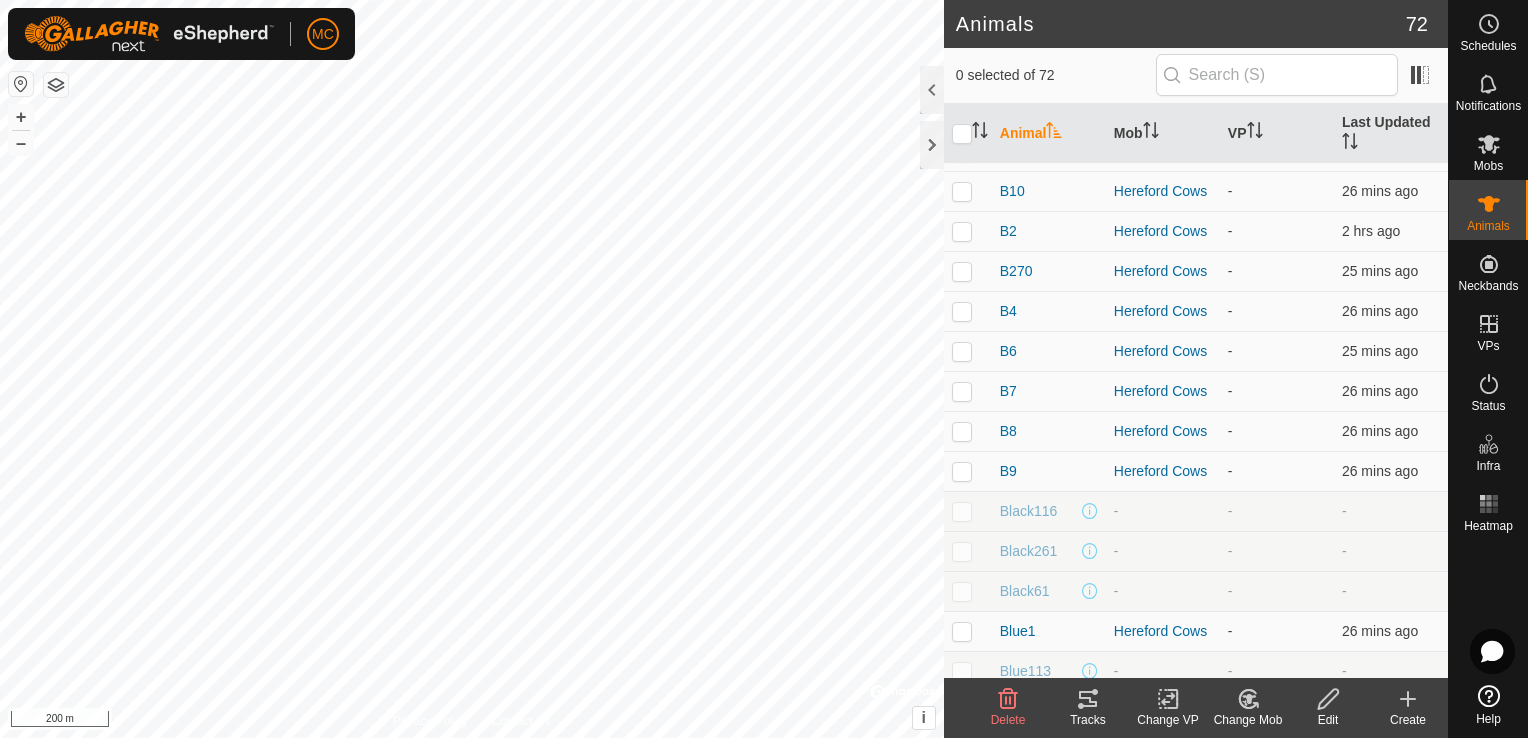 scroll, scrollTop: 275, scrollLeft: 0, axis: vertical 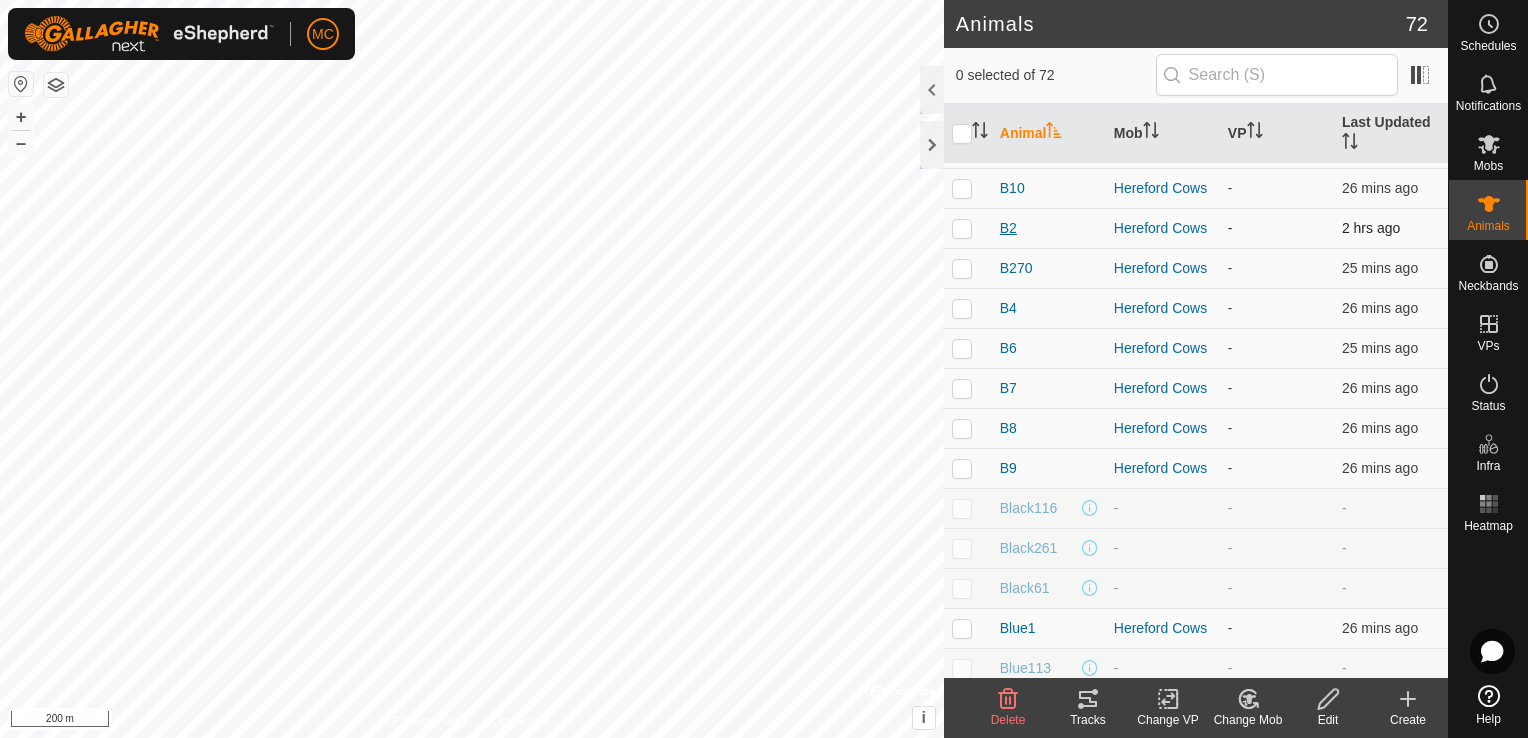 click on "B2" at bounding box center [1008, 228] 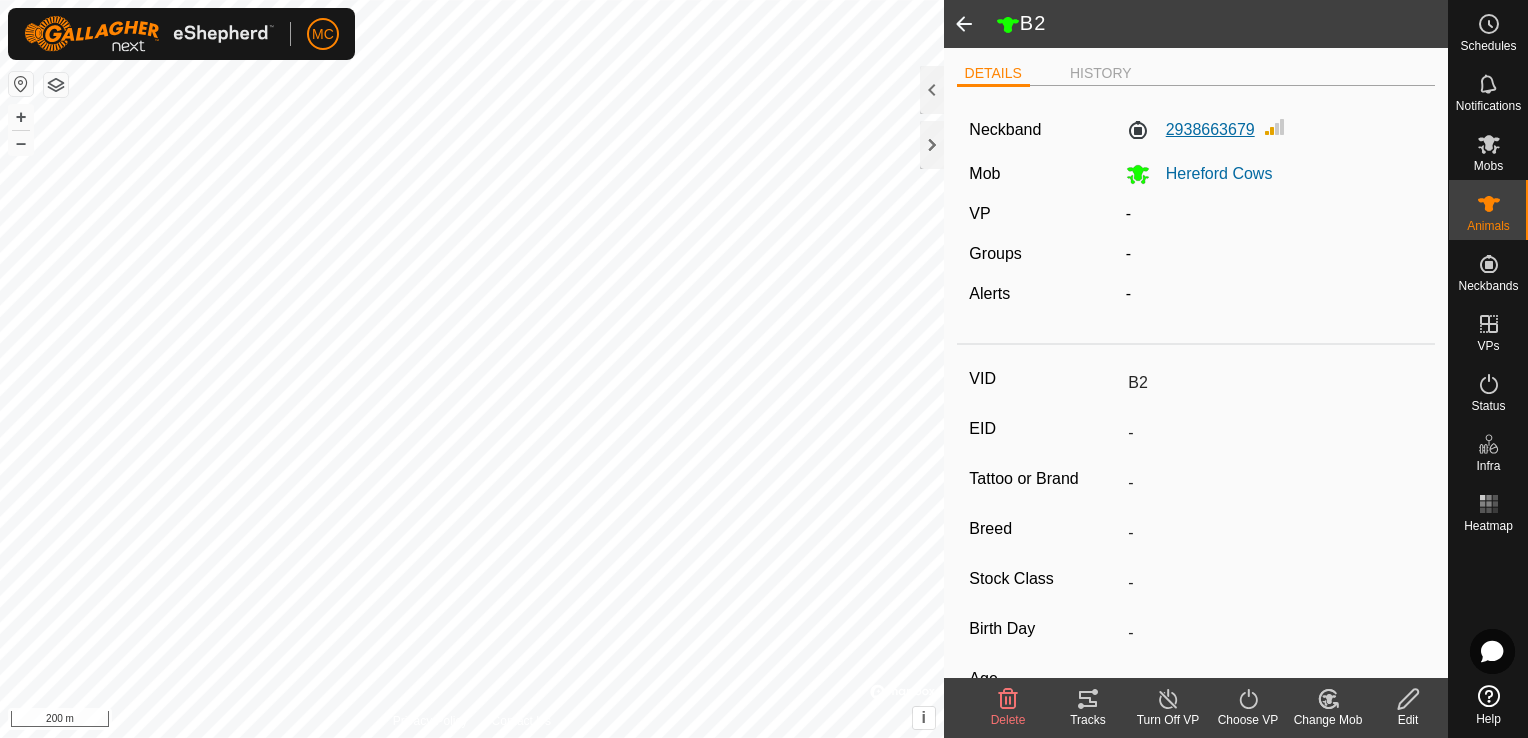 click on "2938663679" 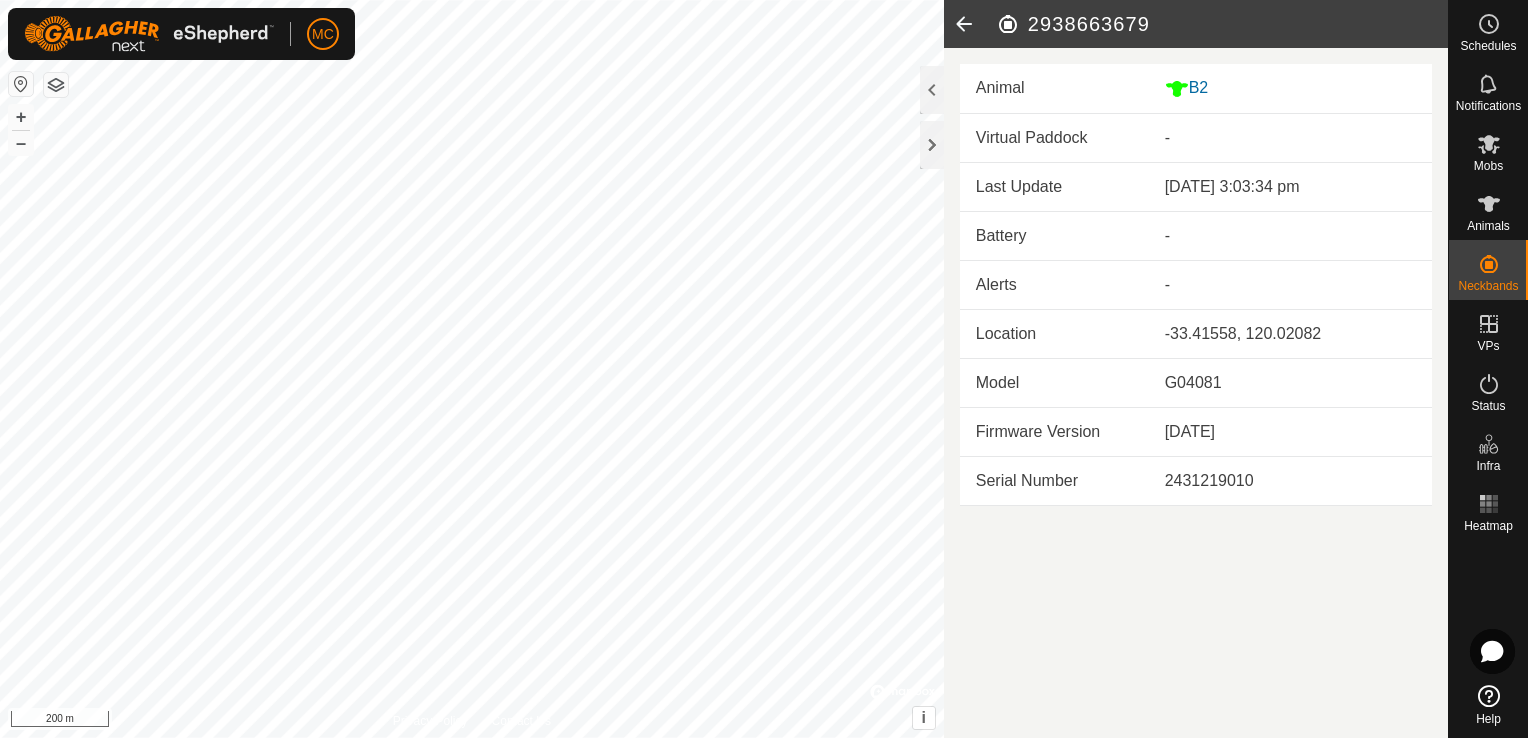 click 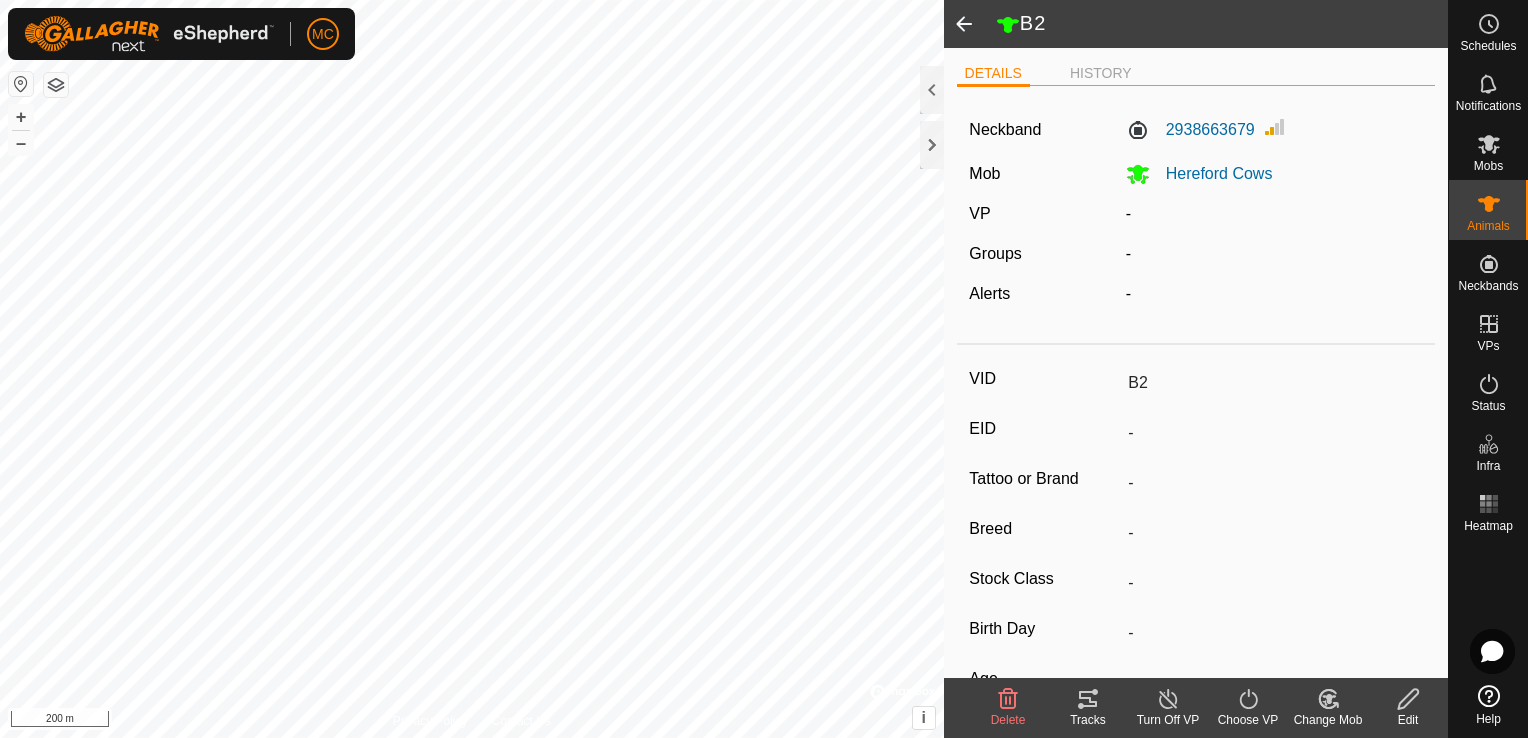 click 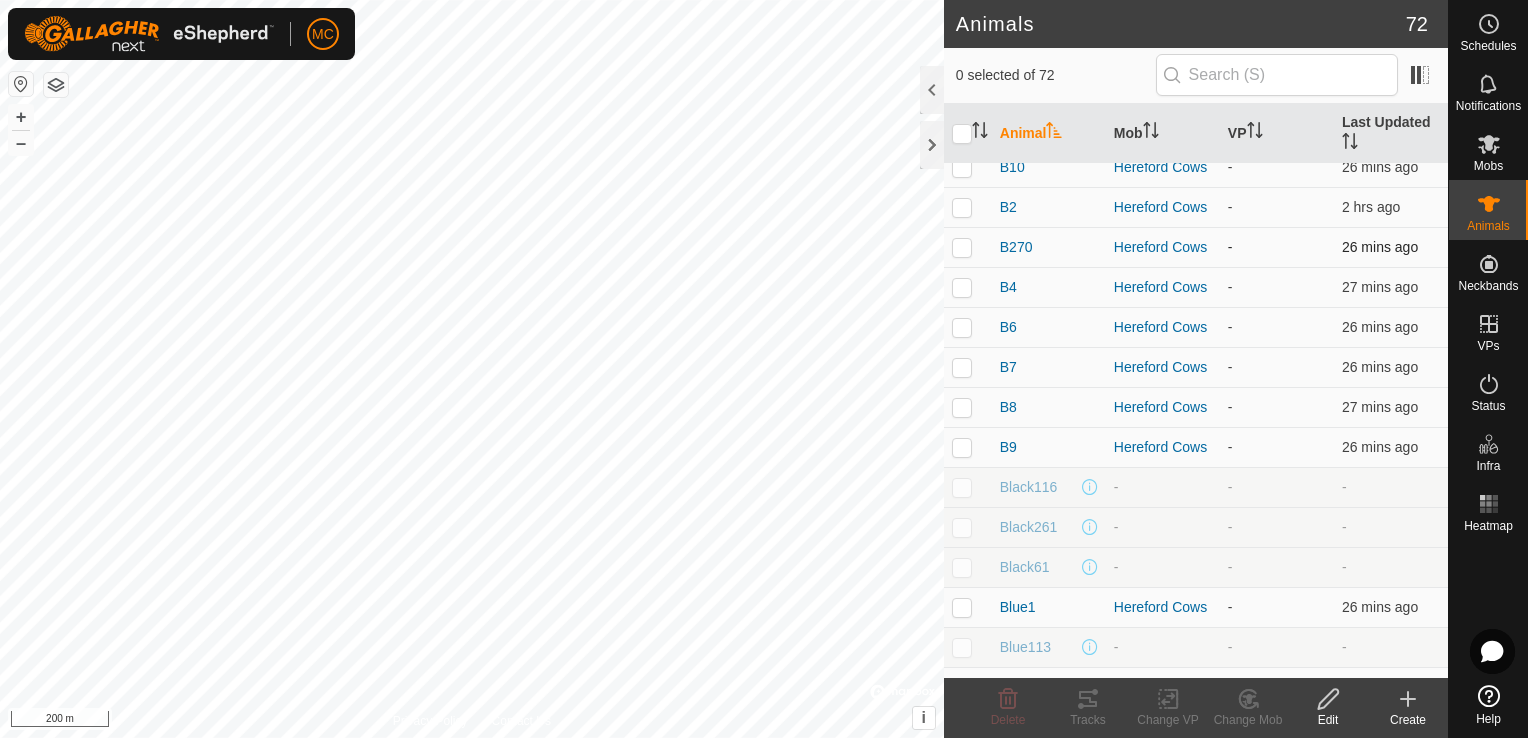 scroll, scrollTop: 336, scrollLeft: 0, axis: vertical 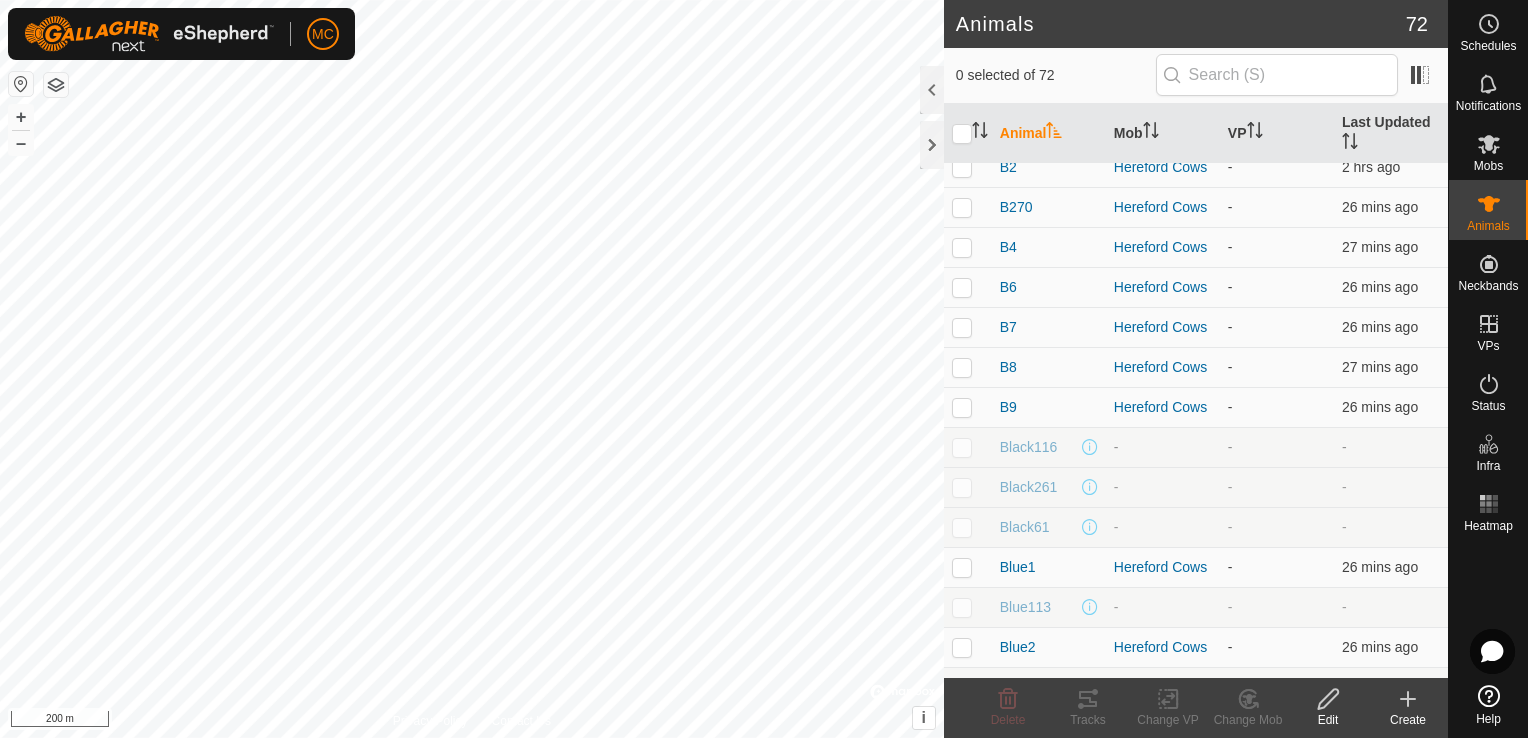 click at bounding box center [962, 447] 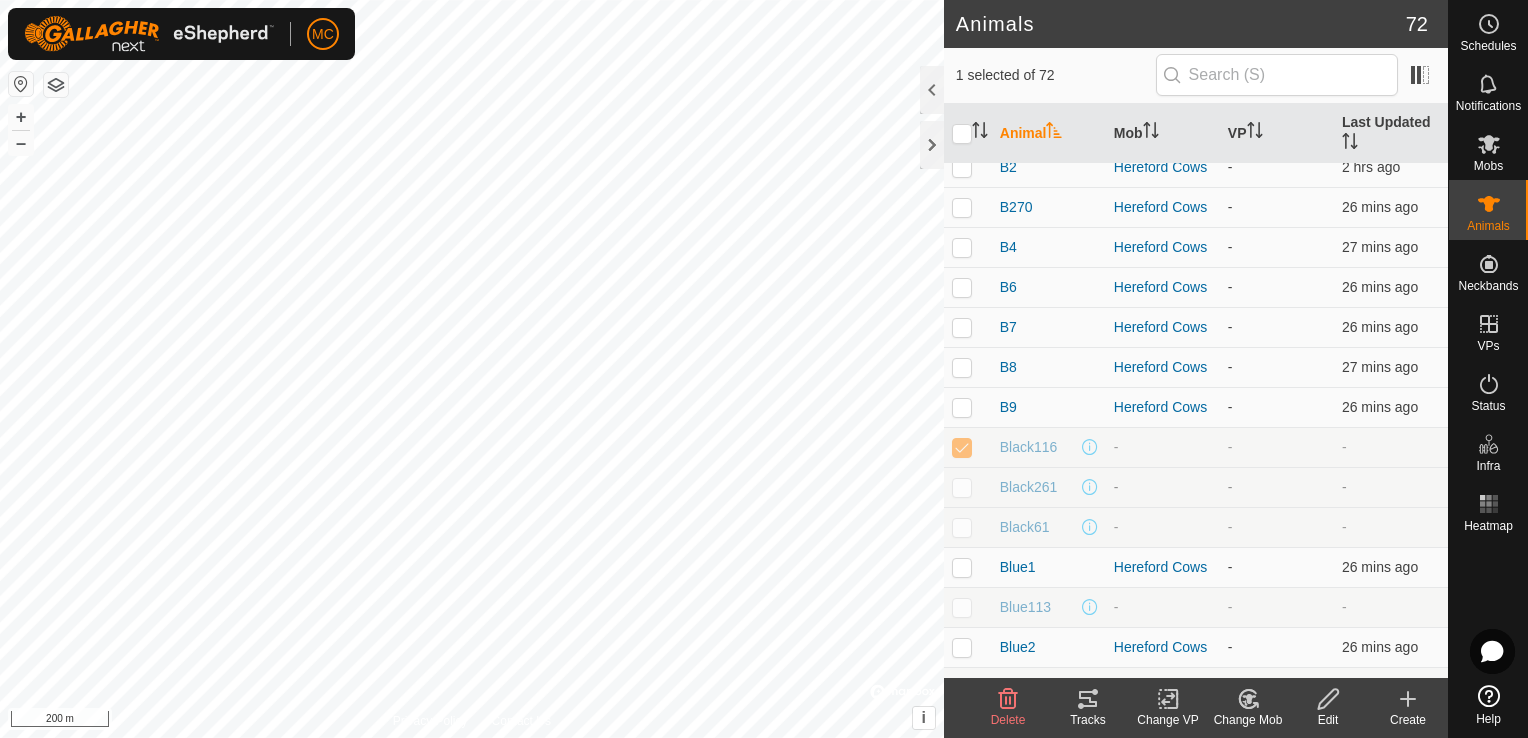 click at bounding box center (962, 487) 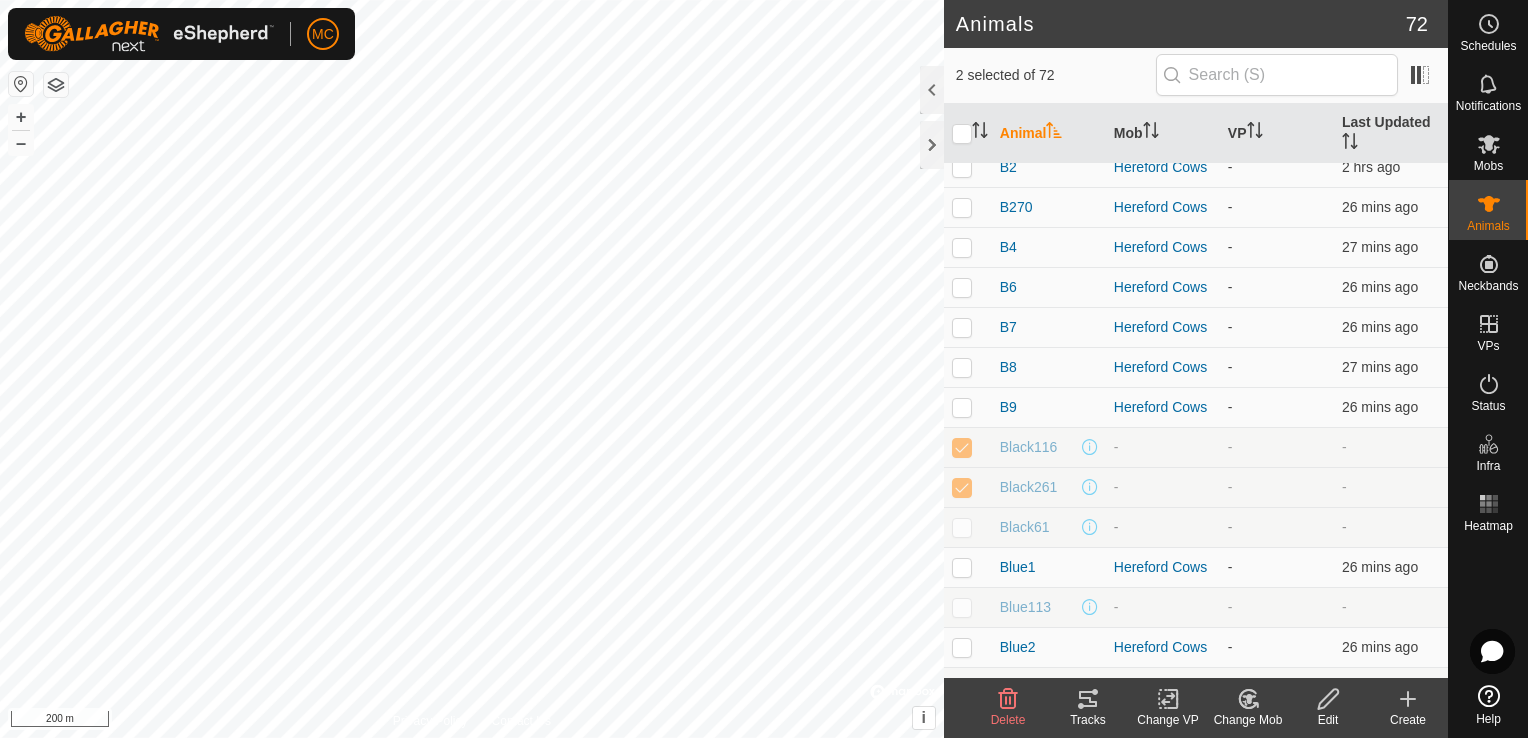 click at bounding box center (962, 527) 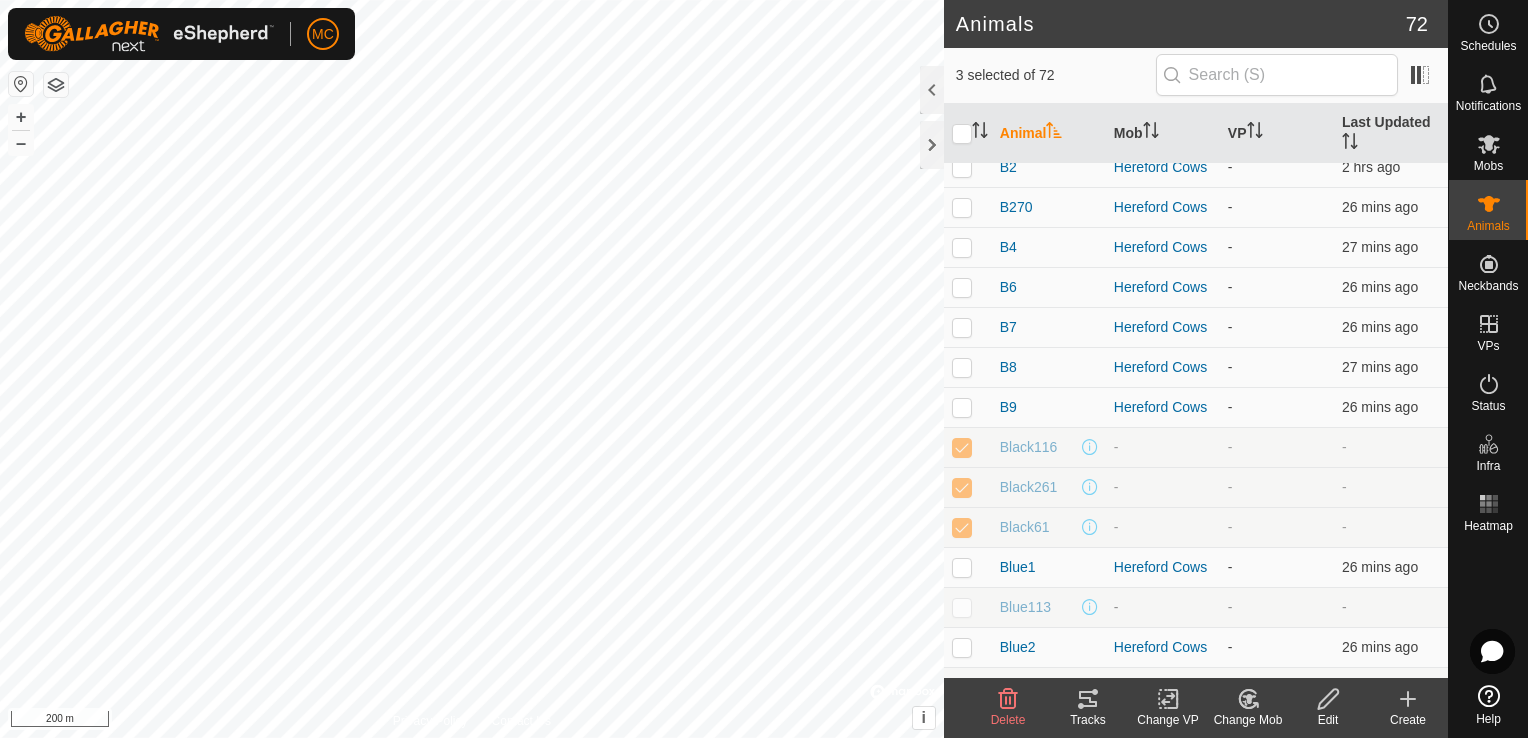 click at bounding box center (962, 607) 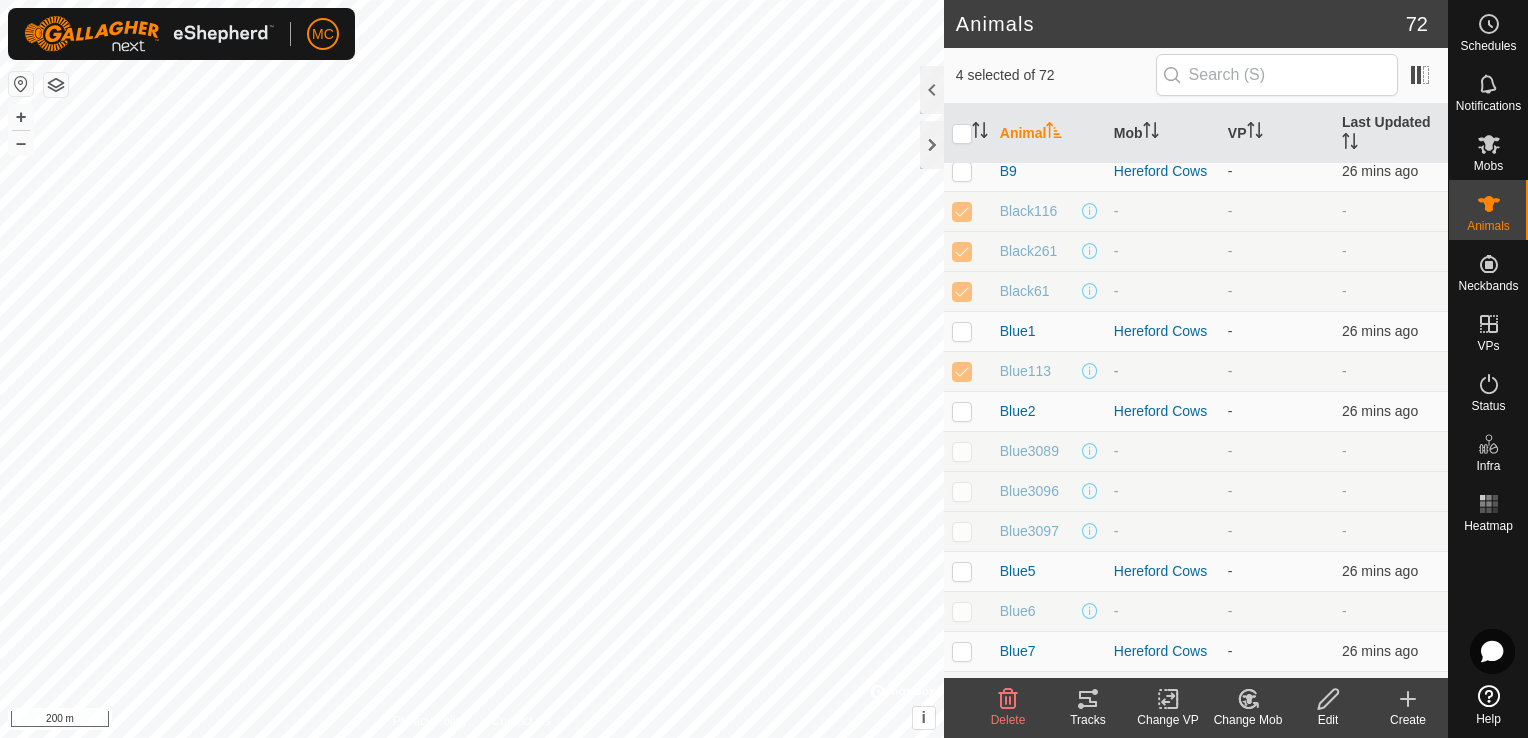 scroll, scrollTop: 600, scrollLeft: 0, axis: vertical 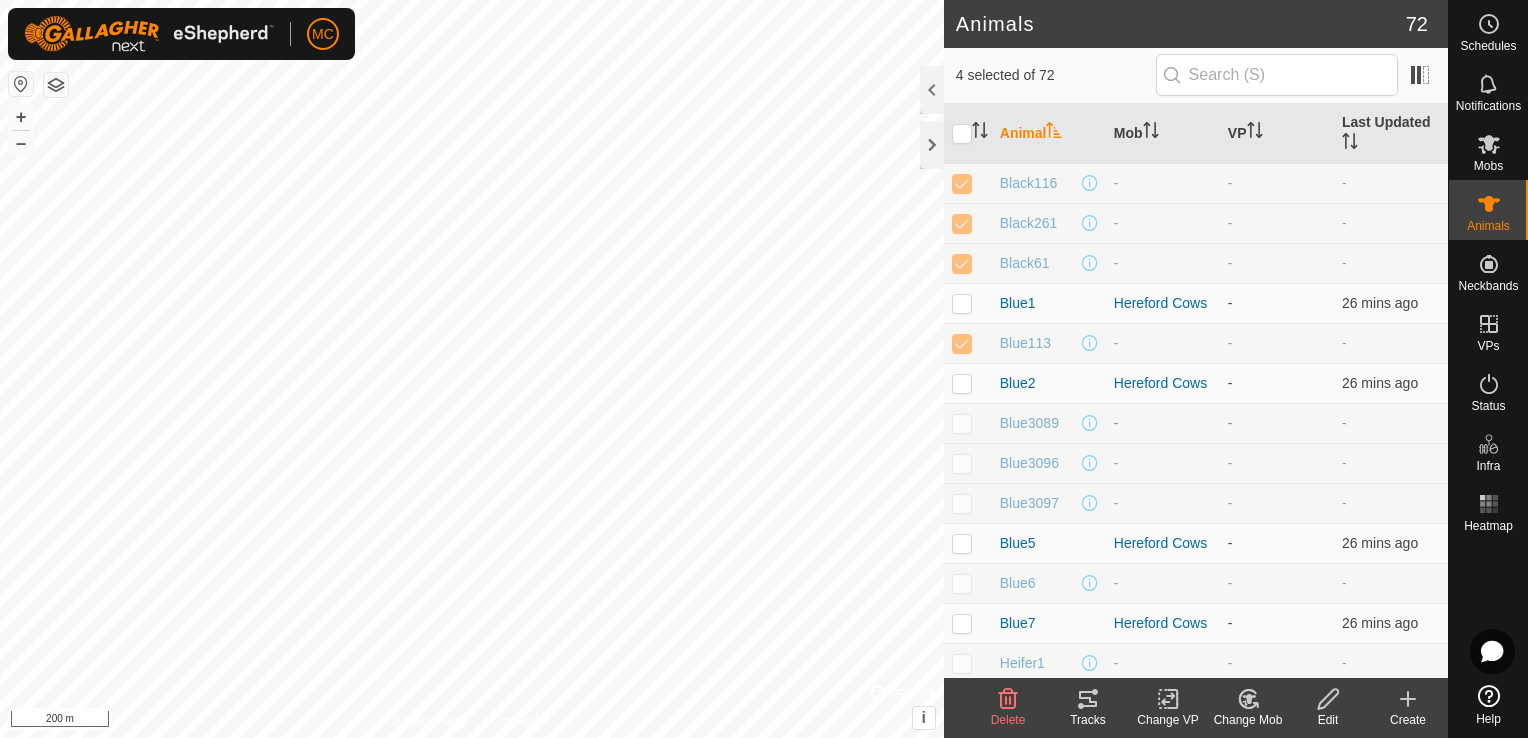 click at bounding box center [962, 423] 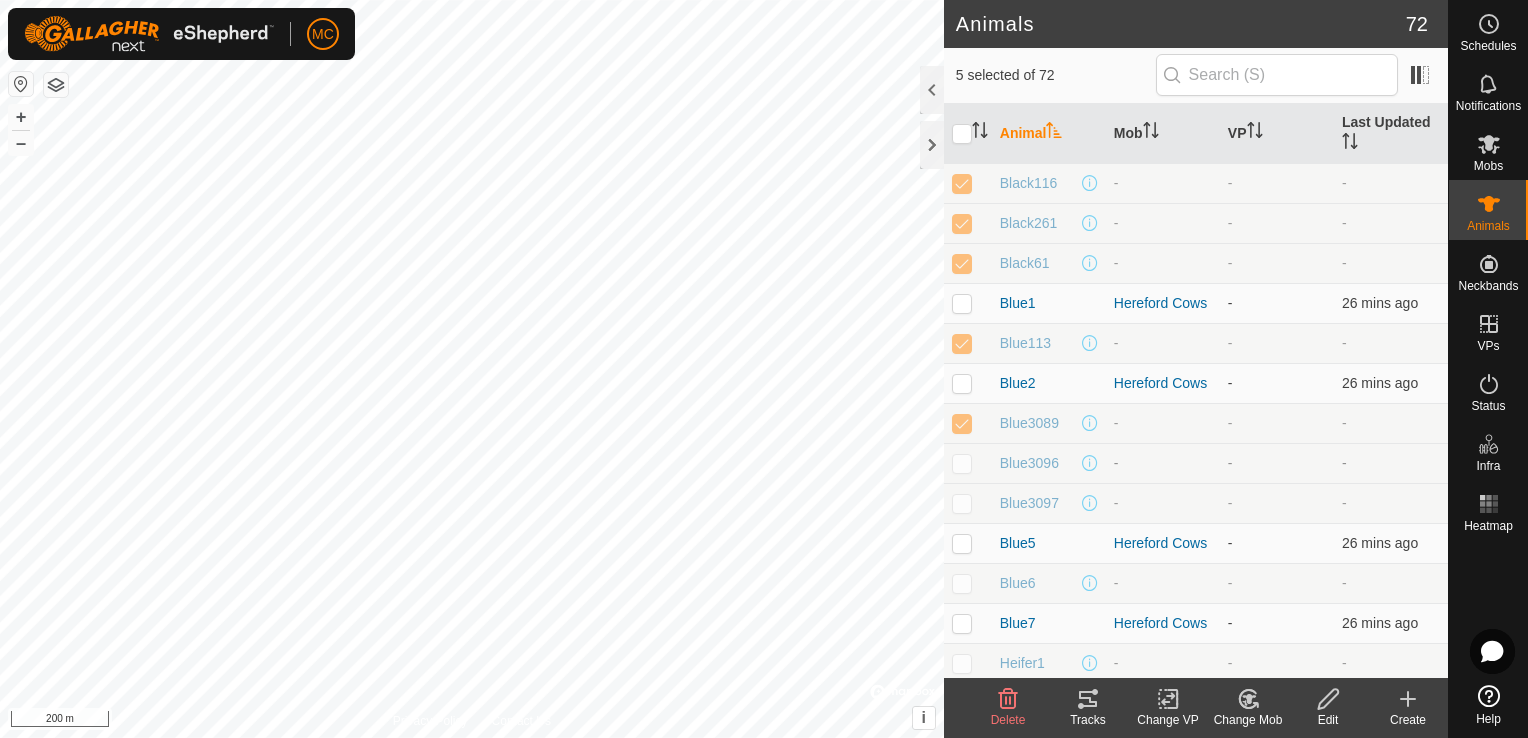 click at bounding box center (962, 463) 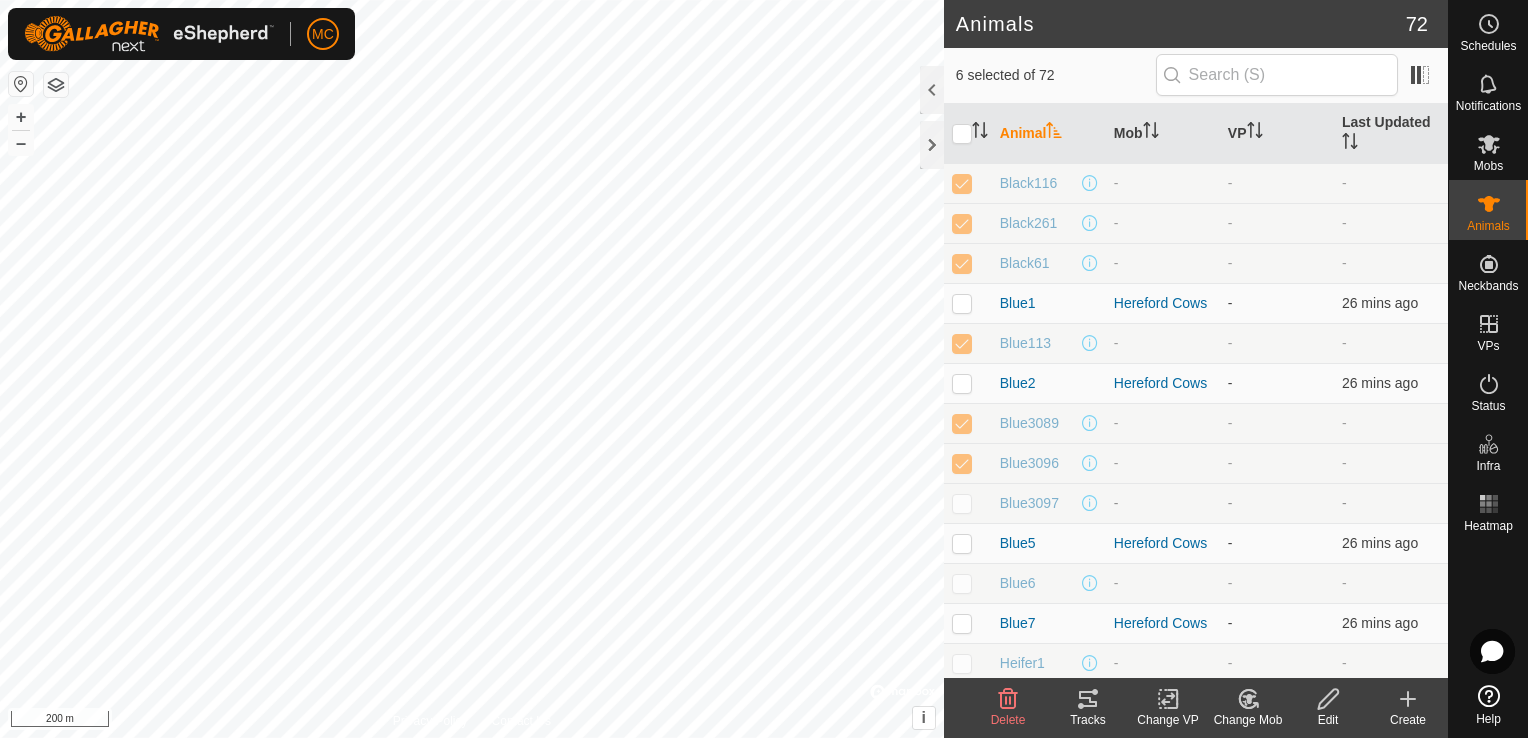click at bounding box center (962, 503) 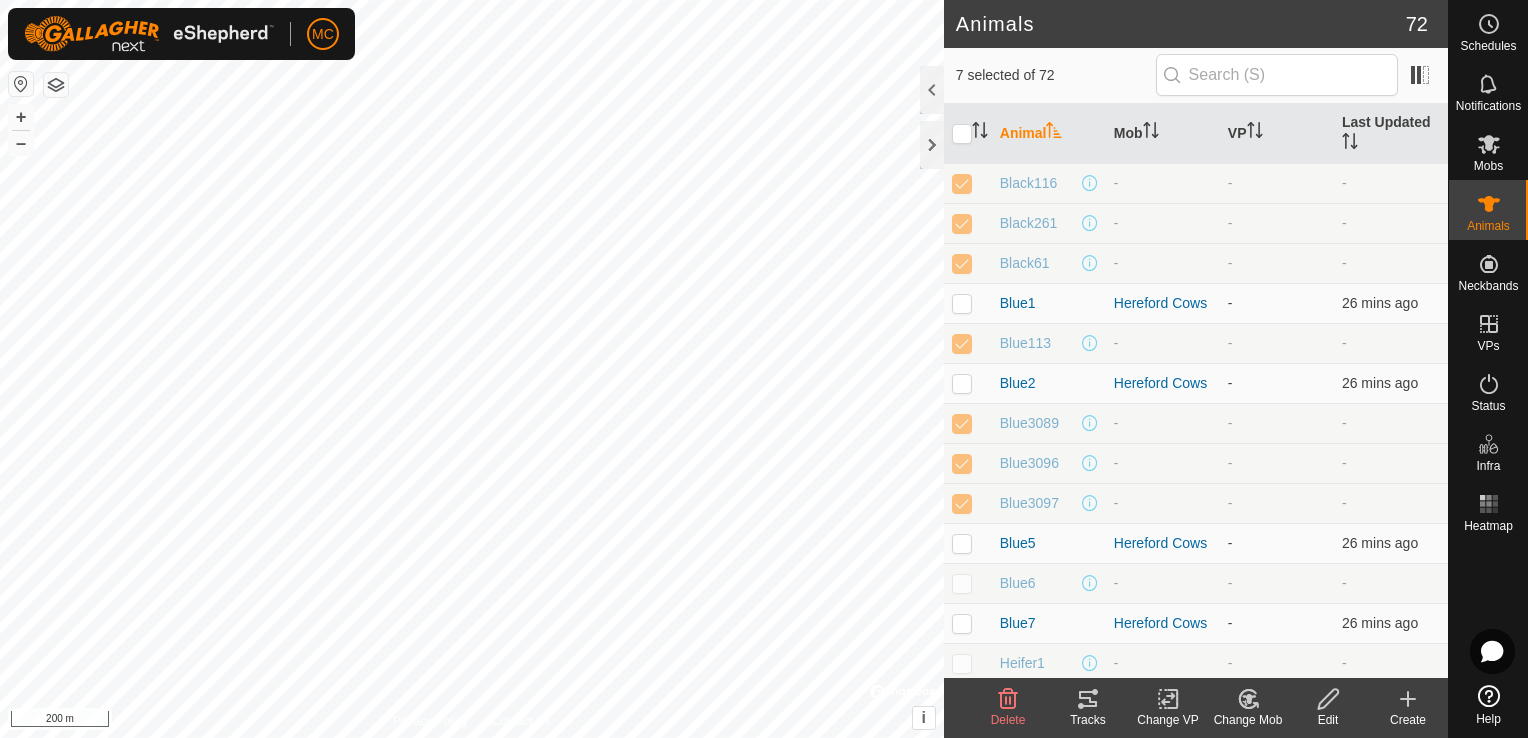 click 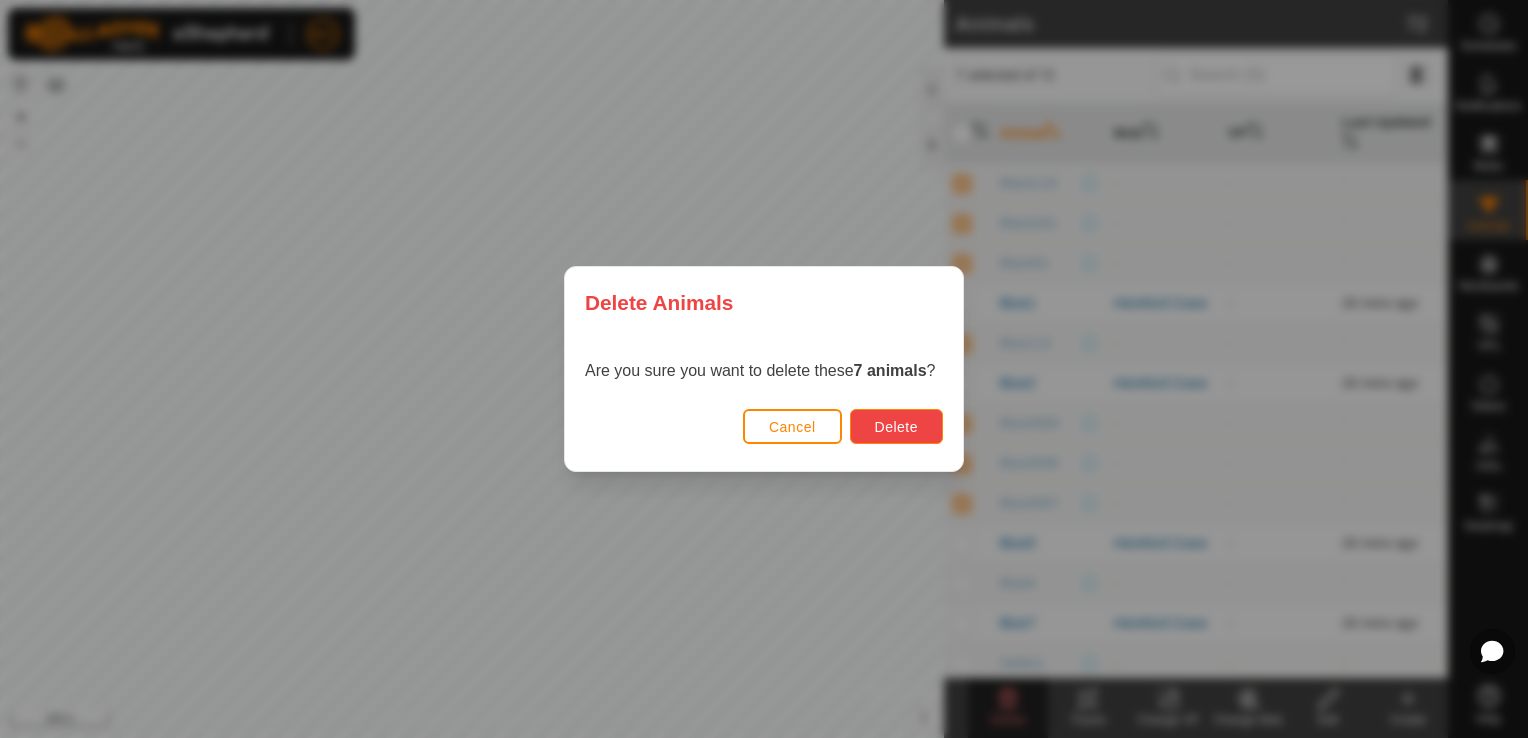 click on "Delete" at bounding box center (896, 427) 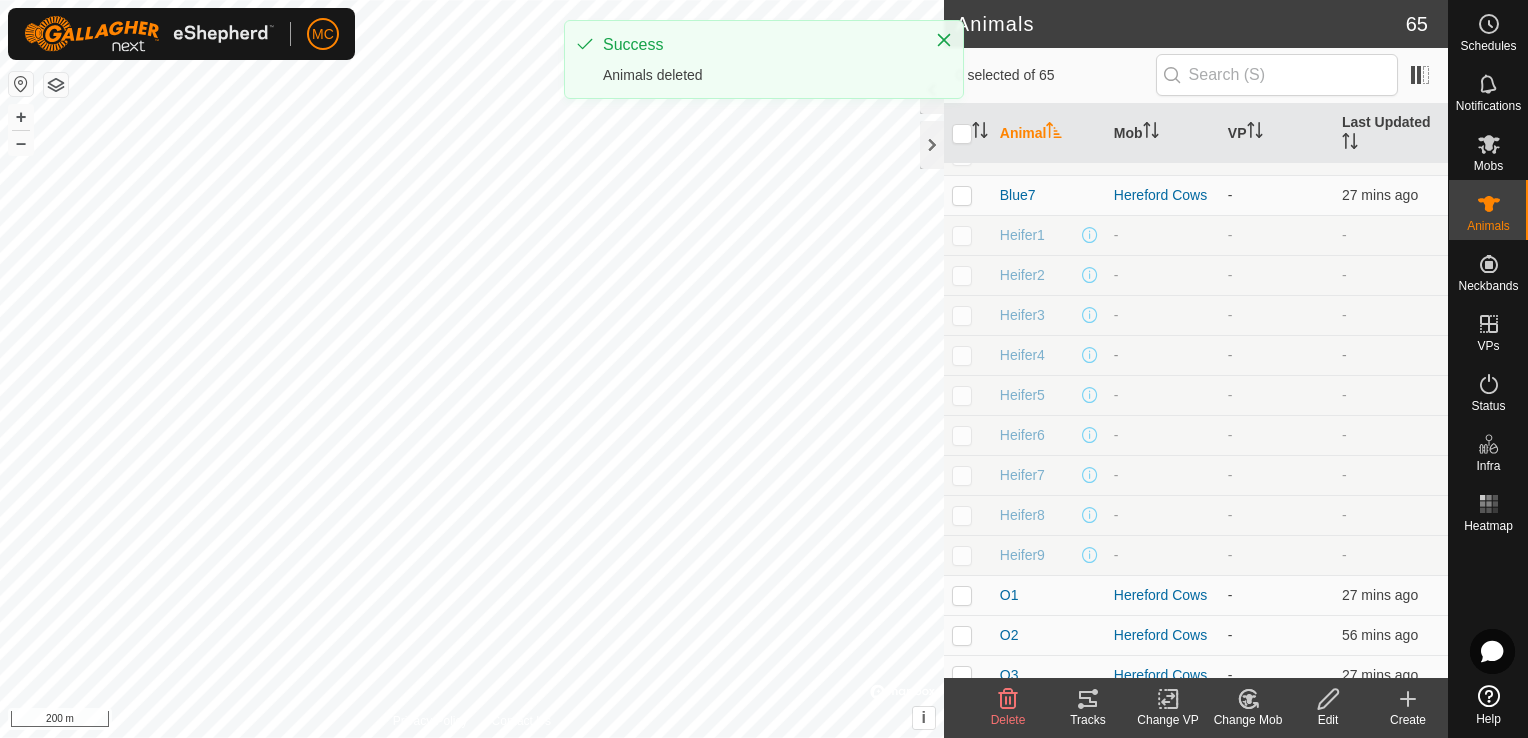 scroll, scrollTop: 752, scrollLeft: 0, axis: vertical 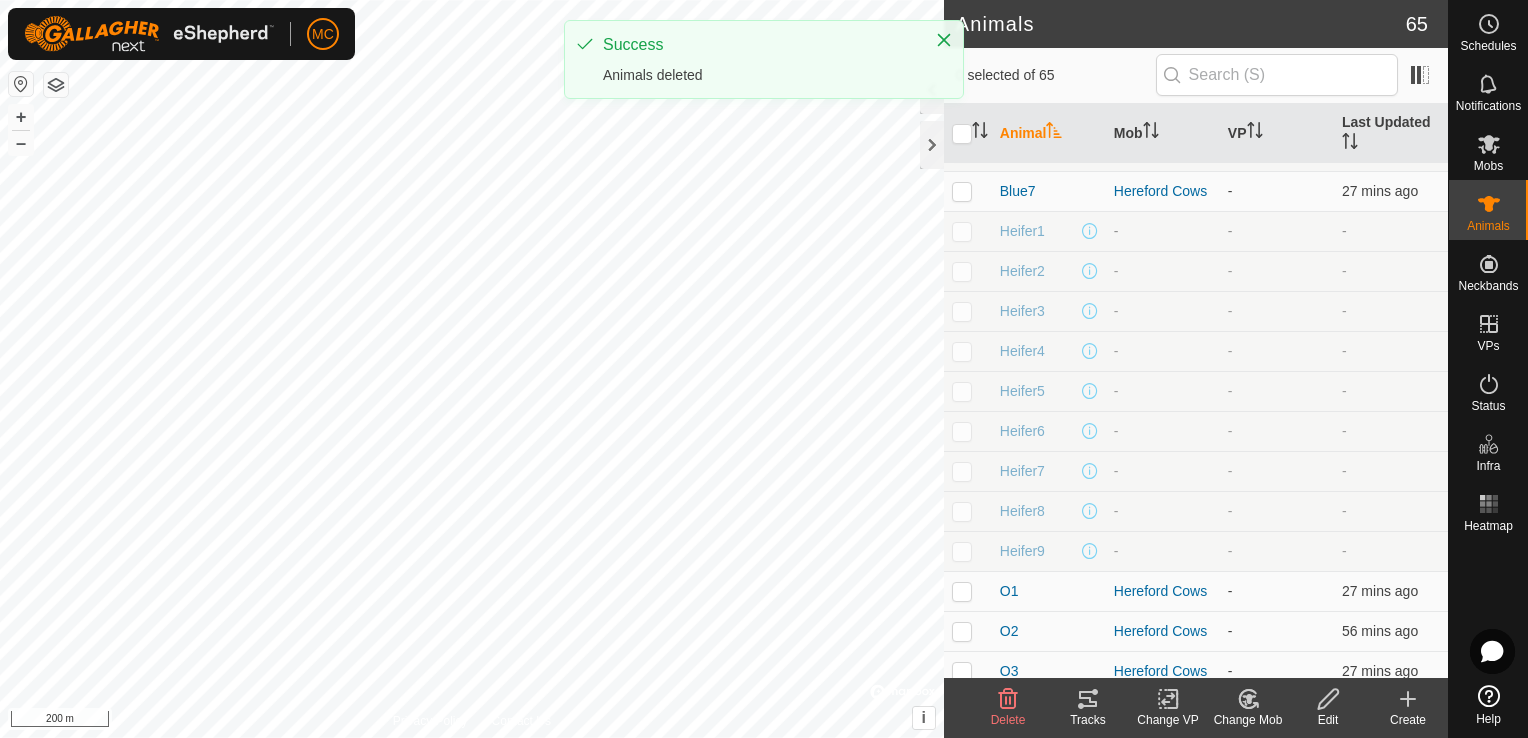 click at bounding box center (962, 231) 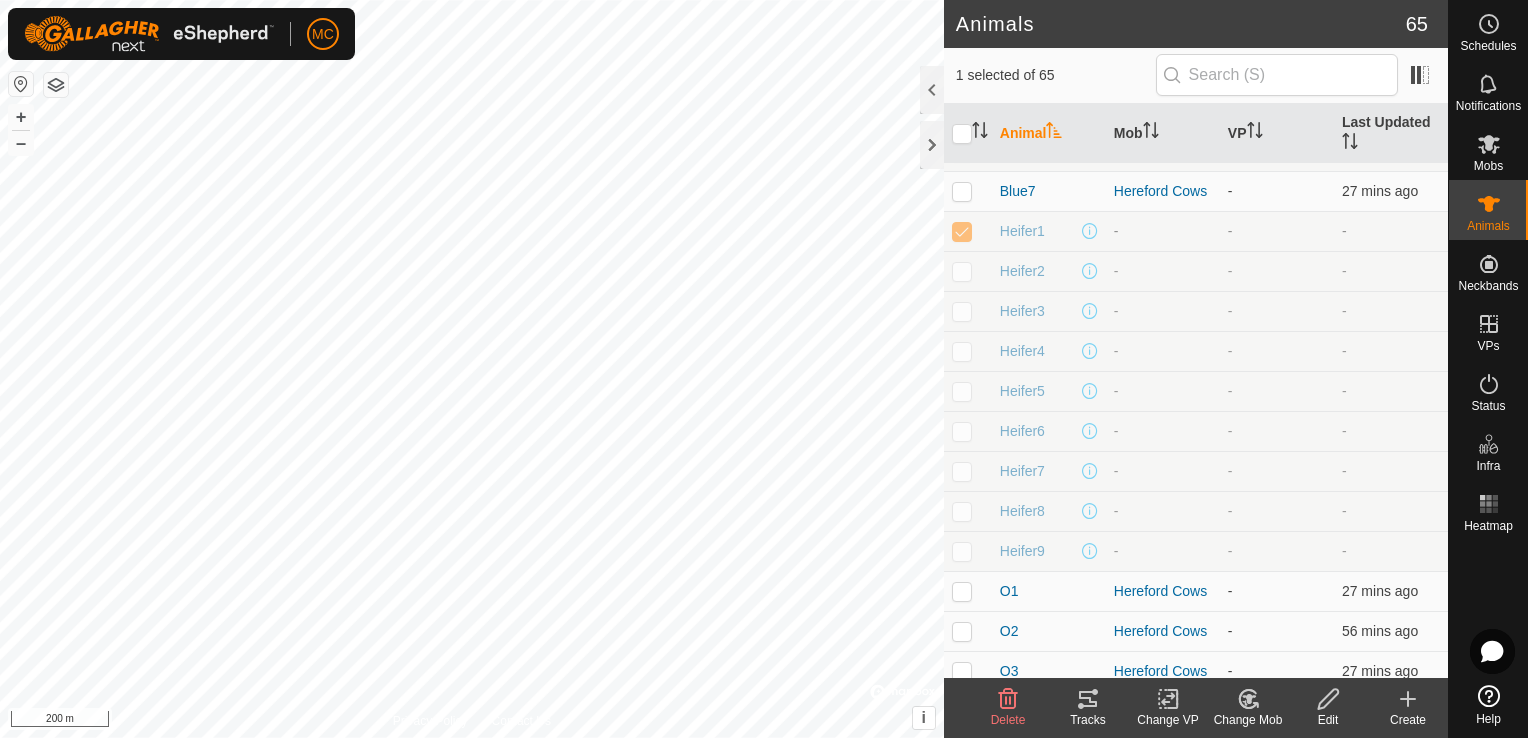 click at bounding box center [968, 231] 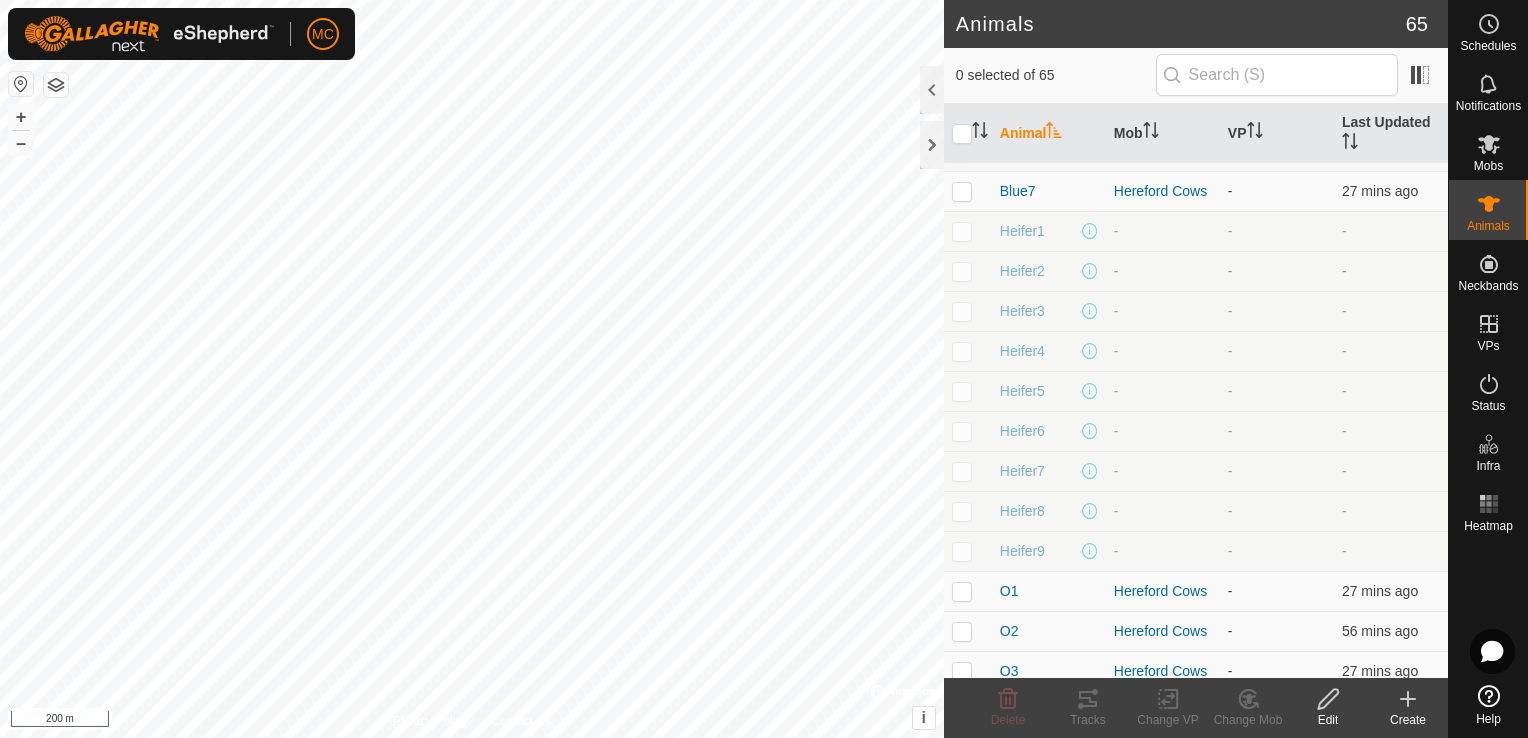 click at bounding box center [968, 271] 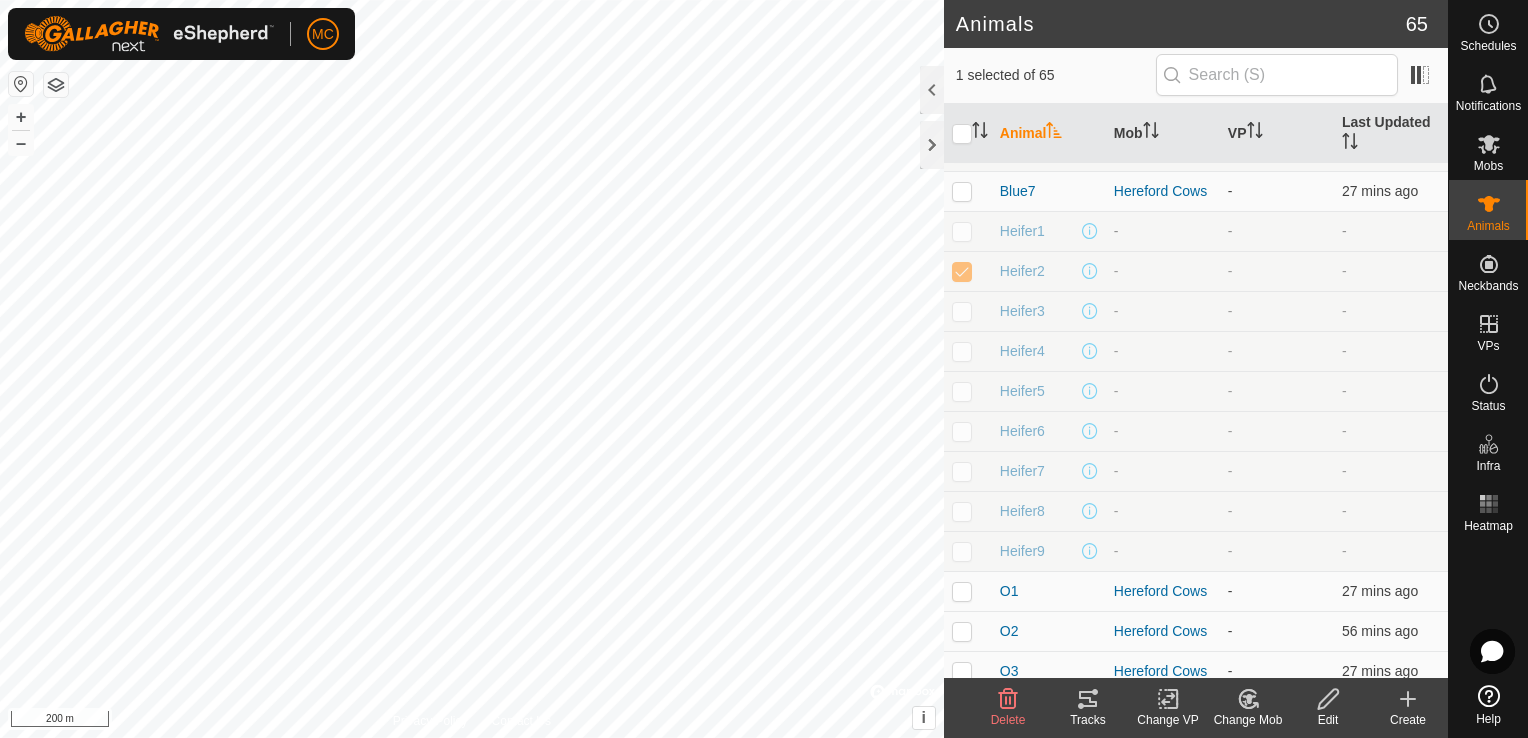 click at bounding box center (968, 231) 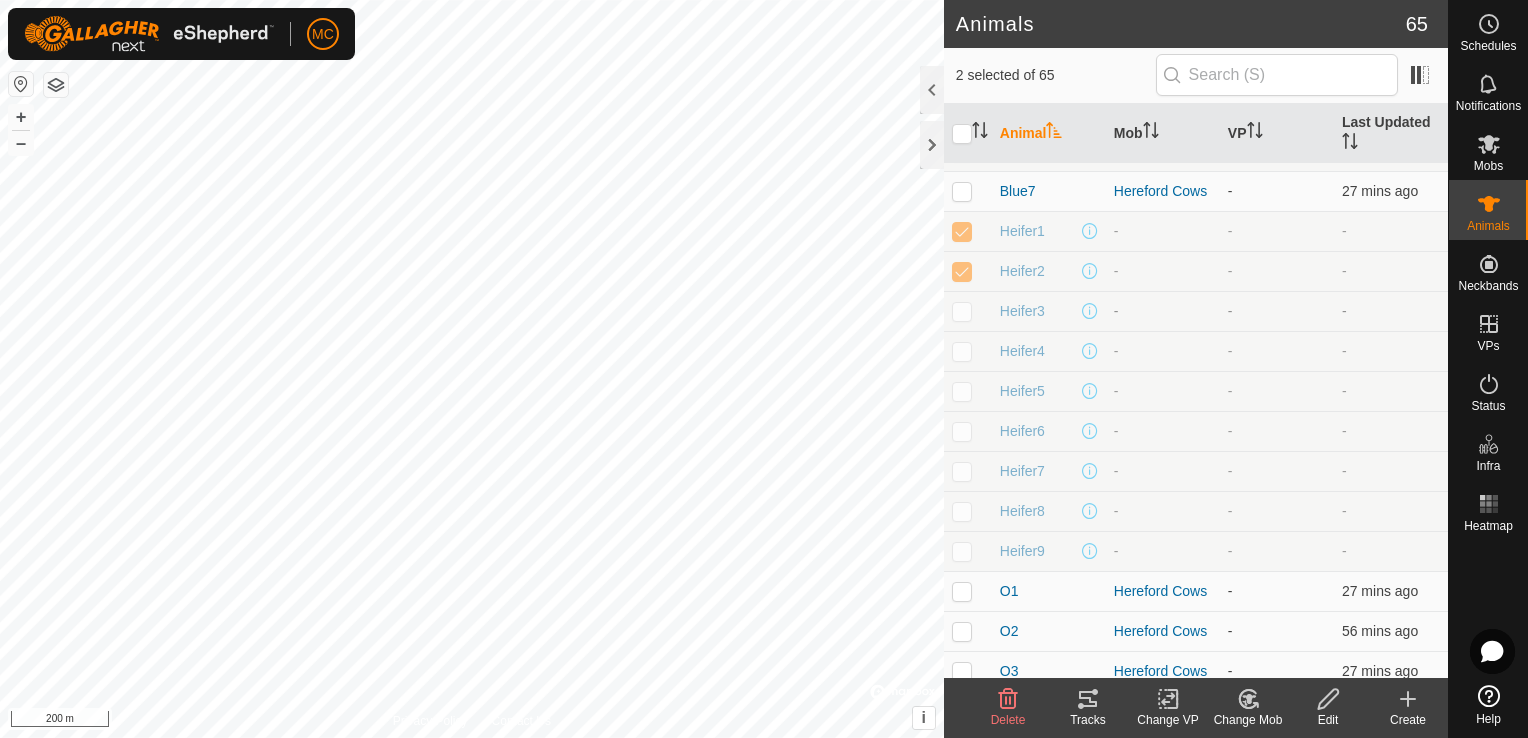 click at bounding box center [962, 311] 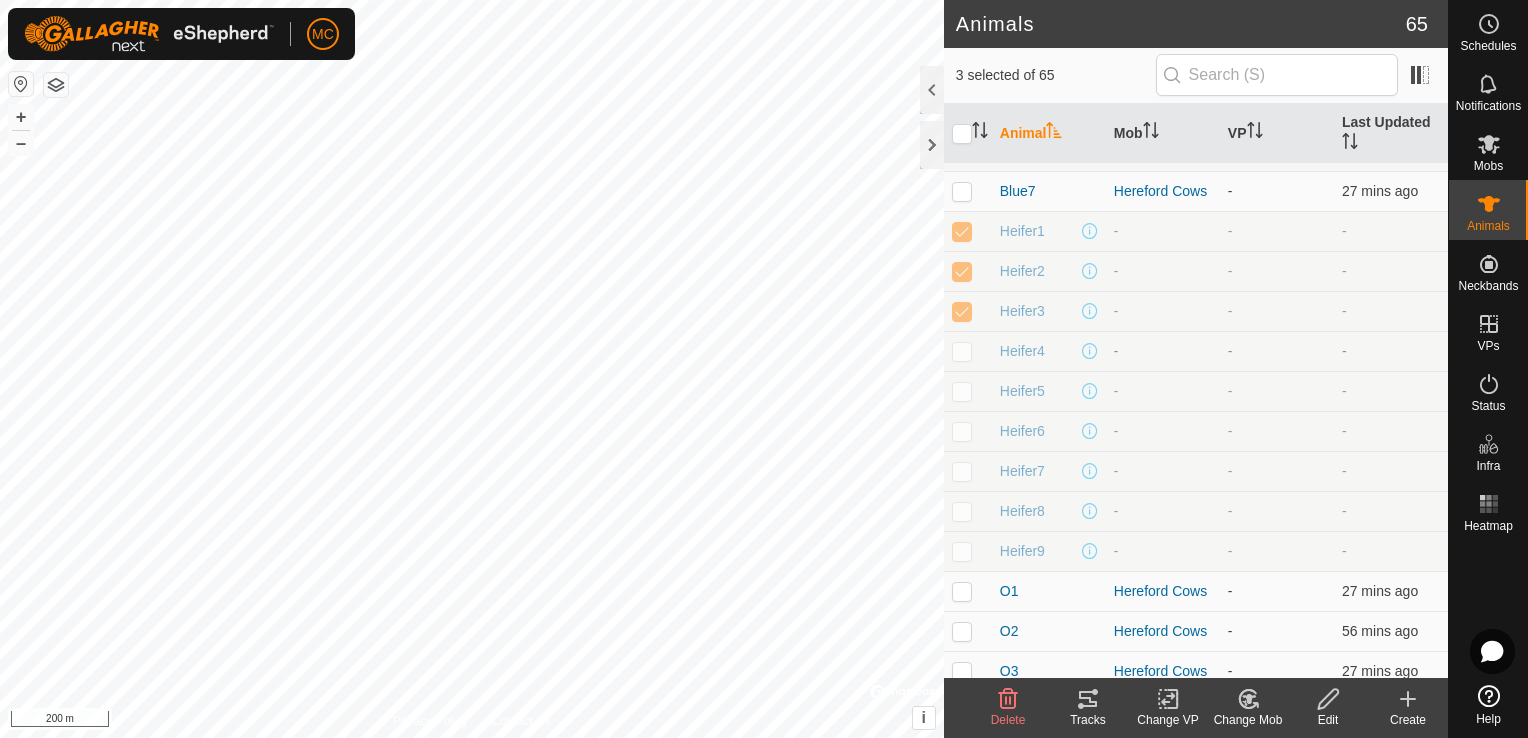 click at bounding box center (962, 351) 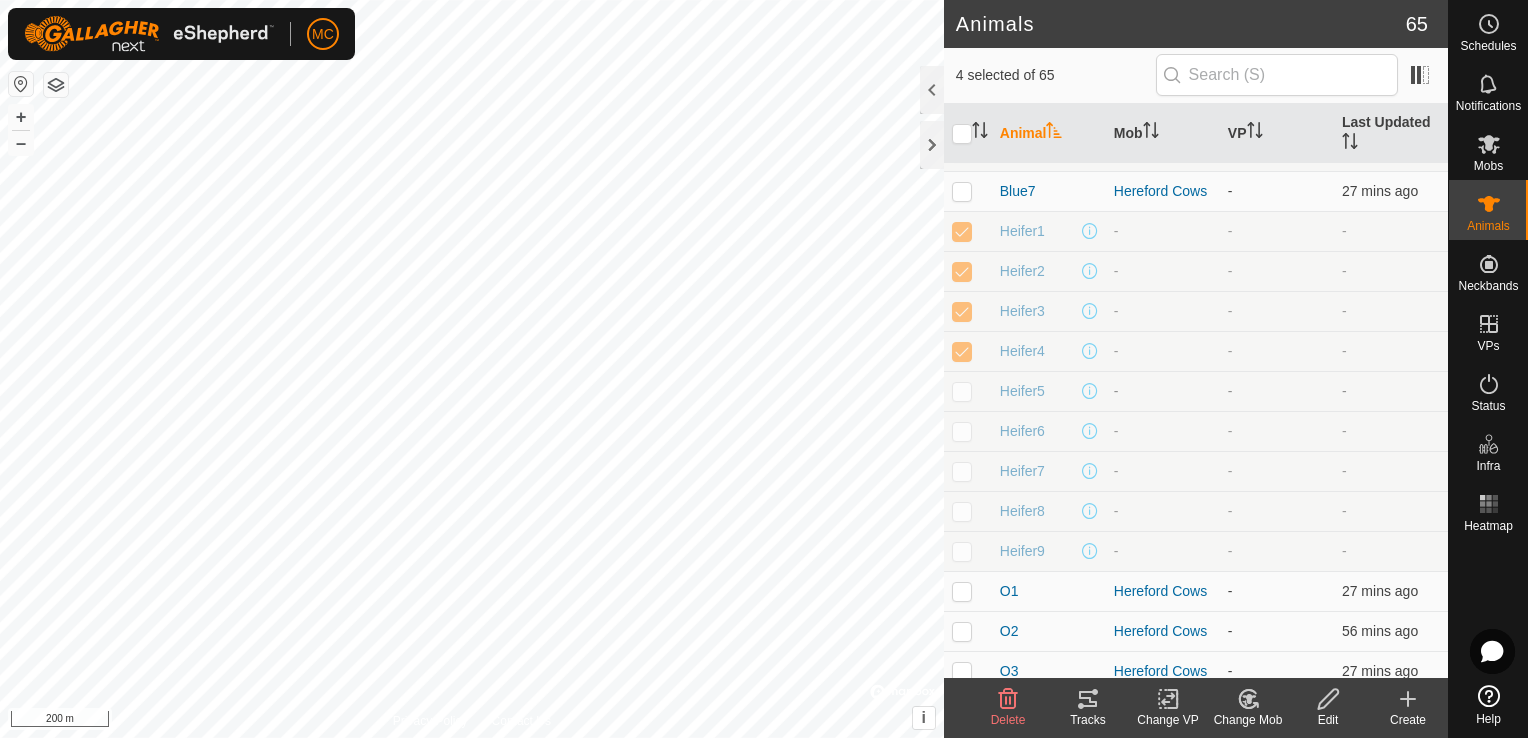 click at bounding box center (962, 391) 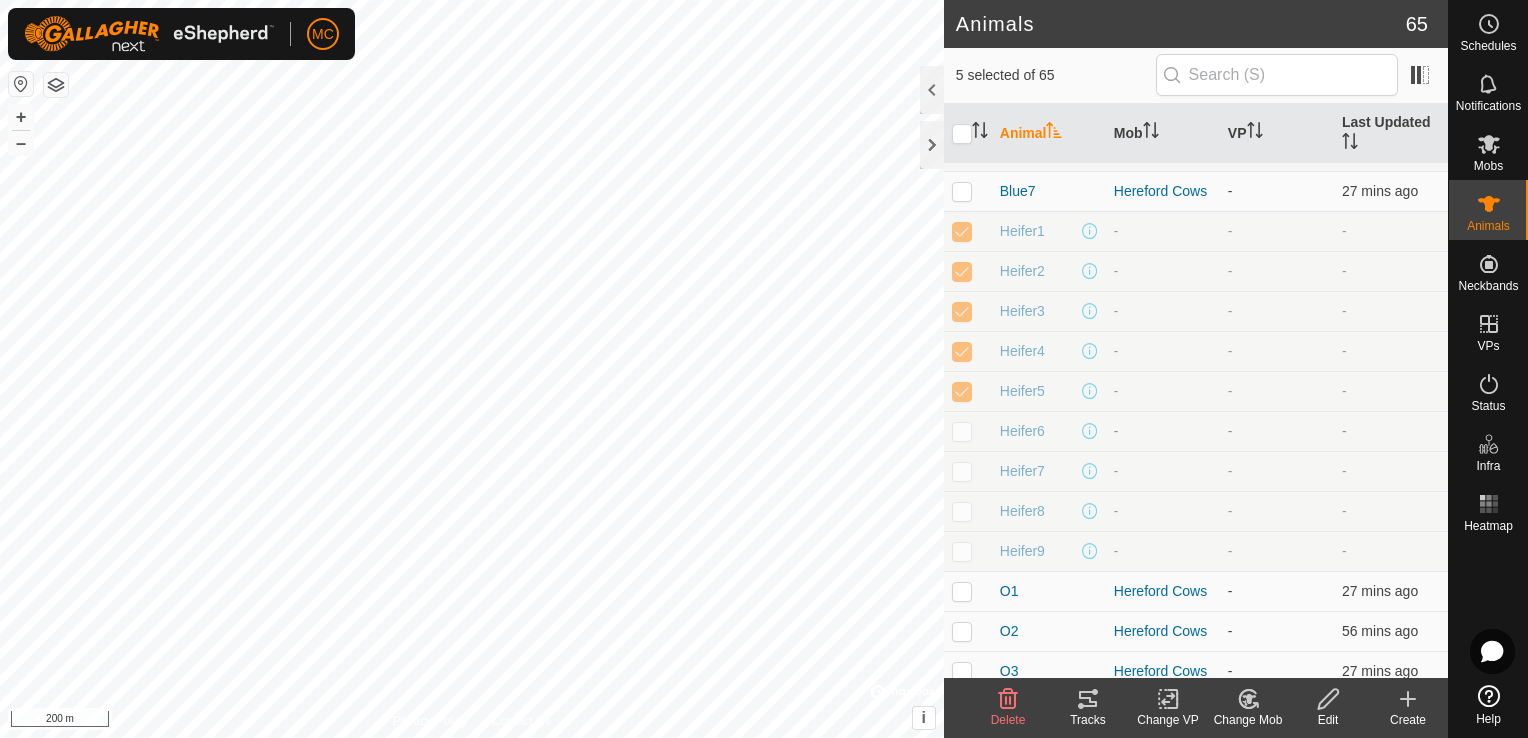 click at bounding box center [962, 431] 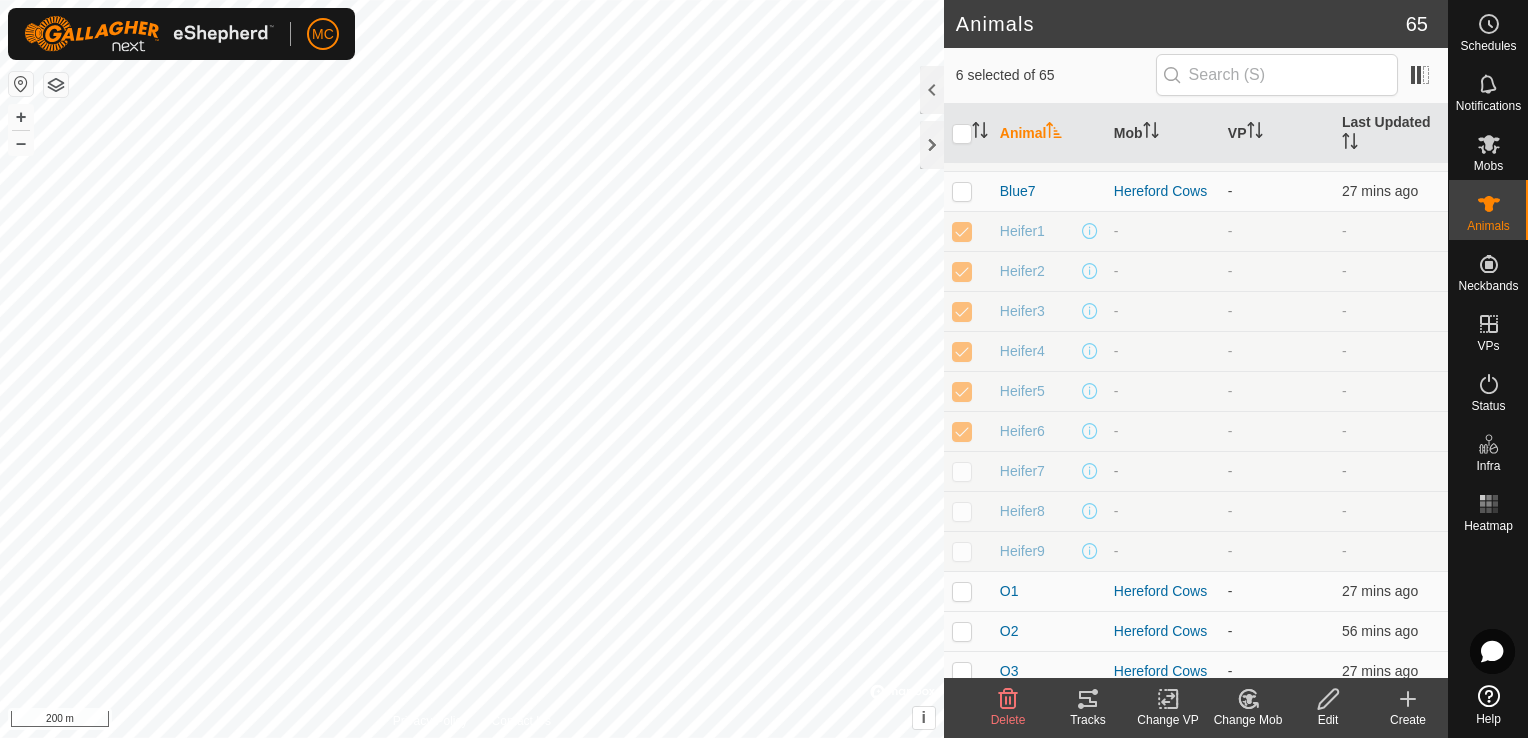 click at bounding box center (962, 471) 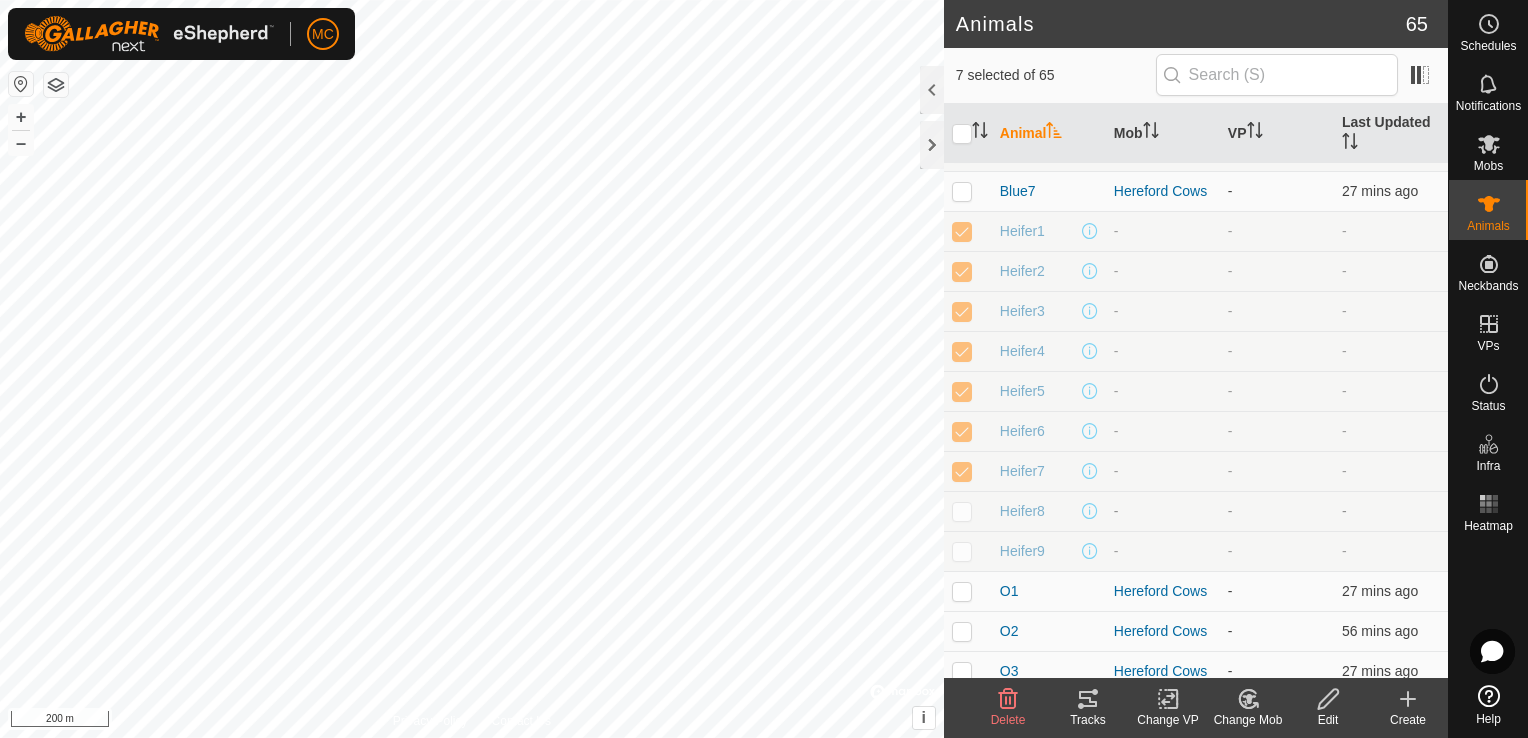 click at bounding box center [962, 511] 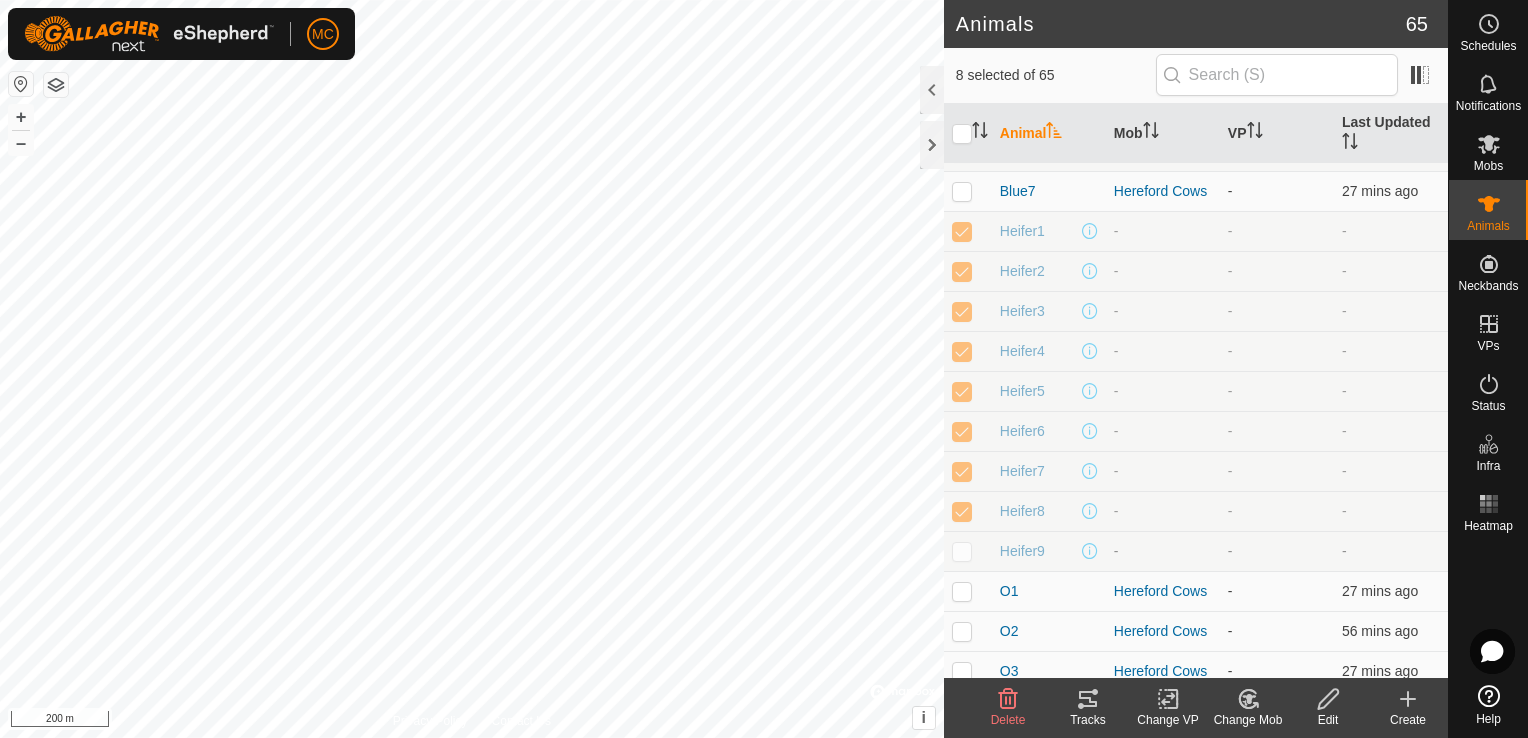 click at bounding box center (962, 551) 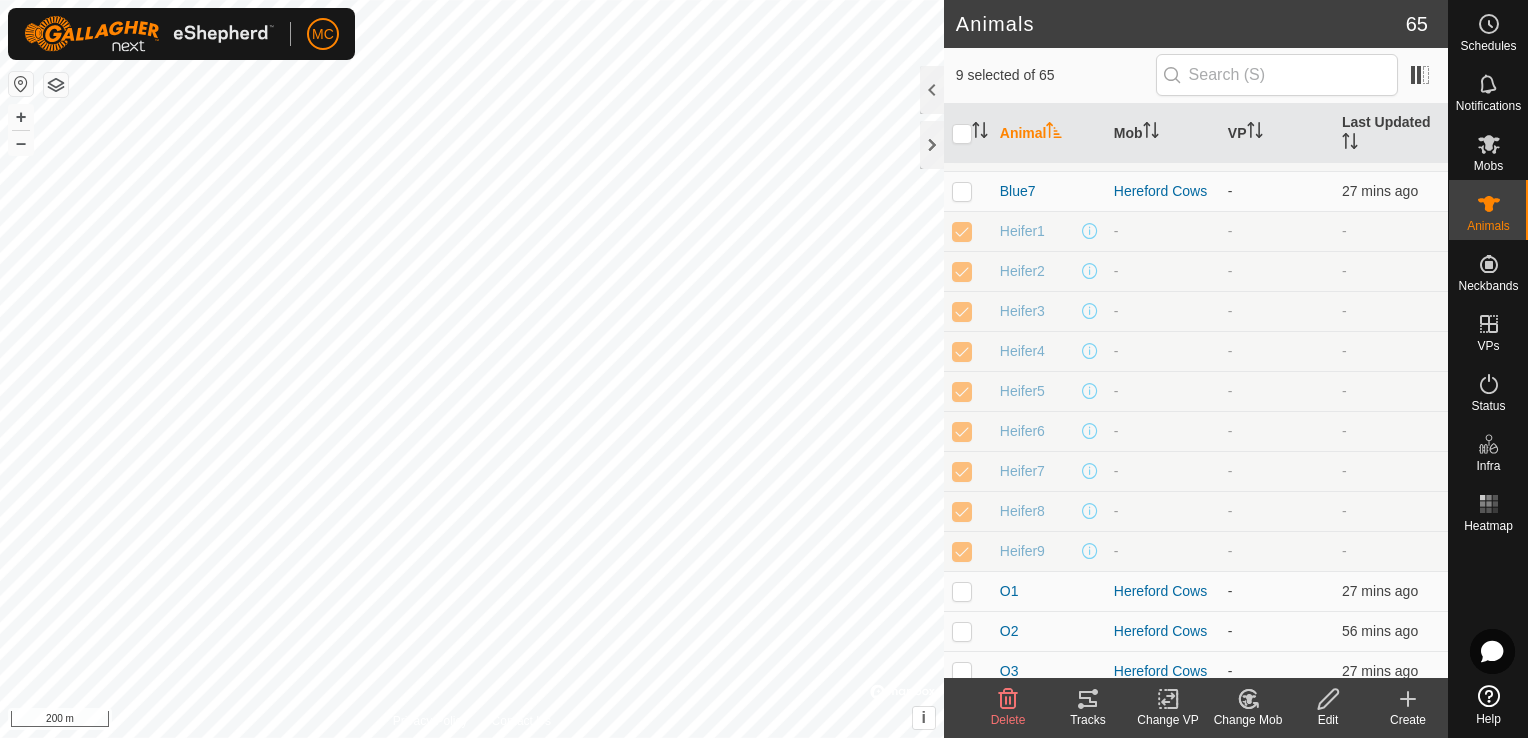 click 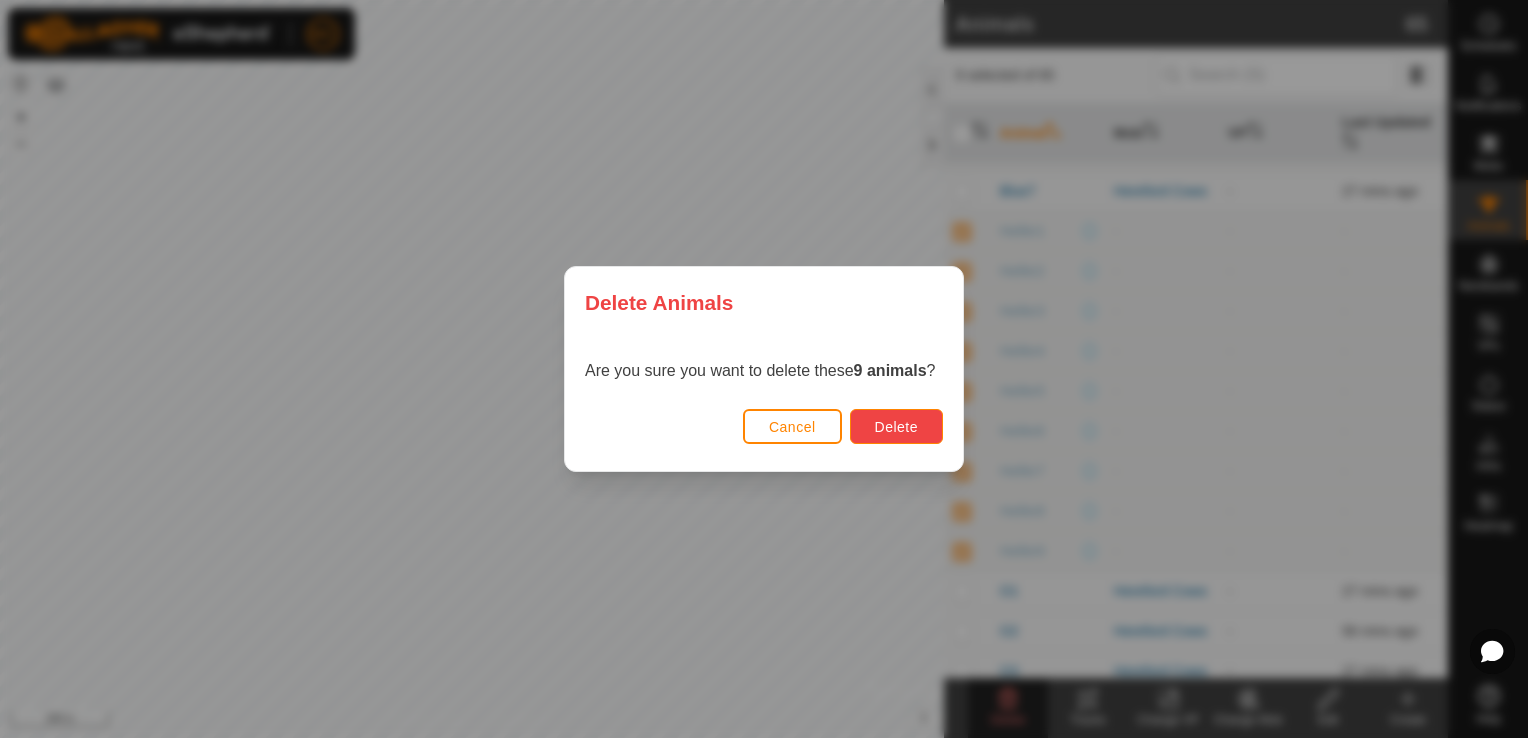 click on "Delete" at bounding box center [896, 426] 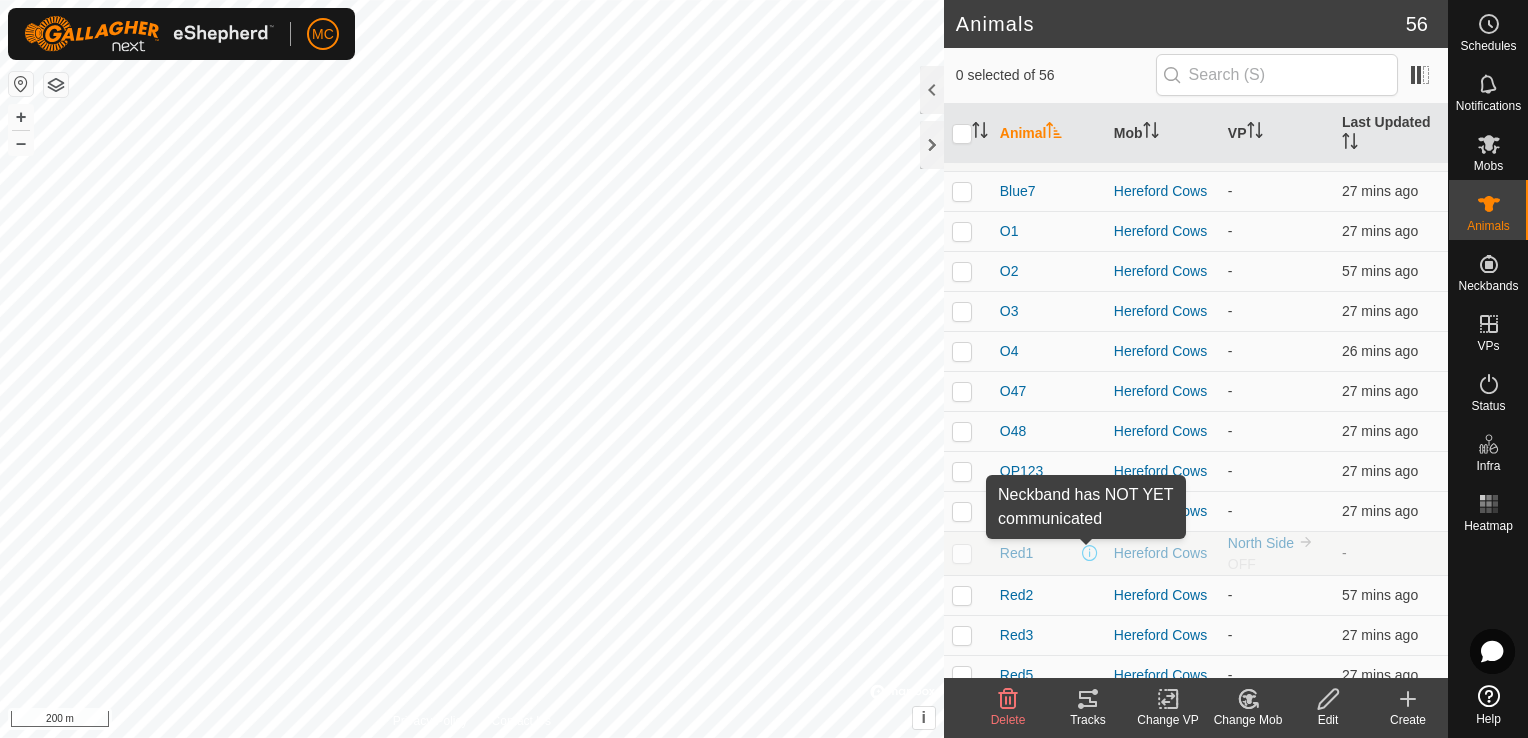 click at bounding box center [1090, 553] 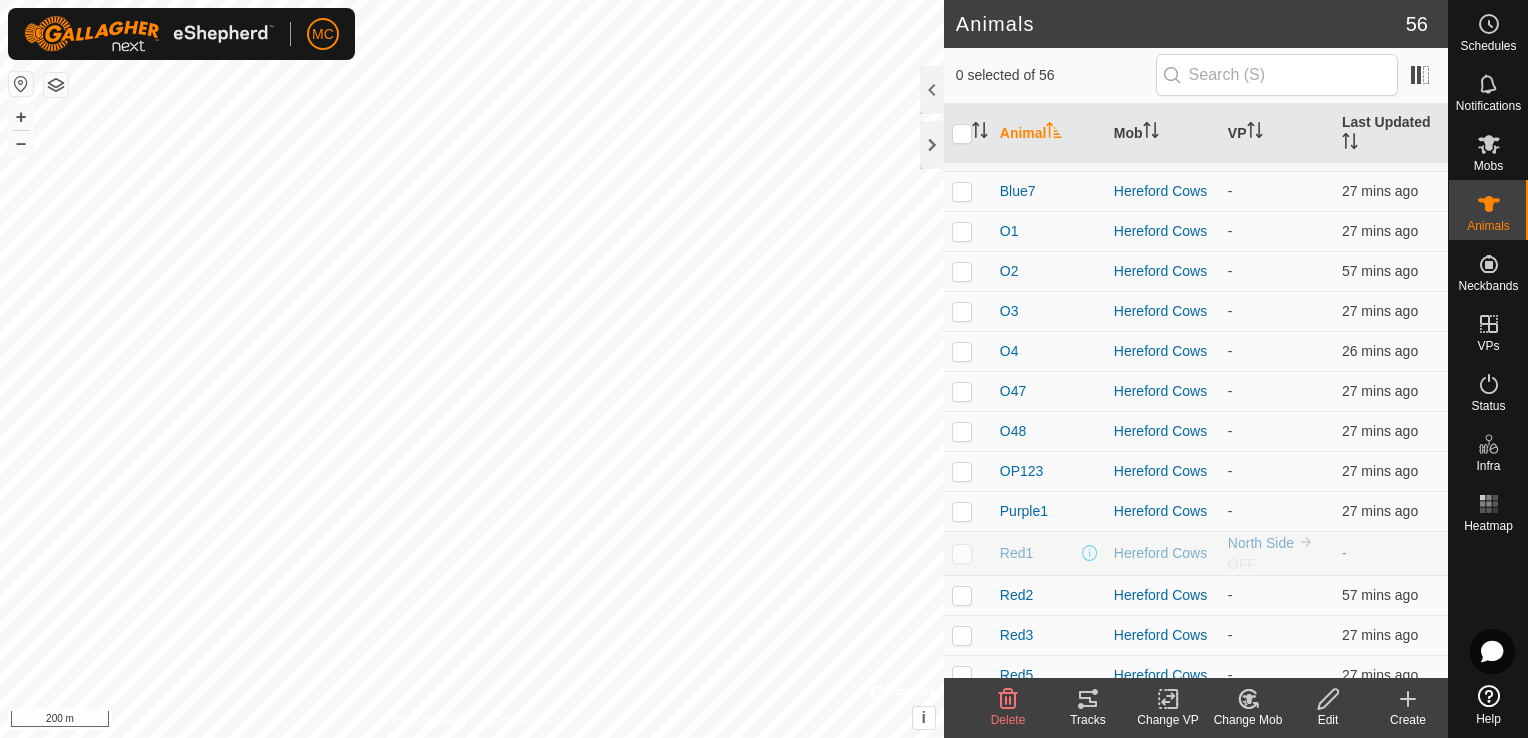 click at bounding box center [1090, 553] 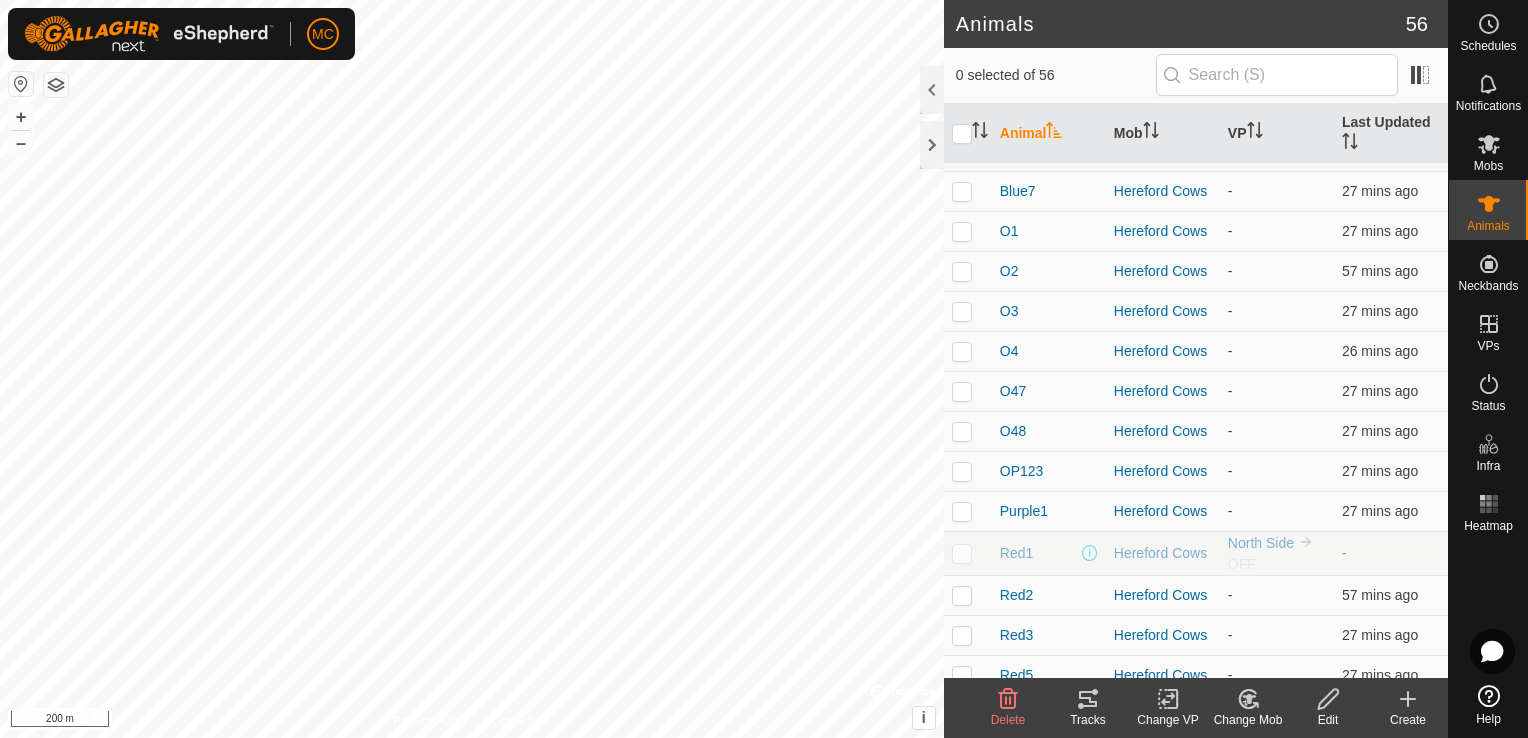 click on "Red1" at bounding box center [1049, 553] 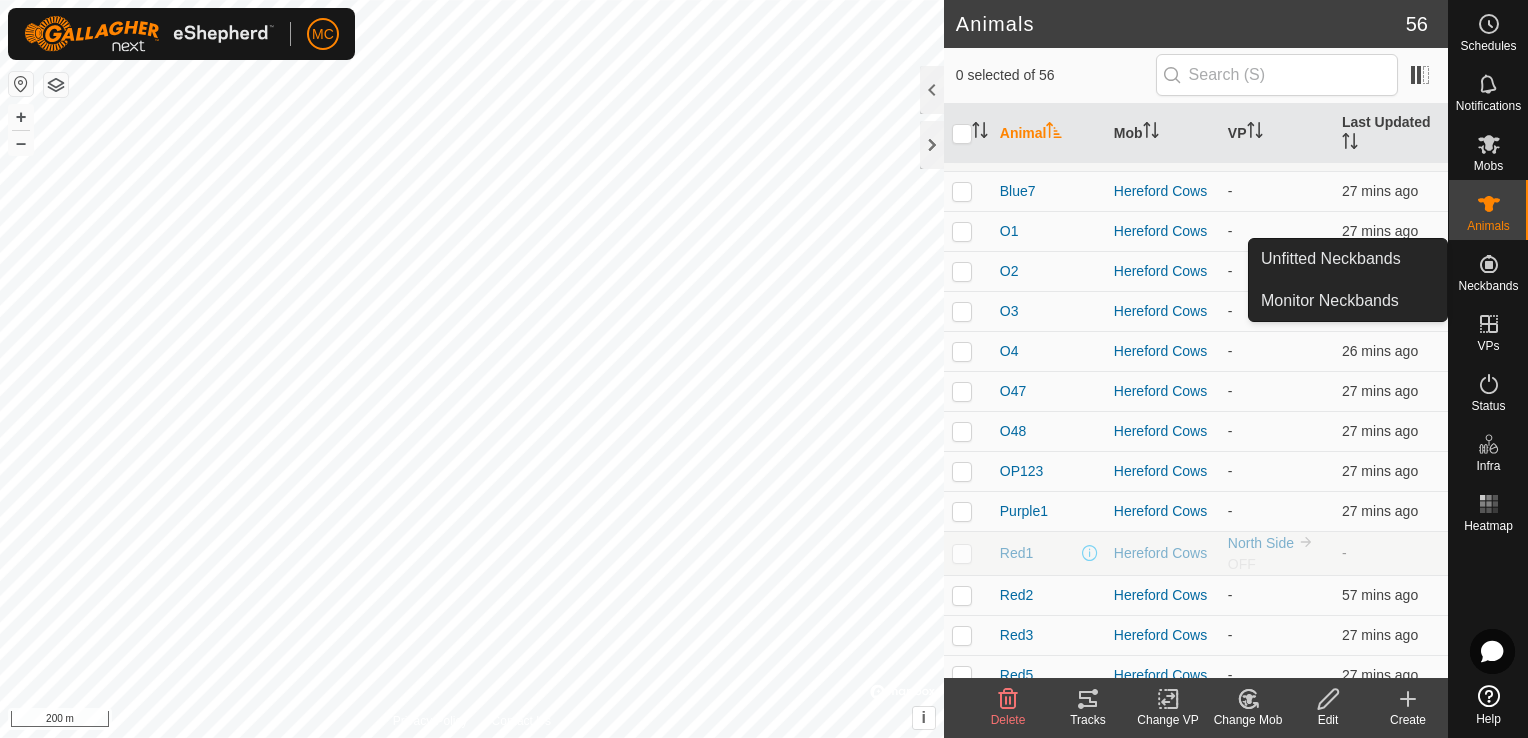 click on "Neckbands" at bounding box center [1488, 286] 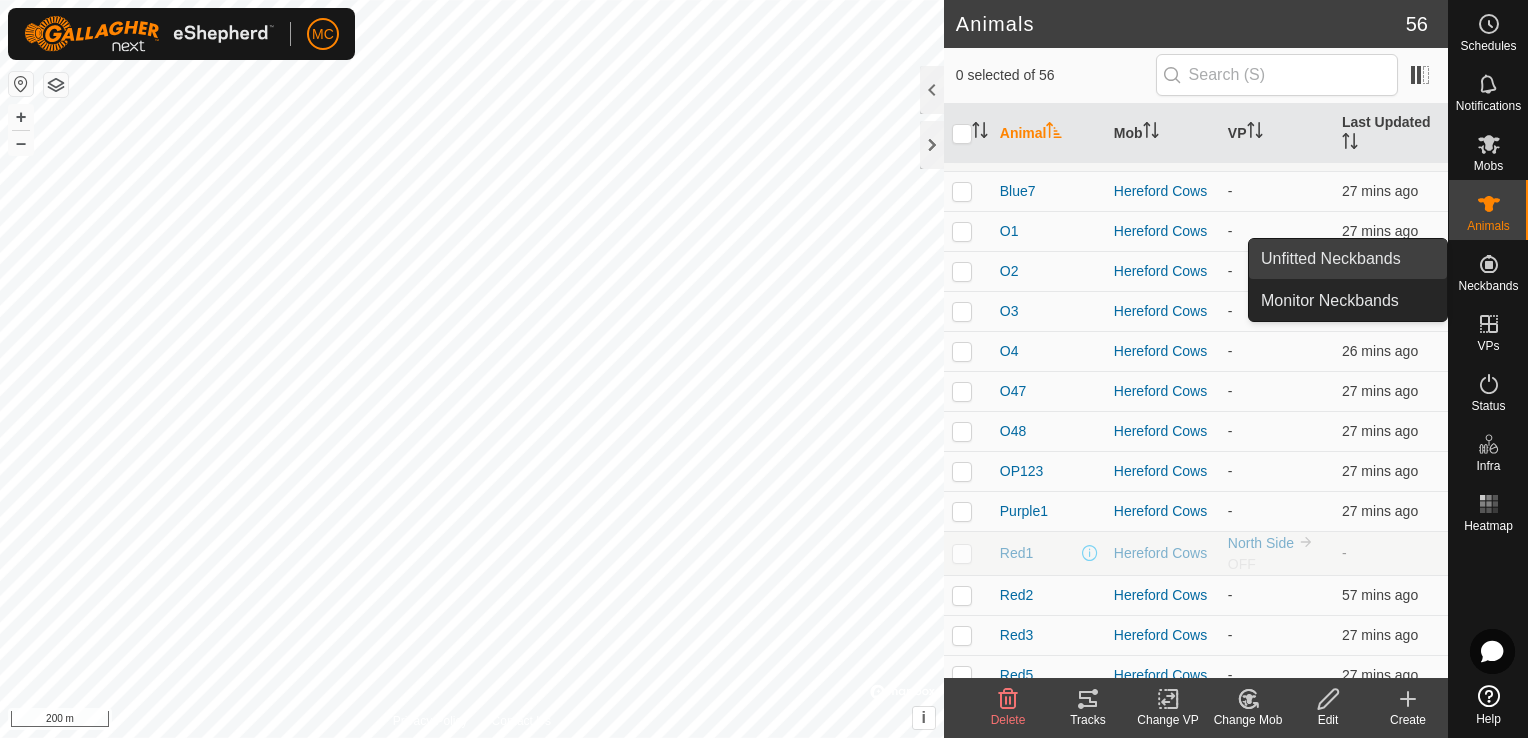 click on "Unfitted Neckbands" at bounding box center [1348, 259] 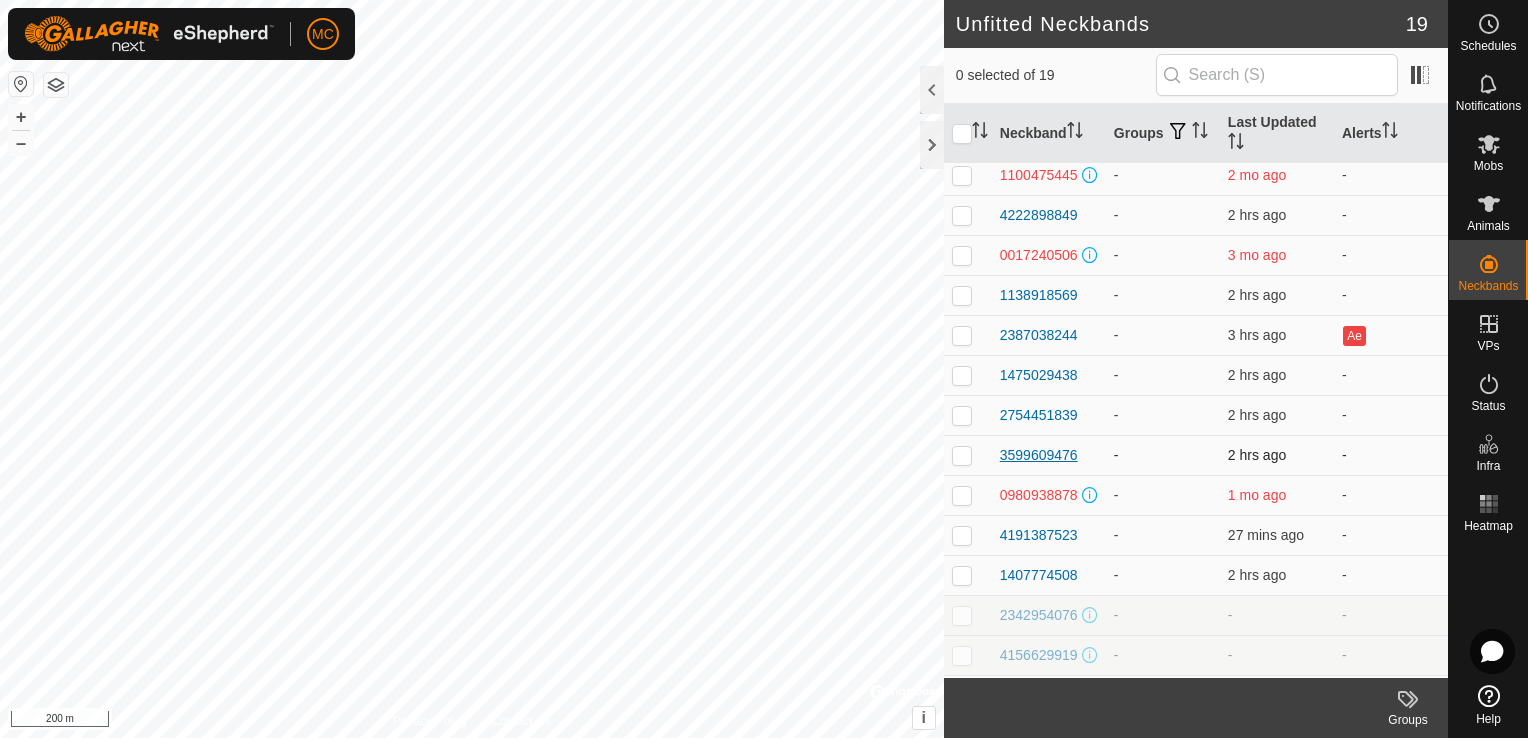 scroll, scrollTop: 261, scrollLeft: 0, axis: vertical 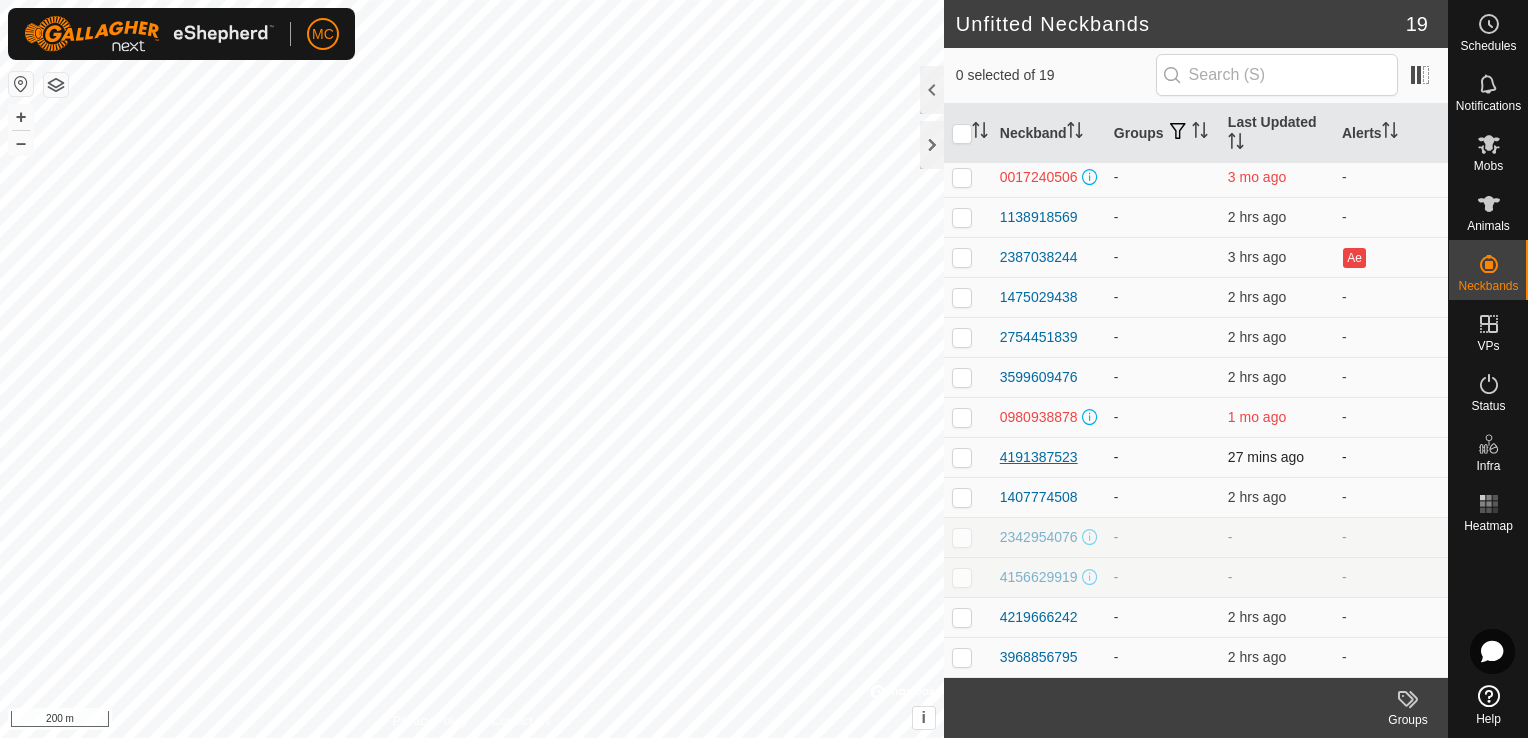 click on "4191387523" at bounding box center [1039, 457] 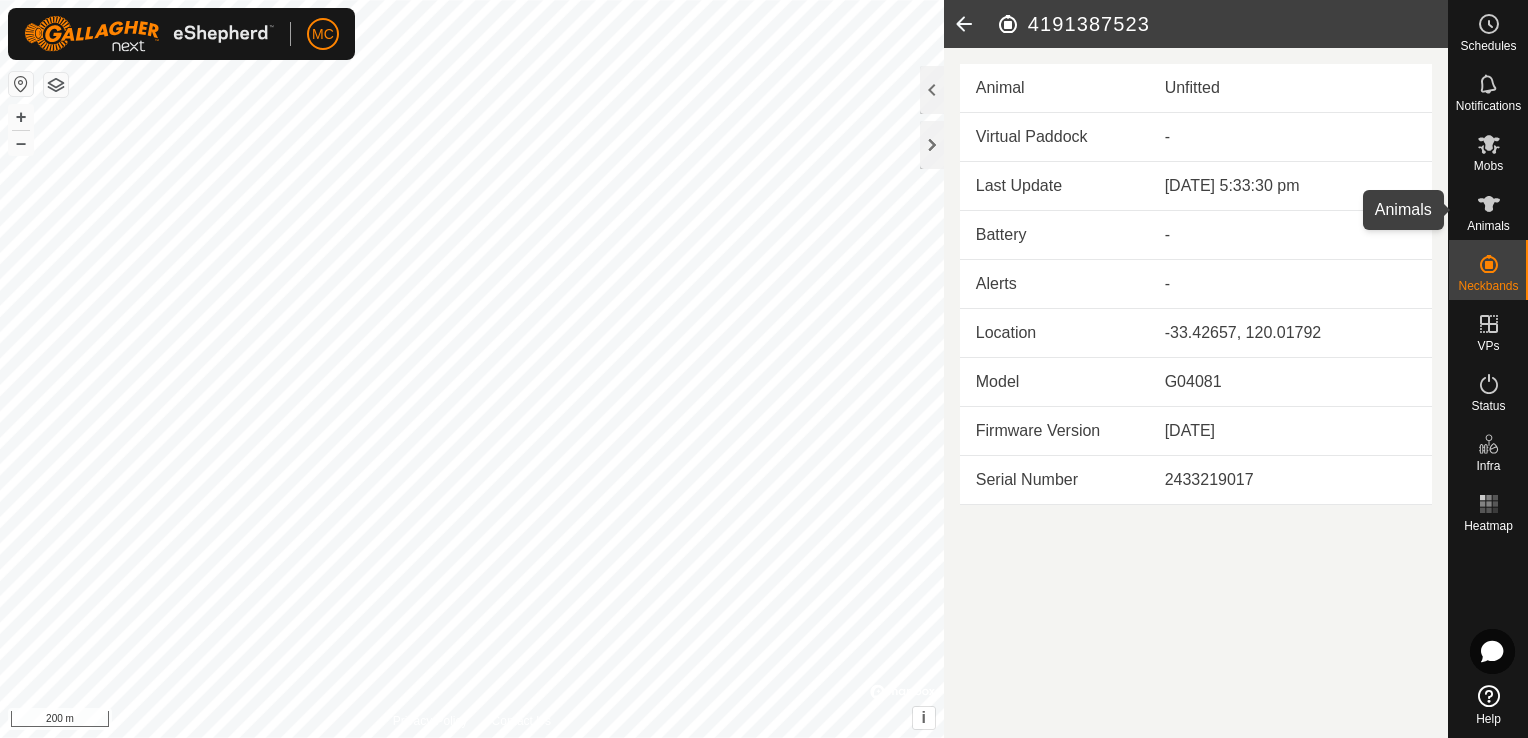 click 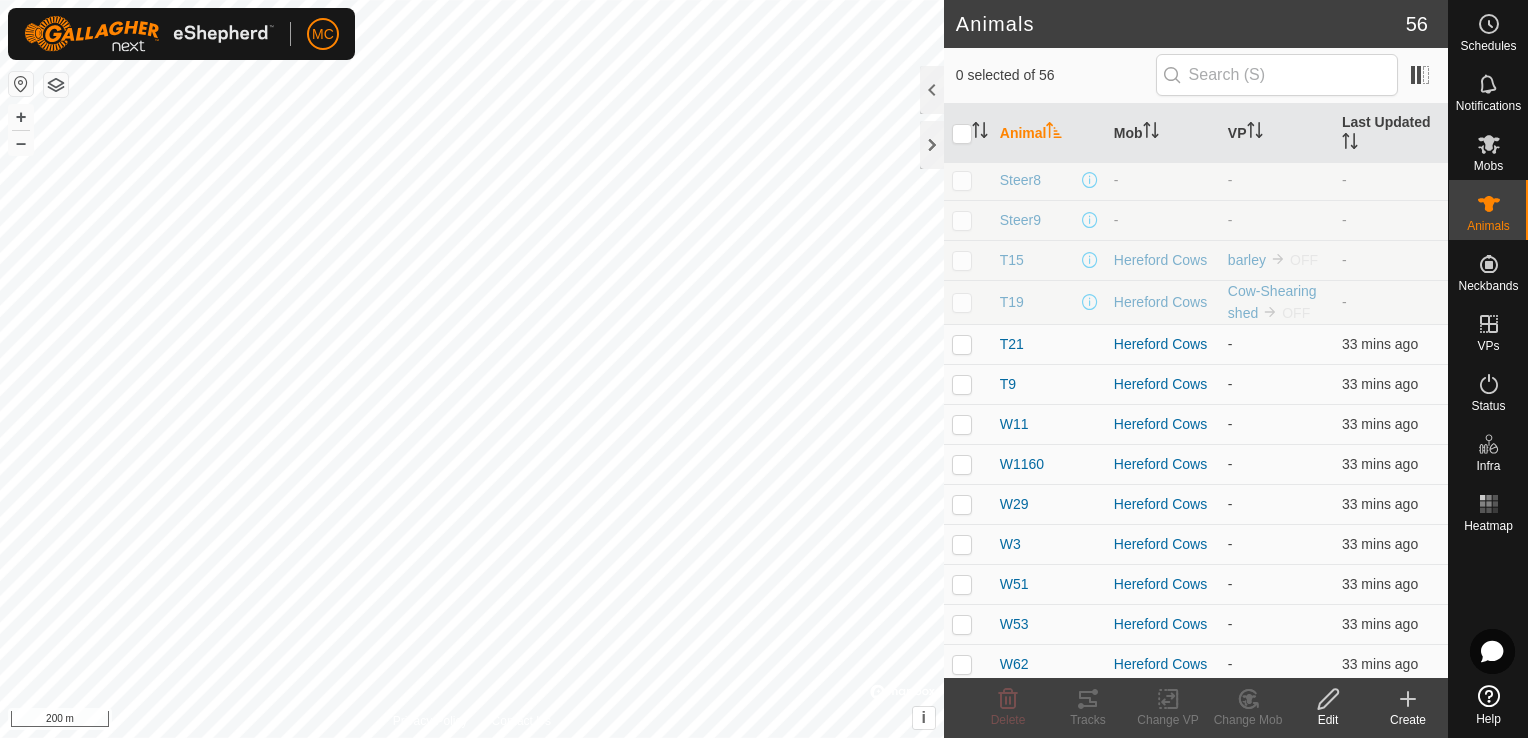 scroll, scrollTop: 1732, scrollLeft: 0, axis: vertical 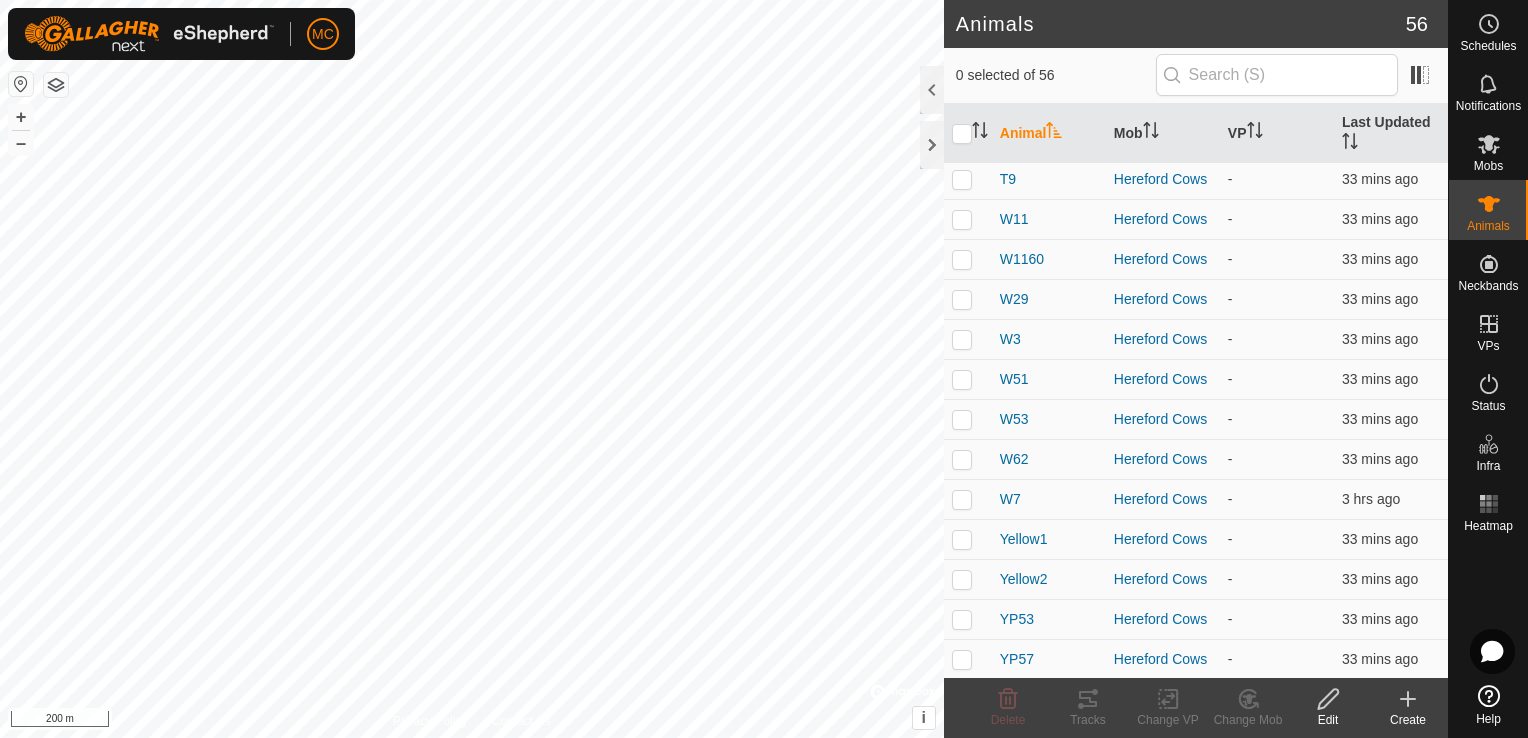 click 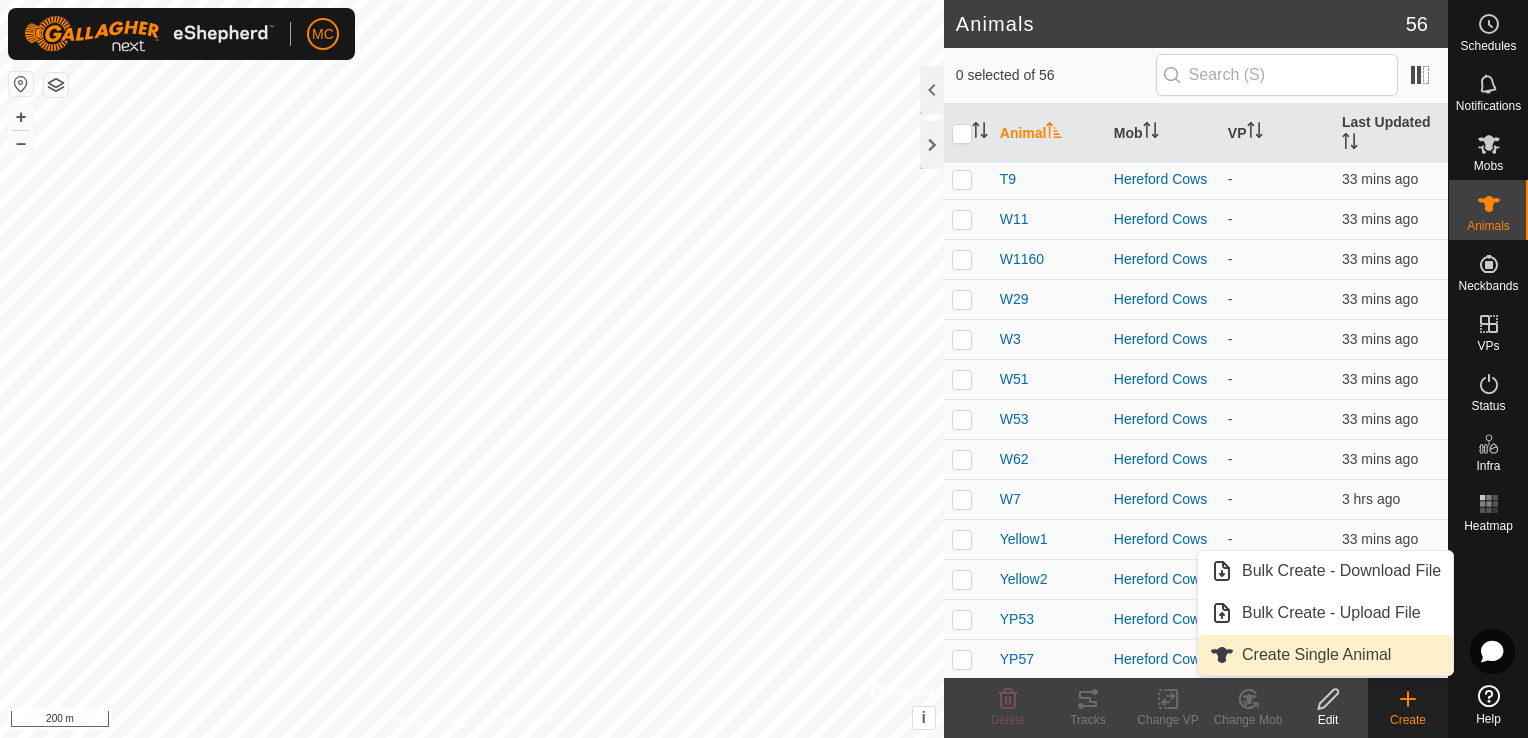 click on "Create Single Animal" at bounding box center [1325, 655] 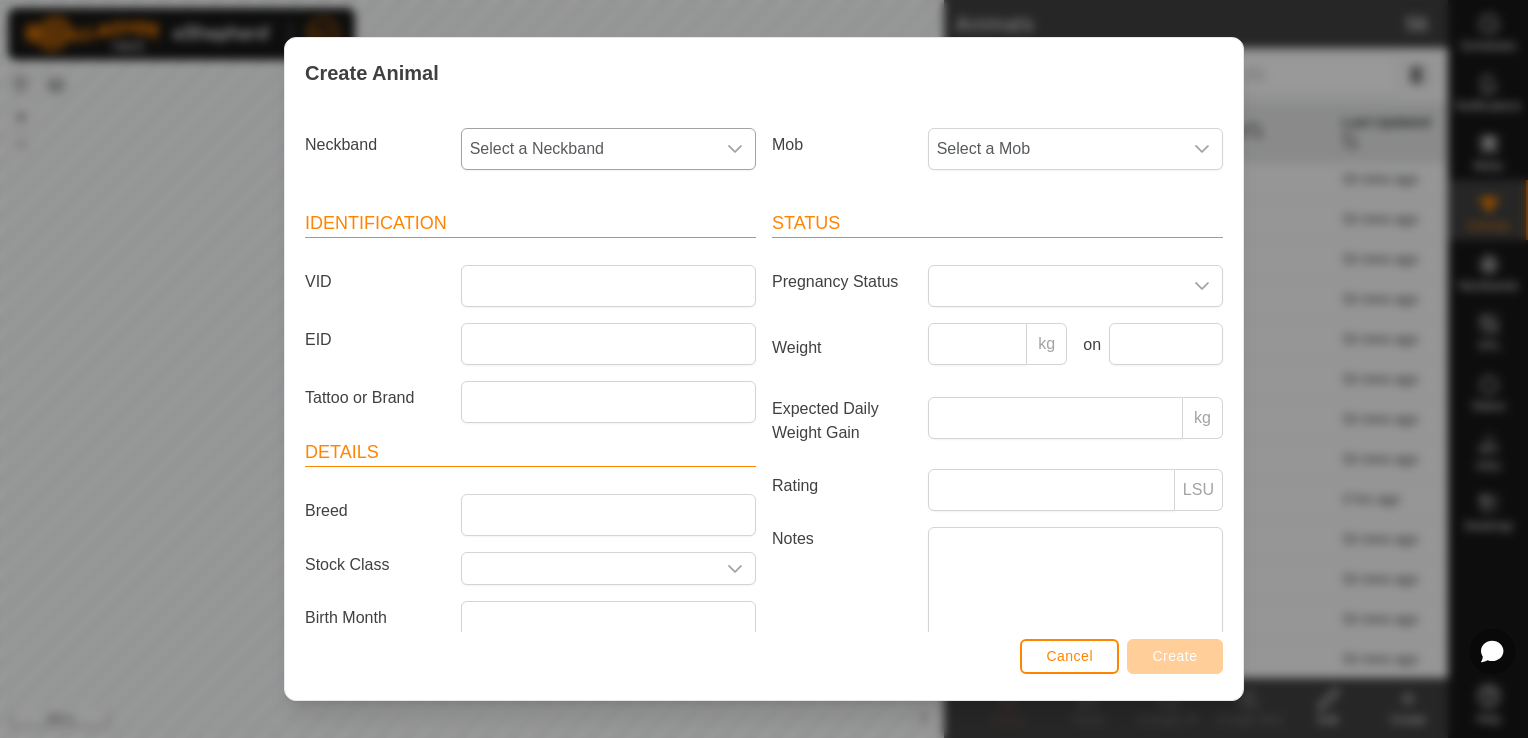 click on "Select a Neckband" at bounding box center [588, 149] 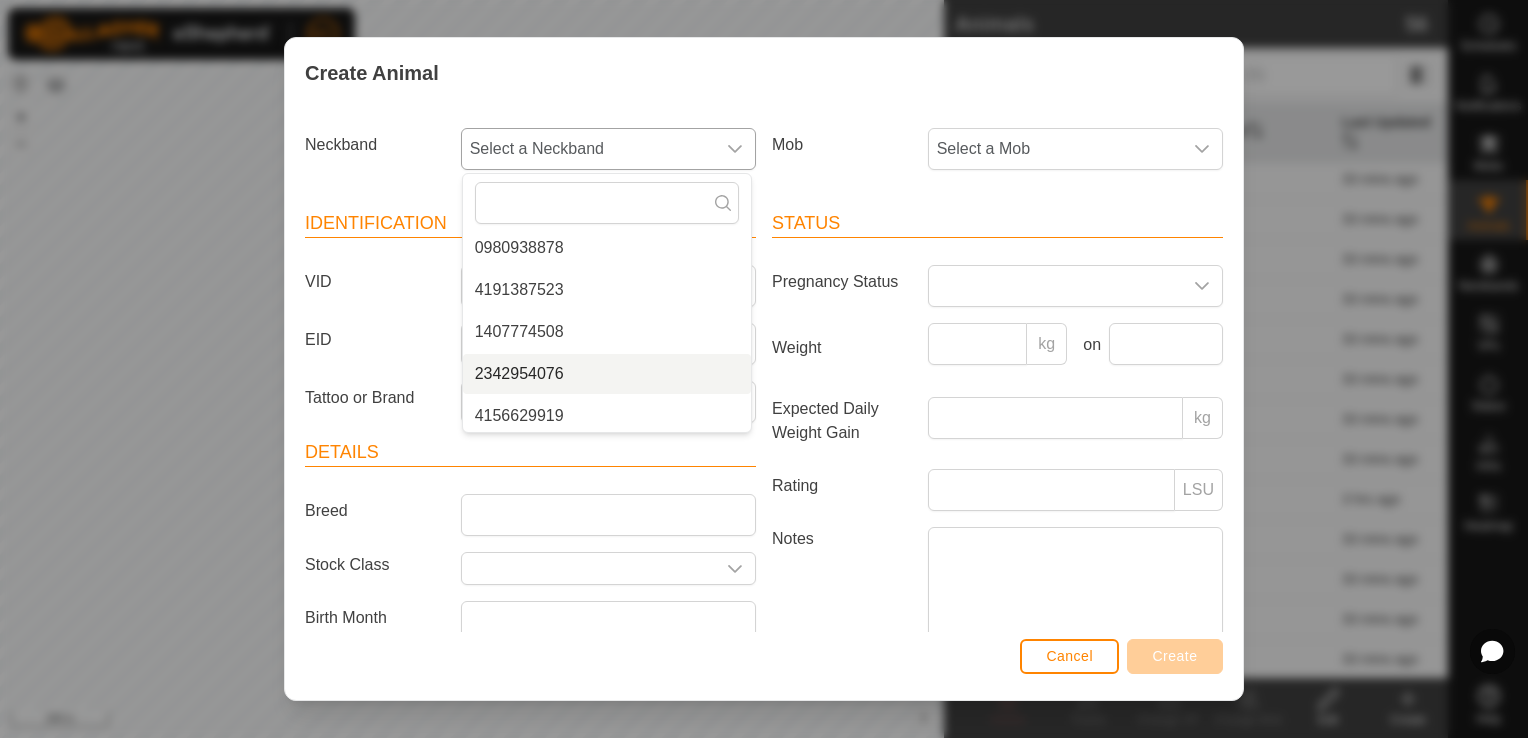 scroll, scrollTop: 548, scrollLeft: 0, axis: vertical 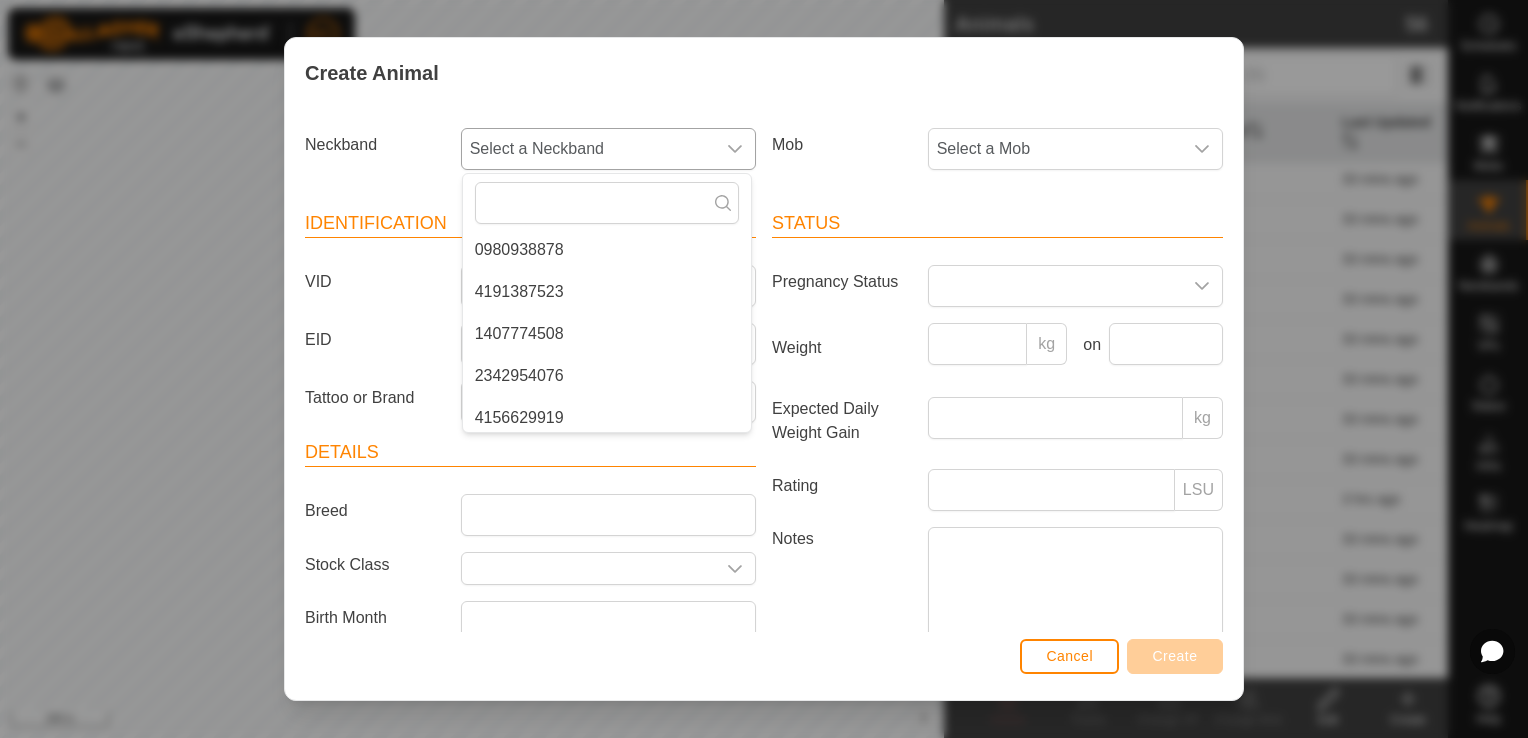 click on "4191387523" at bounding box center [607, 292] 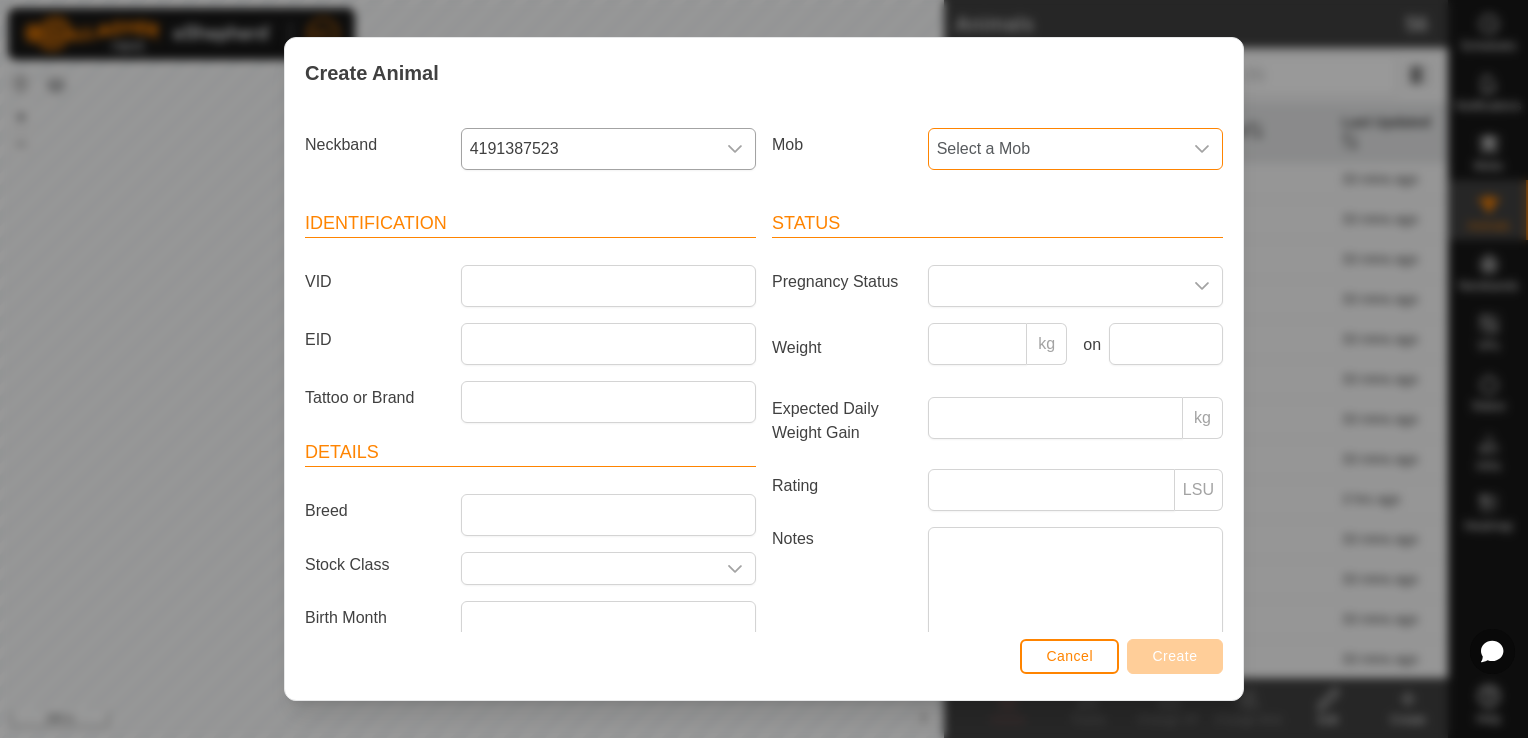 click on "Select a Mob" at bounding box center (1055, 149) 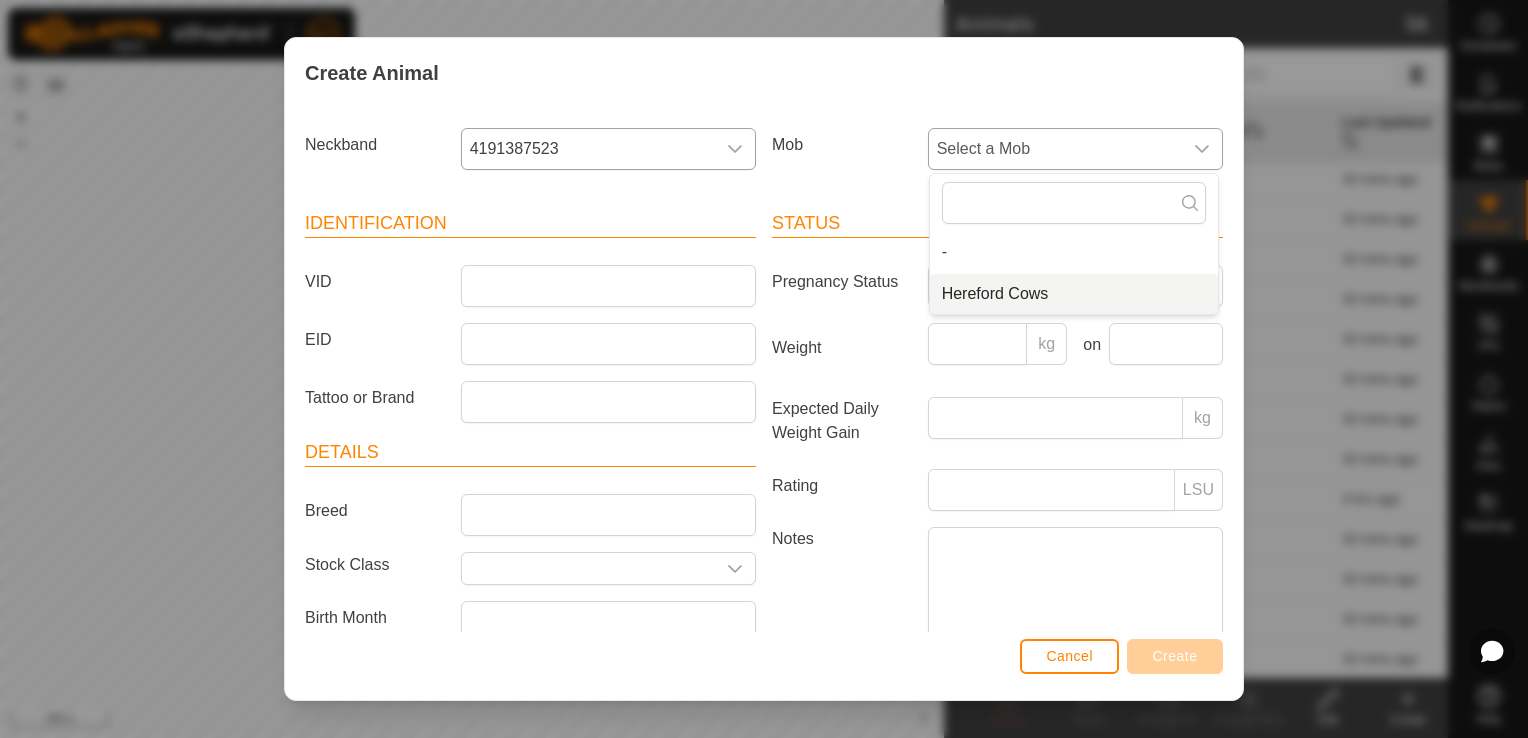 click on "Hereford Cows" at bounding box center [1074, 294] 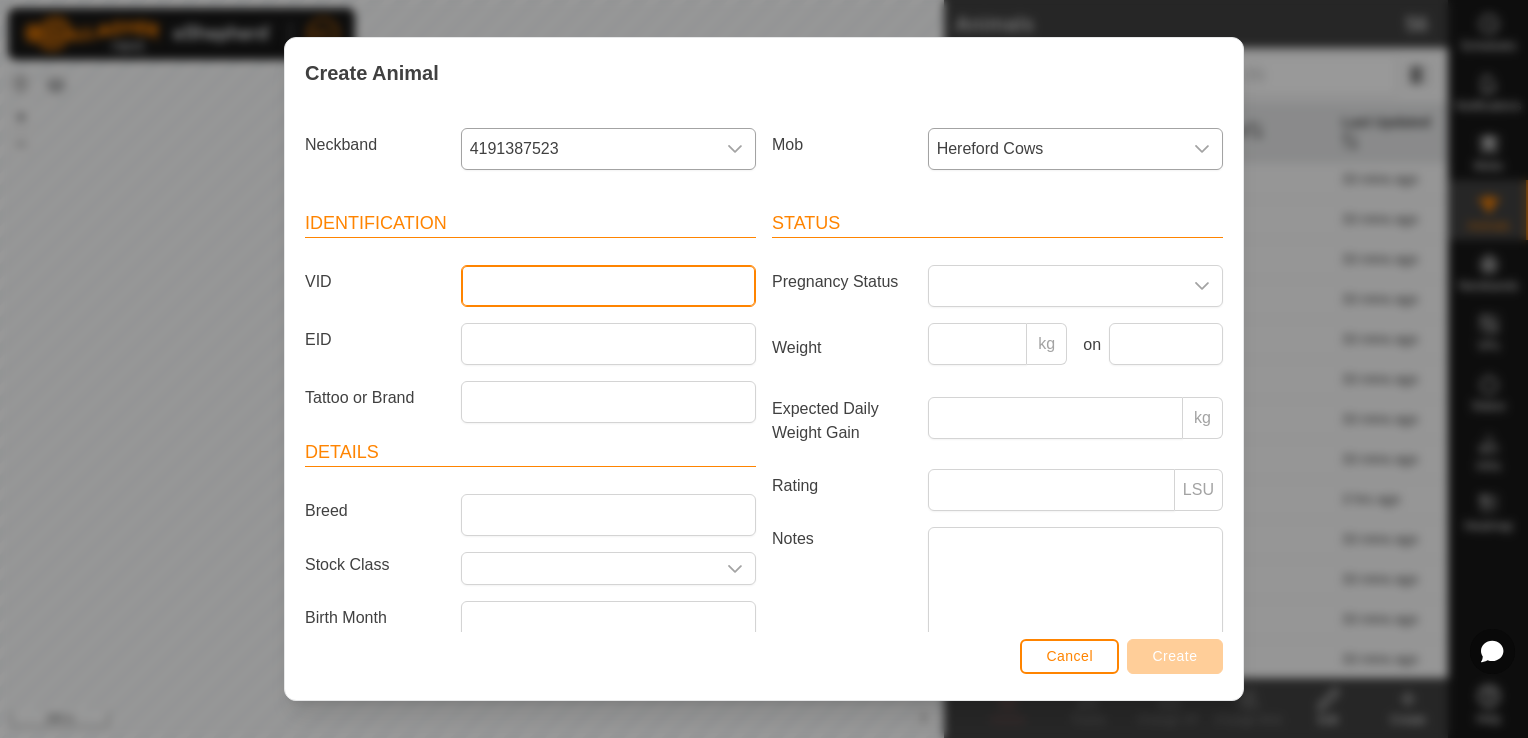 click on "VID" at bounding box center (608, 286) 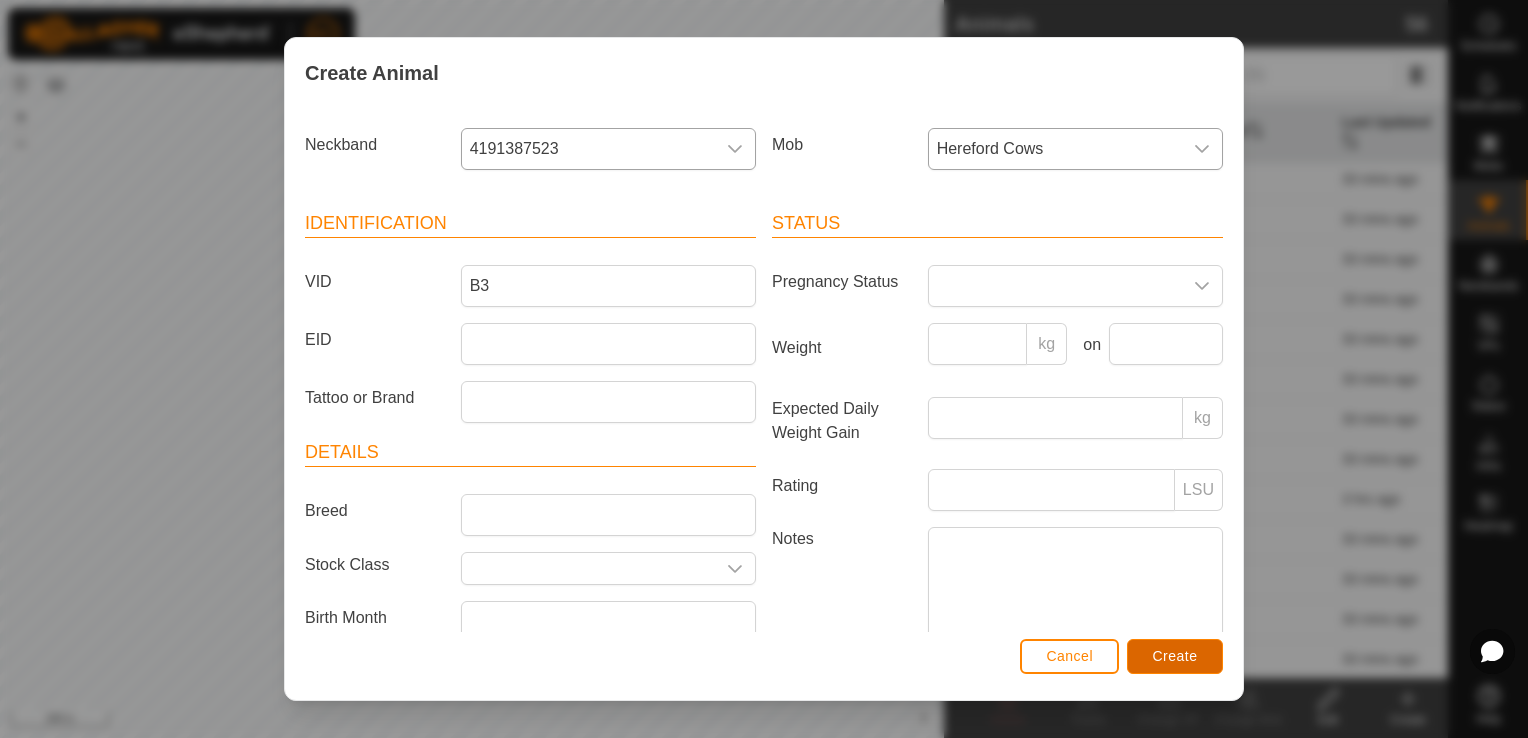 click on "Create" at bounding box center (1175, 656) 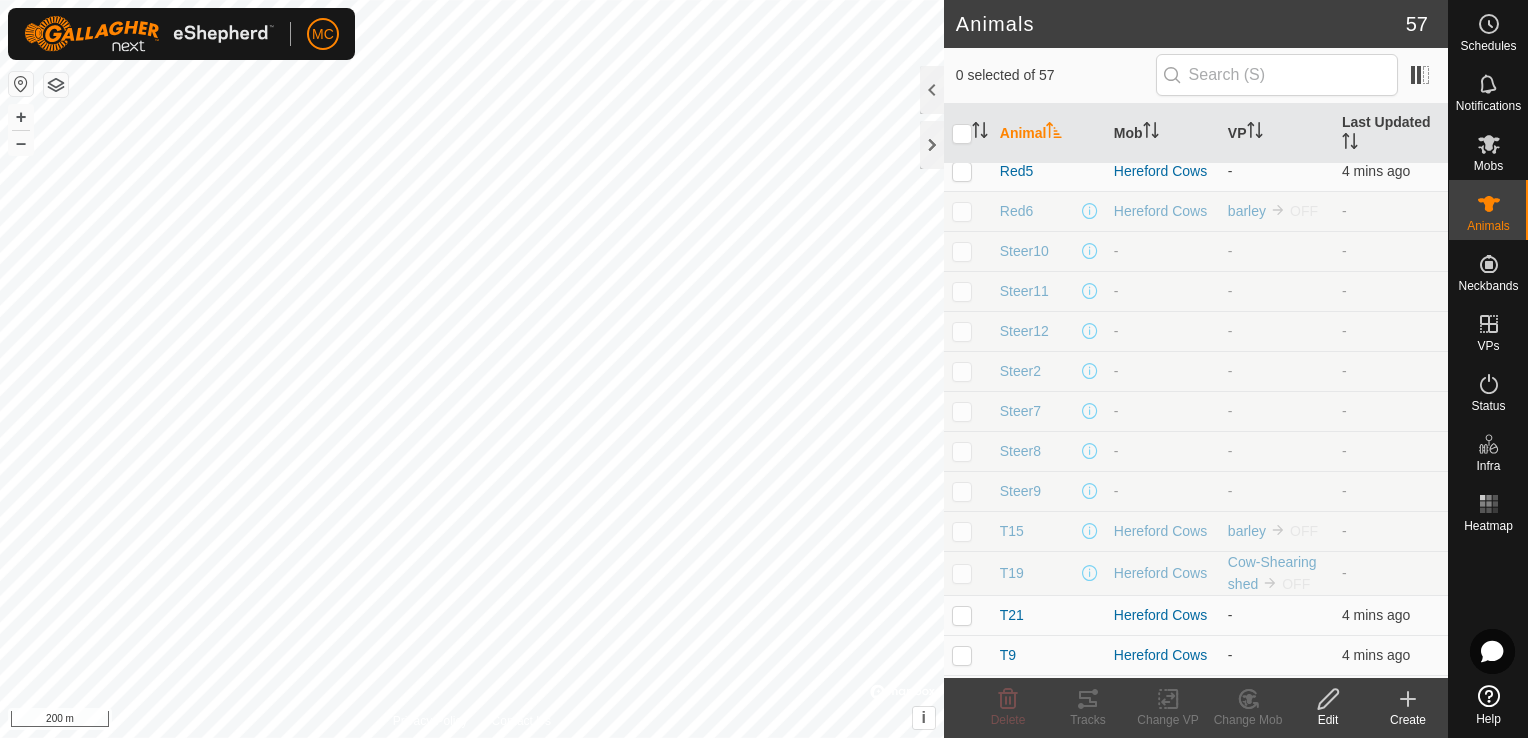 scroll, scrollTop: 1295, scrollLeft: 0, axis: vertical 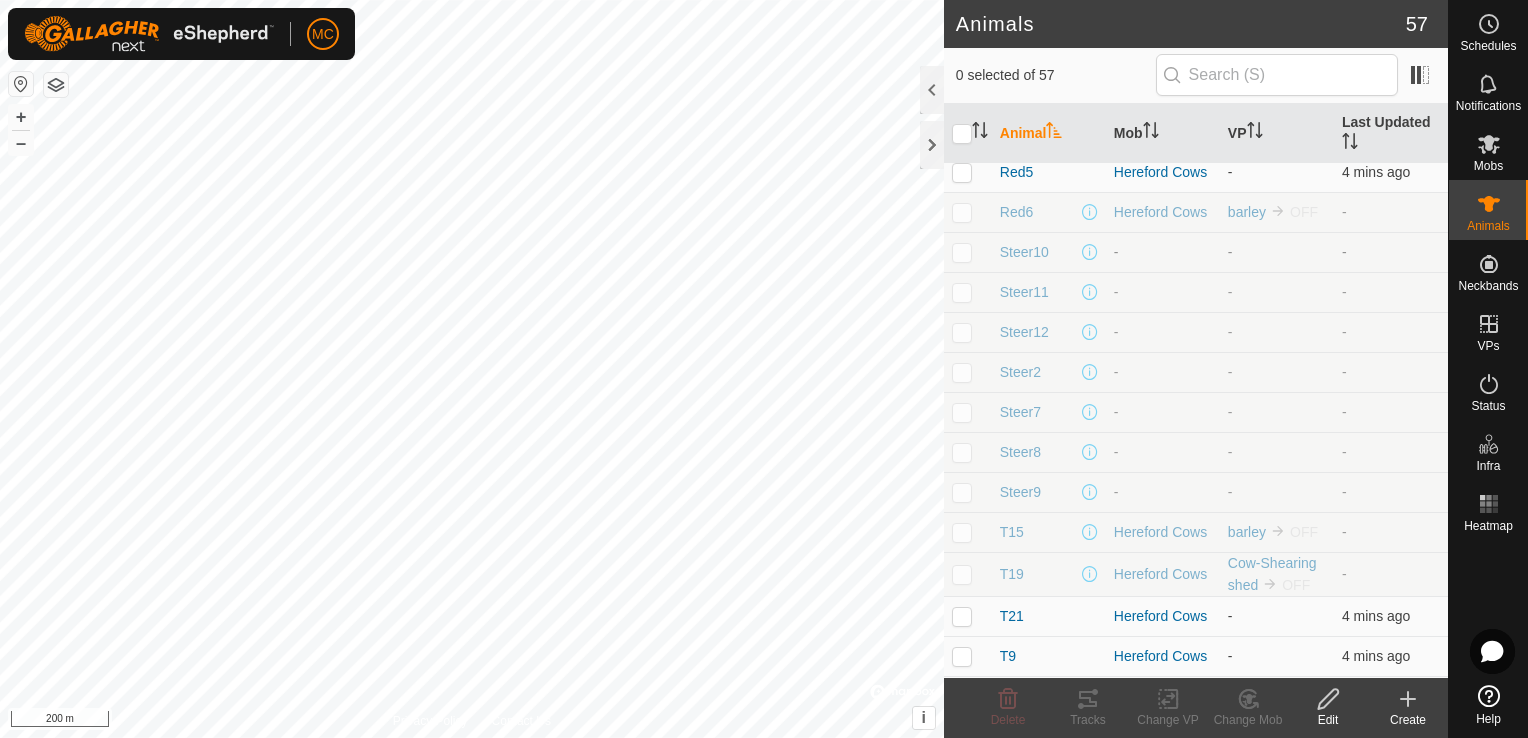 click at bounding box center (962, 252) 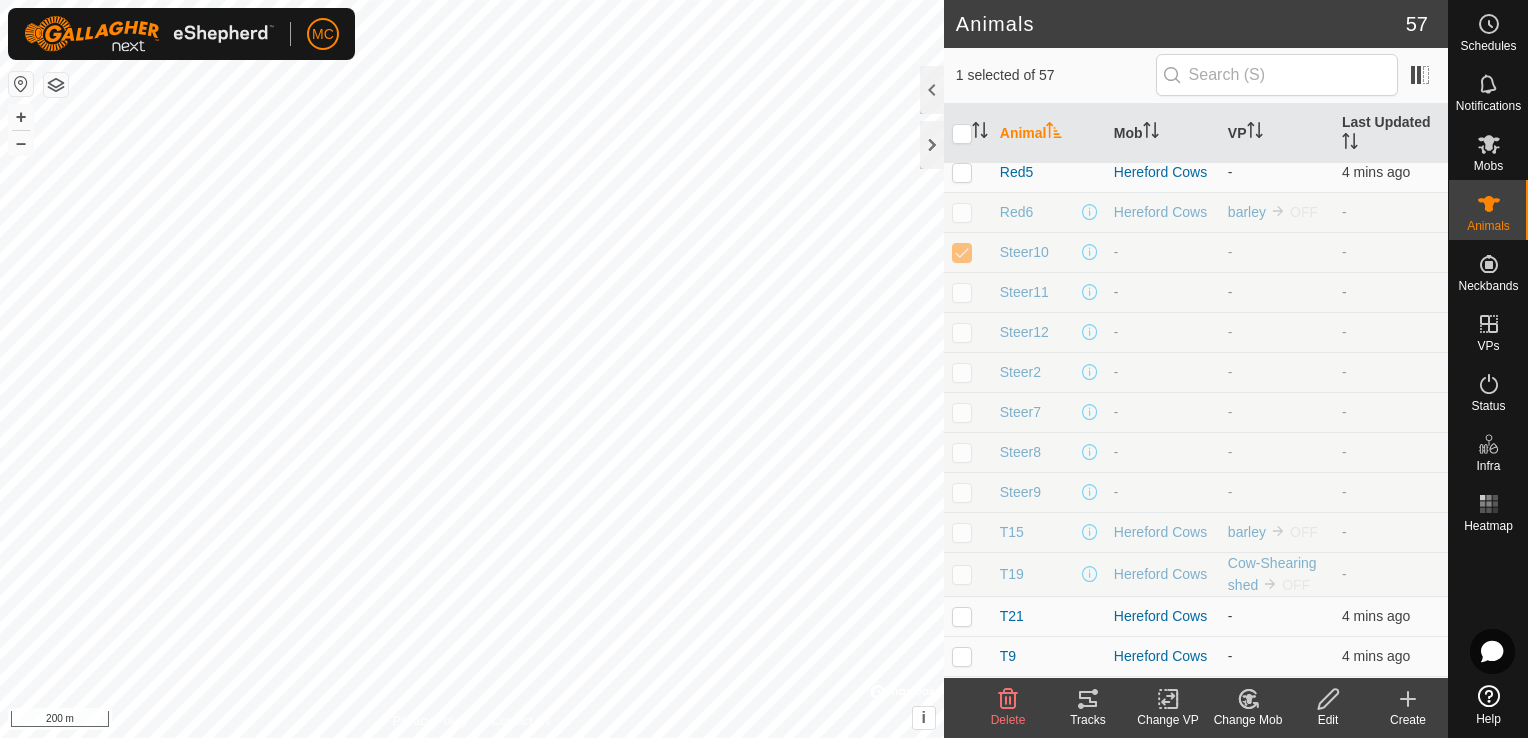 click at bounding box center [962, 292] 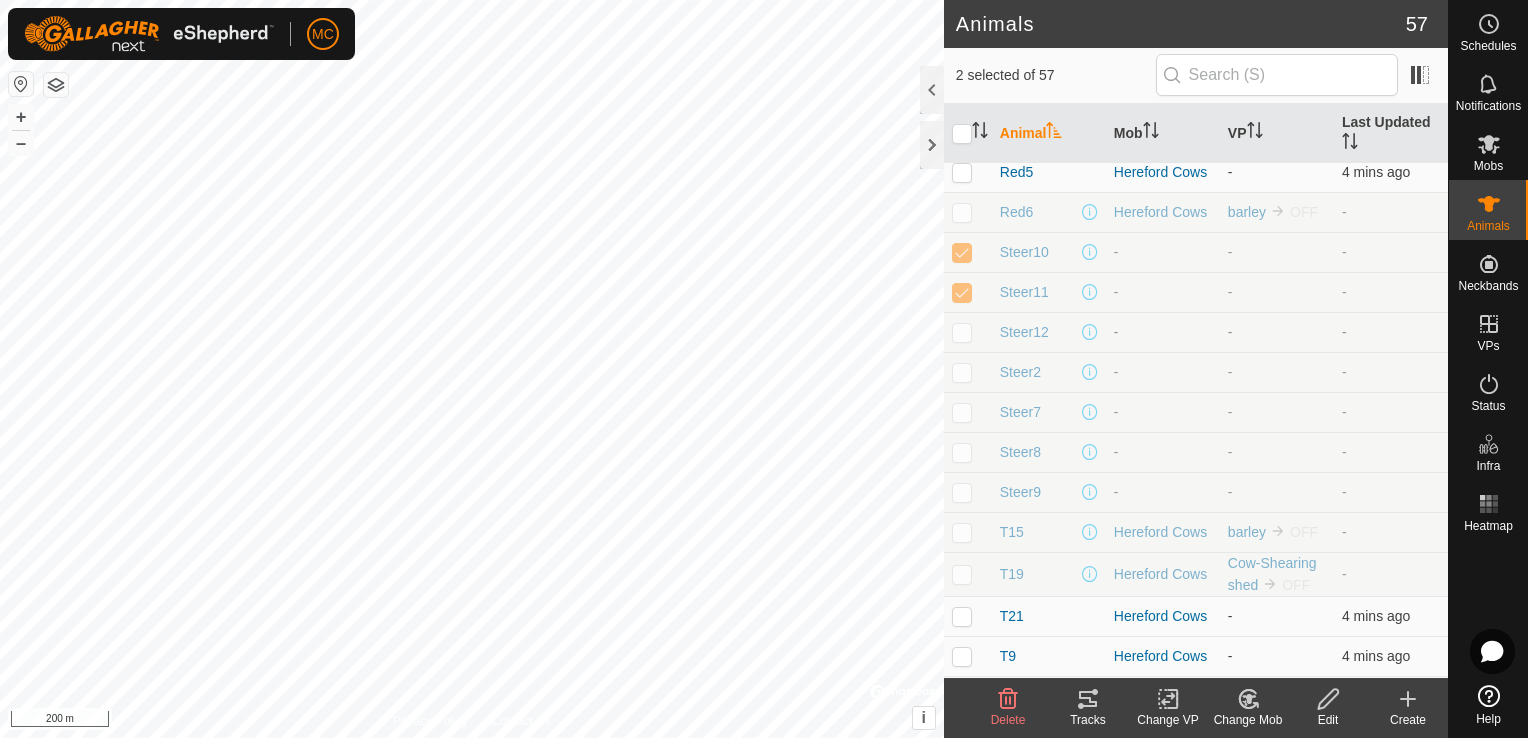 click at bounding box center (962, 332) 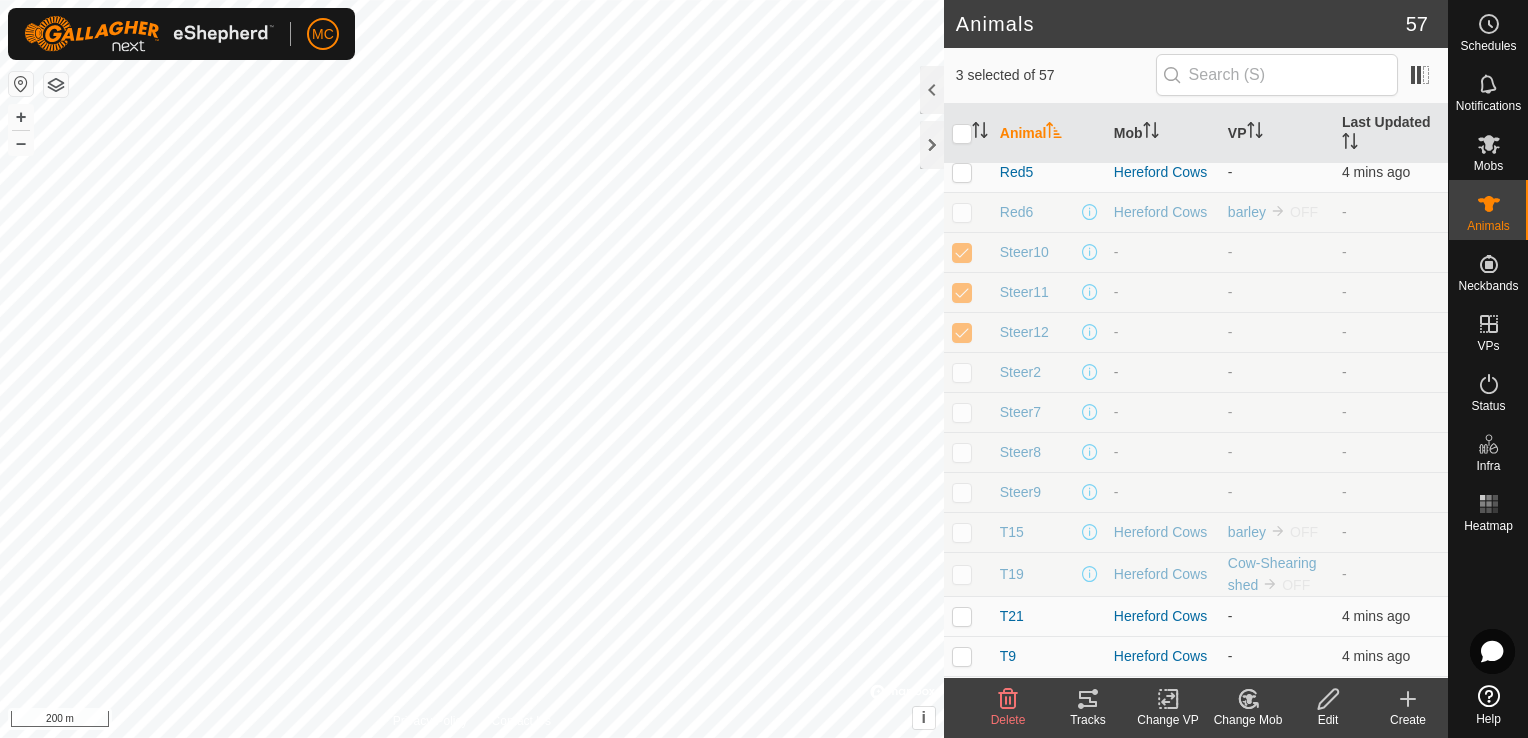 click at bounding box center [968, 372] 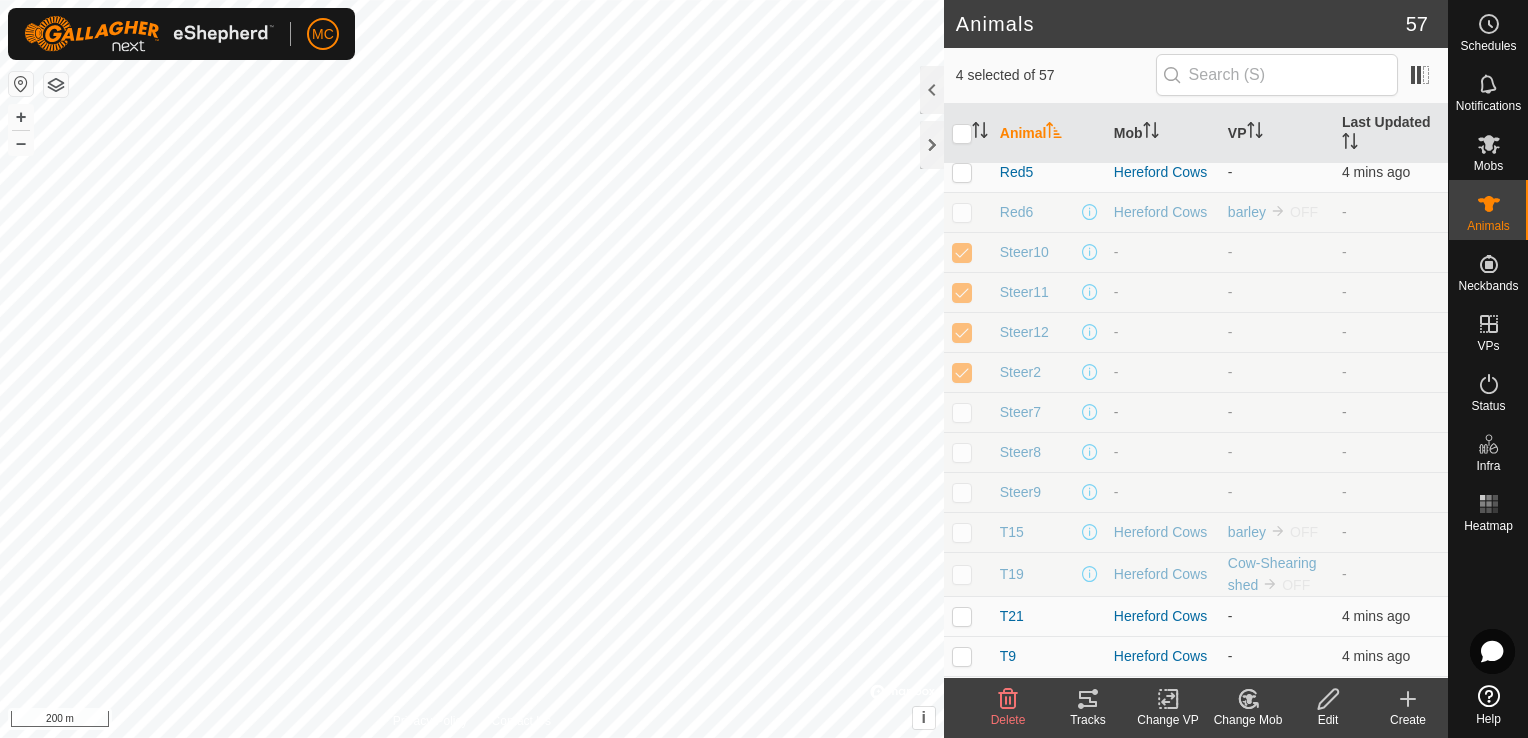 drag, startPoint x: 959, startPoint y: 409, endPoint x: 1380, endPoint y: 422, distance: 421.20065 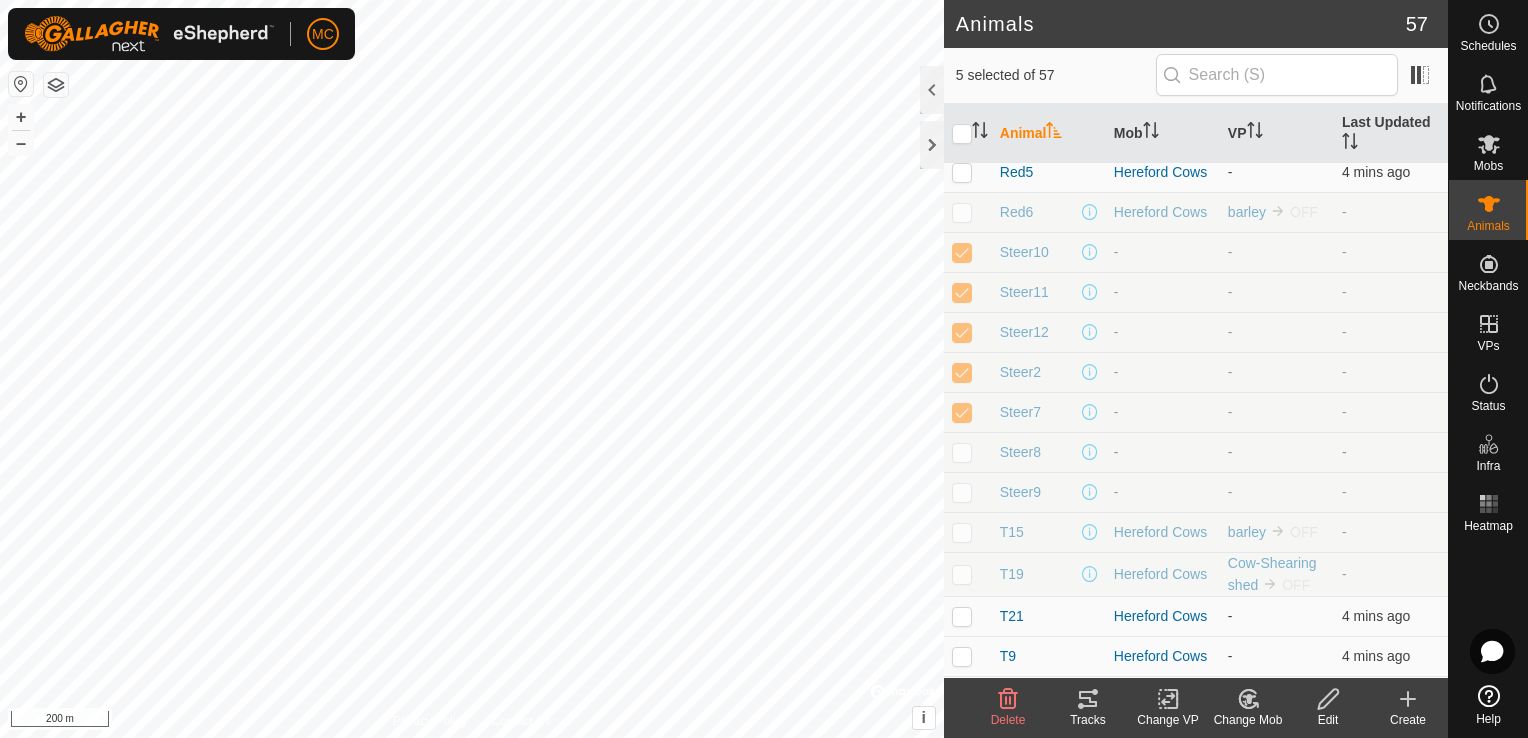 click at bounding box center (962, 452) 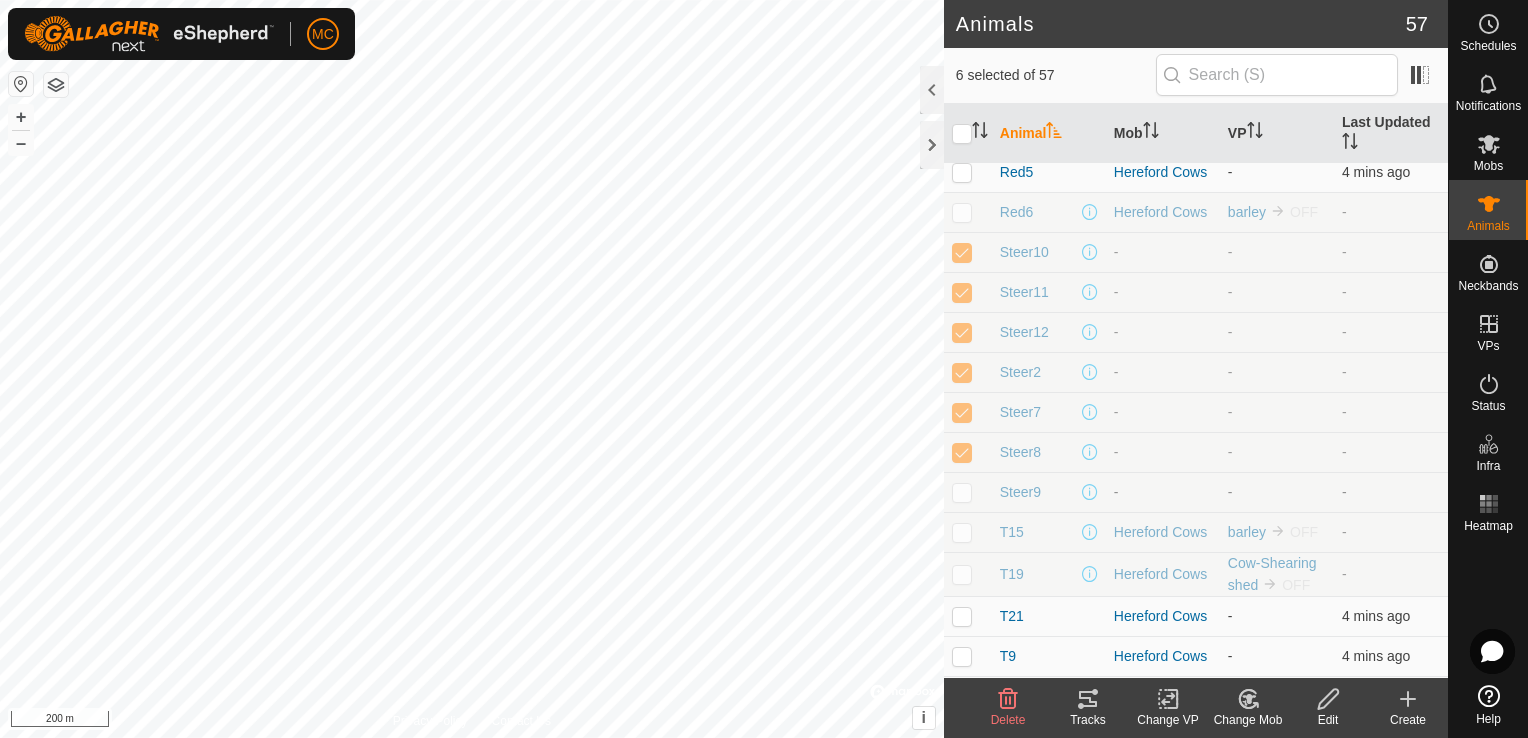 click at bounding box center (962, 492) 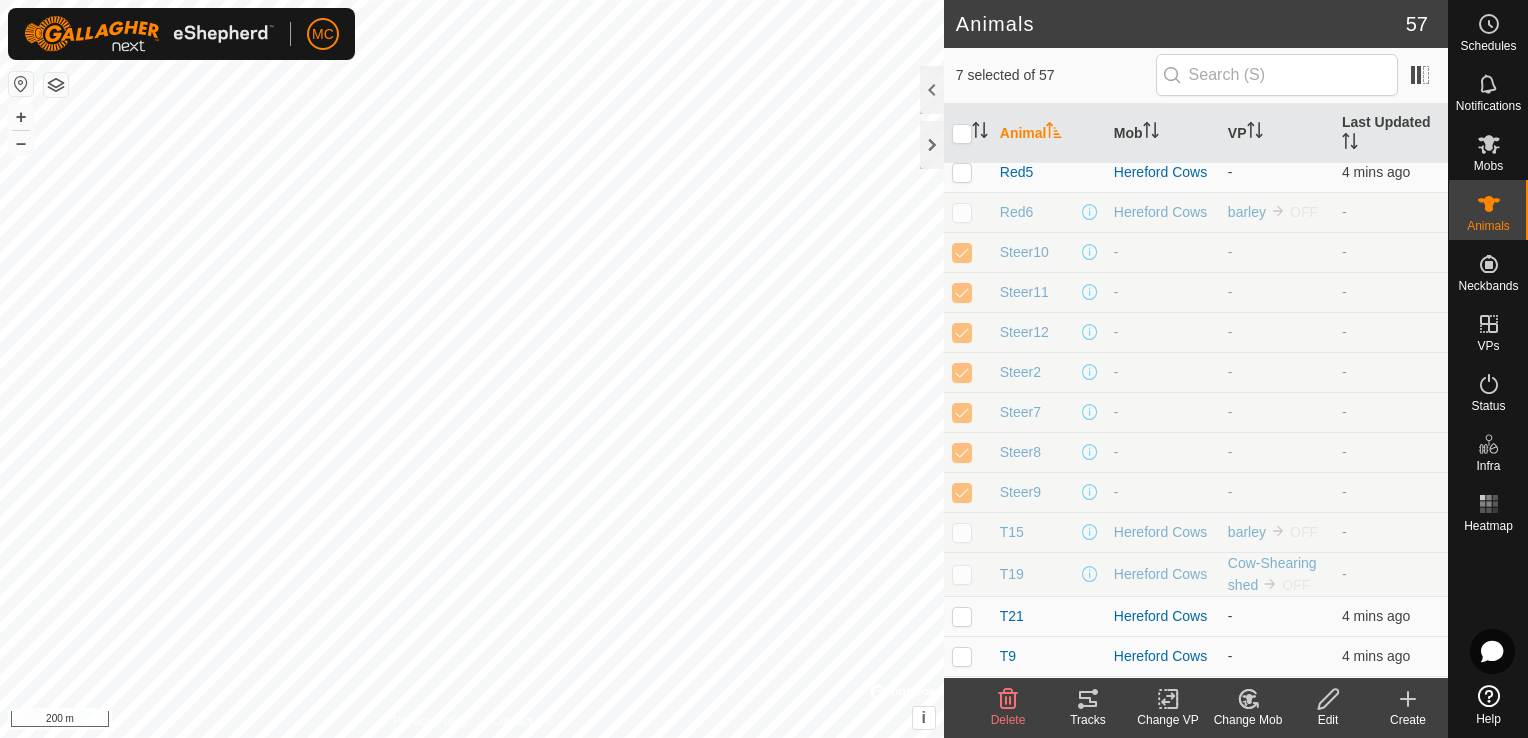 click on "Delete" 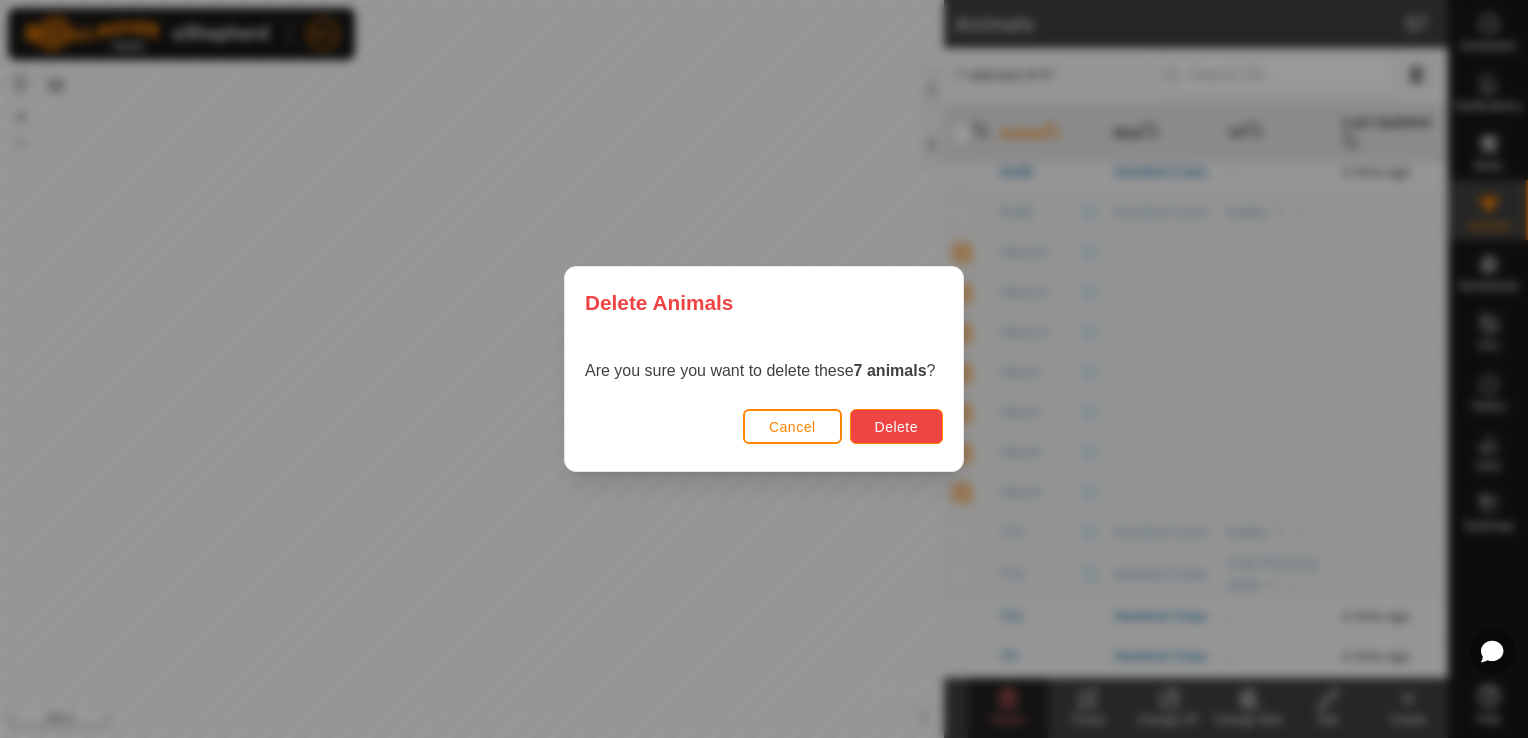 click on "Delete" at bounding box center [896, 427] 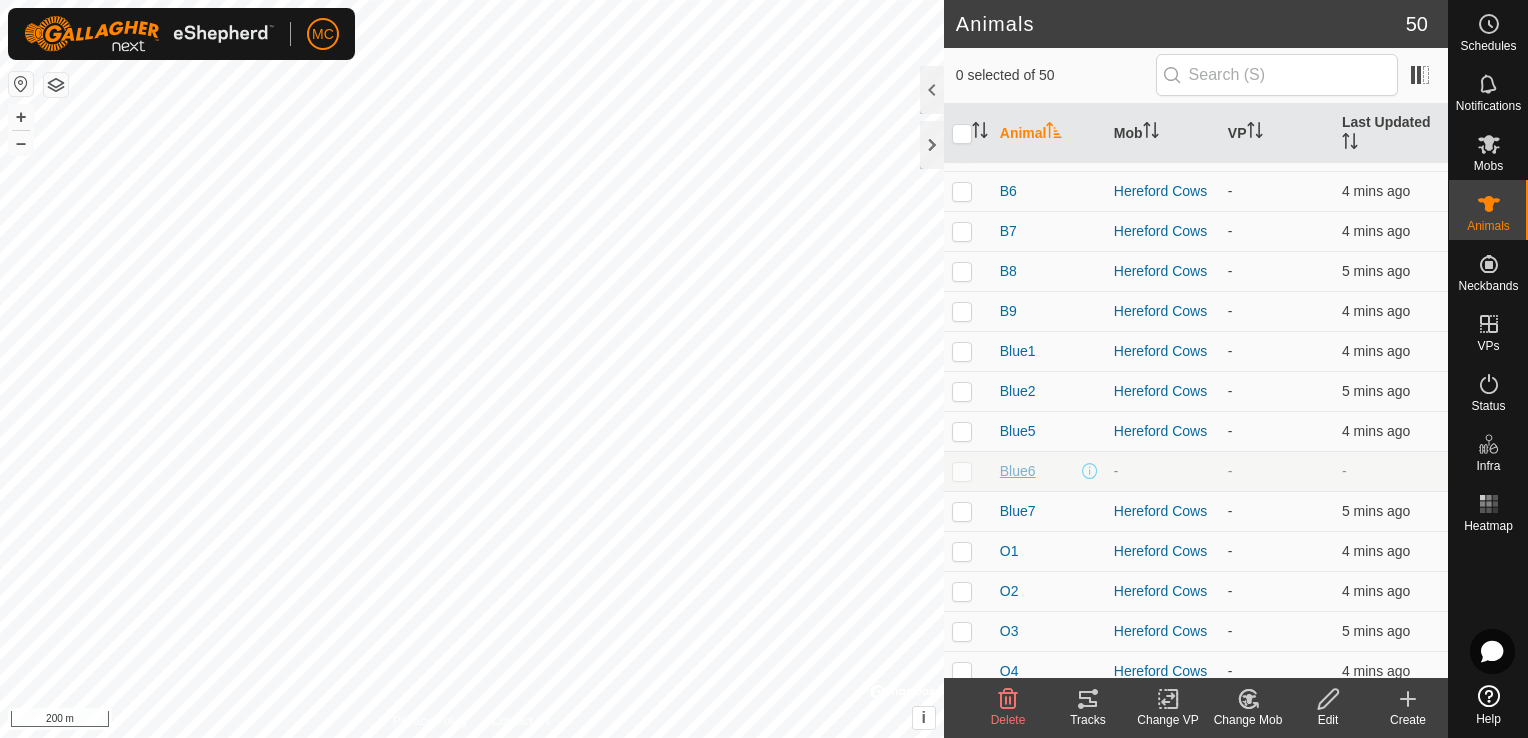 scroll, scrollTop: 516, scrollLeft: 0, axis: vertical 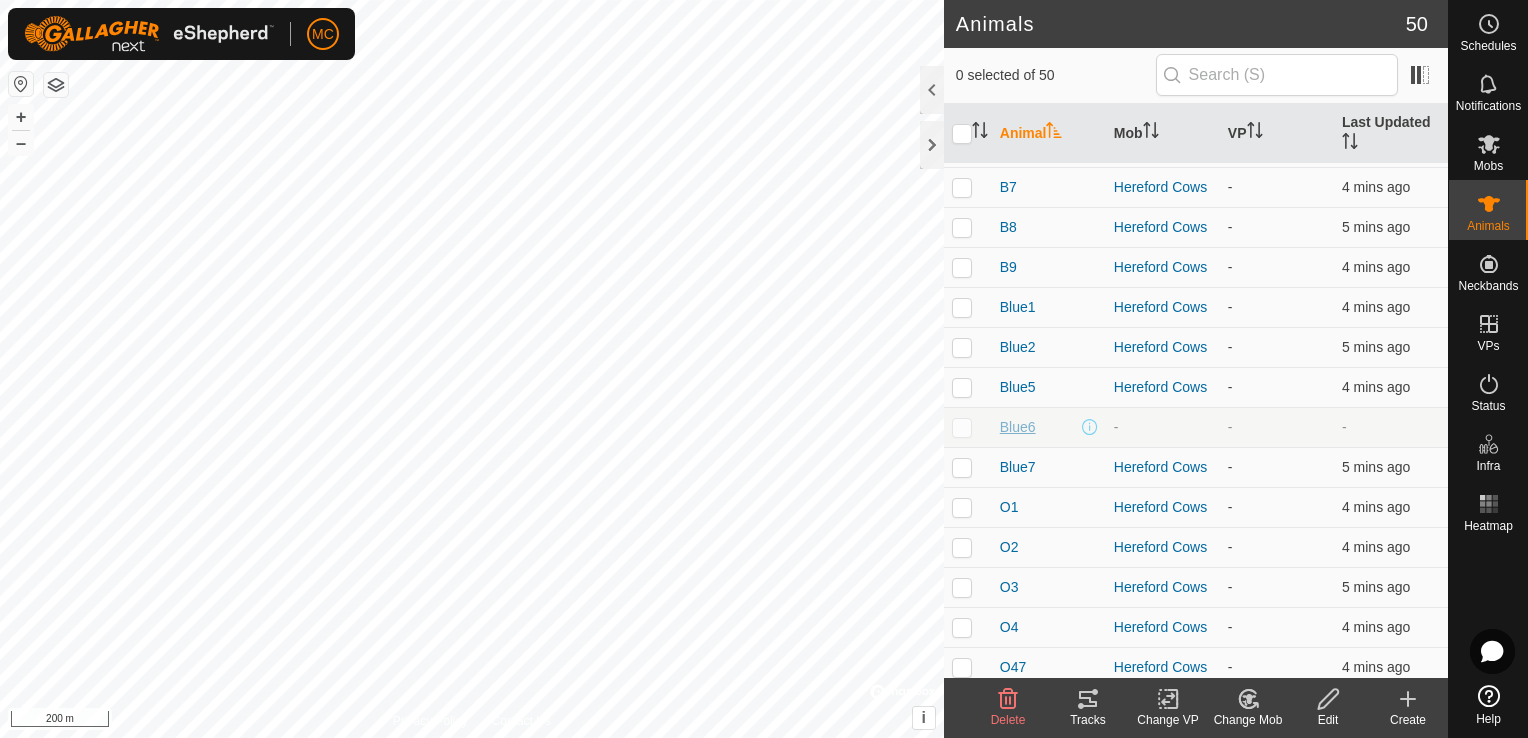 click on "Blue6" at bounding box center [1018, 427] 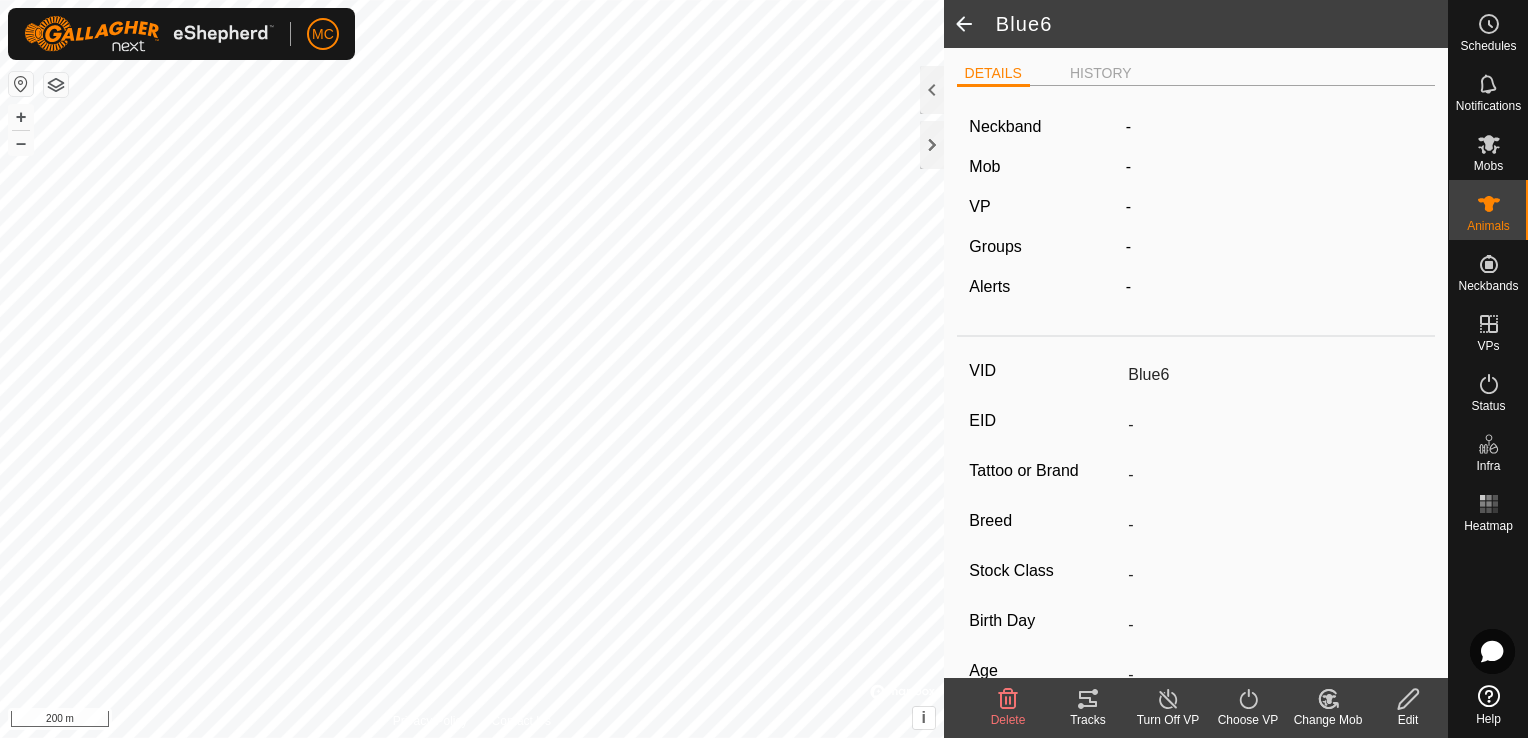 click 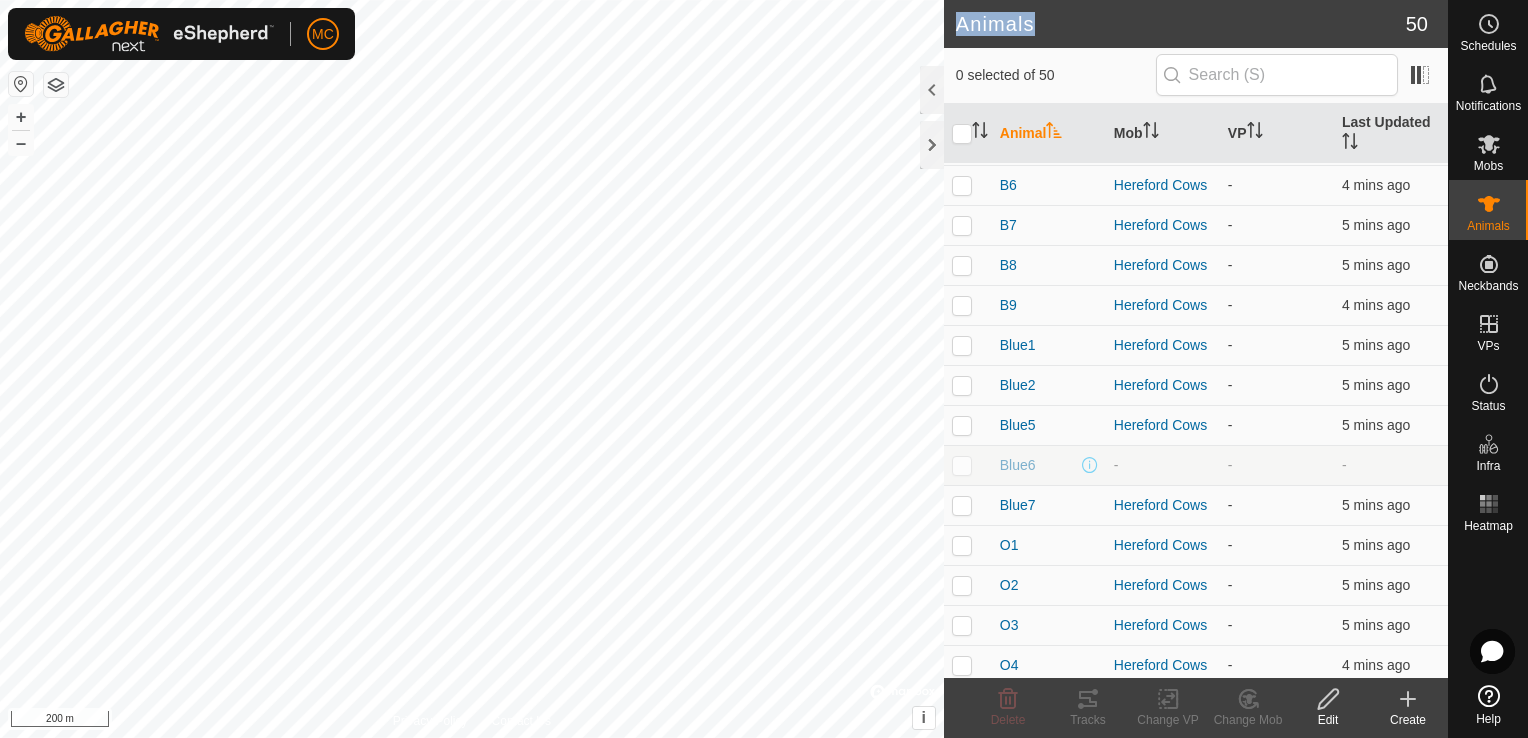 scroll, scrollTop: 487, scrollLeft: 0, axis: vertical 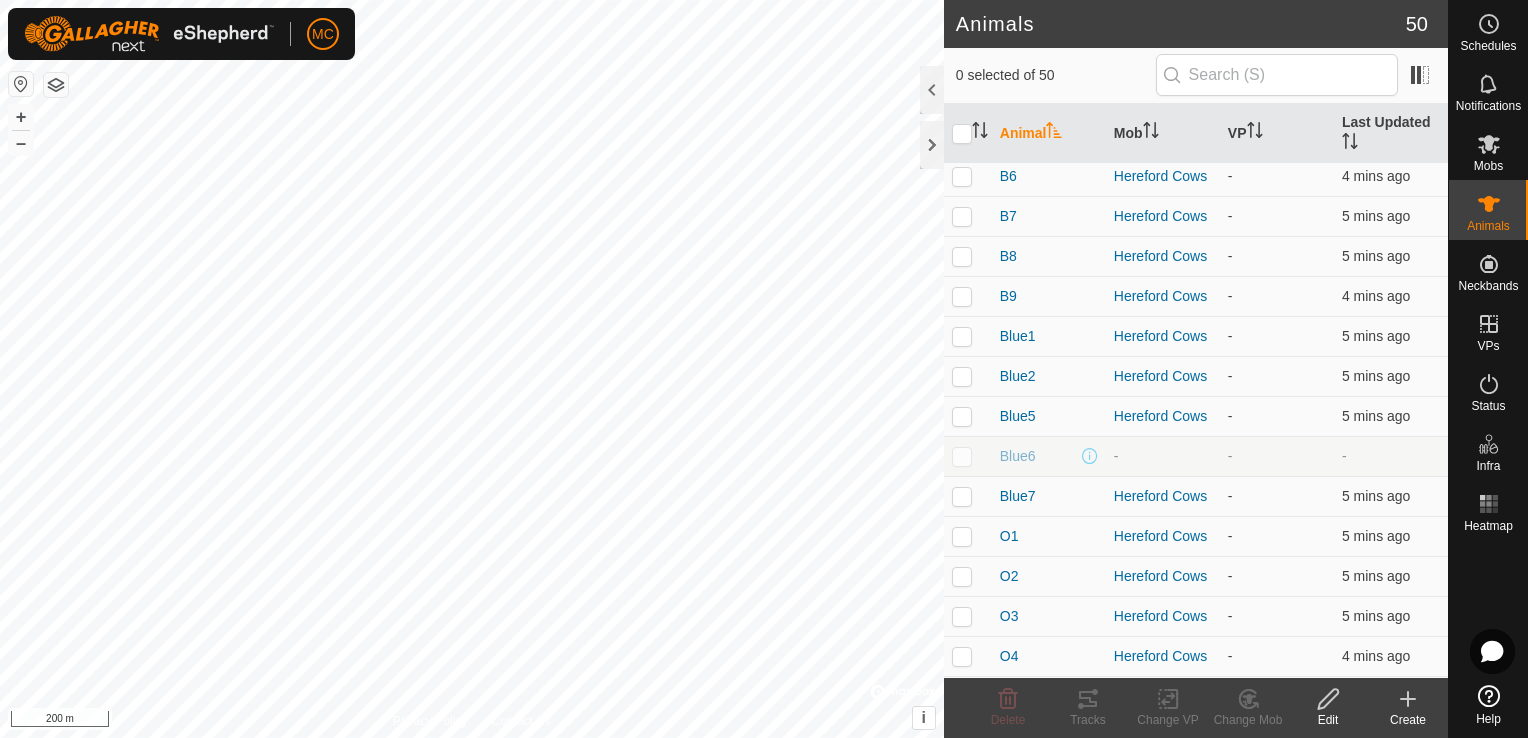 click at bounding box center [962, 456] 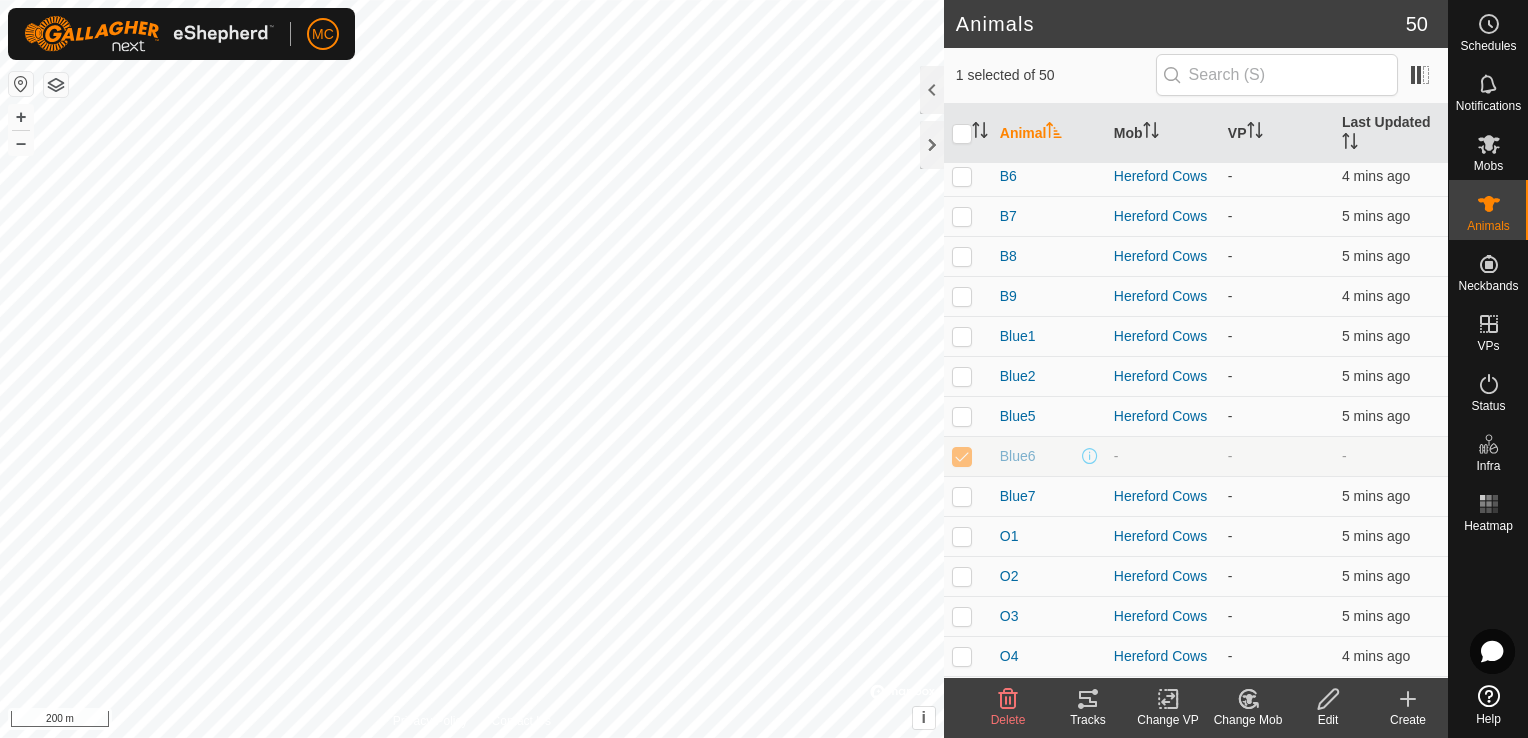 click 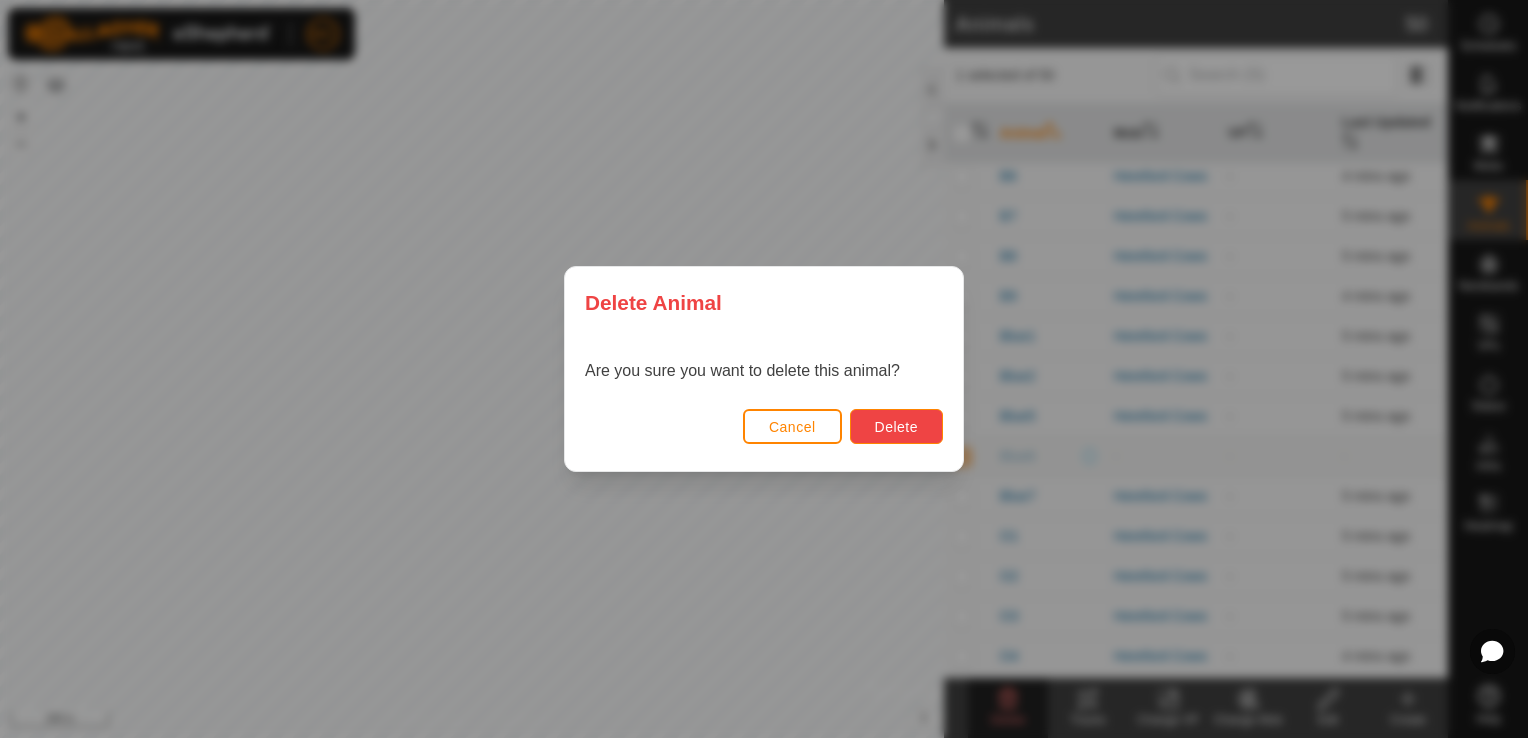 click on "Delete" at bounding box center [896, 427] 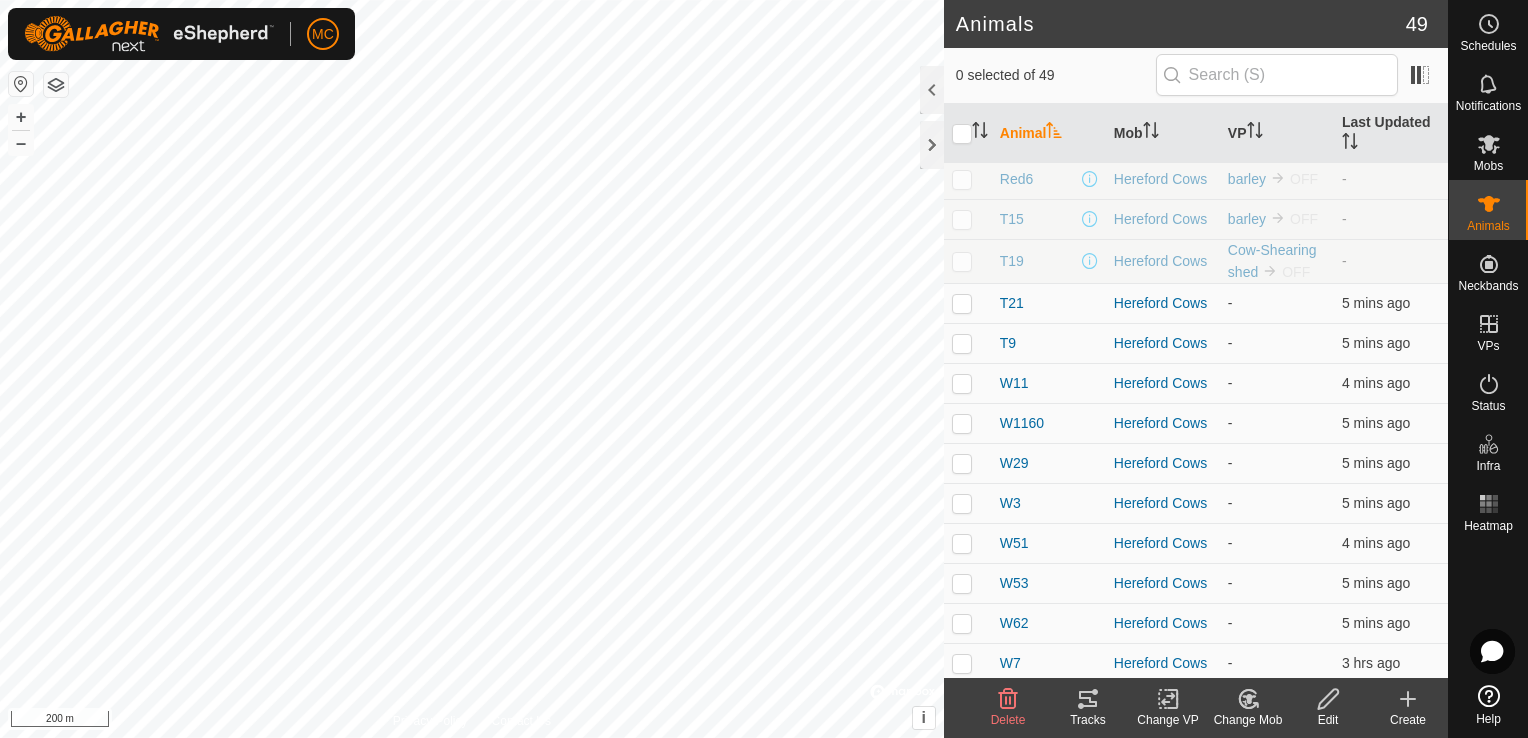 scroll, scrollTop: 1452, scrollLeft: 0, axis: vertical 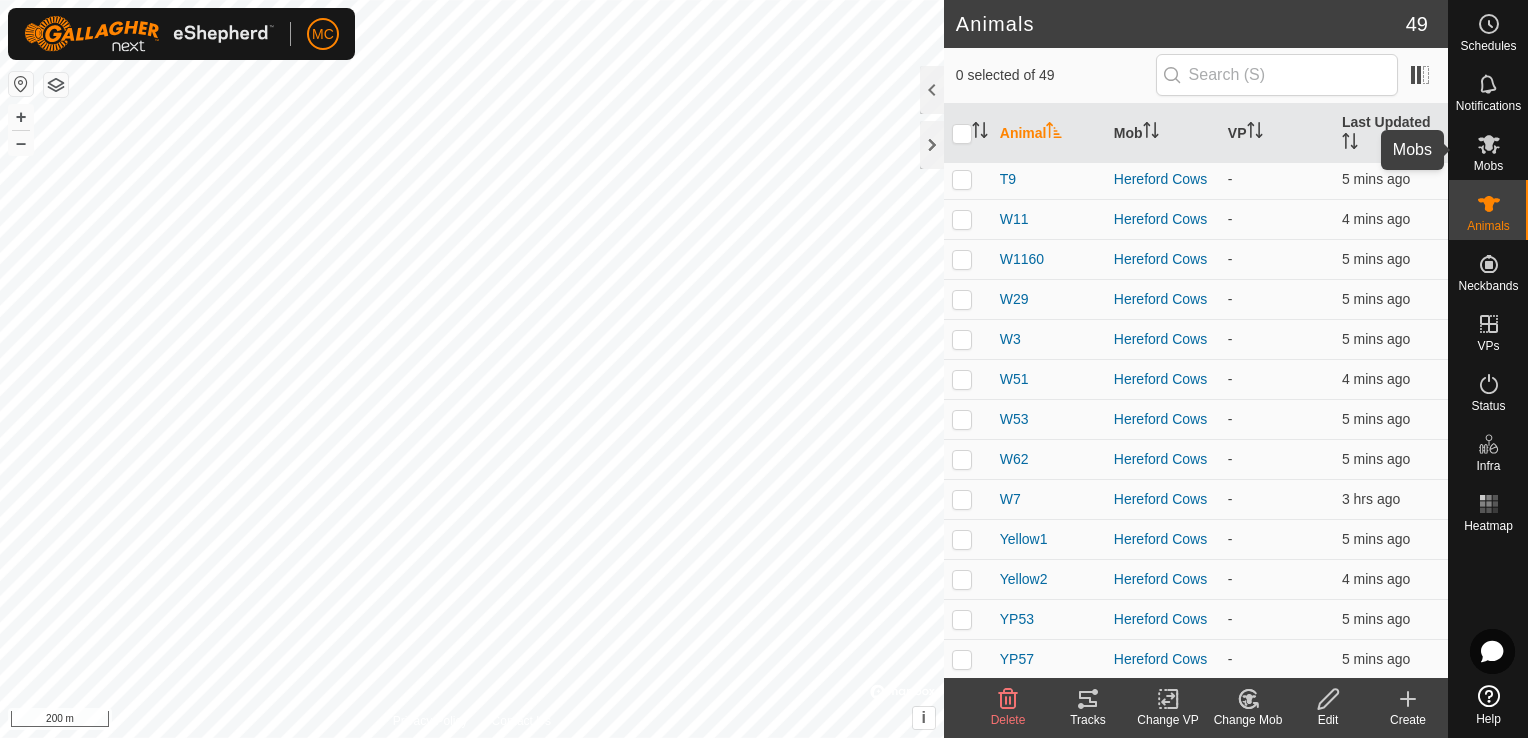 click at bounding box center [1489, 144] 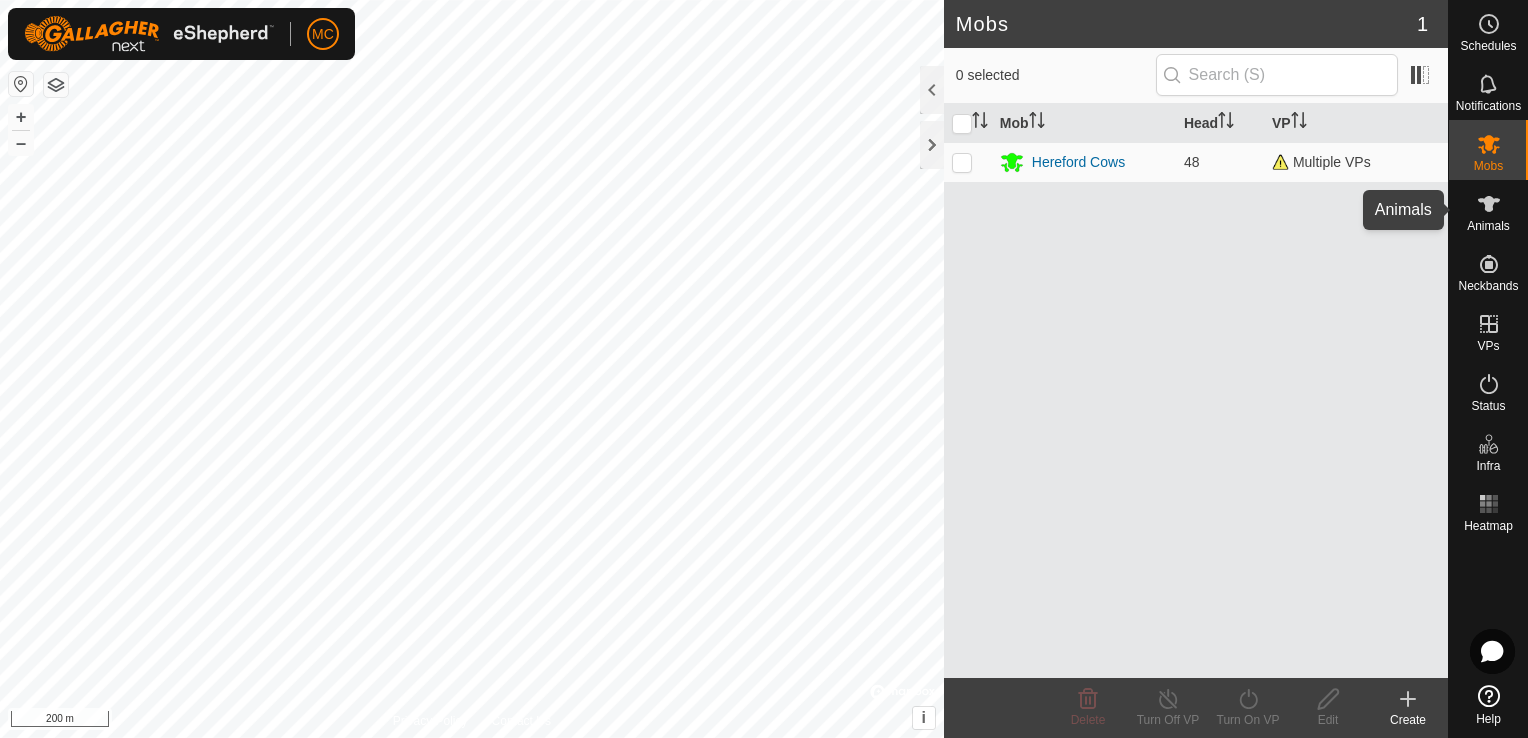 click 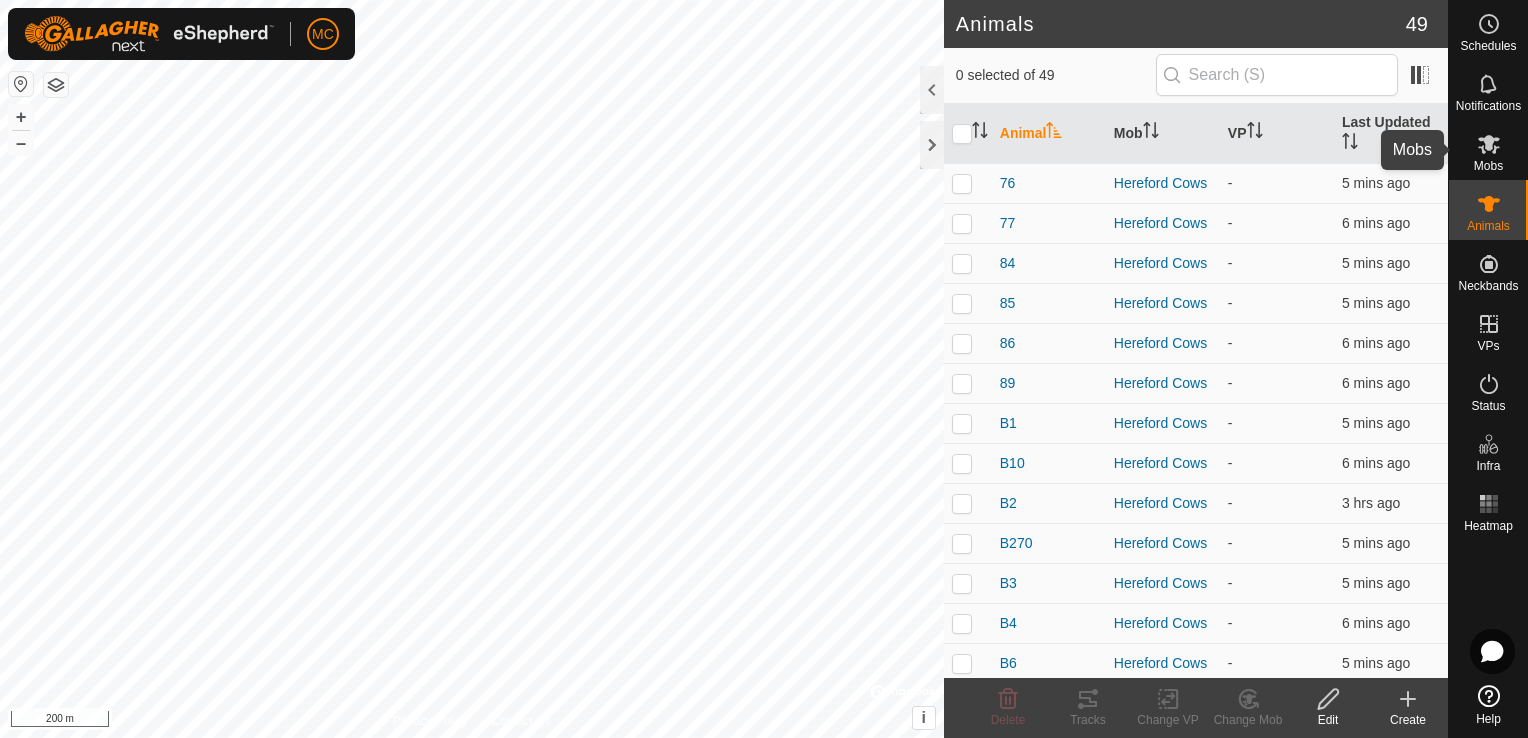 click on "Mobs" at bounding box center [1488, 166] 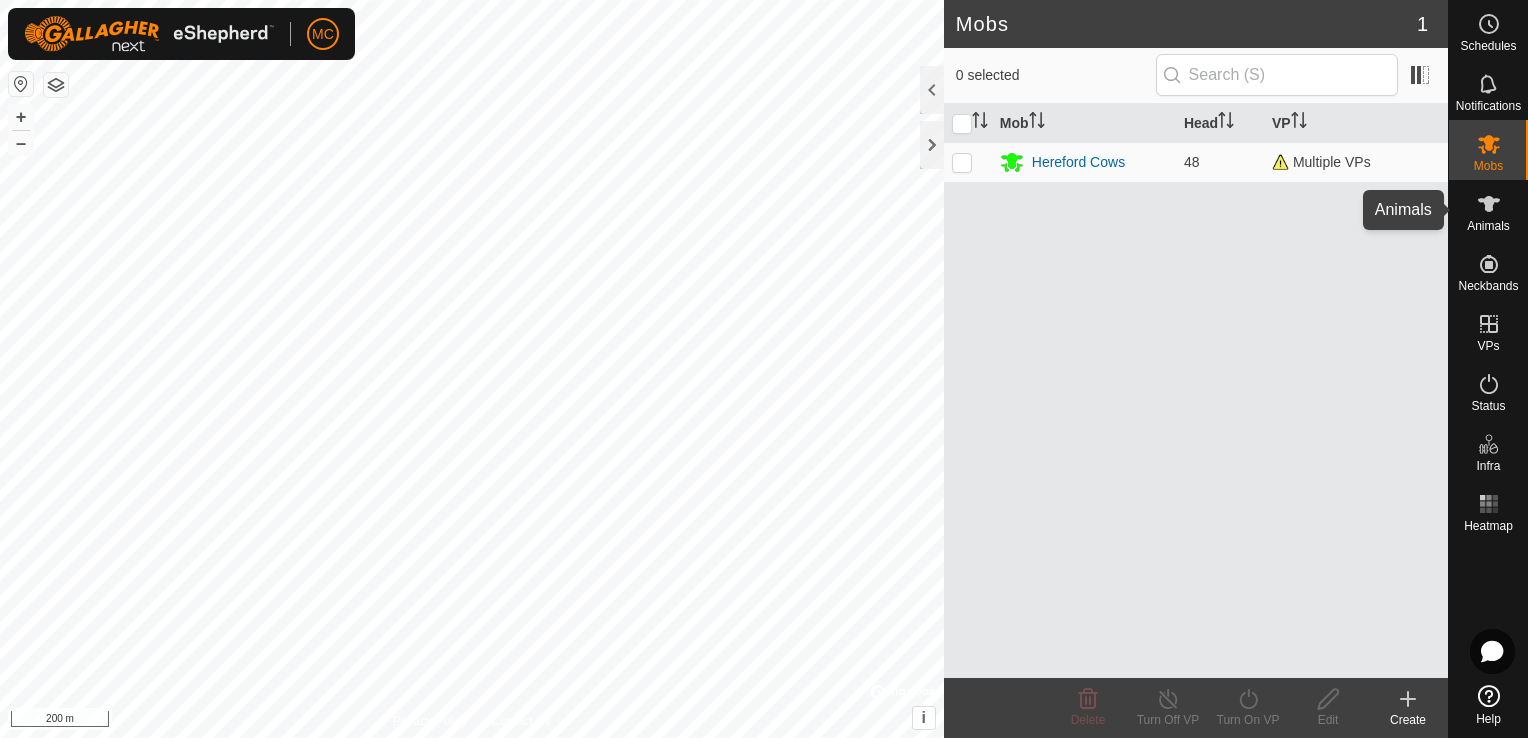 click on "Animals" at bounding box center (1488, 226) 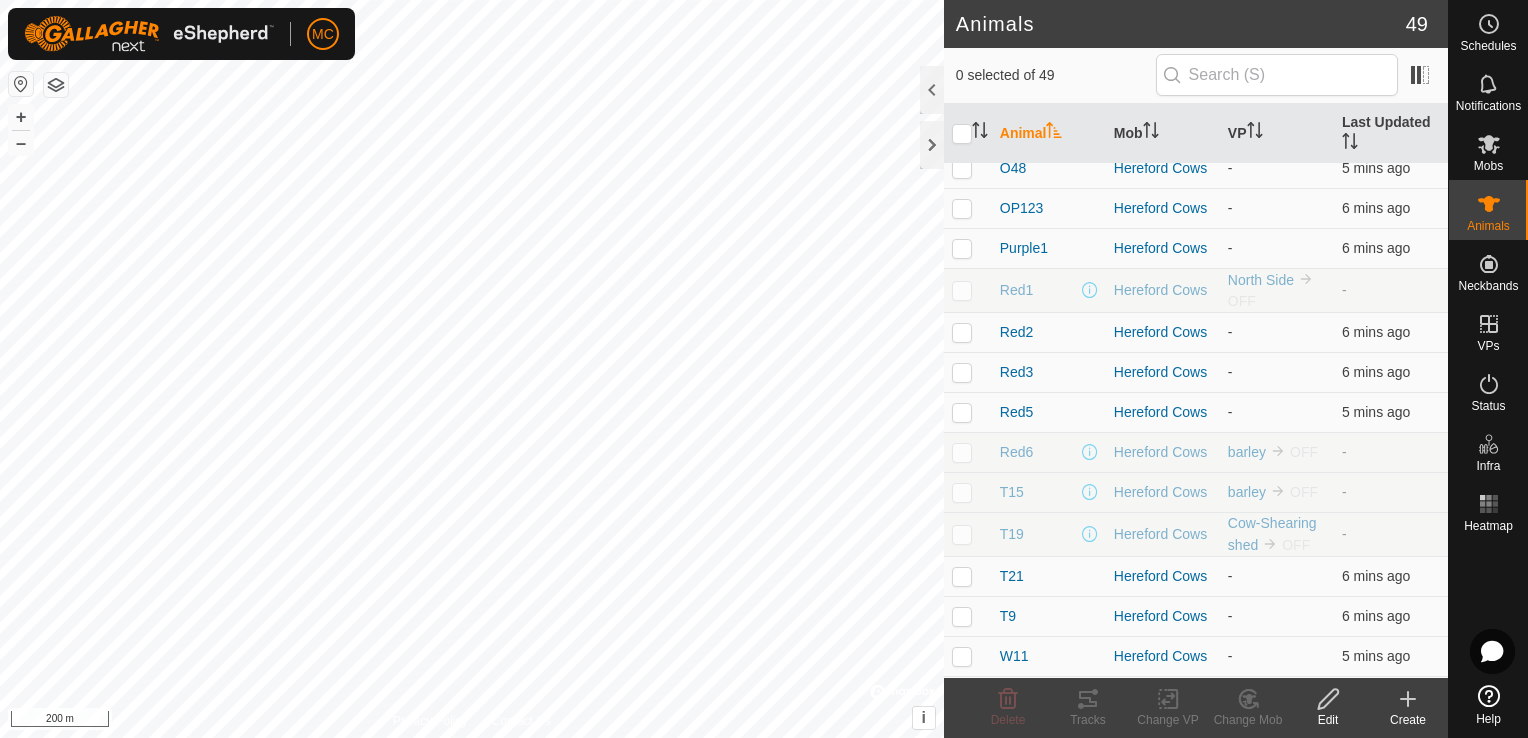 scroll, scrollTop: 1014, scrollLeft: 0, axis: vertical 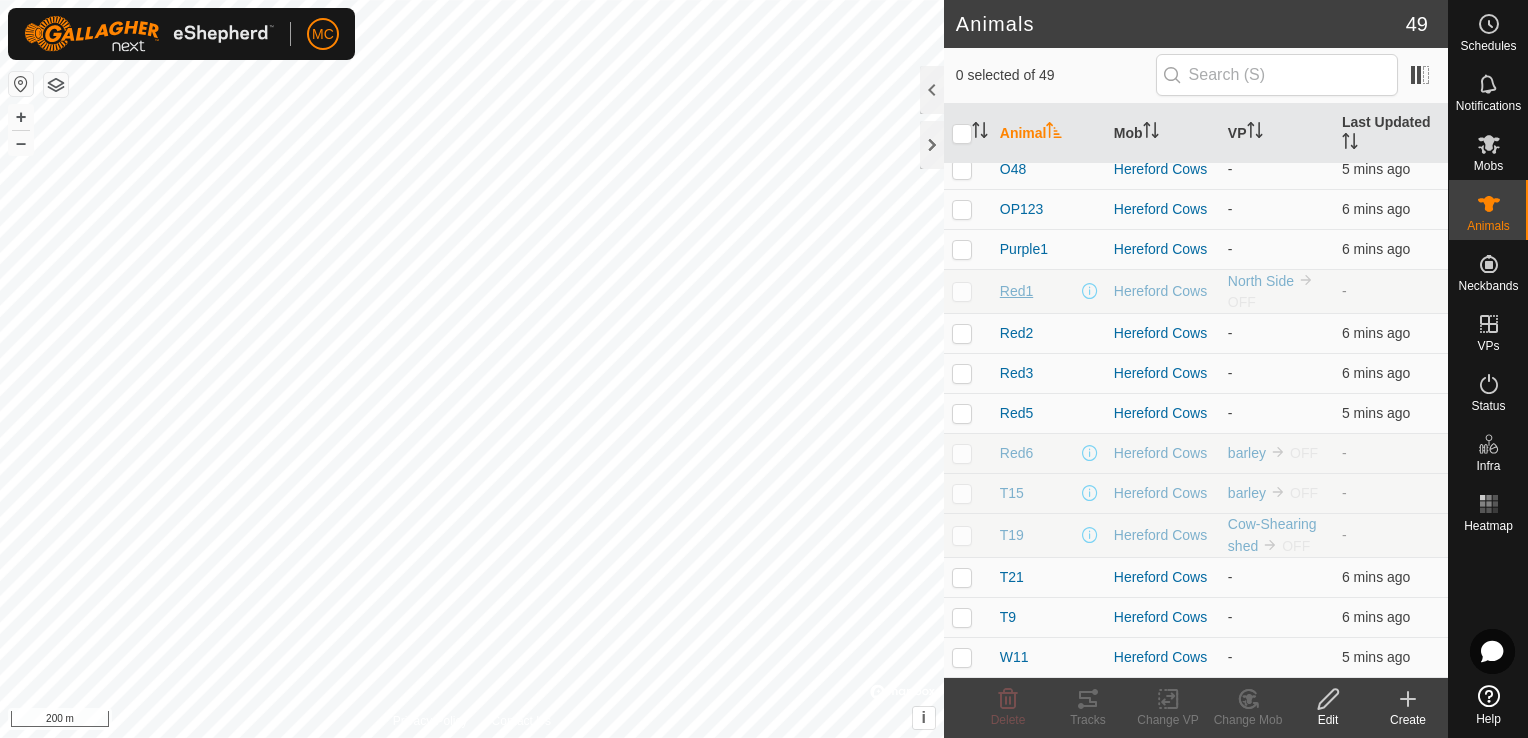 click on "Red1" at bounding box center (1016, 291) 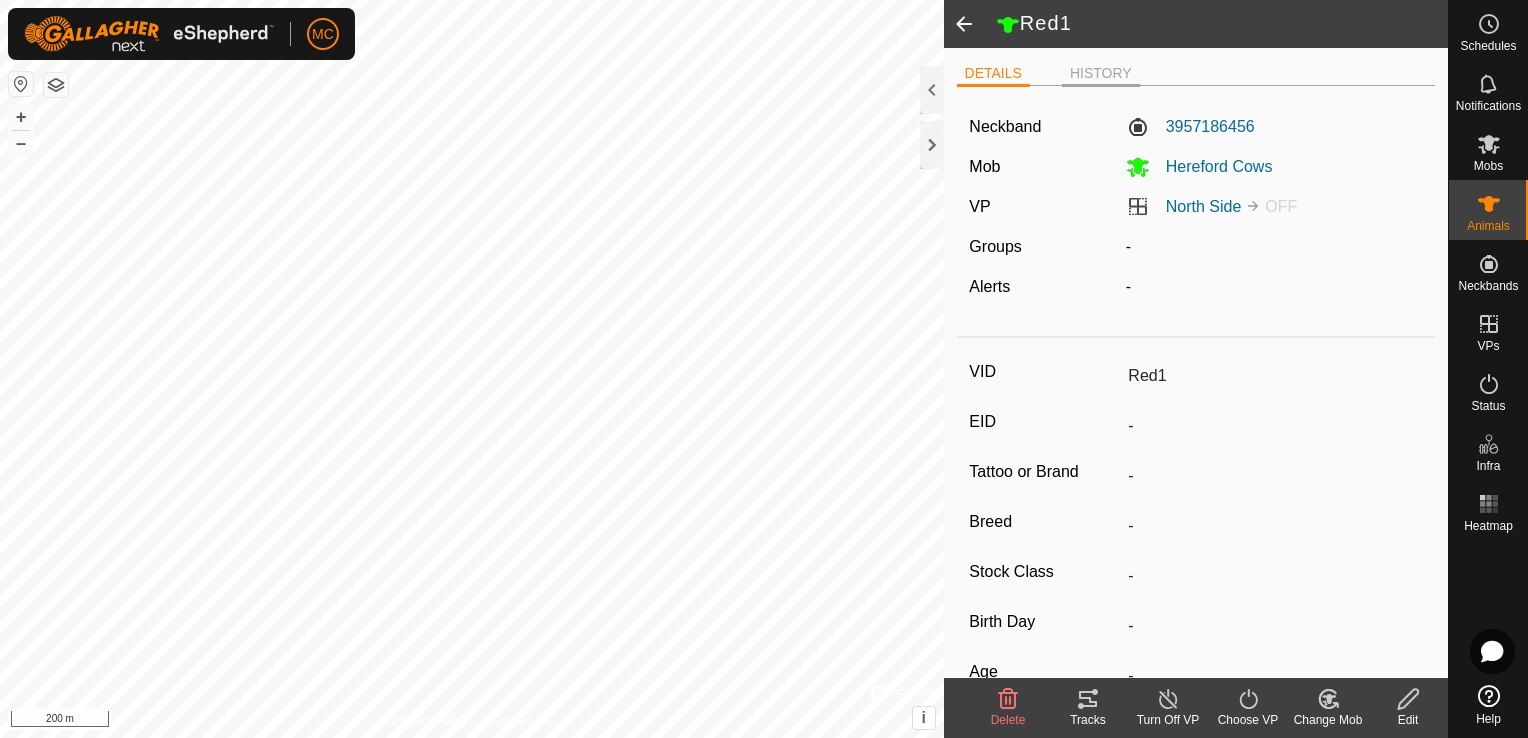click on "HISTORY" 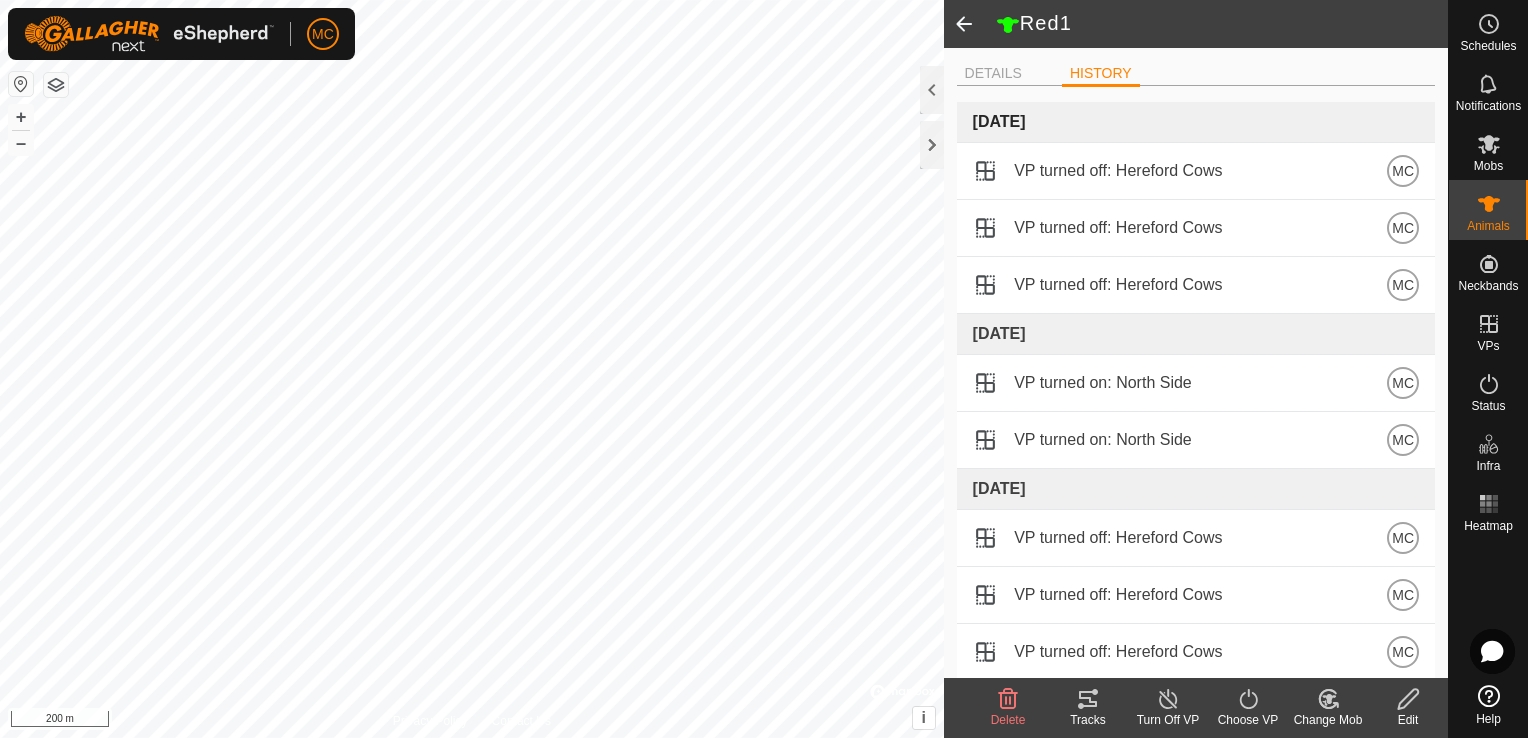 drag, startPoint x: 1087, startPoint y: 75, endPoint x: 1288, endPoint y: 123, distance: 206.65189 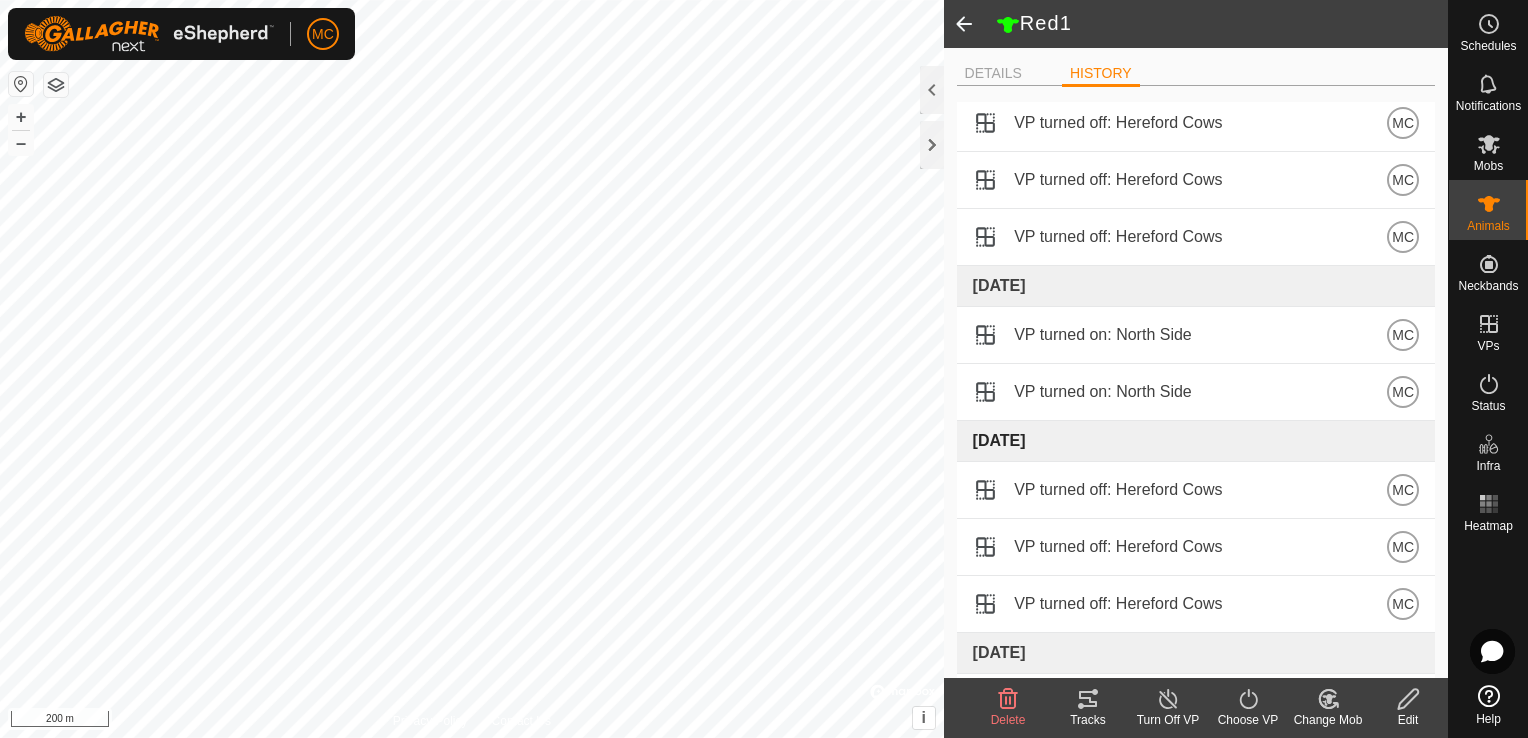 scroll, scrollTop: 0, scrollLeft: 0, axis: both 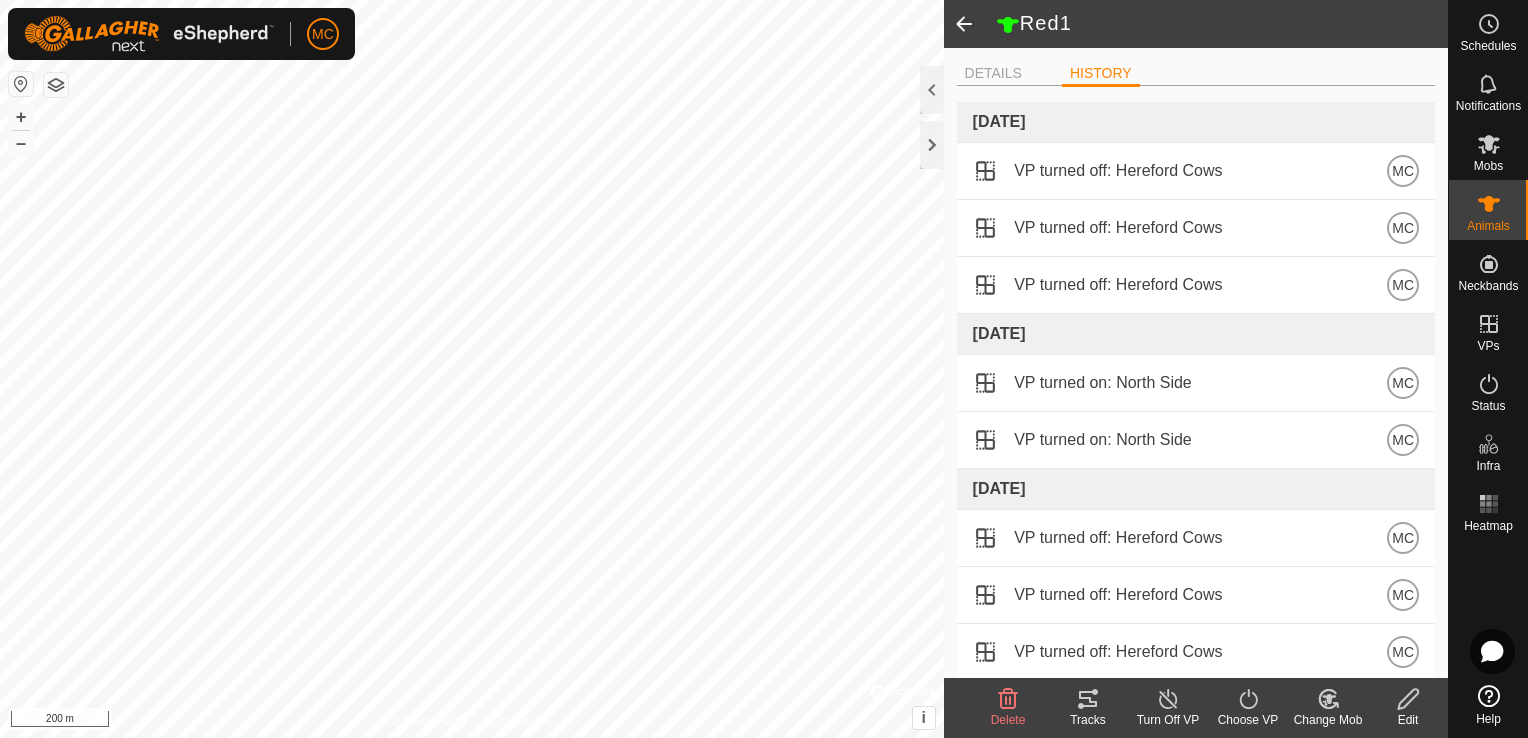 click on "DETAILS   HISTORY" 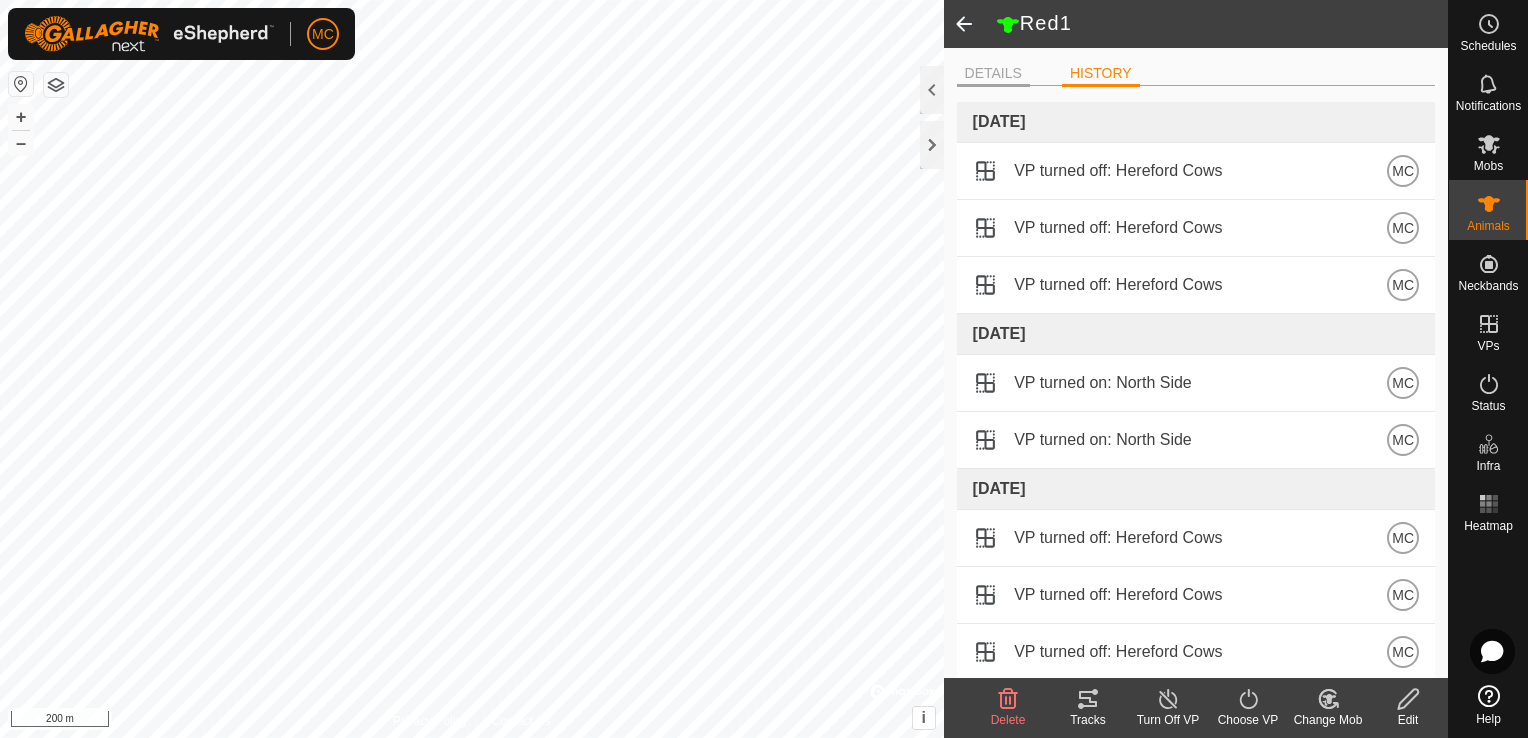 click on "DETAILS" 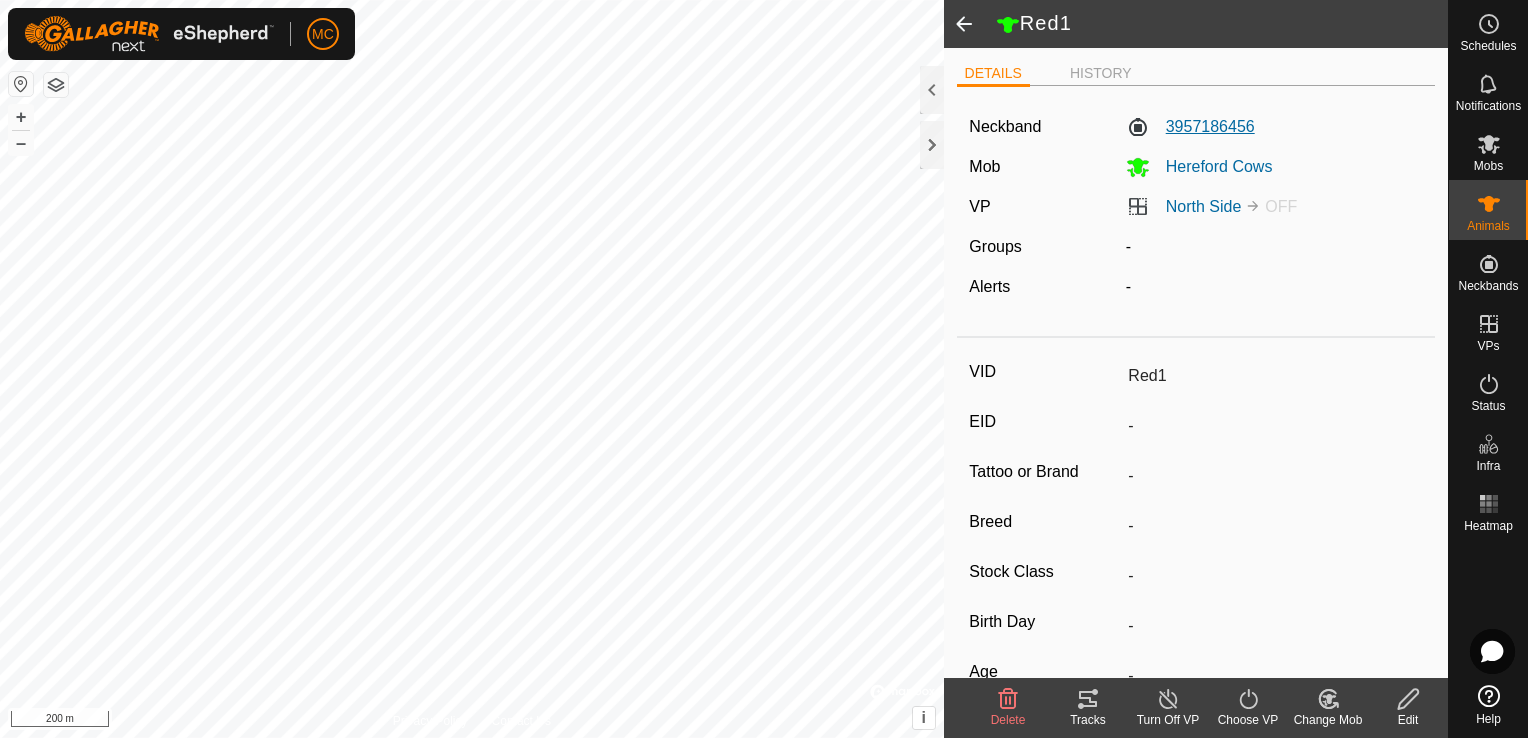 click on "3957186456" 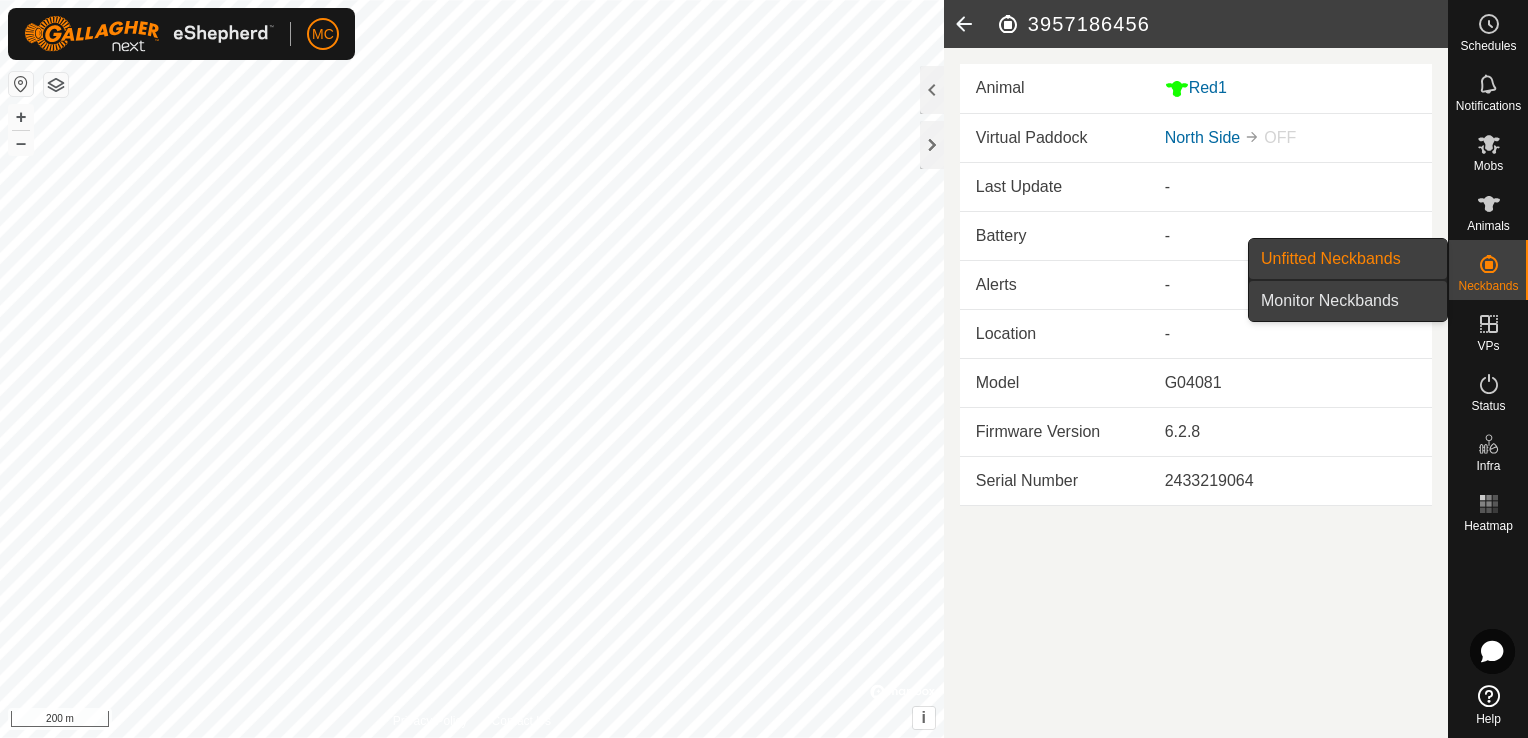 click on "Monitor Neckbands" at bounding box center (1348, 301) 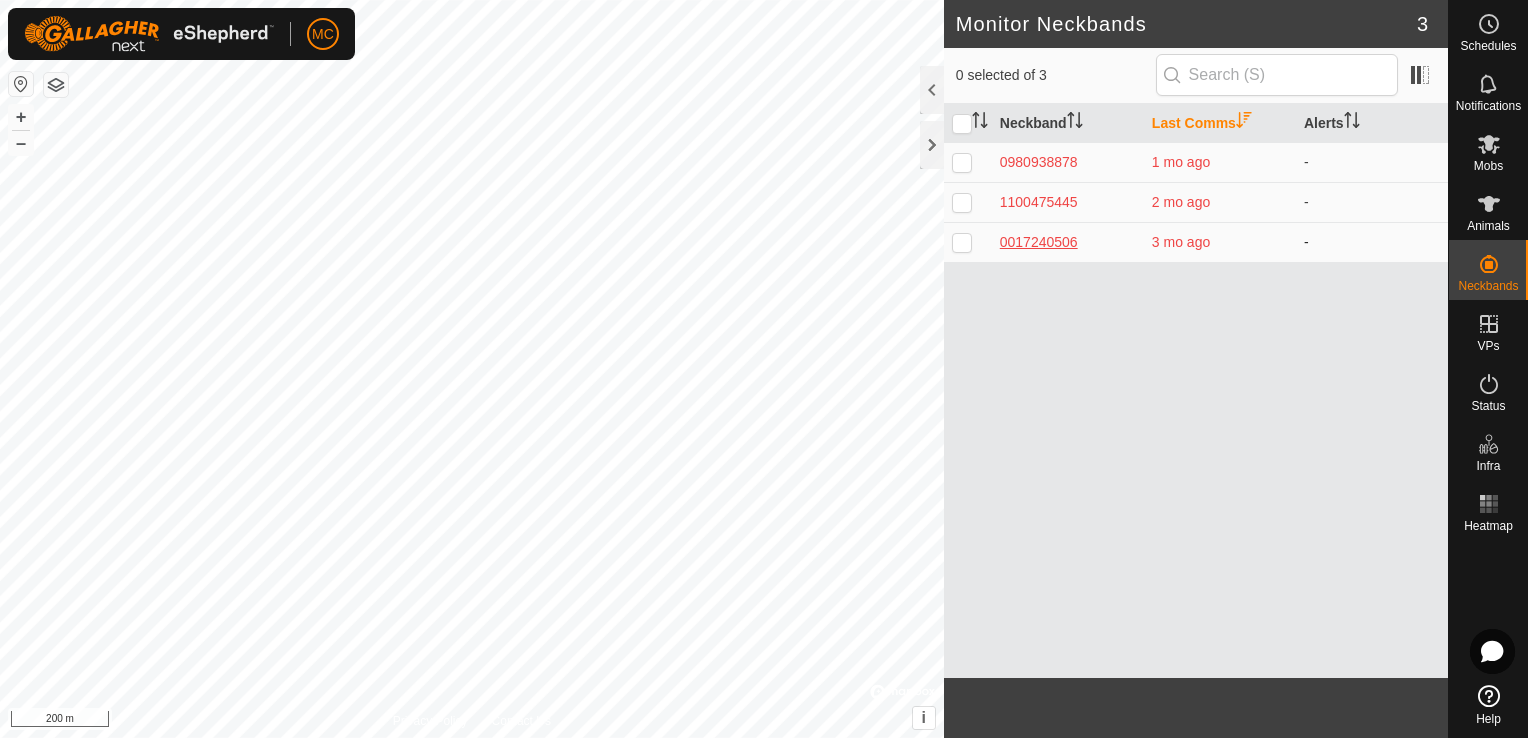click on "0017240506" at bounding box center [1068, 242] 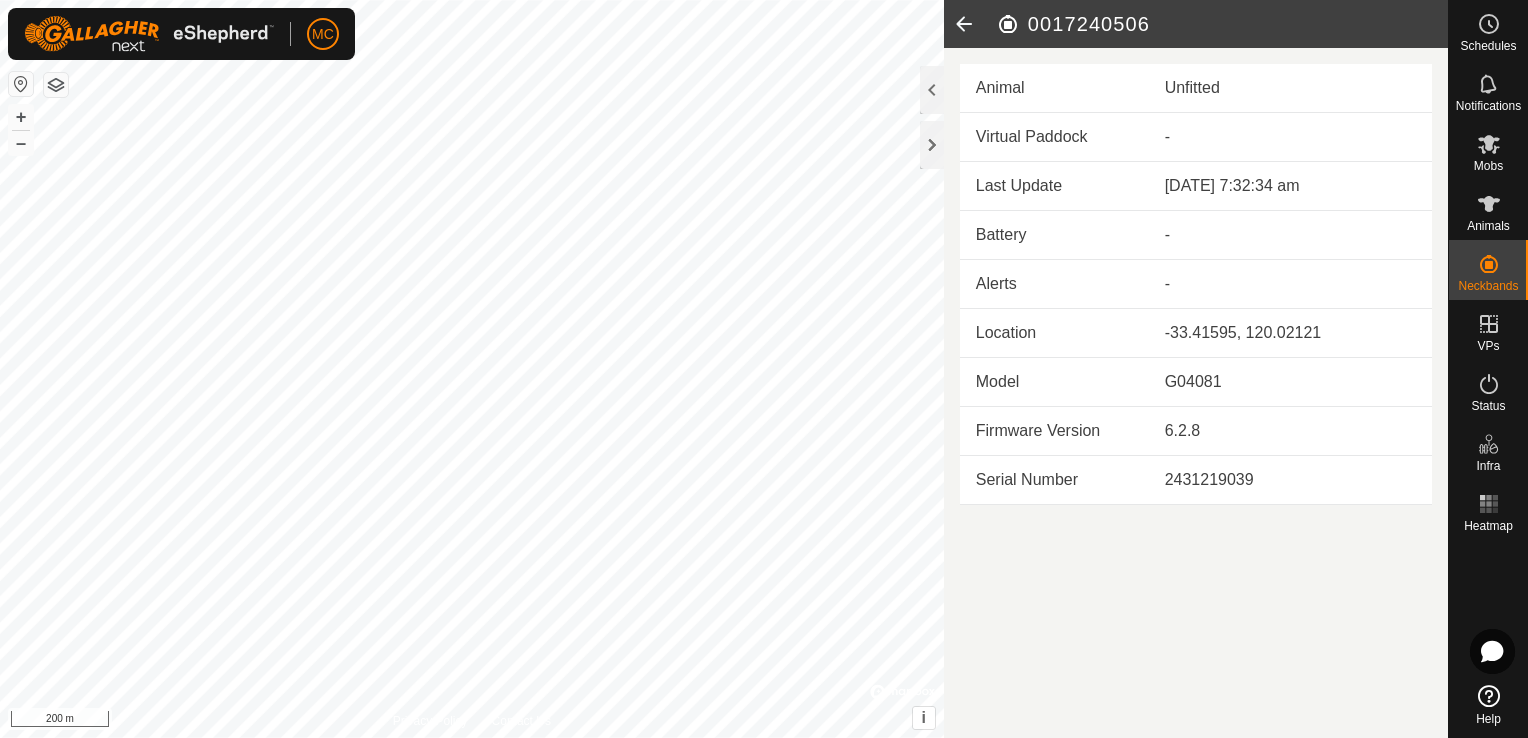 click 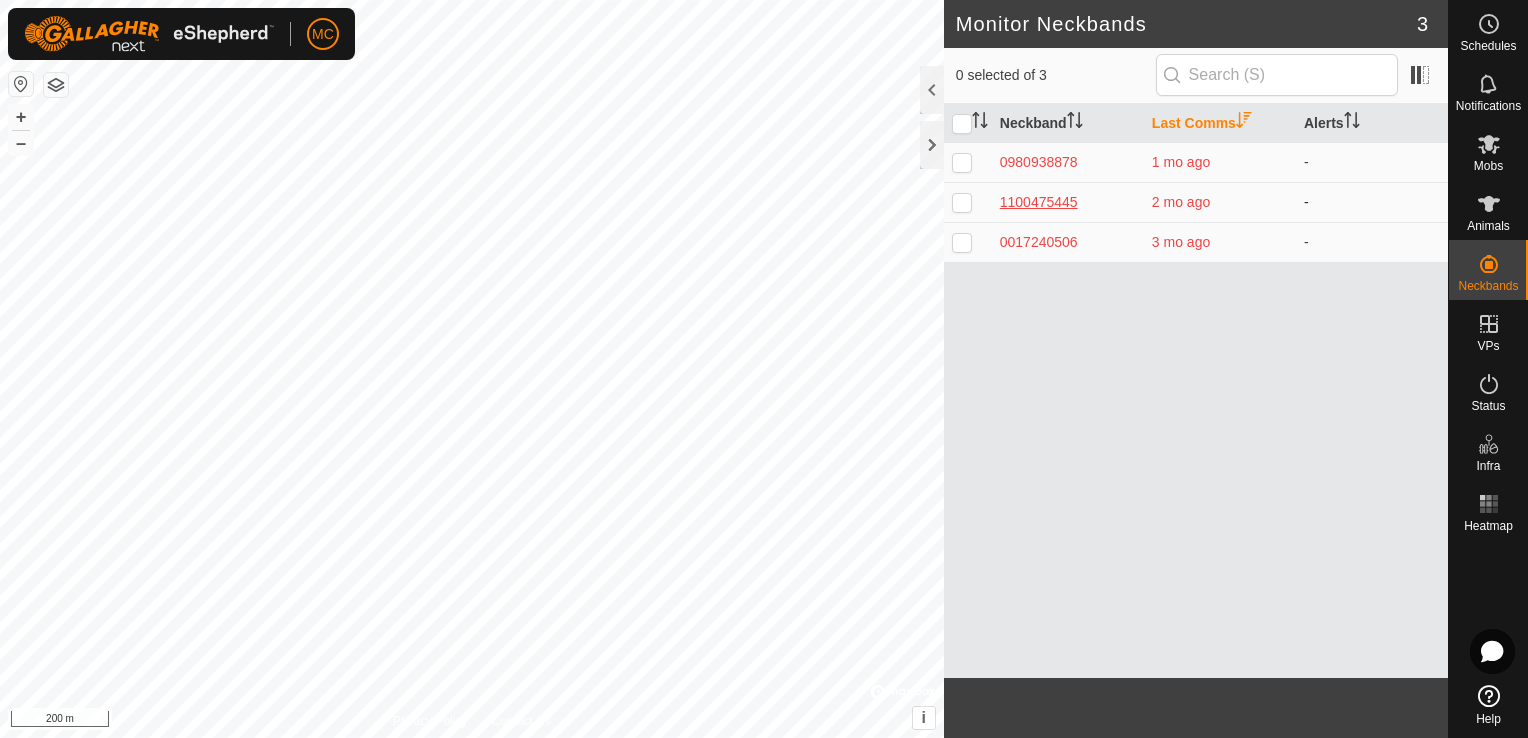 click on "1100475445" at bounding box center (1068, 202) 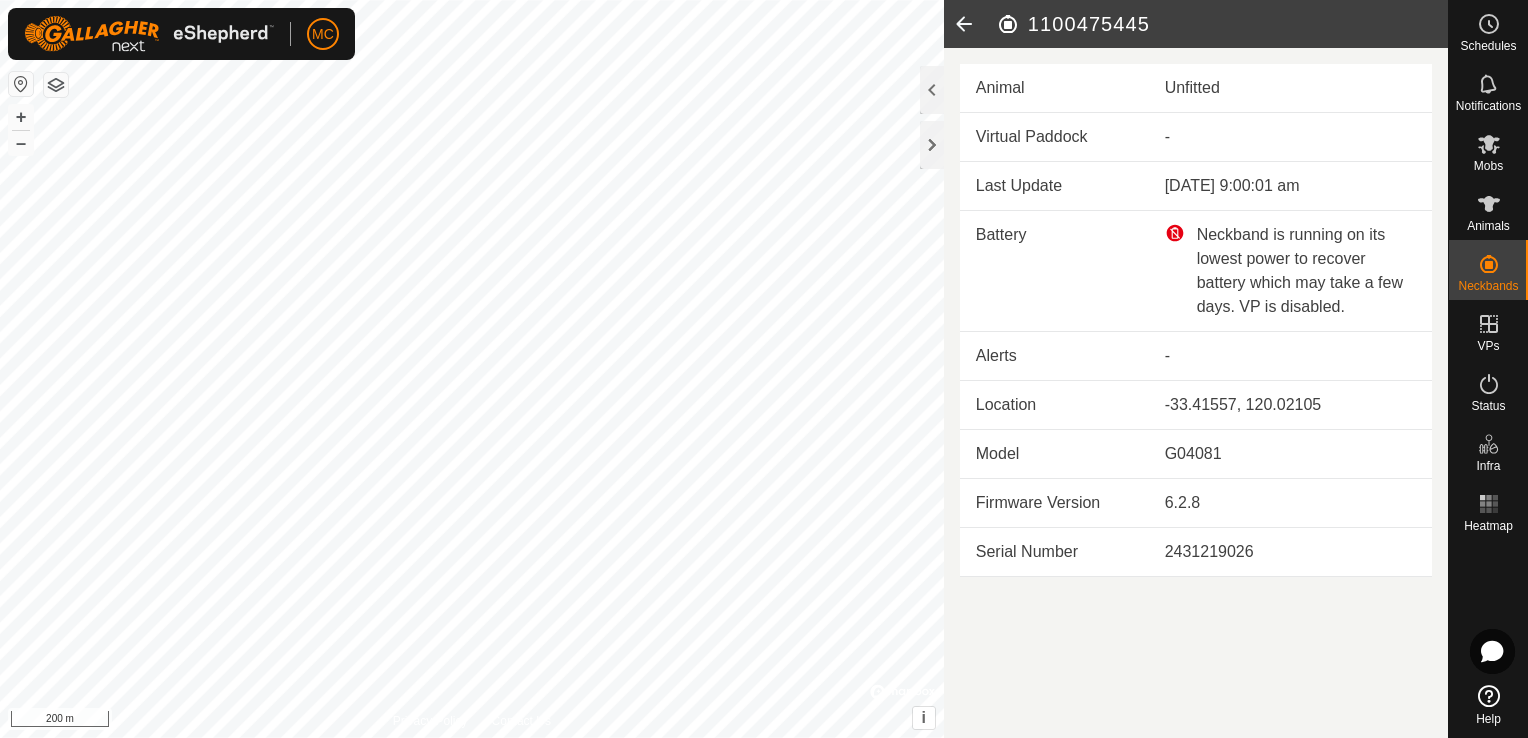 click 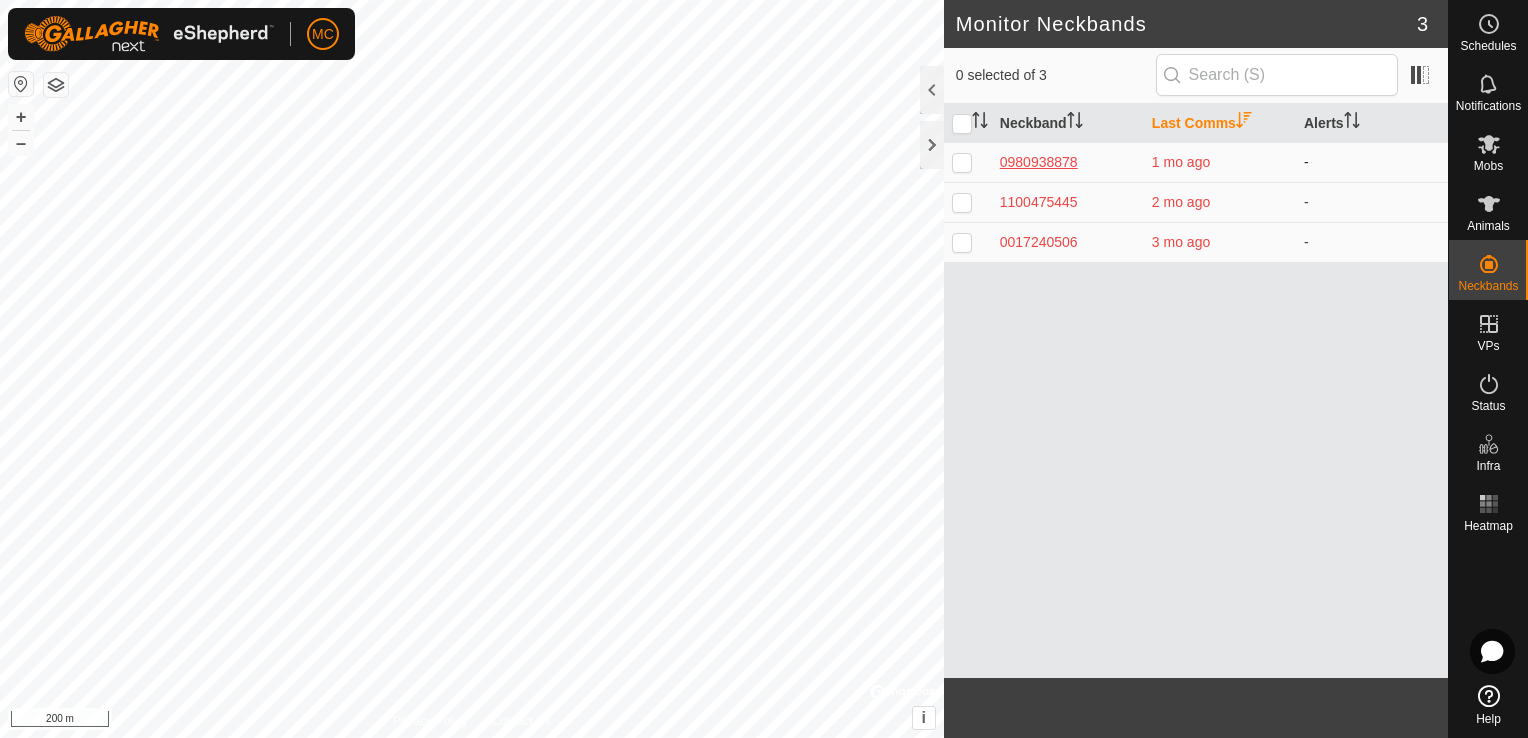 click on "0980938878" at bounding box center (1068, 162) 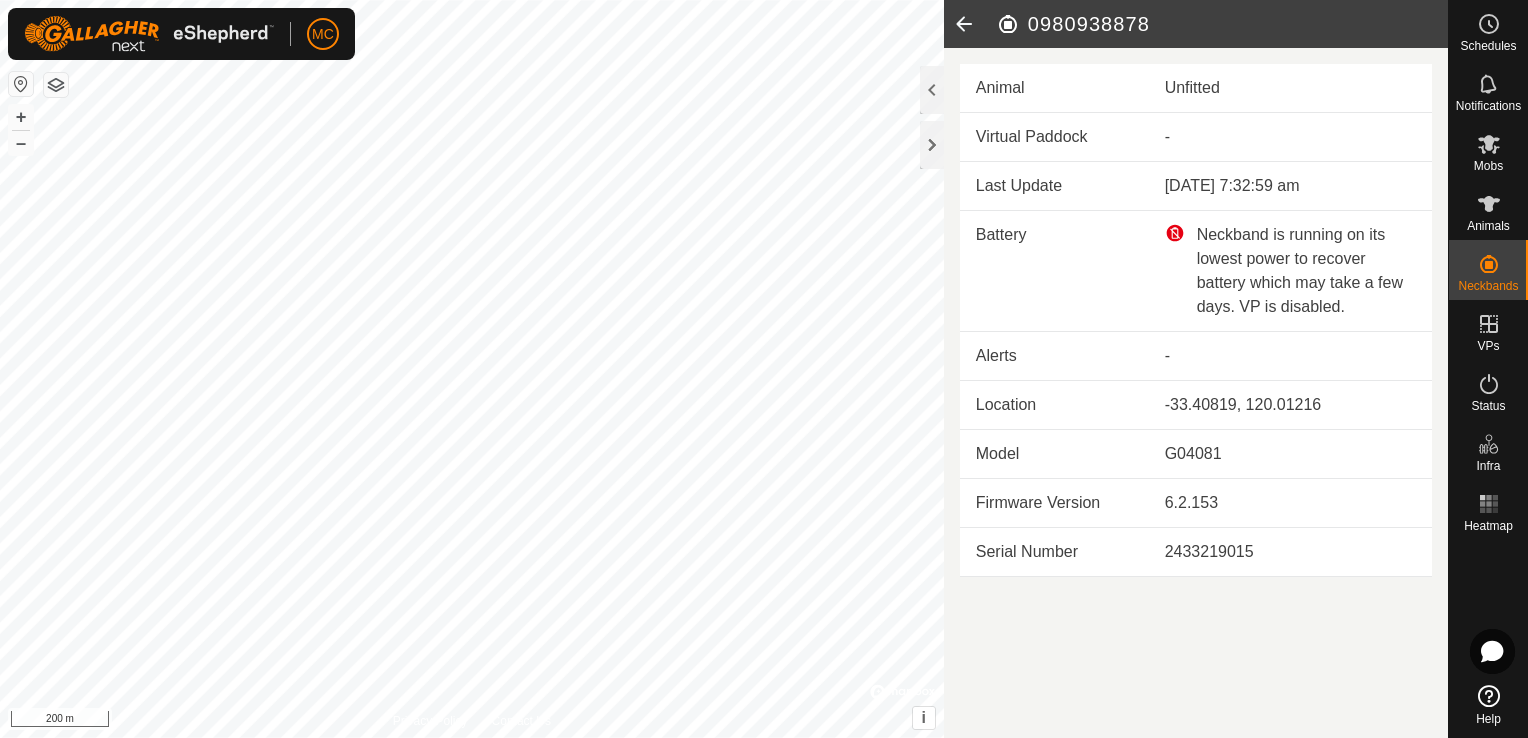 click 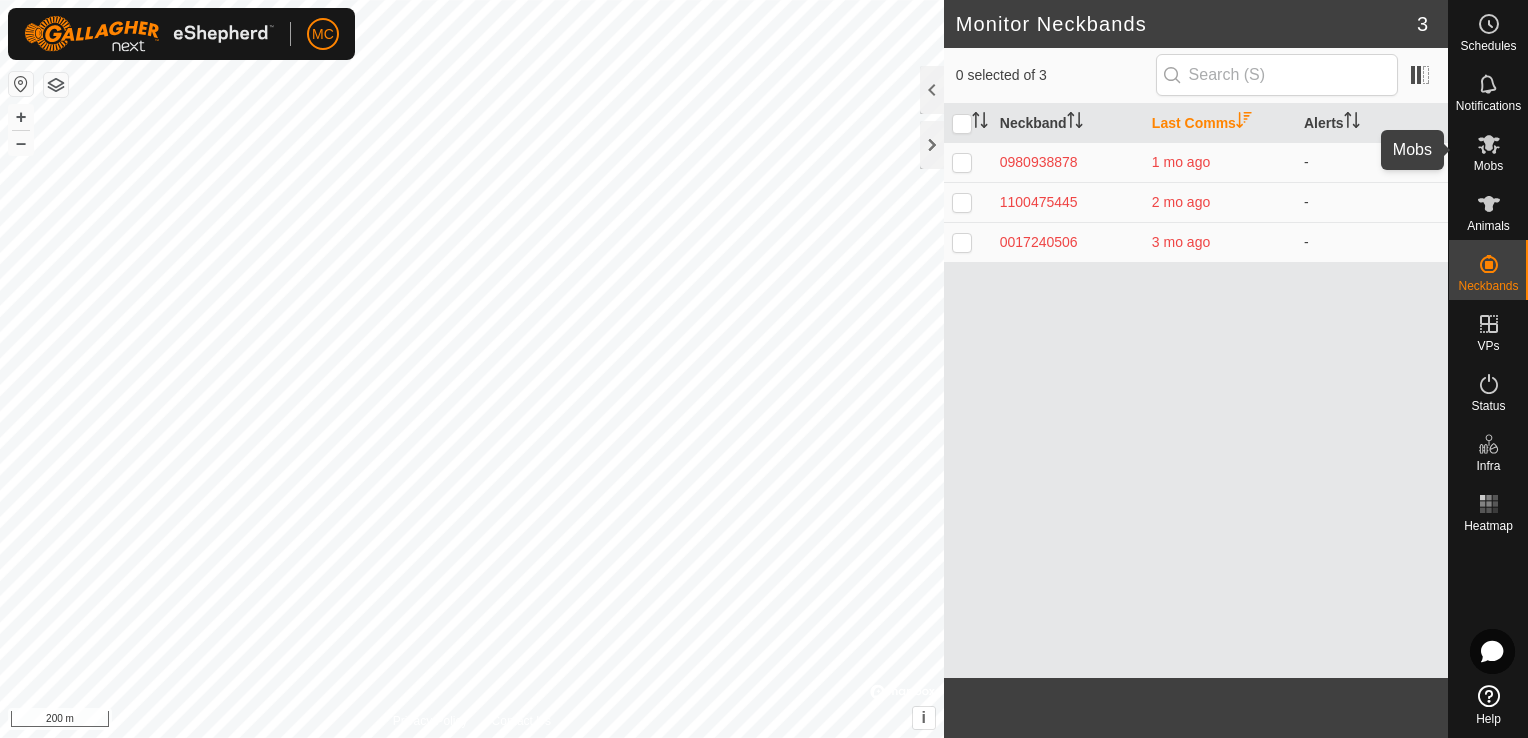 click 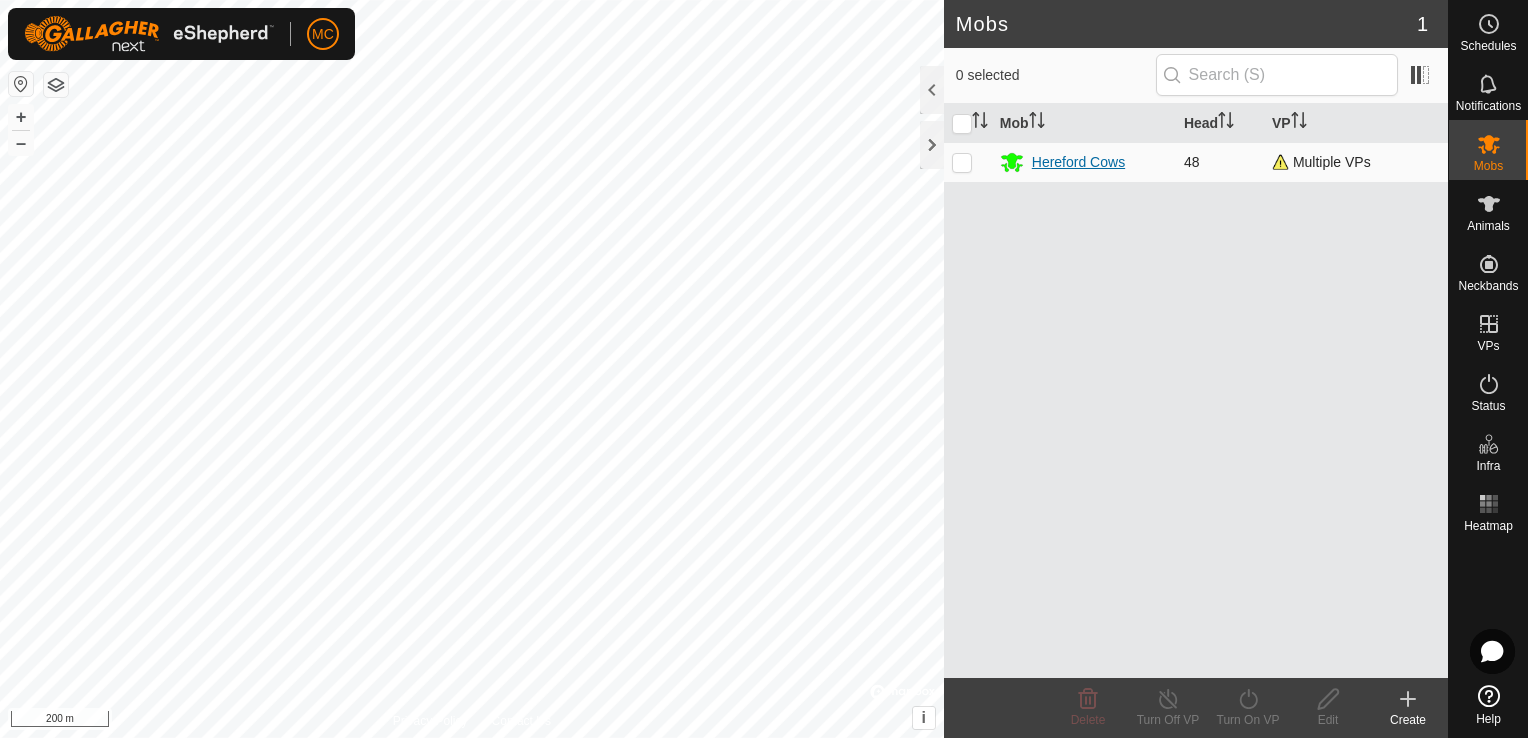 click on "Hereford Cows" at bounding box center [1078, 162] 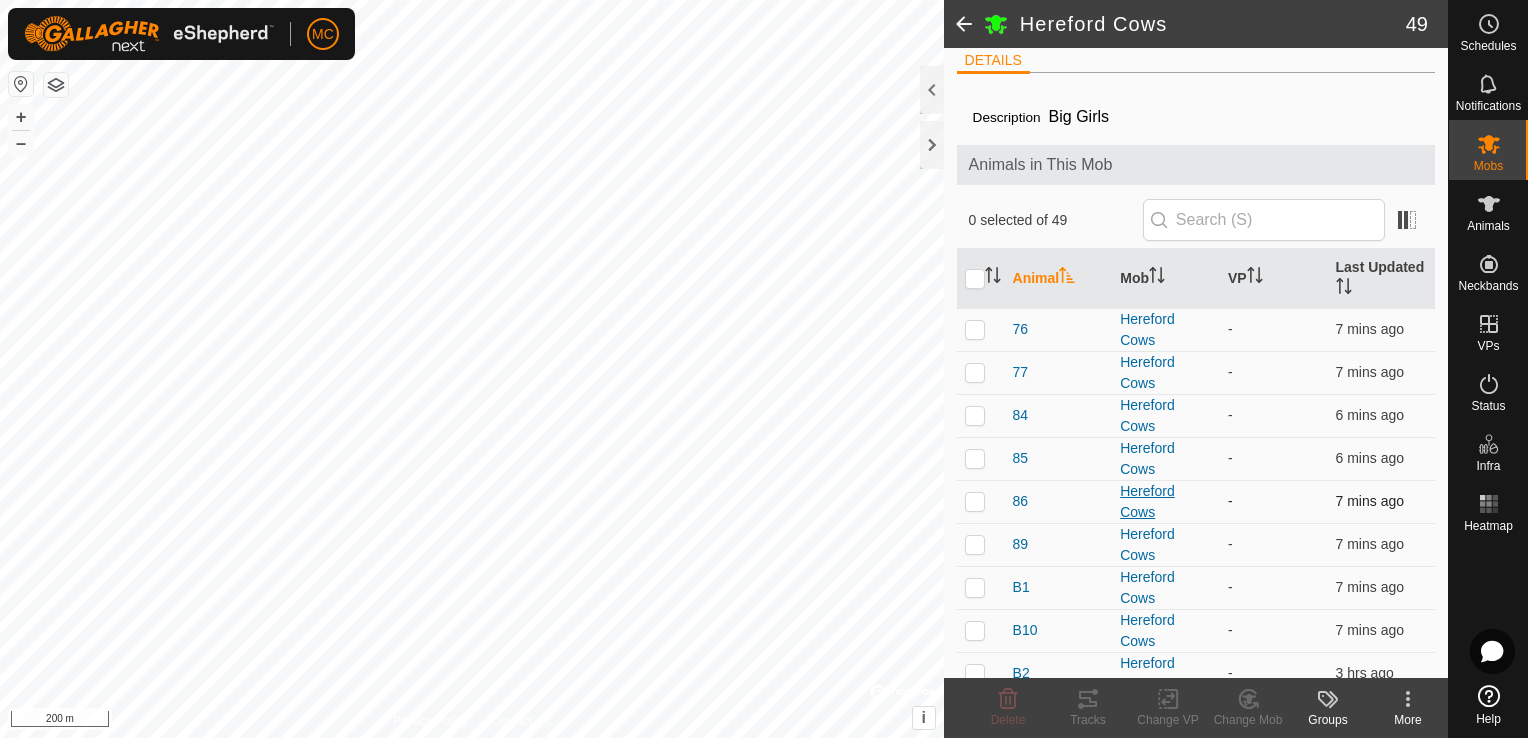 scroll, scrollTop: 0, scrollLeft: 0, axis: both 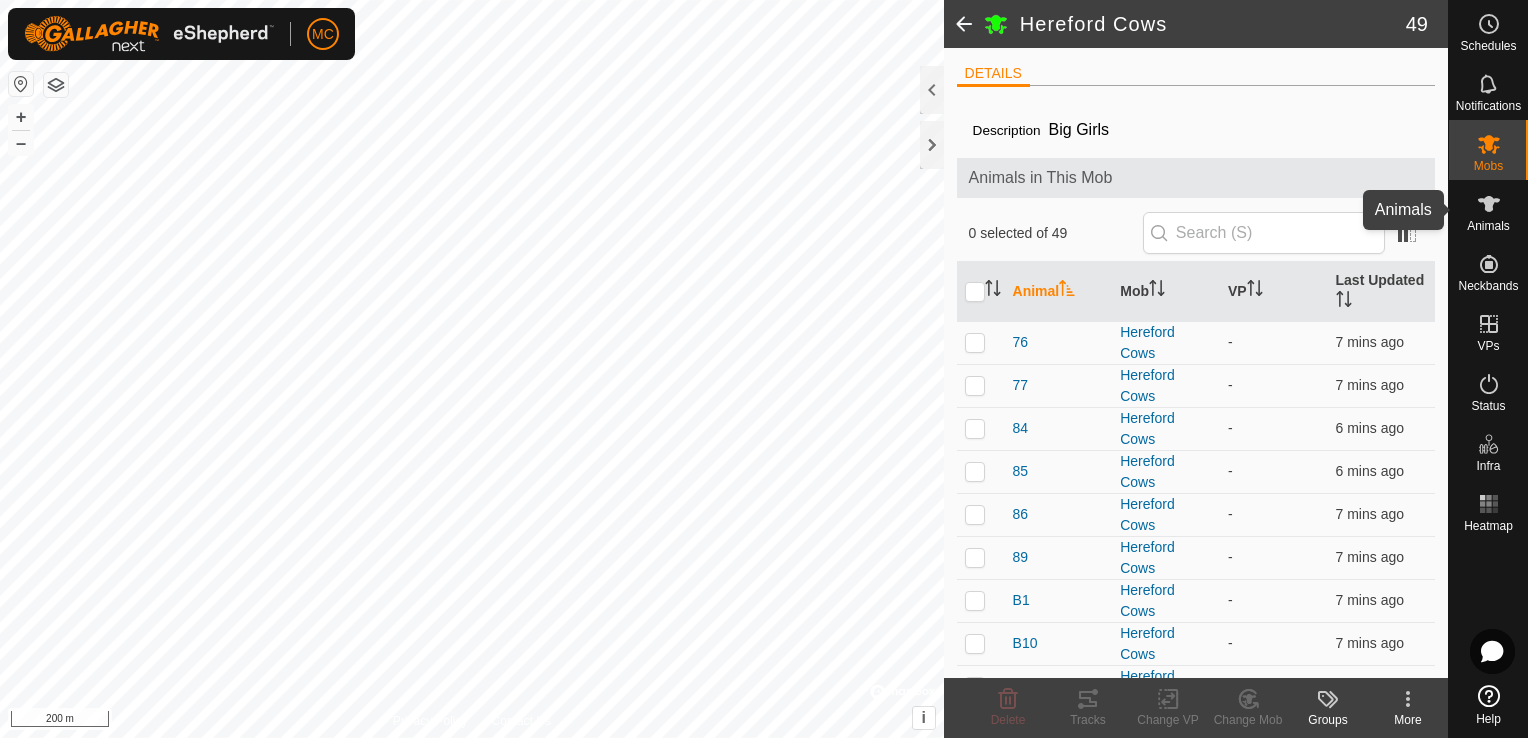 click 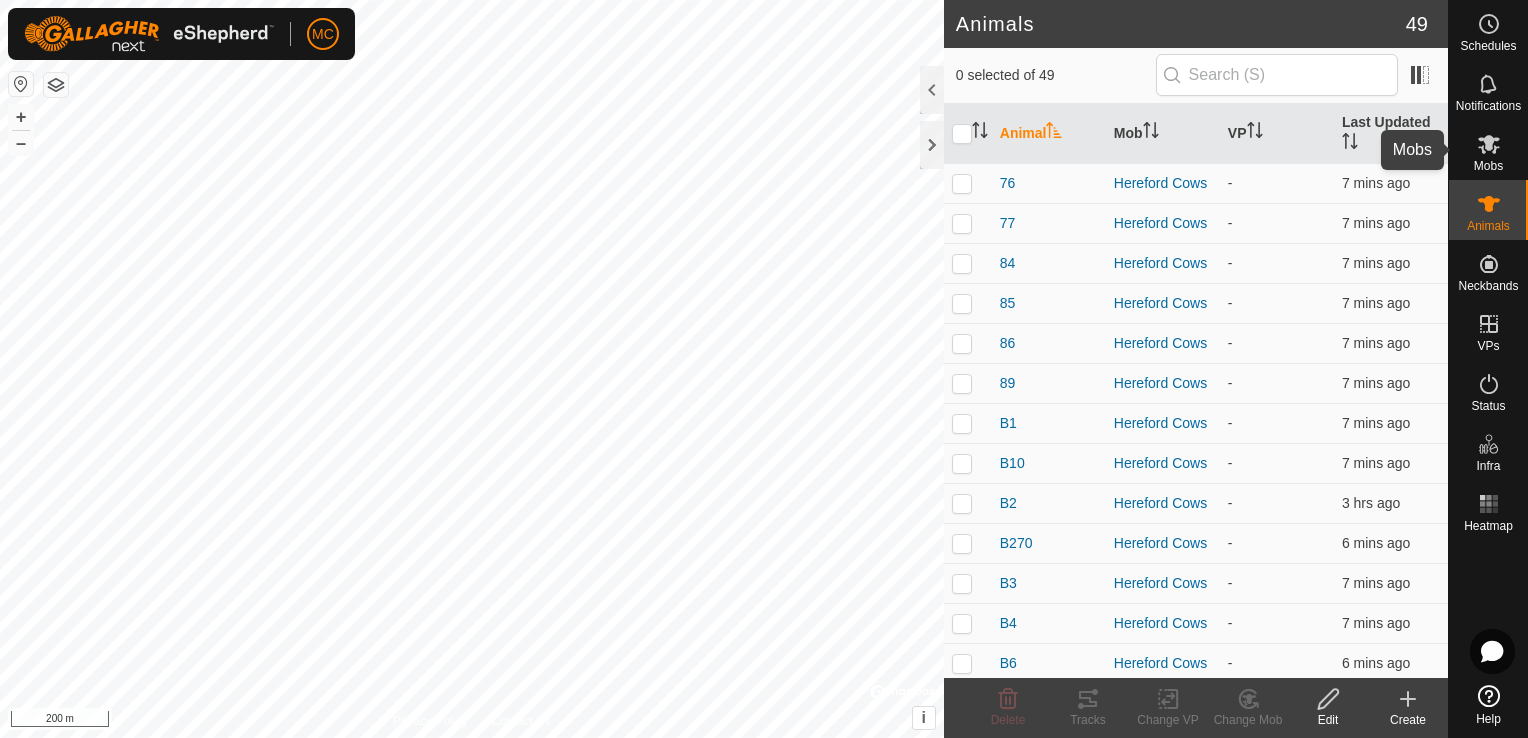 drag, startPoint x: 1497, startPoint y: 162, endPoint x: 1494, endPoint y: 148, distance: 14.3178215 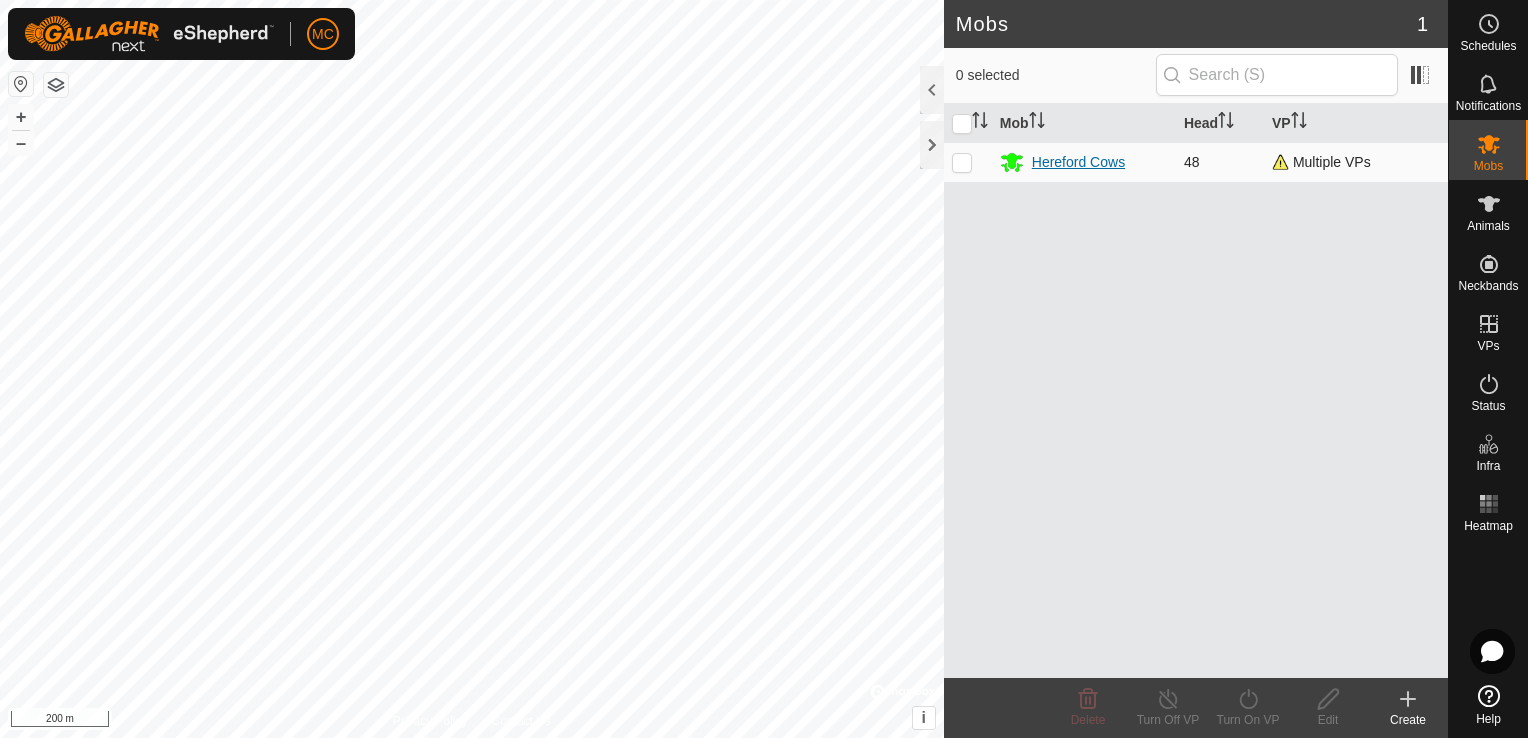 click on "Hereford Cows" at bounding box center (1078, 162) 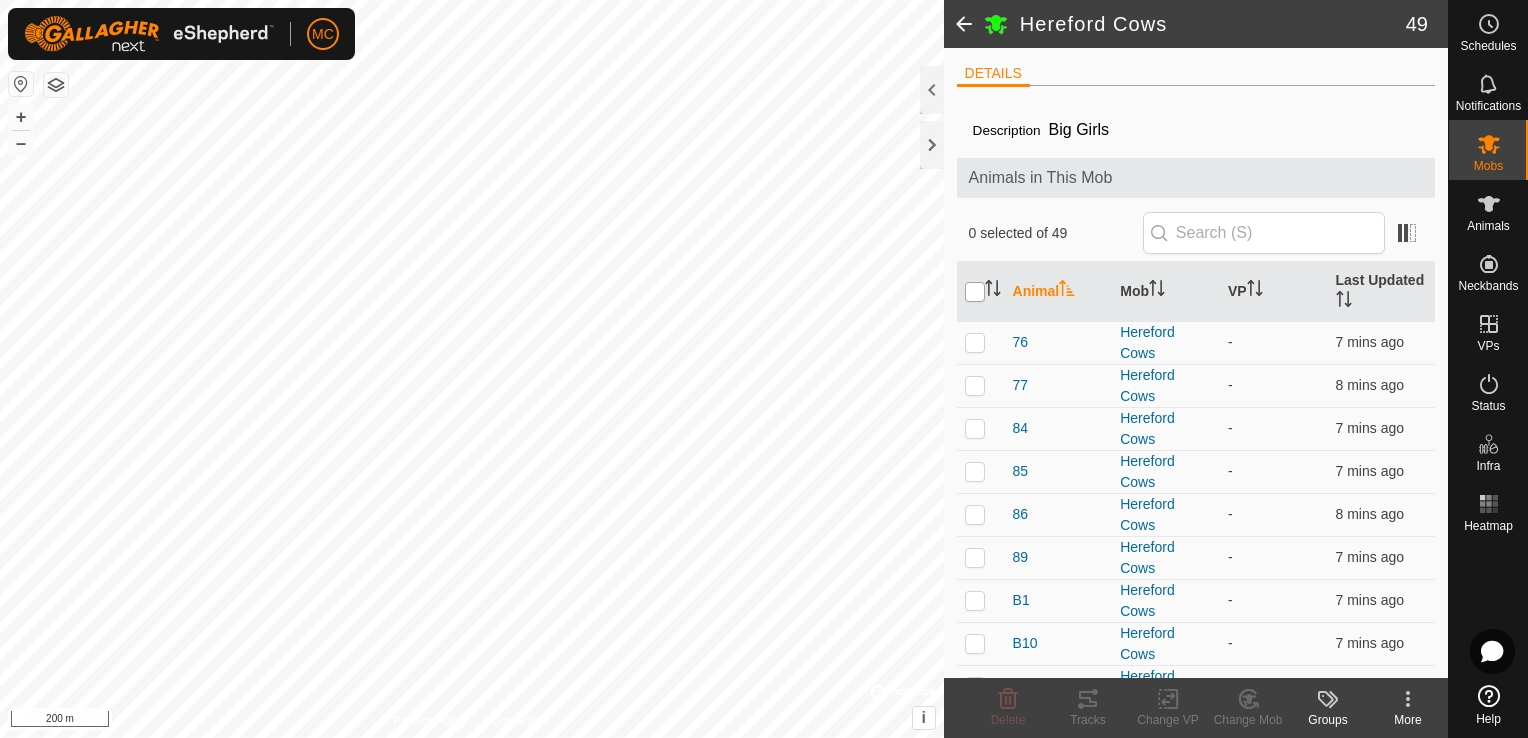 click at bounding box center [975, 292] 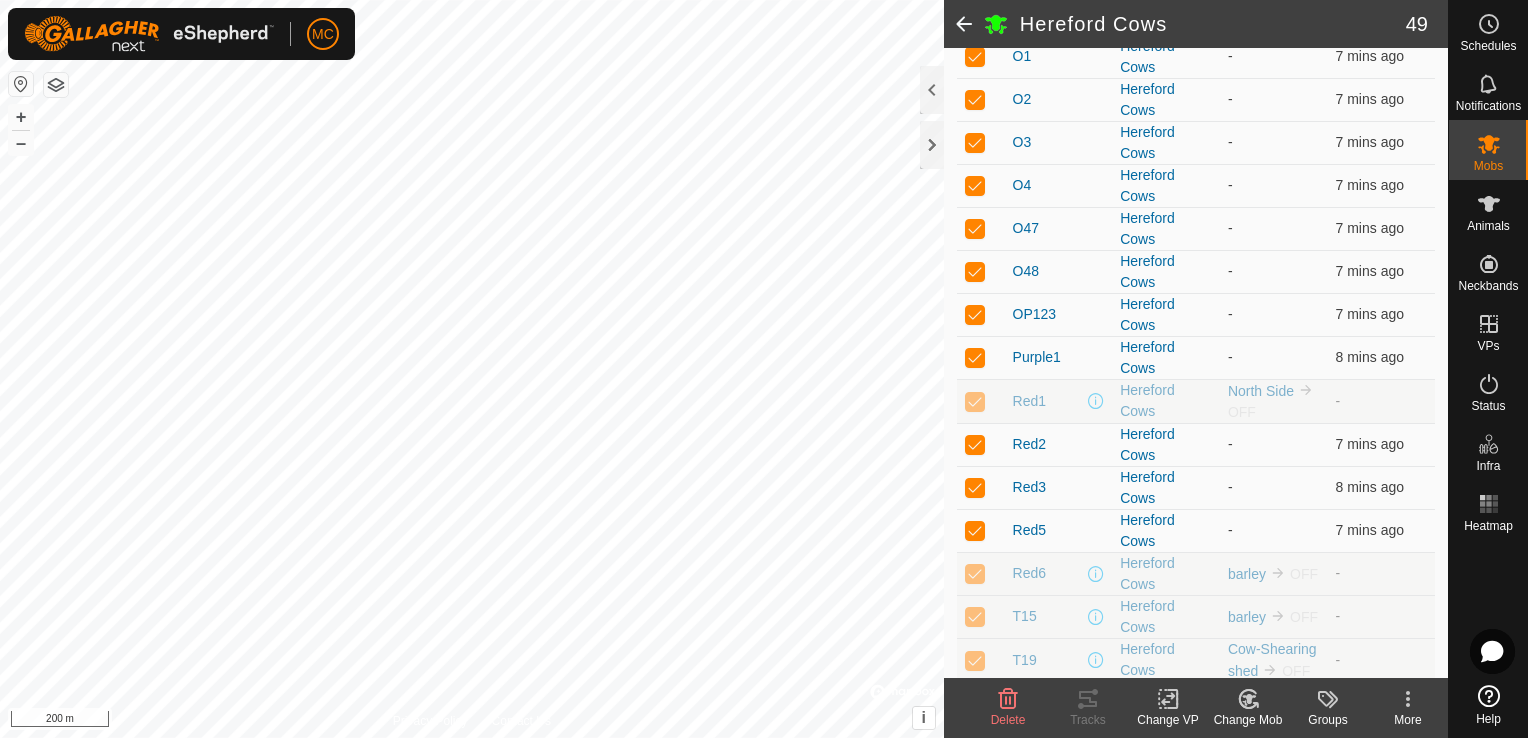 scroll, scrollTop: 1171, scrollLeft: 0, axis: vertical 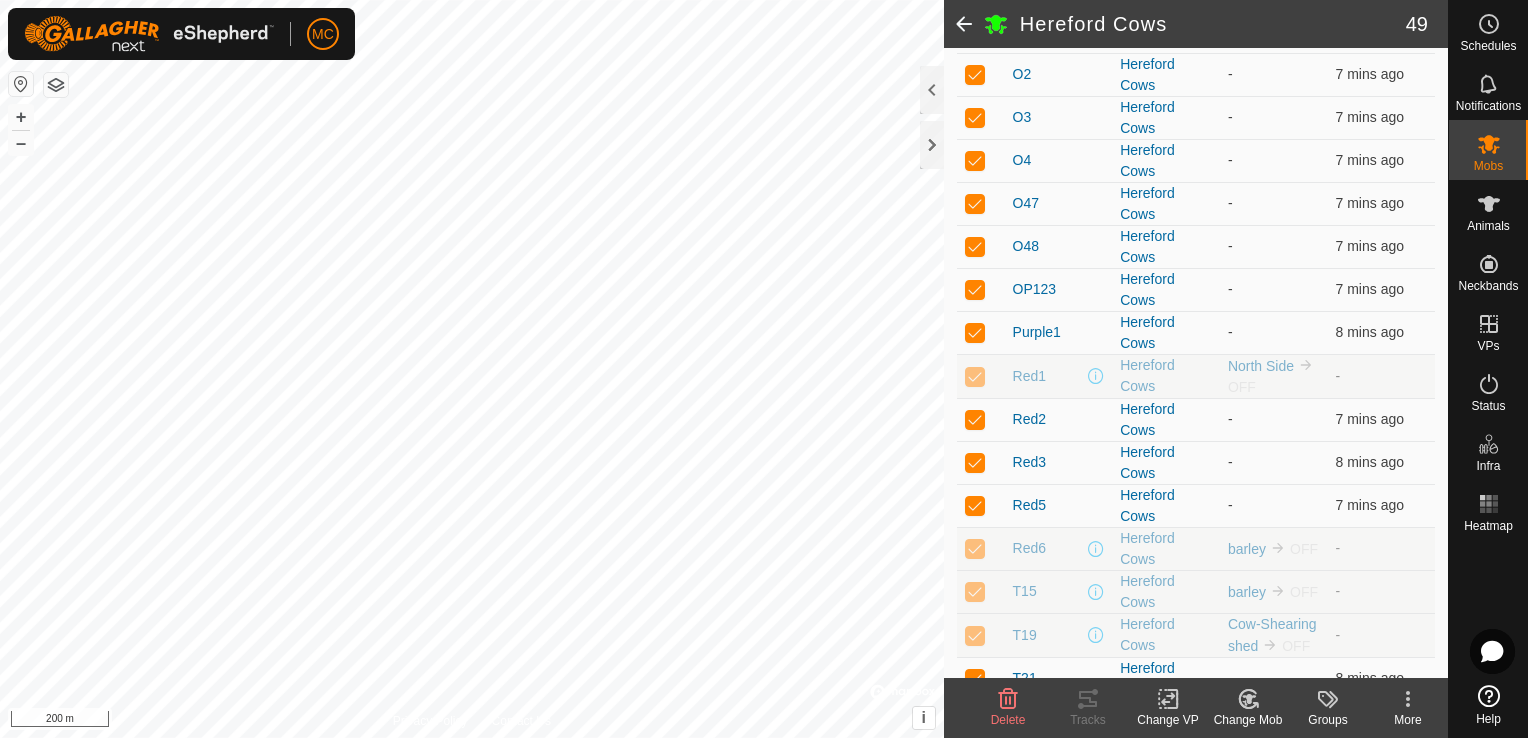 click at bounding box center [975, 376] 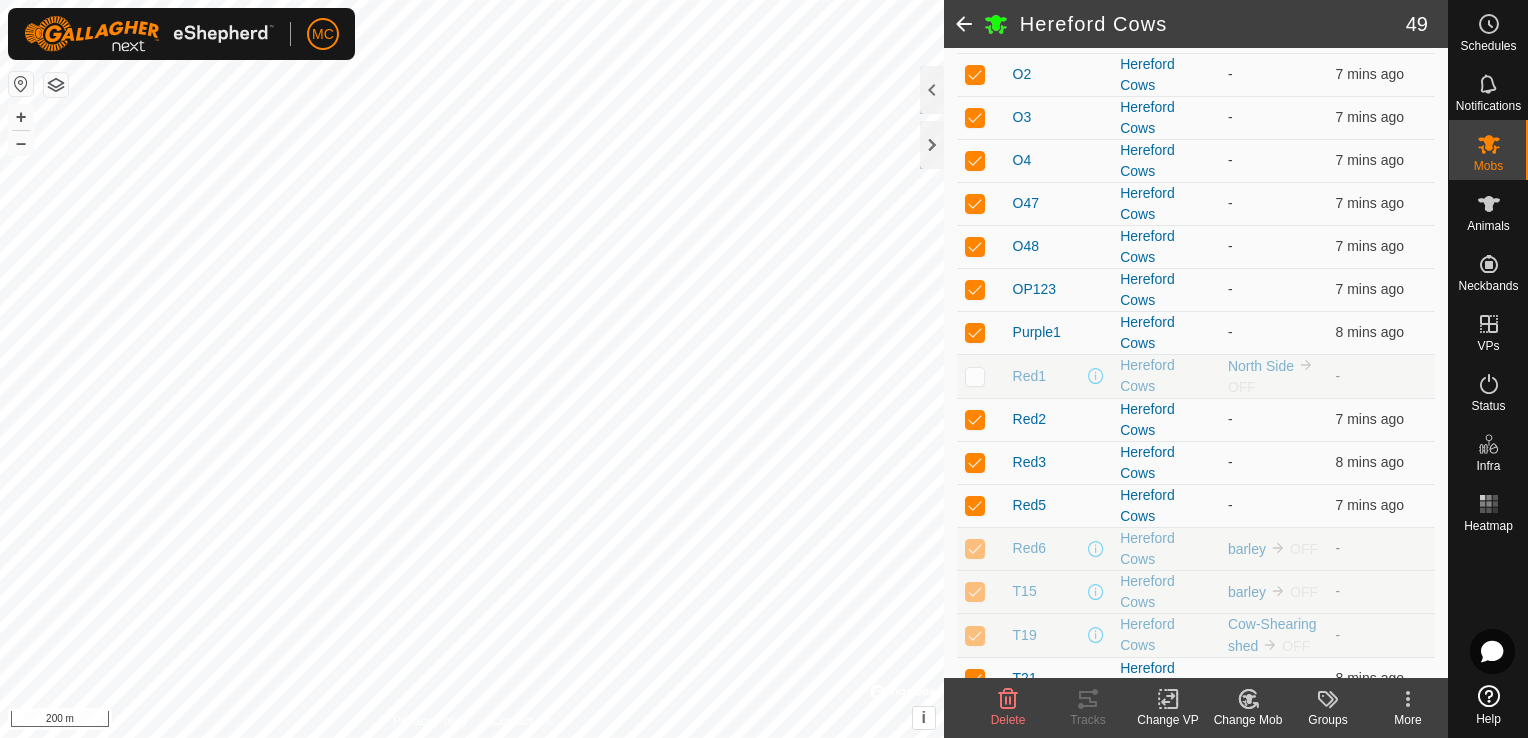 click at bounding box center [975, 548] 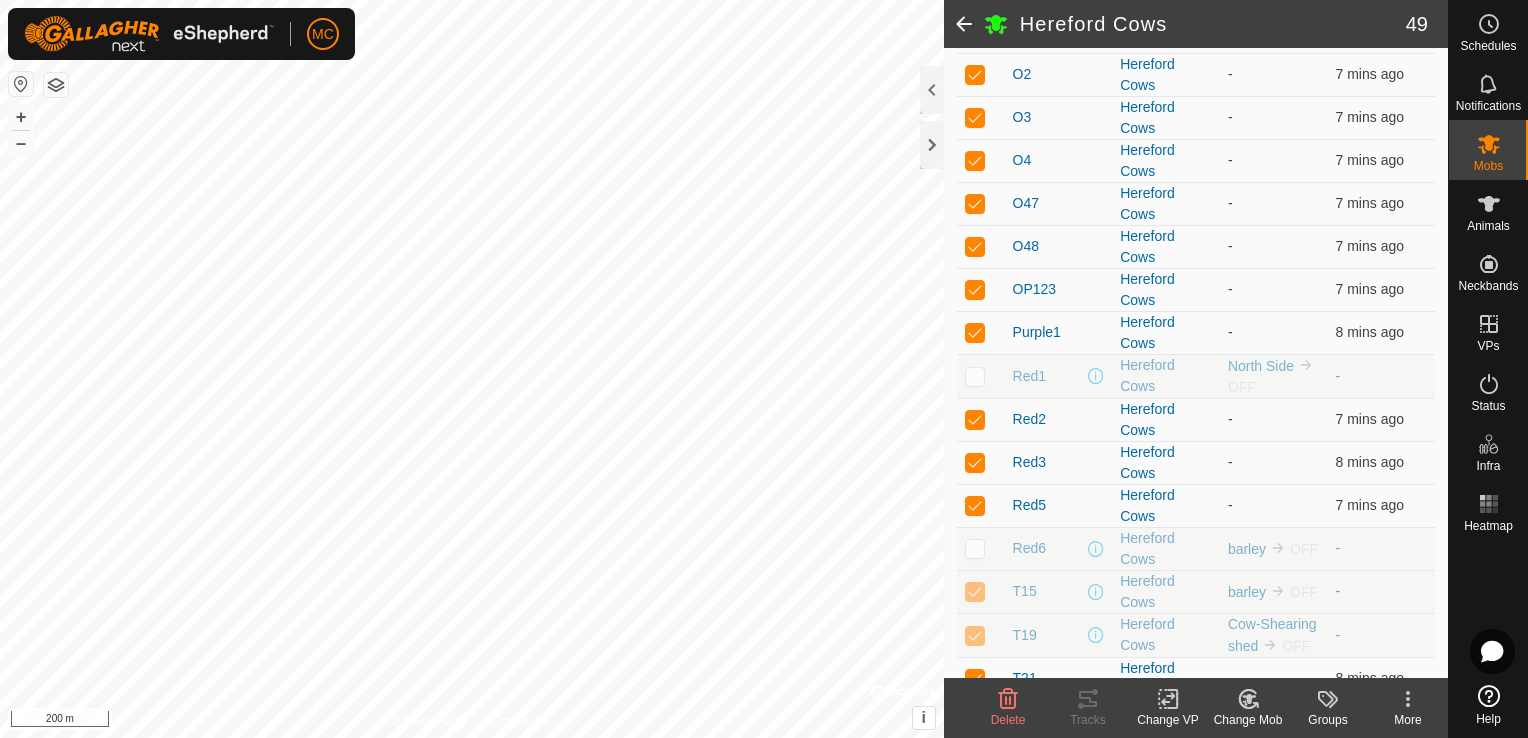 click at bounding box center [975, 591] 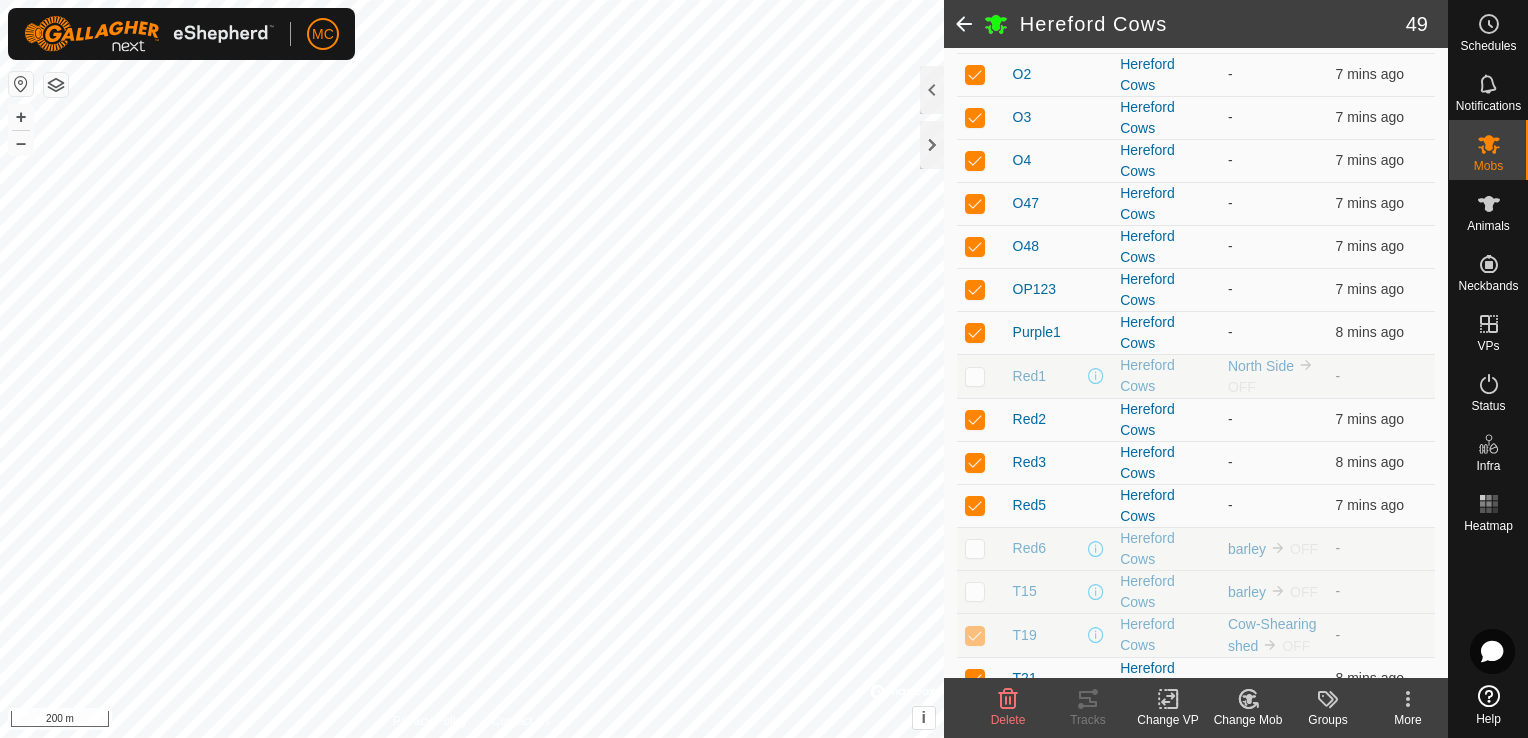 click at bounding box center (975, 635) 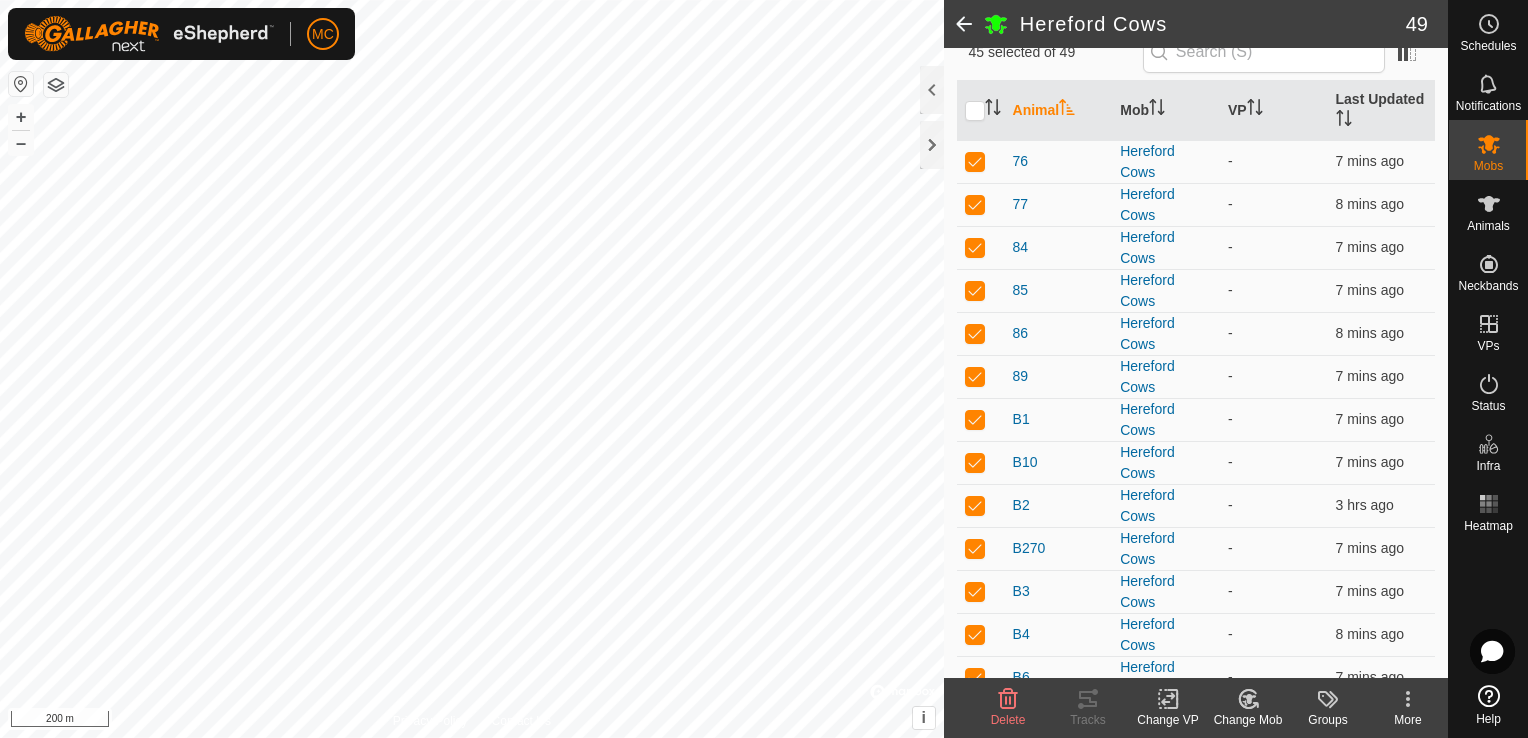 scroll, scrollTop: 0, scrollLeft: 0, axis: both 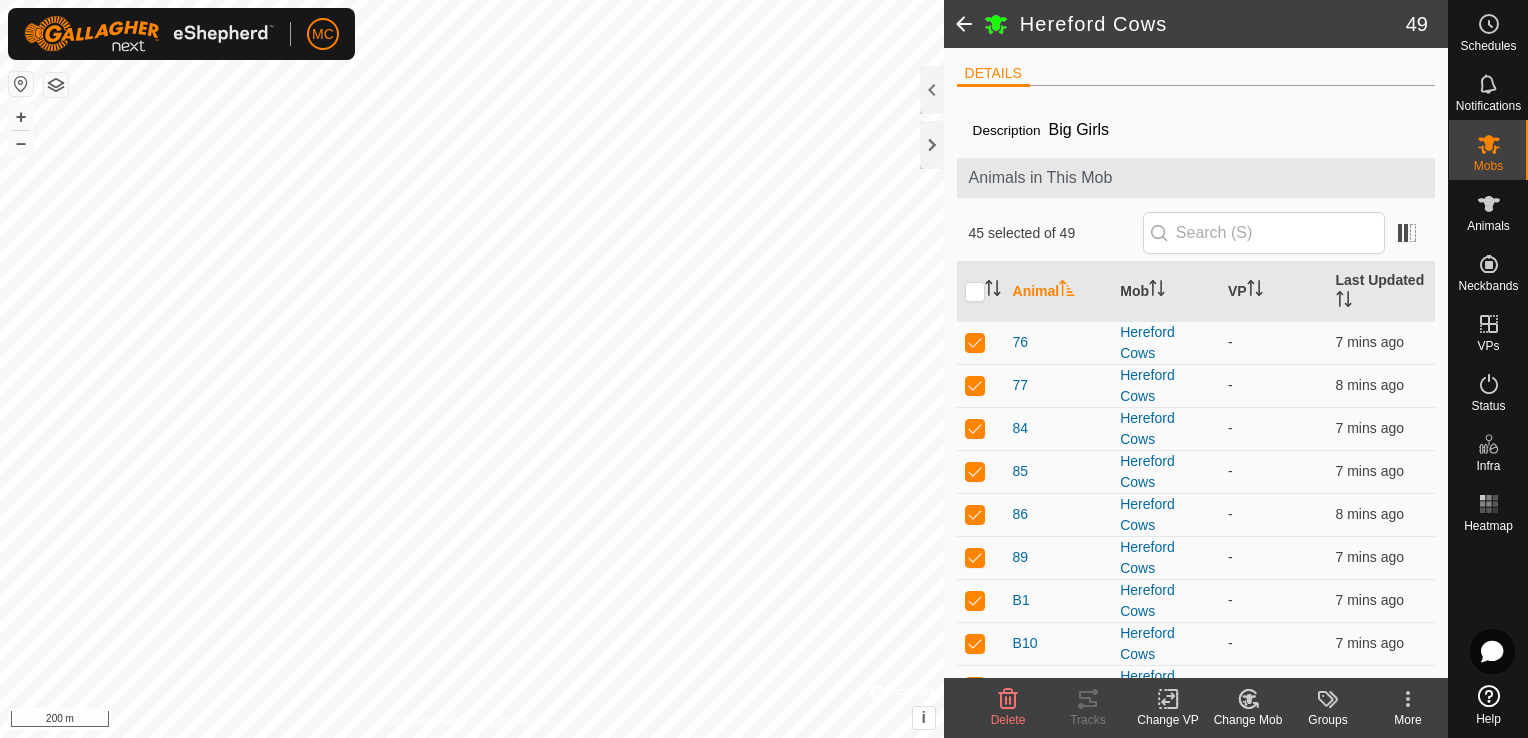 click 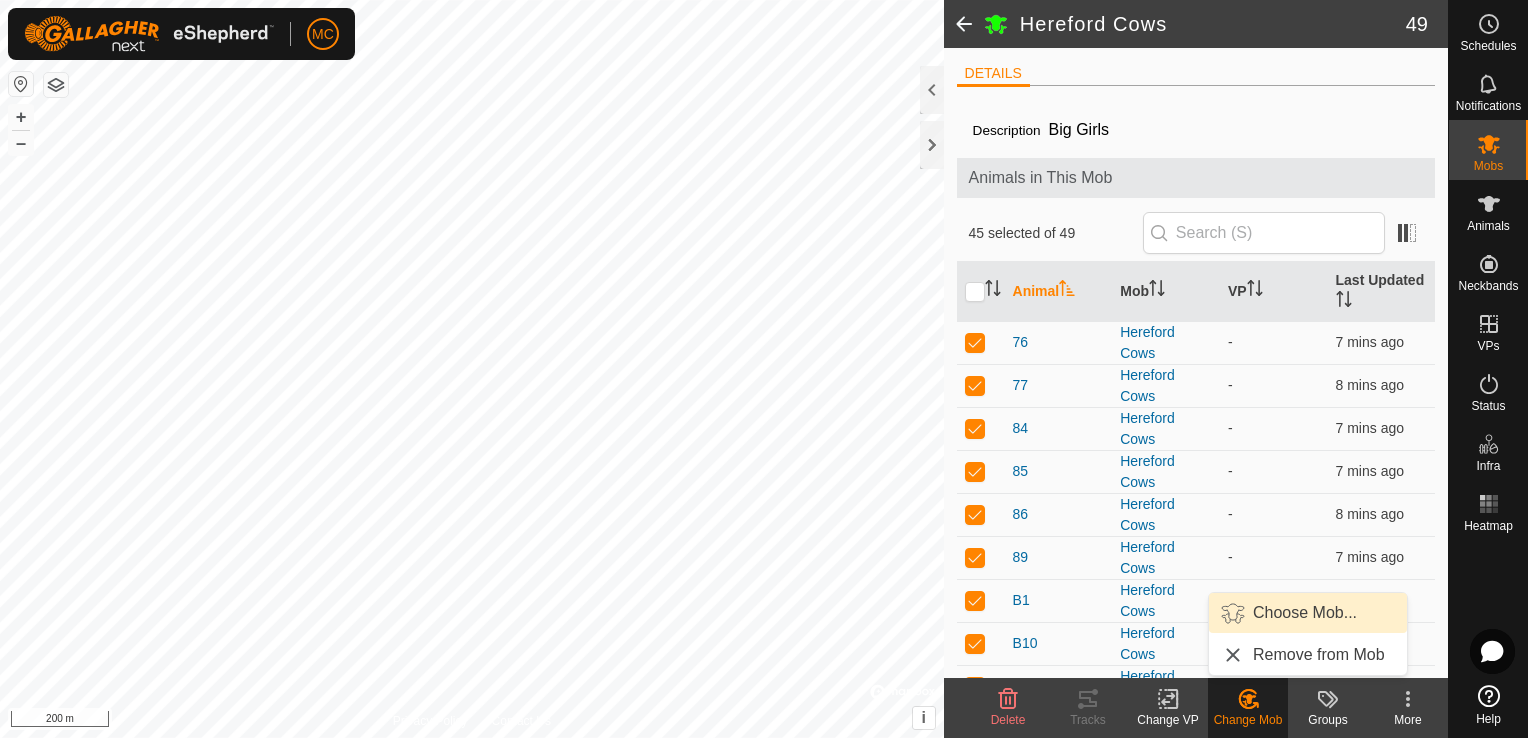 click on "Choose Mob..." at bounding box center [1308, 613] 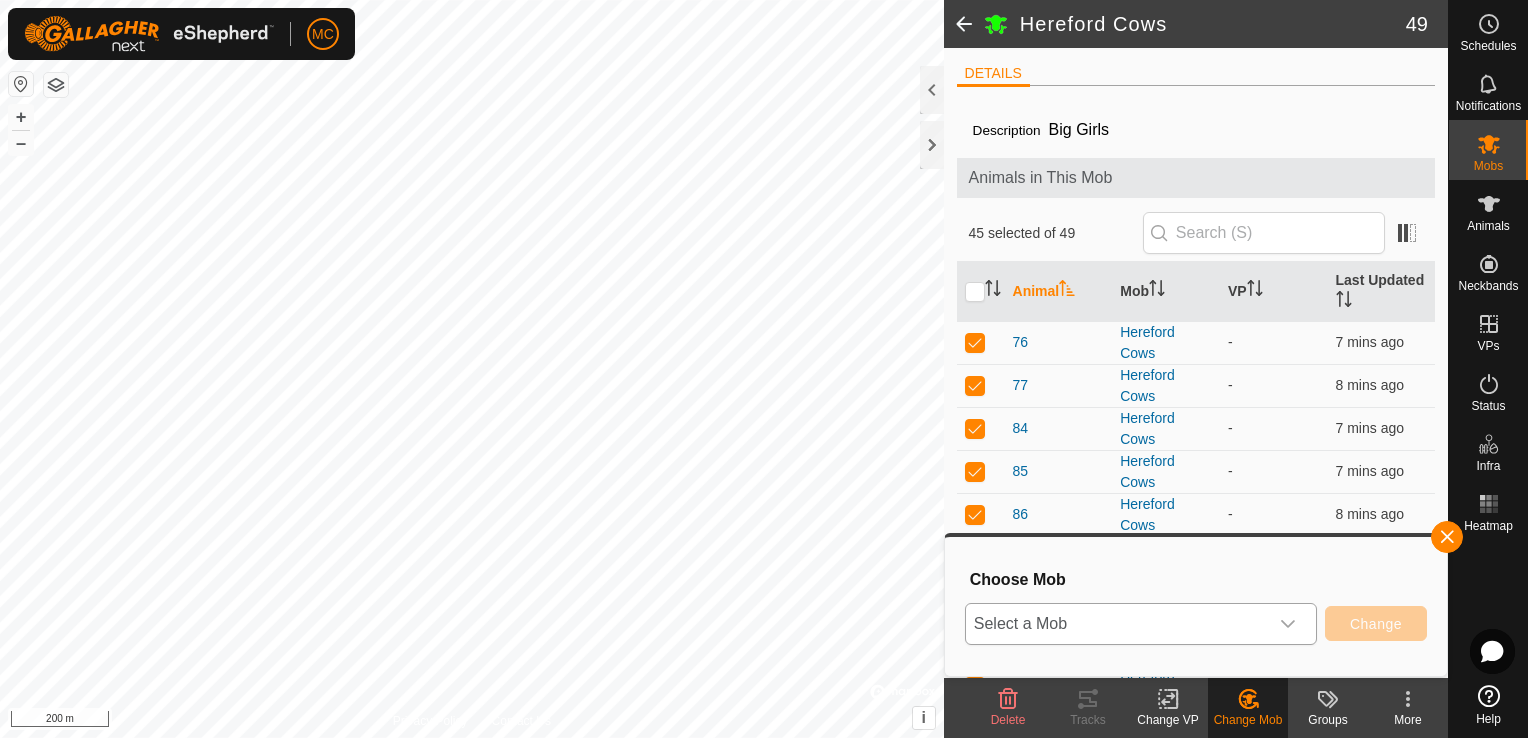 click on "Select a Mob" at bounding box center (1117, 624) 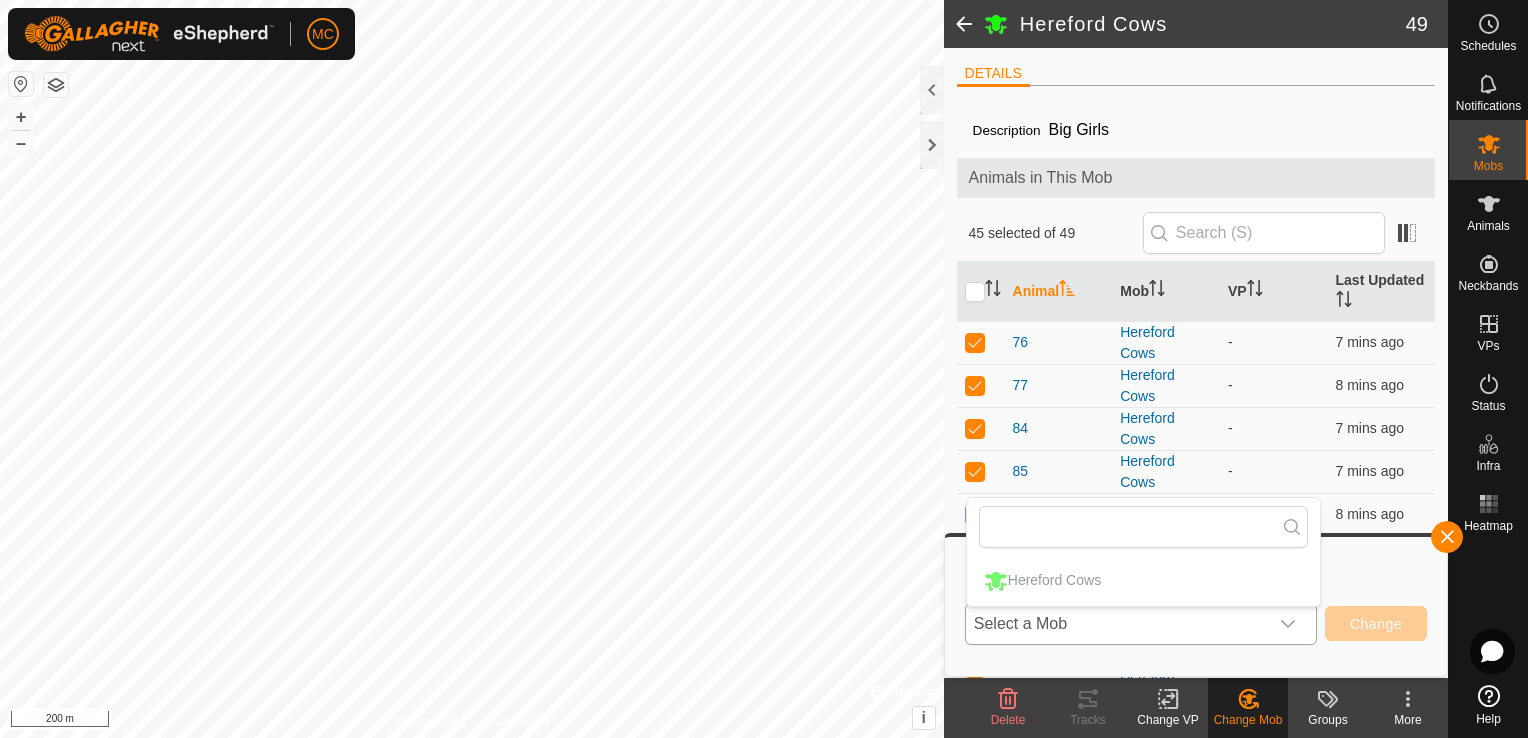 click at bounding box center [1288, 624] 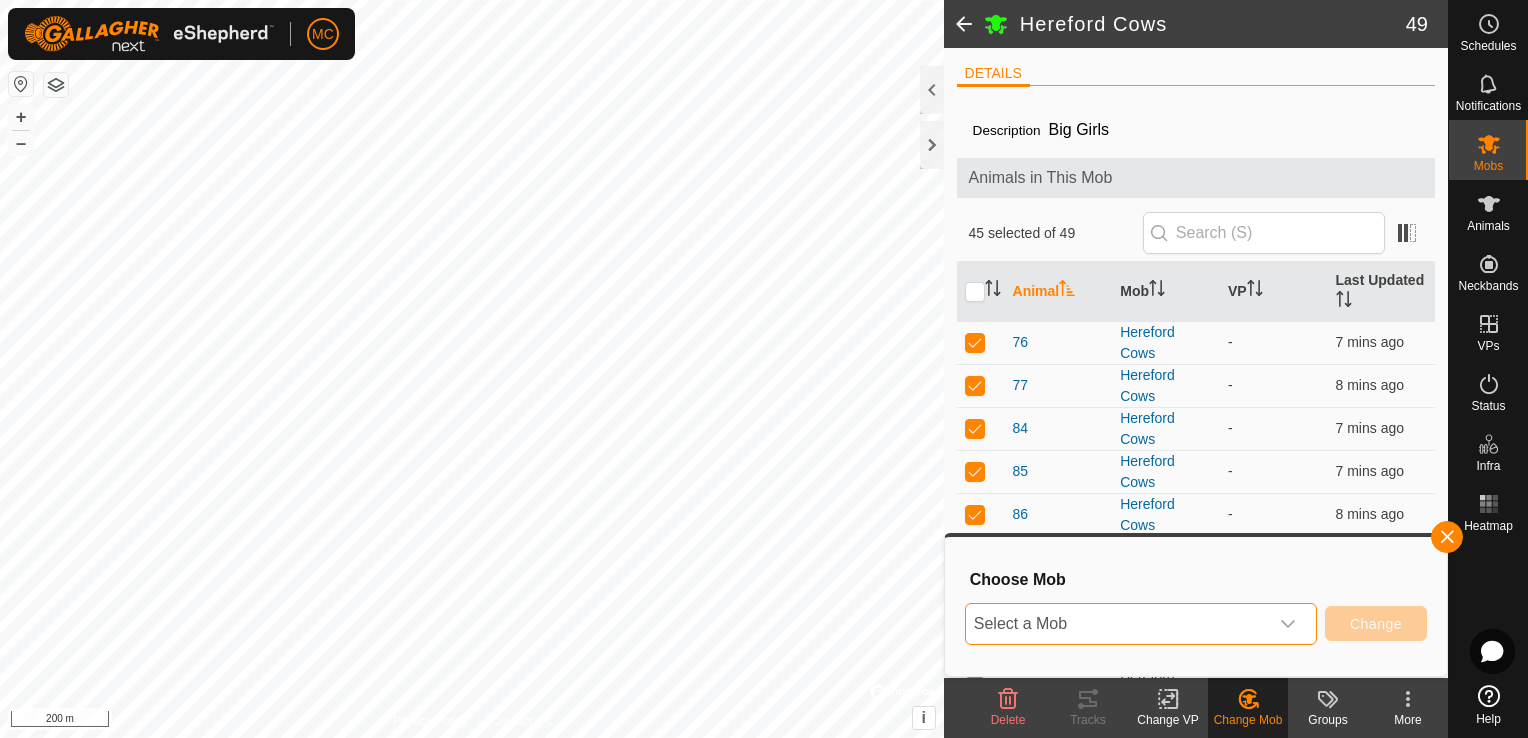 click on "More" 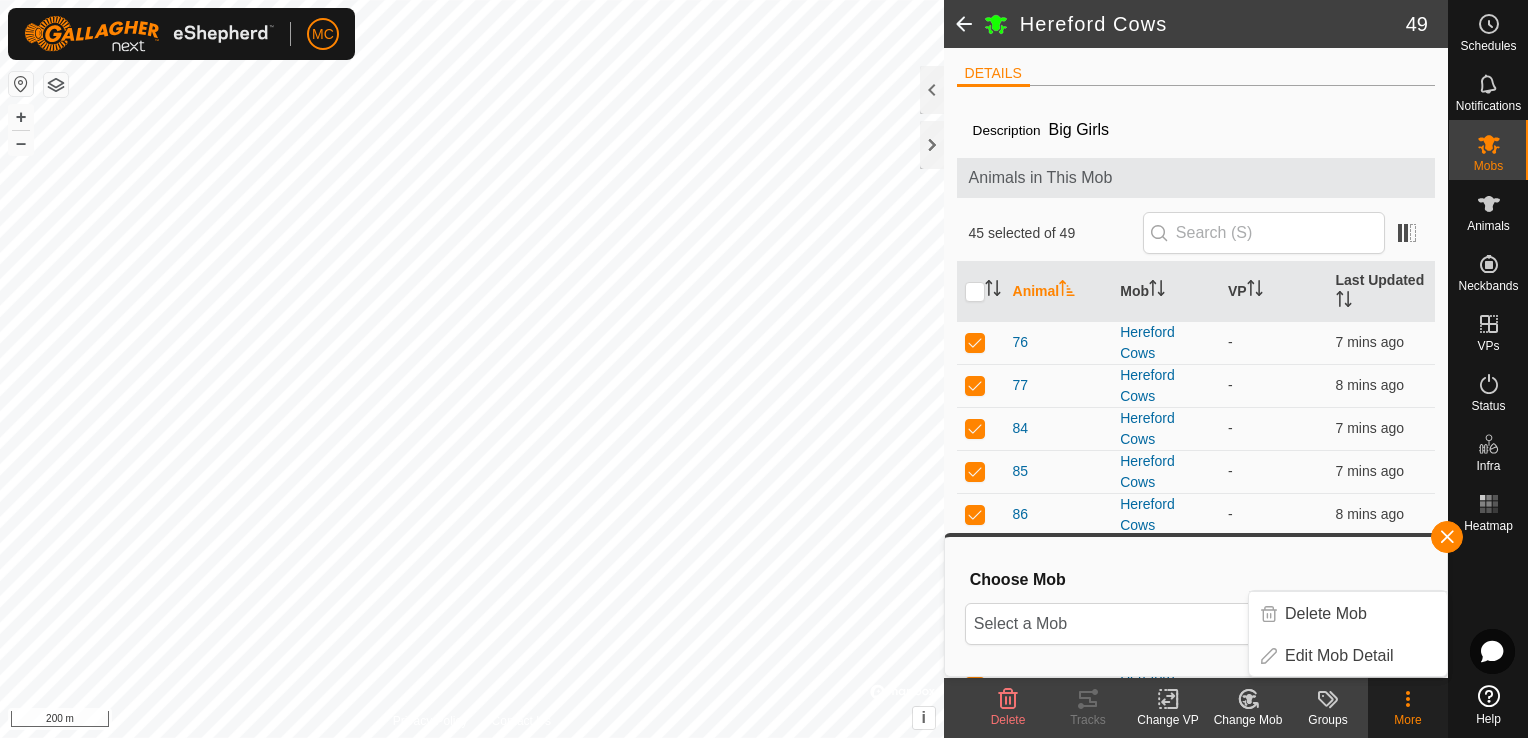 click on "More" 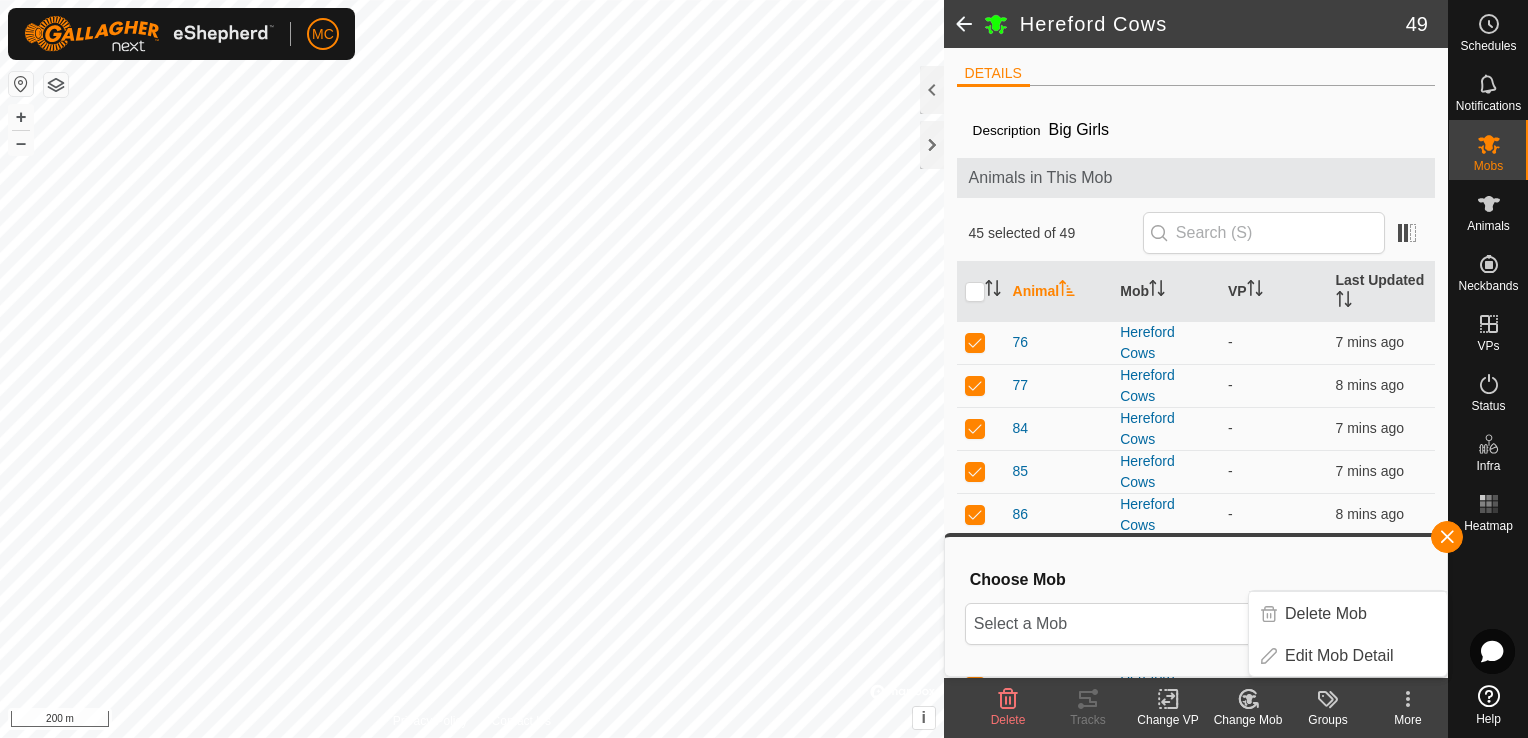 click on "Change Mob" 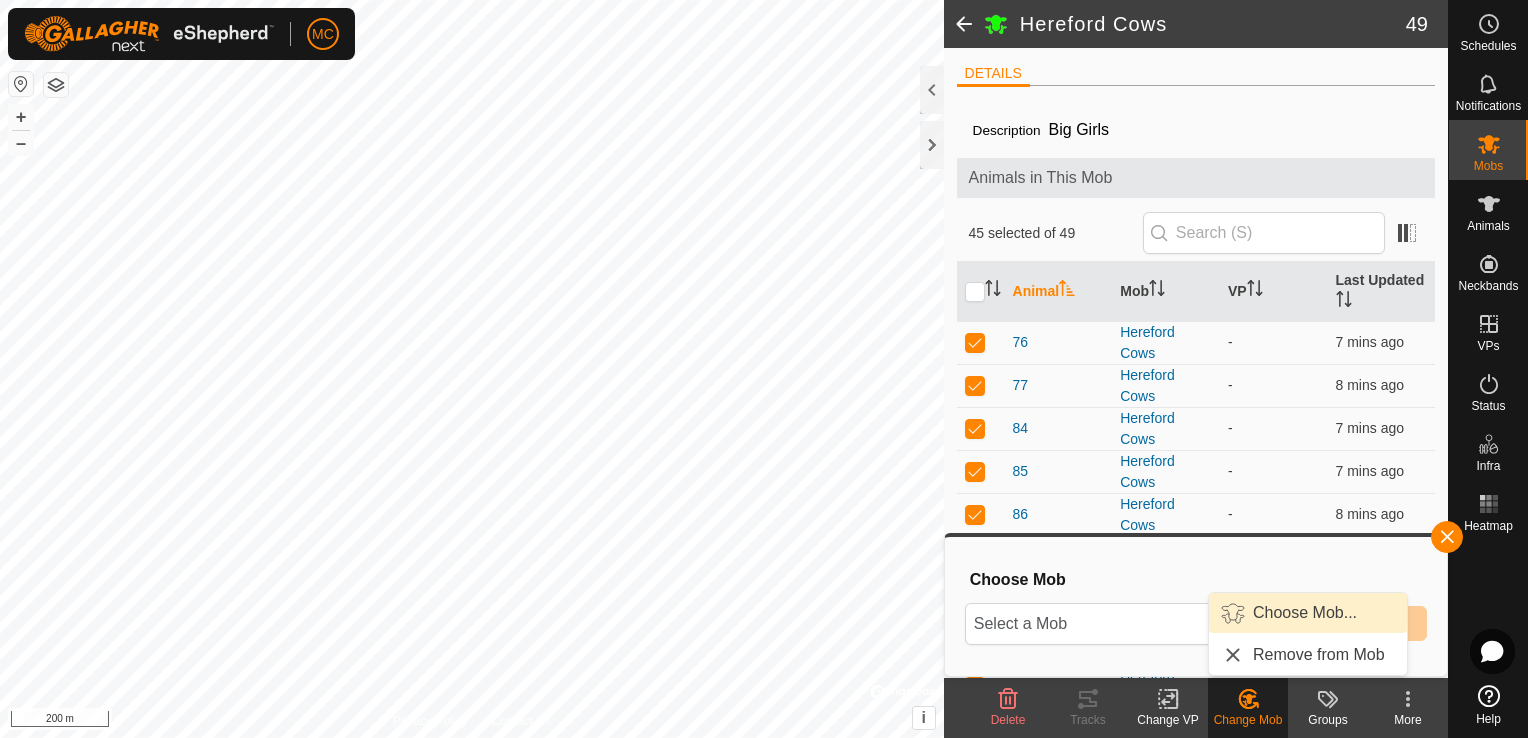 click on "Choose Mob..." at bounding box center (1308, 613) 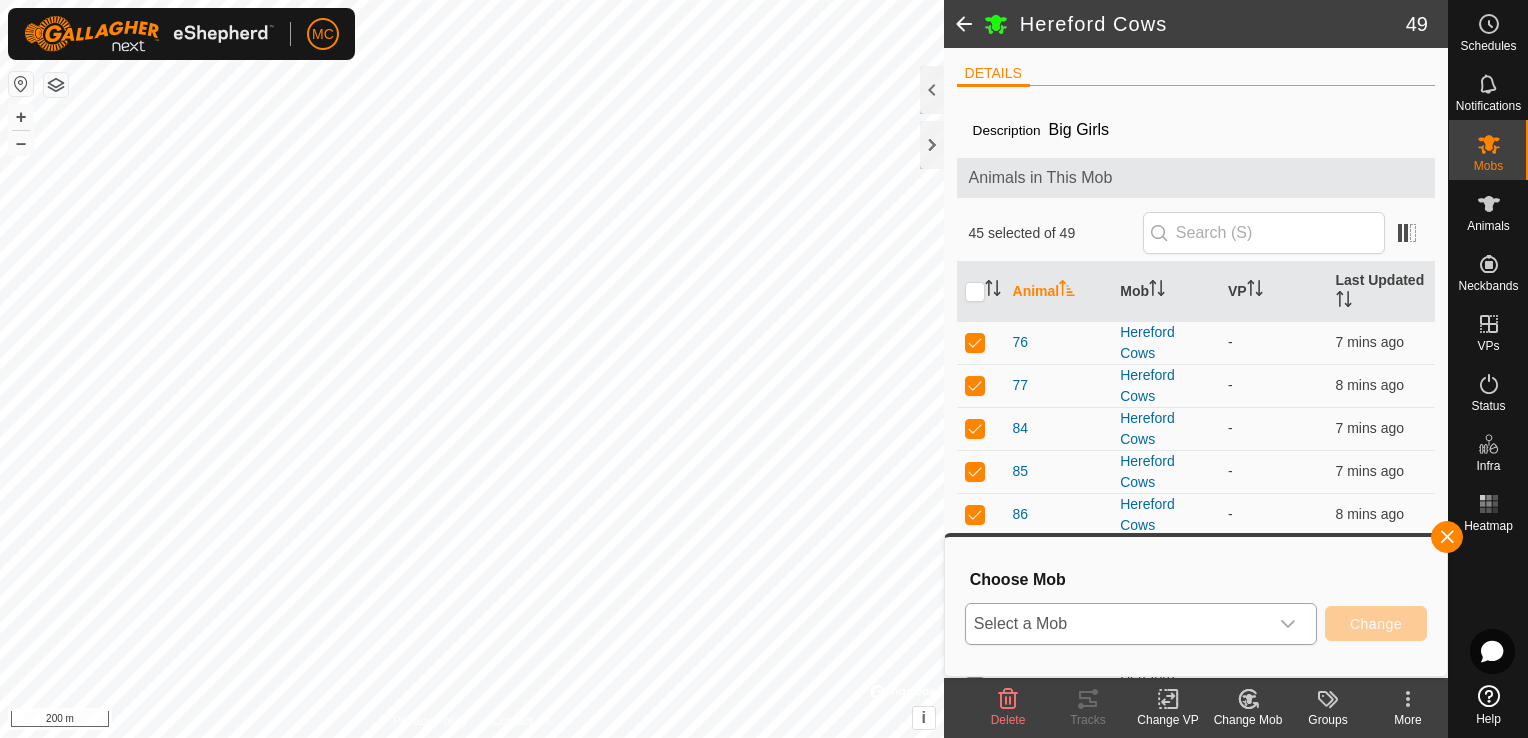 click on "Select a Mob" at bounding box center [1117, 624] 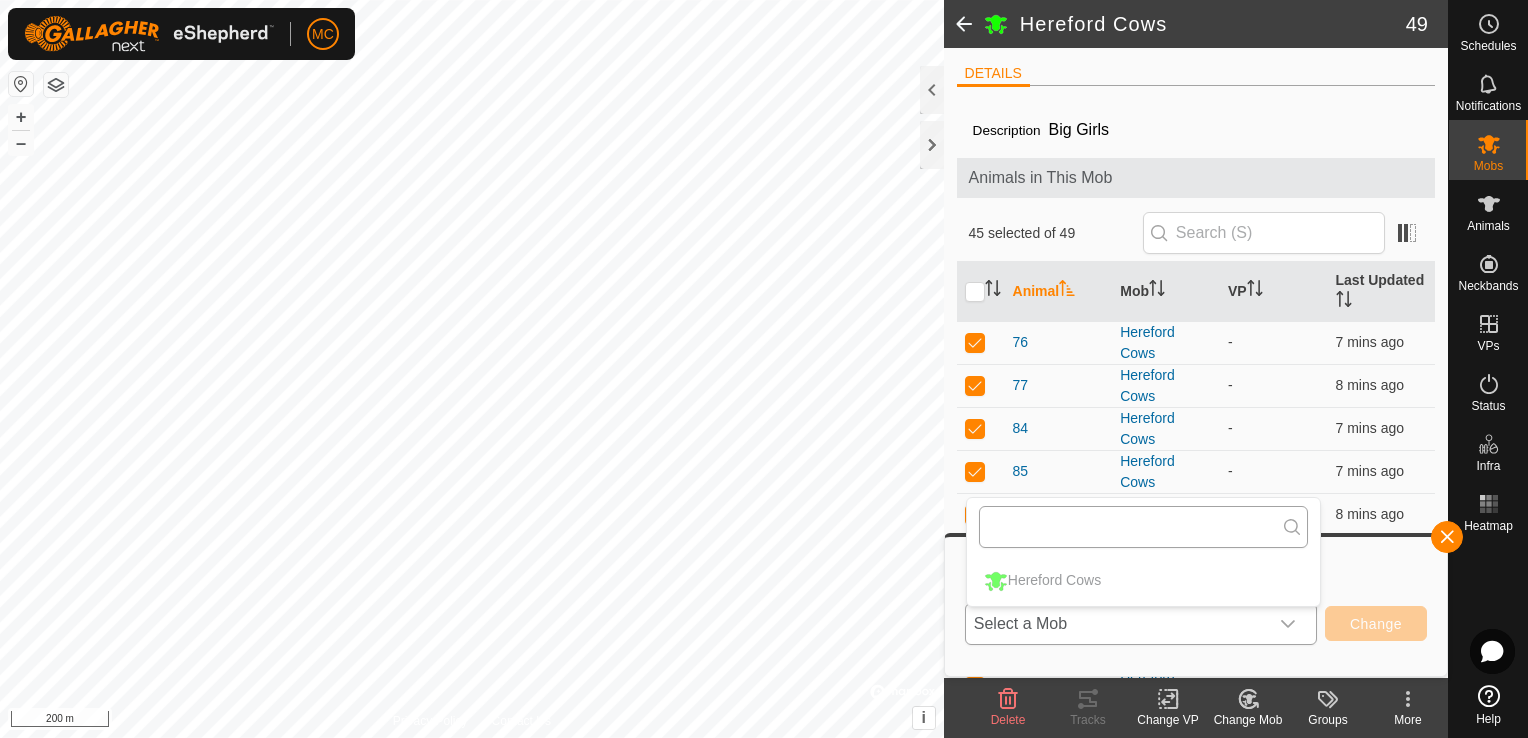 click at bounding box center [1143, 527] 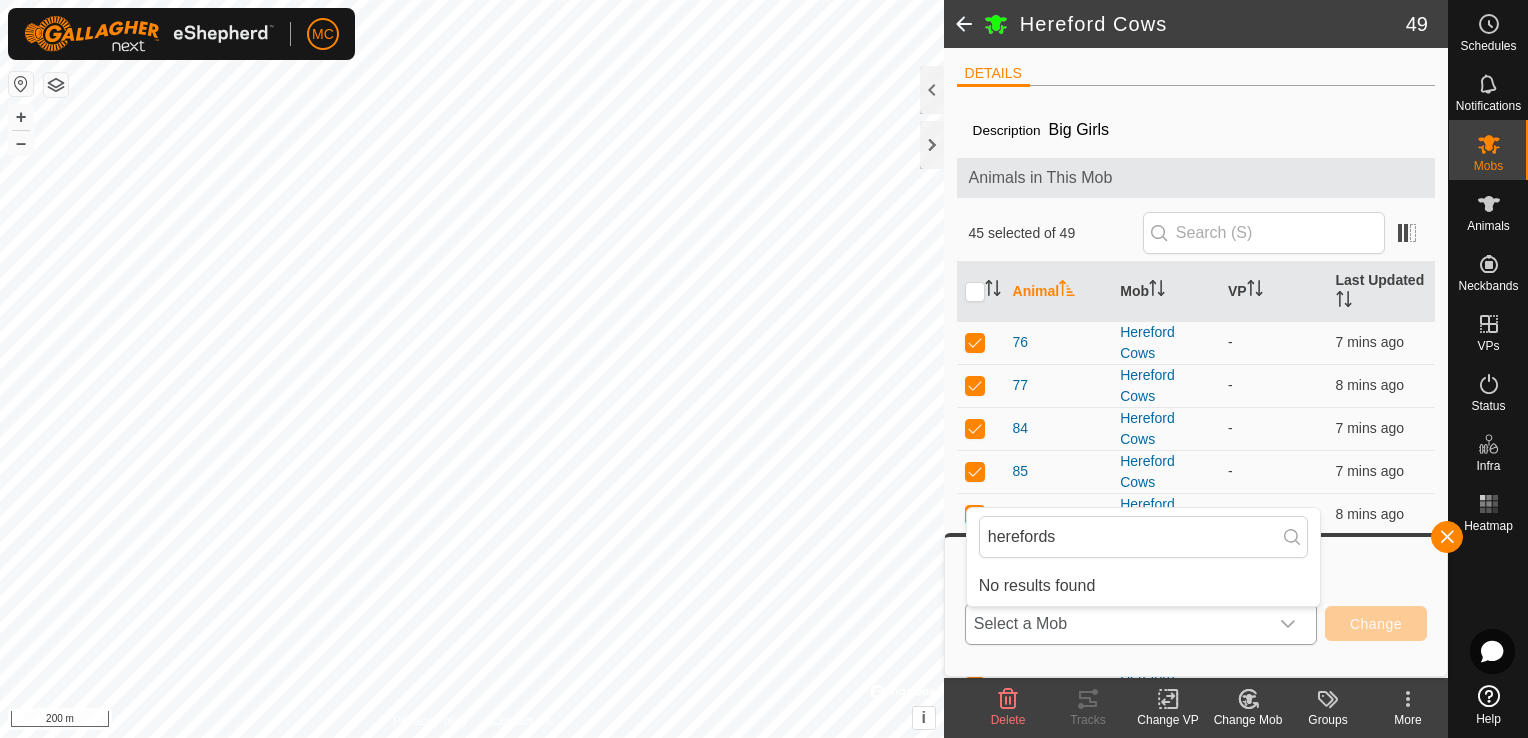 click on "No results found" at bounding box center [1143, 586] 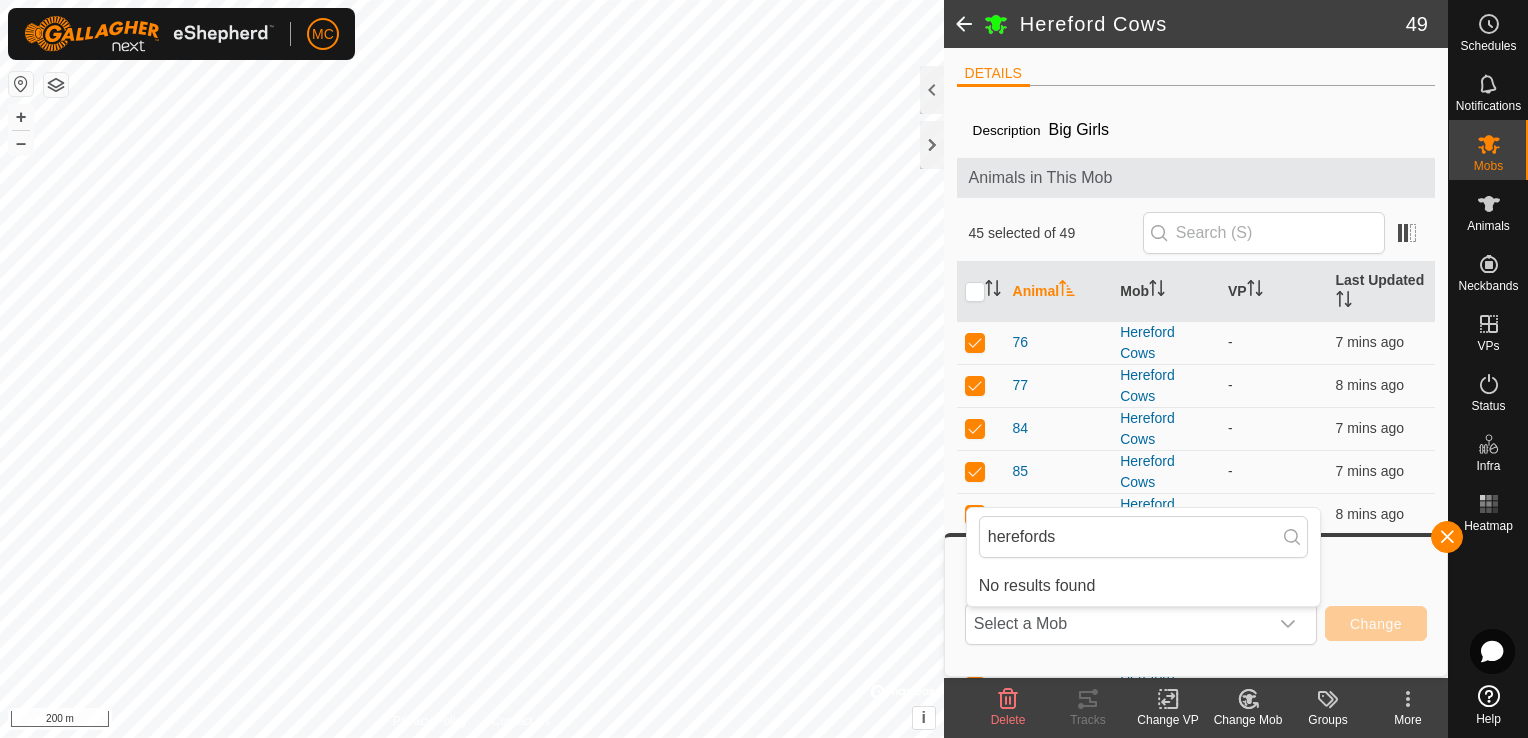 click on "Choose Mob Select a Mob herefords  No results found  Change" at bounding box center (1196, 606) 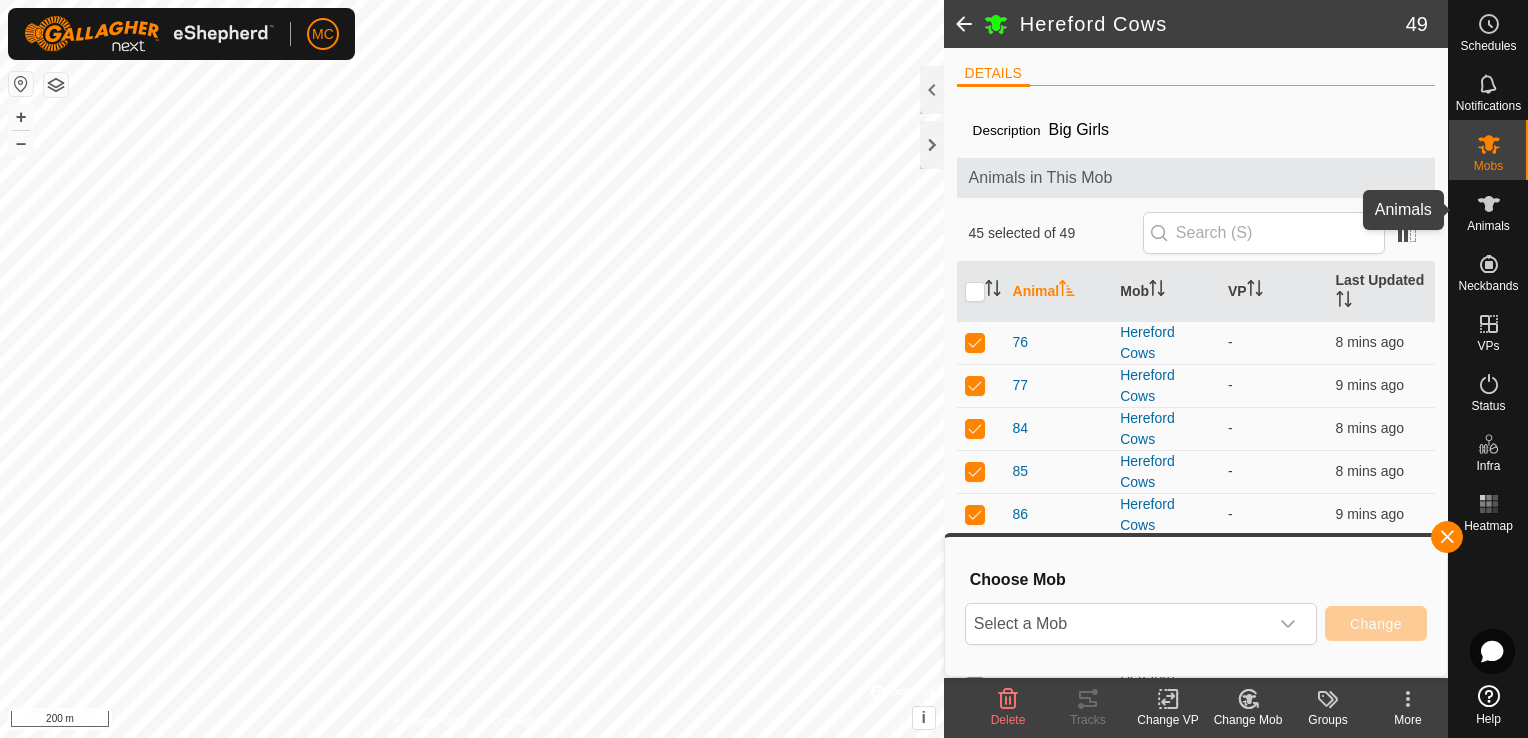 click on "Animals" at bounding box center [1488, 226] 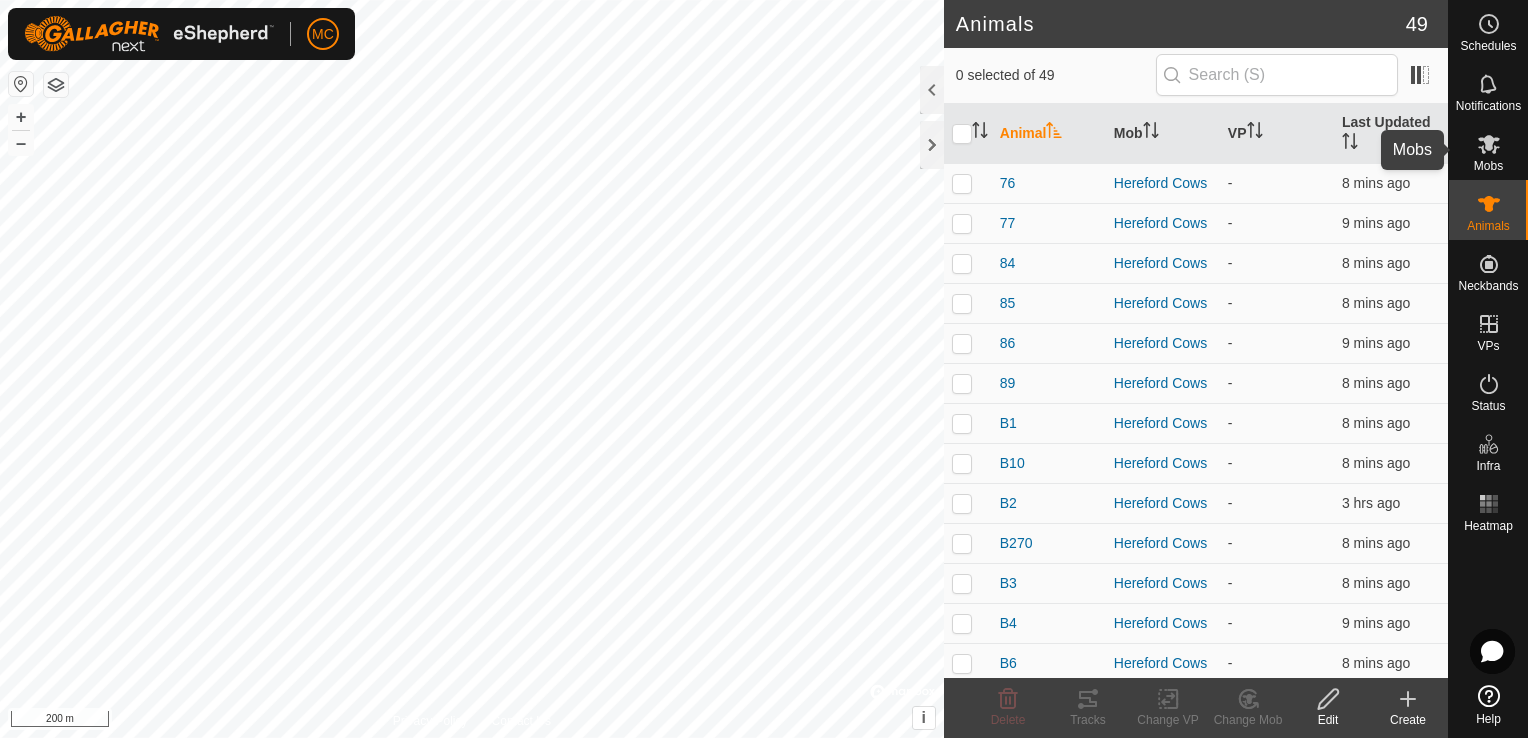 click 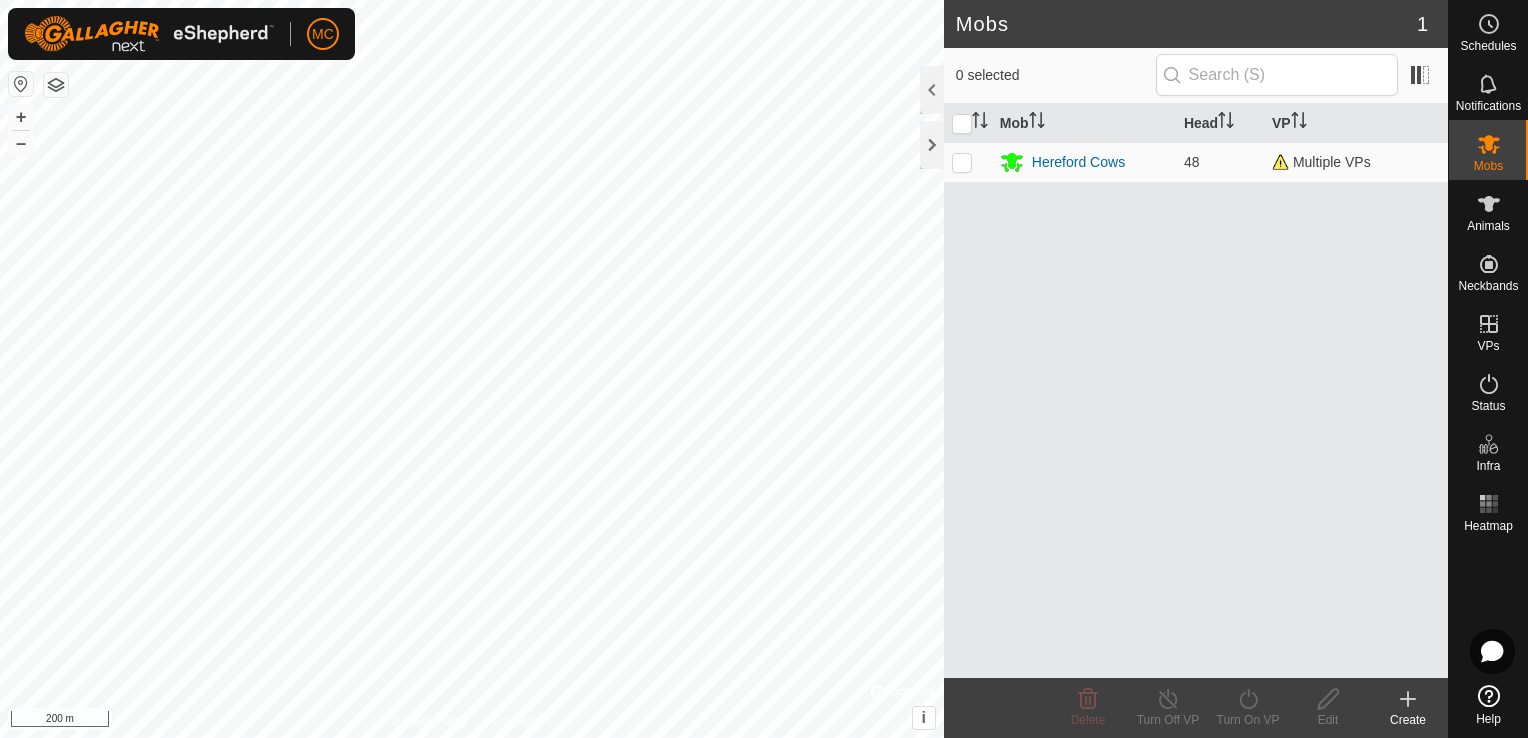 click 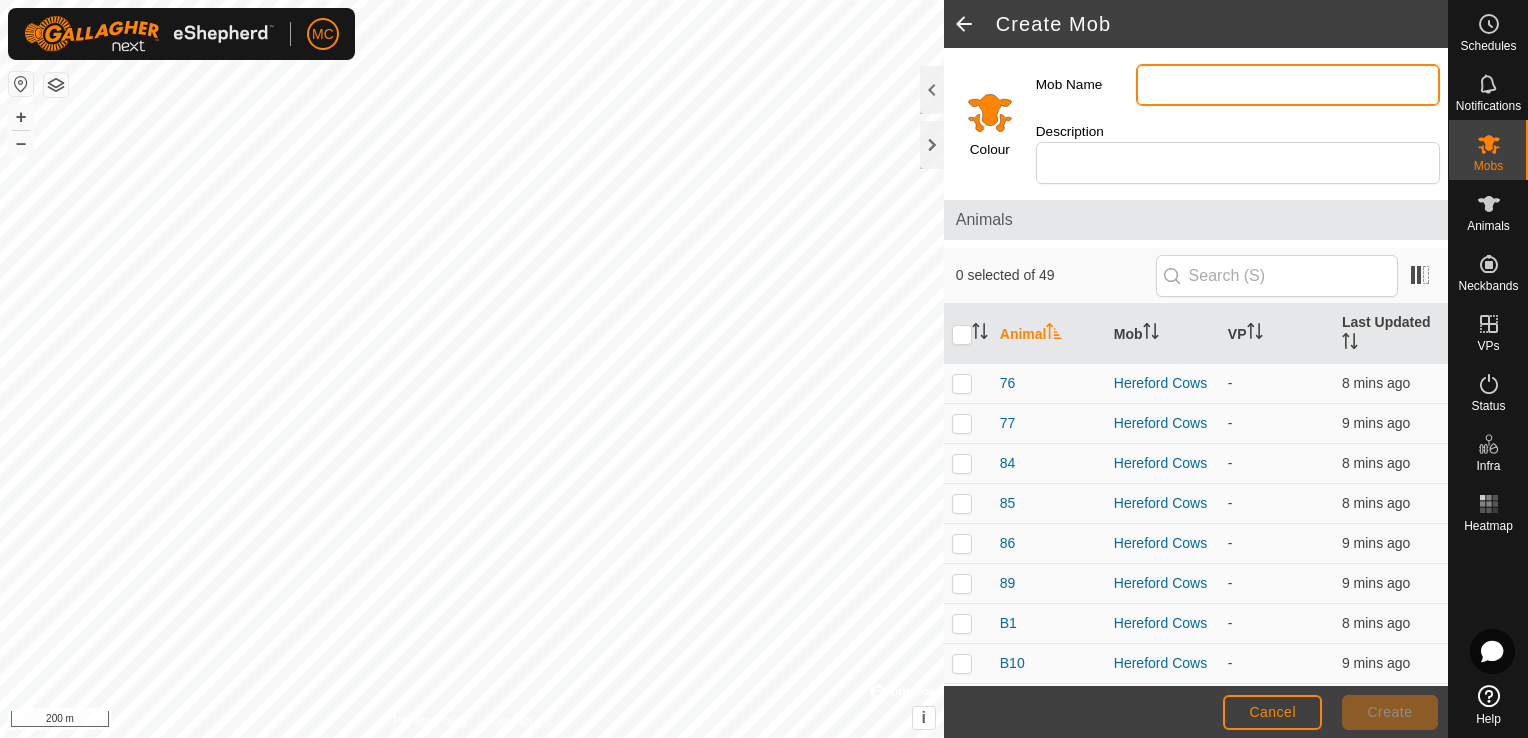 click on "Mob Name" at bounding box center [1288, 85] 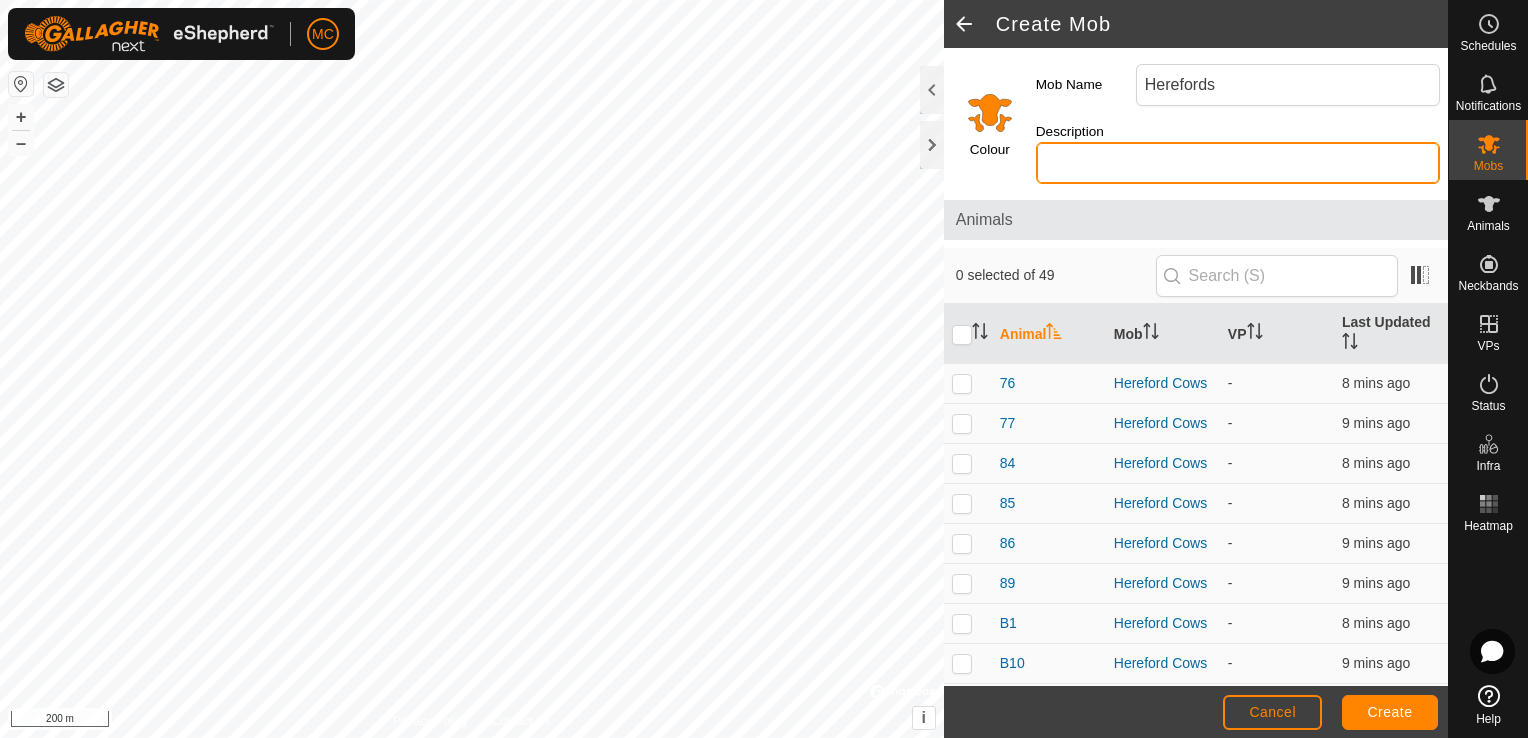 click on "Description" at bounding box center [1238, 163] 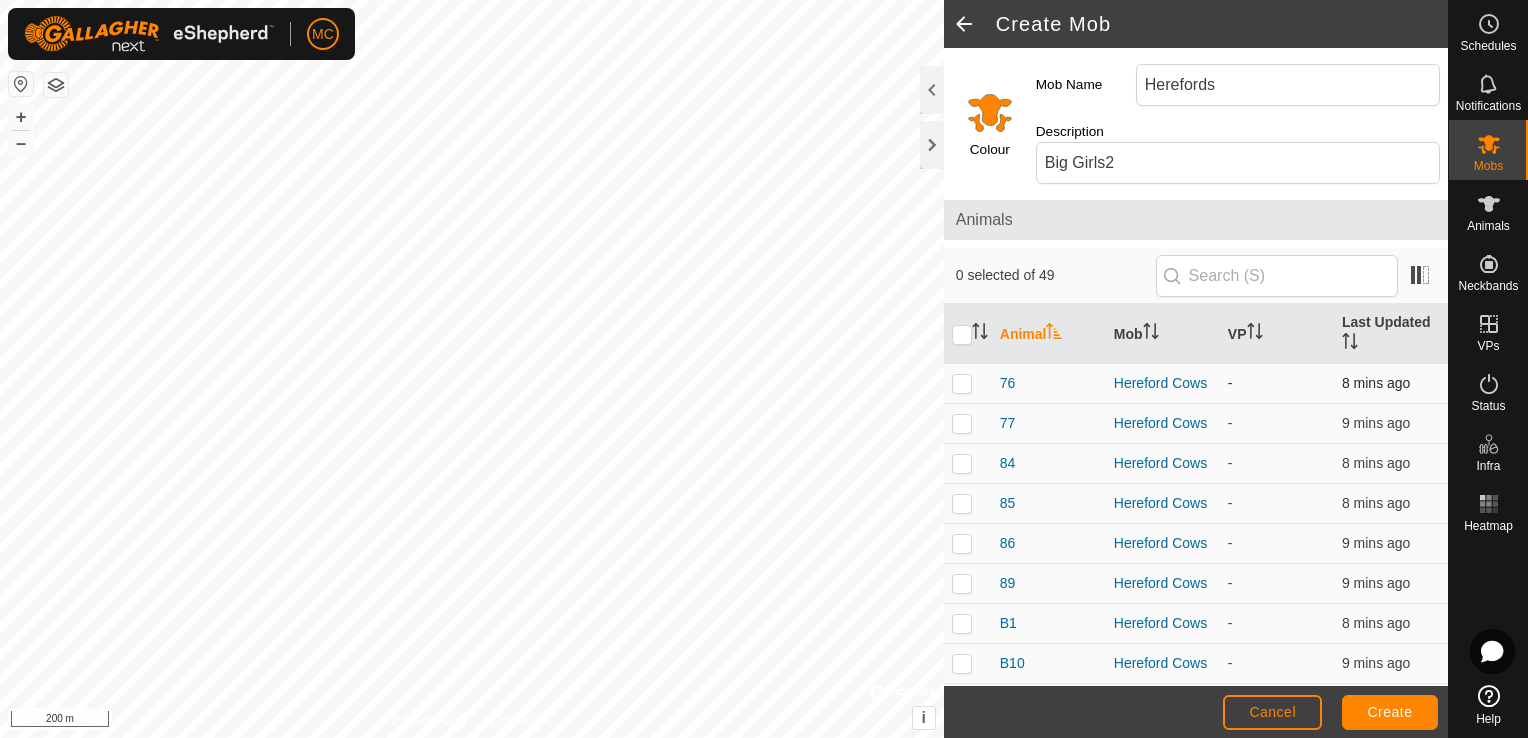 click at bounding box center (962, 383) 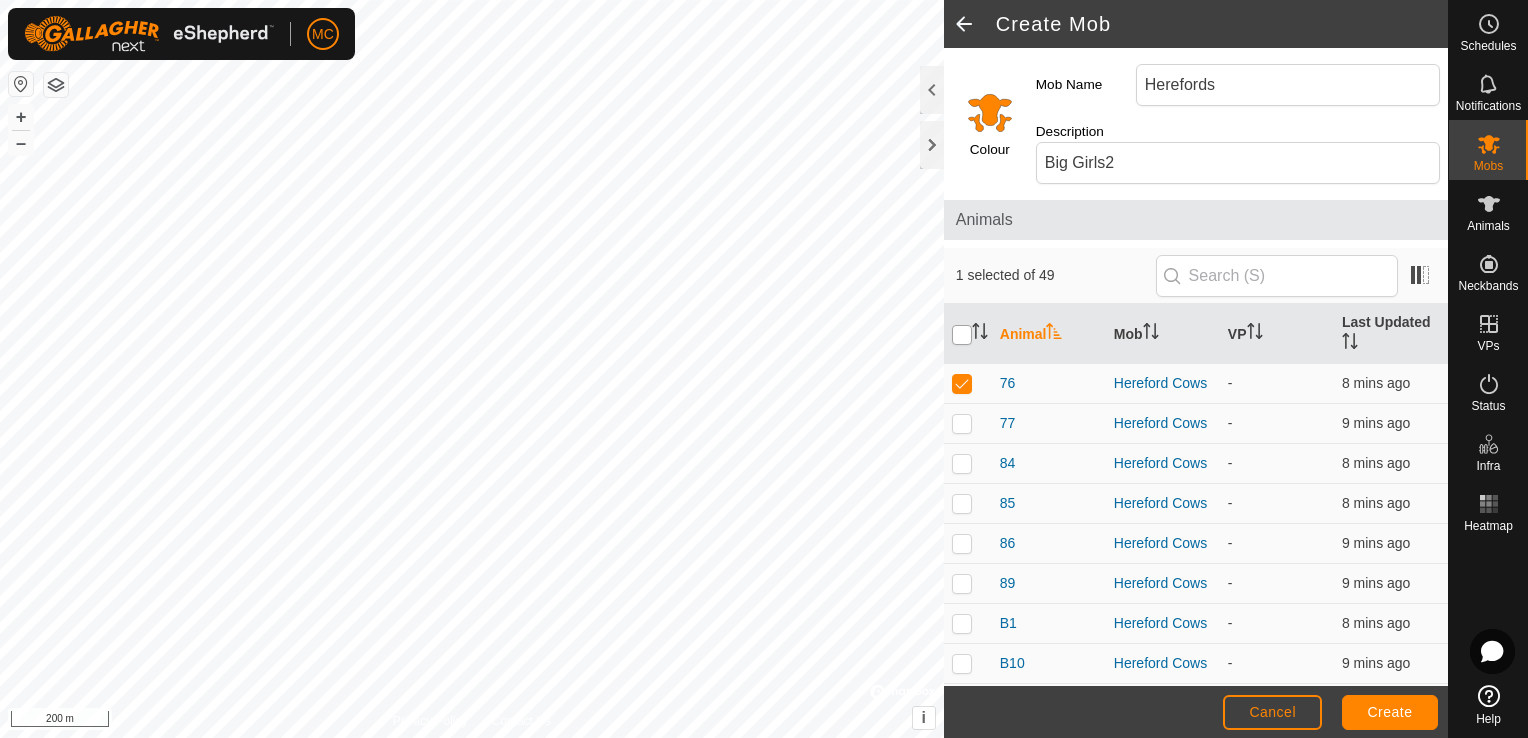 click at bounding box center [962, 335] 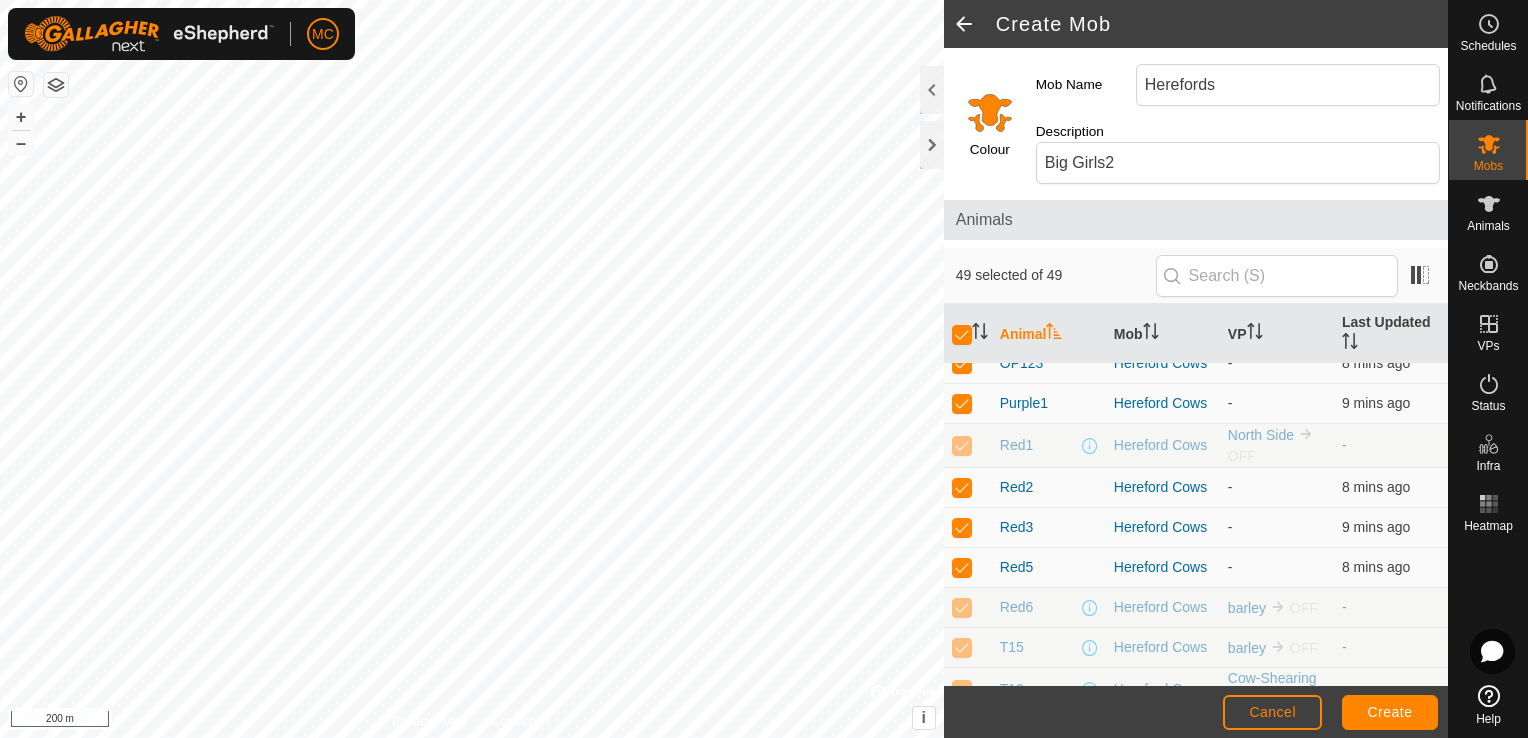 scroll, scrollTop: 1064, scrollLeft: 0, axis: vertical 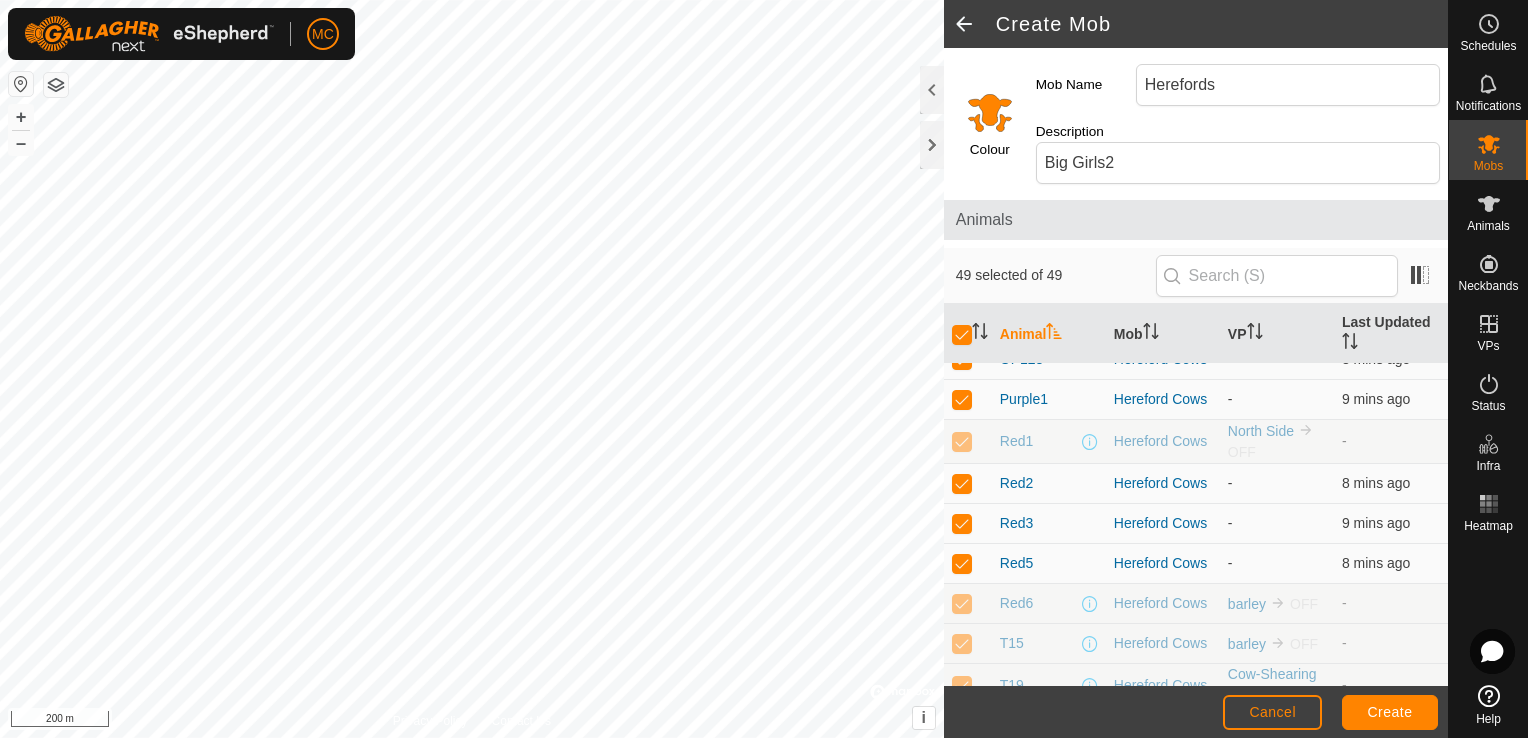 click at bounding box center [962, 441] 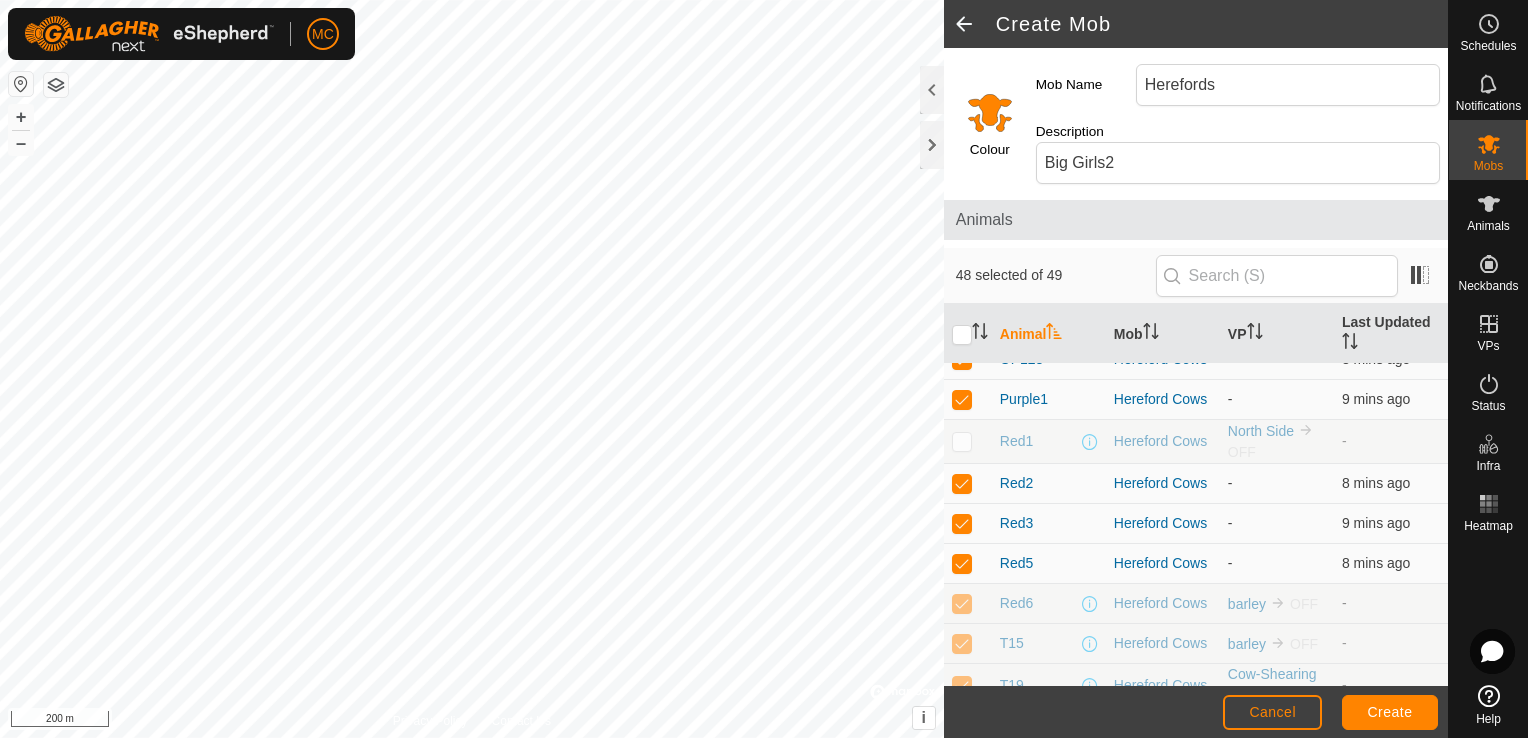 click at bounding box center [962, 603] 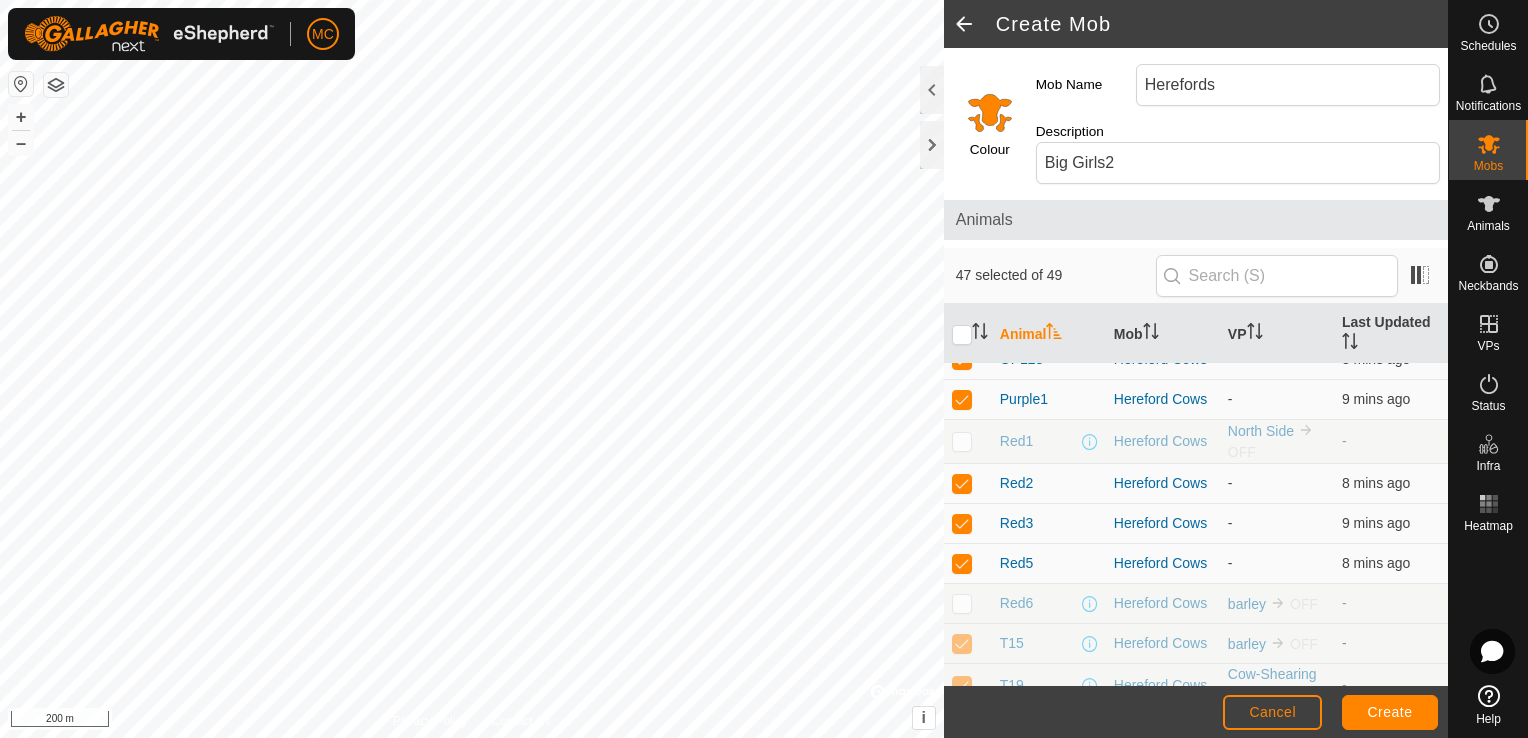 click at bounding box center [962, 643] 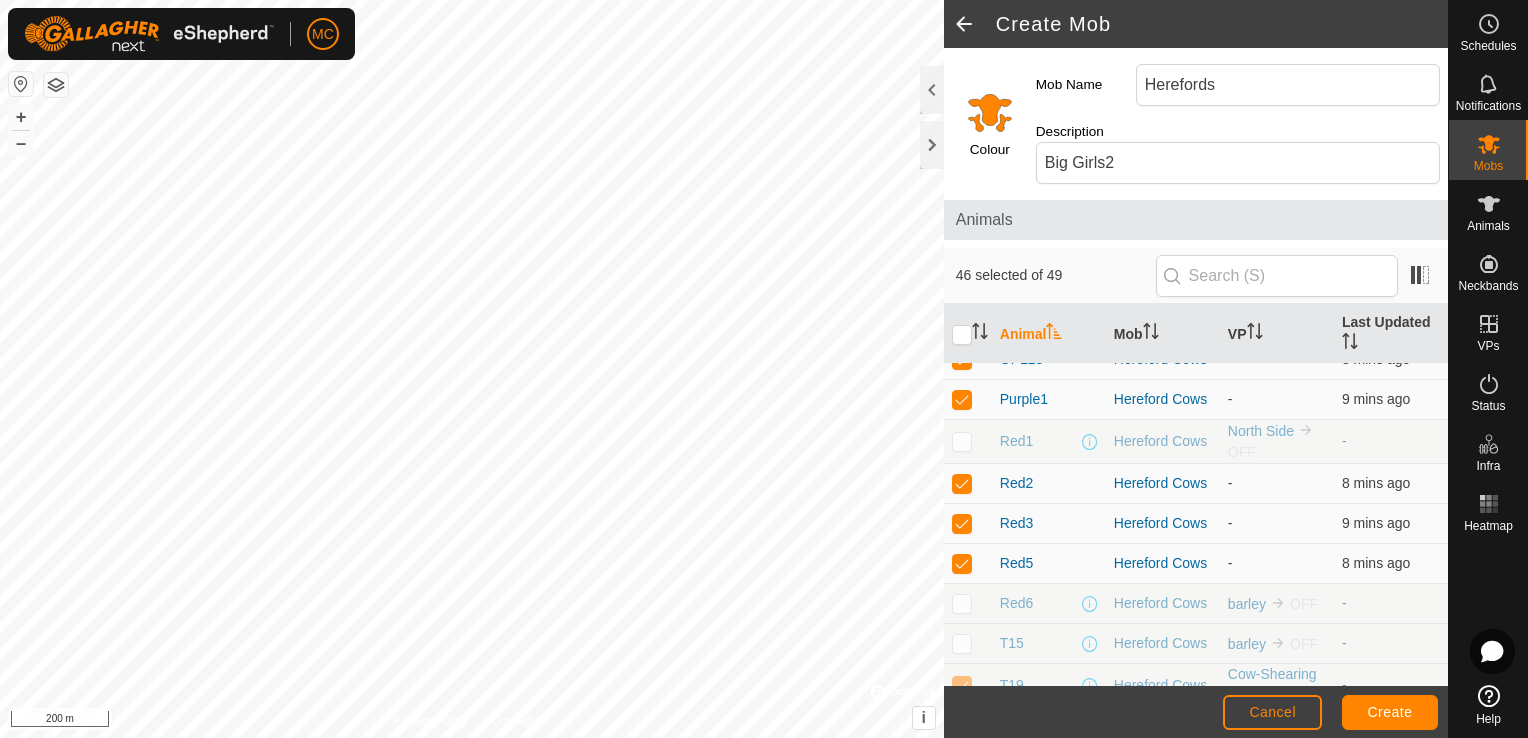 click at bounding box center [962, 685] 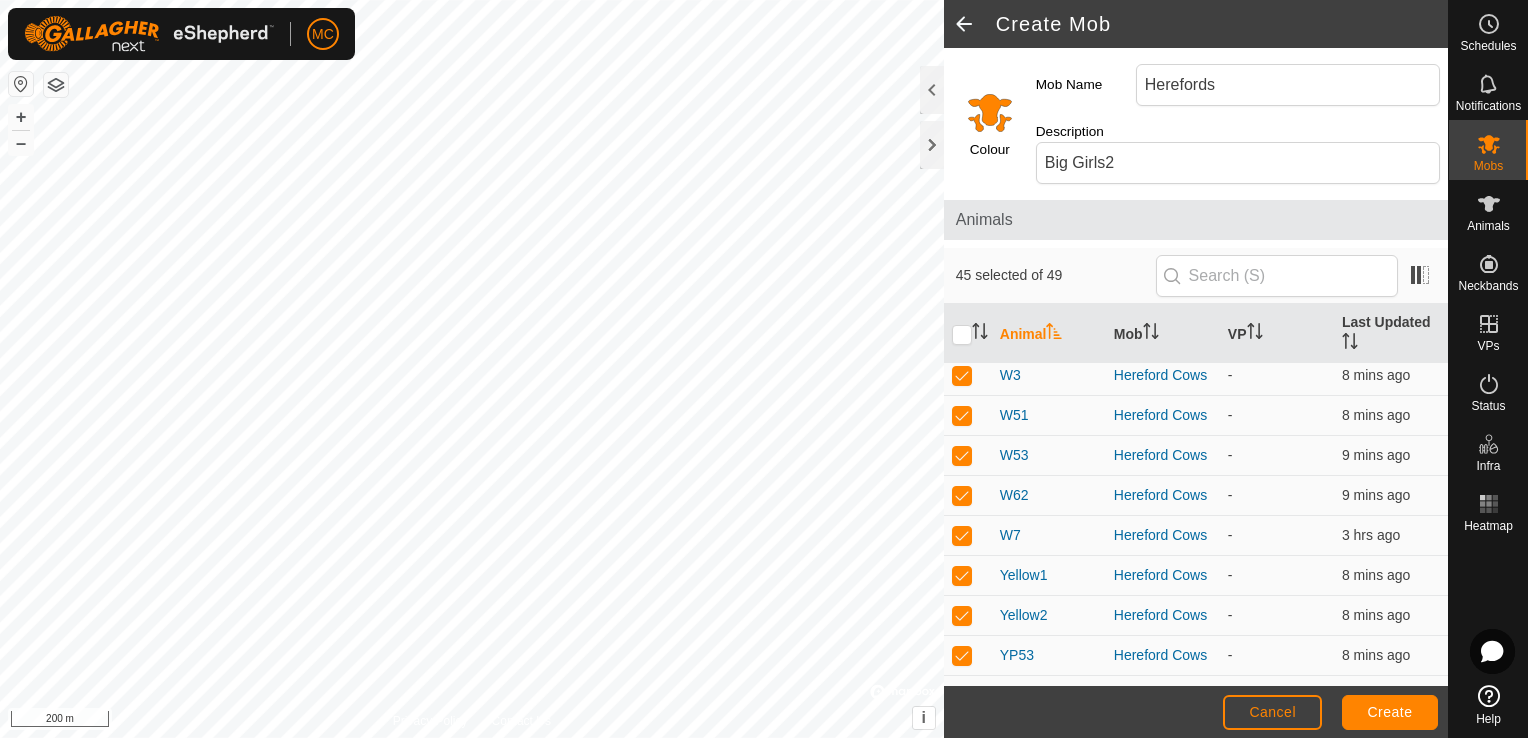scroll, scrollTop: 1623, scrollLeft: 0, axis: vertical 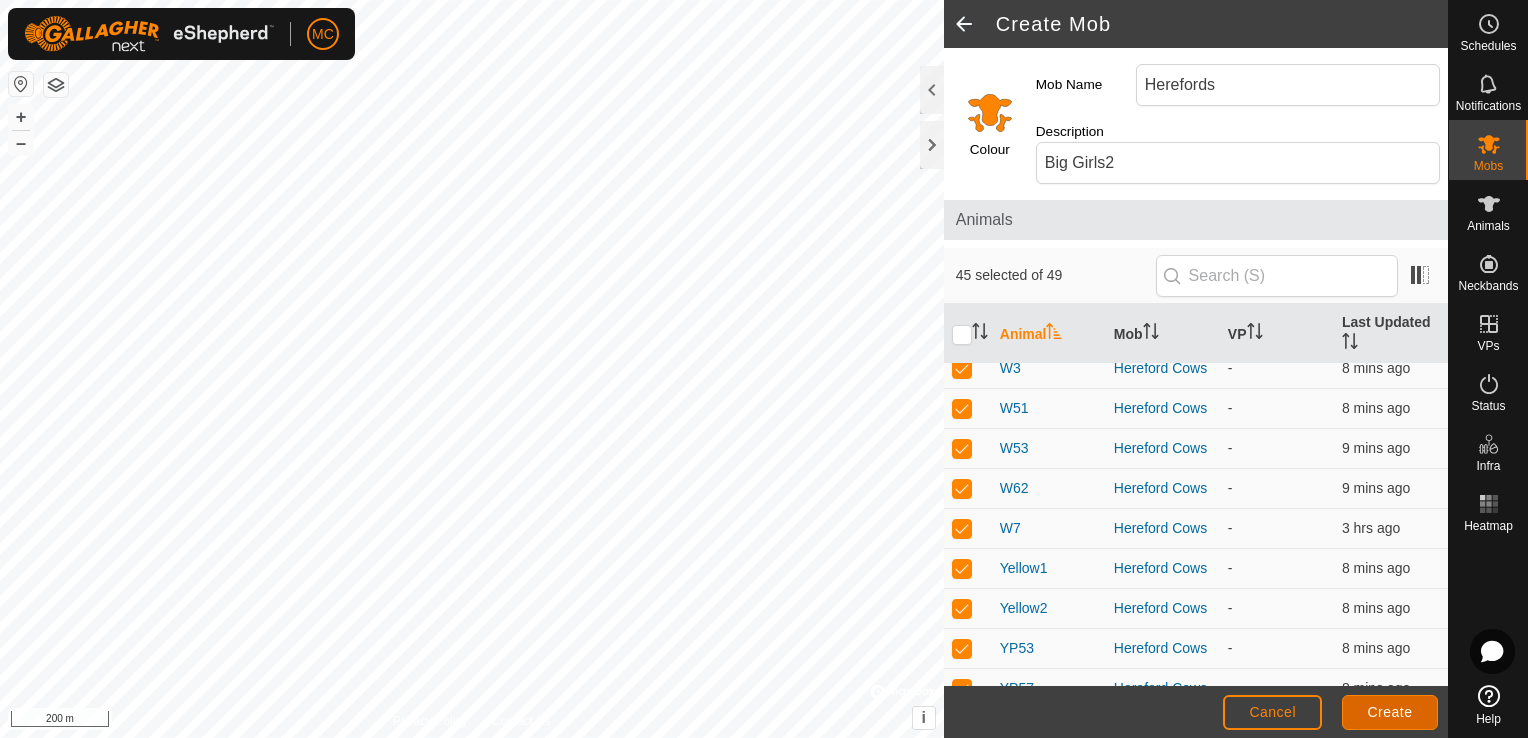 click on "Create" at bounding box center (1390, 712) 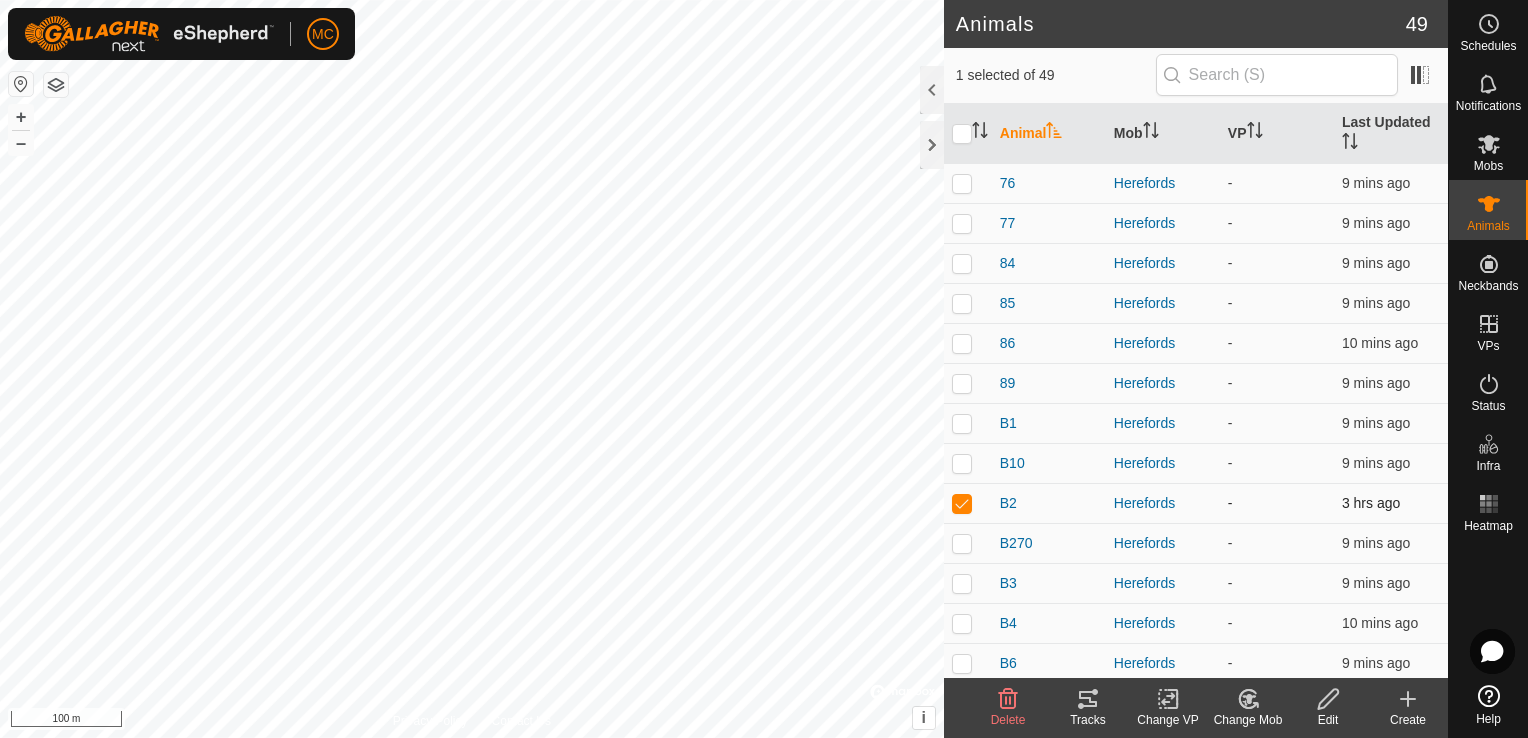click at bounding box center (962, 503) 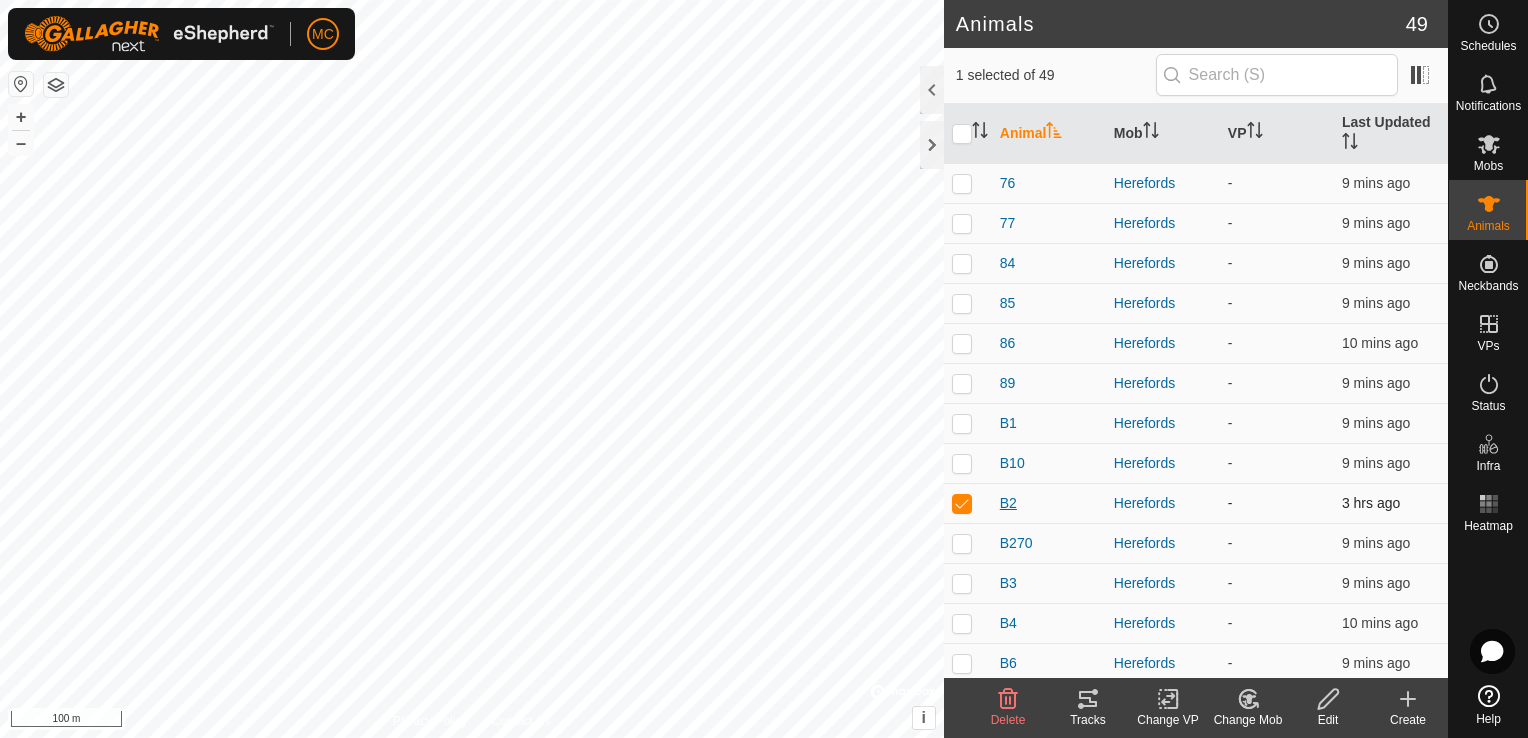 click on "B2" at bounding box center [1008, 503] 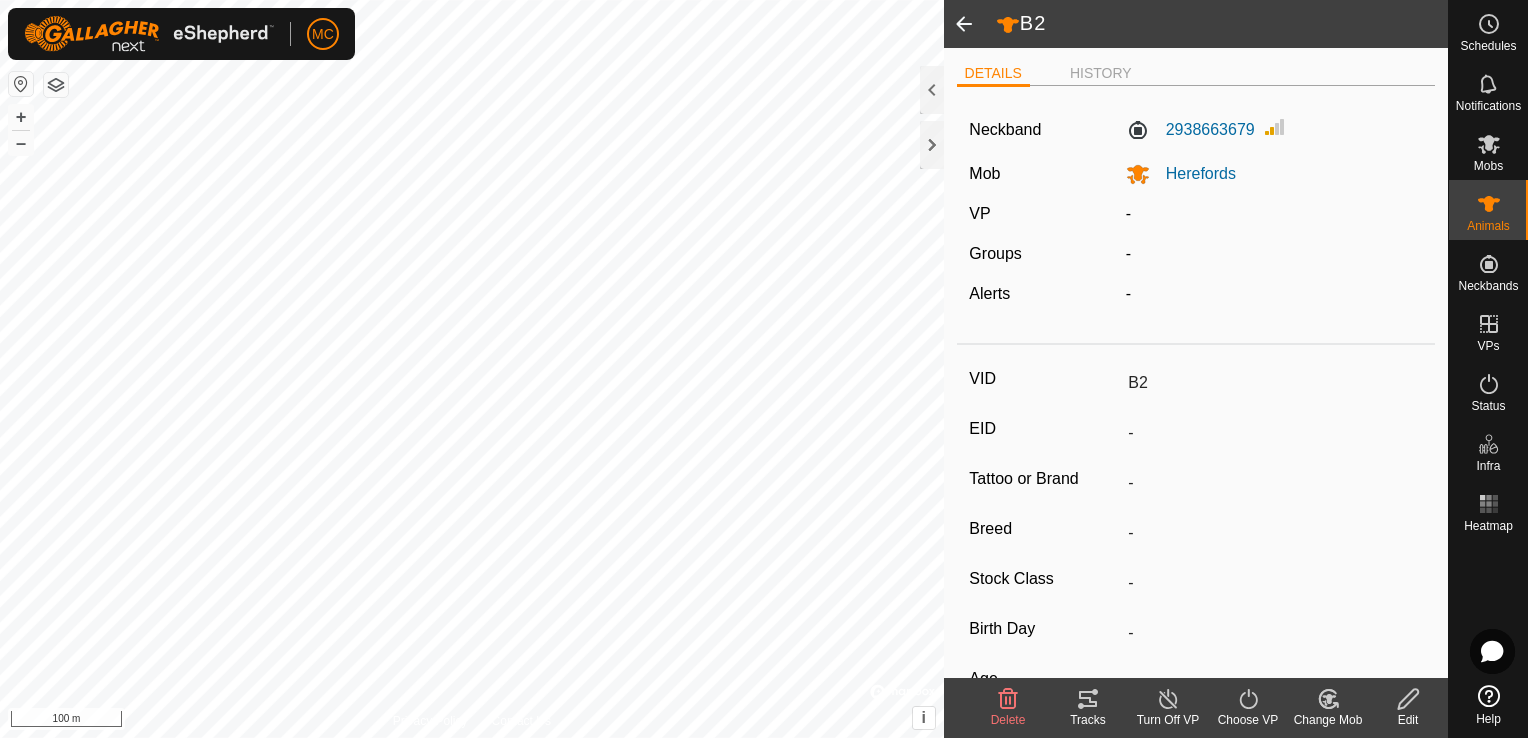 click 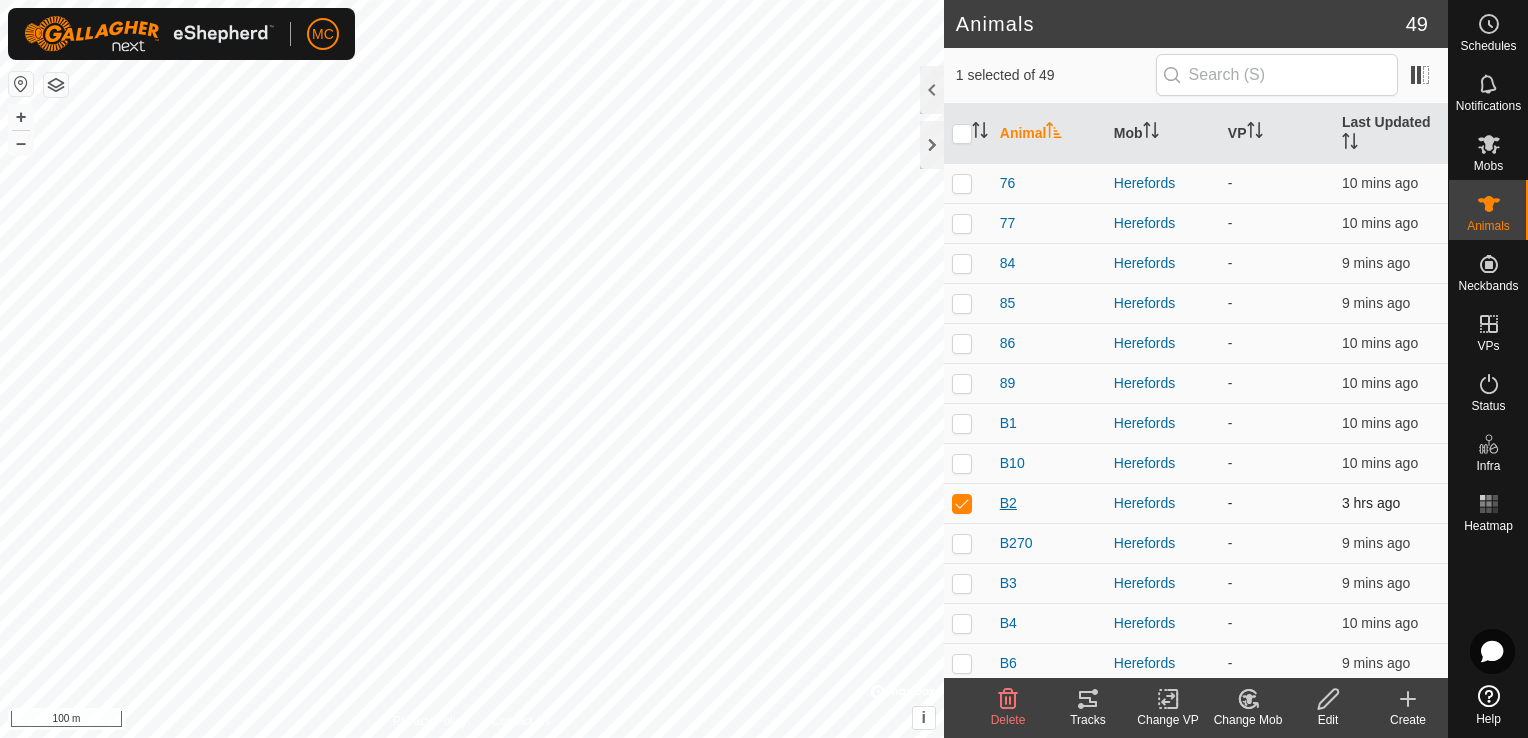 click on "B2" at bounding box center [1008, 503] 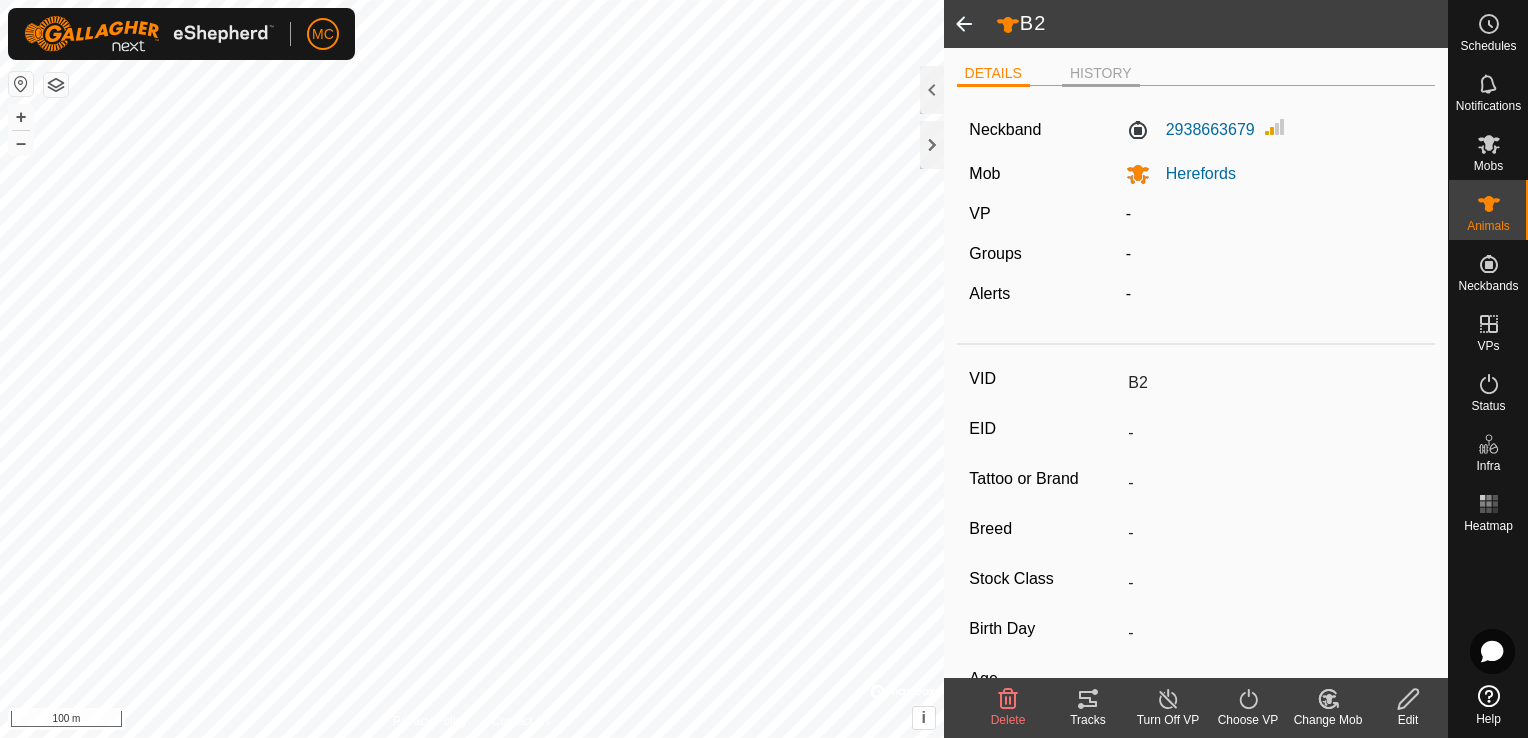click on "HISTORY" 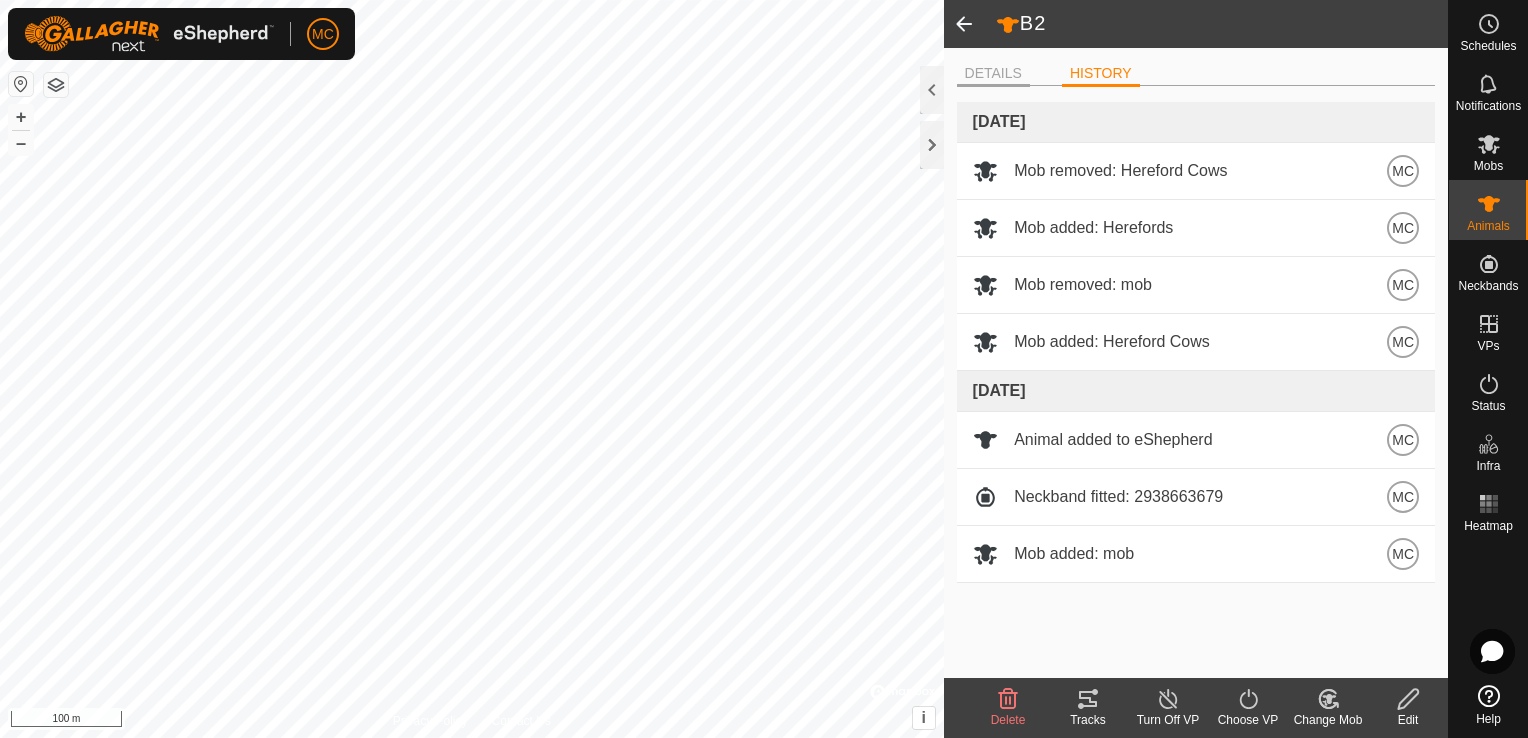click on "DETAILS" 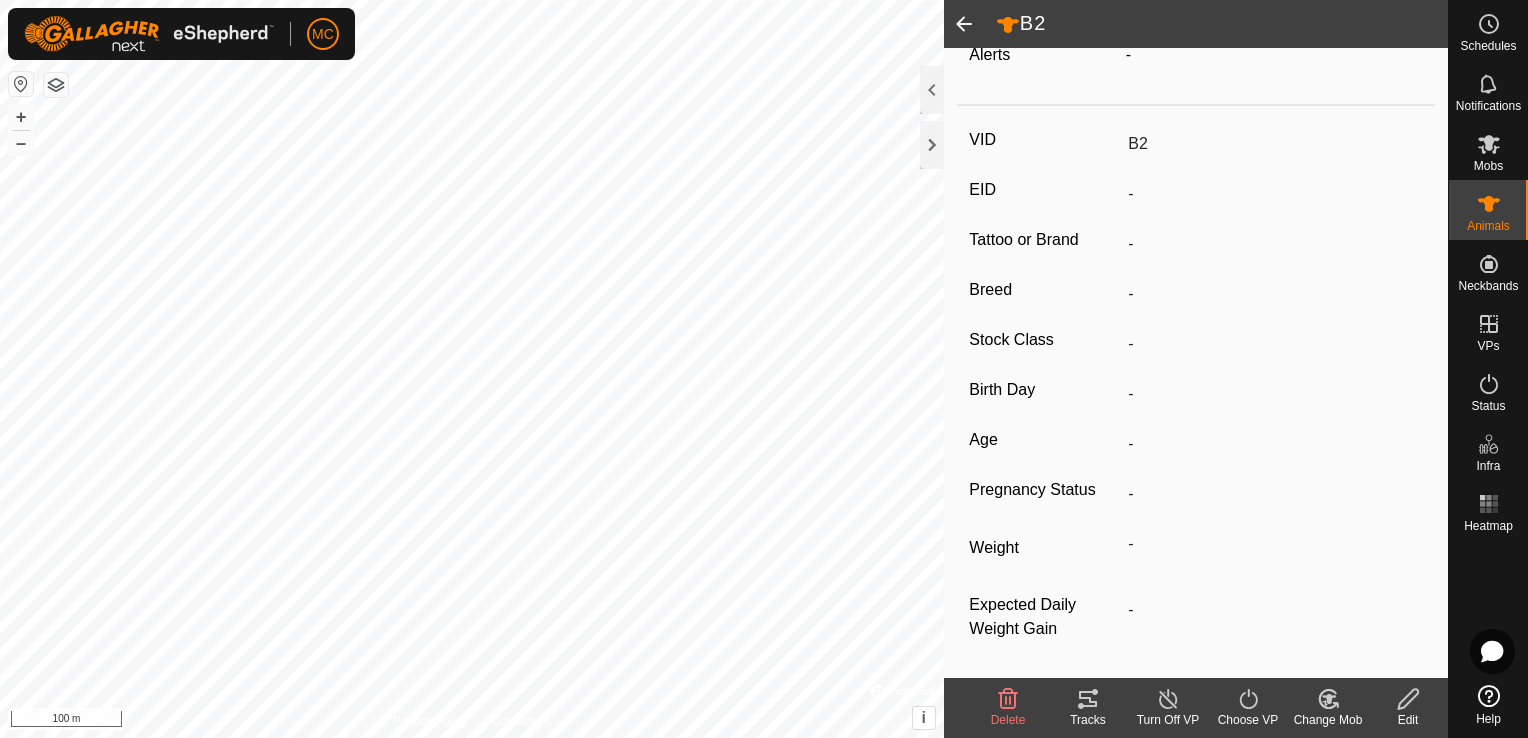 scroll, scrollTop: 0, scrollLeft: 0, axis: both 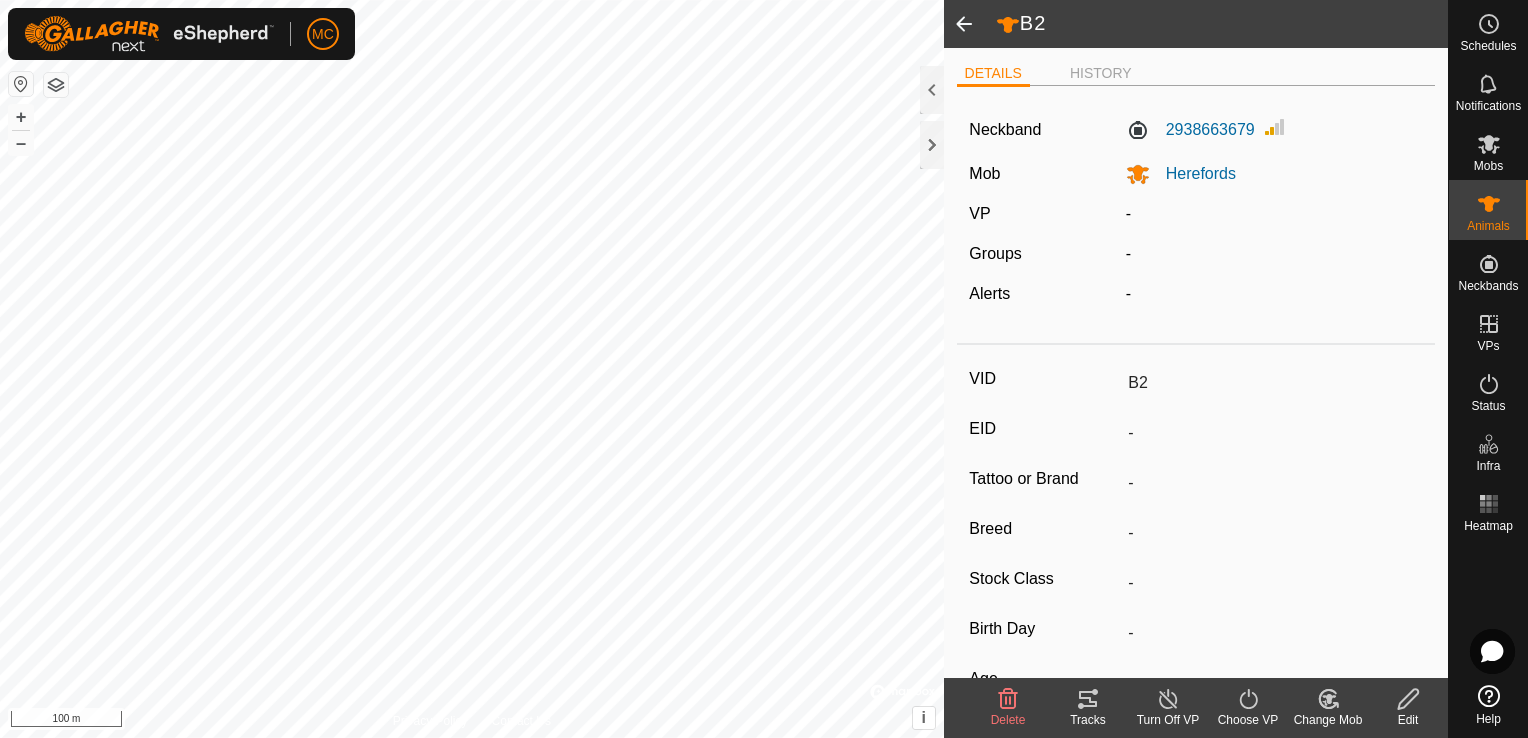 click 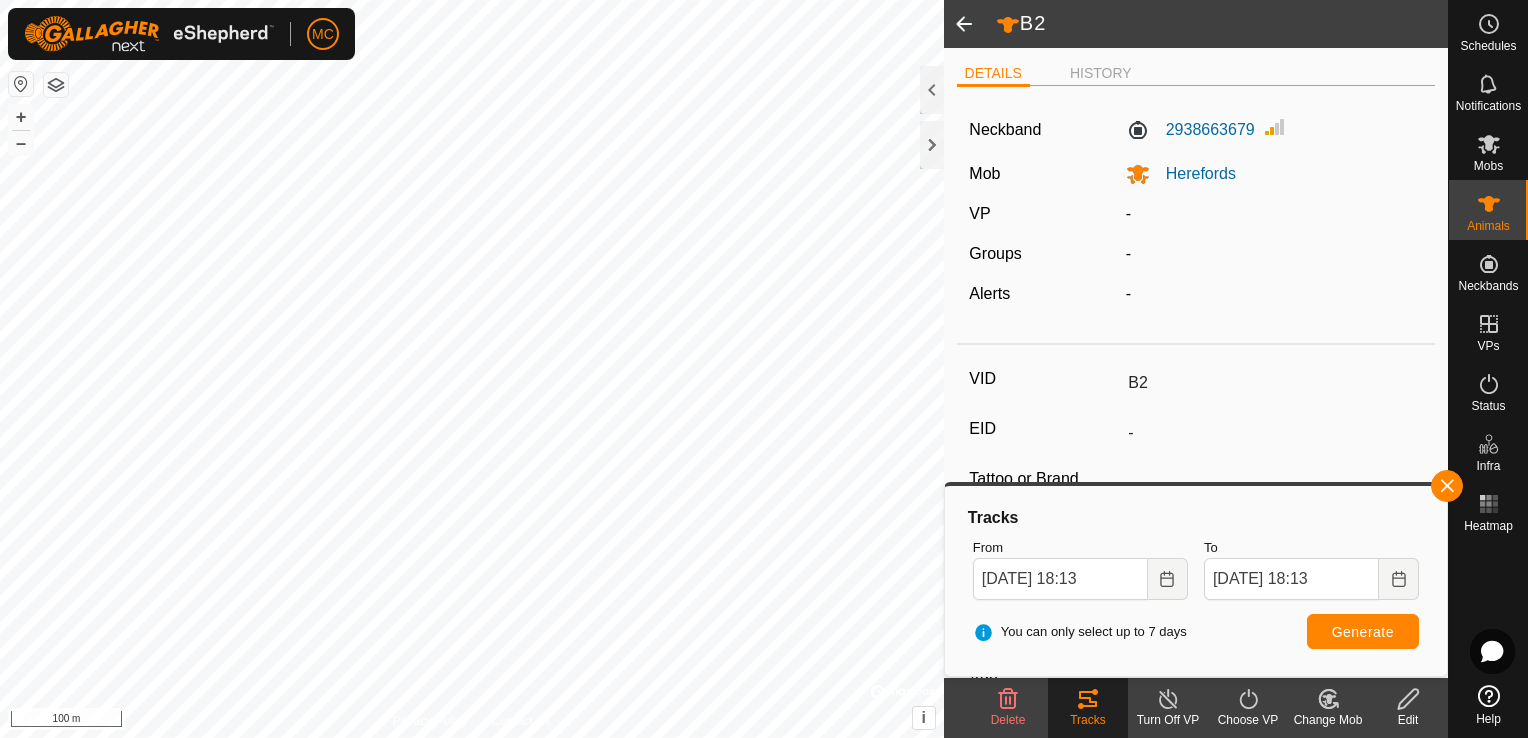 click 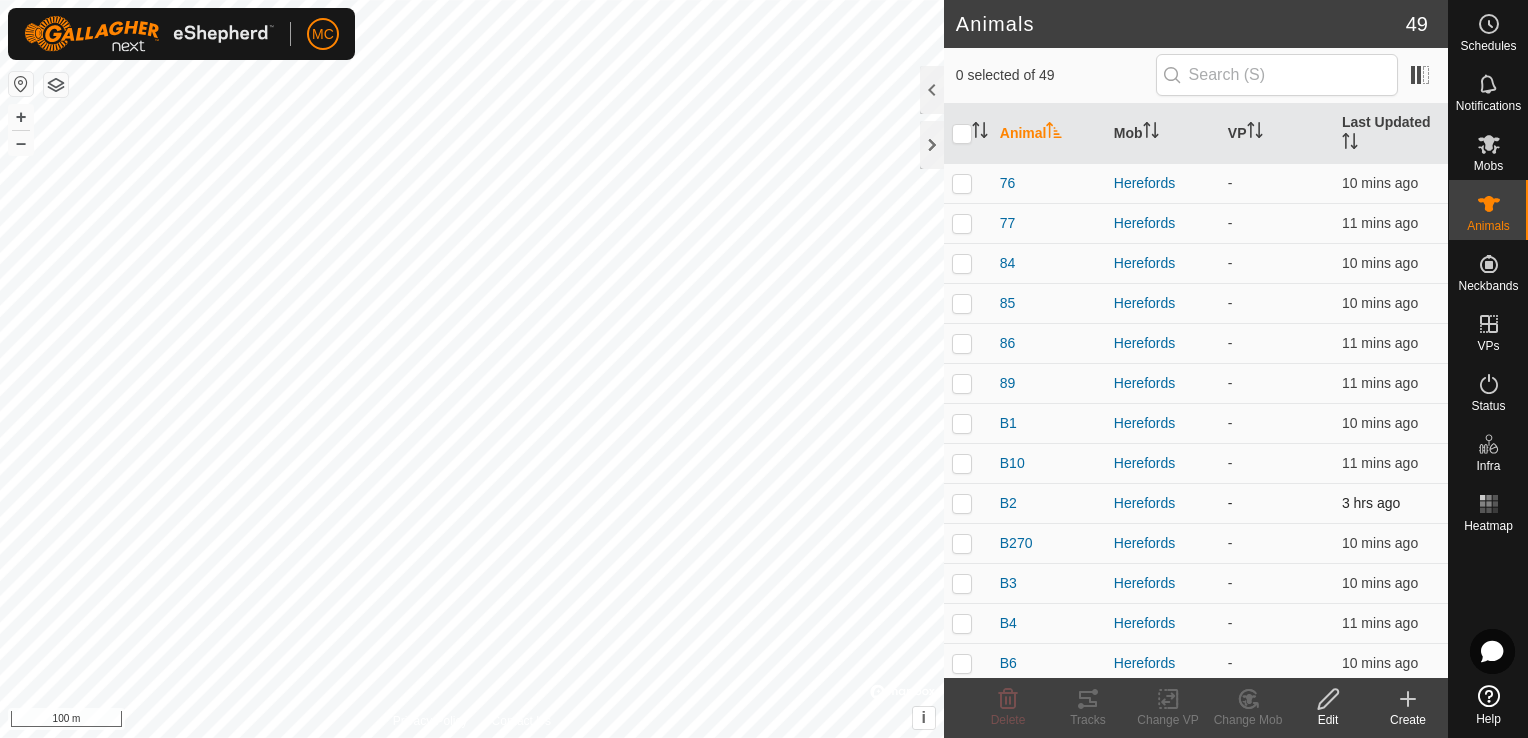 click at bounding box center (962, 503) 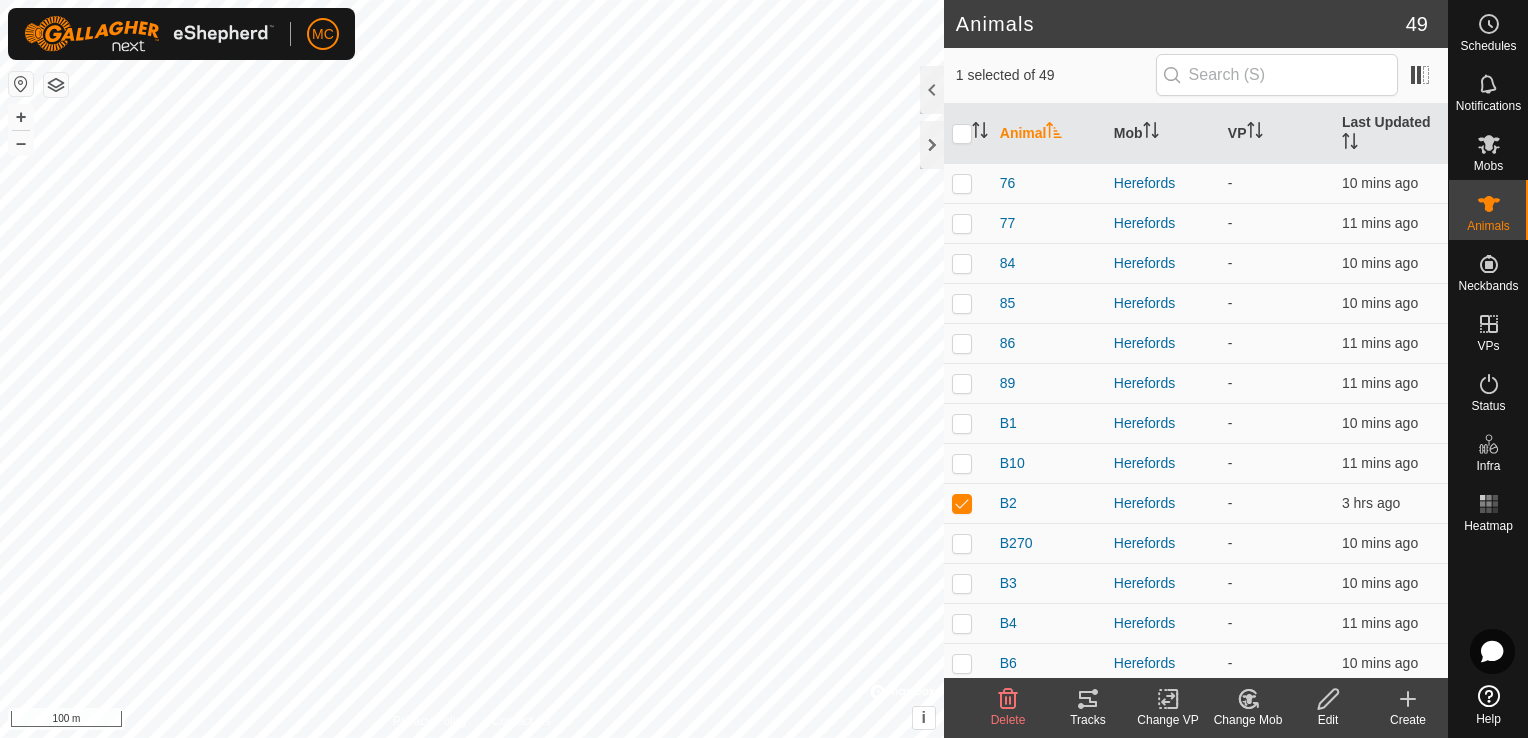 click 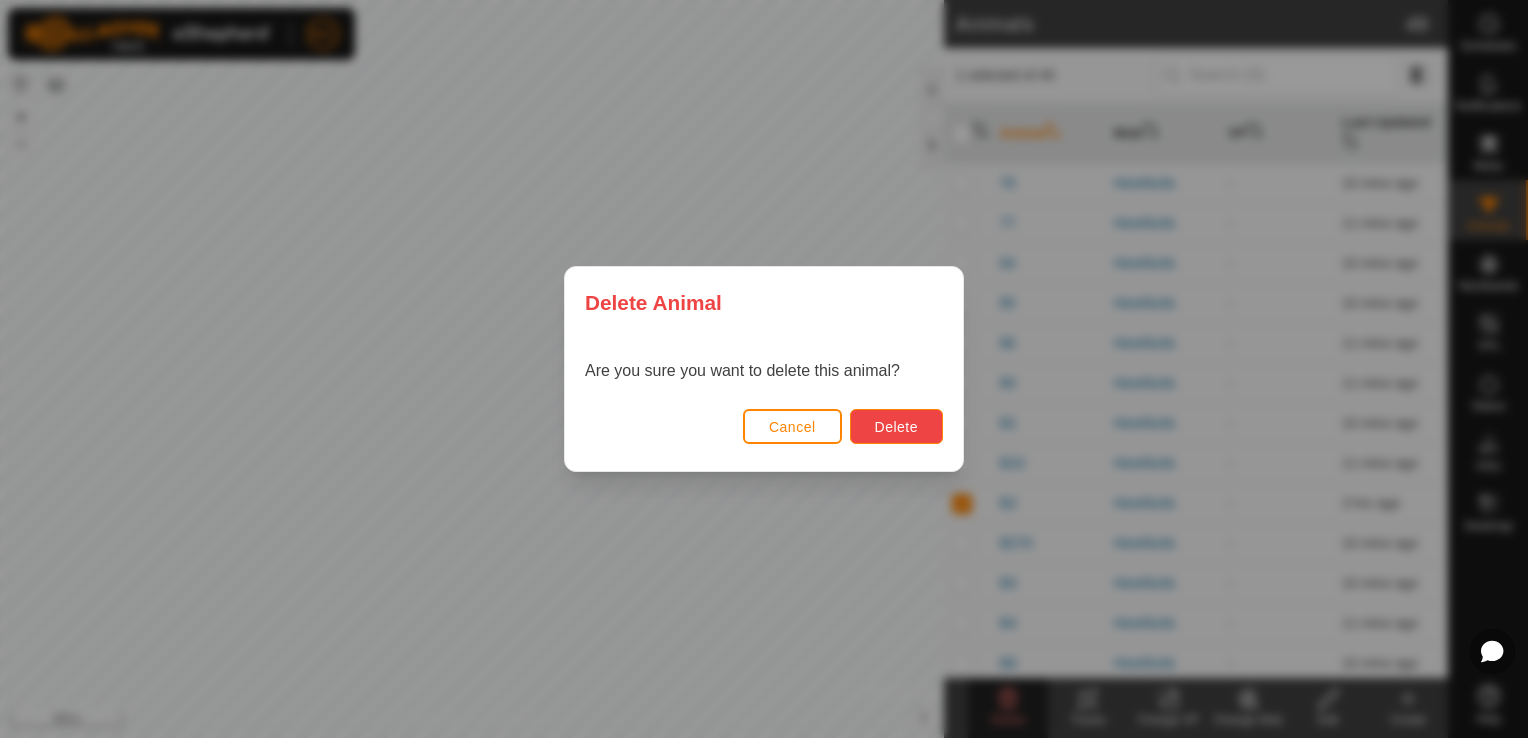 click on "Delete" at bounding box center [896, 427] 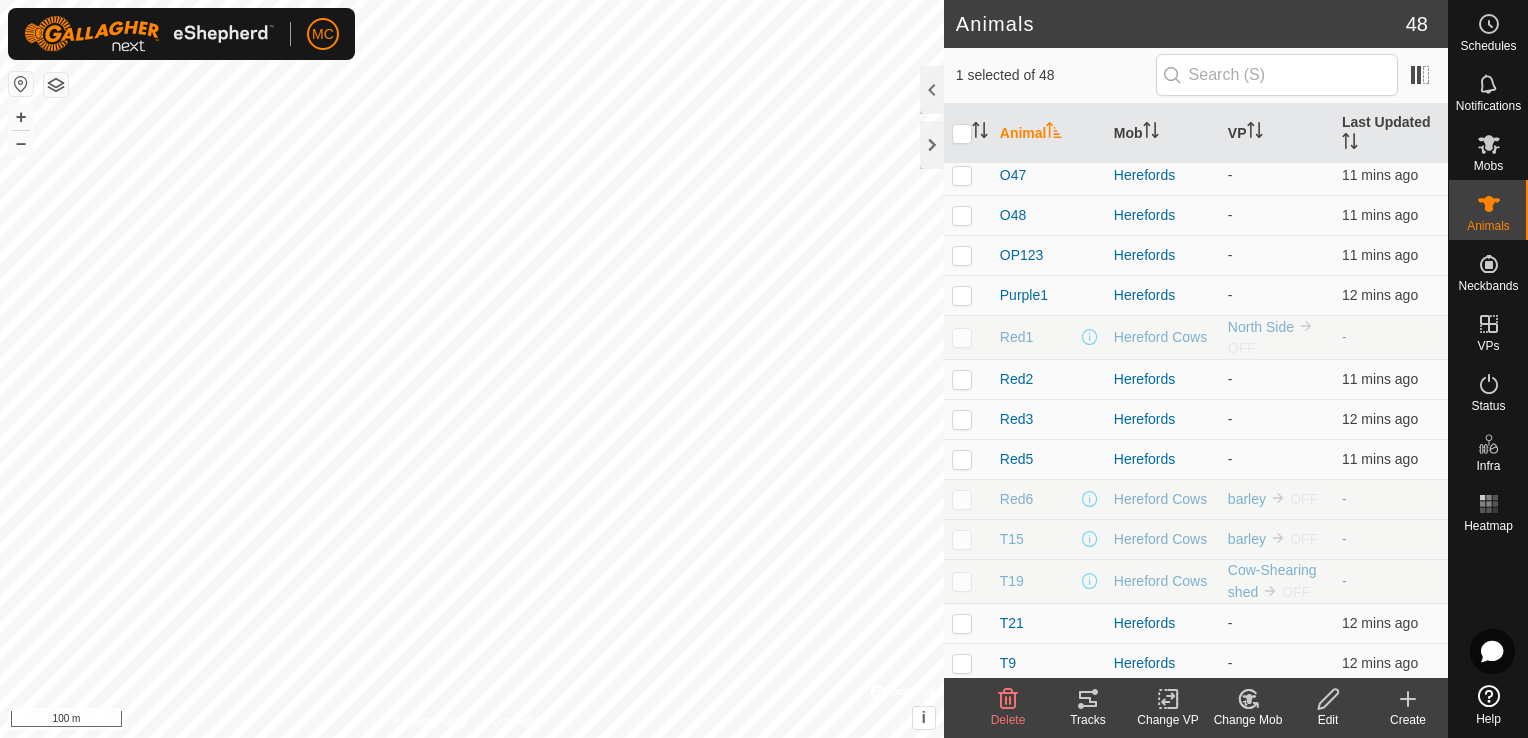 scroll, scrollTop: 1412, scrollLeft: 0, axis: vertical 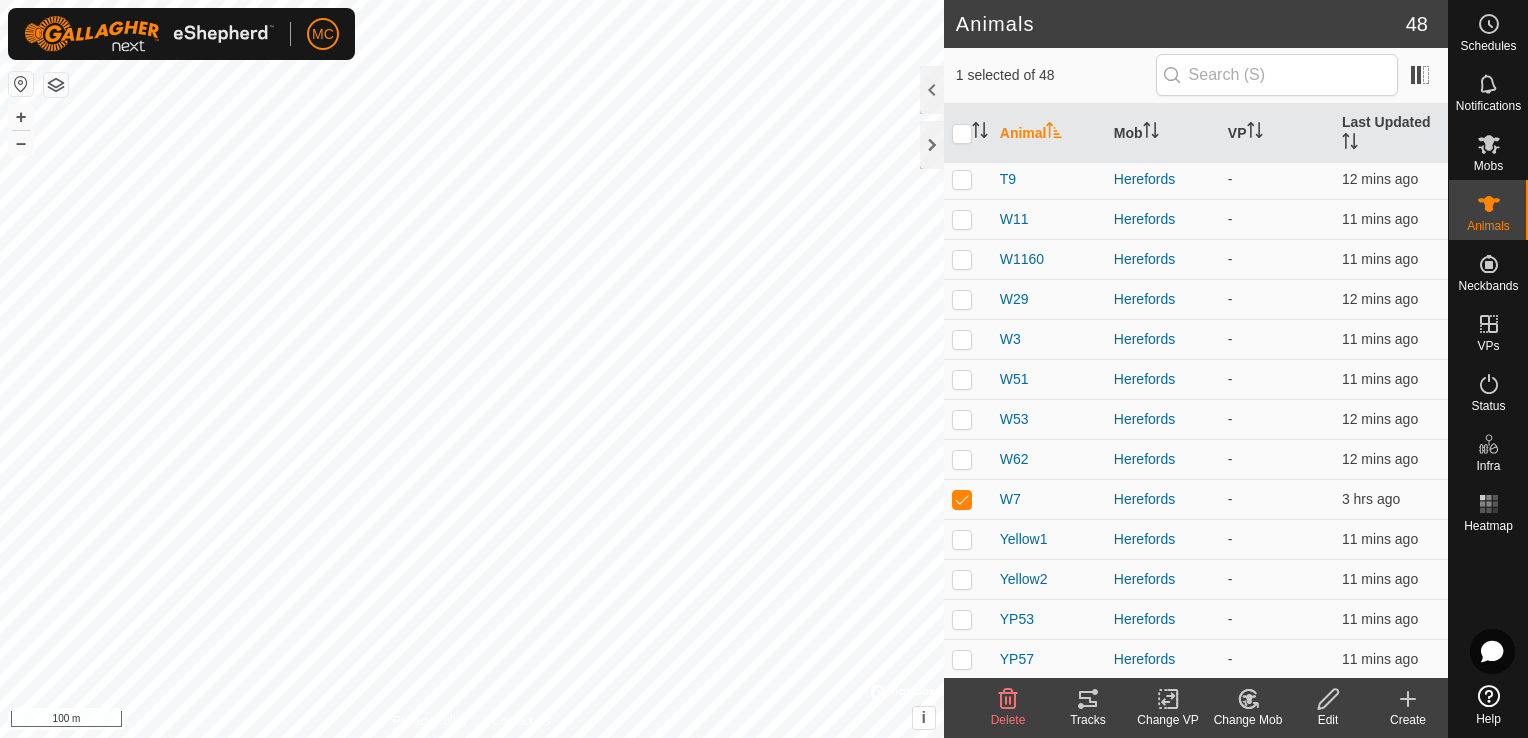 click 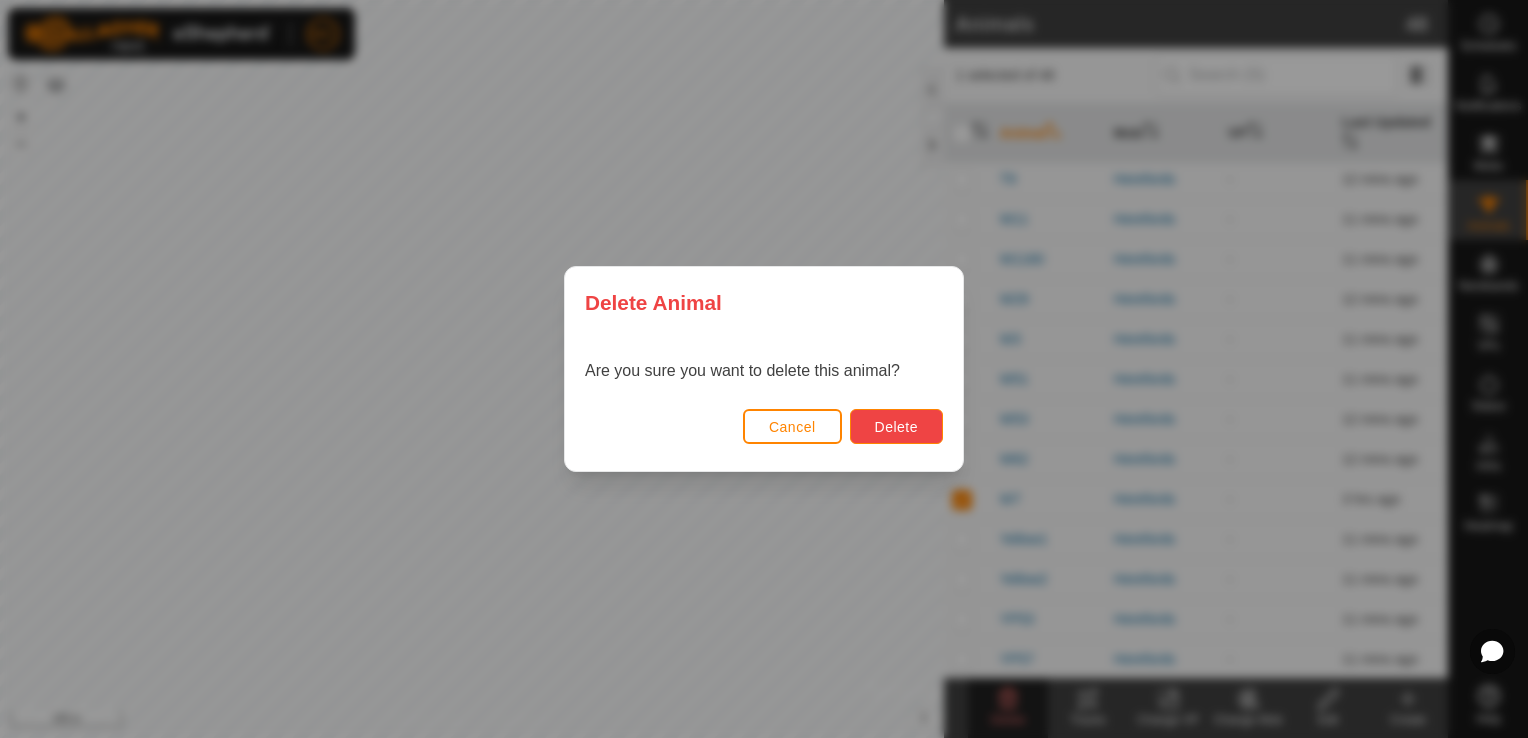 click on "Delete" at bounding box center [896, 427] 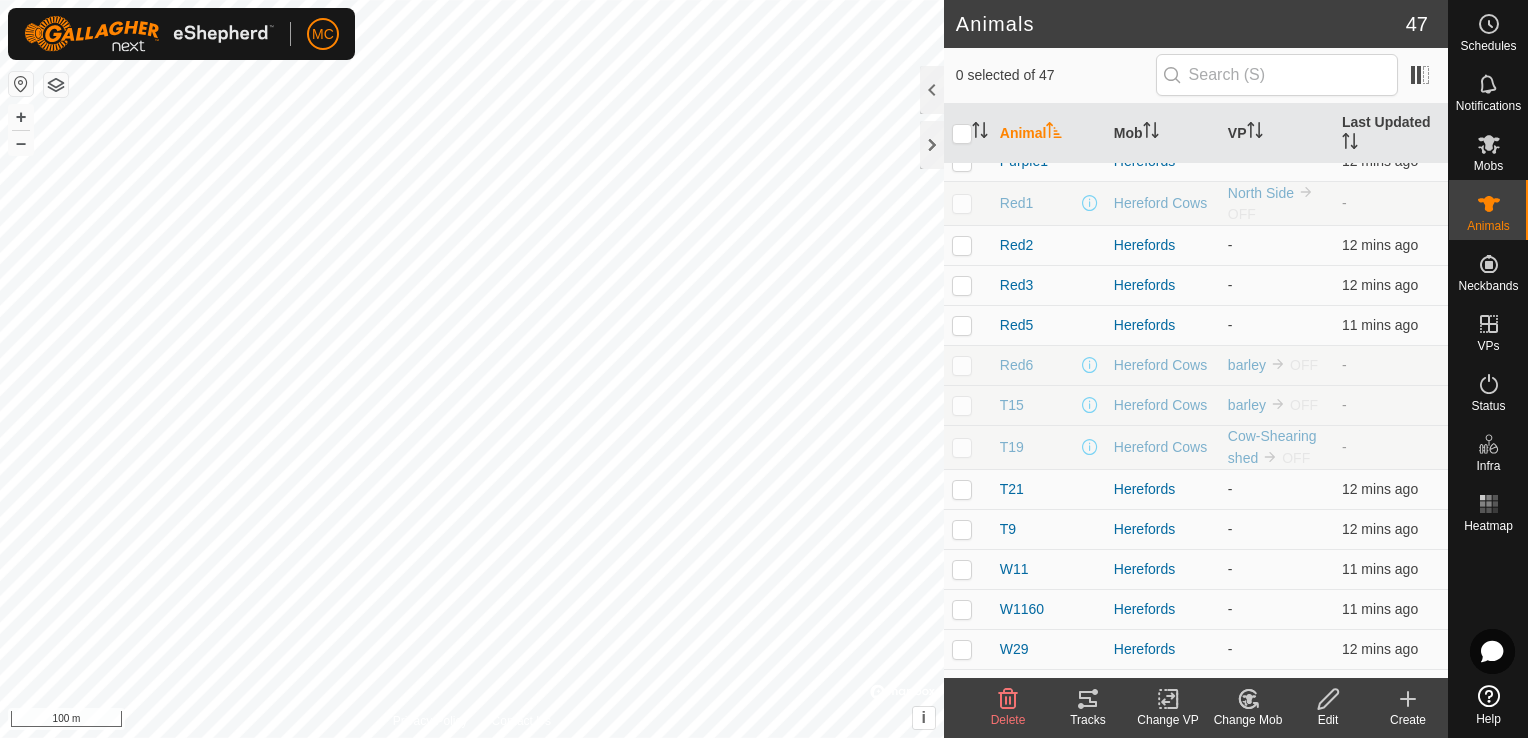 scroll, scrollTop: 1372, scrollLeft: 0, axis: vertical 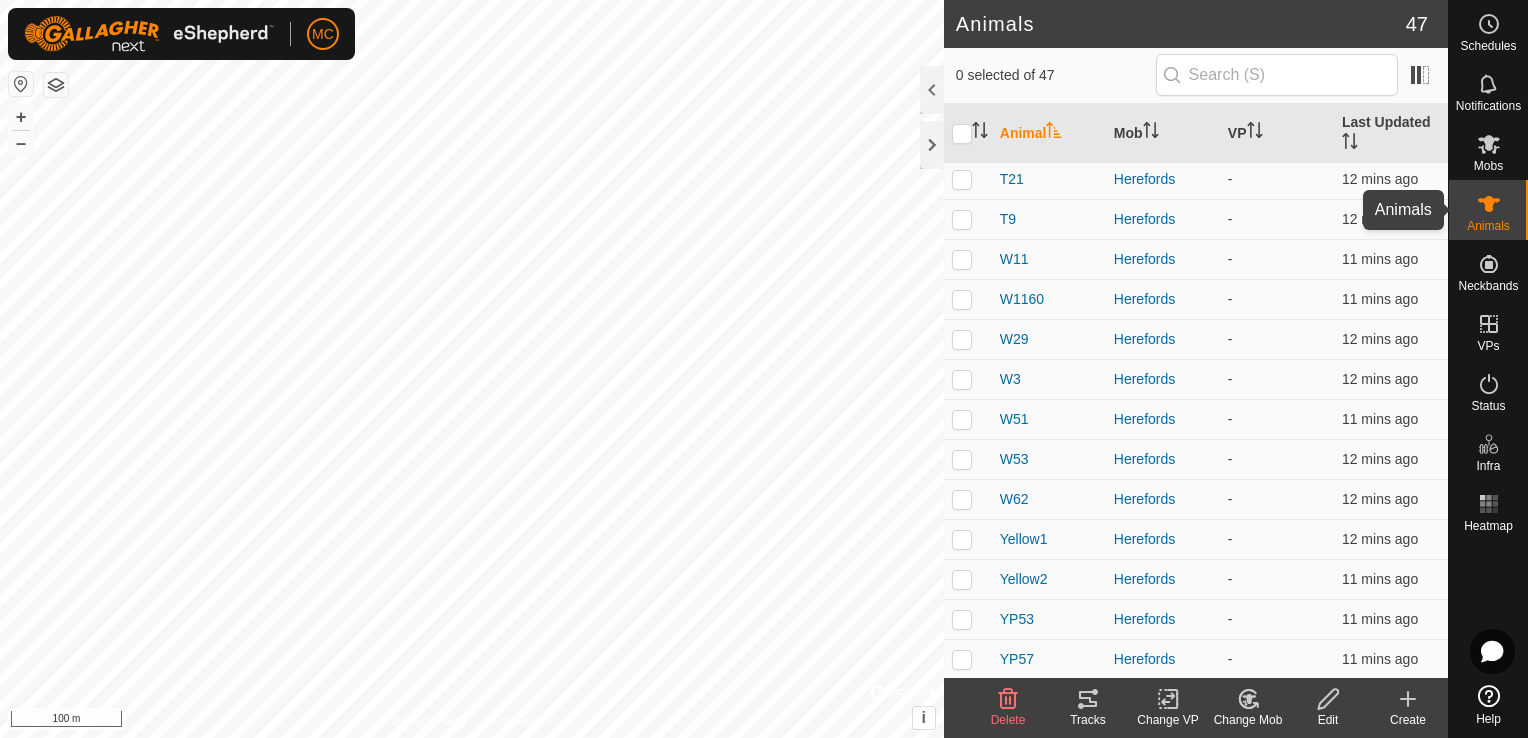 click 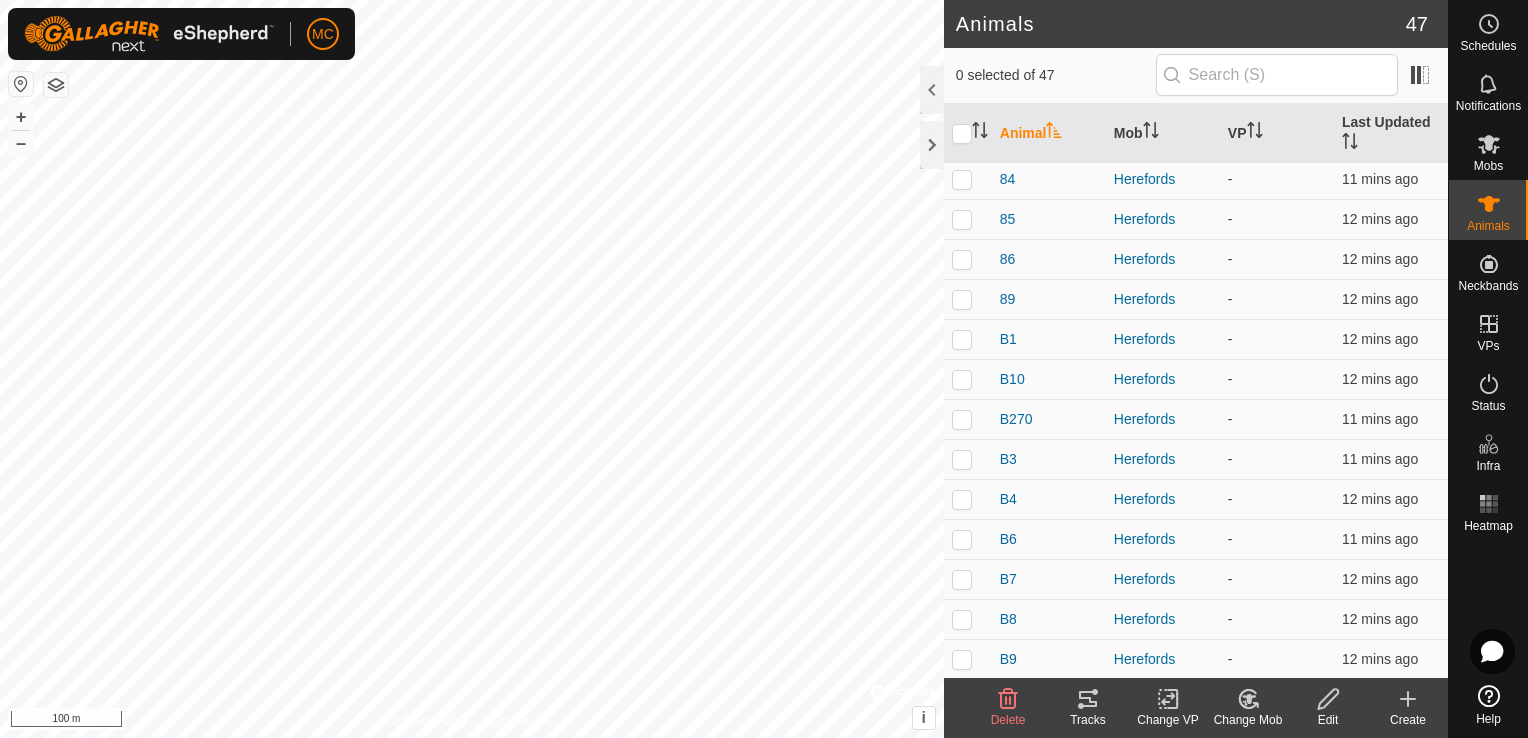 scroll, scrollTop: 0, scrollLeft: 0, axis: both 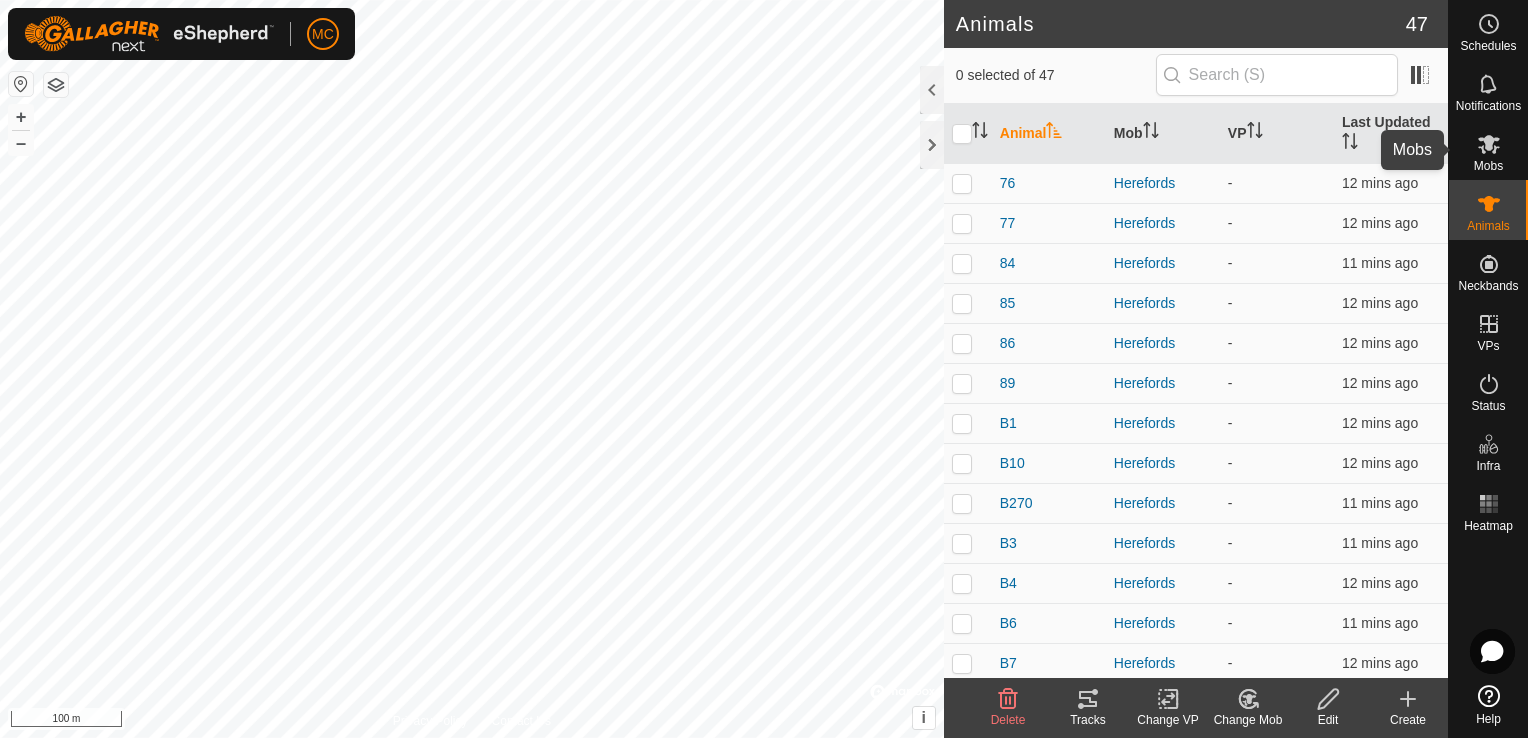 click on "Mobs" at bounding box center (1488, 166) 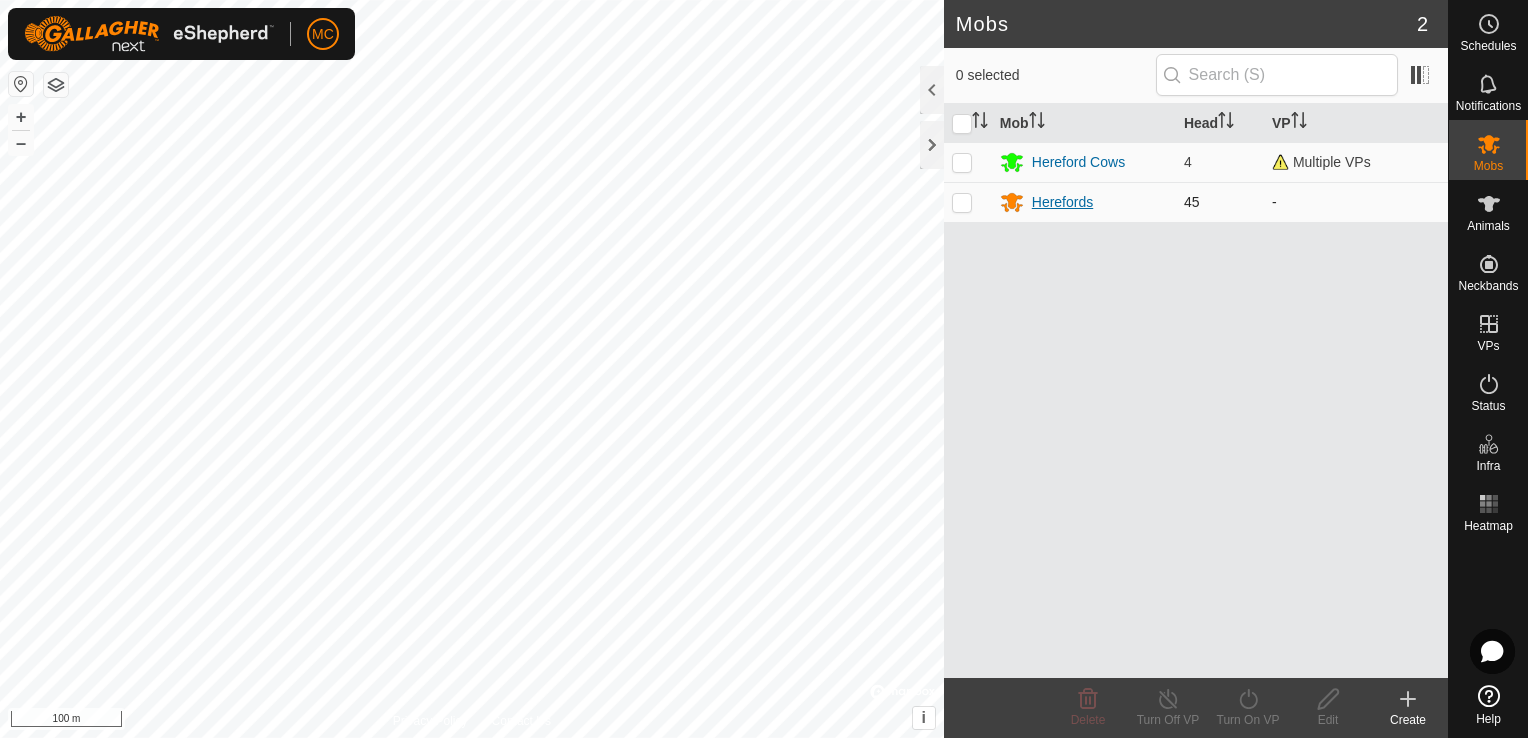 click on "Herefords" at bounding box center (1062, 202) 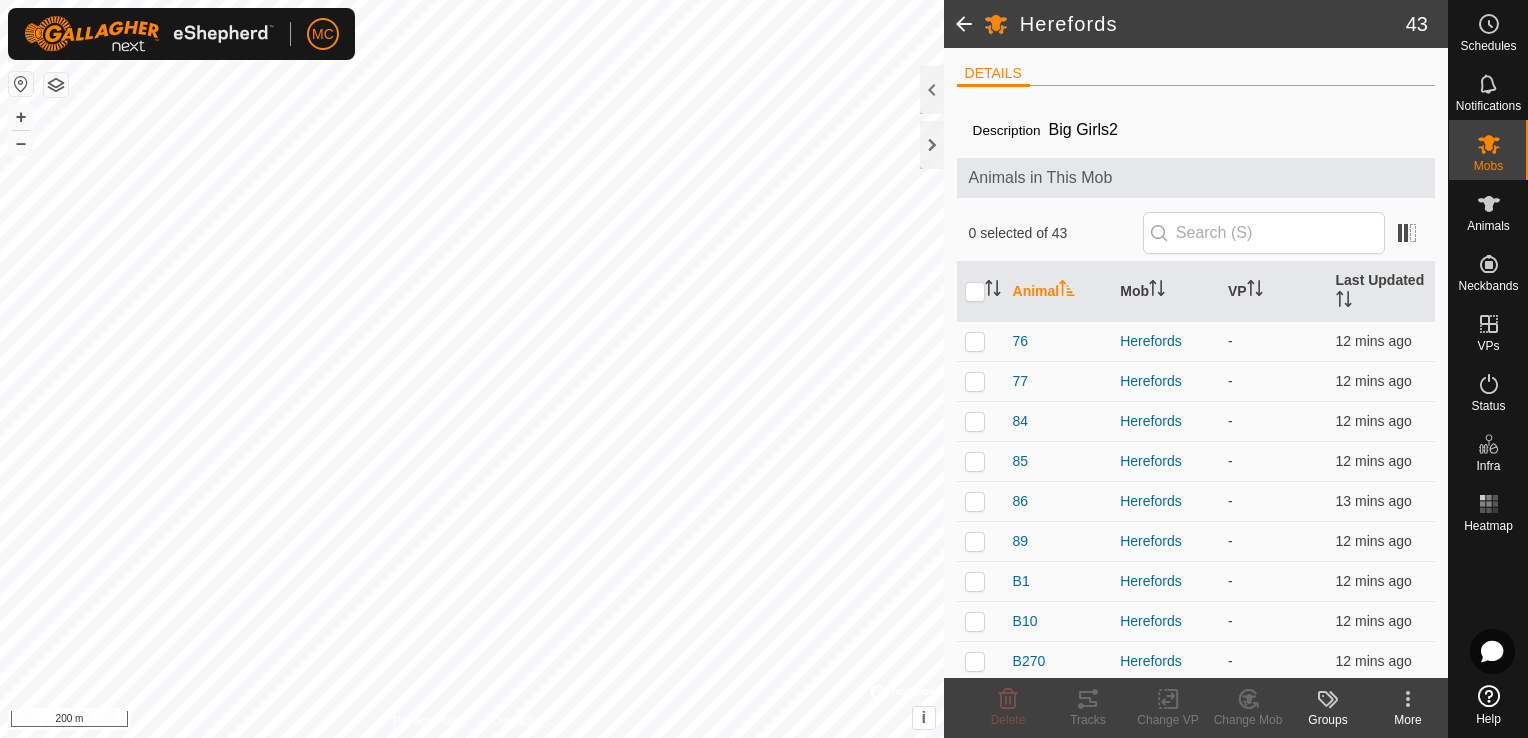 click on "MC Schedules Notifications Mobs Animals Neckbands VPs Status Infra Heatmap Help Herefords 43  DETAILS  Description  Big Girls2 Animals in This Mob  0 selected of 43   Animal   Mob   VP   Last Updated   76   [GEOGRAPHIC_DATA]  -  12 mins ago  77   [GEOGRAPHIC_DATA]  -  12 mins ago  84   [GEOGRAPHIC_DATA]  -  12 mins ago  85   [GEOGRAPHIC_DATA]  -  12 mins ago  86   [GEOGRAPHIC_DATA]  -  13 mins ago  89   [GEOGRAPHIC_DATA]  -  12 mins ago  B1   [GEOGRAPHIC_DATA]  -  12 mins ago  B10   Herefords  -  12 mins ago  B270   [GEOGRAPHIC_DATA]  -  12 mins ago  B3   [GEOGRAPHIC_DATA]  -  12 mins ago  B4   [GEOGRAPHIC_DATA]  -  12 mins ago  B6   [GEOGRAPHIC_DATA]  -  11 mins ago  B7   [GEOGRAPHIC_DATA]  -  12 mins ago  B8   [GEOGRAPHIC_DATA]  -  12 mins ago  B9   [GEOGRAPHIC_DATA]  -  12 mins ago  Blue1   [GEOGRAPHIC_DATA]  -  12 mins ago  Blue2   [GEOGRAPHIC_DATA]  -  12 mins ago  Blue5   Herefords  -  12 mins ago  Blue7   Herefords  -  12 mins ago  O1   Herefords  -  12 mins ago  [GEOGRAPHIC_DATA]   [GEOGRAPHIC_DATA]  -  12 mins ago  O3   [GEOGRAPHIC_DATA]  -  12 mins ago  O4   [GEOGRAPHIC_DATA]  -  12 mins ago  O47   [GEOGRAPHIC_DATA]  -  12 mins ago  O48   [GEOGRAPHIC_DATA]  -  OP123" at bounding box center (764, 369) 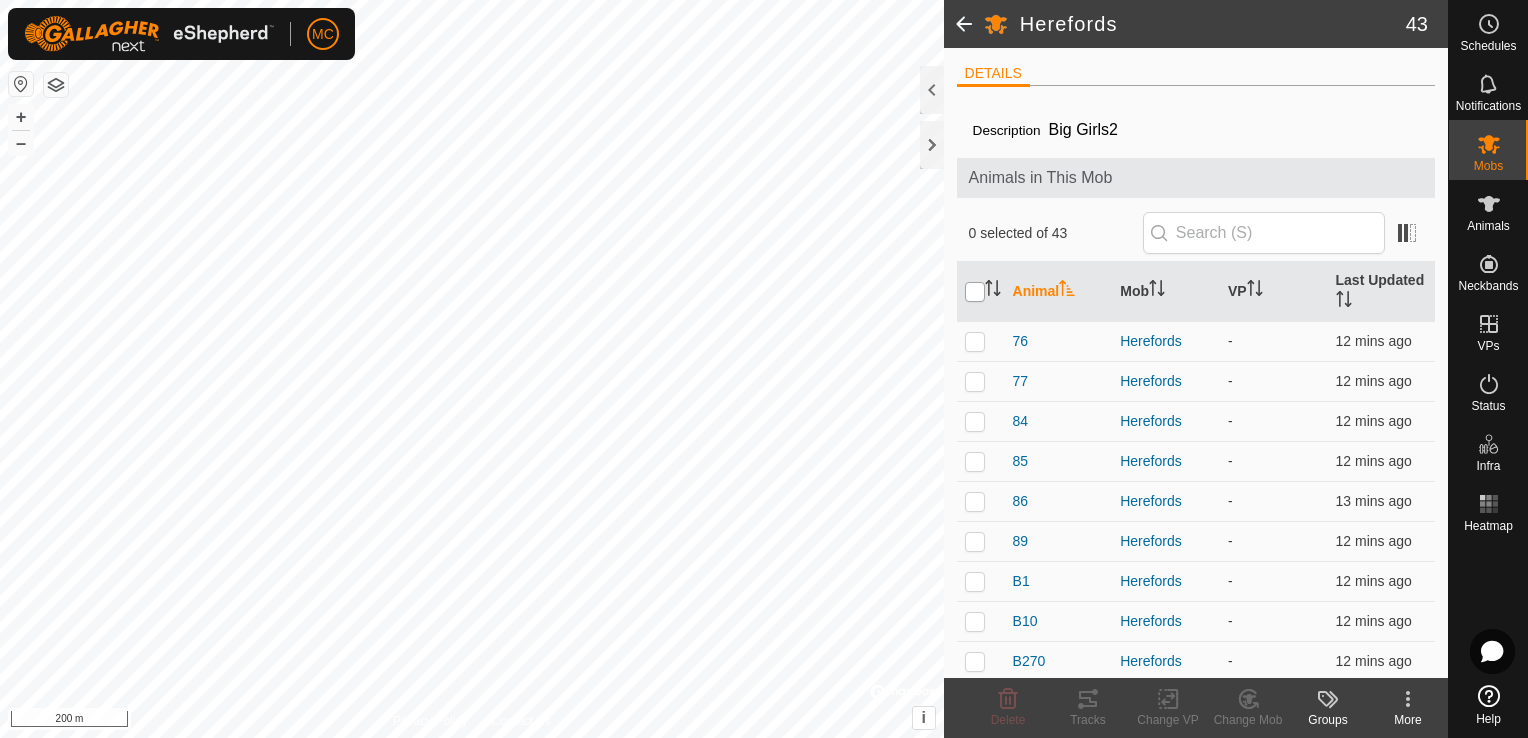 click at bounding box center (975, 292) 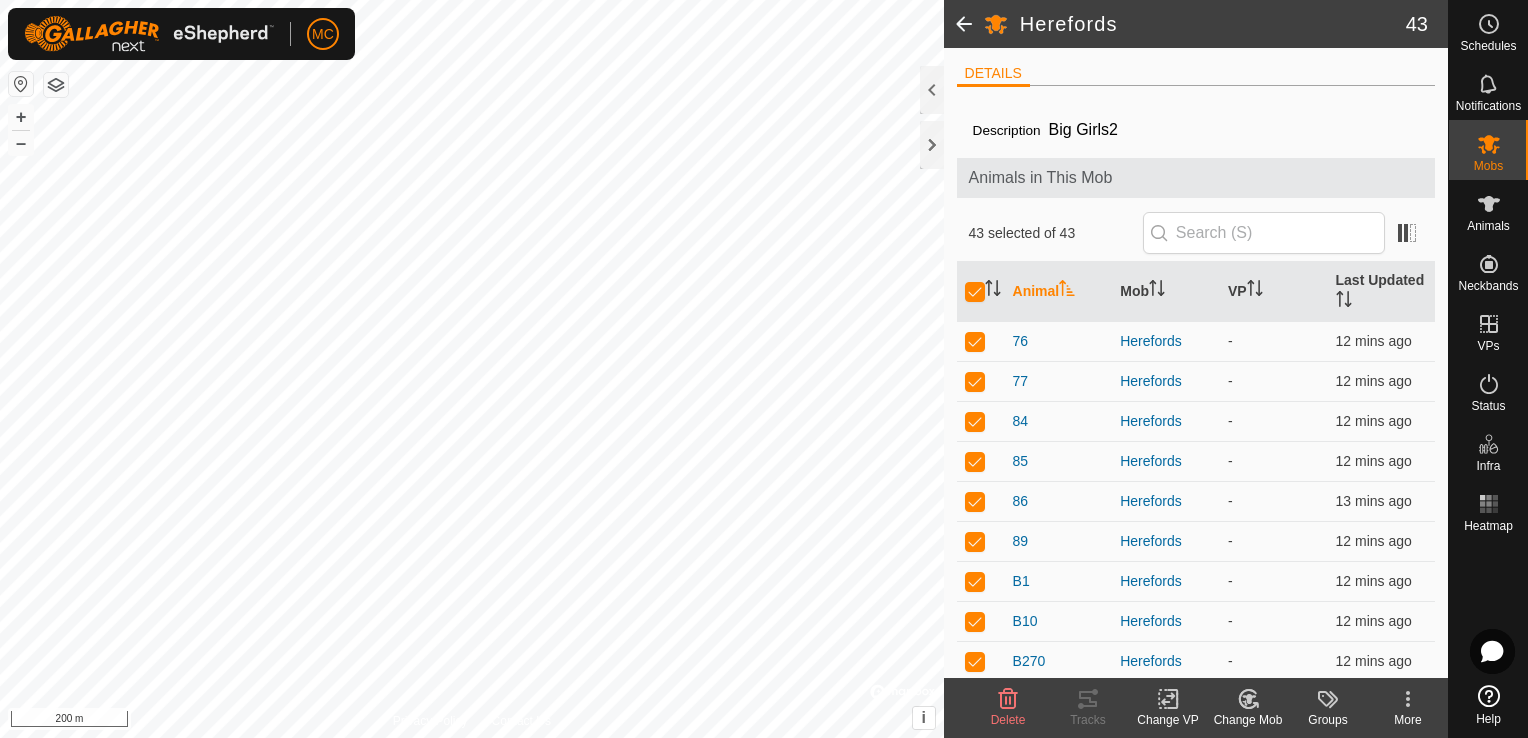 click 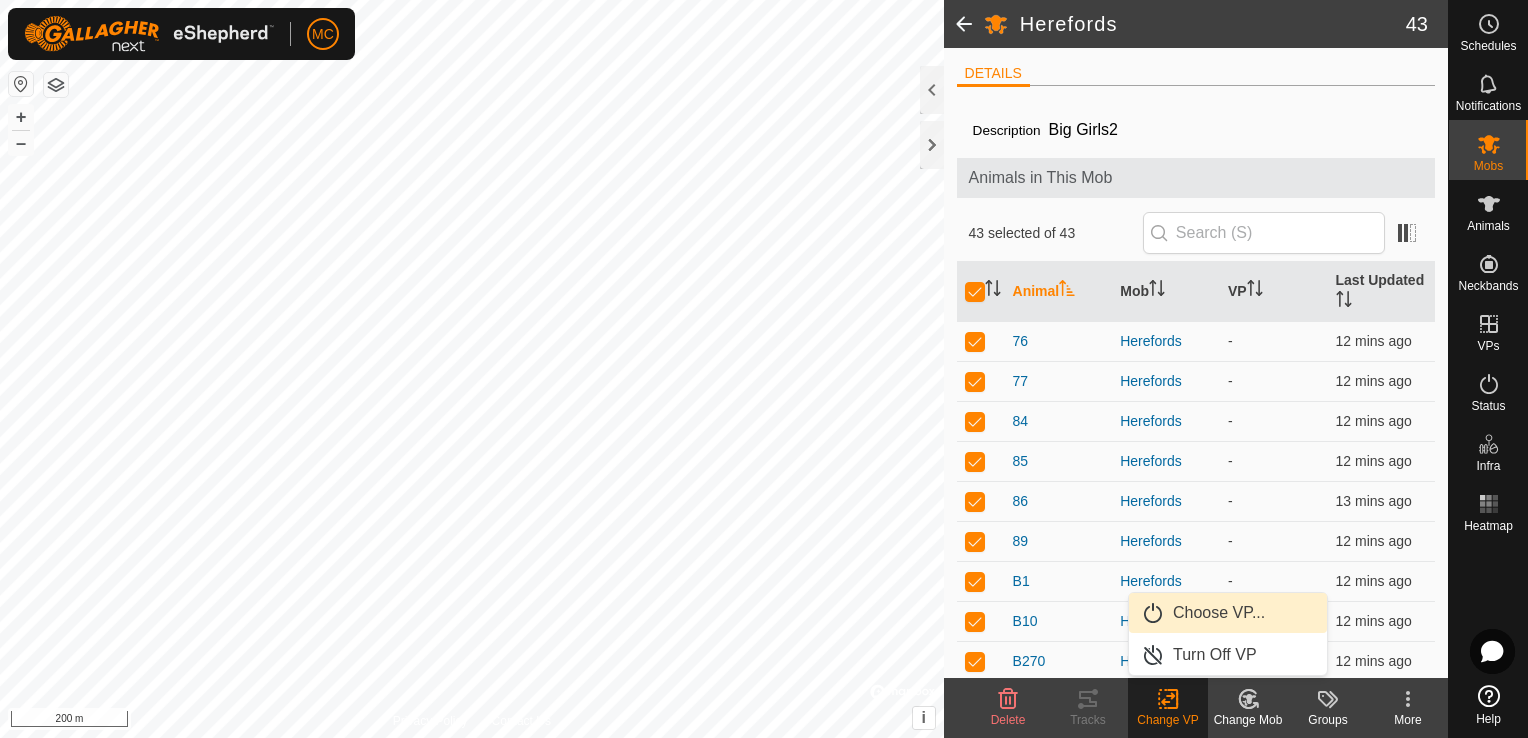 click on "Choose VP..." at bounding box center (1228, 613) 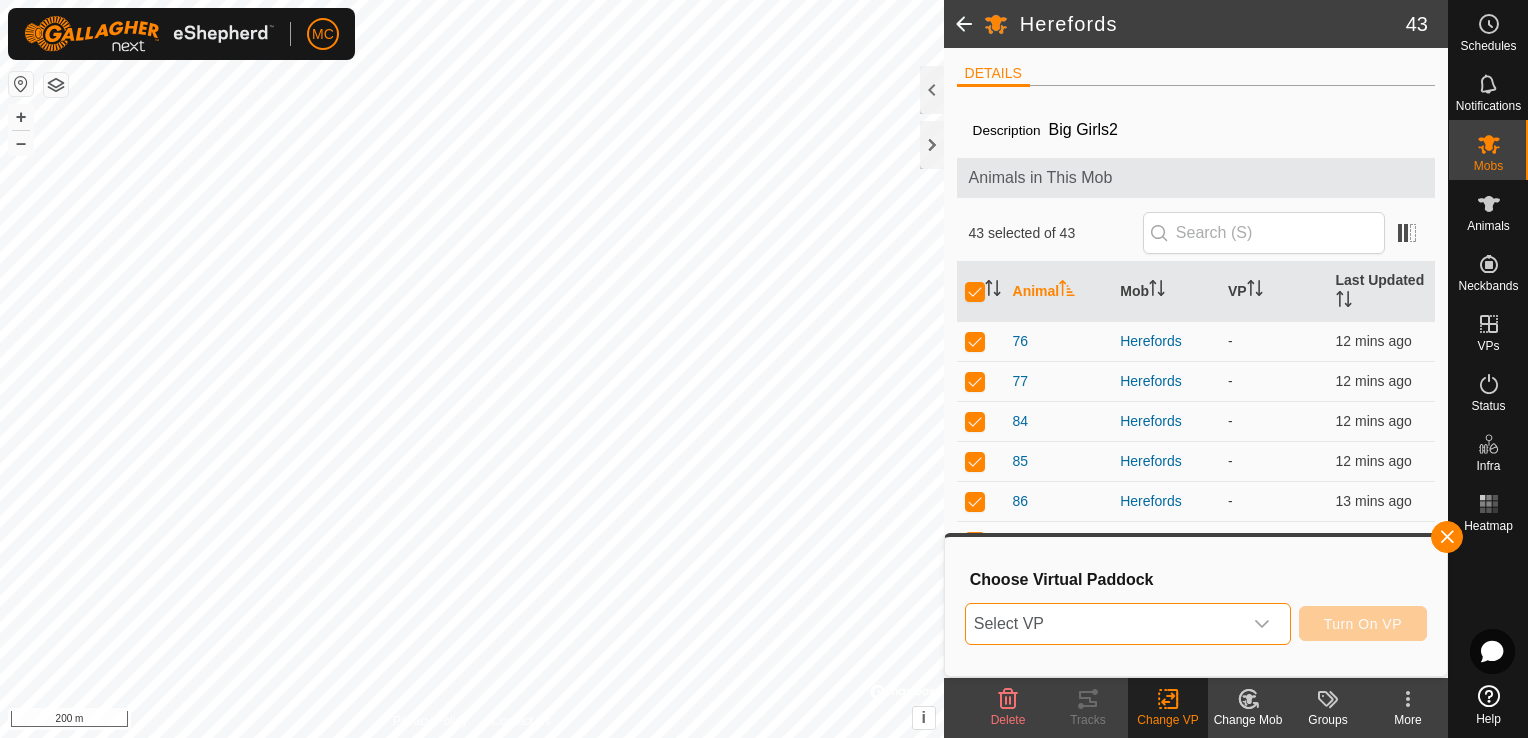 click on "Select VP" at bounding box center [1104, 624] 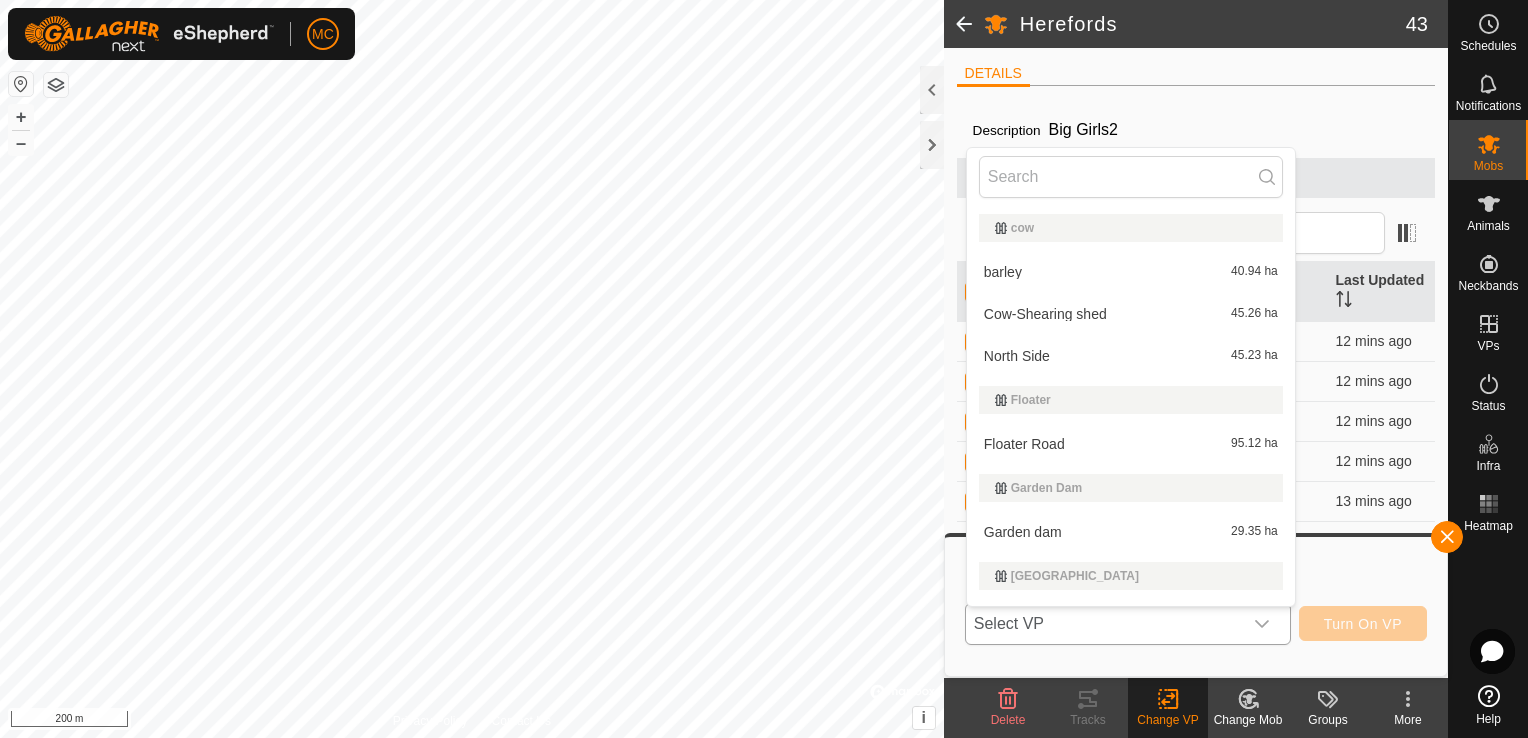 scroll, scrollTop: 34, scrollLeft: 0, axis: vertical 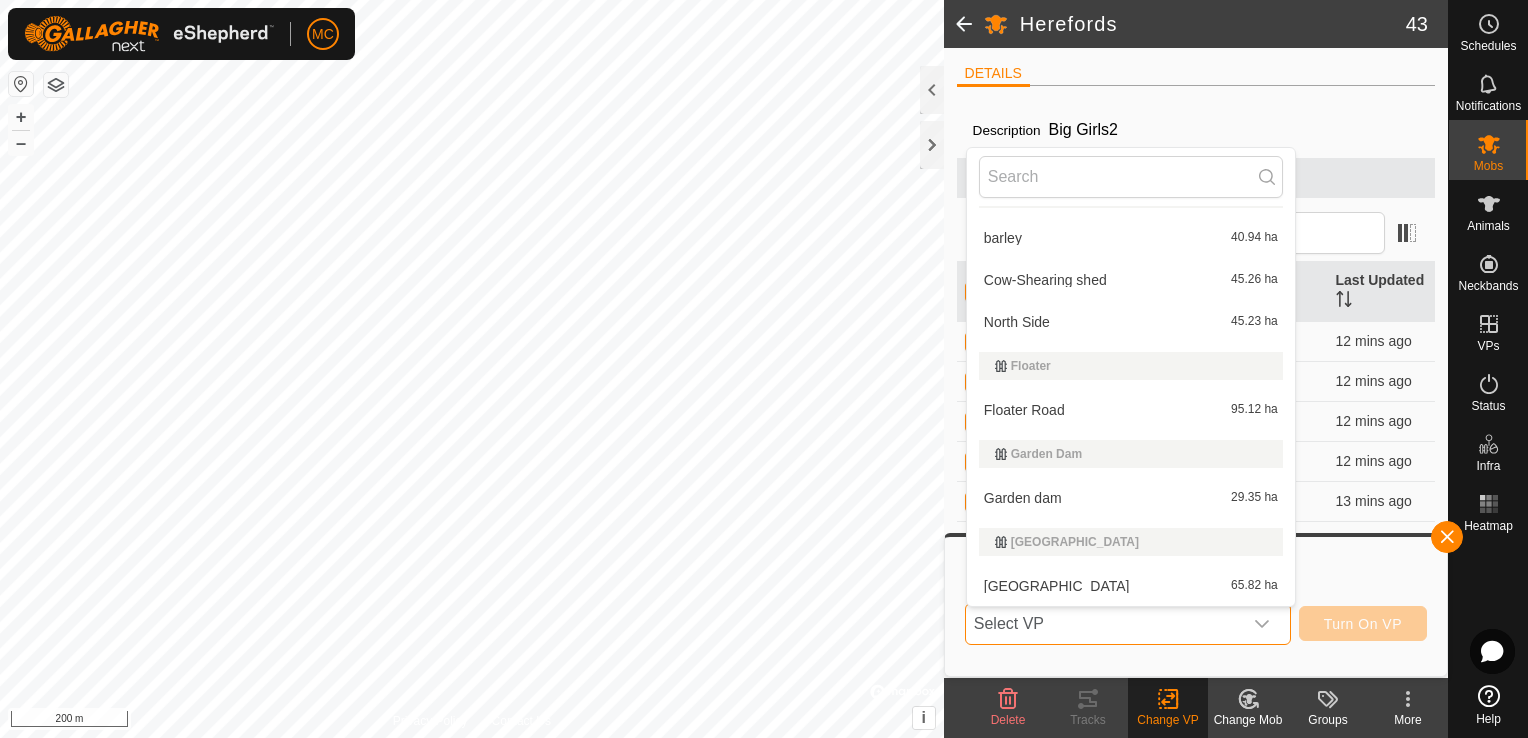 click on "Select VP" at bounding box center (1104, 624) 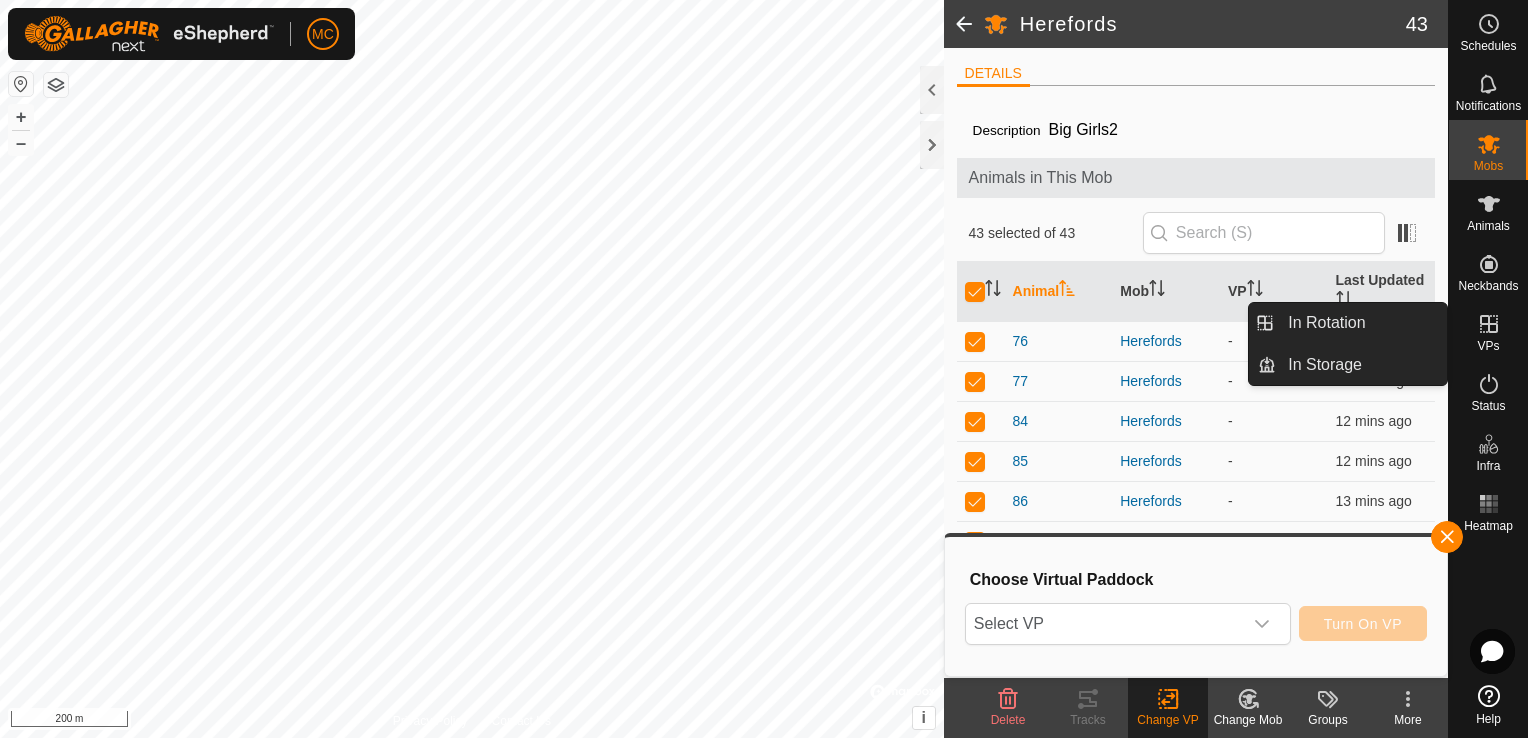 click on "VPs" at bounding box center [1488, 346] 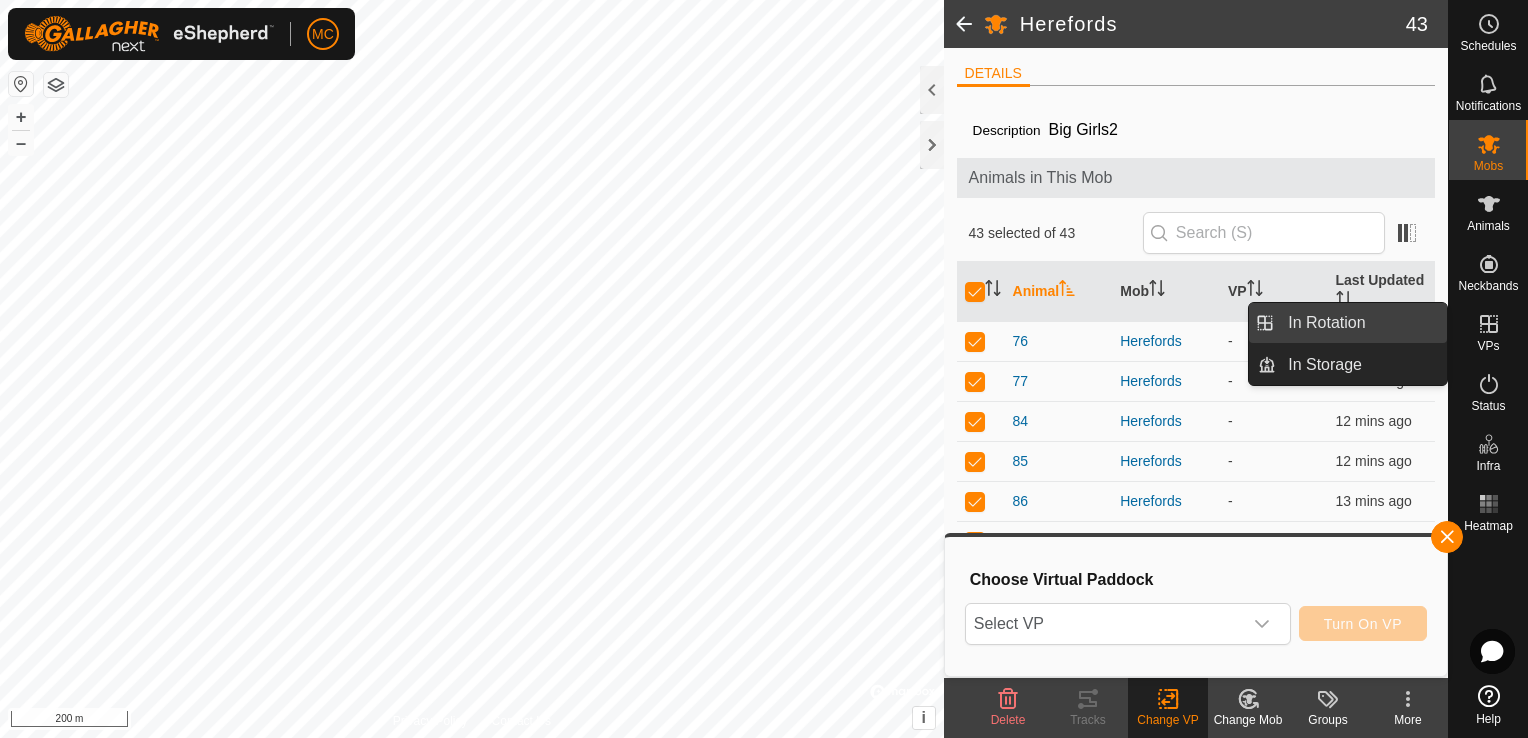 click on "In Rotation" at bounding box center (1361, 323) 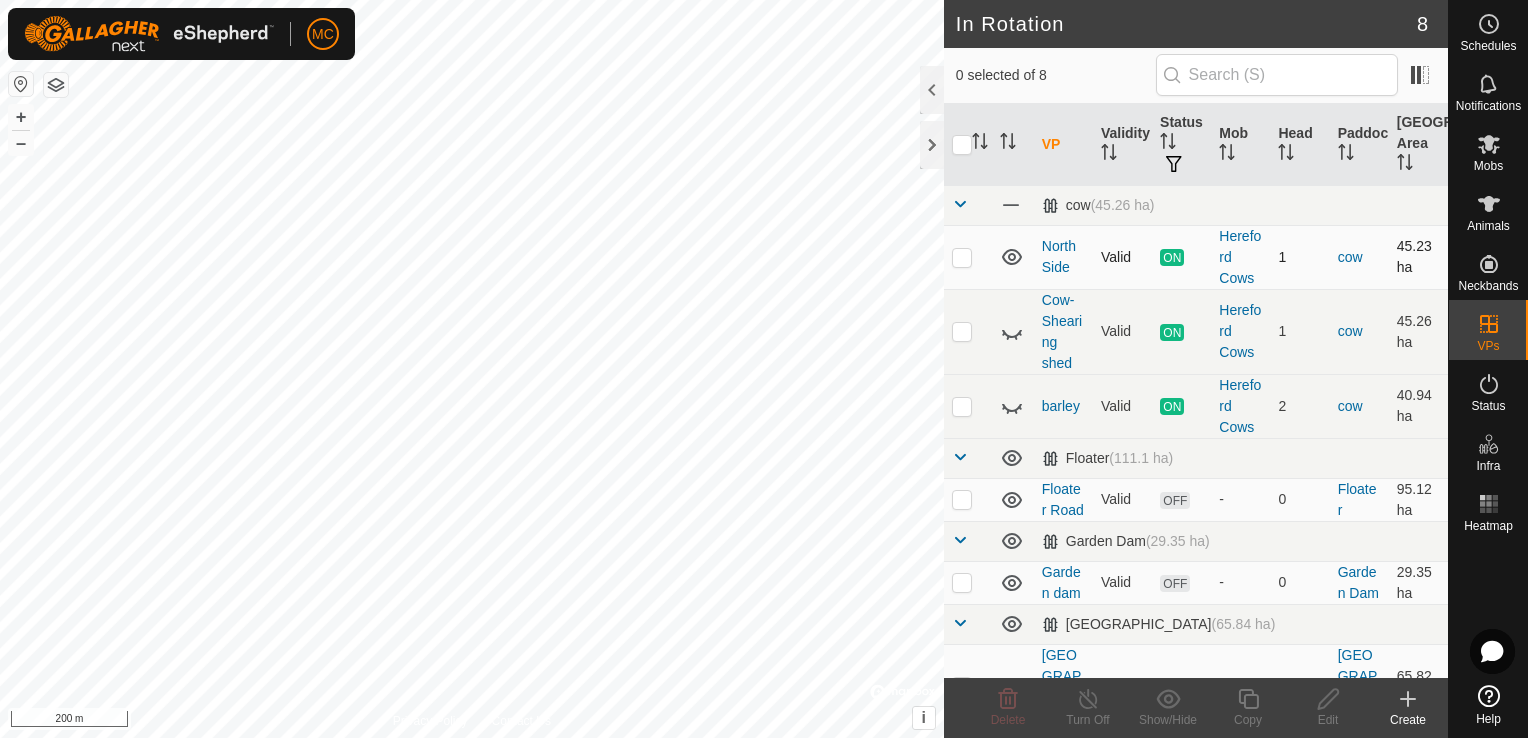 click at bounding box center (962, 257) 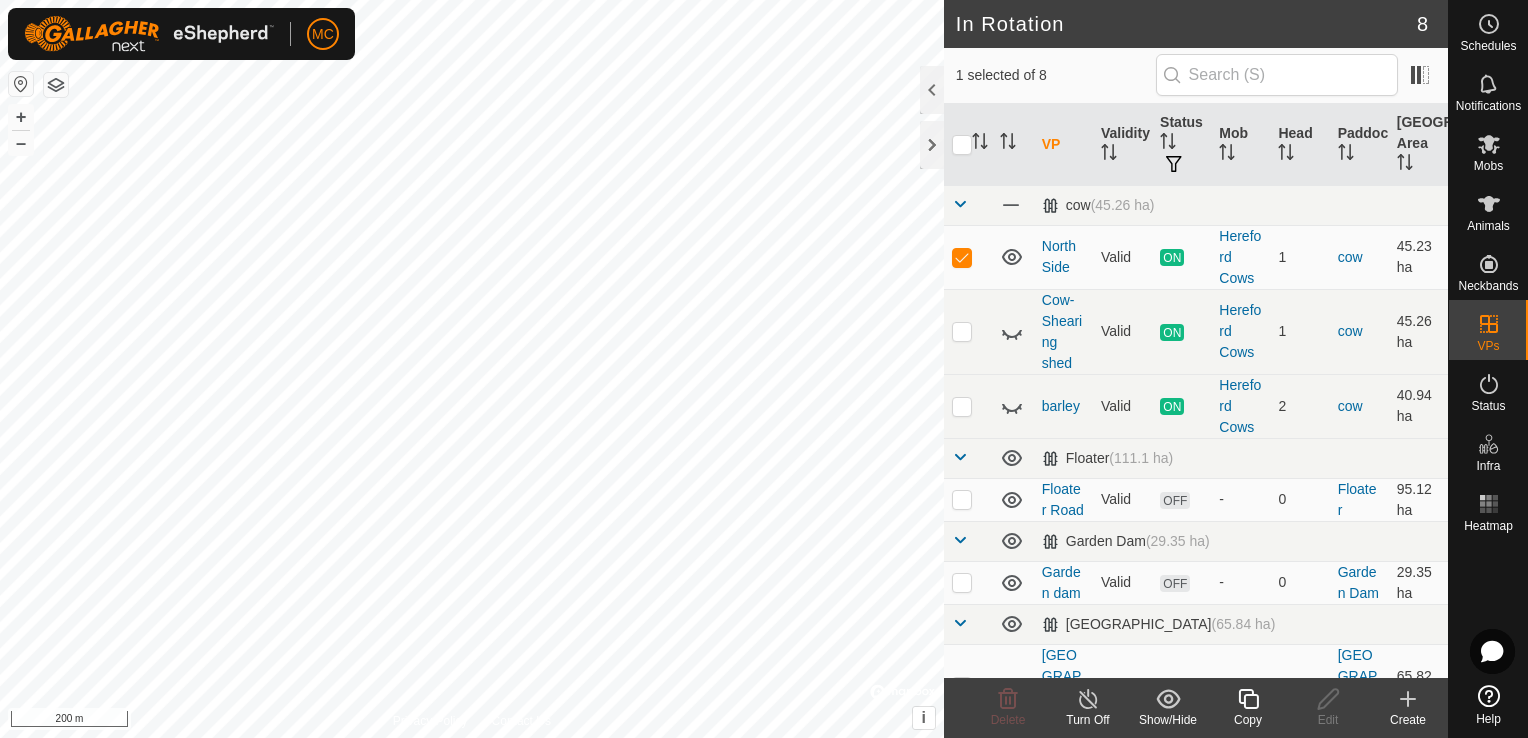 click on "Turn Off" 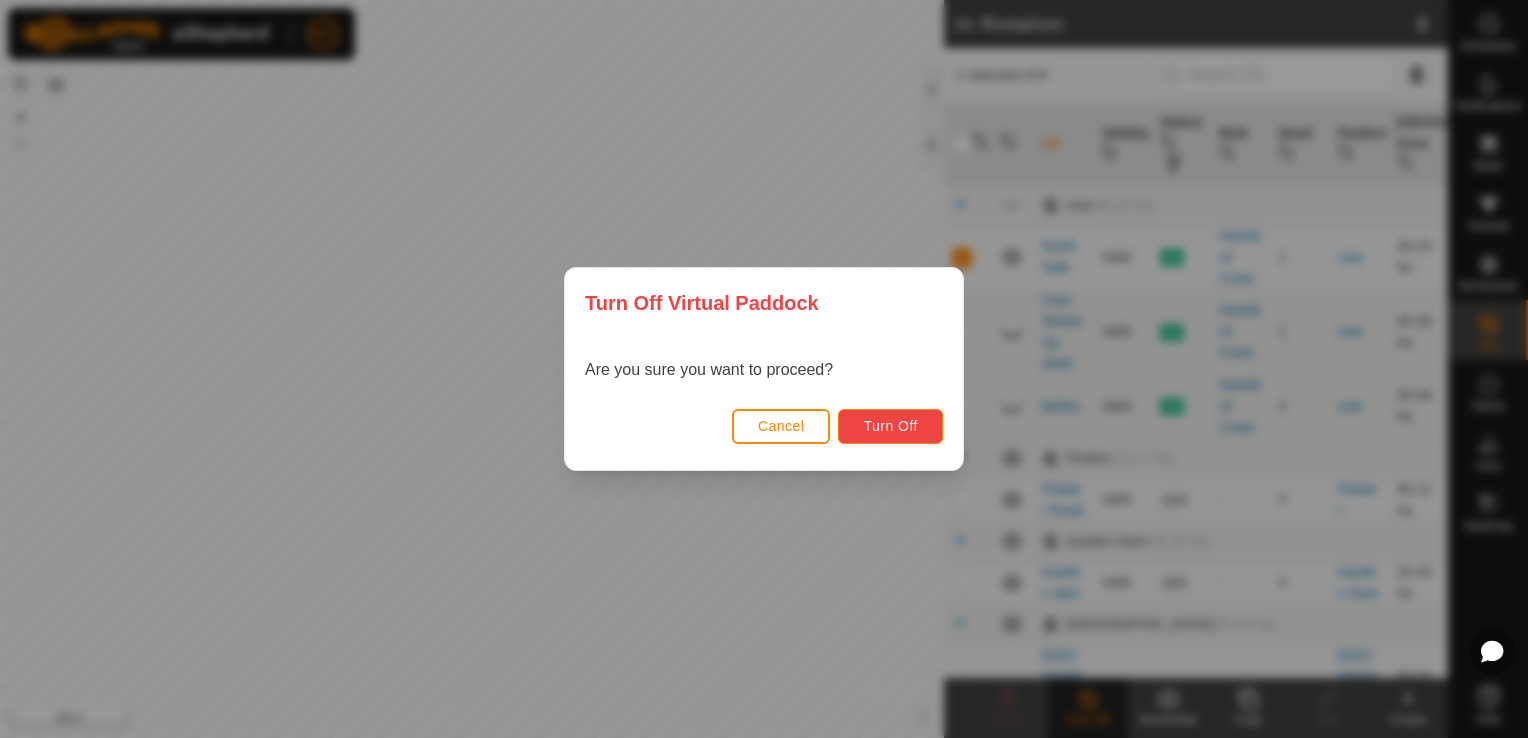 click on "Turn Off" at bounding box center (890, 426) 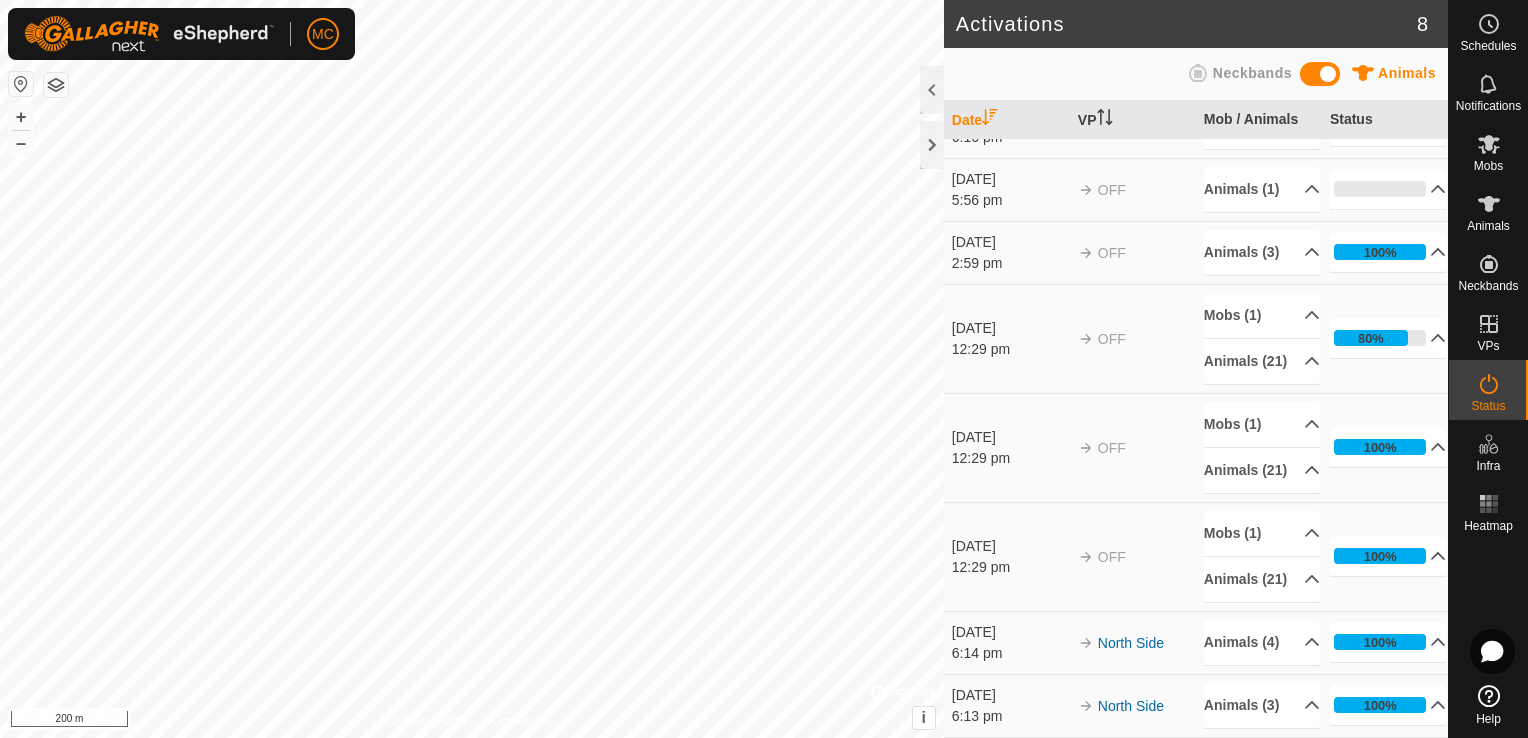 scroll, scrollTop: 0, scrollLeft: 0, axis: both 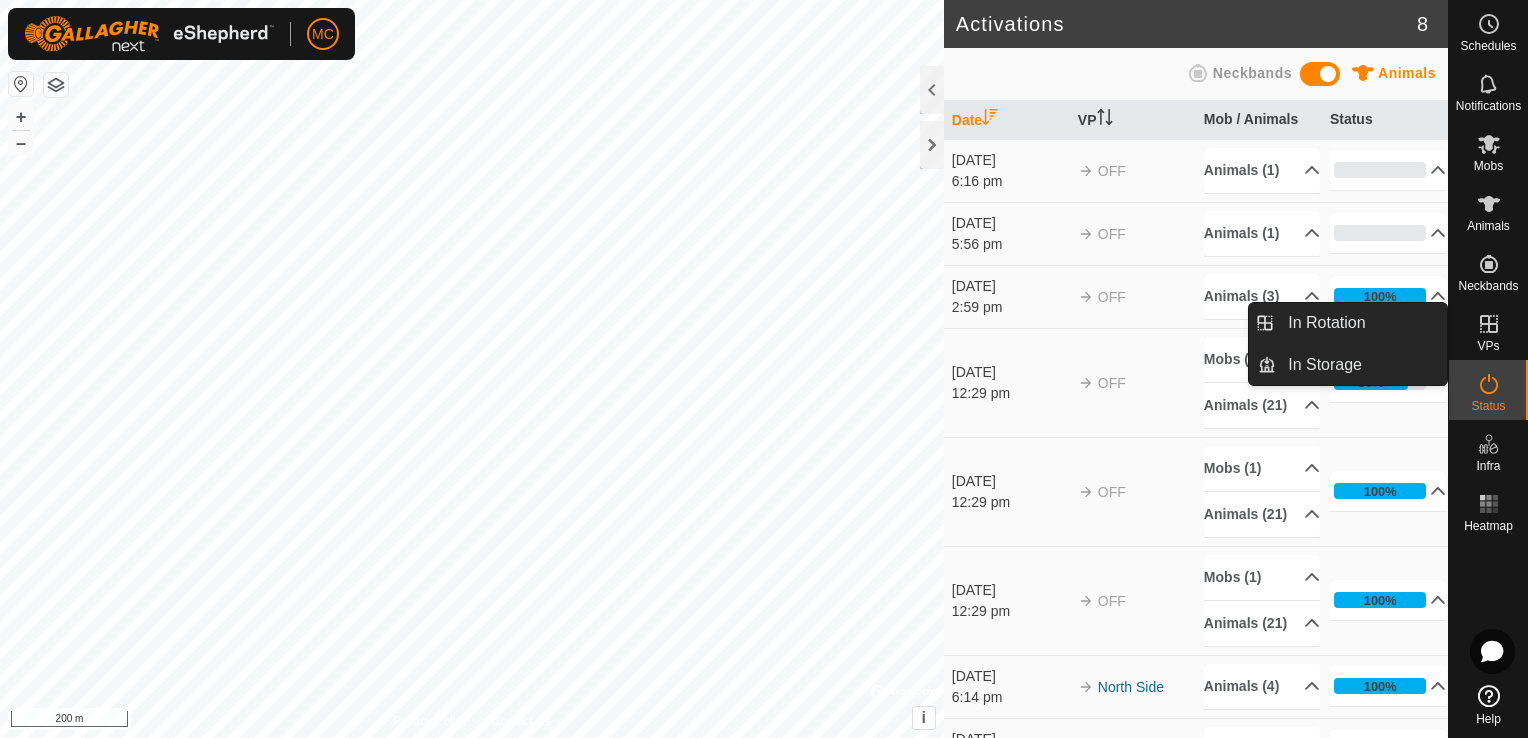 click on "VPs" at bounding box center [1488, 346] 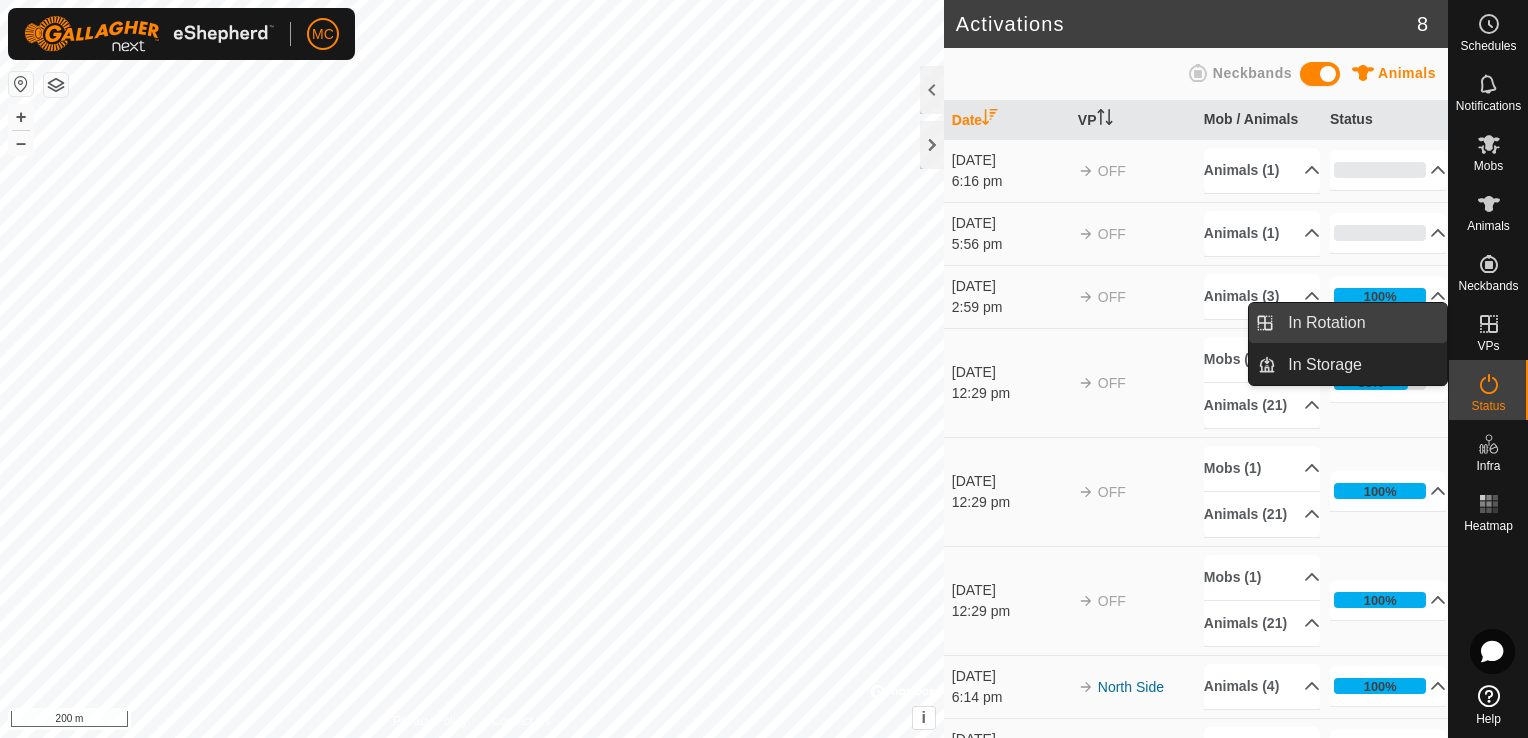 click on "In Rotation" at bounding box center [1361, 323] 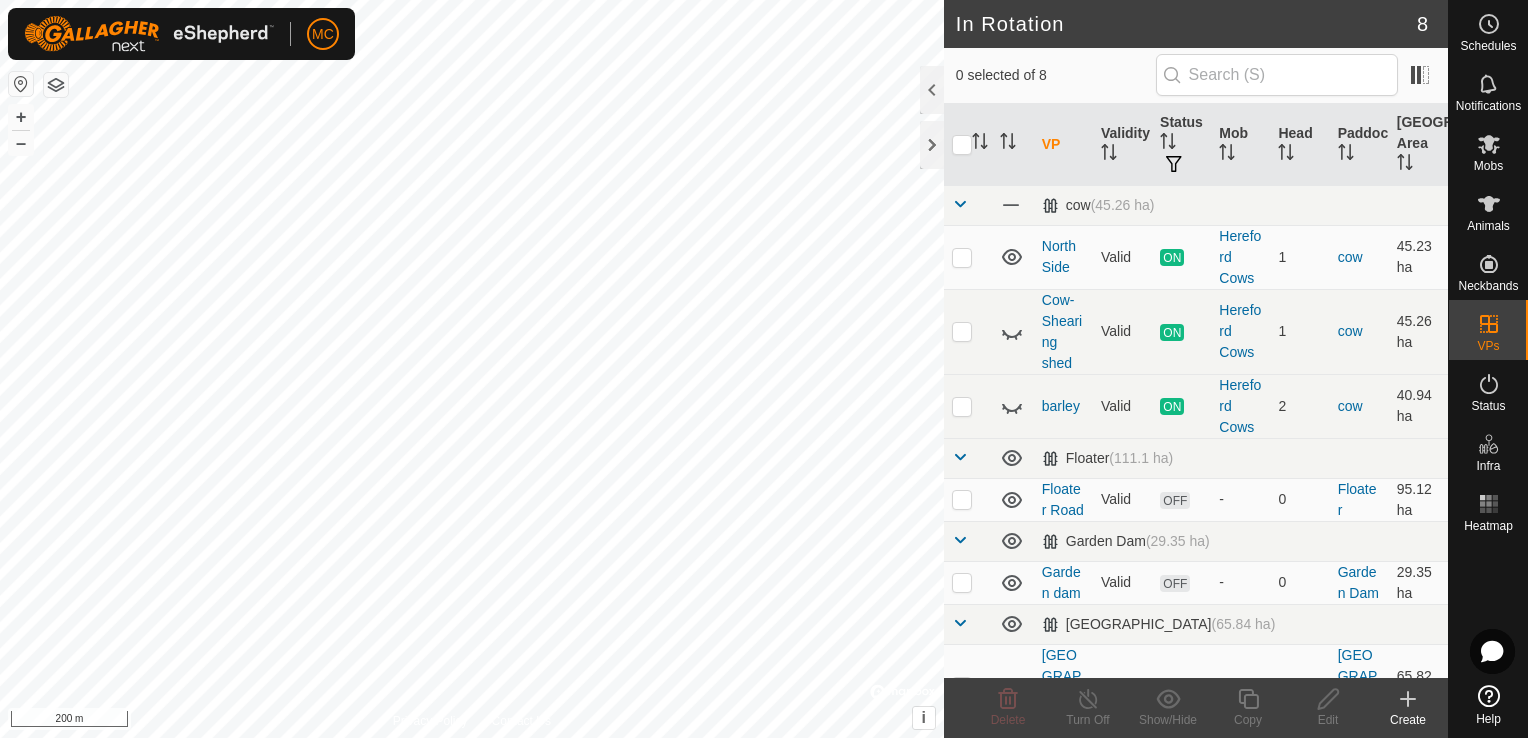 click 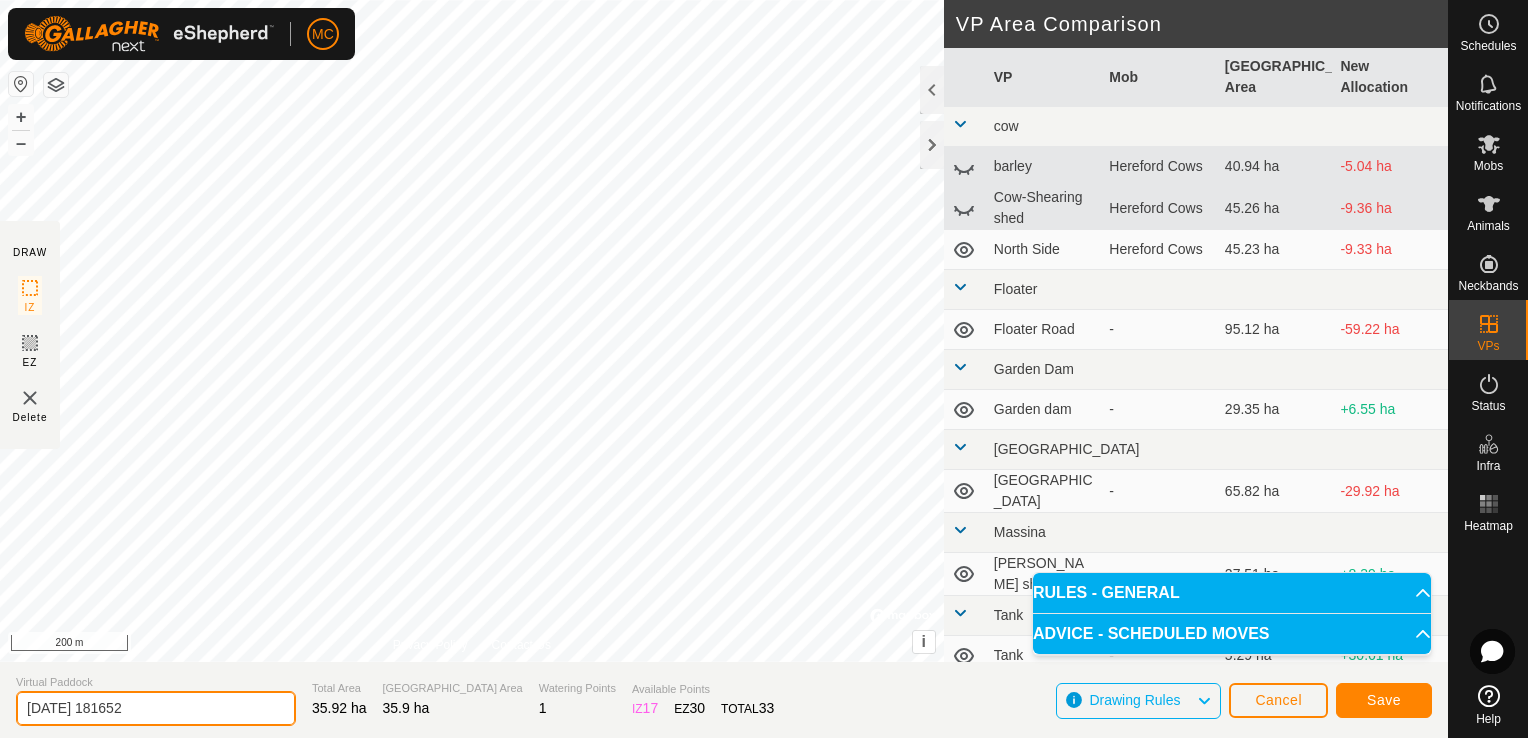 drag, startPoint x: 162, startPoint y: 707, endPoint x: -49, endPoint y: 730, distance: 212.24985 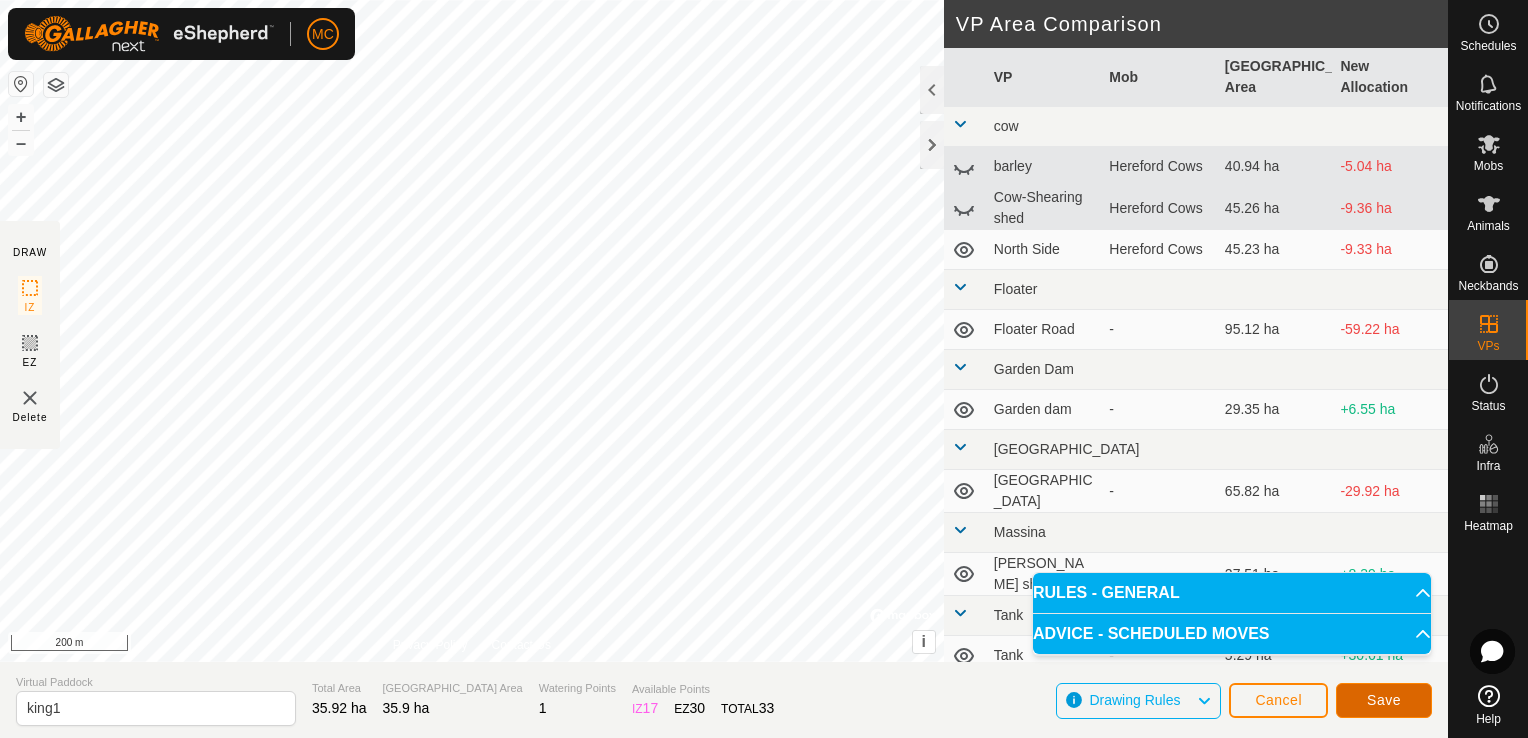 click on "Save" 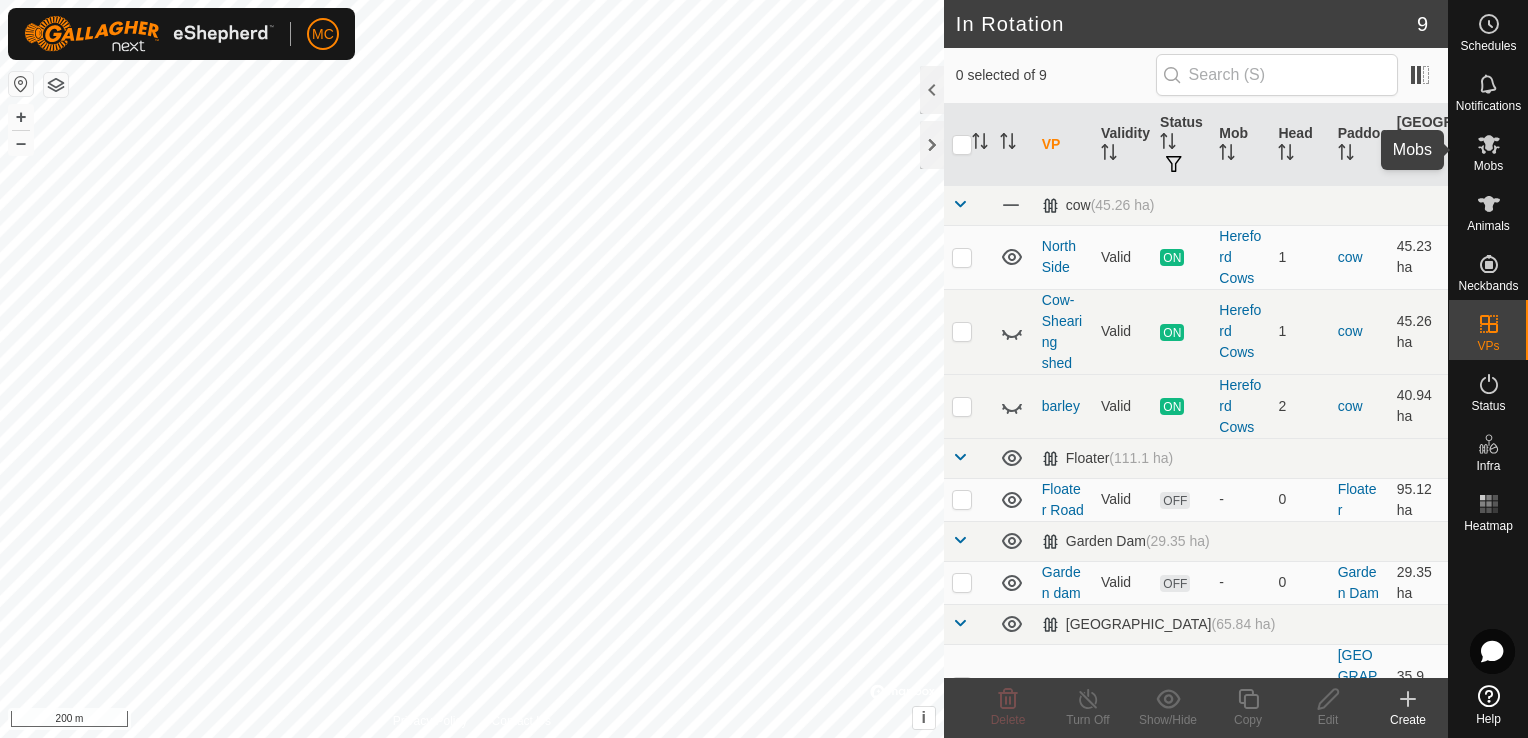 click on "Mobs" at bounding box center [1488, 166] 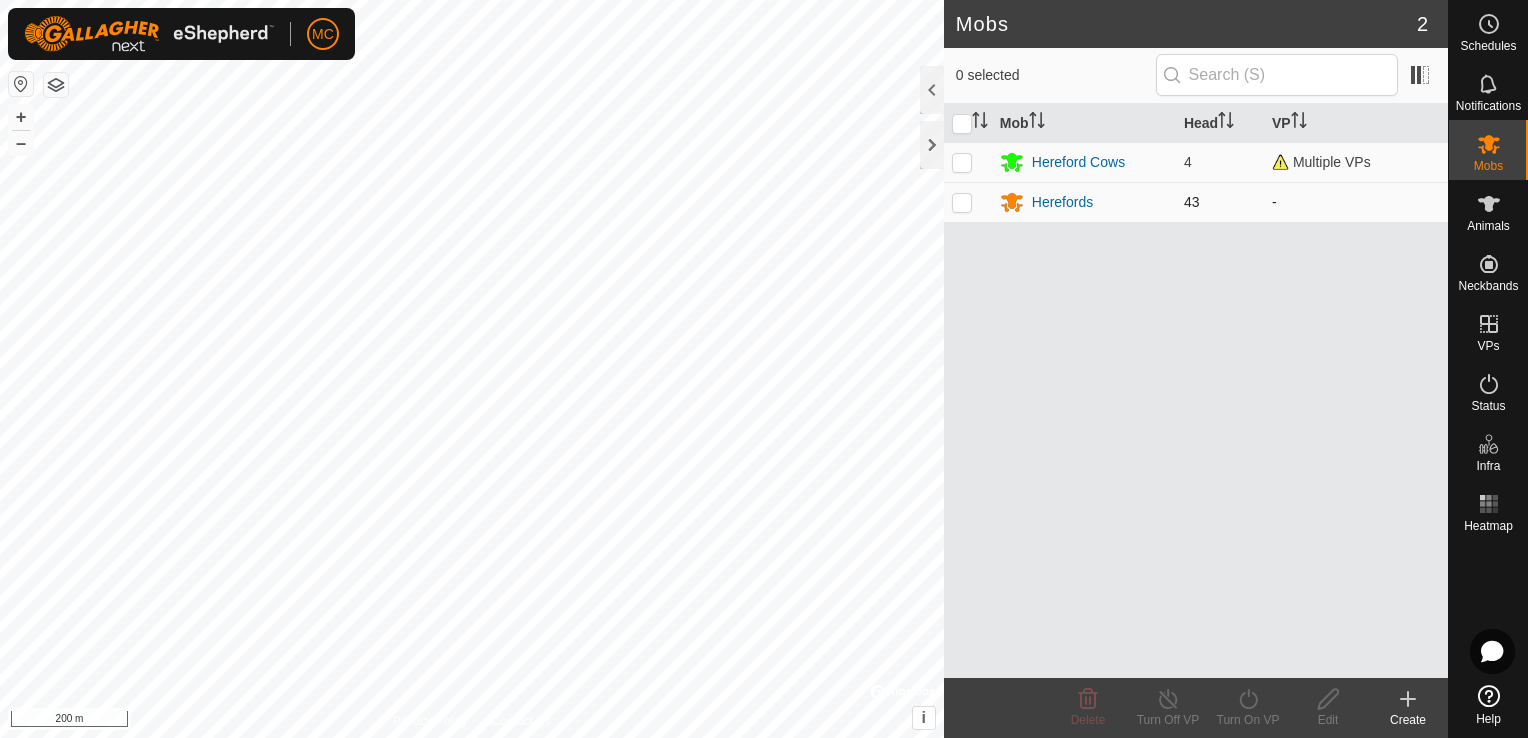 click at bounding box center [962, 202] 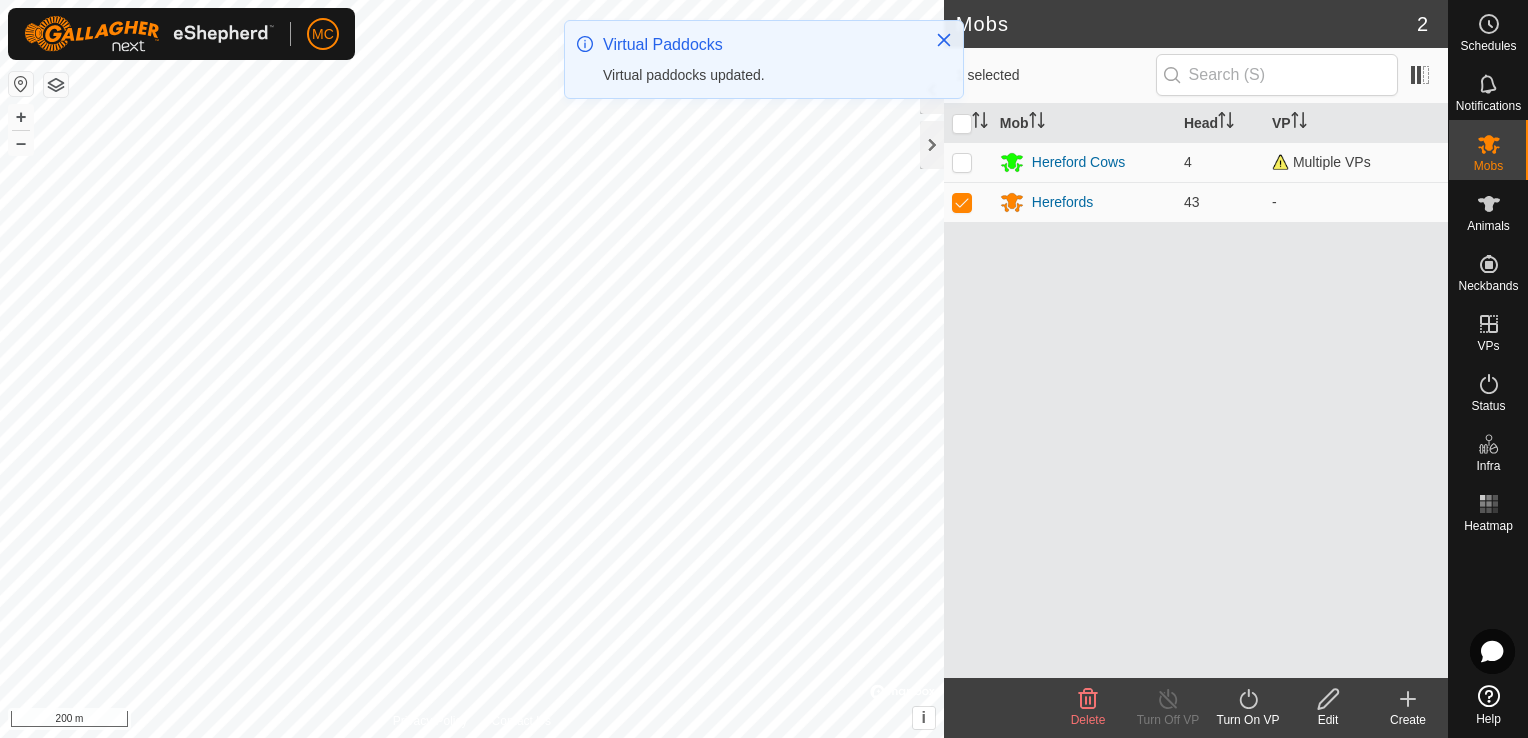 click 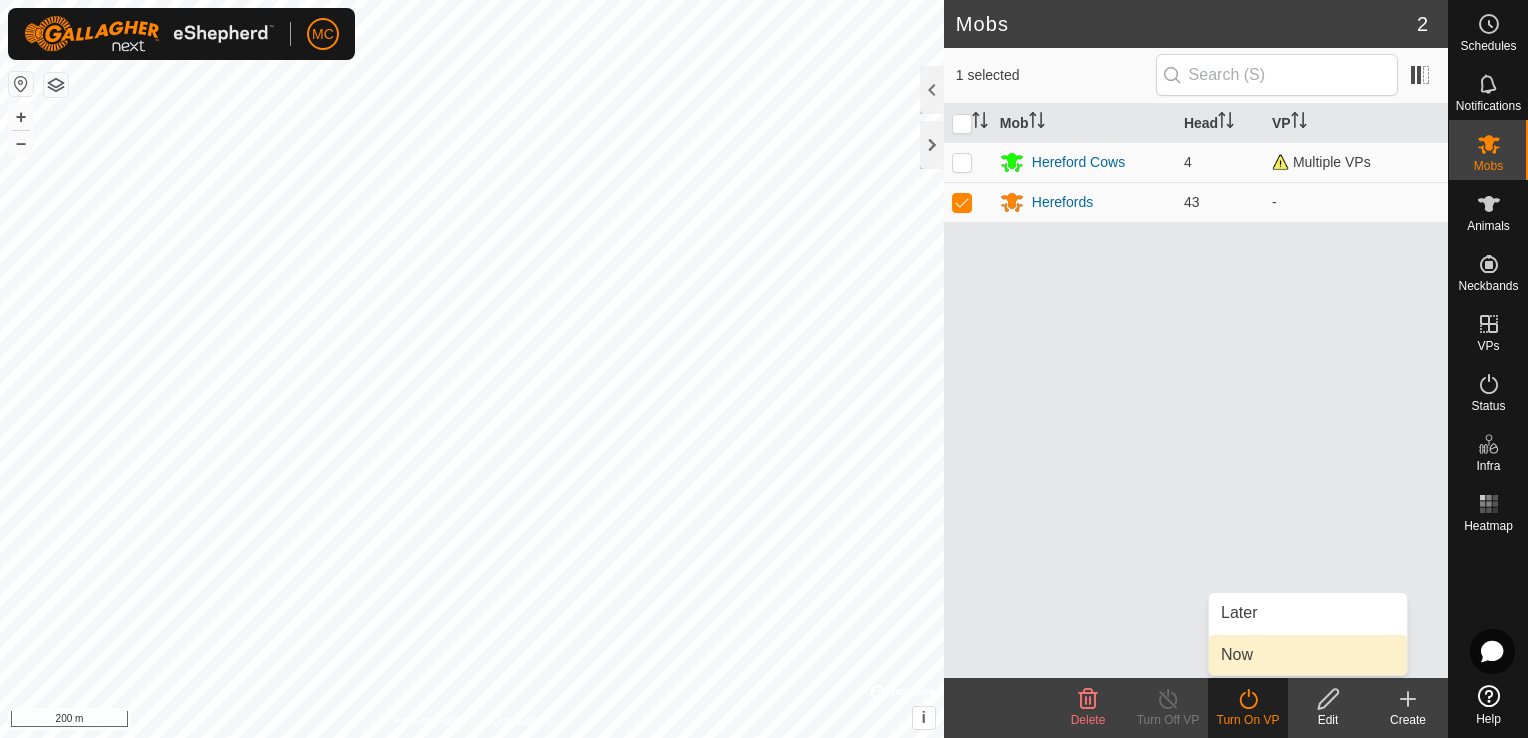 click on "Now" at bounding box center [1308, 655] 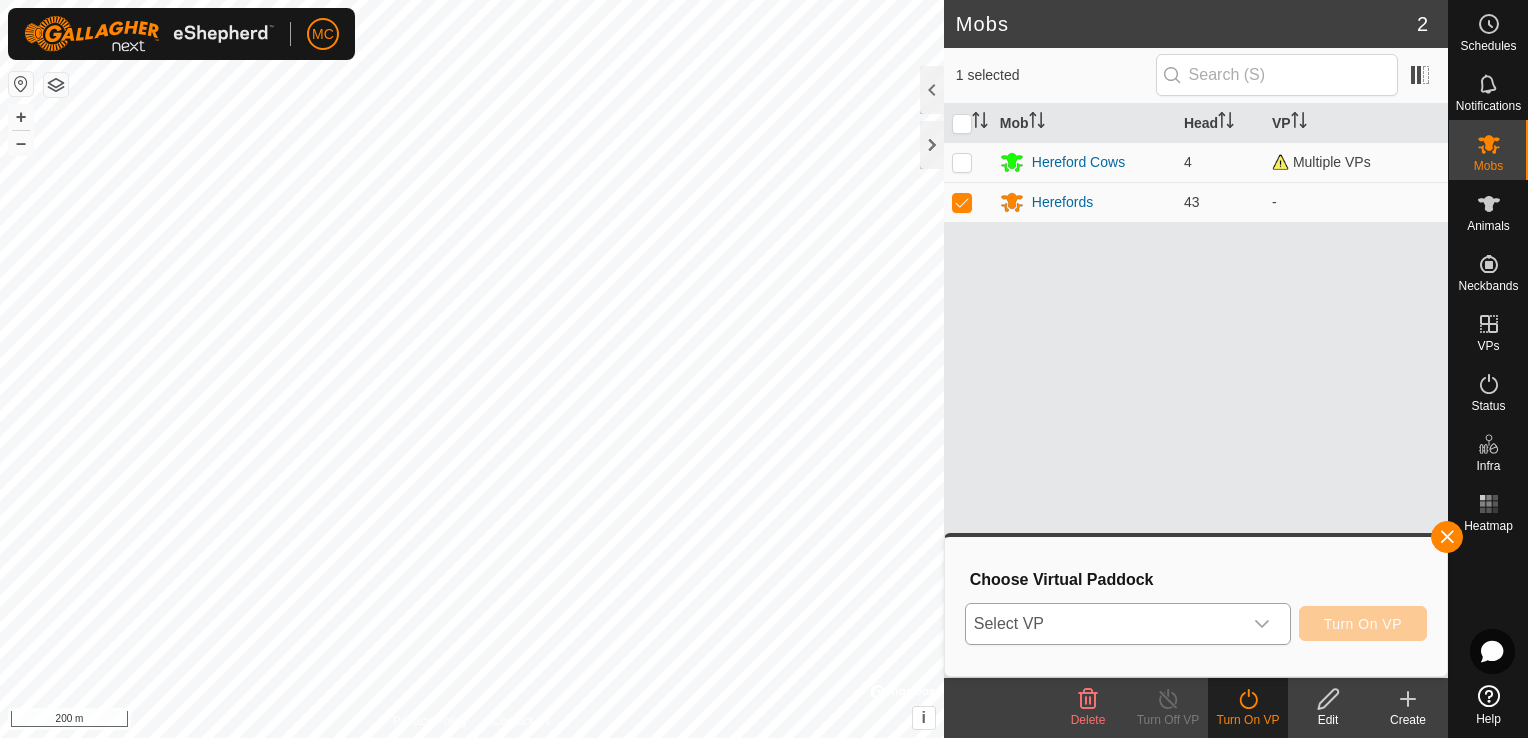 click on "Select VP" at bounding box center [1104, 624] 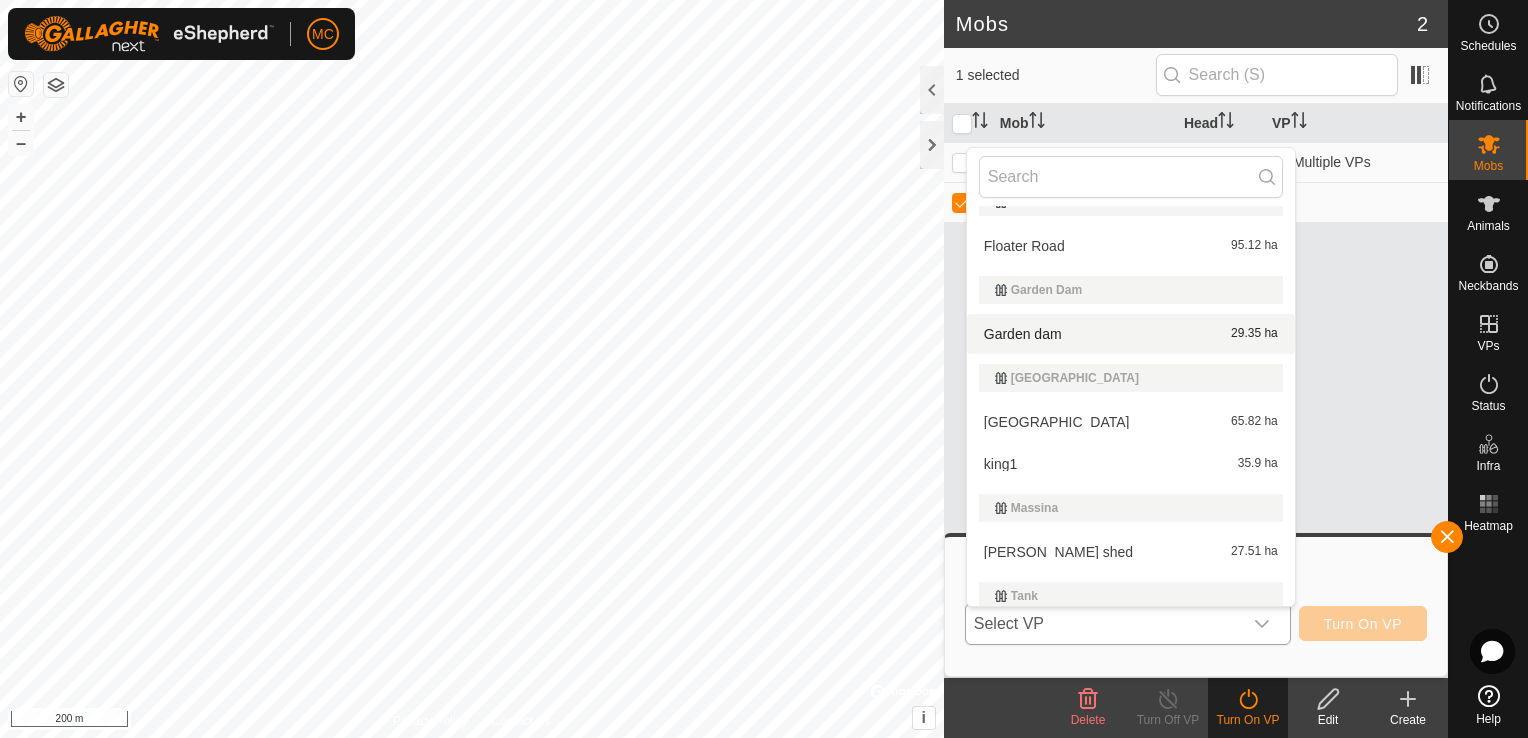 scroll, scrollTop: 252, scrollLeft: 0, axis: vertical 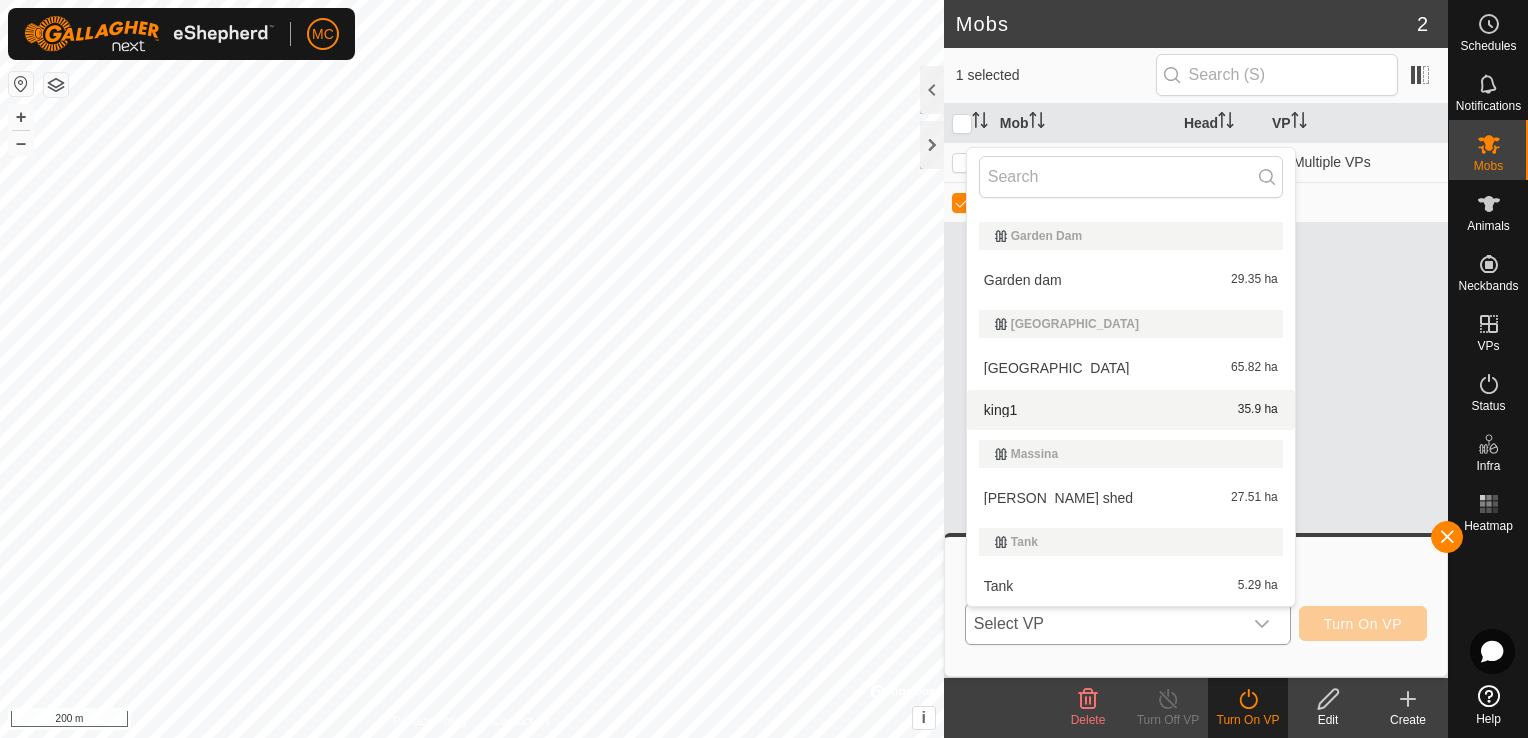 click on "king1  35.9 ha" at bounding box center (1131, 410) 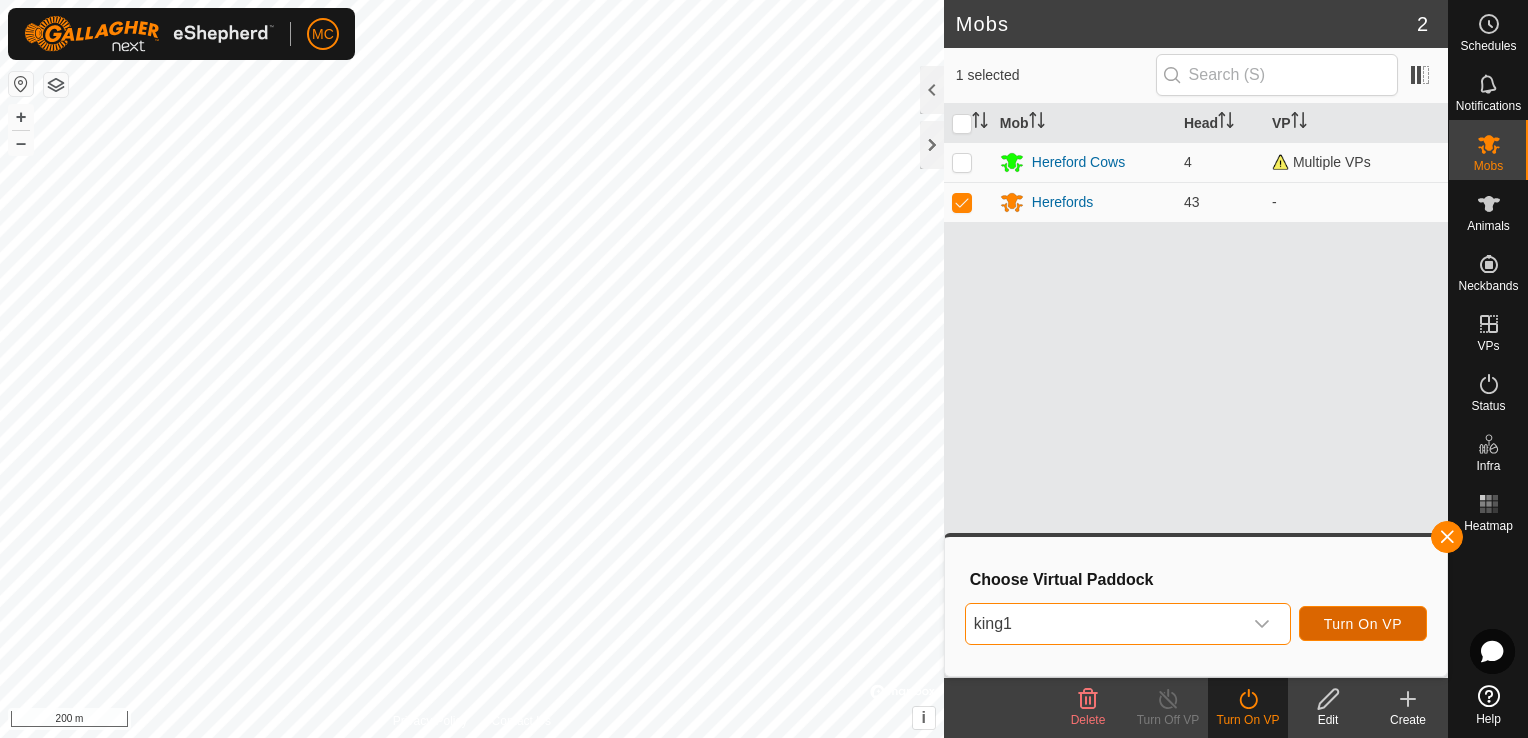 click on "Turn On VP" at bounding box center [1363, 624] 